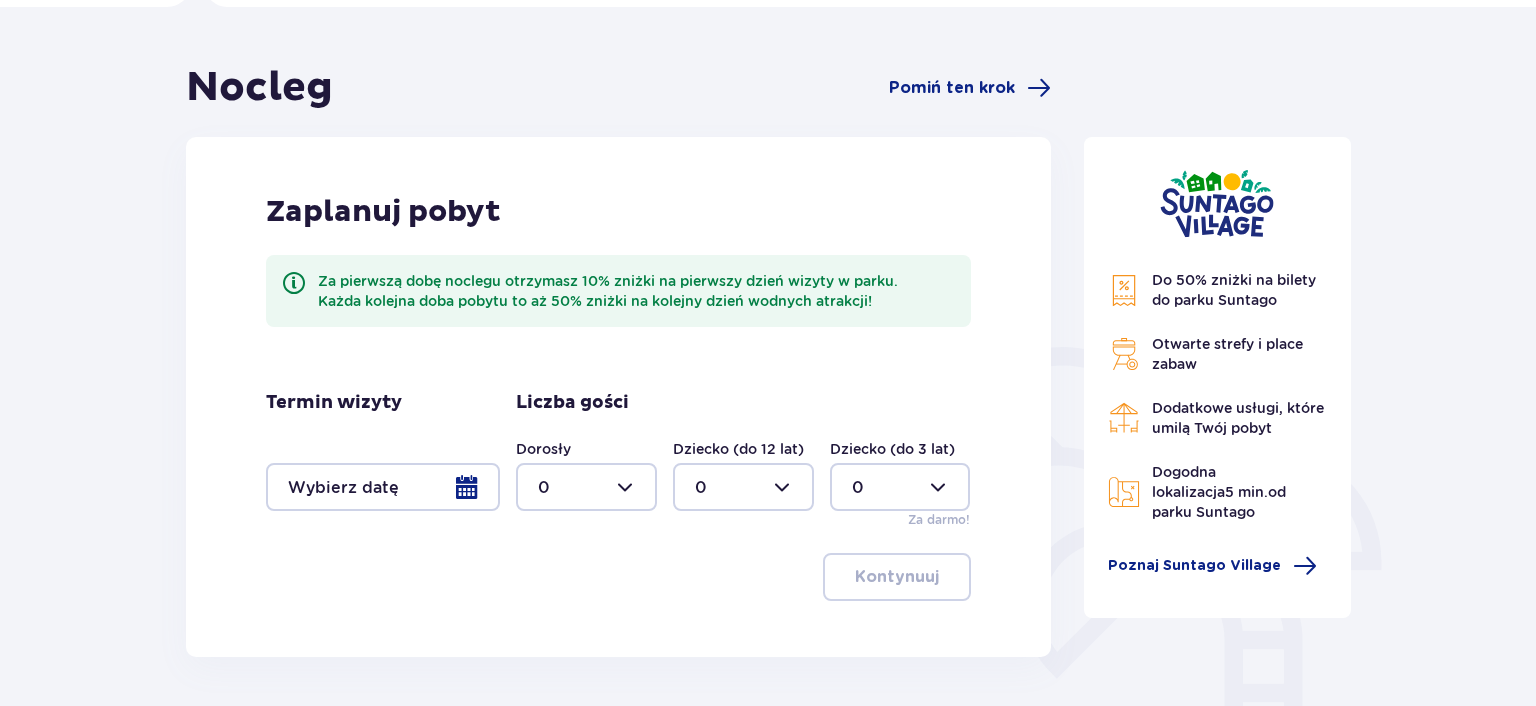 scroll, scrollTop: 158, scrollLeft: 0, axis: vertical 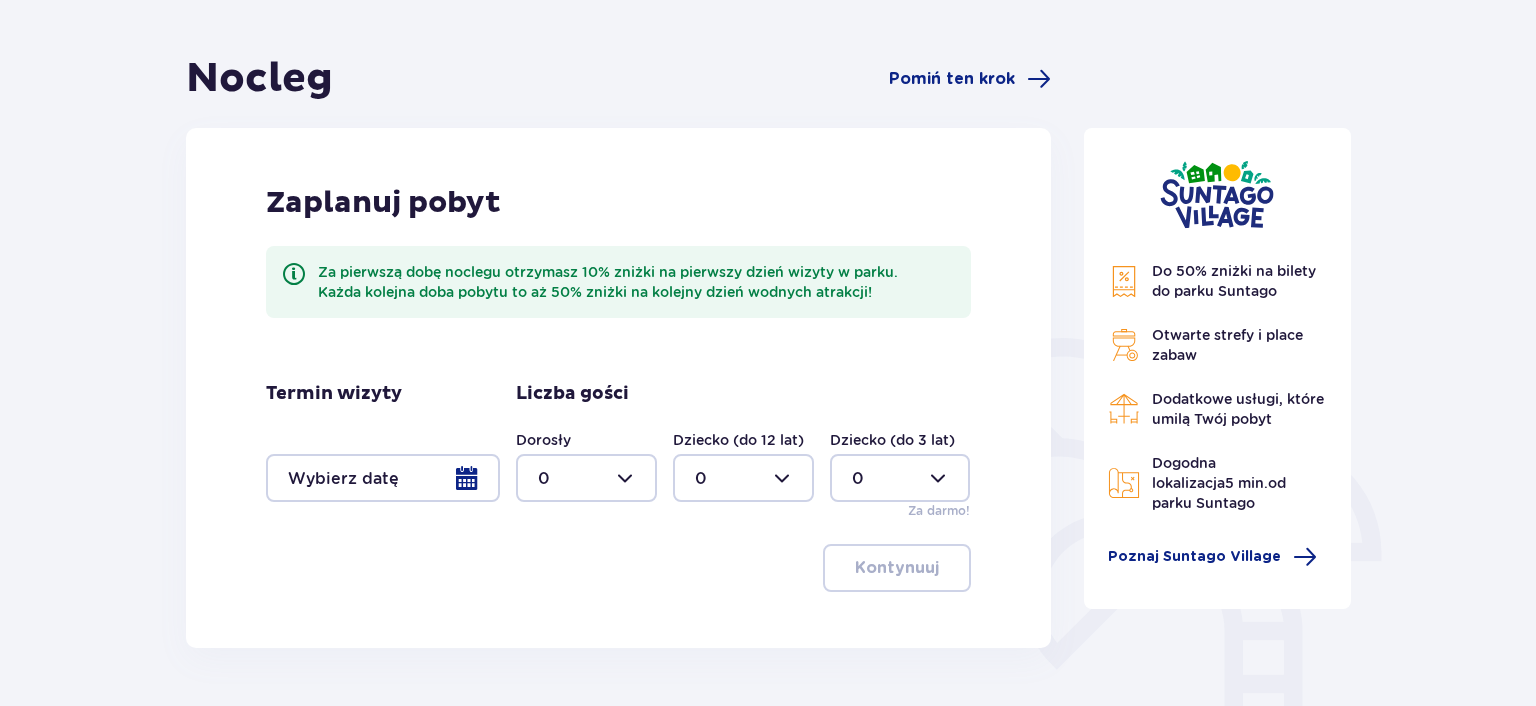 click at bounding box center [383, 478] 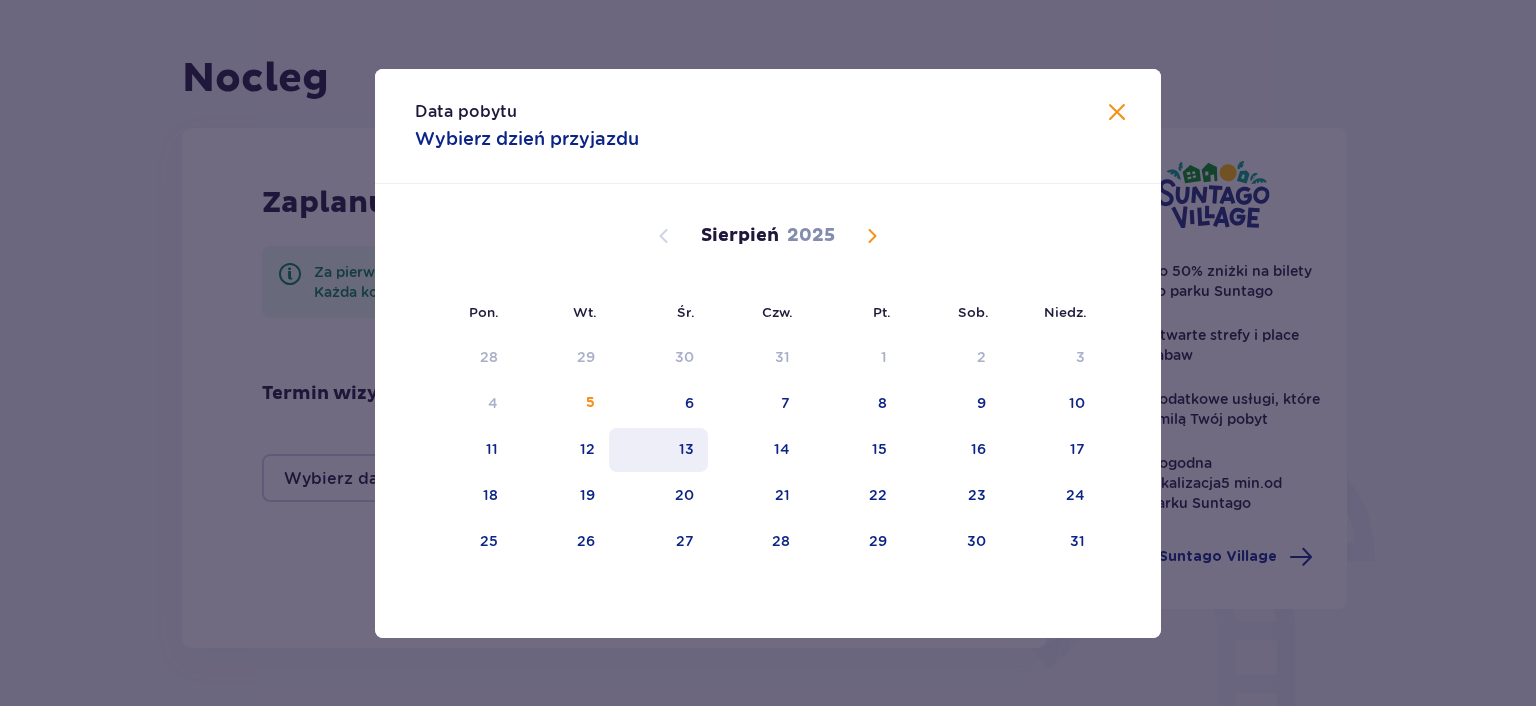 click on "13" at bounding box center (658, 450) 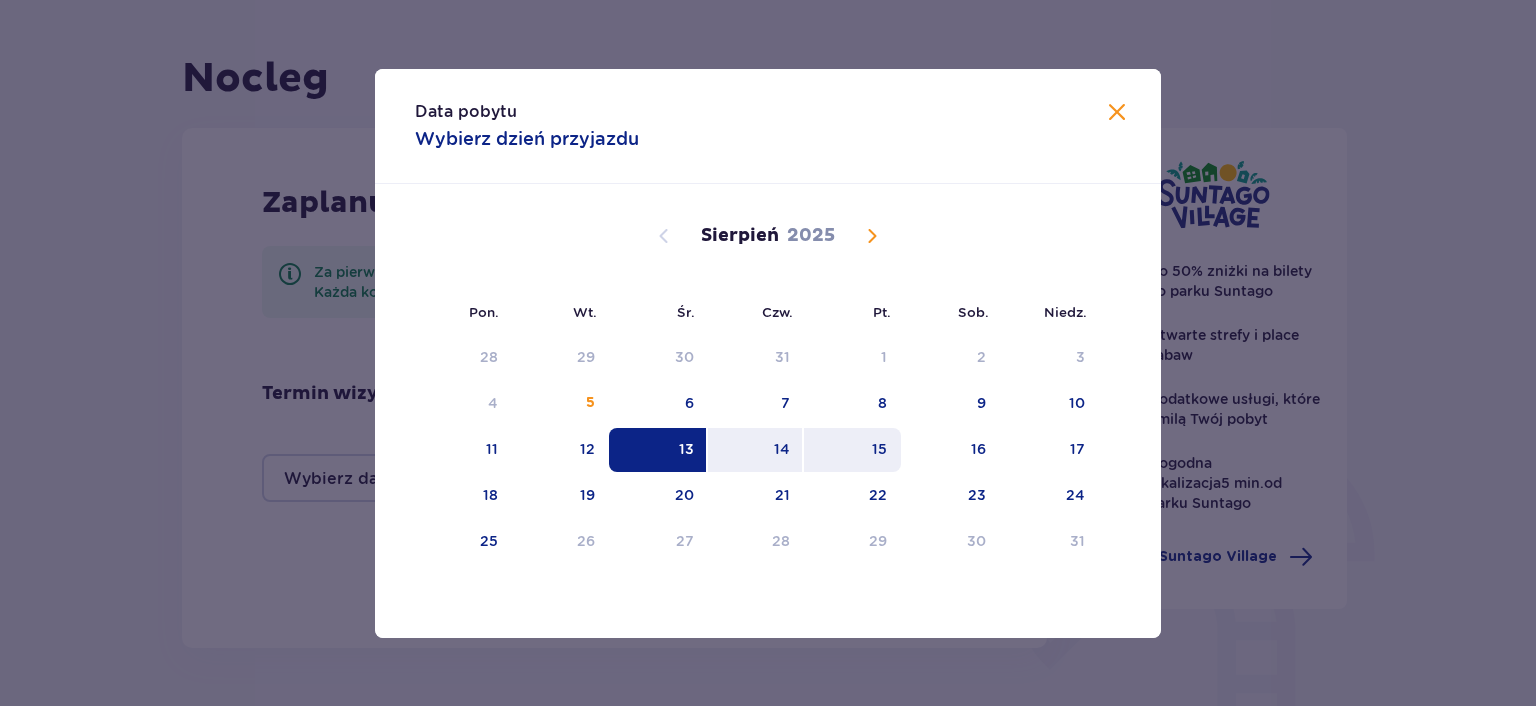click on "15" at bounding box center [879, 449] 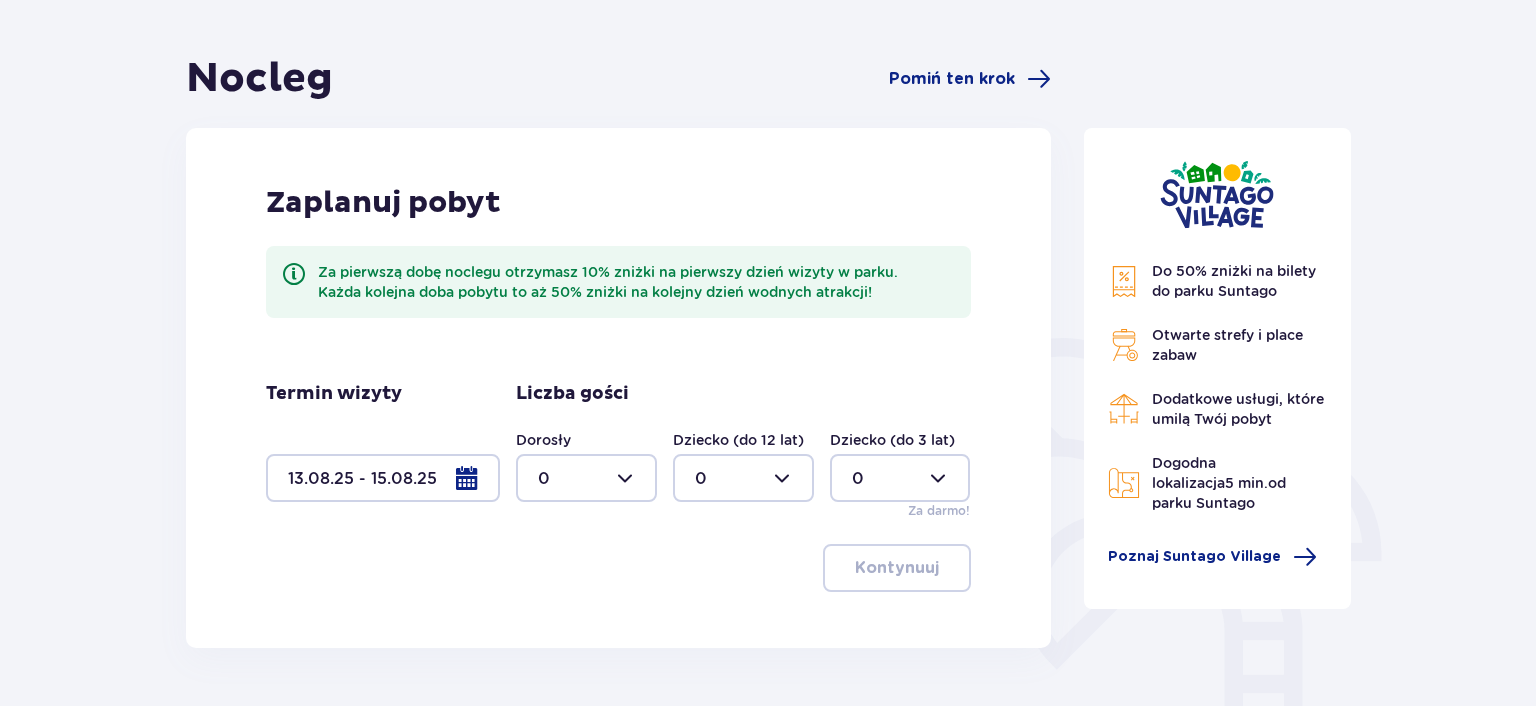 click at bounding box center (586, 478) 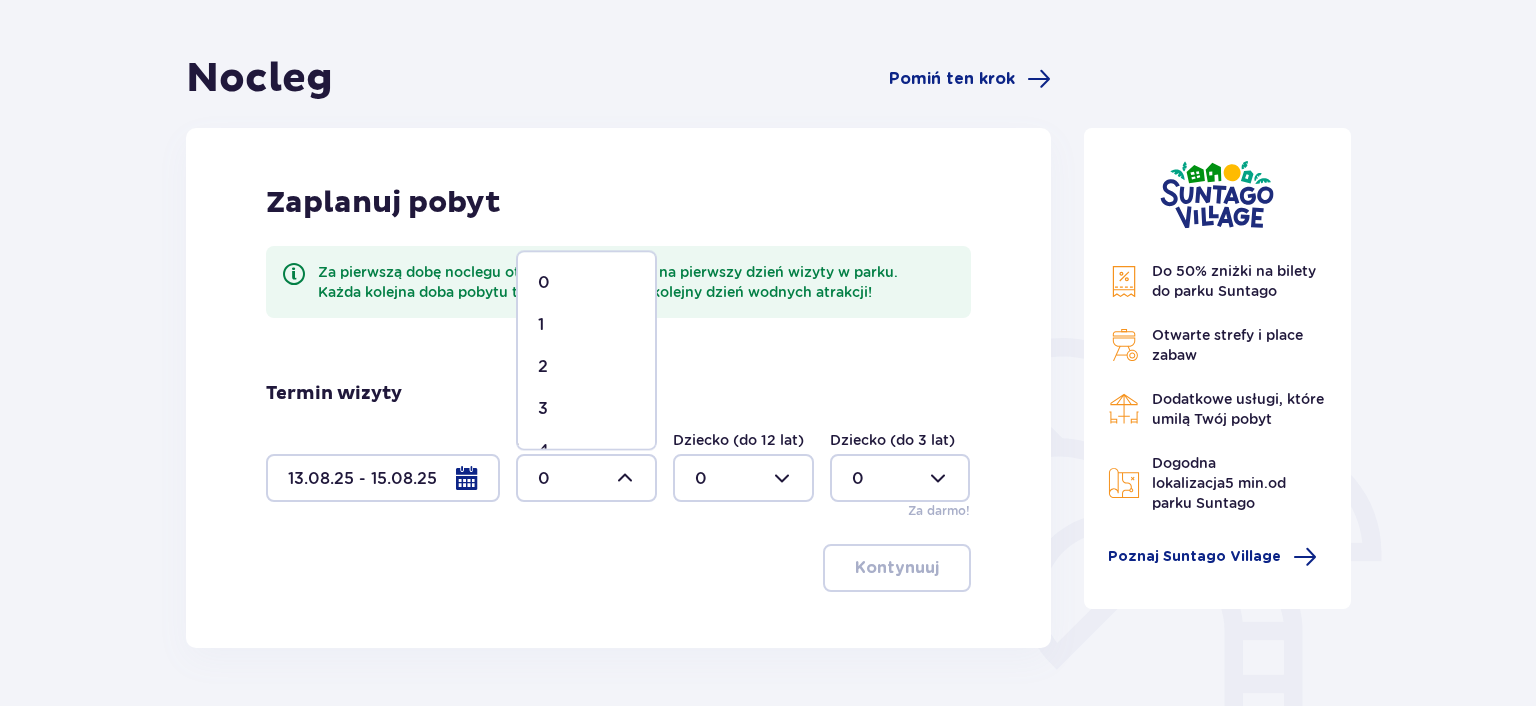 click on "2" at bounding box center [586, 367] 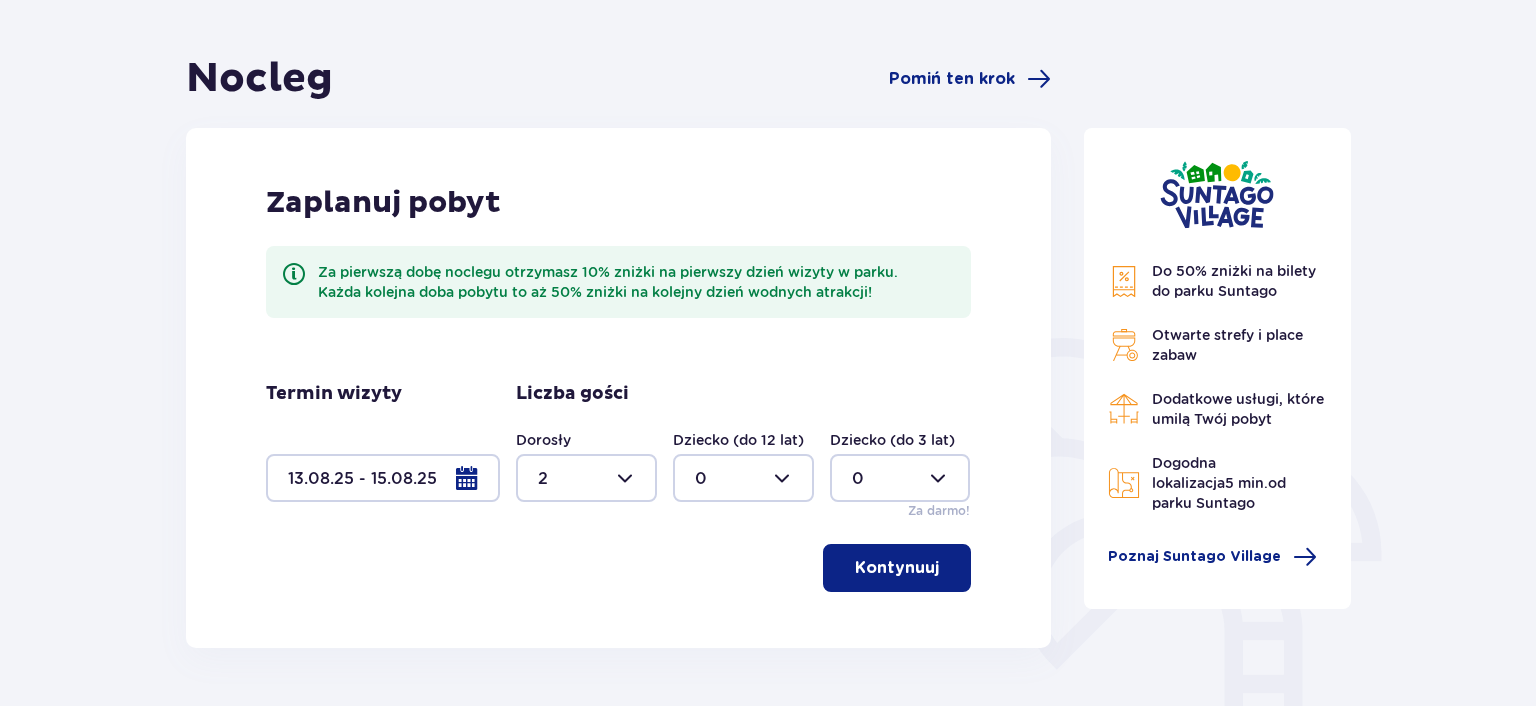 click at bounding box center [743, 478] 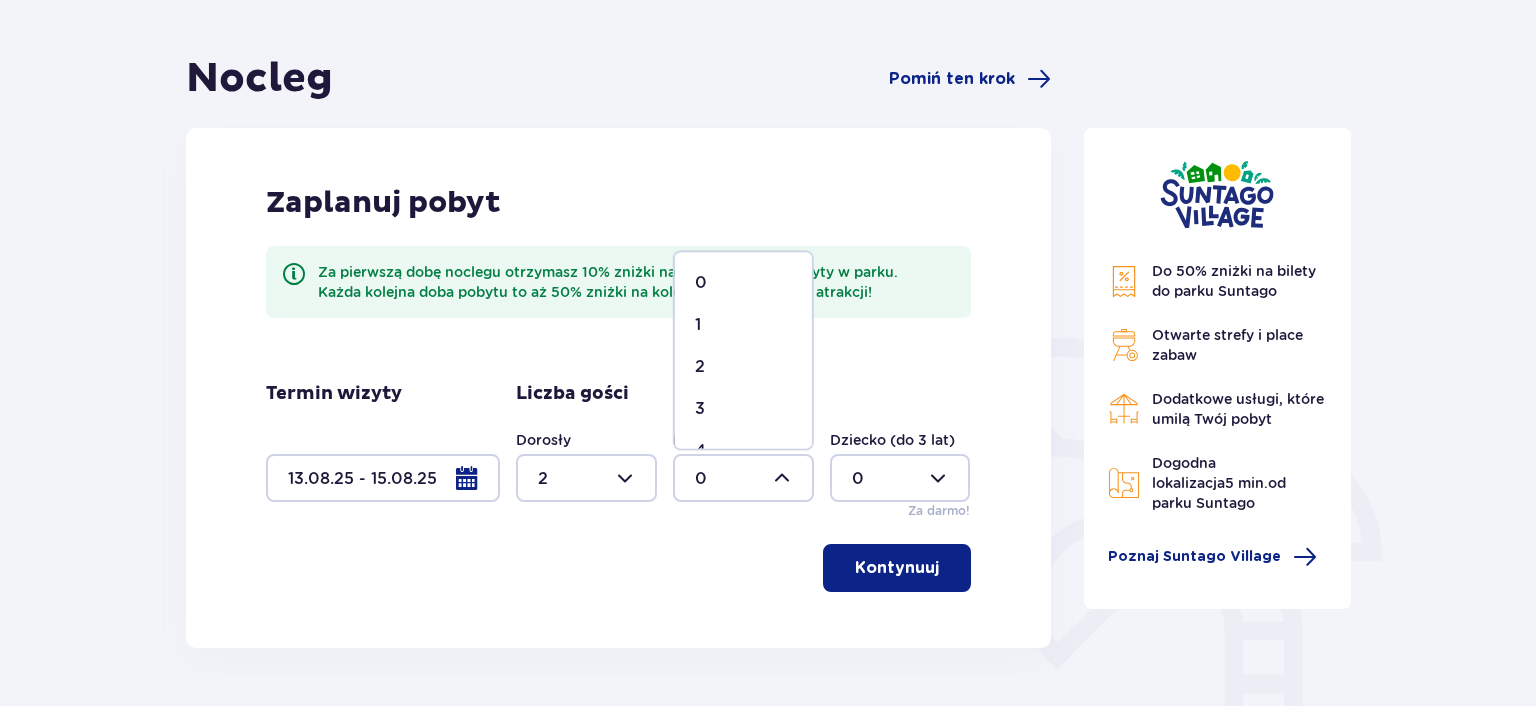 click on "1" at bounding box center (743, 325) 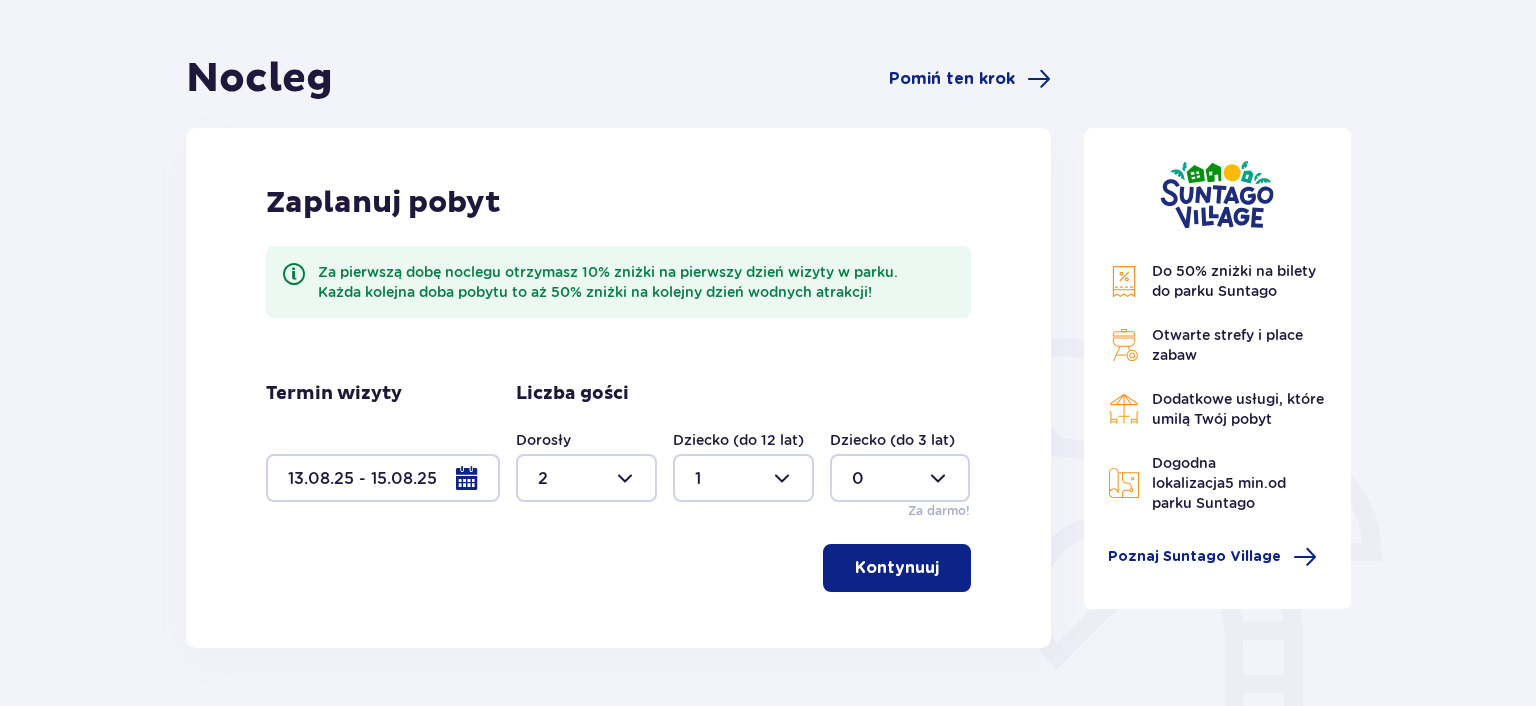 click at bounding box center (900, 478) 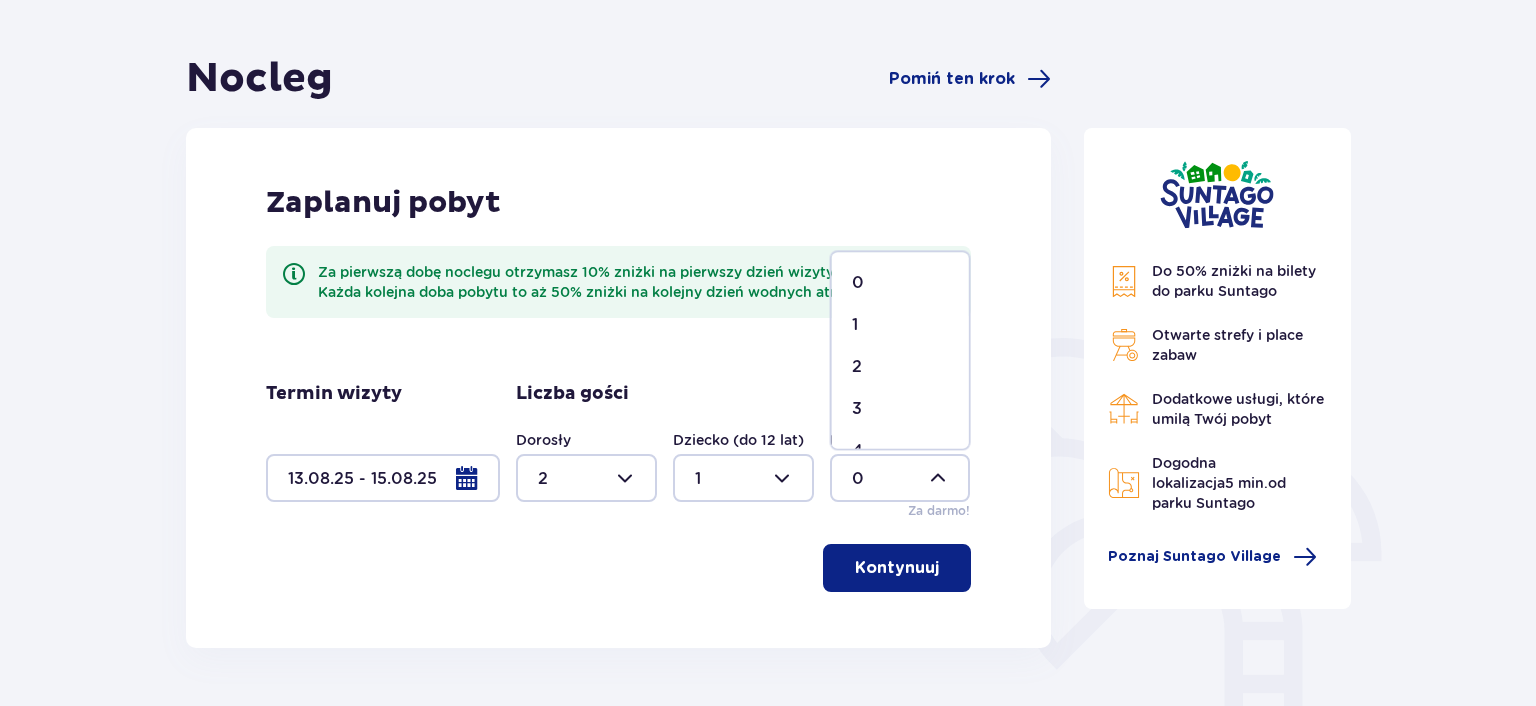 click on "1" at bounding box center [900, 325] 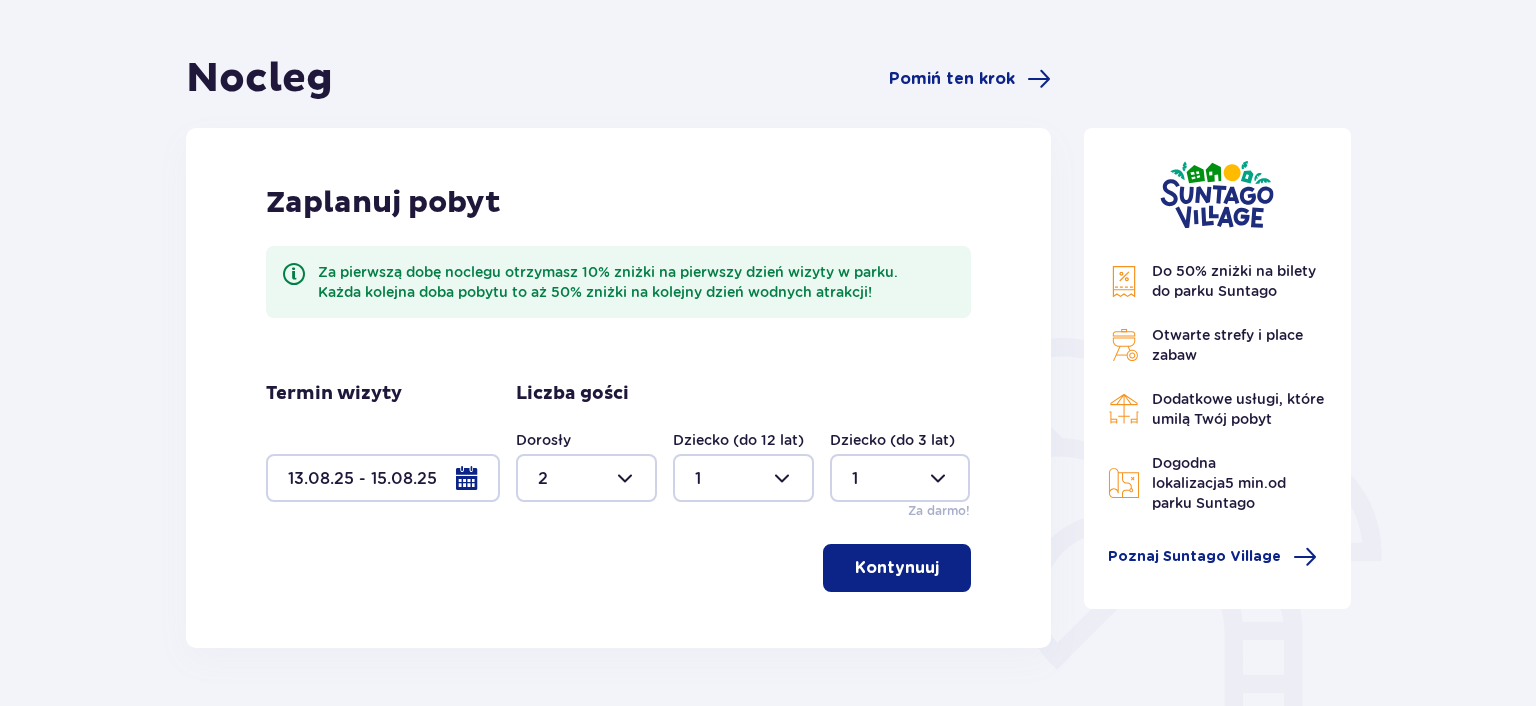 click on "Kontynuuj" at bounding box center [897, 568] 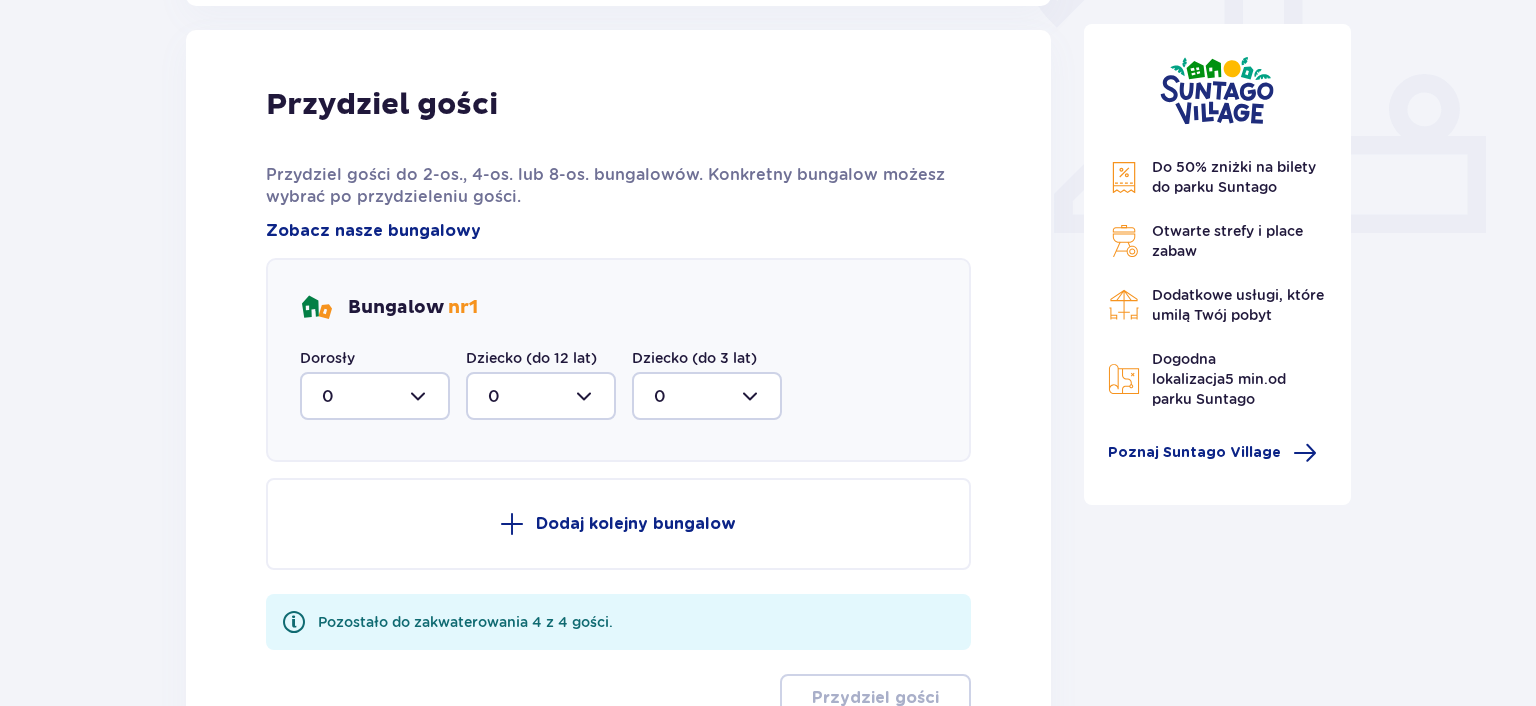 scroll, scrollTop: 806, scrollLeft: 0, axis: vertical 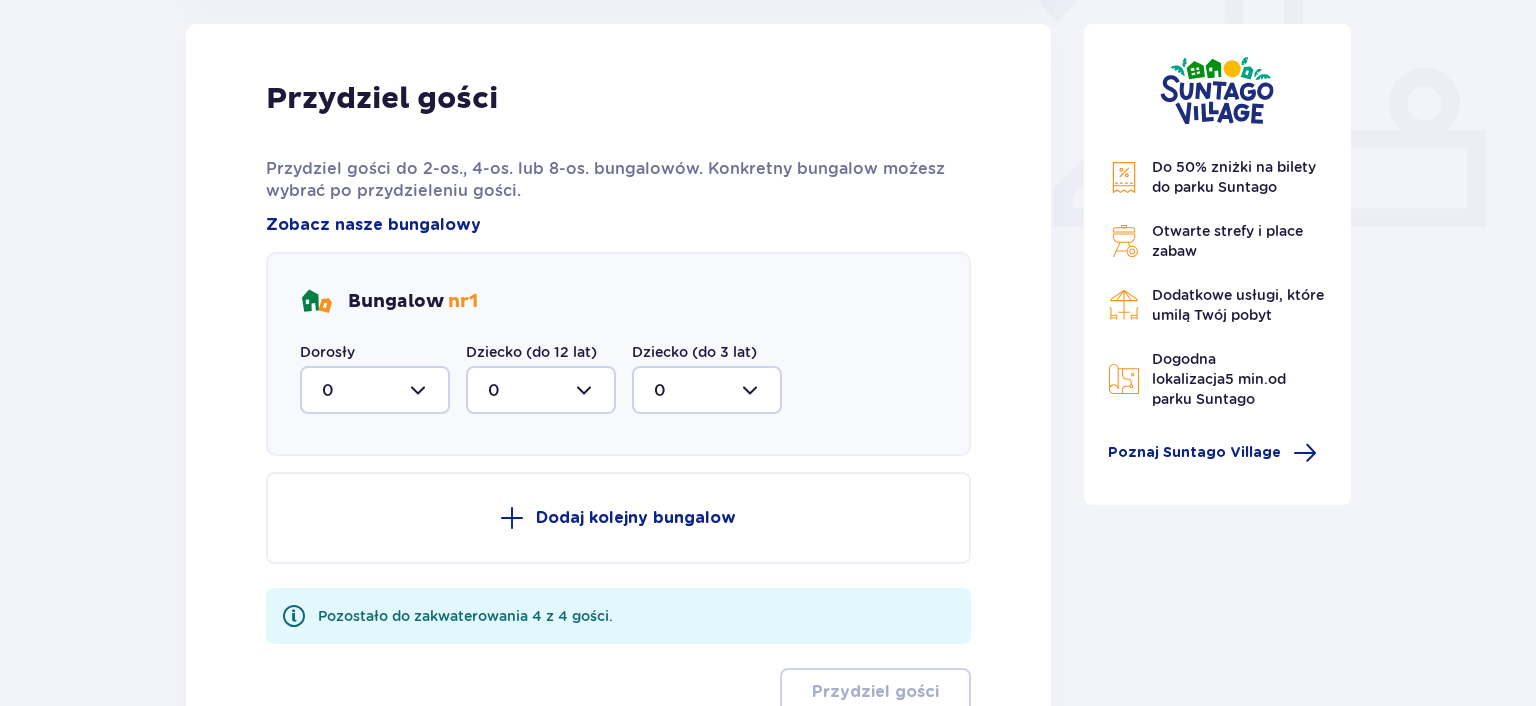 click at bounding box center (375, 390) 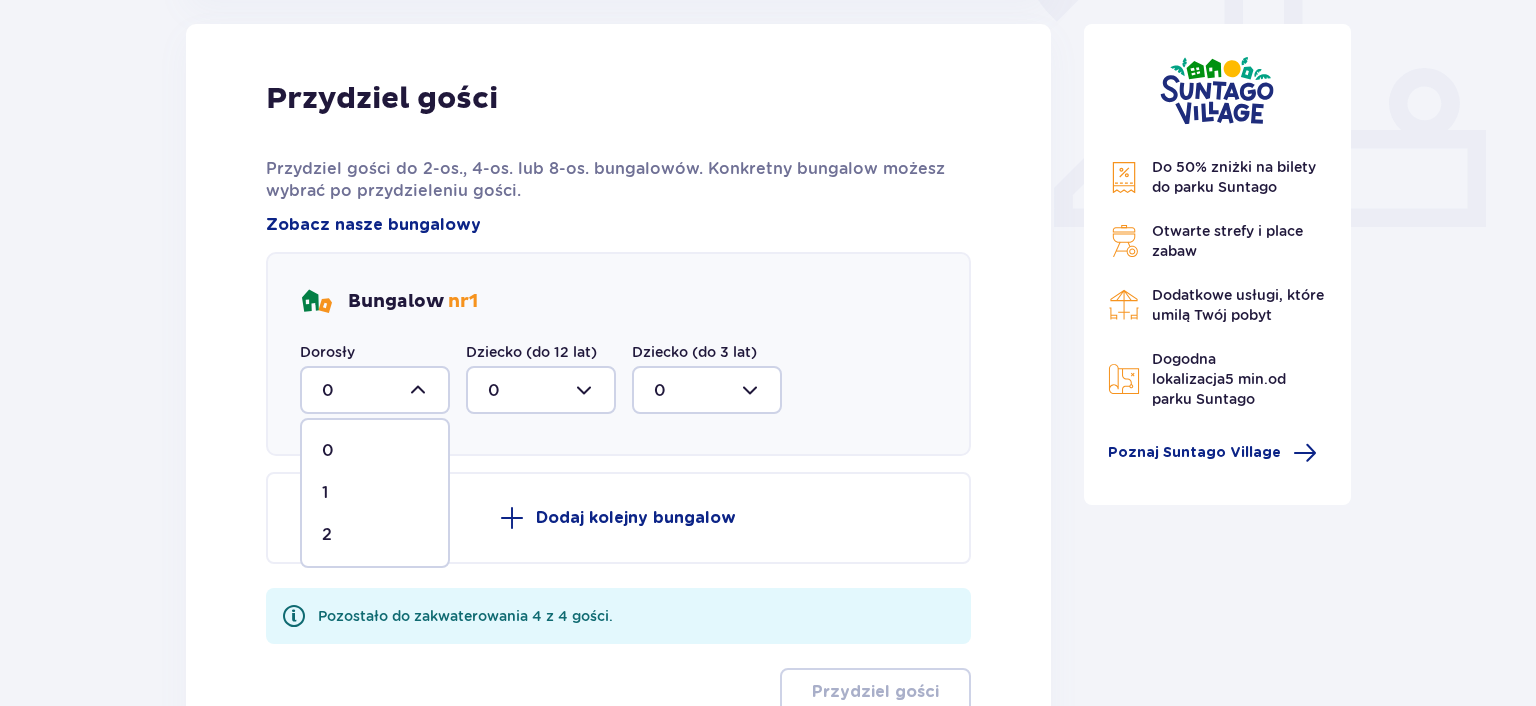 click on "2" at bounding box center (375, 535) 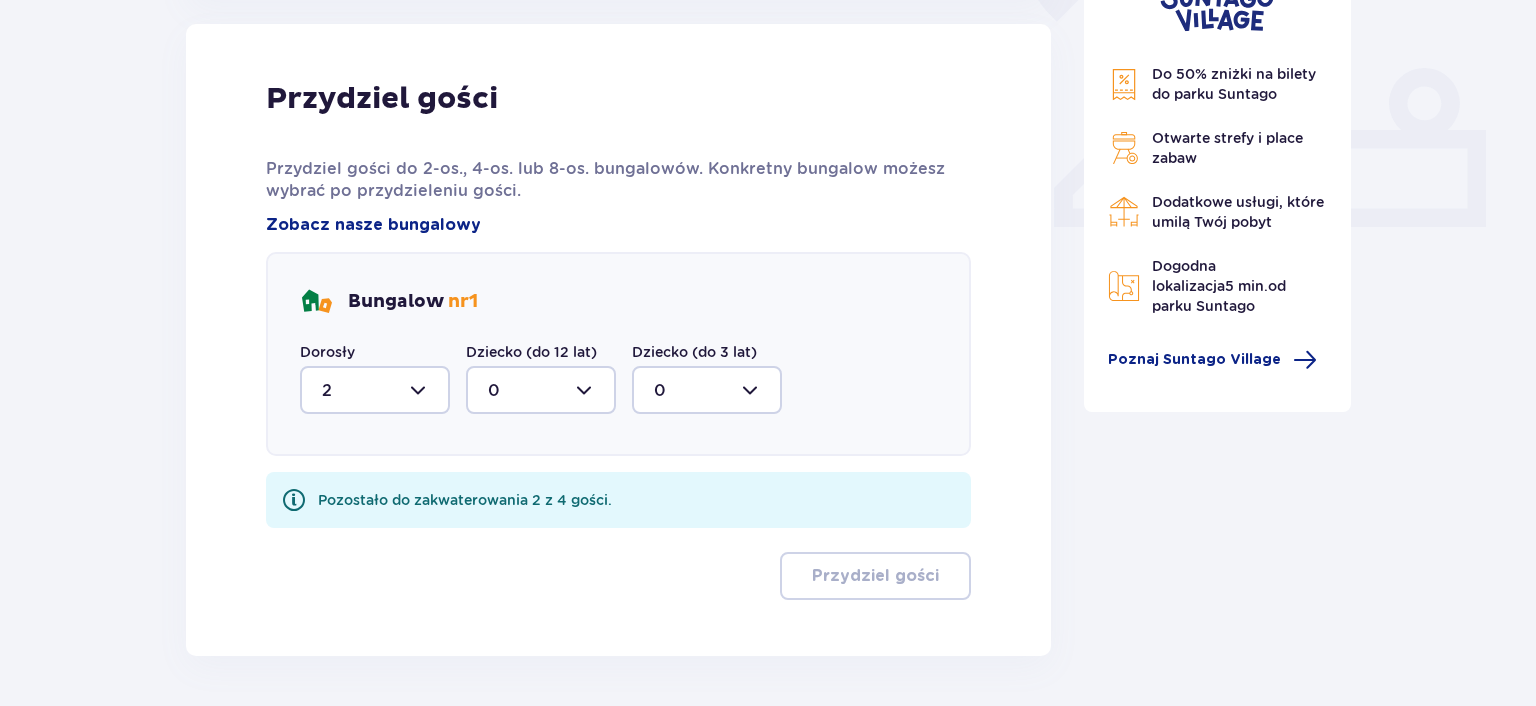 click at bounding box center (541, 390) 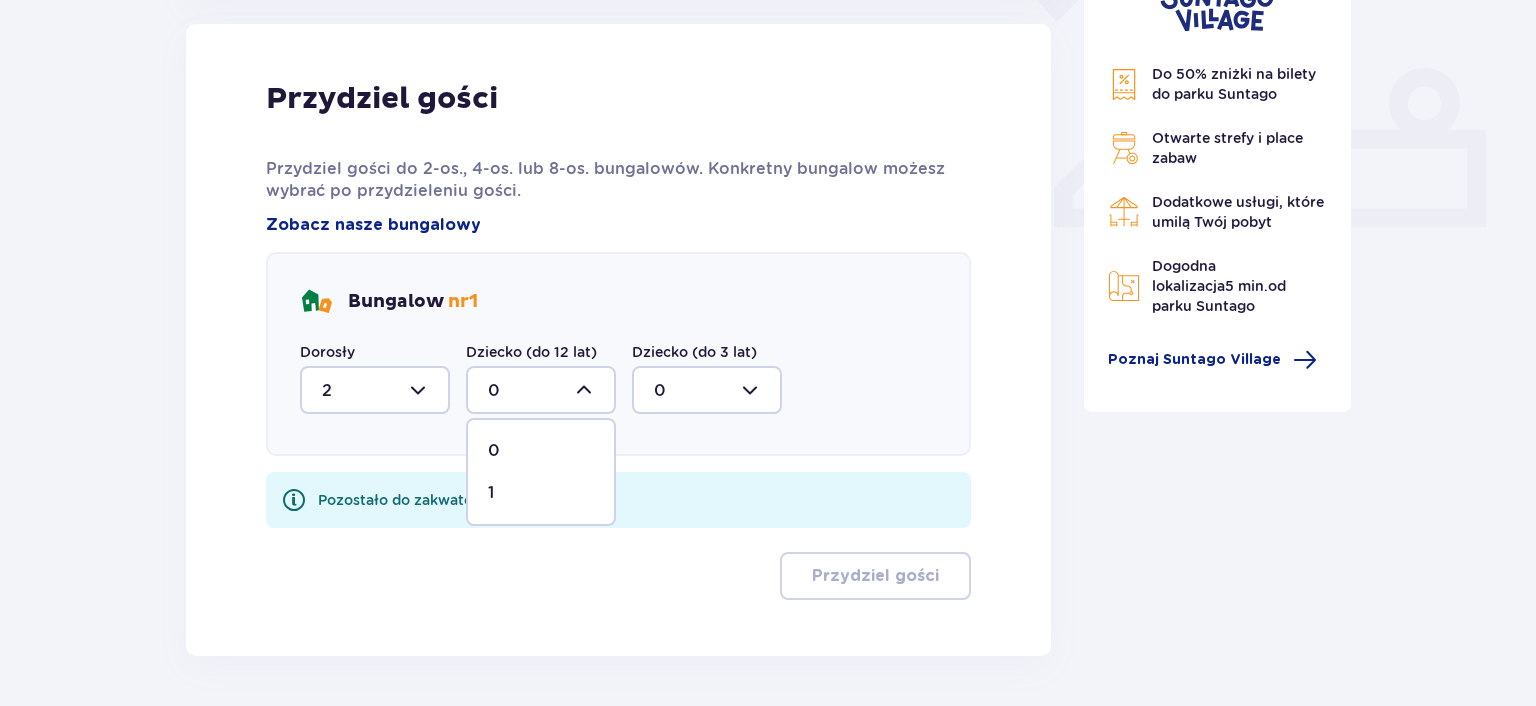 click on "1" at bounding box center (541, 493) 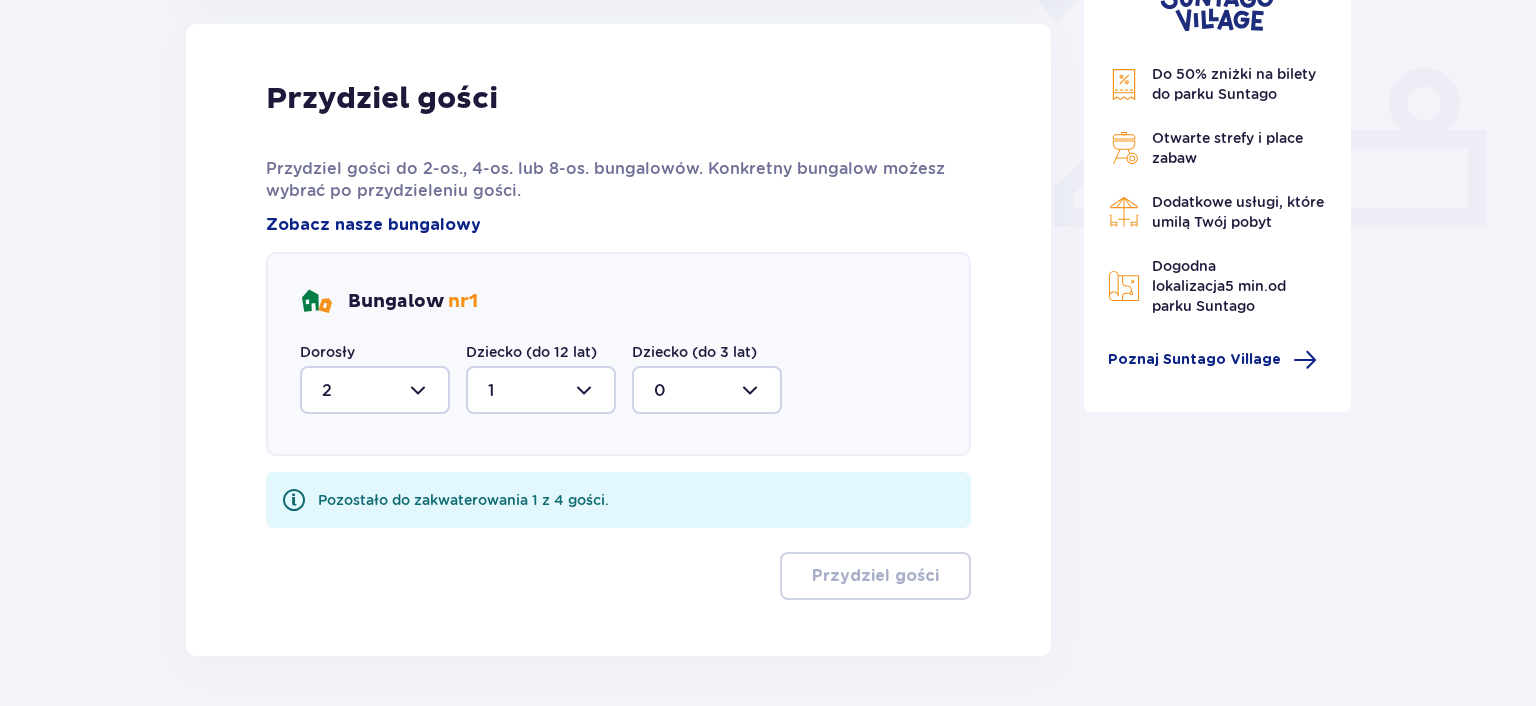 click at bounding box center [707, 390] 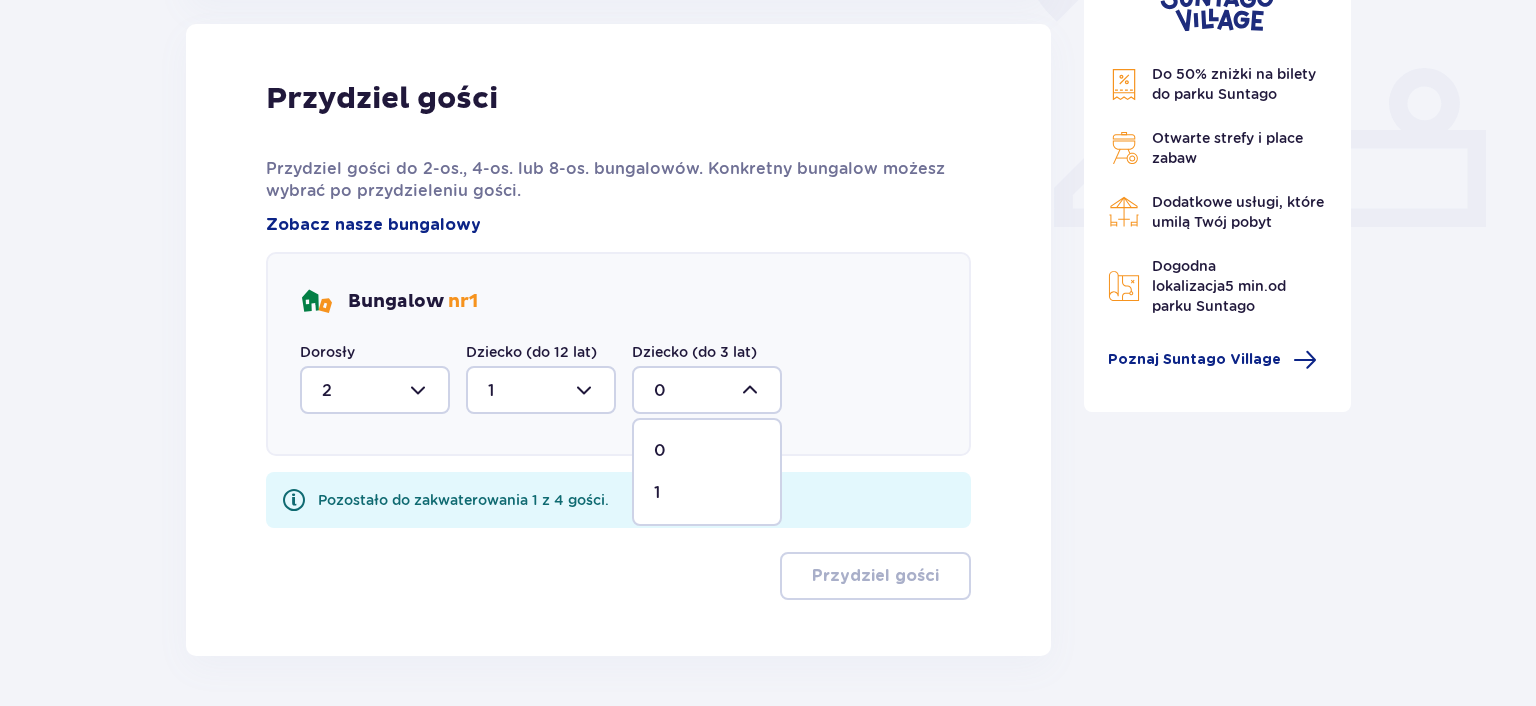 click on "1" at bounding box center [707, 493] 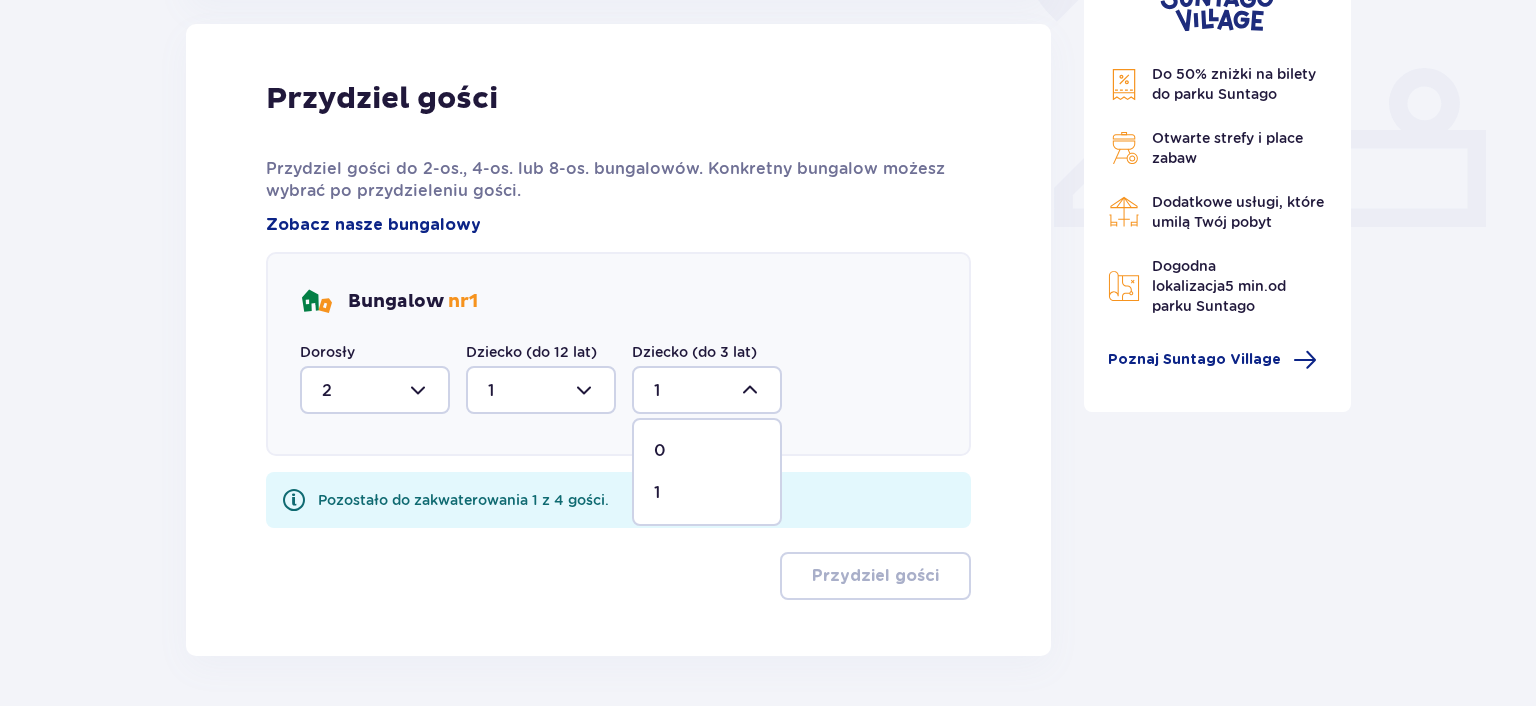 scroll, scrollTop: 796, scrollLeft: 0, axis: vertical 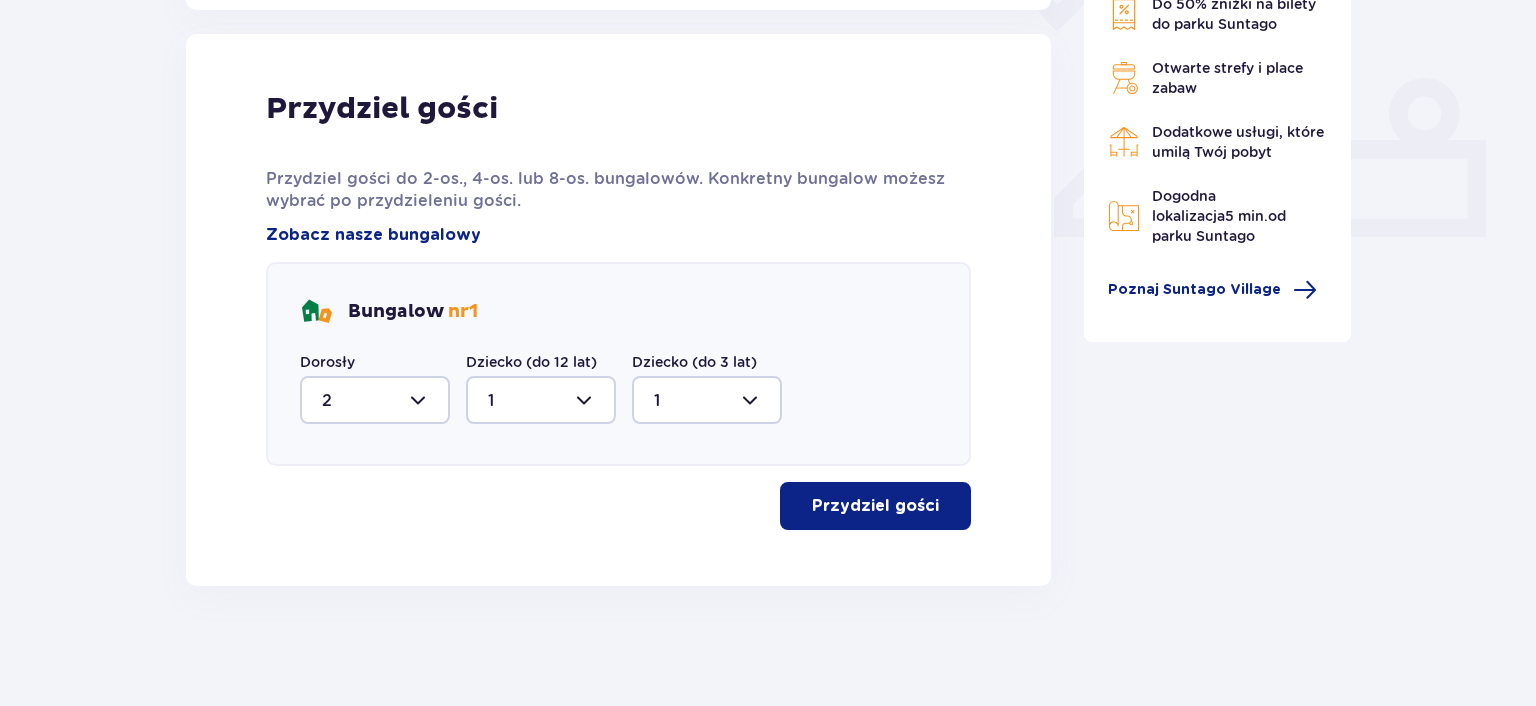 click on "Przydziel gości" at bounding box center (875, 506) 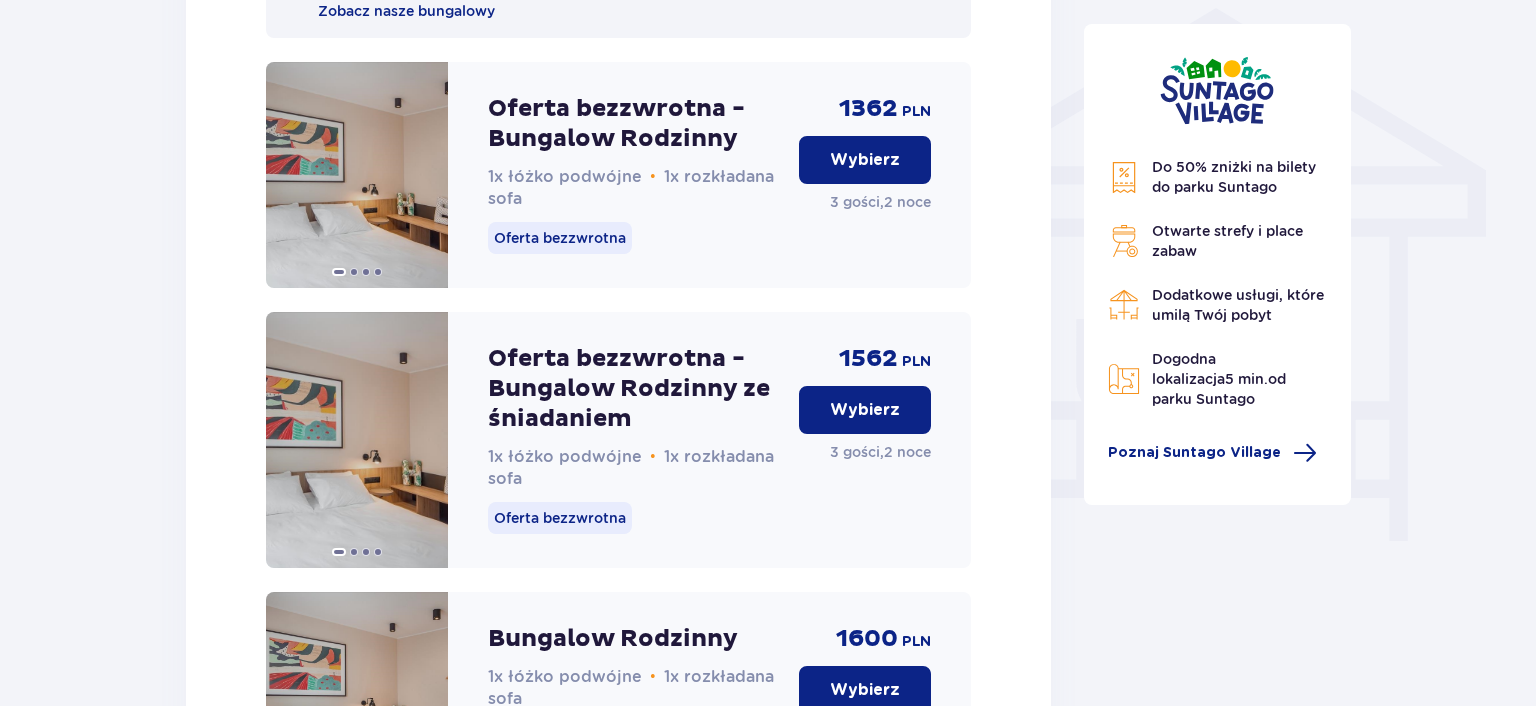 scroll, scrollTop: 1624, scrollLeft: 0, axis: vertical 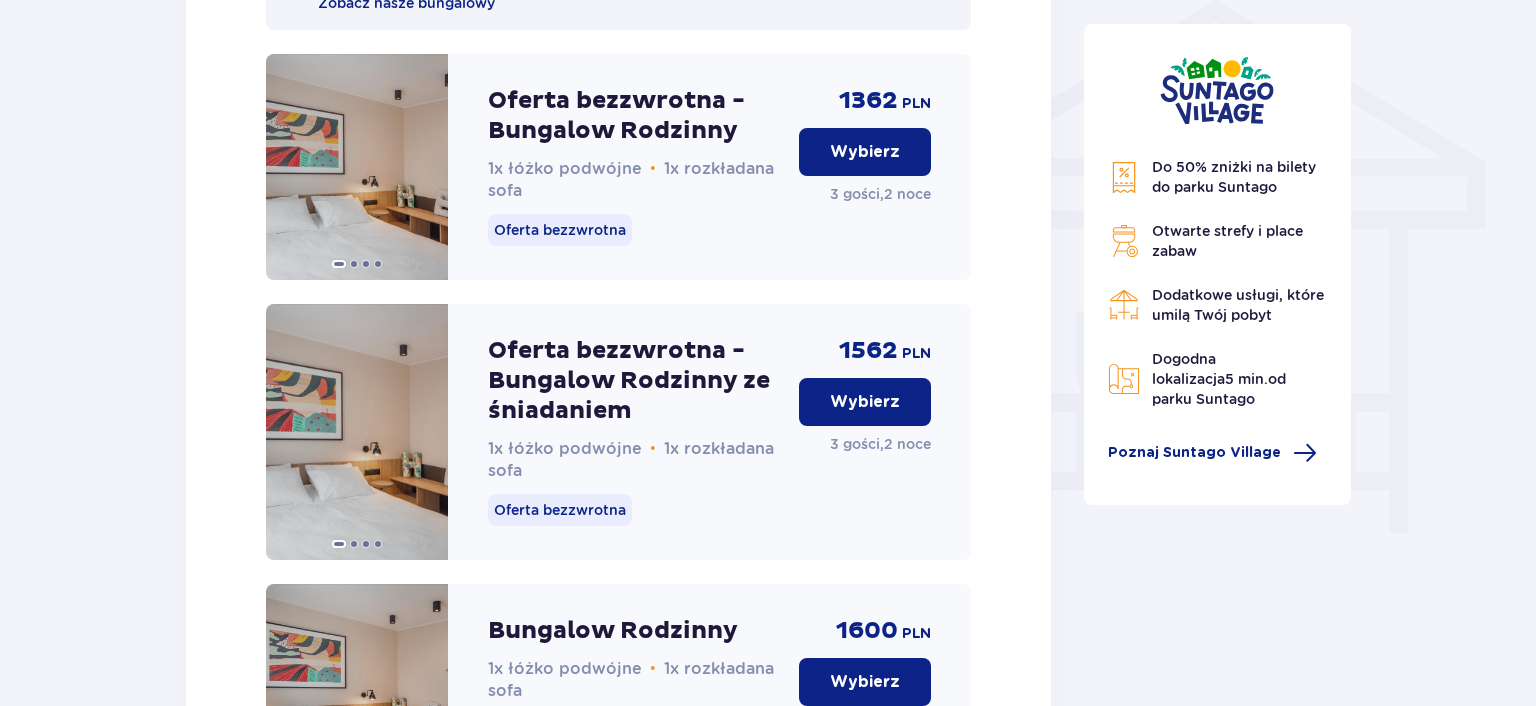 click on "Wybierz" at bounding box center (865, 402) 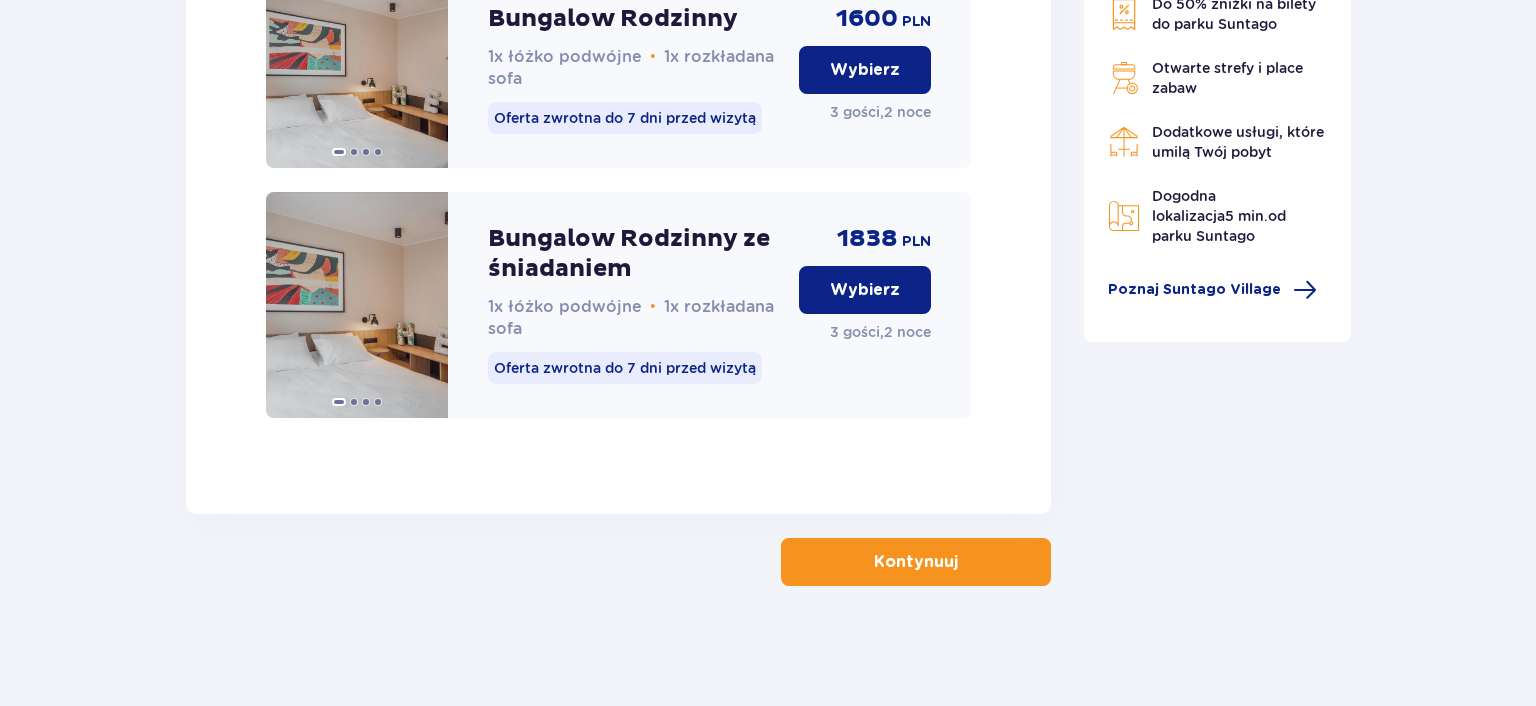 scroll, scrollTop: 2259, scrollLeft: 0, axis: vertical 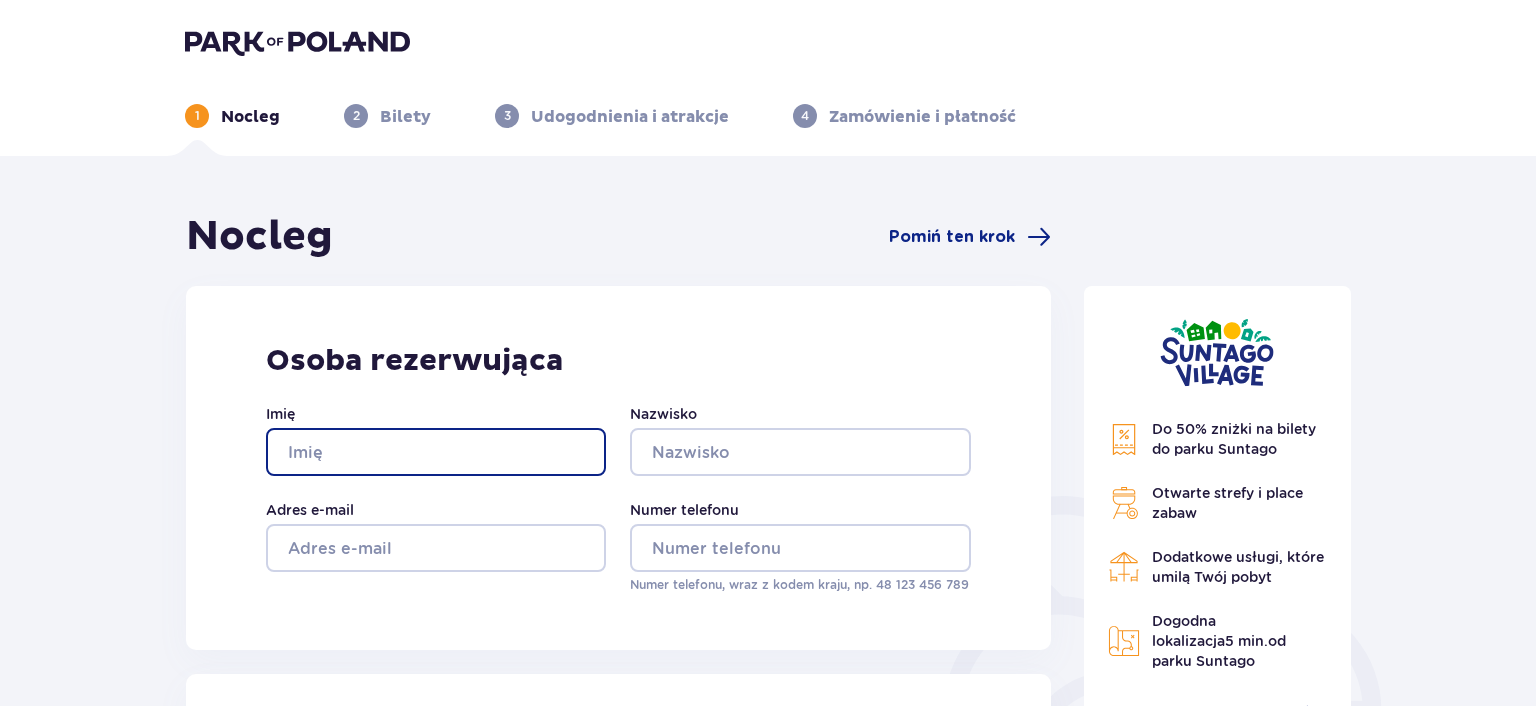 click on "Imię" at bounding box center [436, 452] 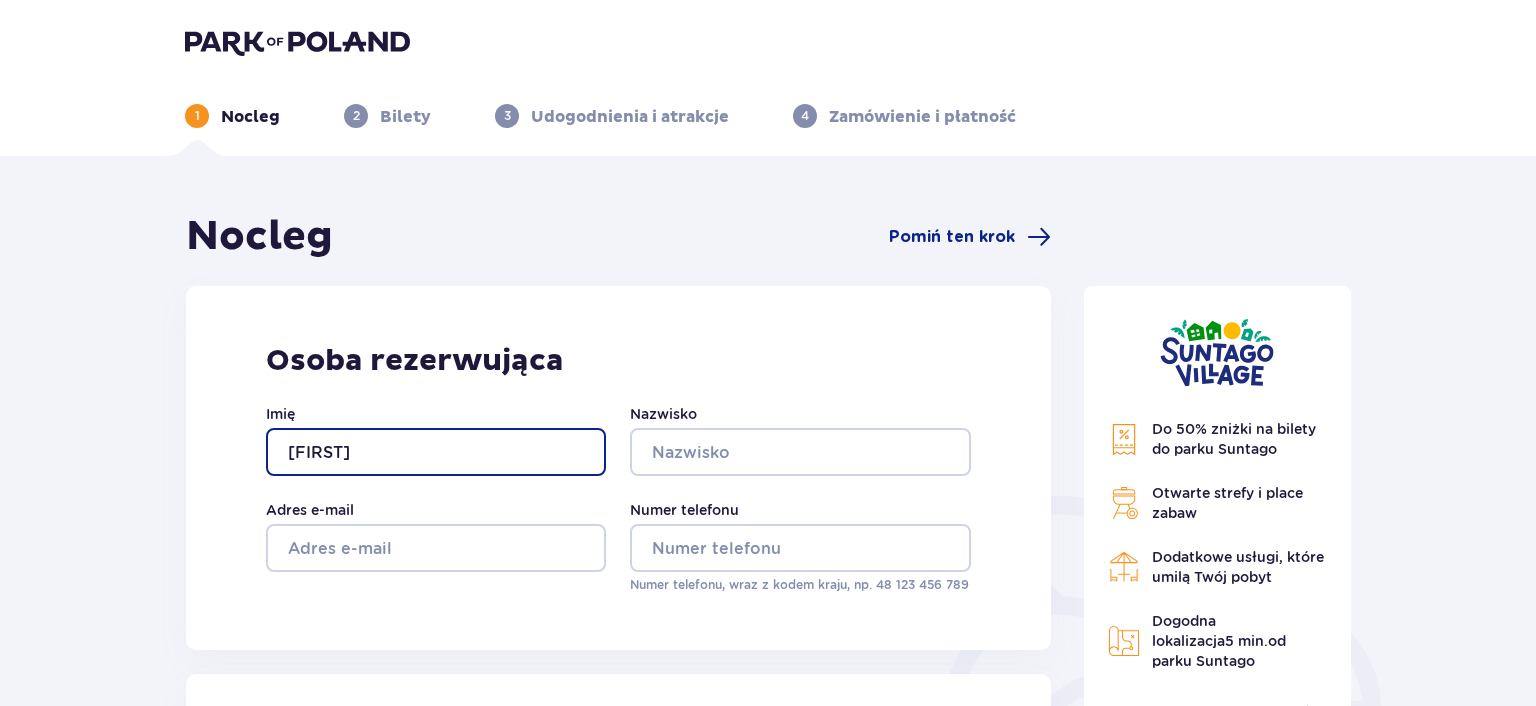 type on "Jacek" 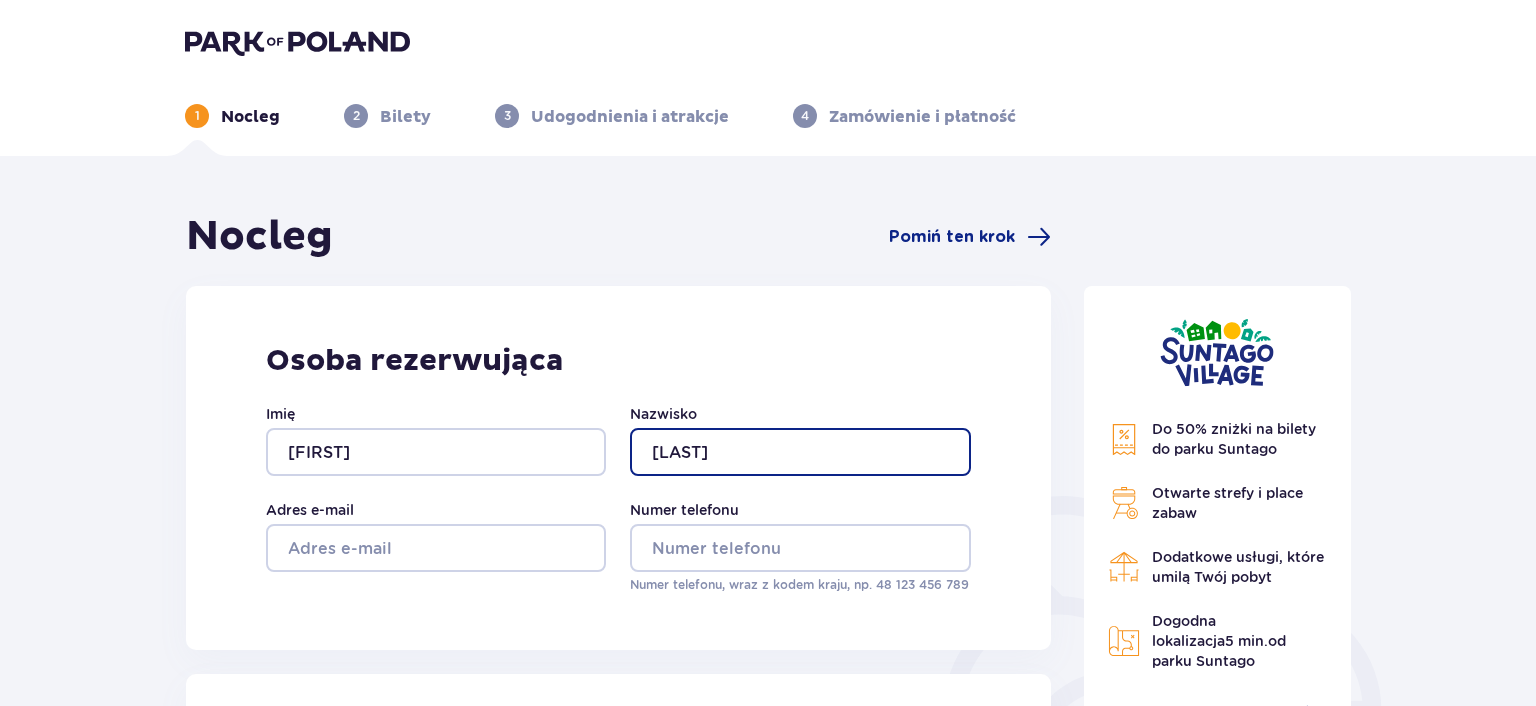 type on "Wydrych" 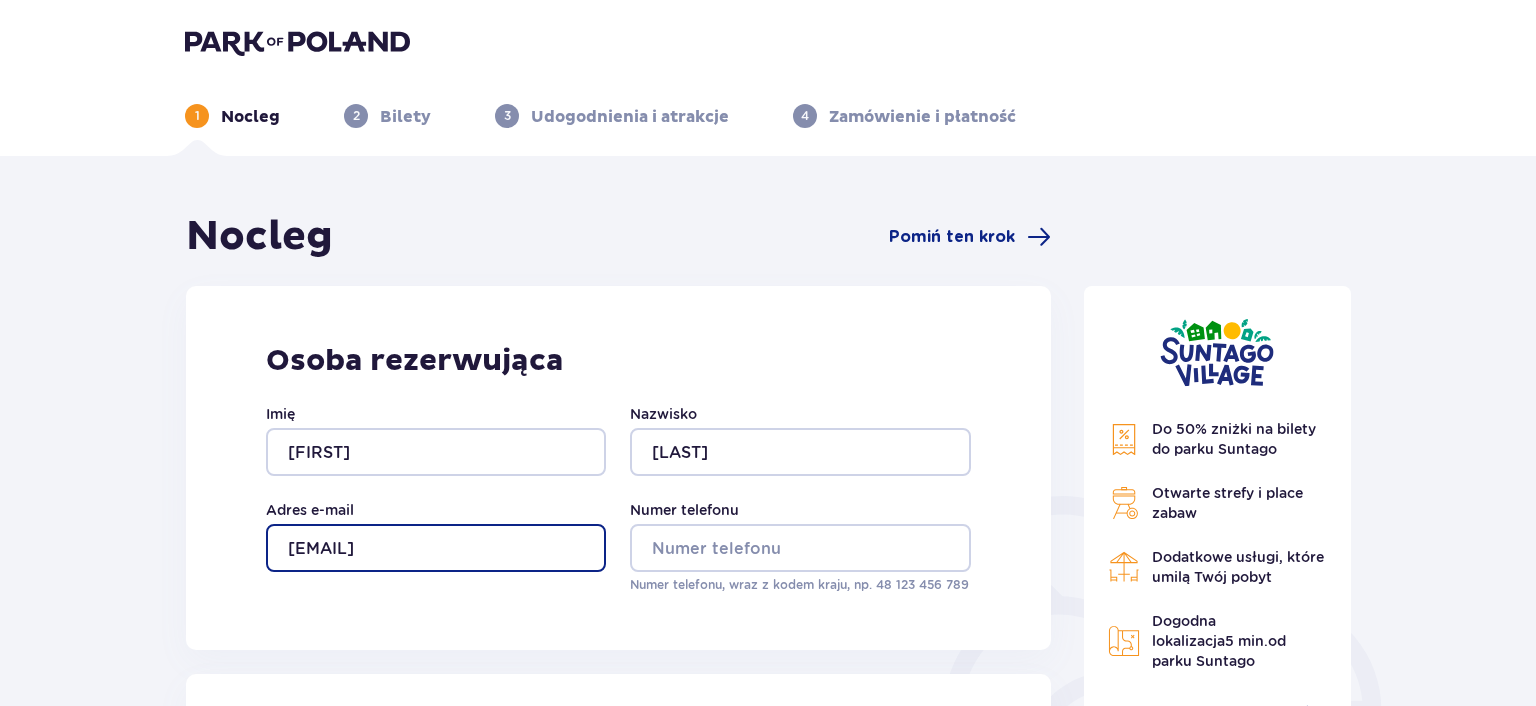 type on "fuhdzak@[EXAMPLE.COM]" 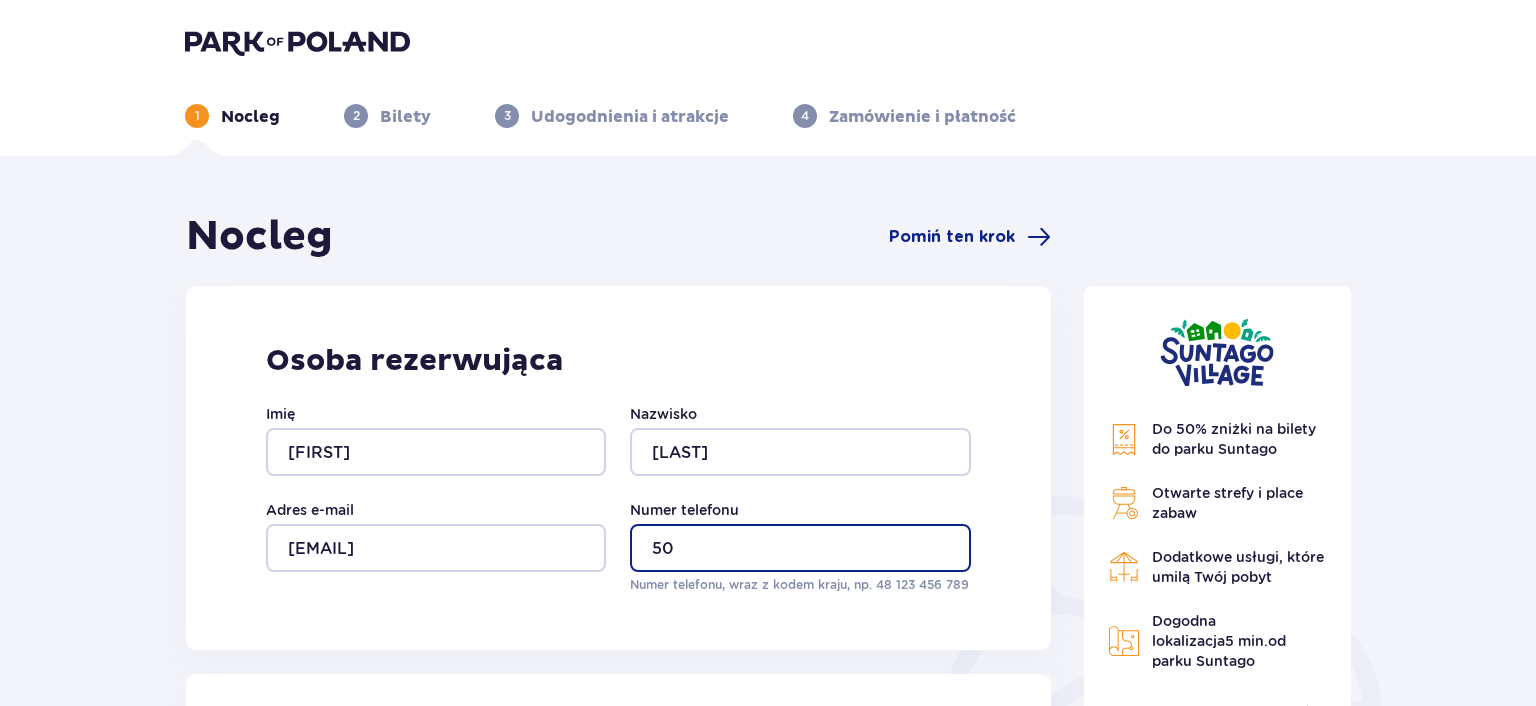 type on "5" 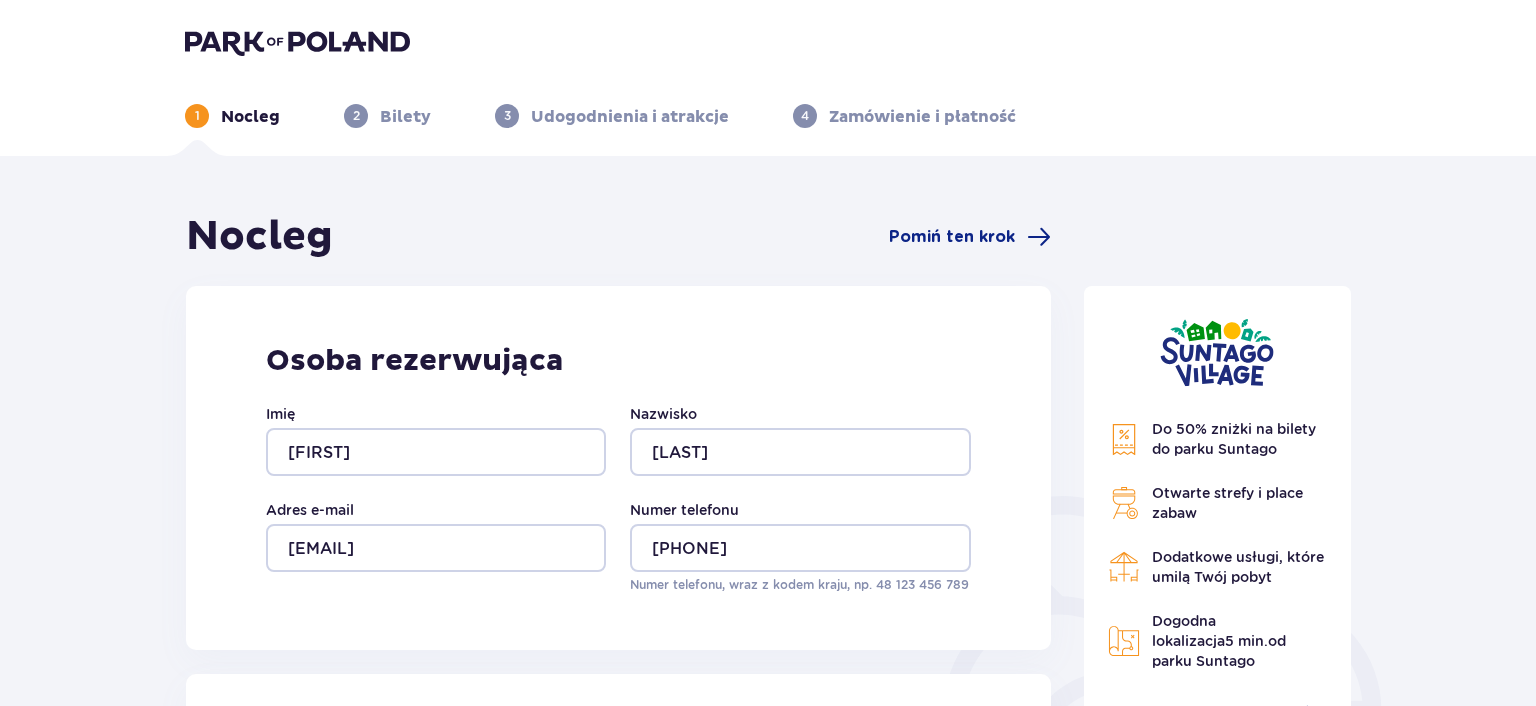 scroll, scrollTop: 627, scrollLeft: 0, axis: vertical 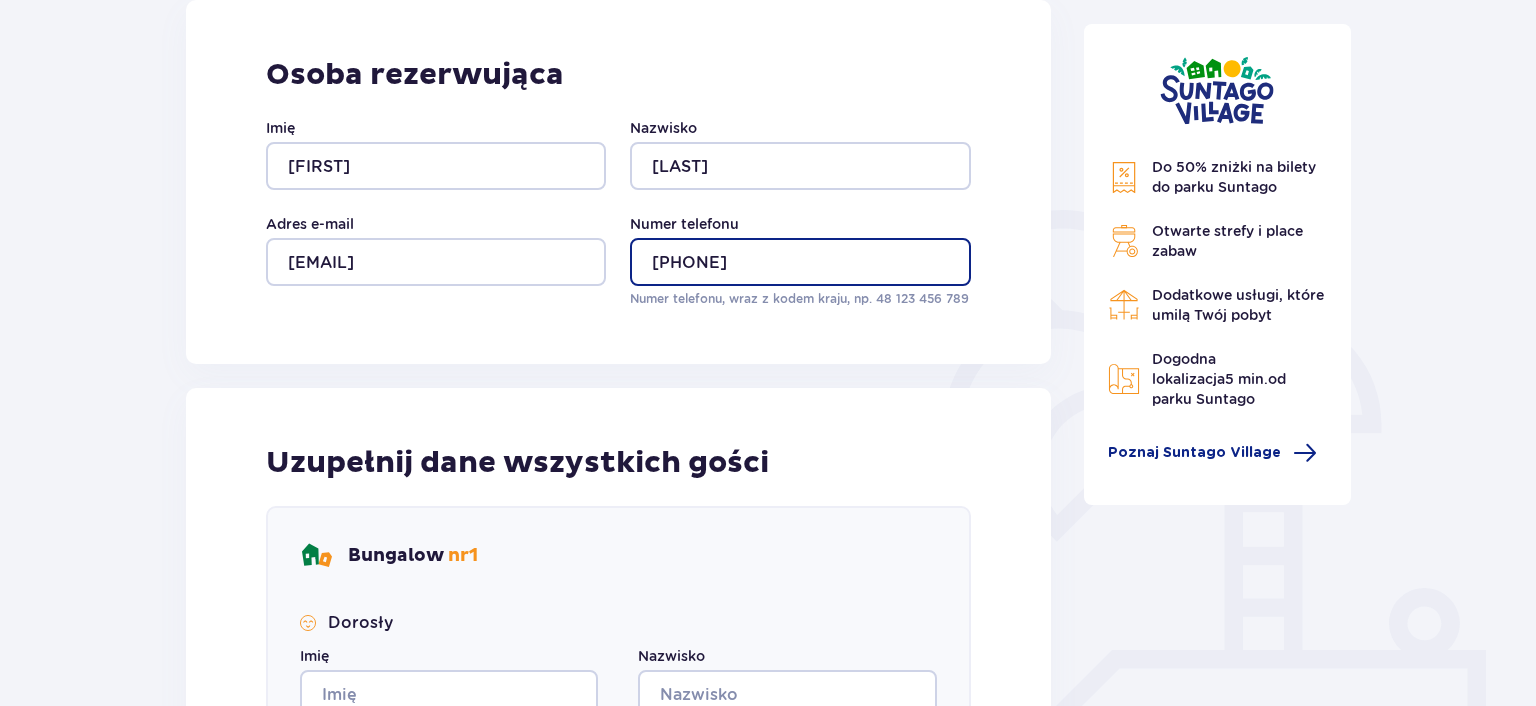 click on "48501546630" at bounding box center (800, 262) 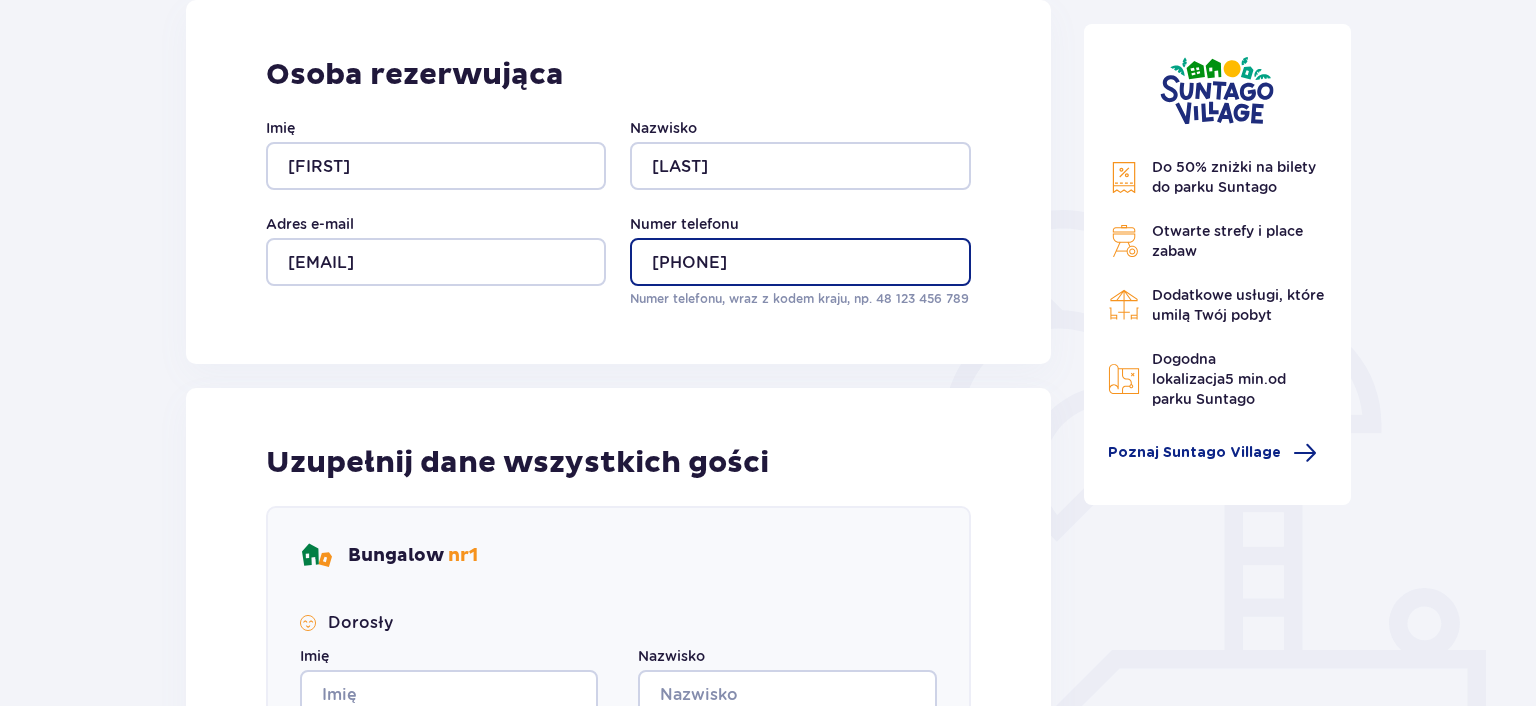 type on "48 501 546 630" 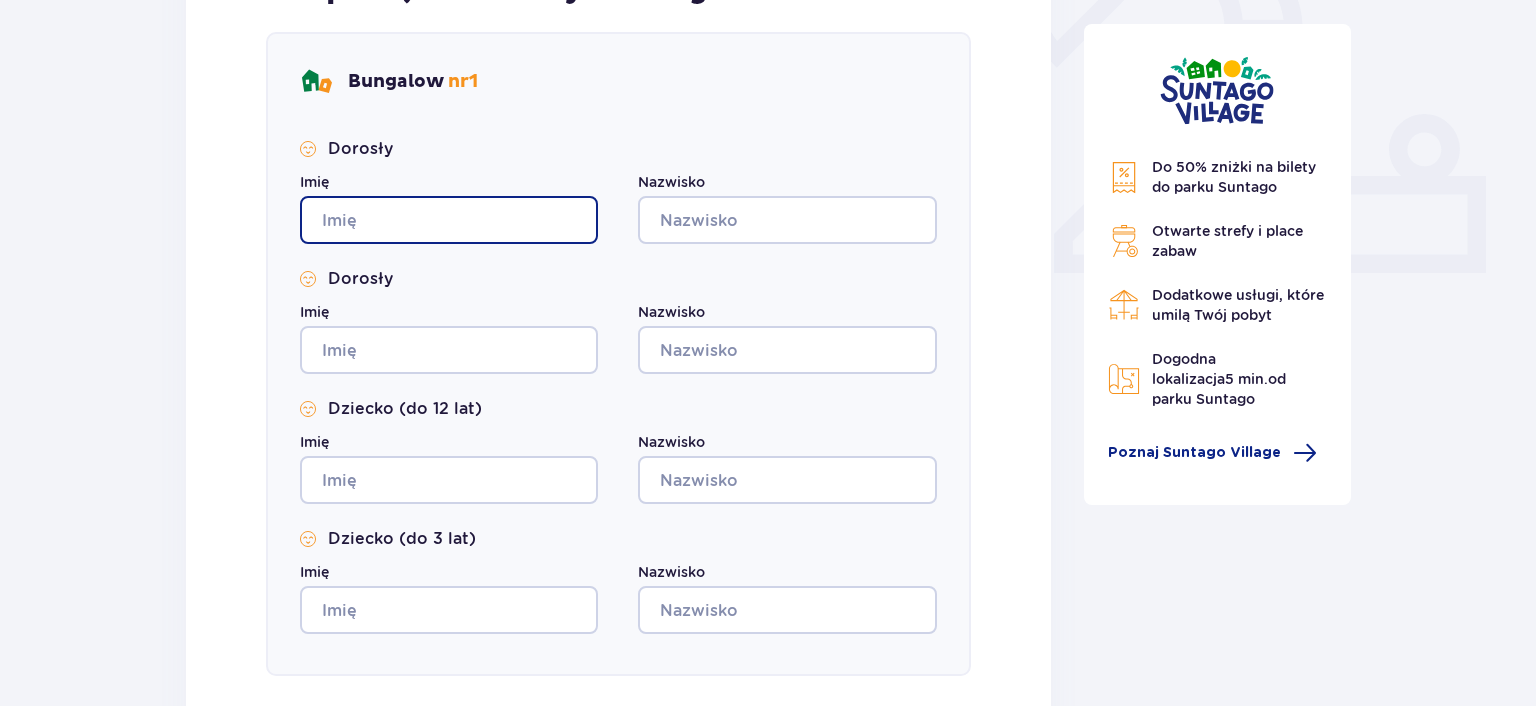 scroll, scrollTop: 765, scrollLeft: 0, axis: vertical 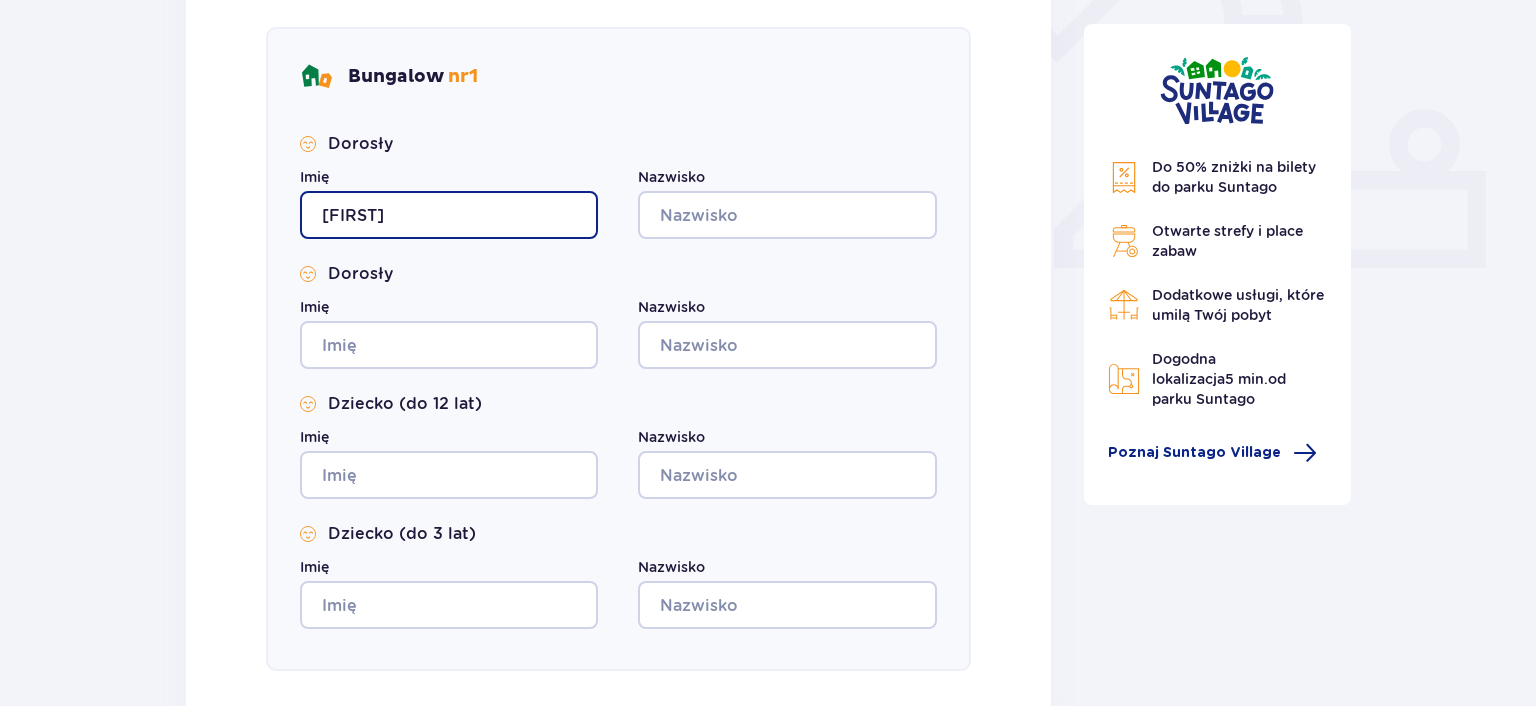 type on "Jacek" 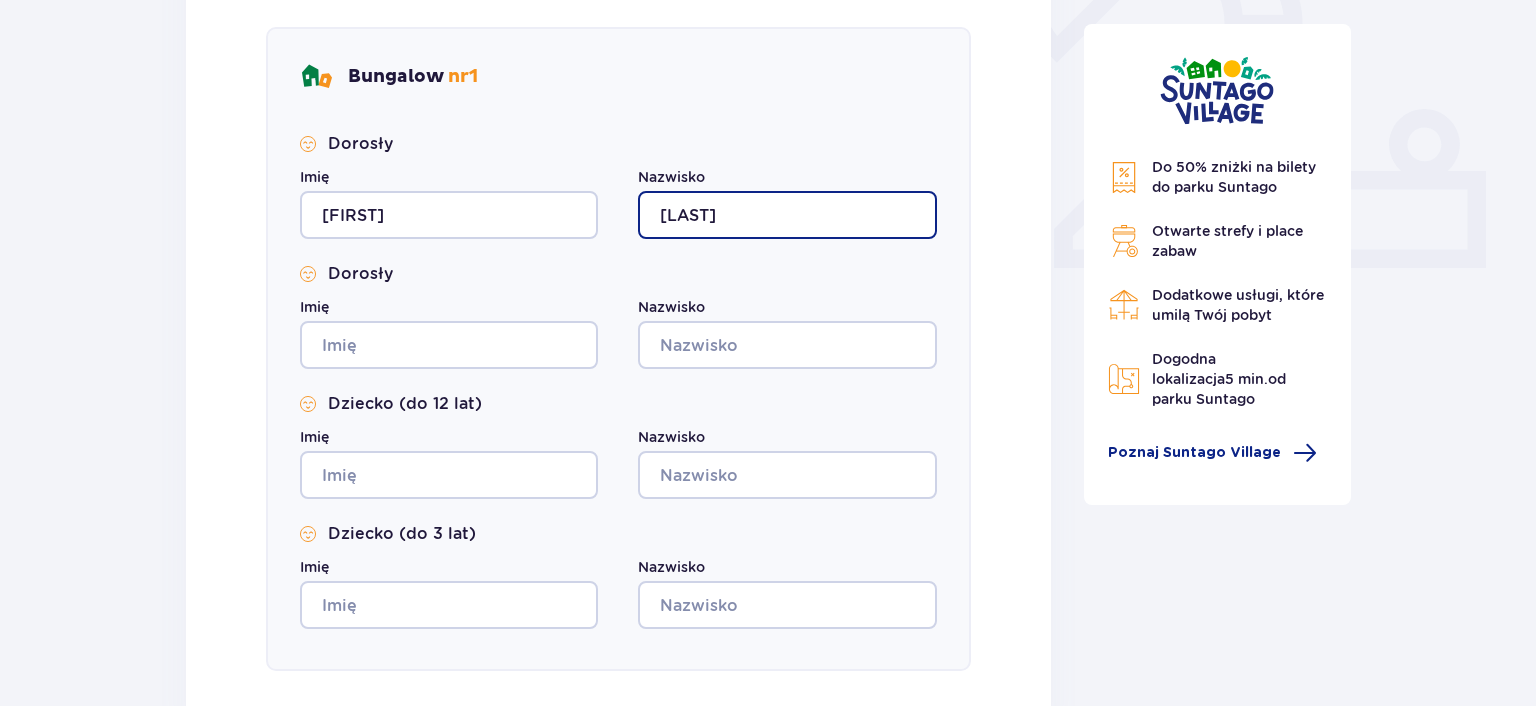 type on "Wydrych" 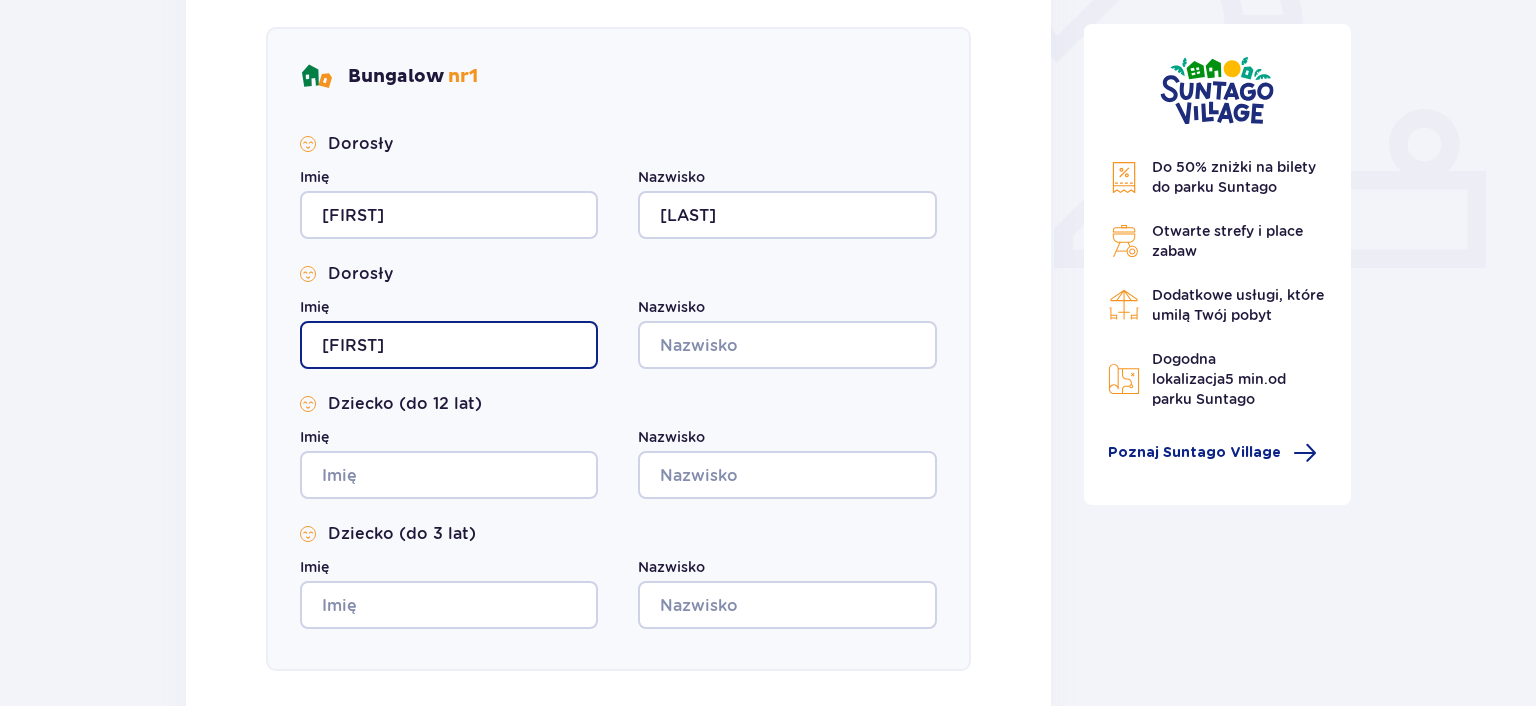 type on "Jolanta" 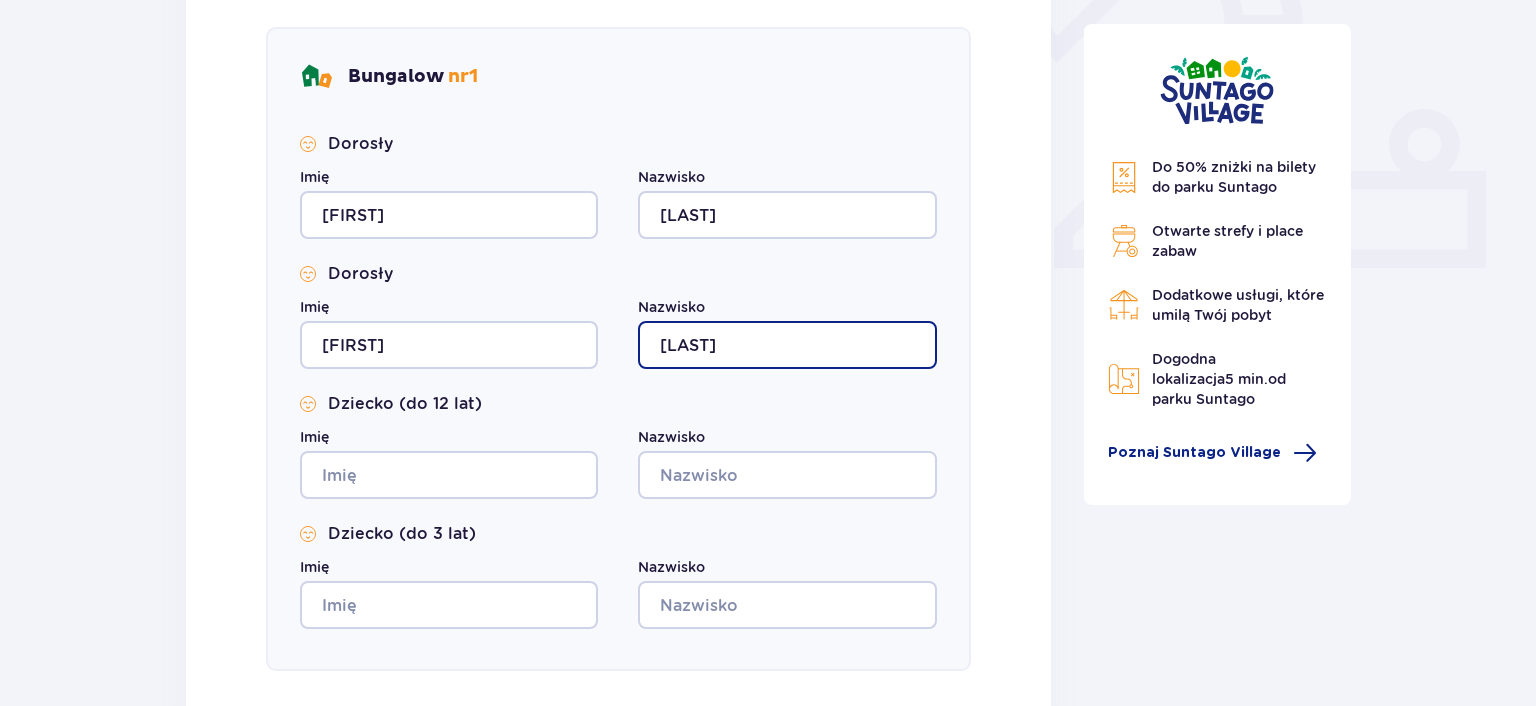 type on "Gurakowska-Wydrych" 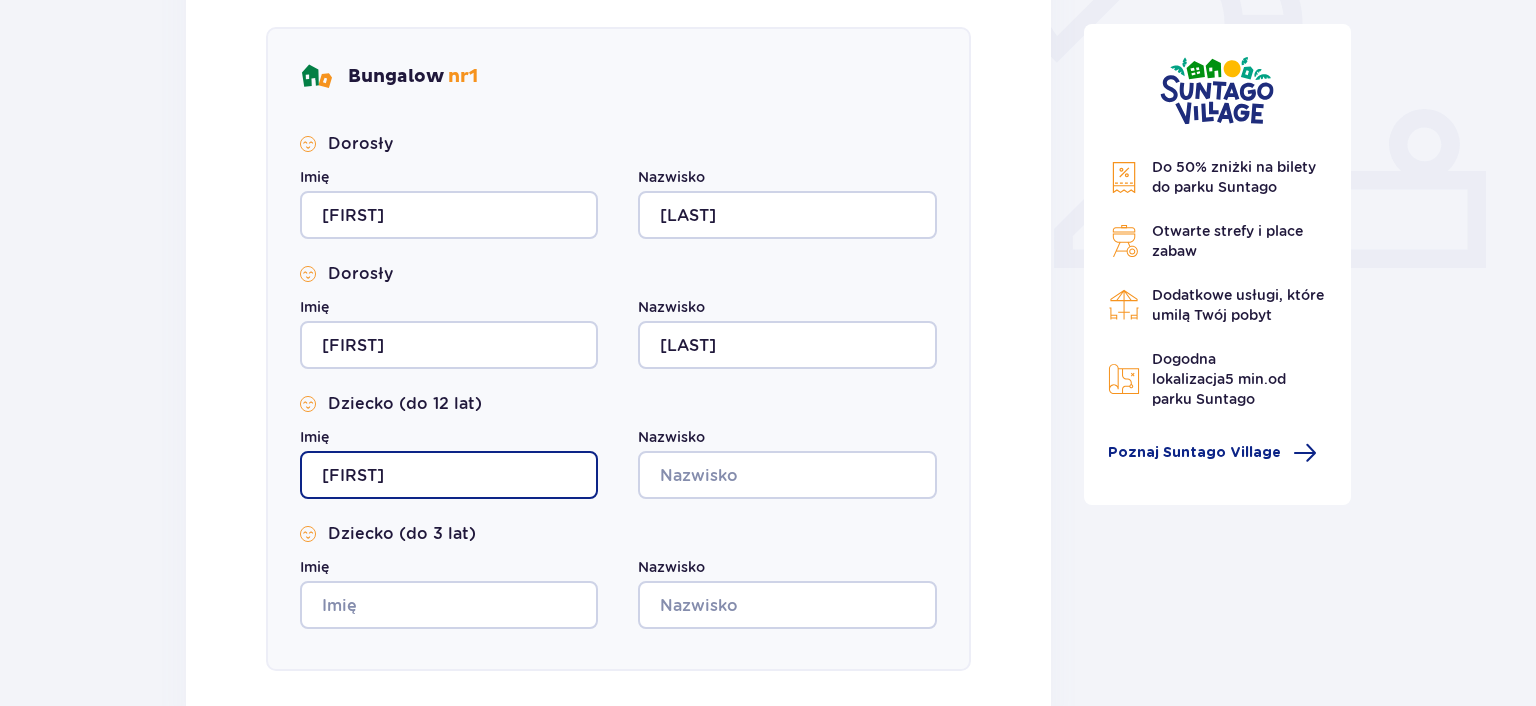 type on "Urszula" 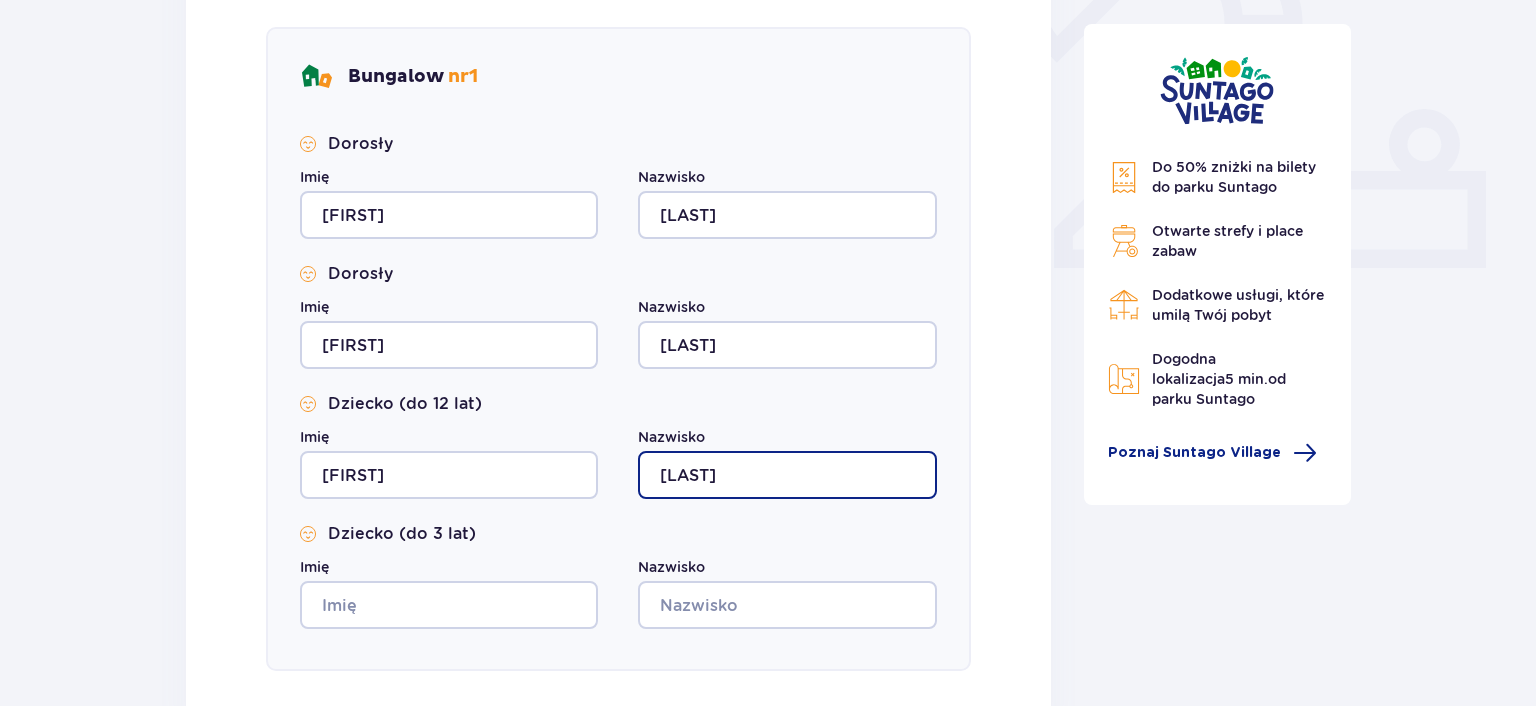 type on "Wydrych" 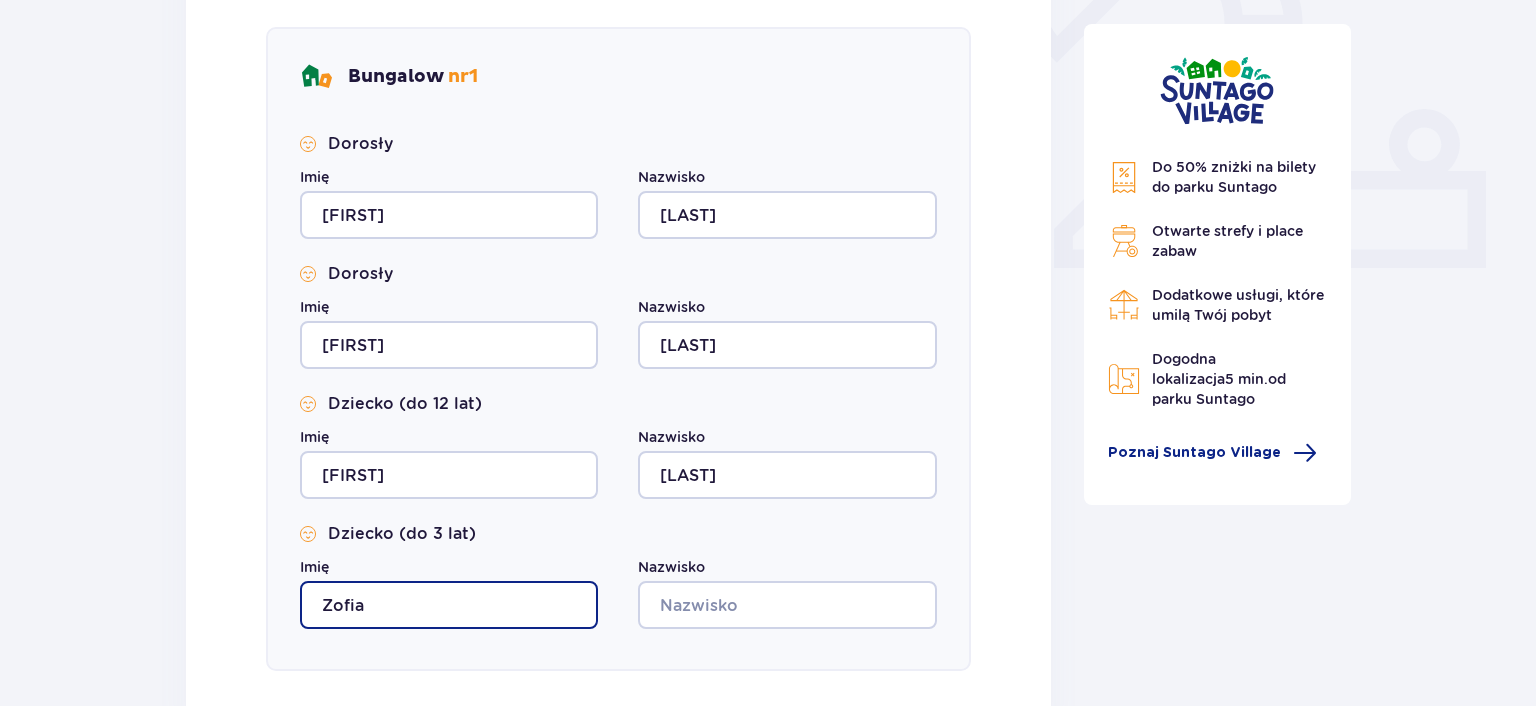 type on "Zofia" 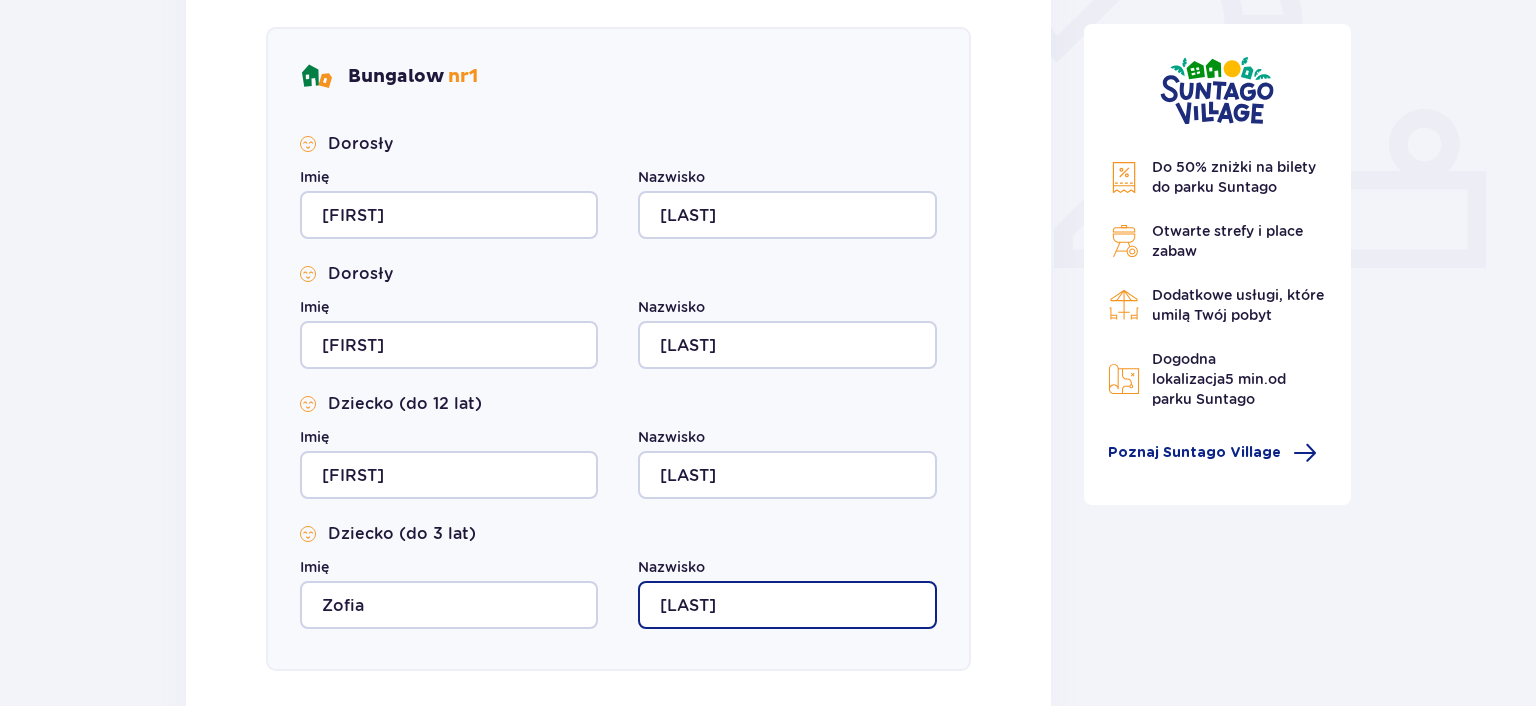 type on "[NAME]" 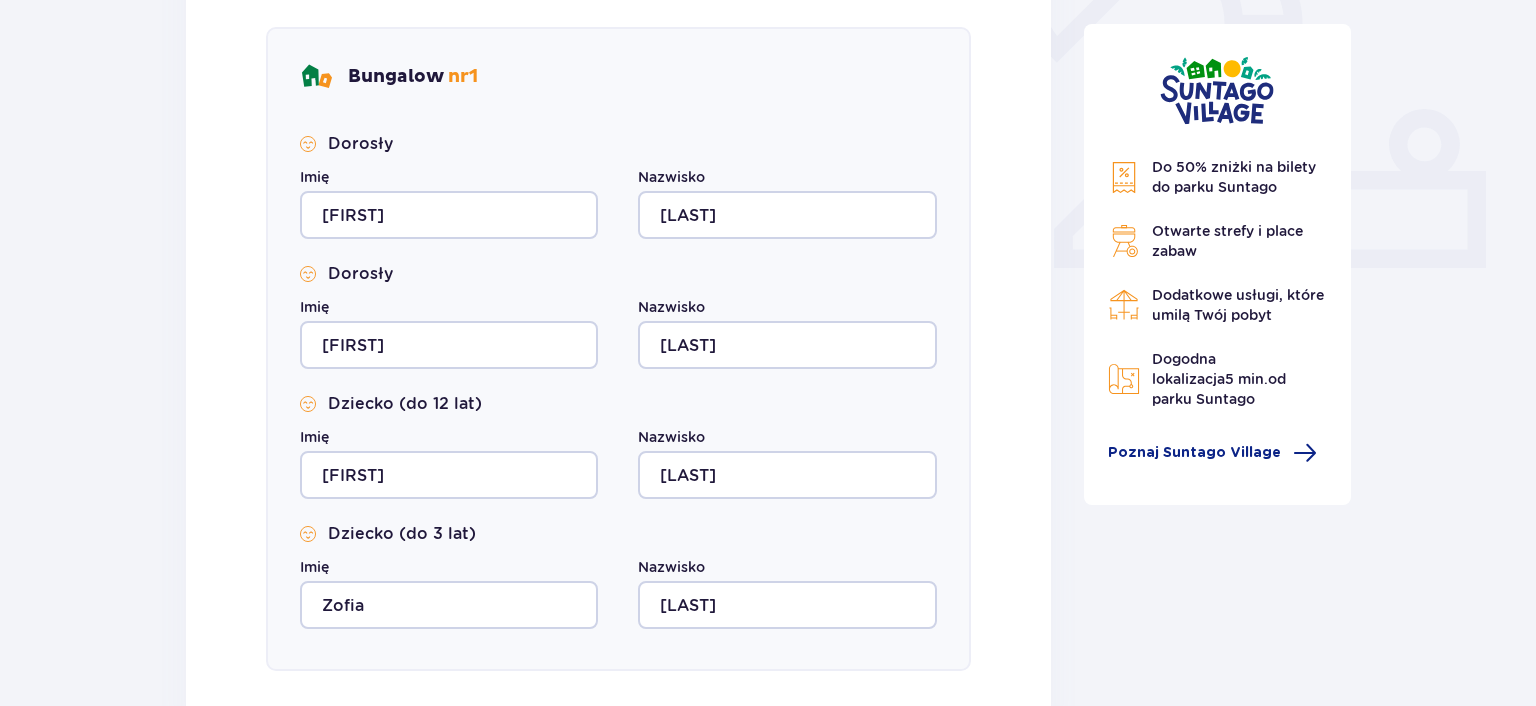 scroll, scrollTop: 1105, scrollLeft: 0, axis: vertical 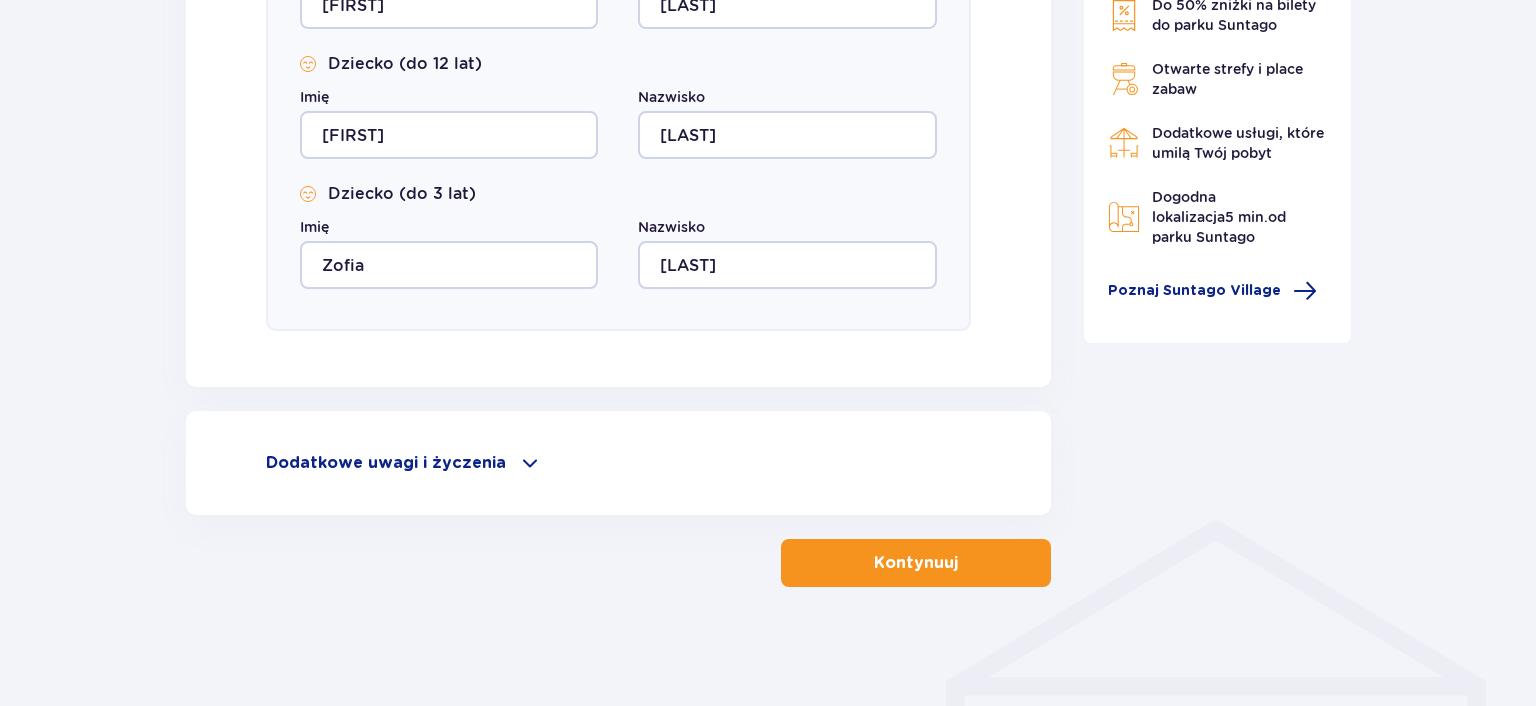 click on "Dodatkowe uwagi i życzenia" at bounding box center (618, 463) 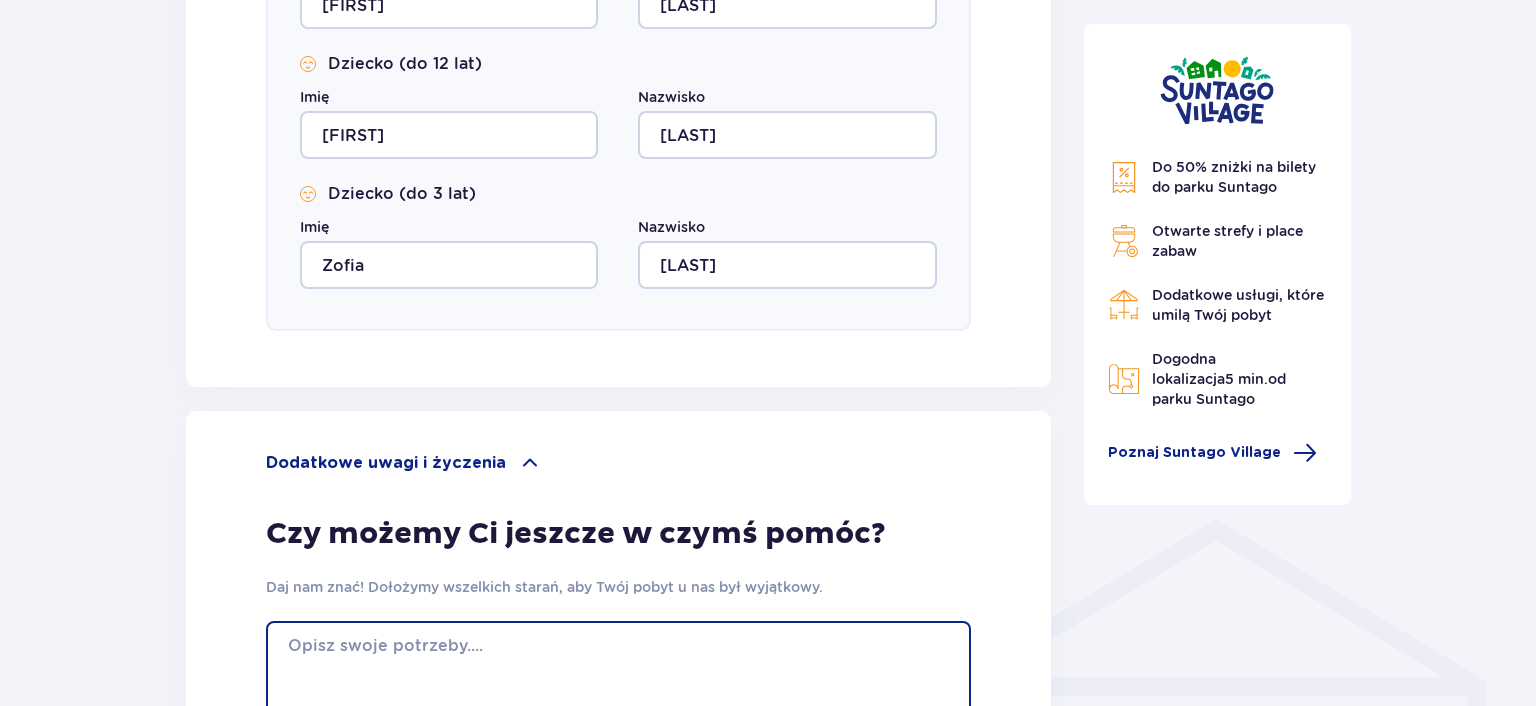 click at bounding box center (618, 711) 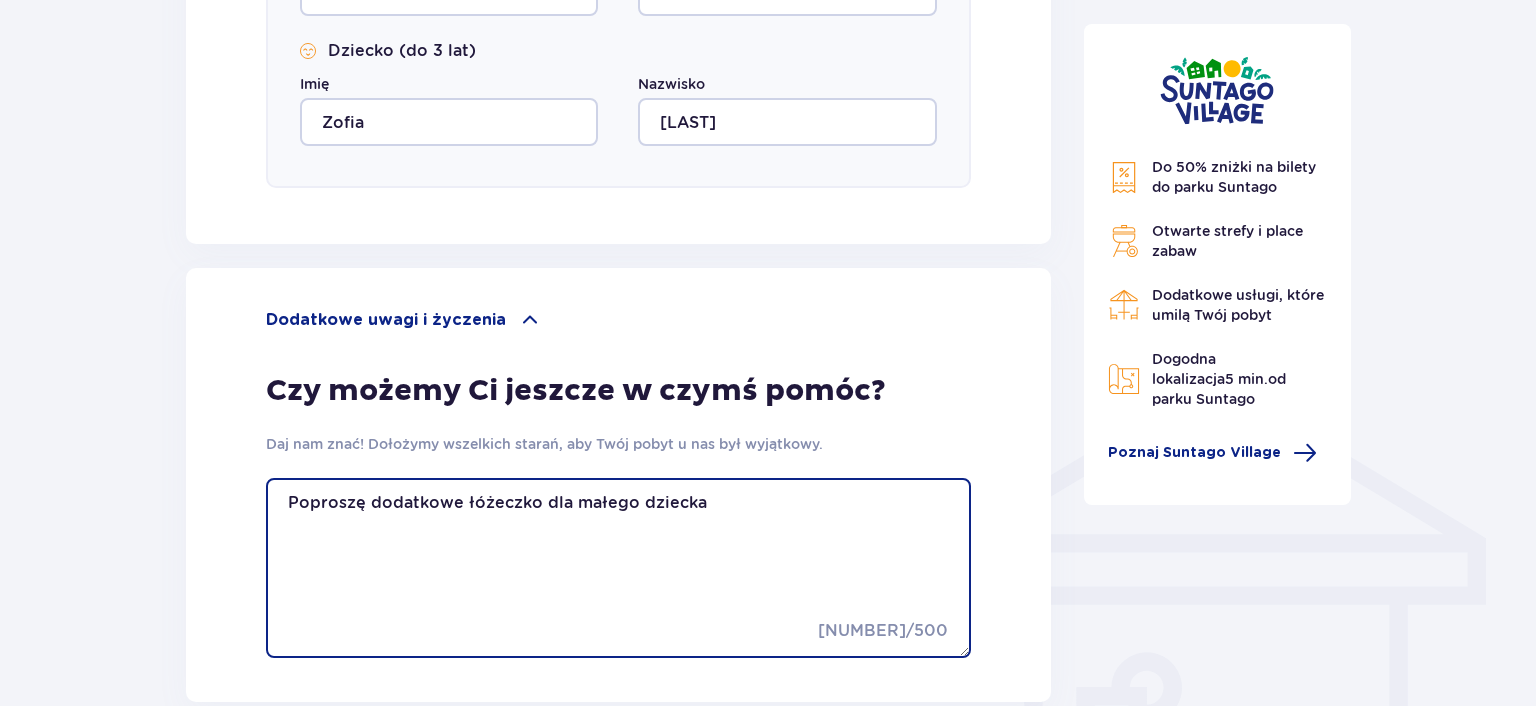 scroll, scrollTop: 1432, scrollLeft: 0, axis: vertical 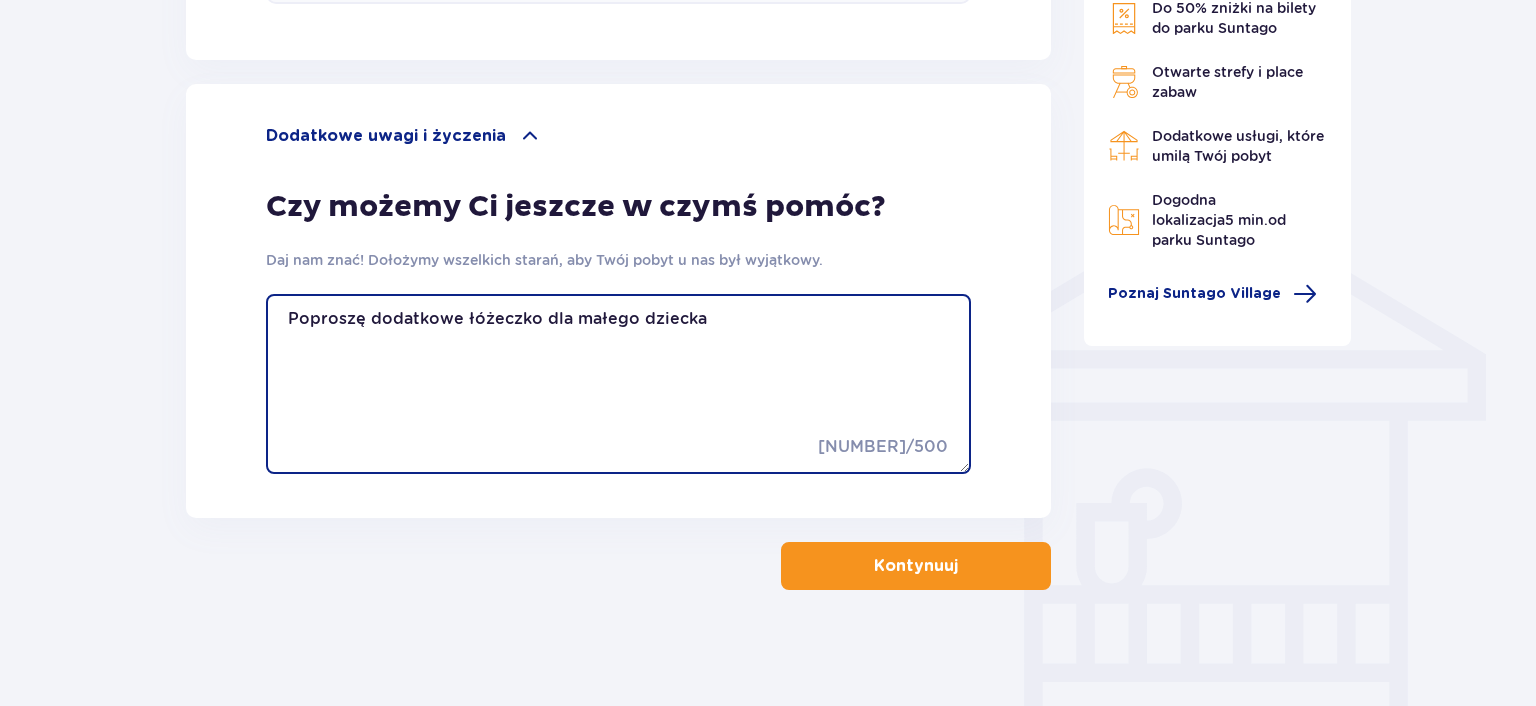type on "Poproszę dodatkowe łóżeczko dla małego dziecka" 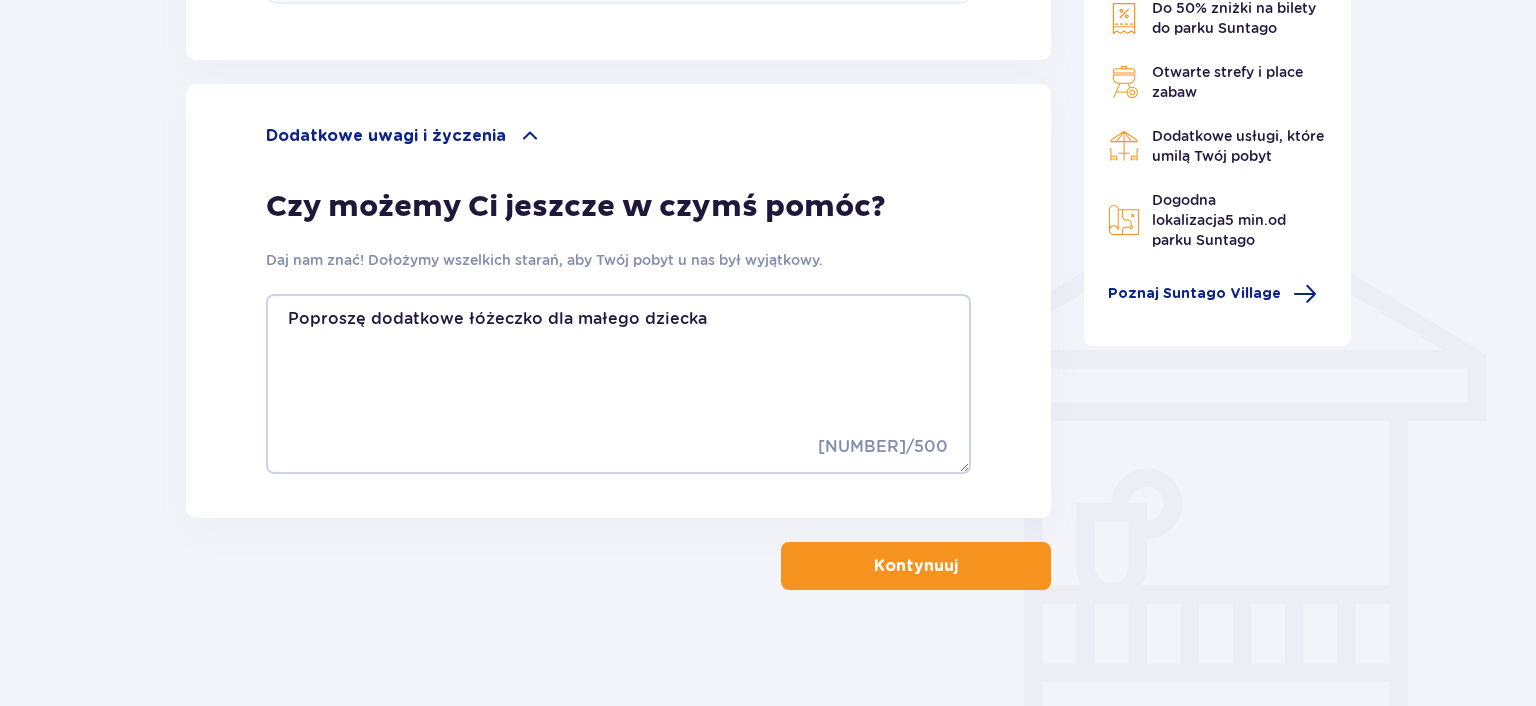 click at bounding box center [962, 566] 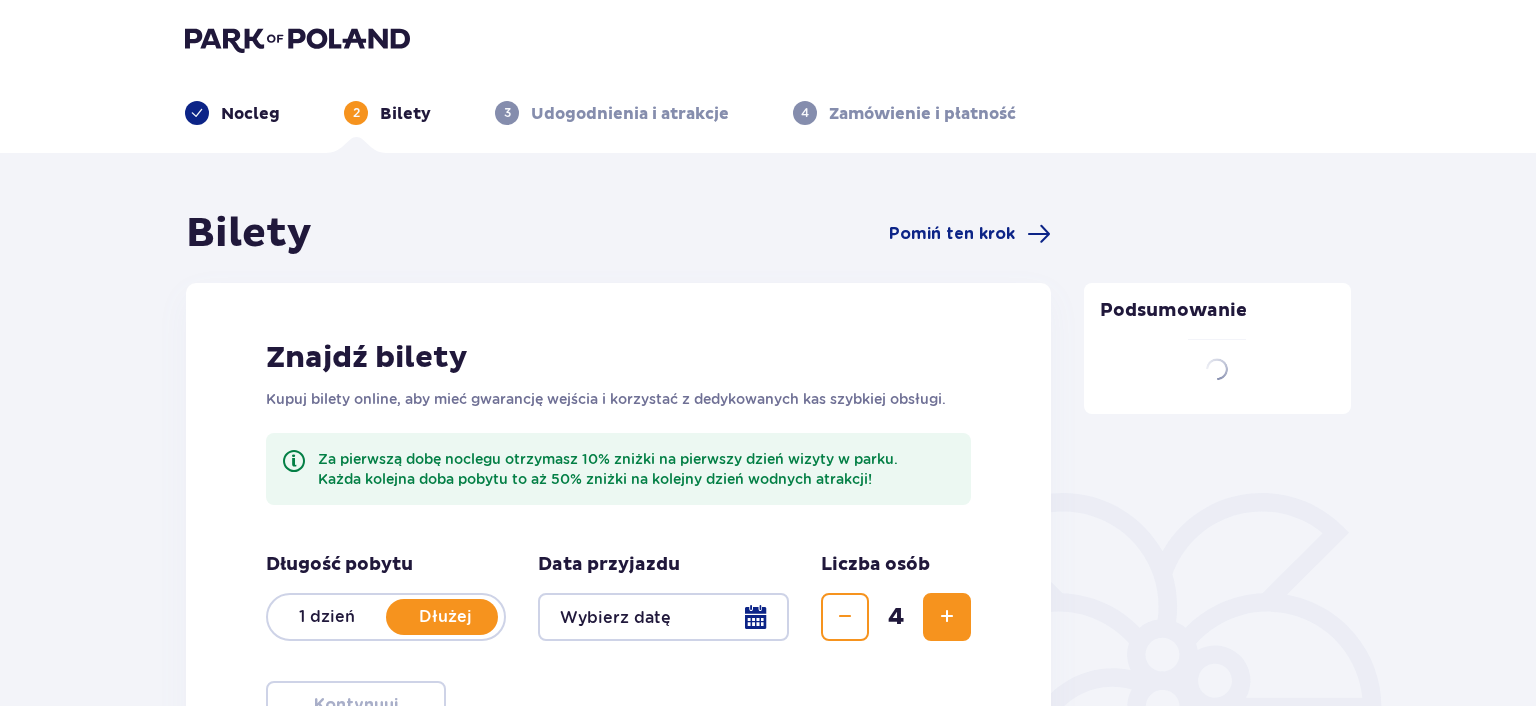 scroll, scrollTop: 0, scrollLeft: 0, axis: both 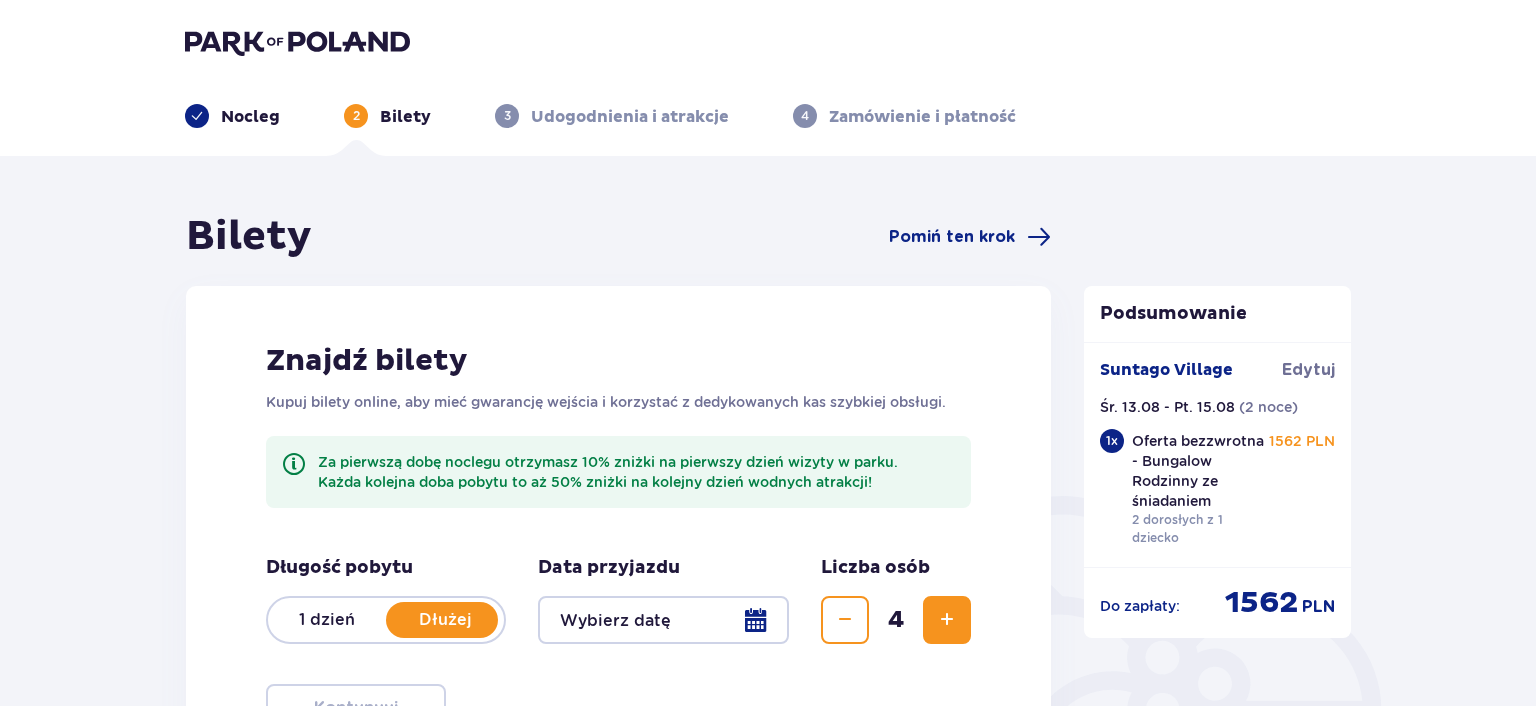 click at bounding box center (663, 620) 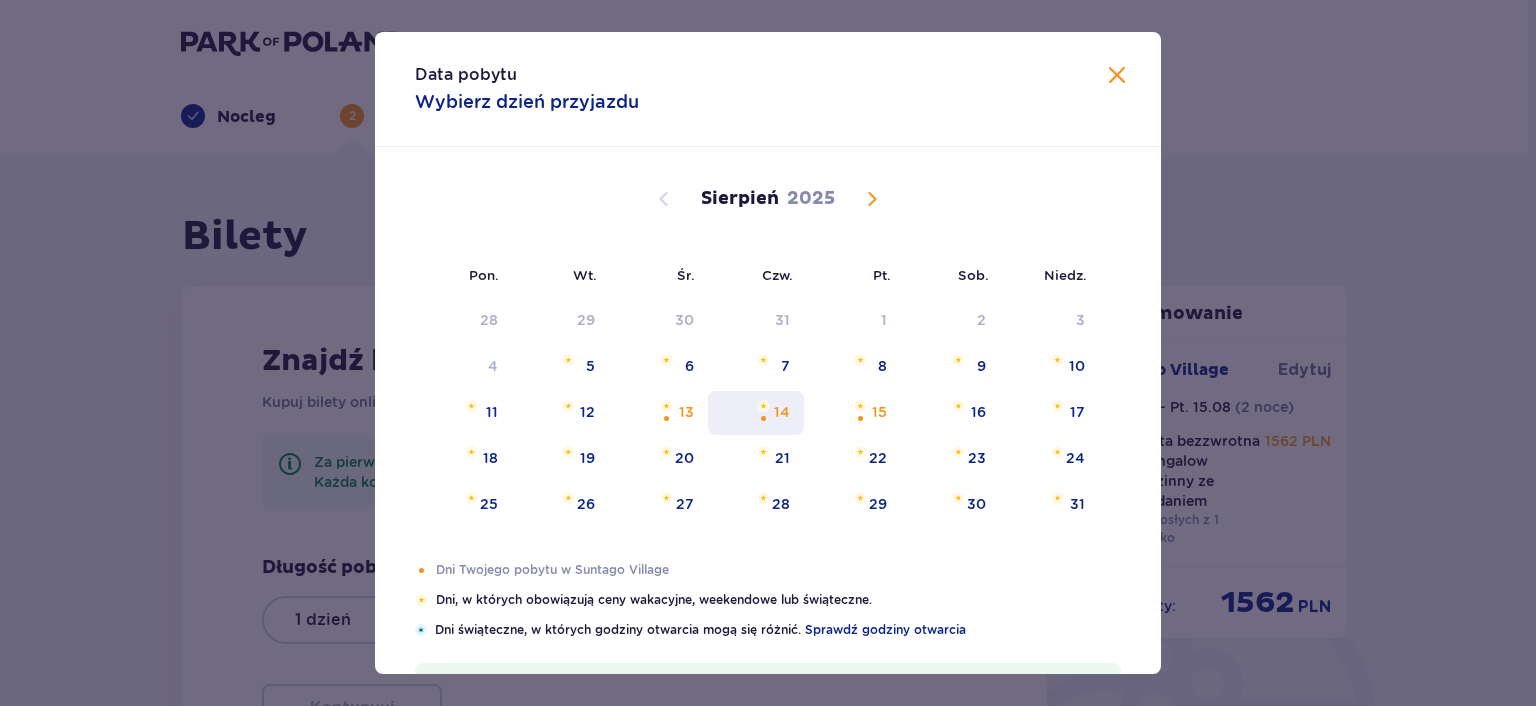 click on "14" at bounding box center [782, 412] 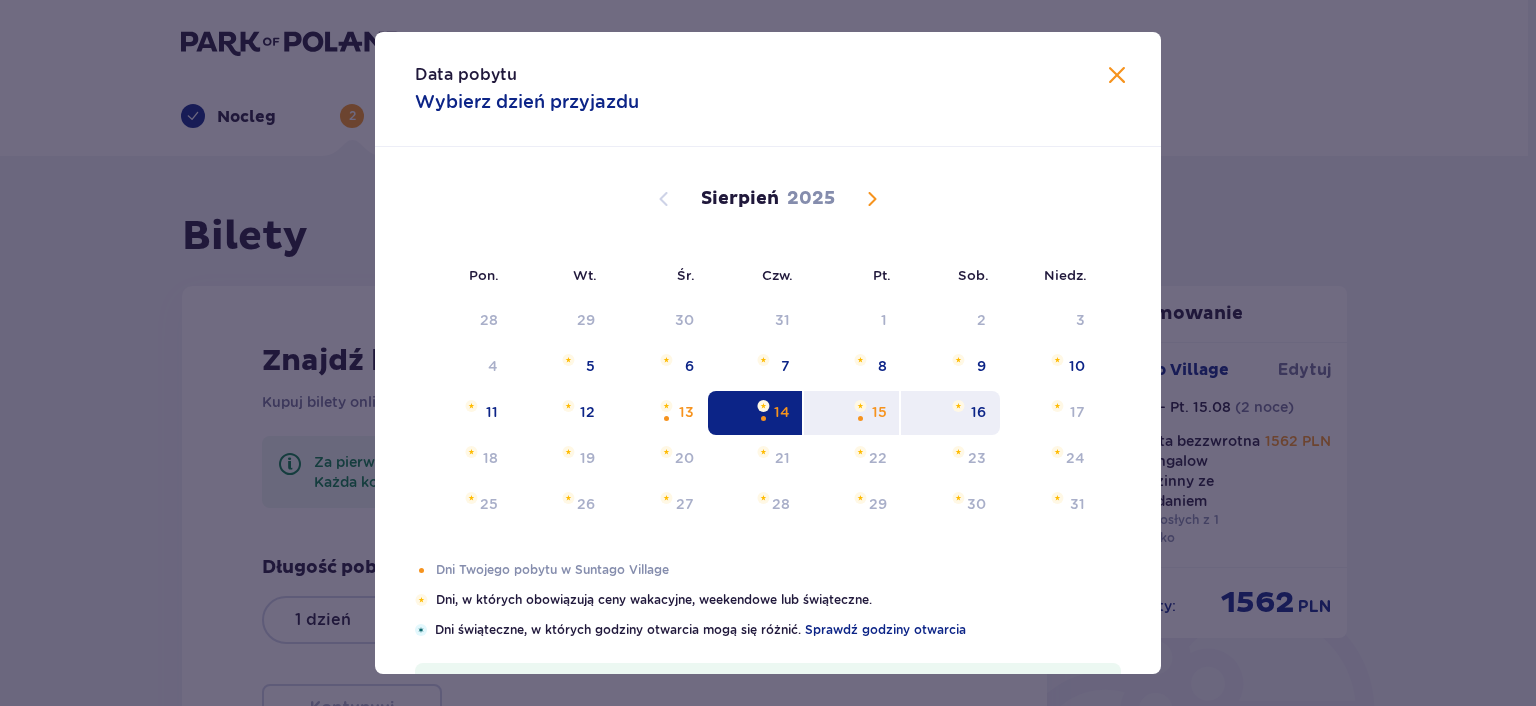 click on "16" at bounding box center [978, 412] 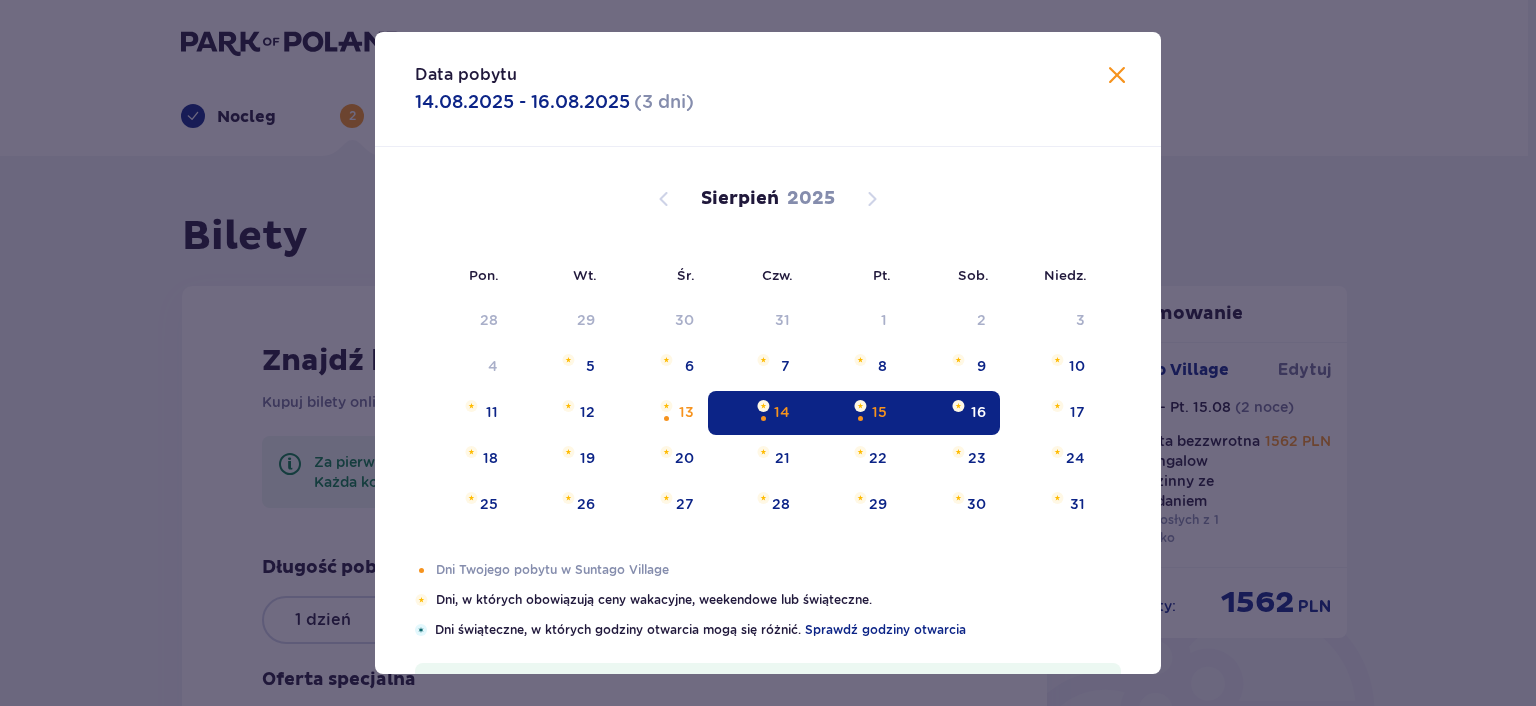 type on "14.08.25 - 16.08.25" 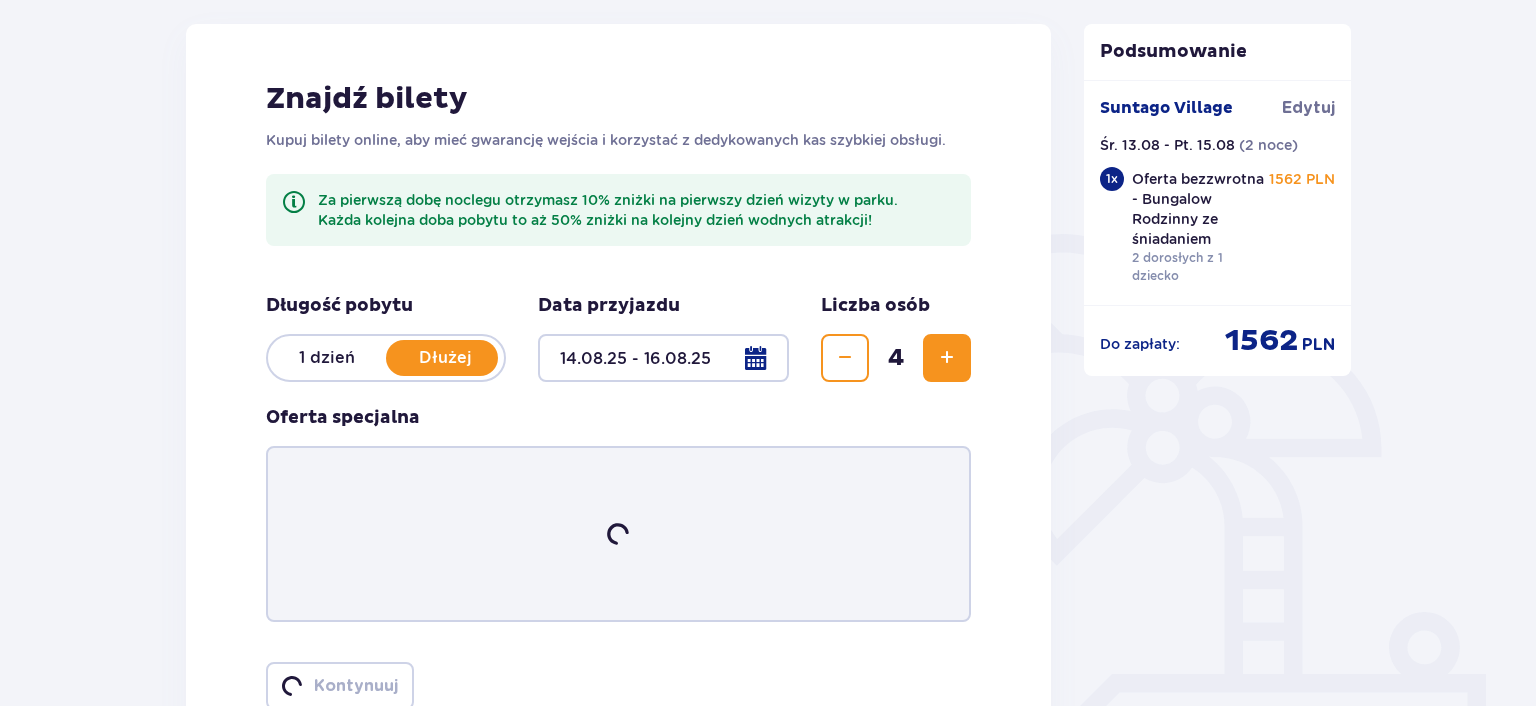scroll, scrollTop: 263, scrollLeft: 0, axis: vertical 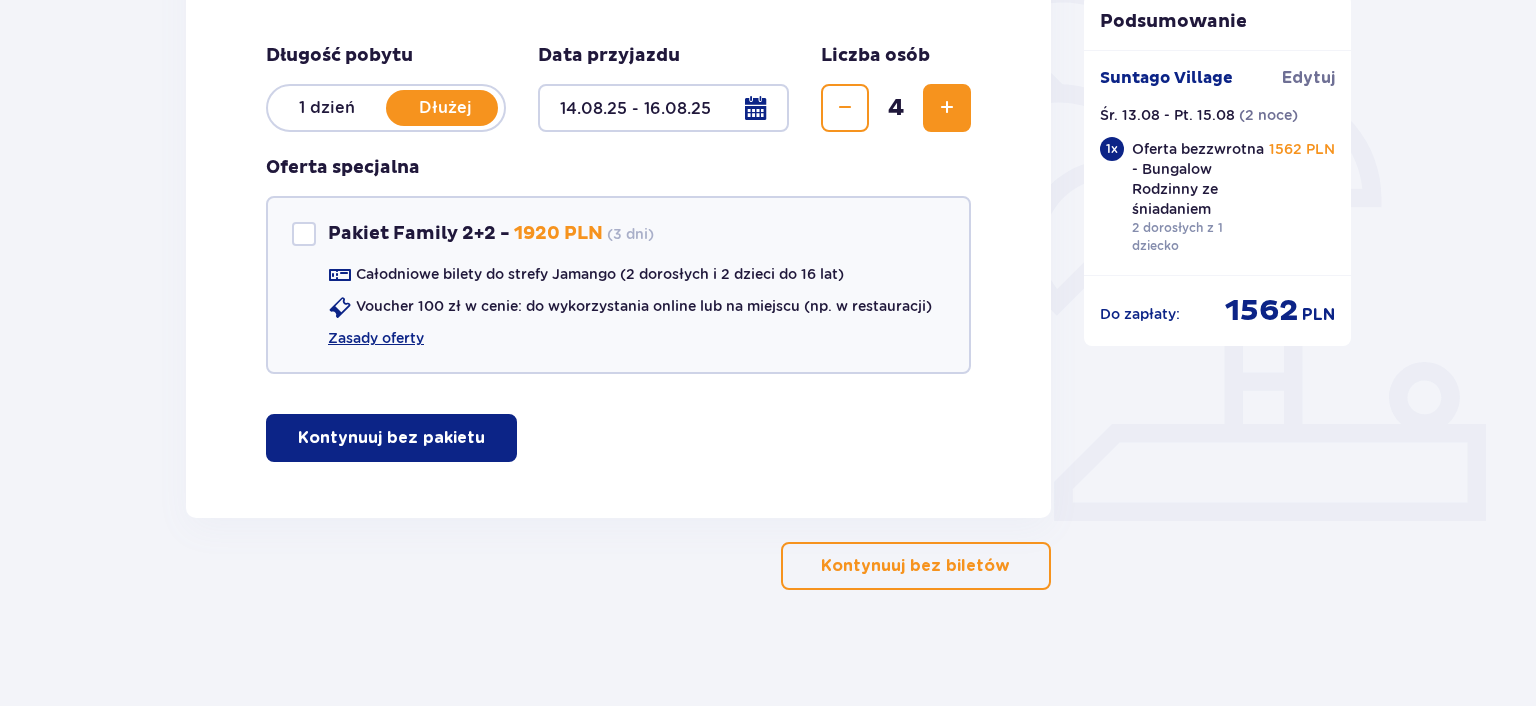 click on "Kontynuuj bez pakietu" at bounding box center (391, 438) 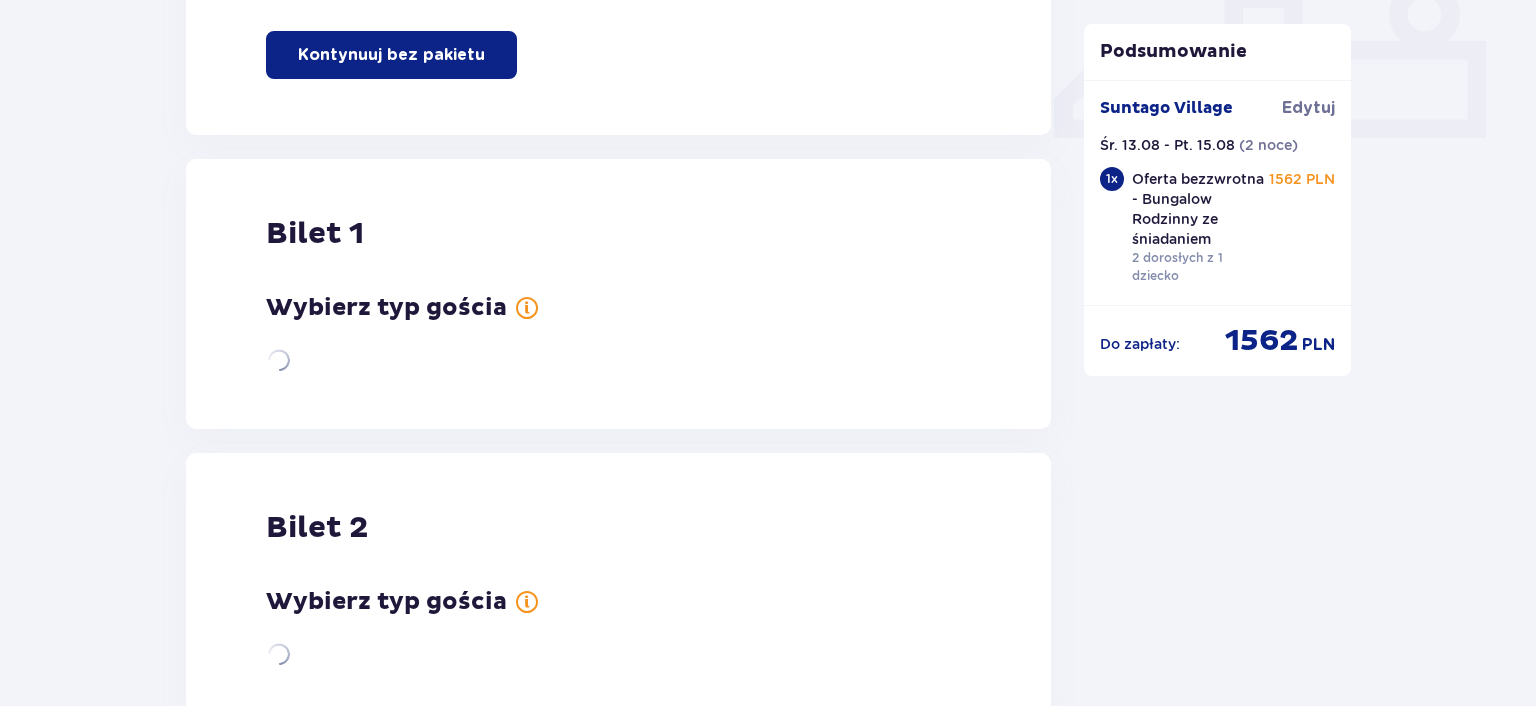 scroll, scrollTop: 900, scrollLeft: 0, axis: vertical 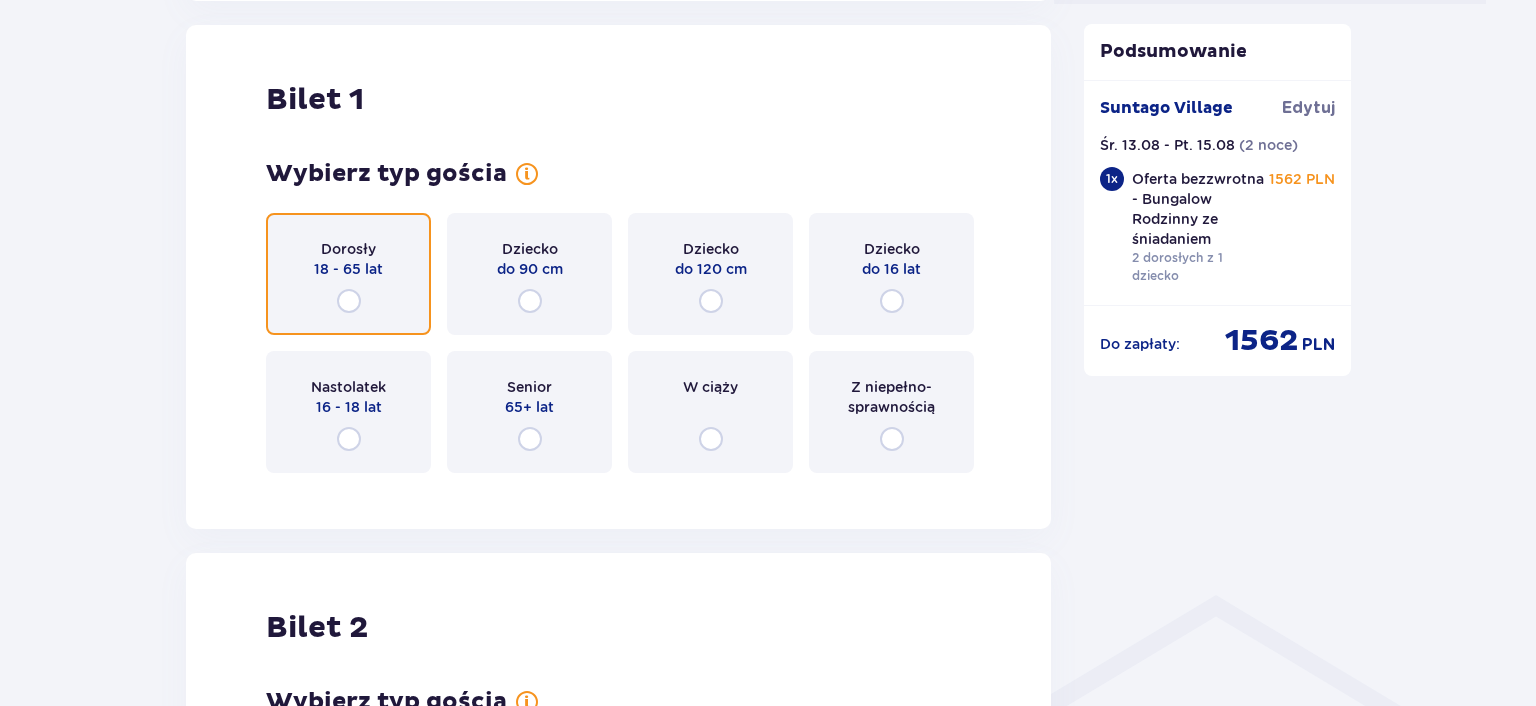 click at bounding box center (349, 301) 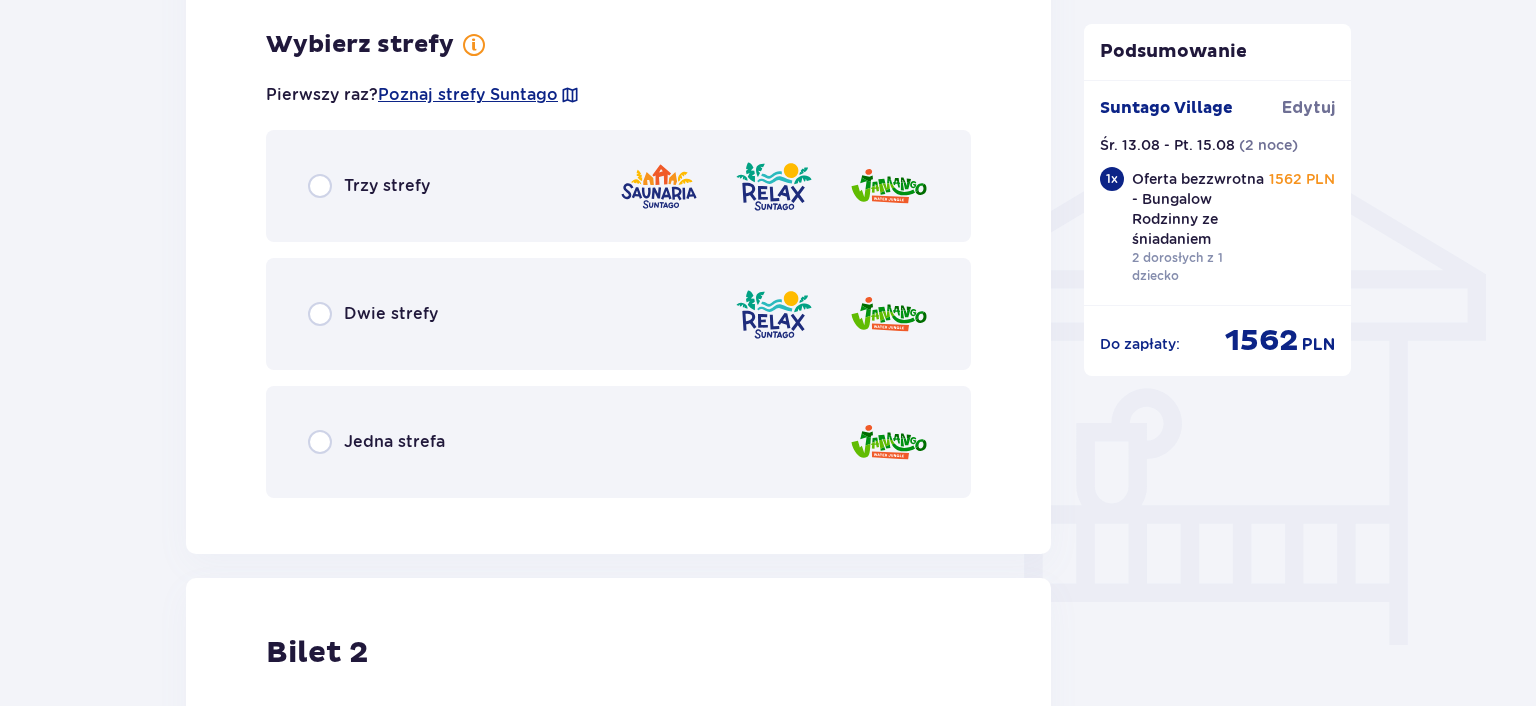 scroll, scrollTop: 1517, scrollLeft: 0, axis: vertical 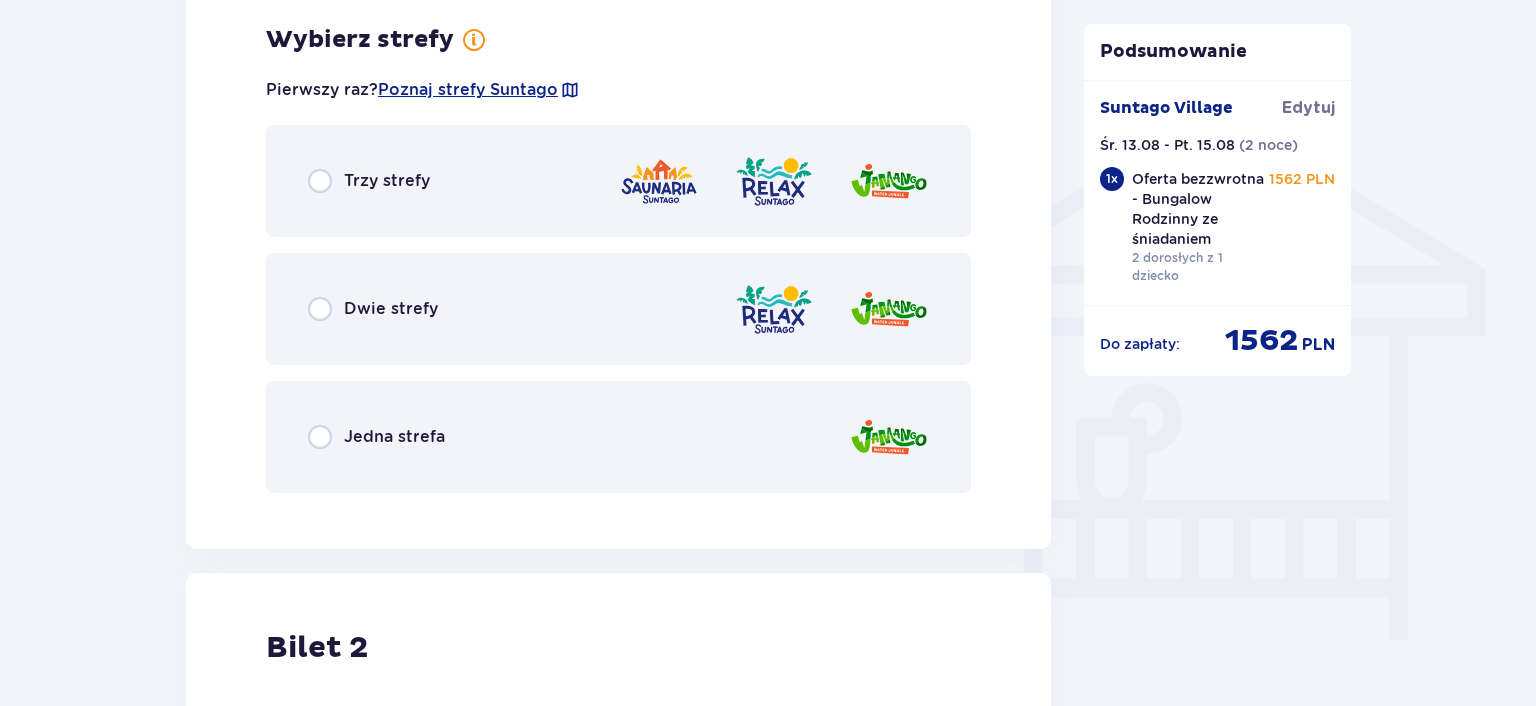 click on "Jedna strefa" at bounding box center (376, 437) 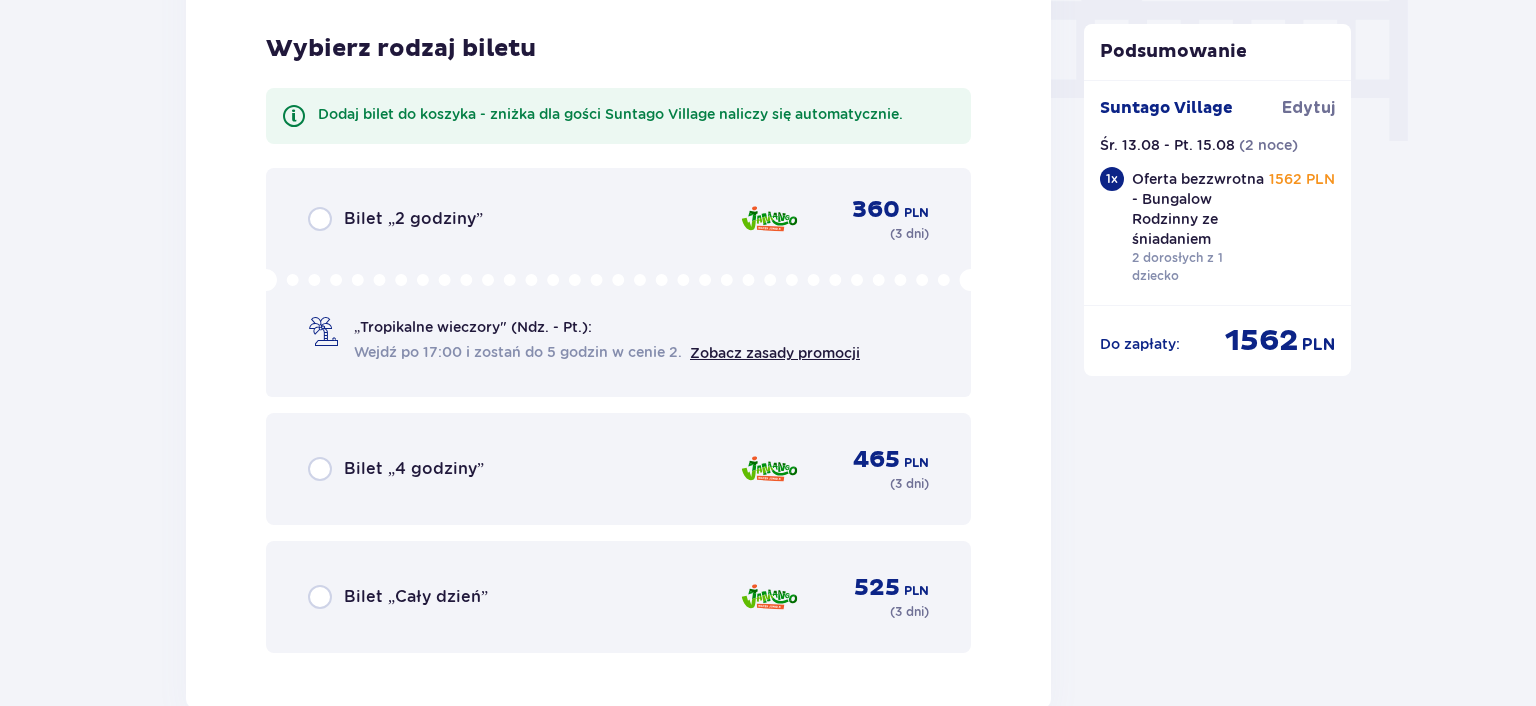 scroll, scrollTop: 2025, scrollLeft: 0, axis: vertical 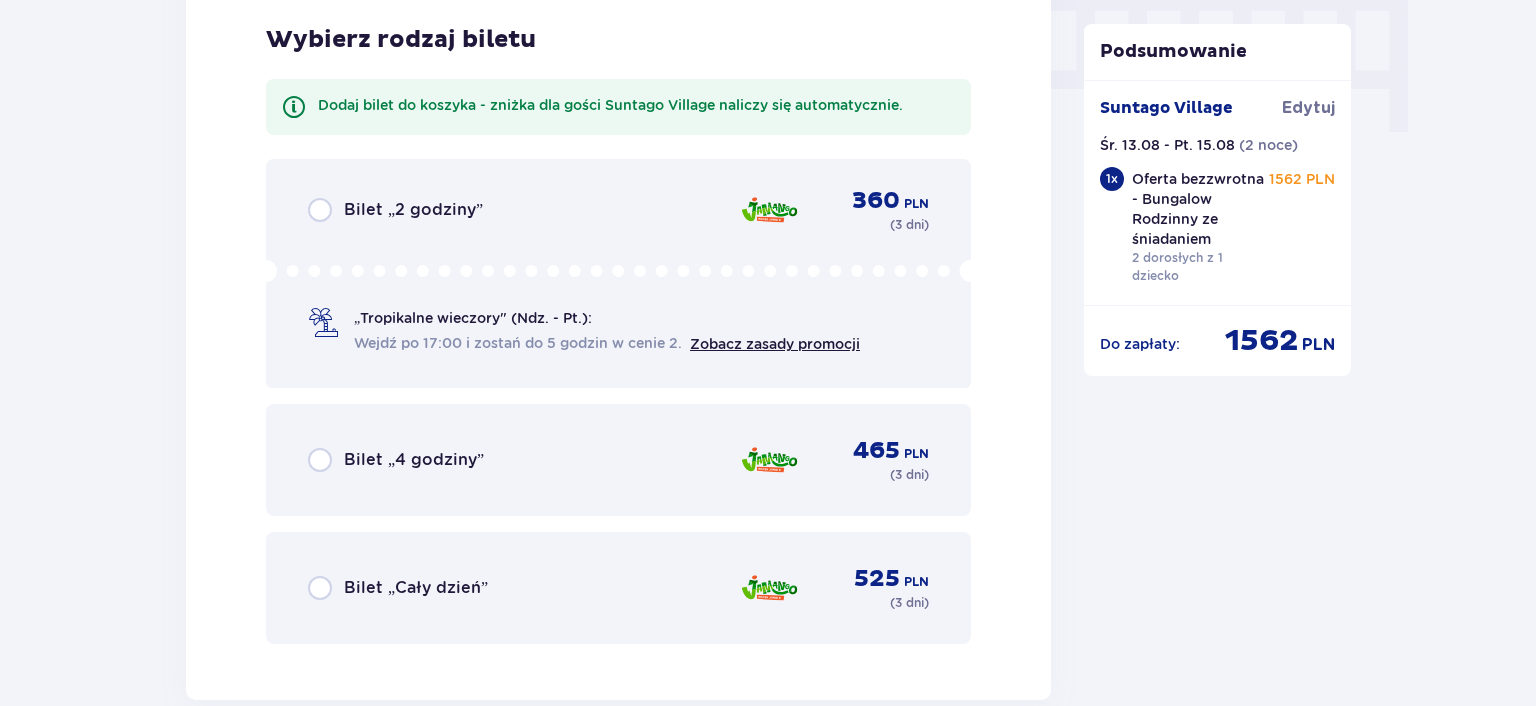 click on "Bilet „Cały dzień”" at bounding box center (398, 588) 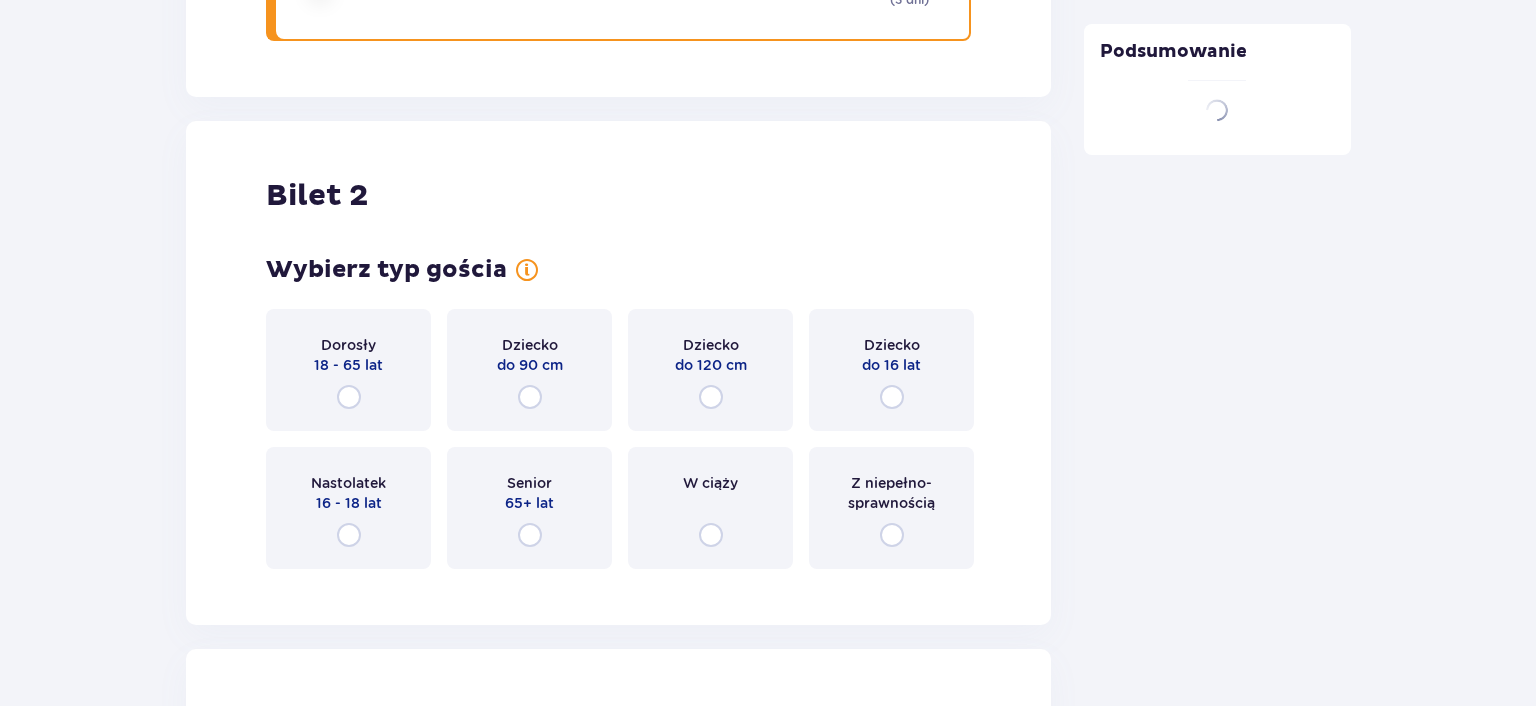 scroll, scrollTop: 2723, scrollLeft: 0, axis: vertical 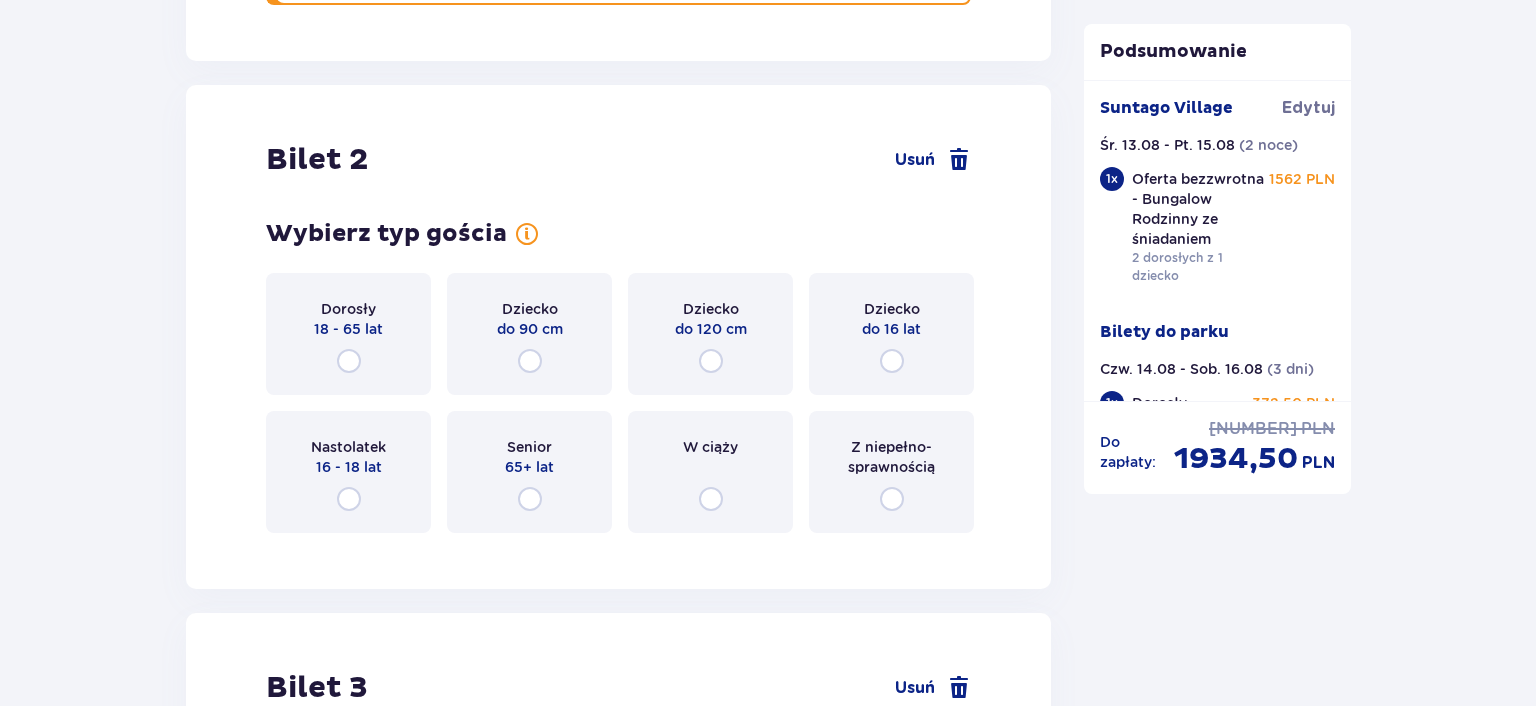 click on "Dorosły 18 - 65 lat" at bounding box center [348, 334] 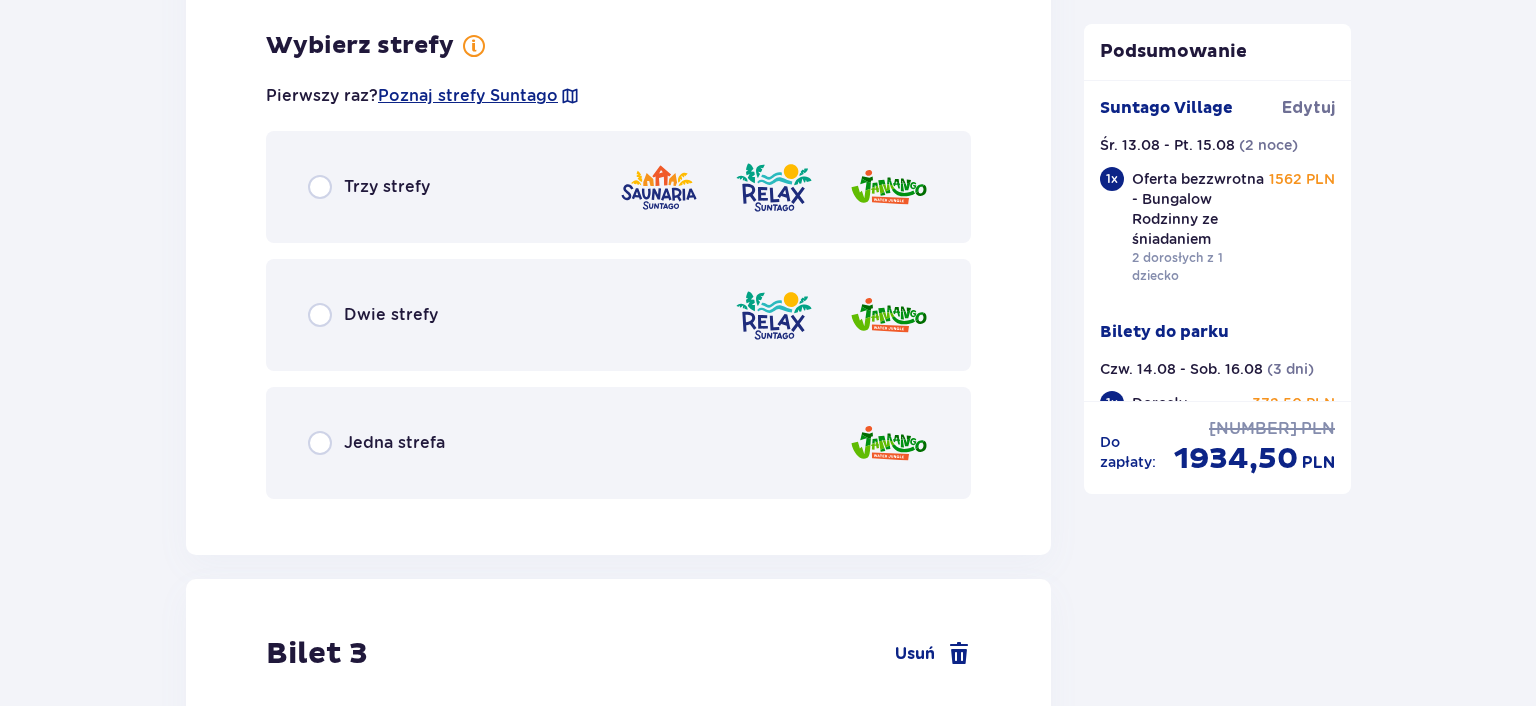 scroll, scrollTop: 3211, scrollLeft: 0, axis: vertical 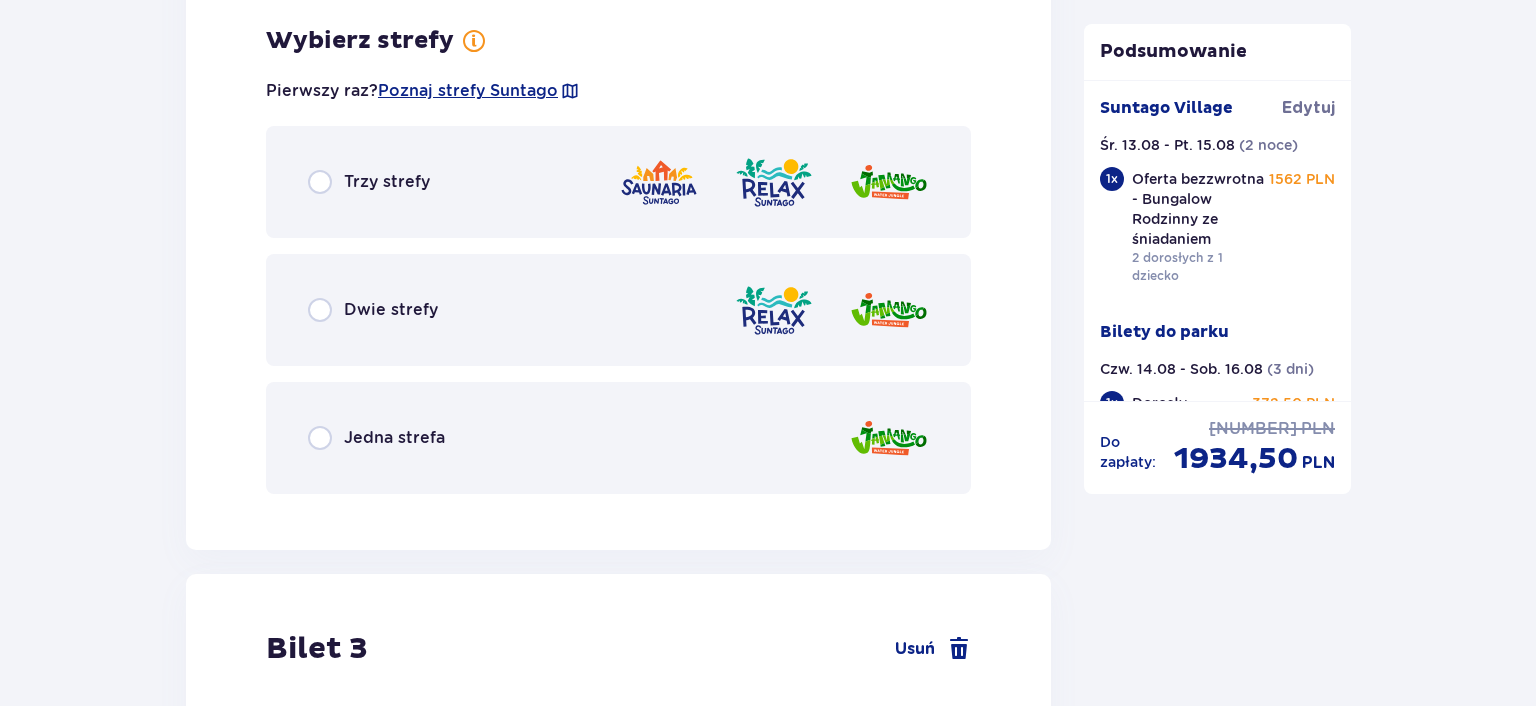 click on "Jedna strefa" at bounding box center (618, 438) 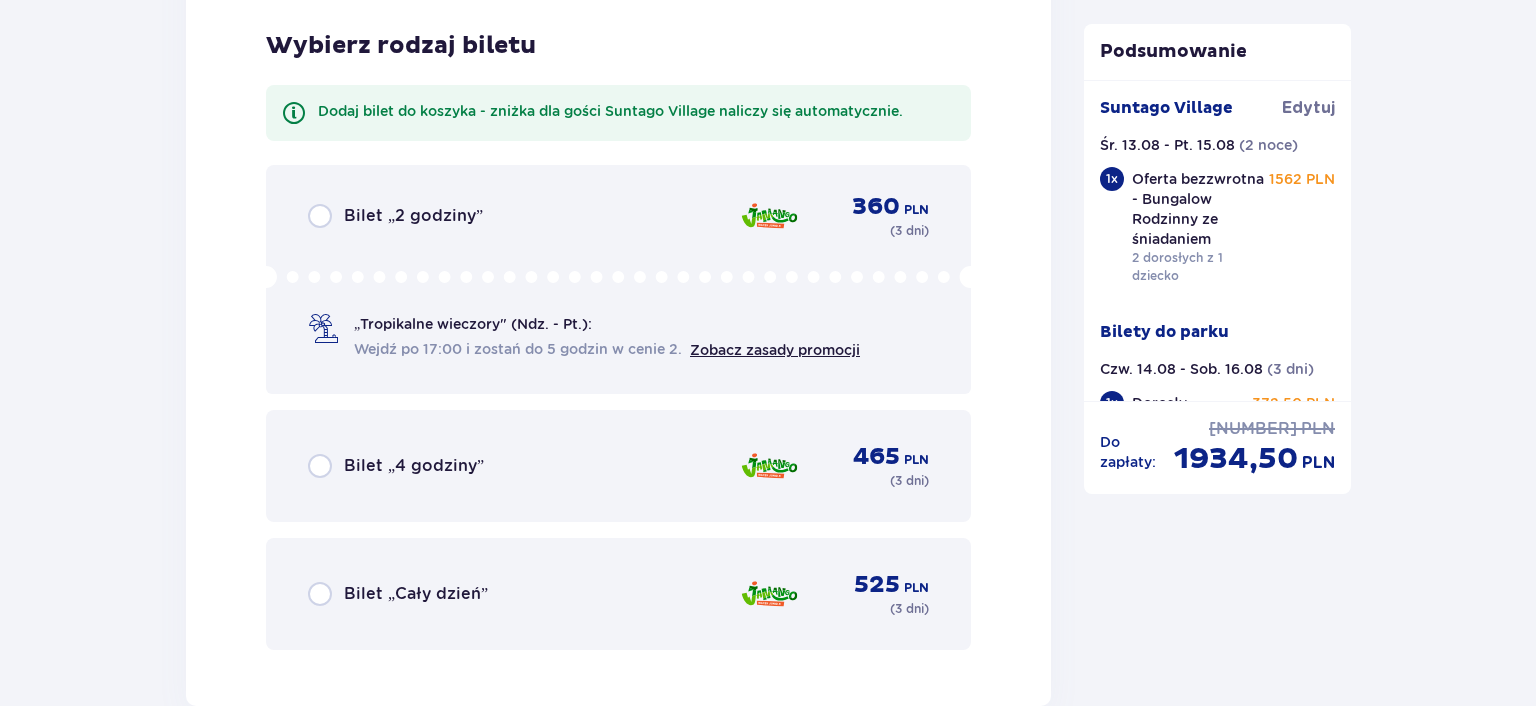 scroll, scrollTop: 3719, scrollLeft: 0, axis: vertical 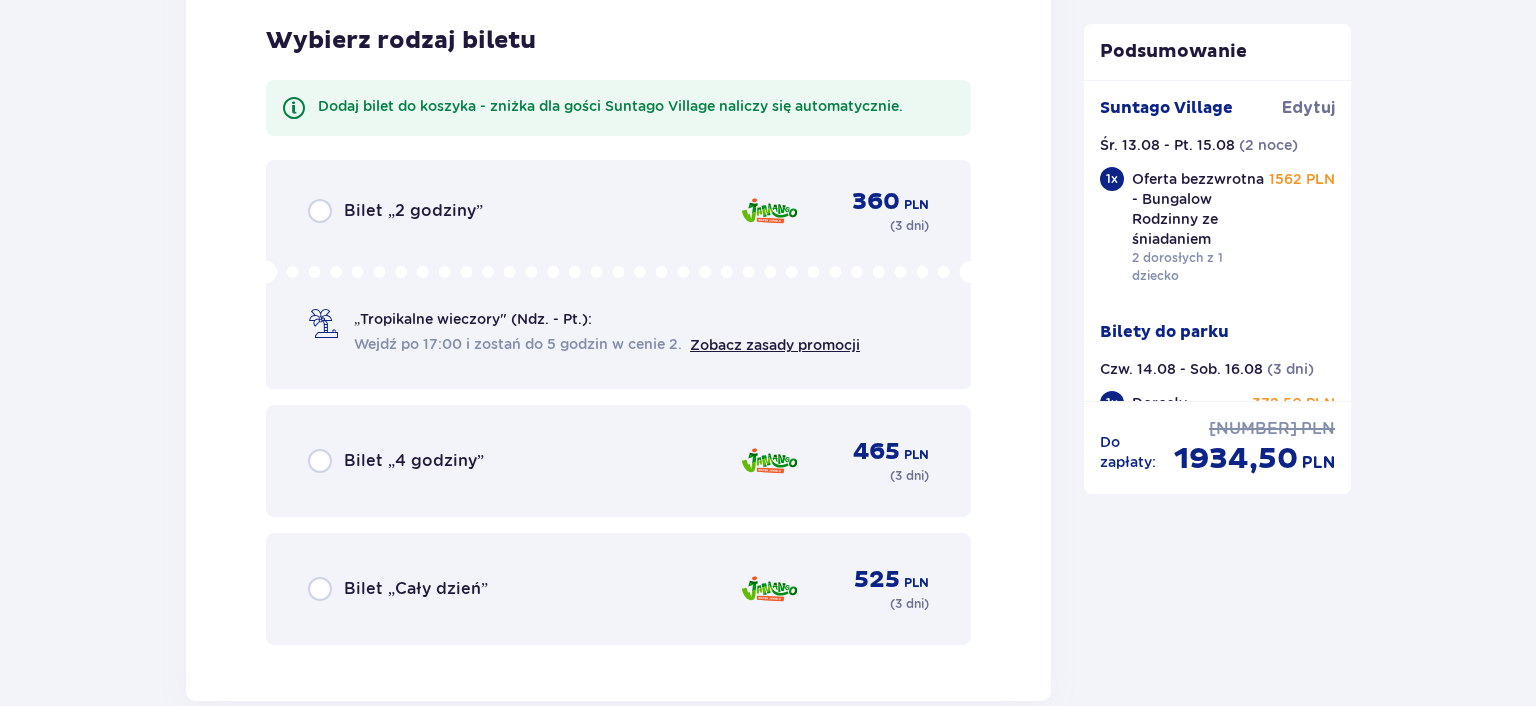 click on "Bilet „Cały dzień” 525 PLN ( 3 dni )" at bounding box center [618, 589] 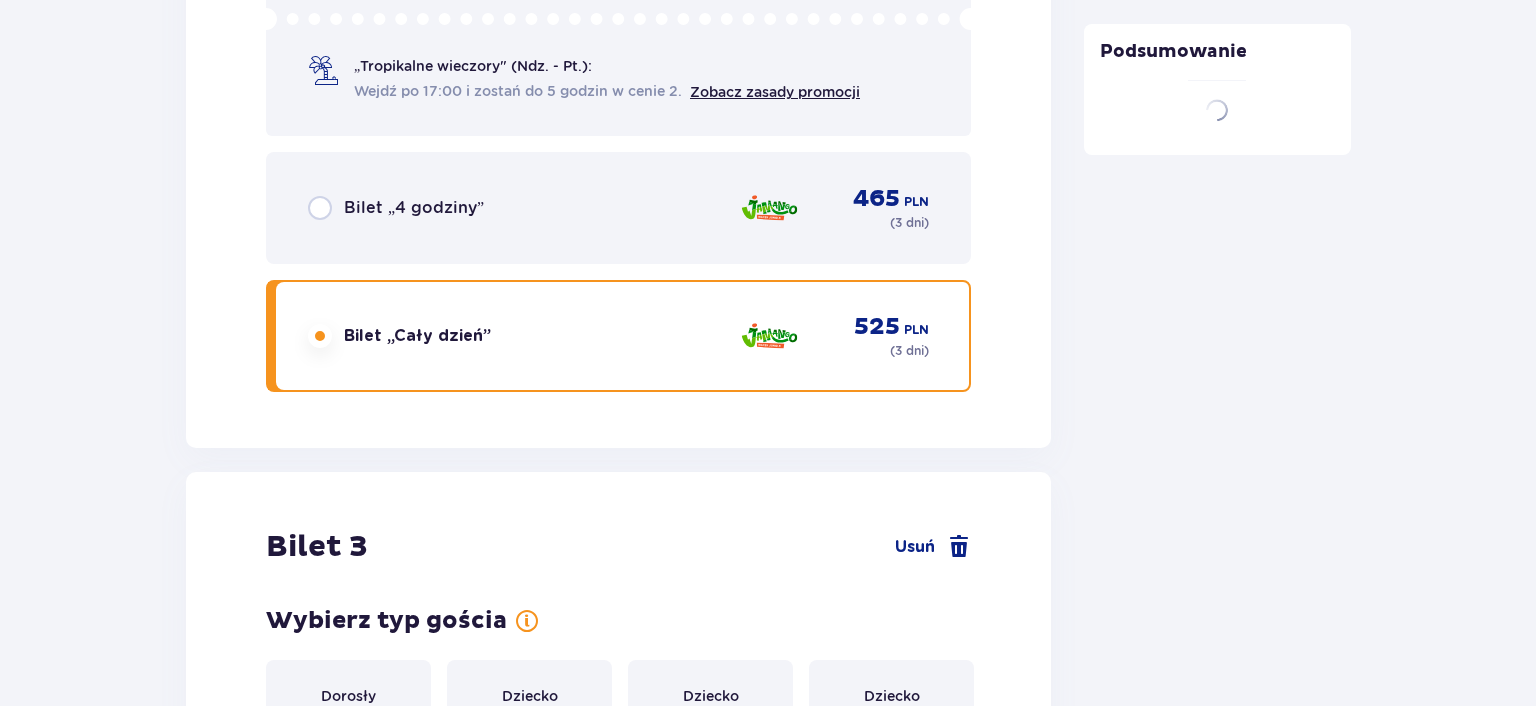 scroll, scrollTop: 4417, scrollLeft: 0, axis: vertical 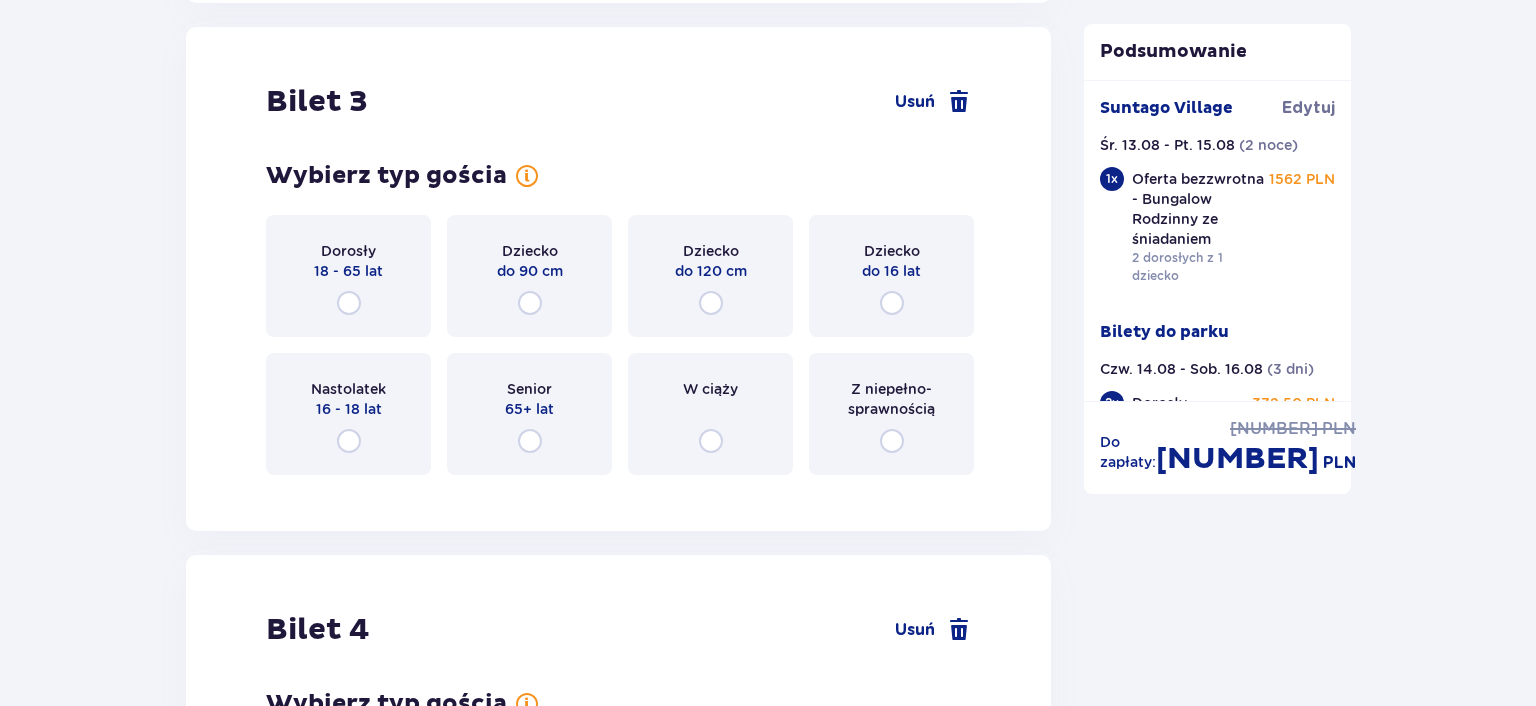 click on "Dziecko do 120 cm" at bounding box center (710, 276) 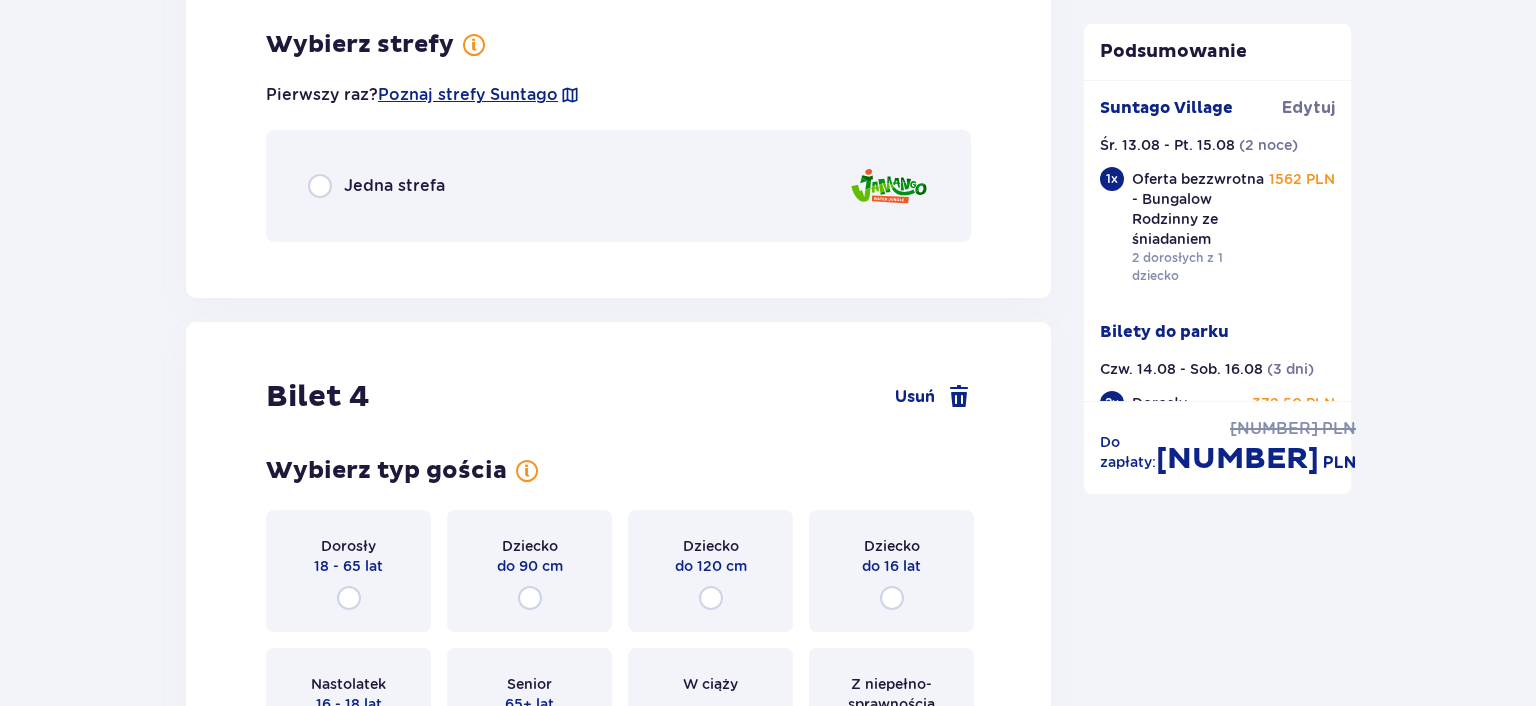 scroll, scrollTop: 4905, scrollLeft: 0, axis: vertical 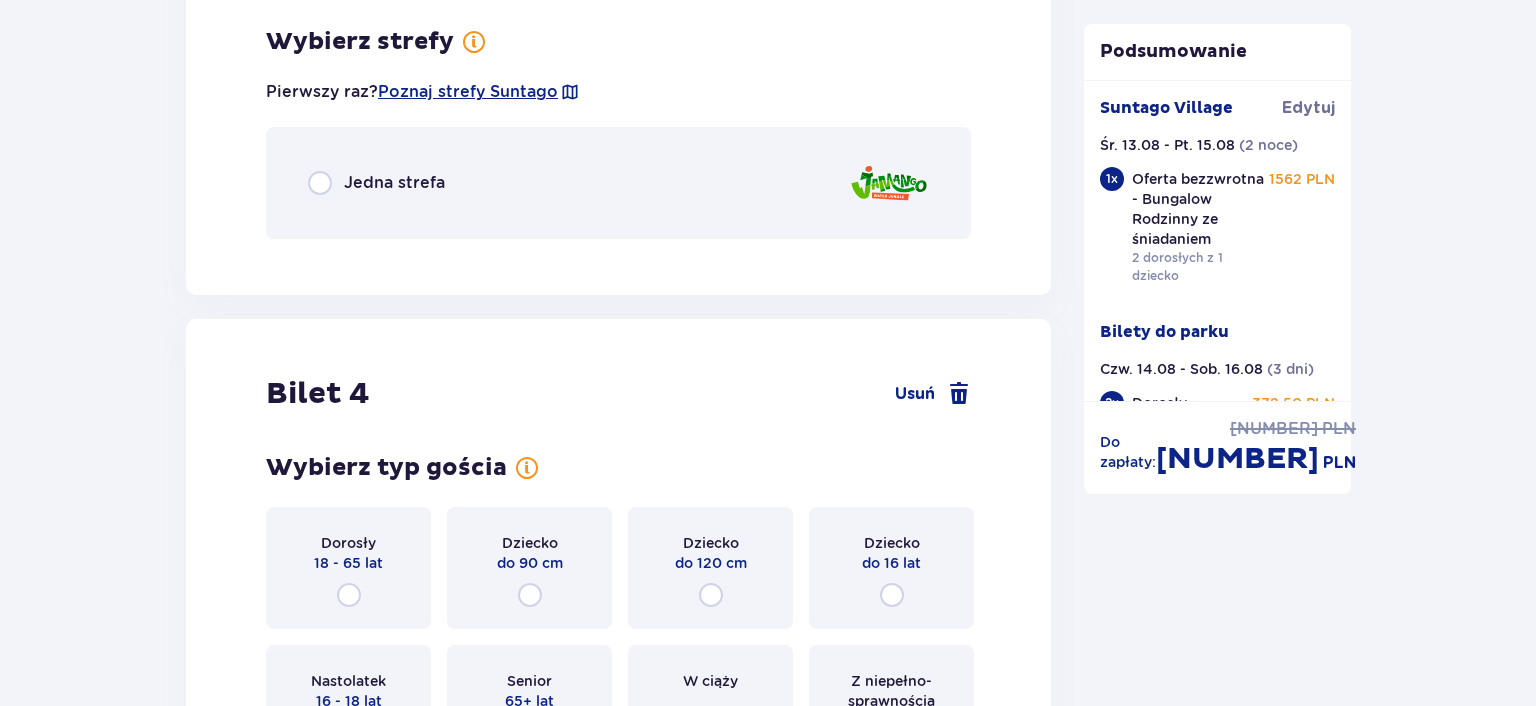 click on "Jedna strefa" at bounding box center (394, 183) 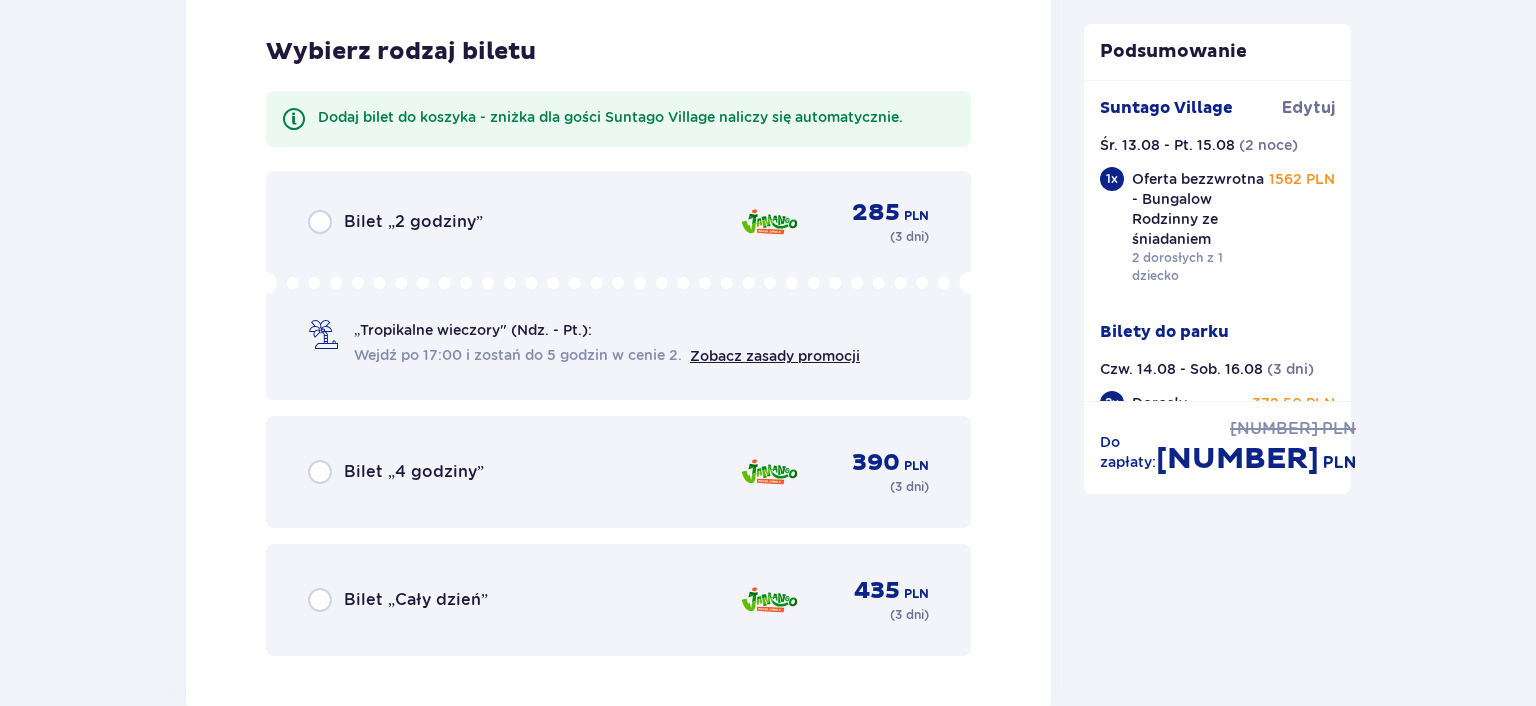 scroll, scrollTop: 5157, scrollLeft: 0, axis: vertical 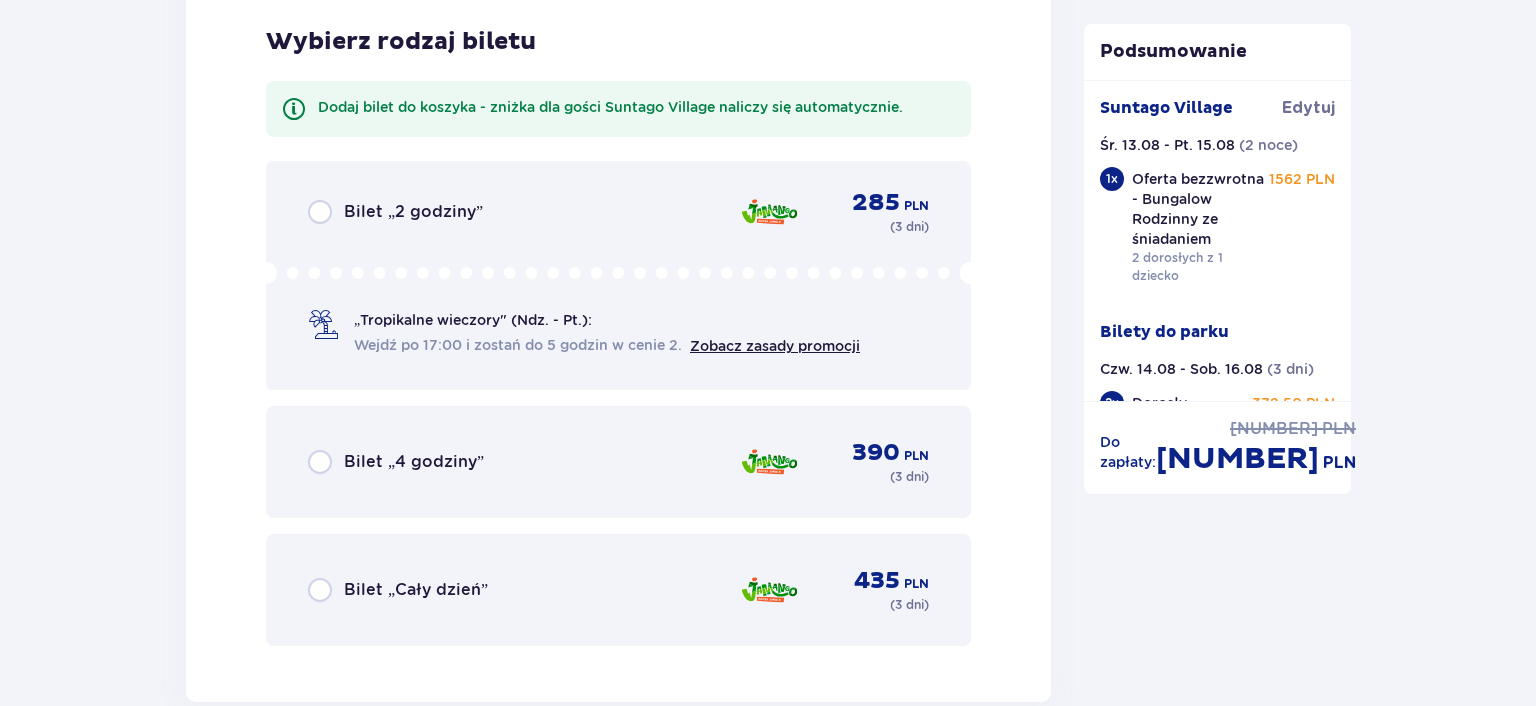 click on "Bilet „Cały dzień”" at bounding box center [416, 590] 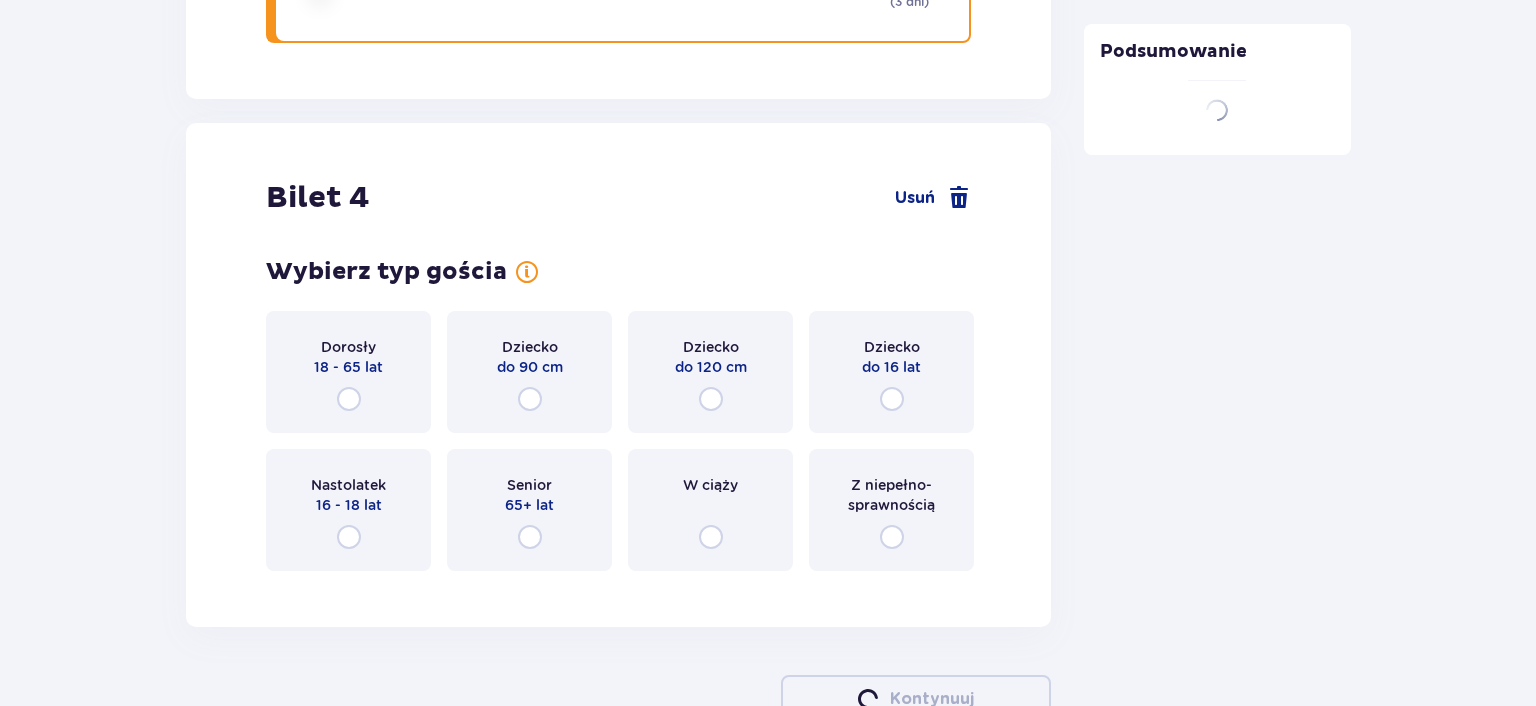 scroll, scrollTop: 5856, scrollLeft: 0, axis: vertical 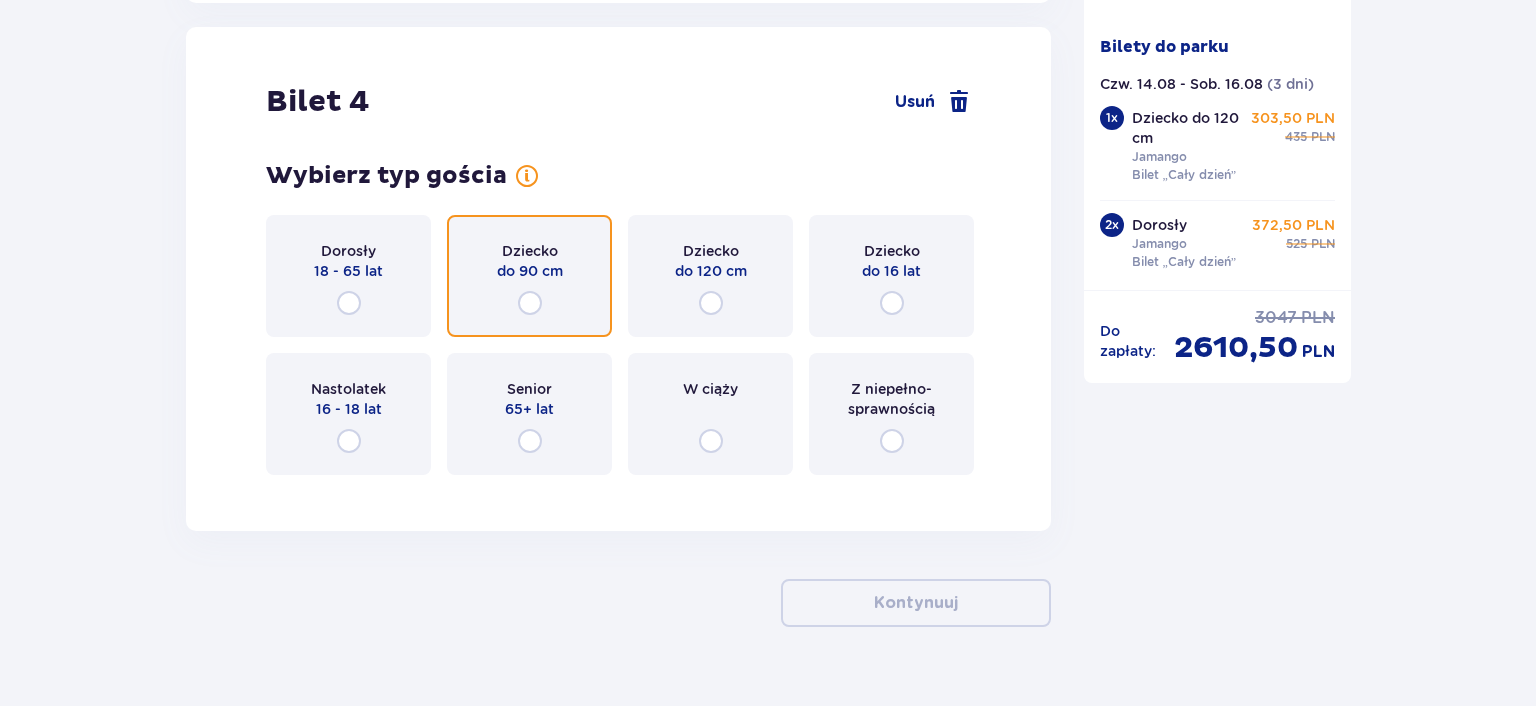click at bounding box center [530, 303] 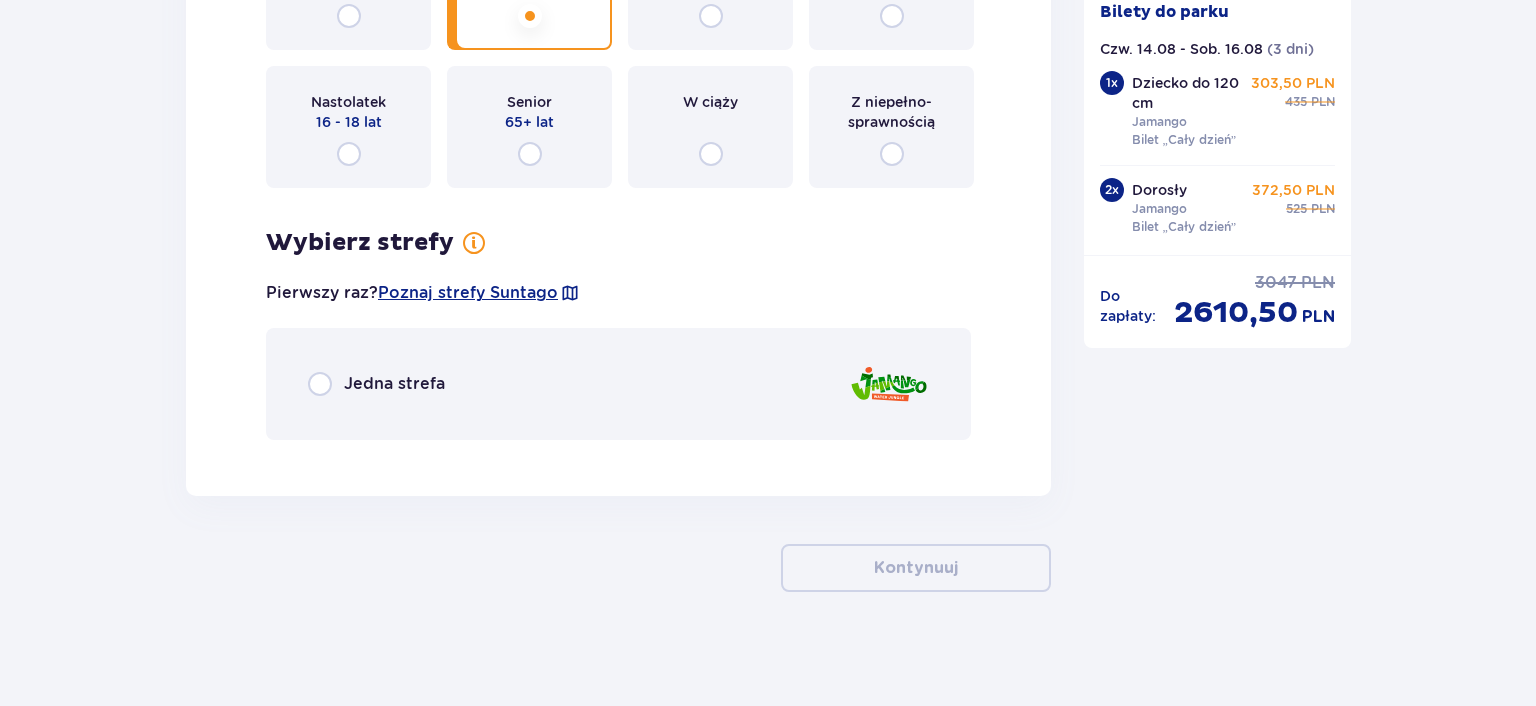 scroll, scrollTop: 6145, scrollLeft: 0, axis: vertical 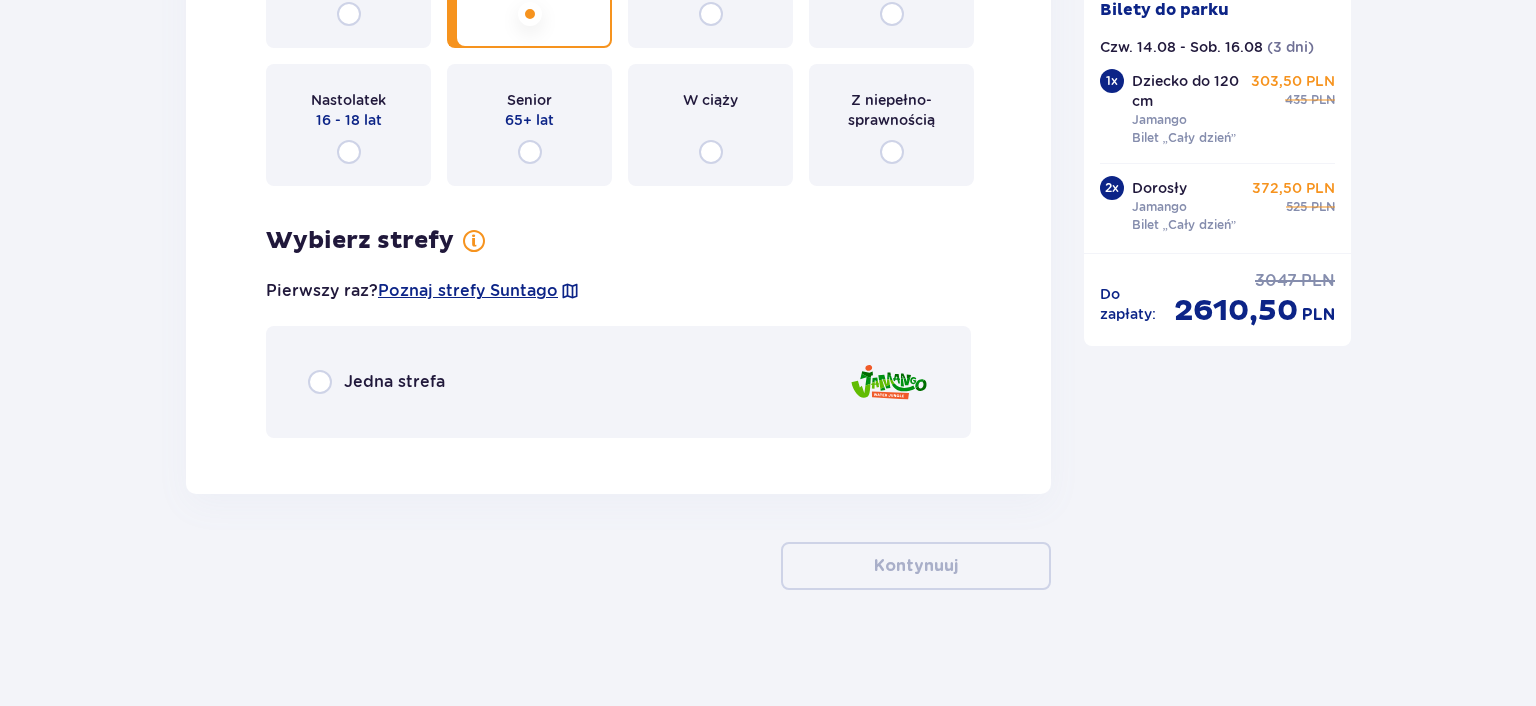 click on "Jedna strefa" at bounding box center [376, 382] 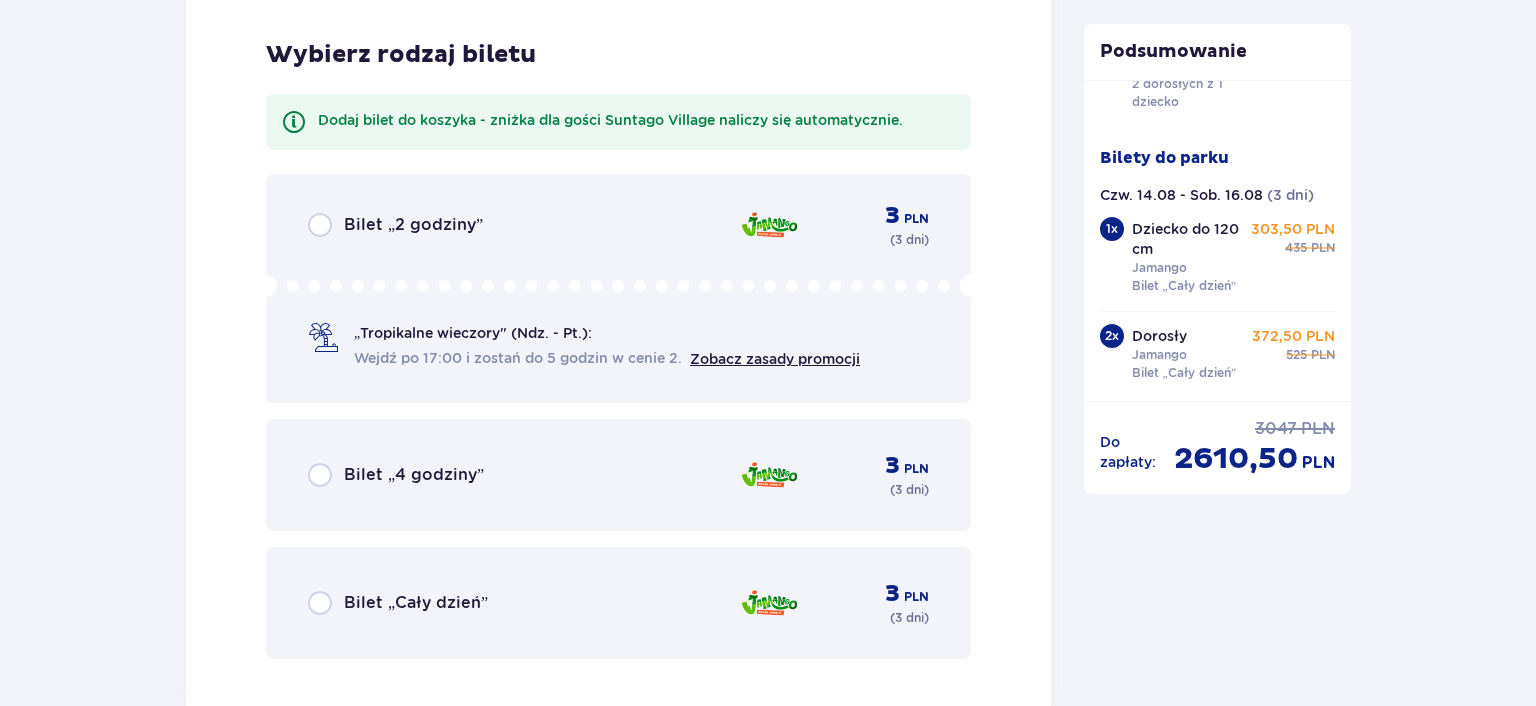 scroll, scrollTop: 6596, scrollLeft: 0, axis: vertical 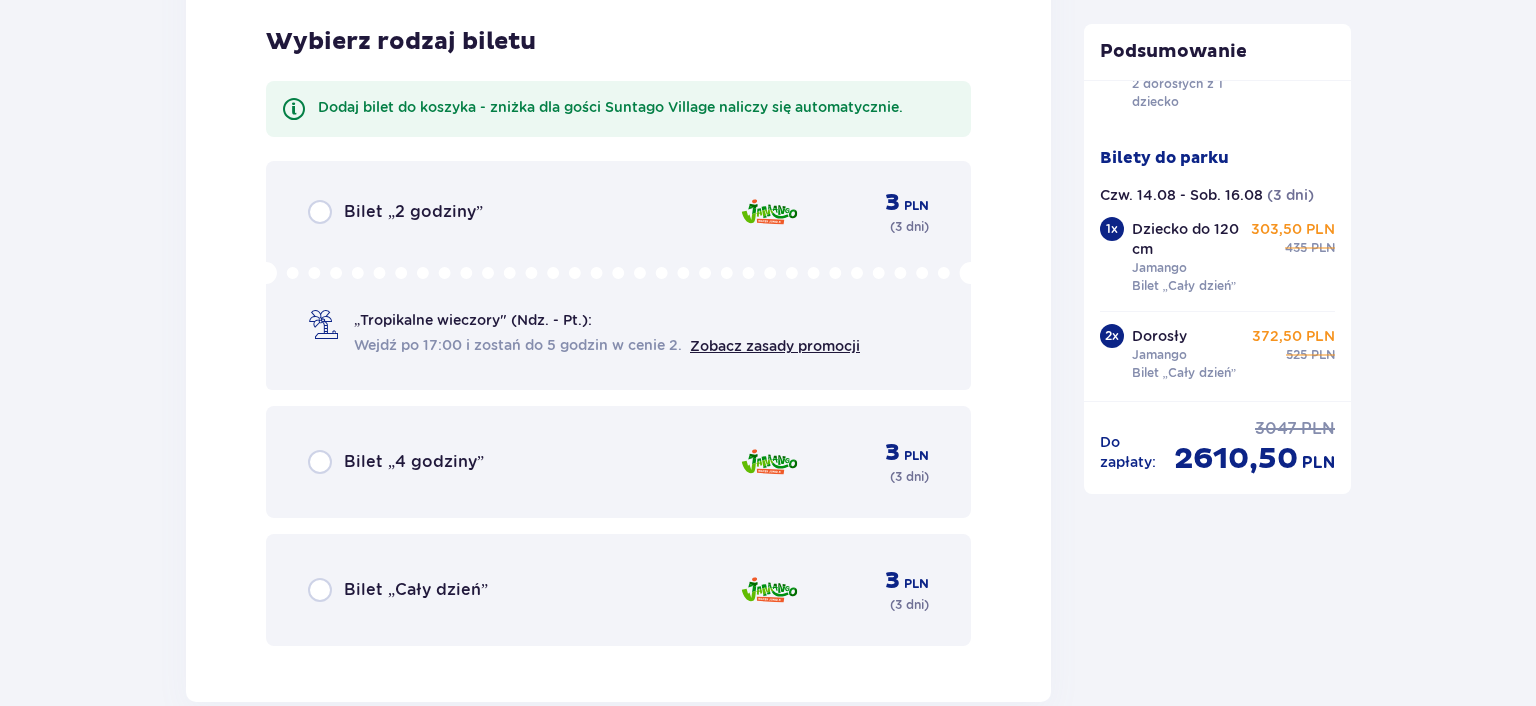 click on "Bilet „Cały dzień” 3 PLN ( 3 dni )" at bounding box center (618, 590) 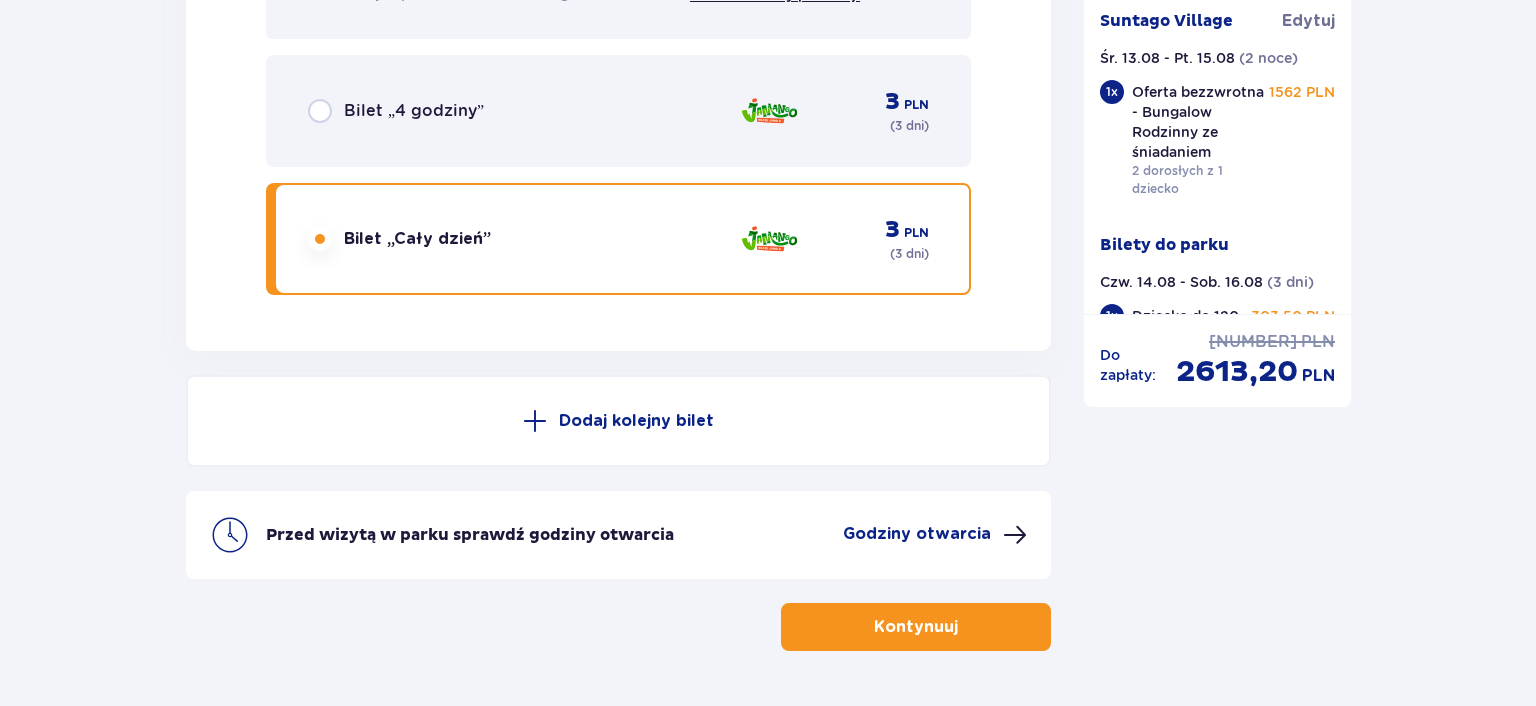 scroll, scrollTop: 7008, scrollLeft: 0, axis: vertical 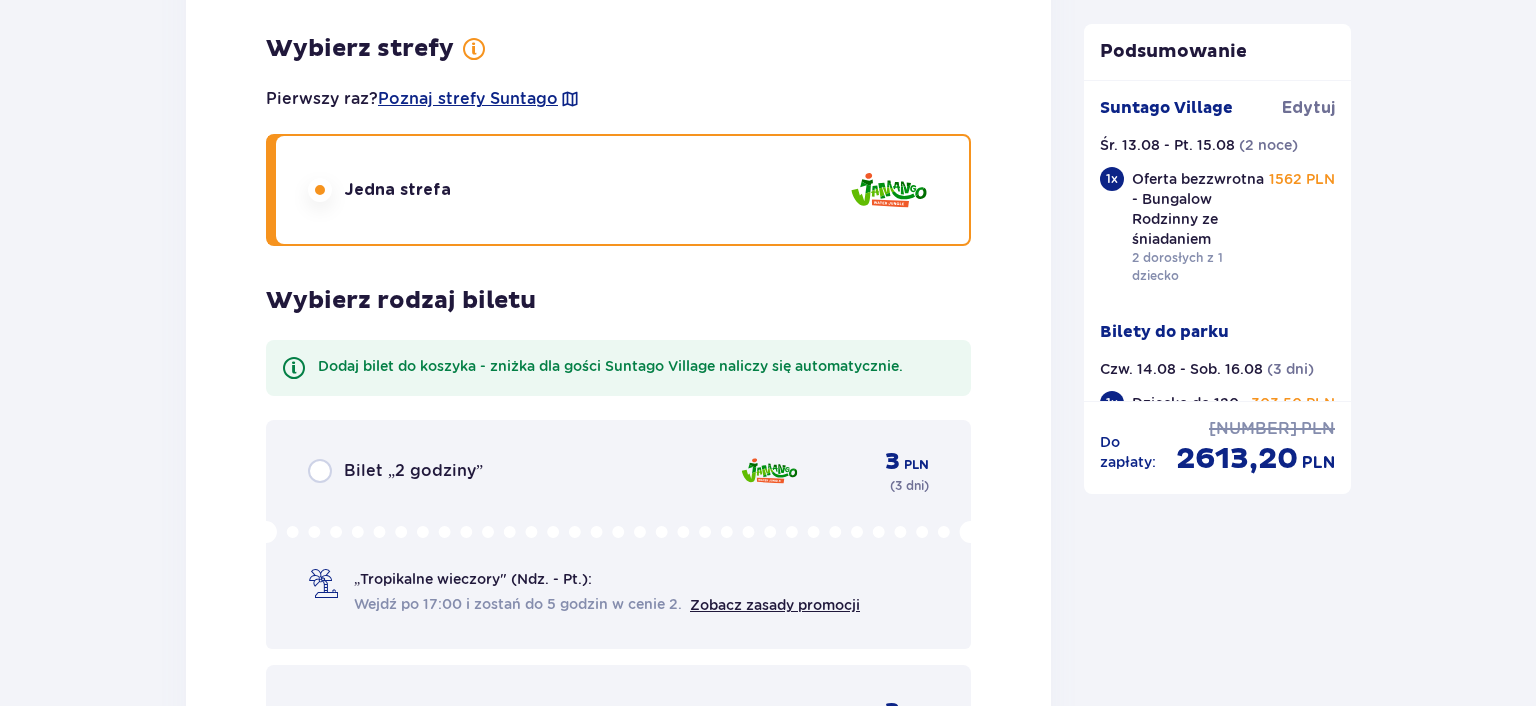 click on "Podsumowanie Suntago Village Edytuj Śr. 13.08   - Pt. 15.08 ( 2 noce ) 1 x Oferta bezzwrotna - Bungalow Rodzinny ze śniadaniem 2 dorosłych z 1 dziecko 1562 PLN Bilety do parku Czw. 14.08   - Sob. 16.08 ( 3 dni ) 1 x Dziecko do 120 cm Jamango Bilet „Cały dzień” 303,50 PLN 435 PLN 2 x Dorosły Jamango Bilet „Cały dzień” 372,50 PLN 525 PLN 1 x Dziecko do 90 cm Jamango Bilet „Cały dzień” 2,70 PLN 3 PLN Do zapłaty : 3050 PLN 2613,20 PLN" at bounding box center [1218, -2432] 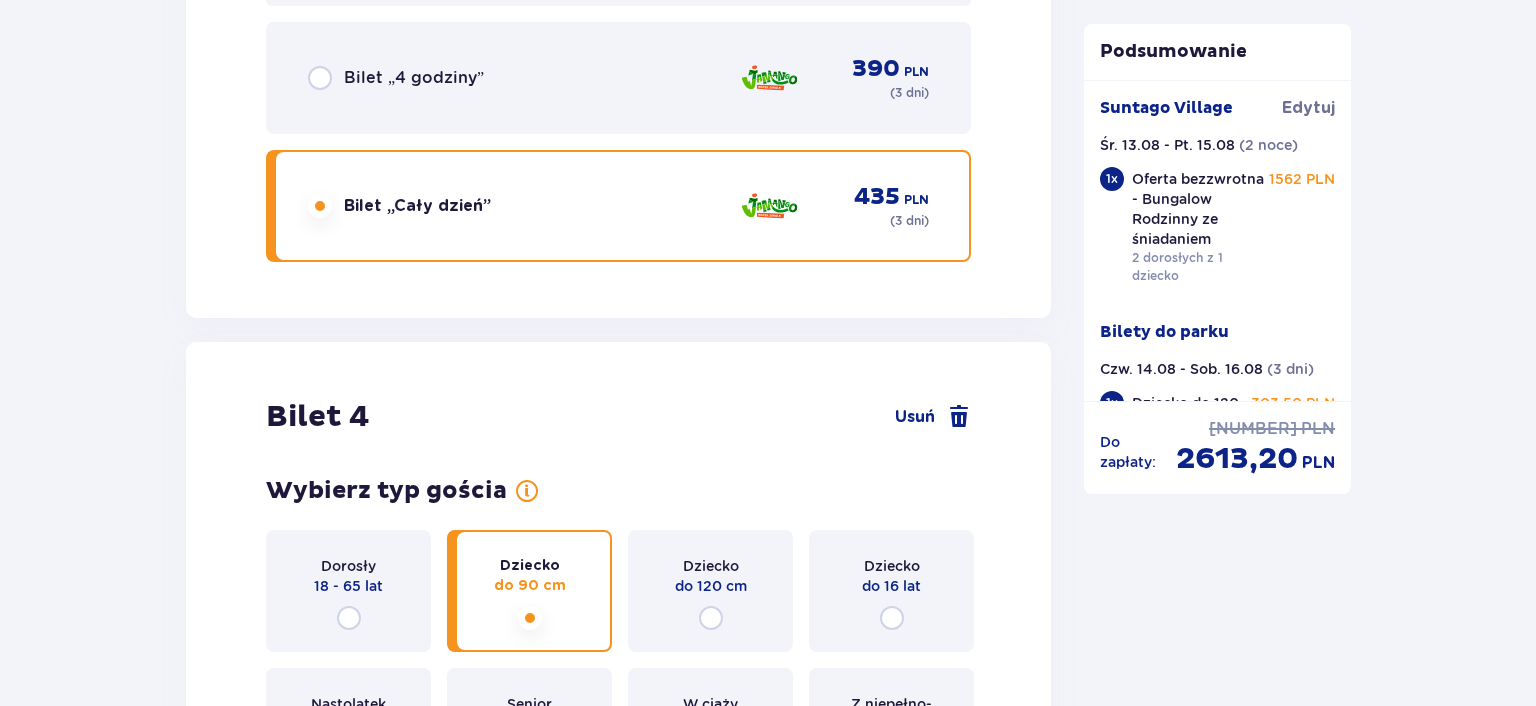 scroll, scrollTop: 890, scrollLeft: 0, axis: vertical 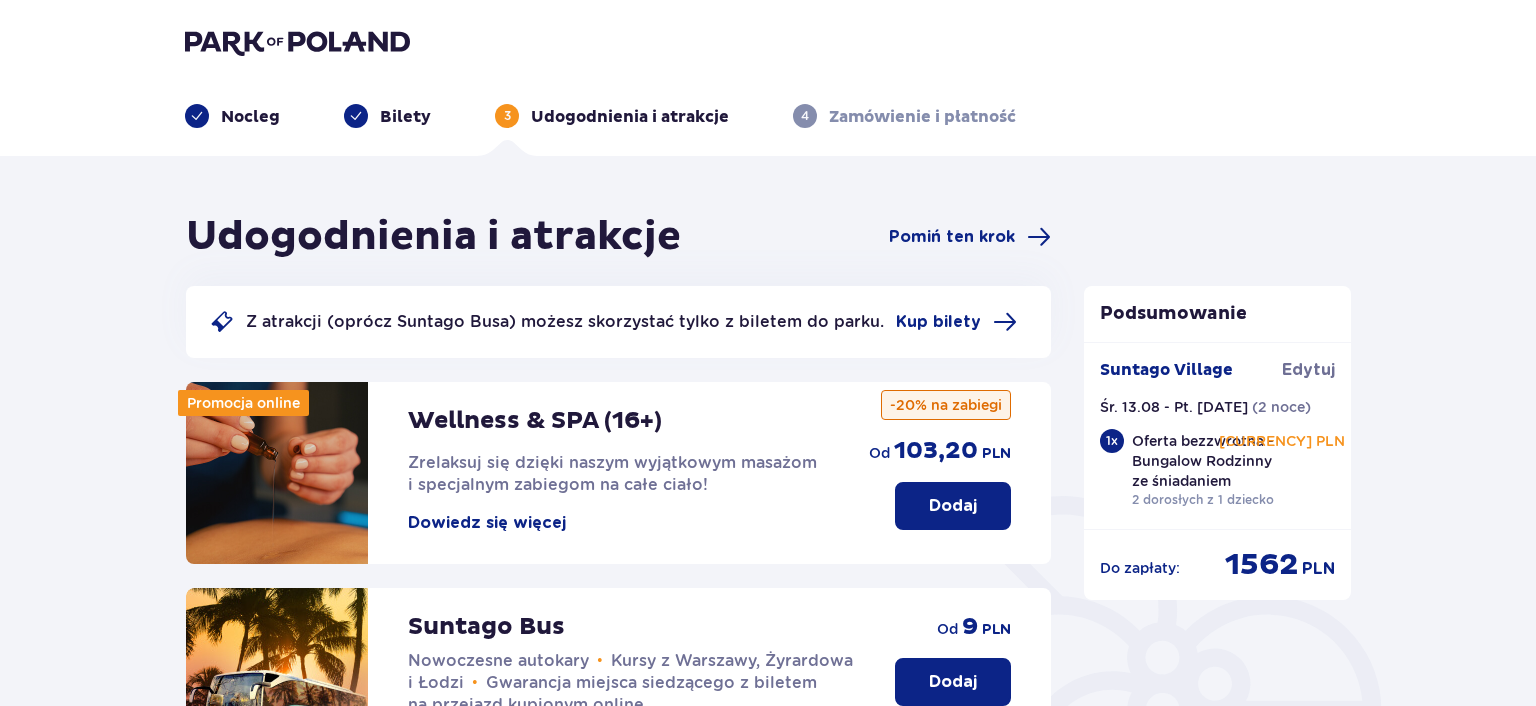 click on "Nocleg" at bounding box center (250, 117) 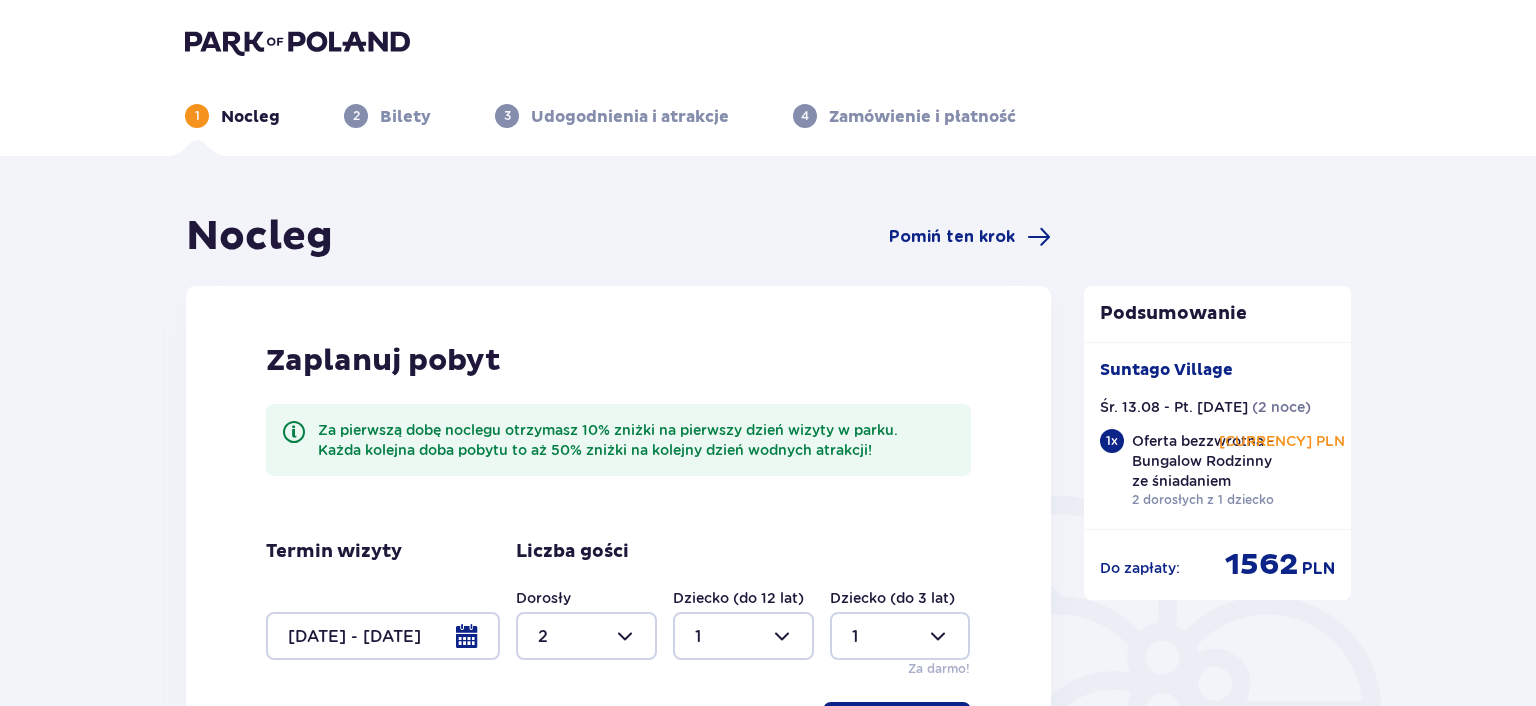 click at bounding box center (383, 636) 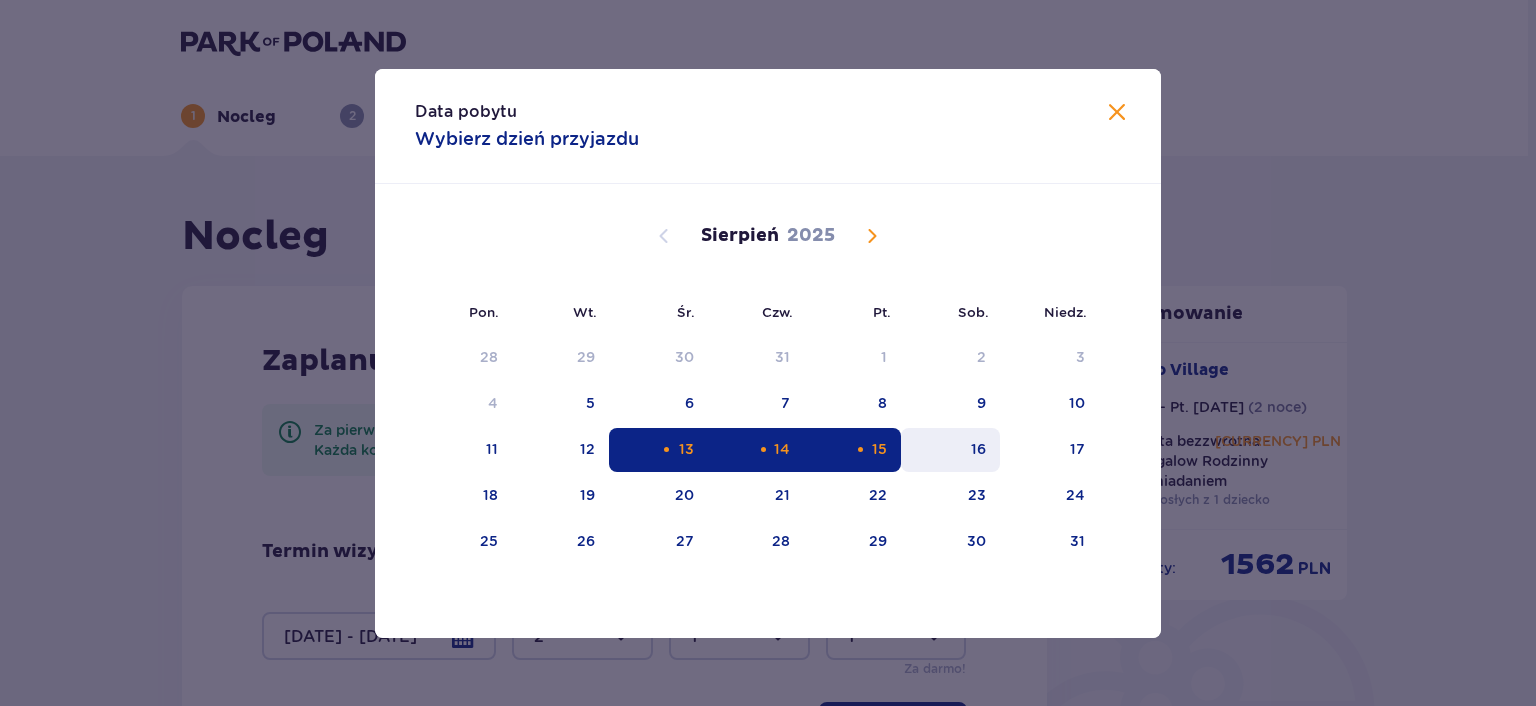 click on "16" at bounding box center [978, 449] 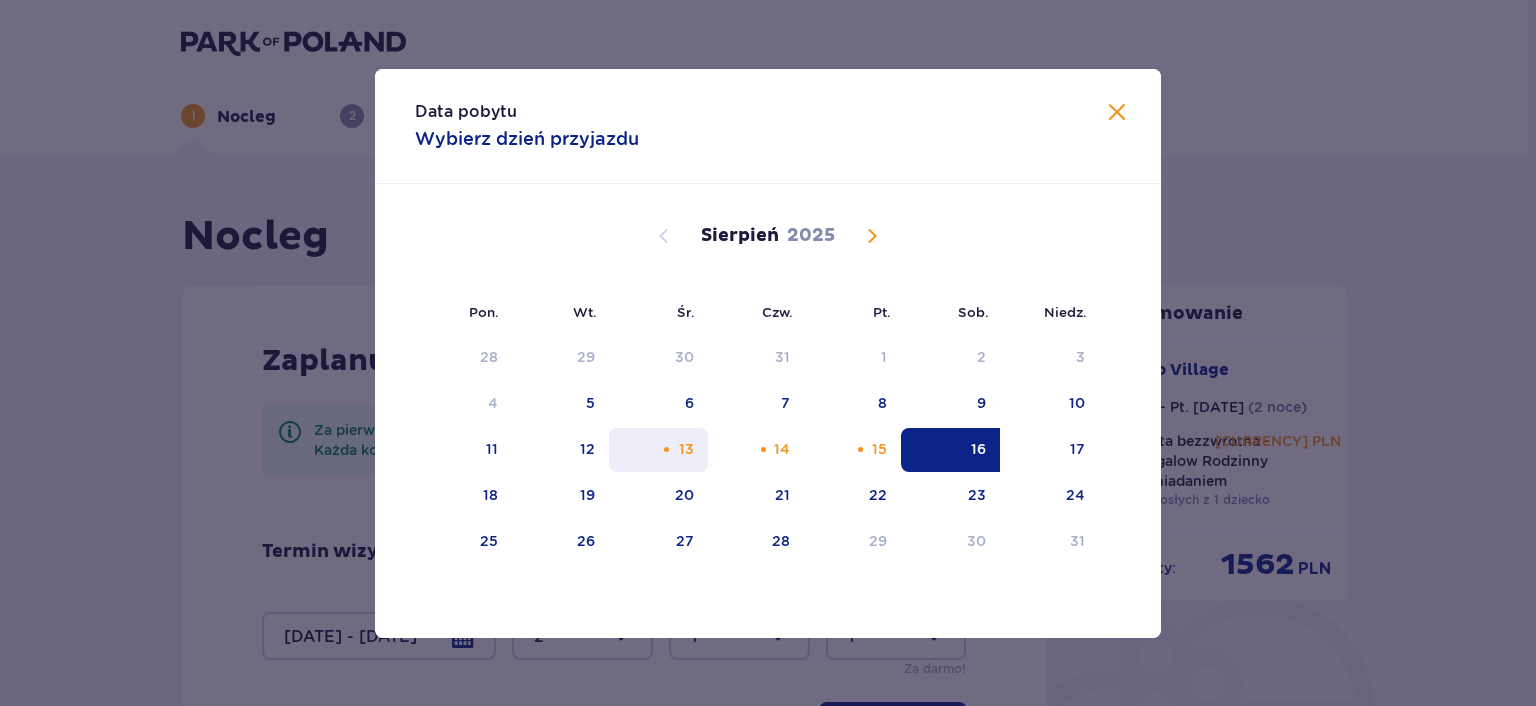 click on "13" at bounding box center [658, 450] 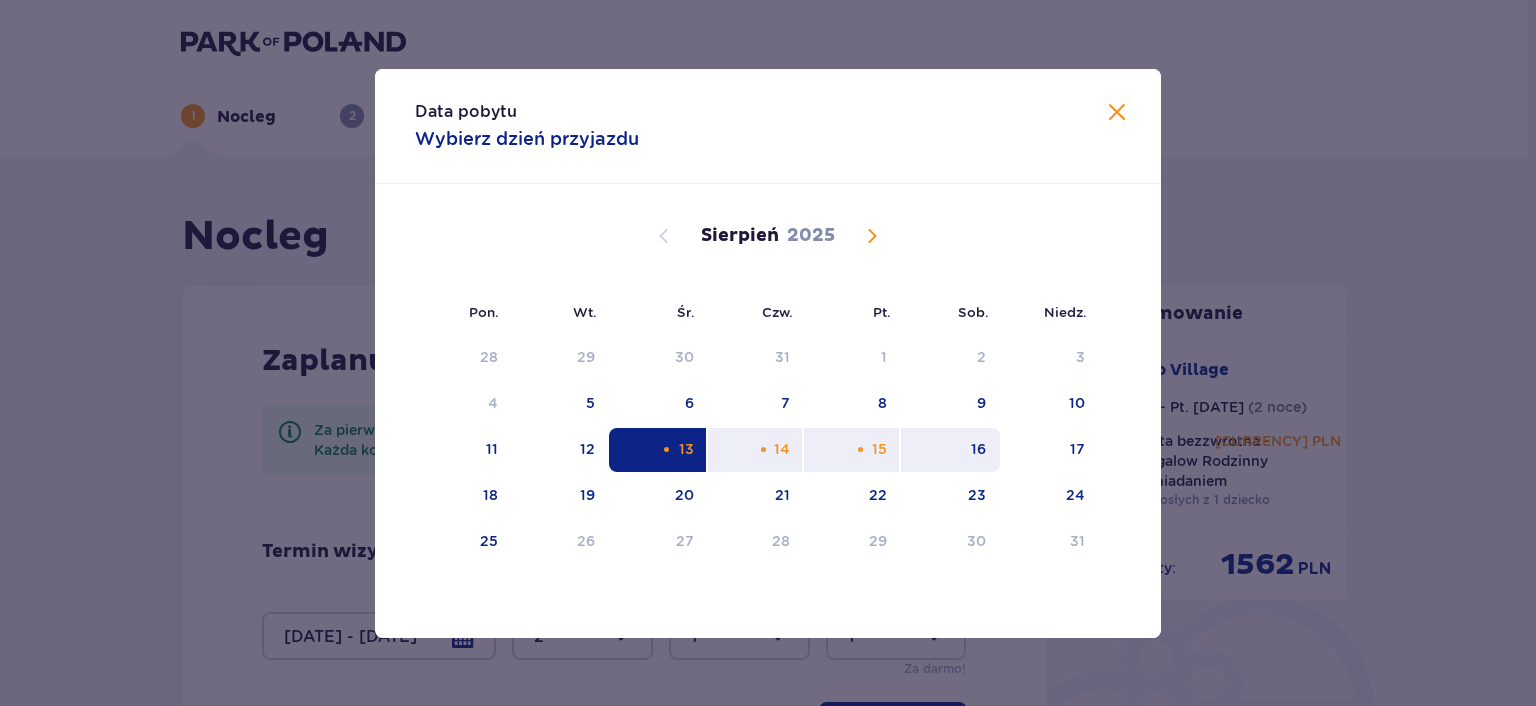 click on "16" at bounding box center (950, 450) 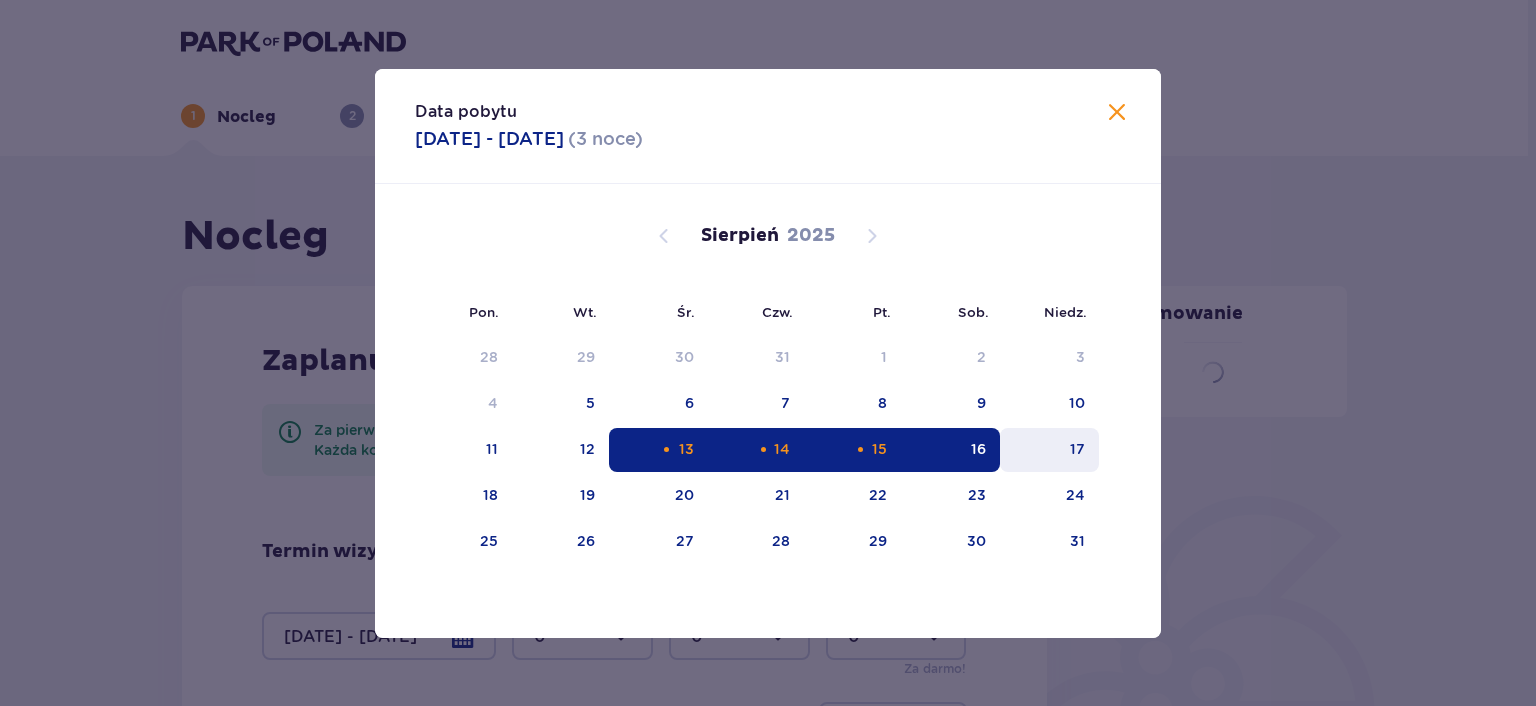 type on "13.08.25 - 16.08.25" 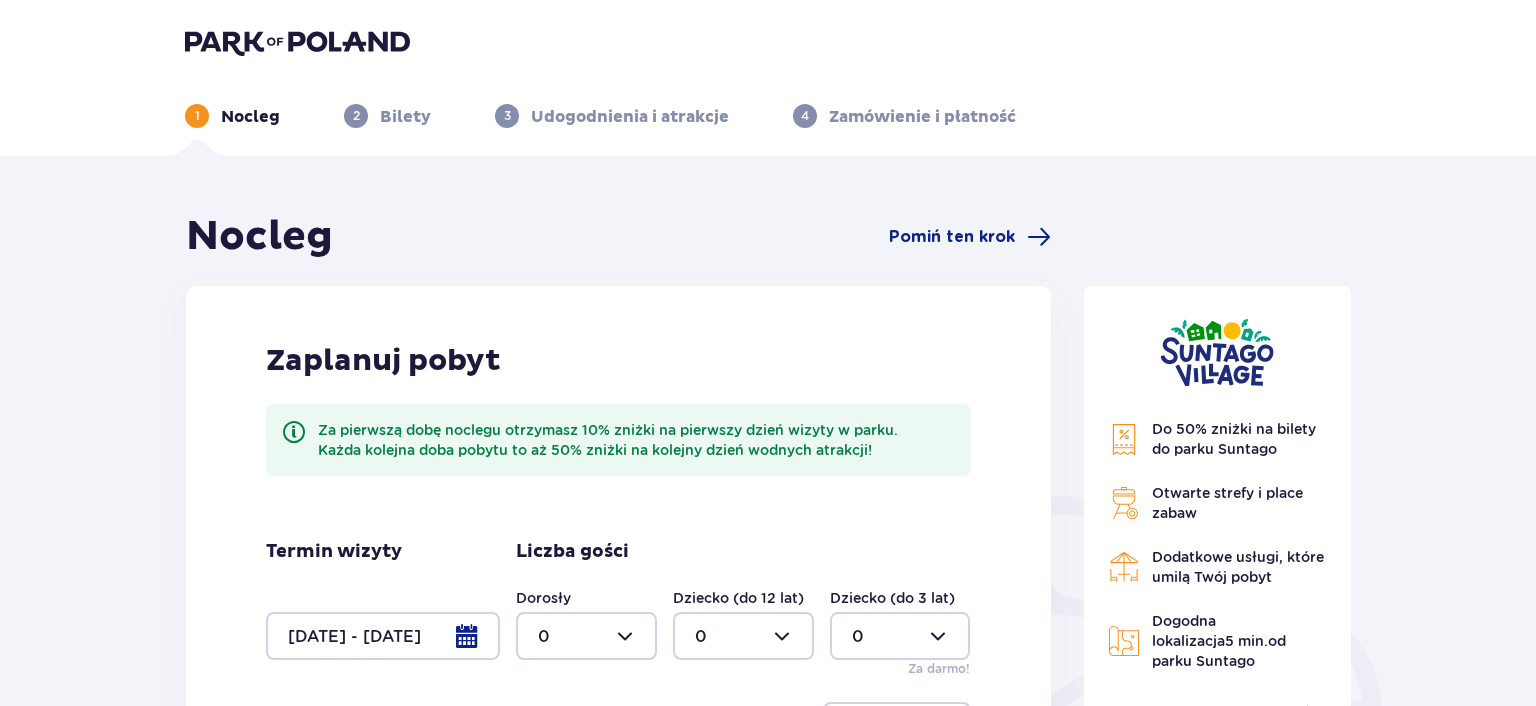 click at bounding box center [586, 636] 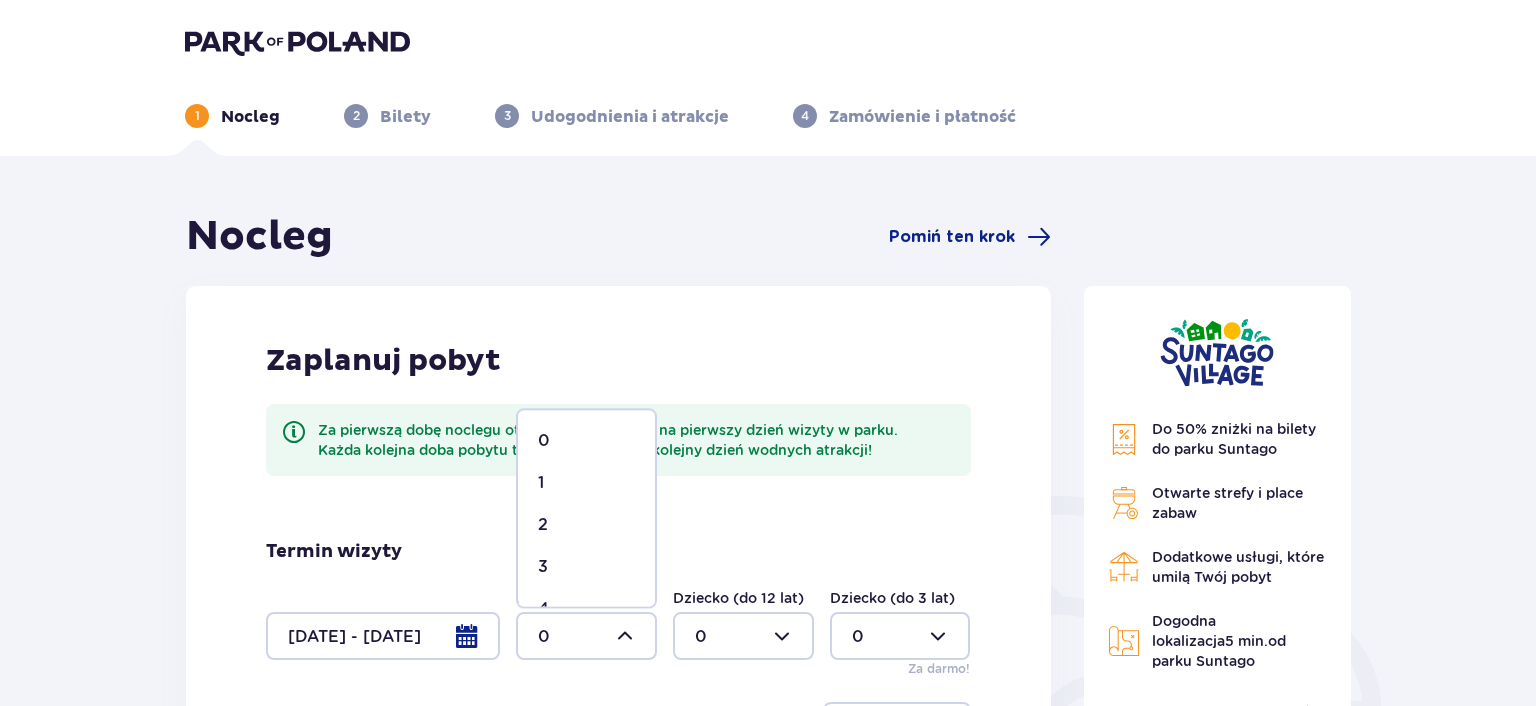 click on "2" at bounding box center (586, 525) 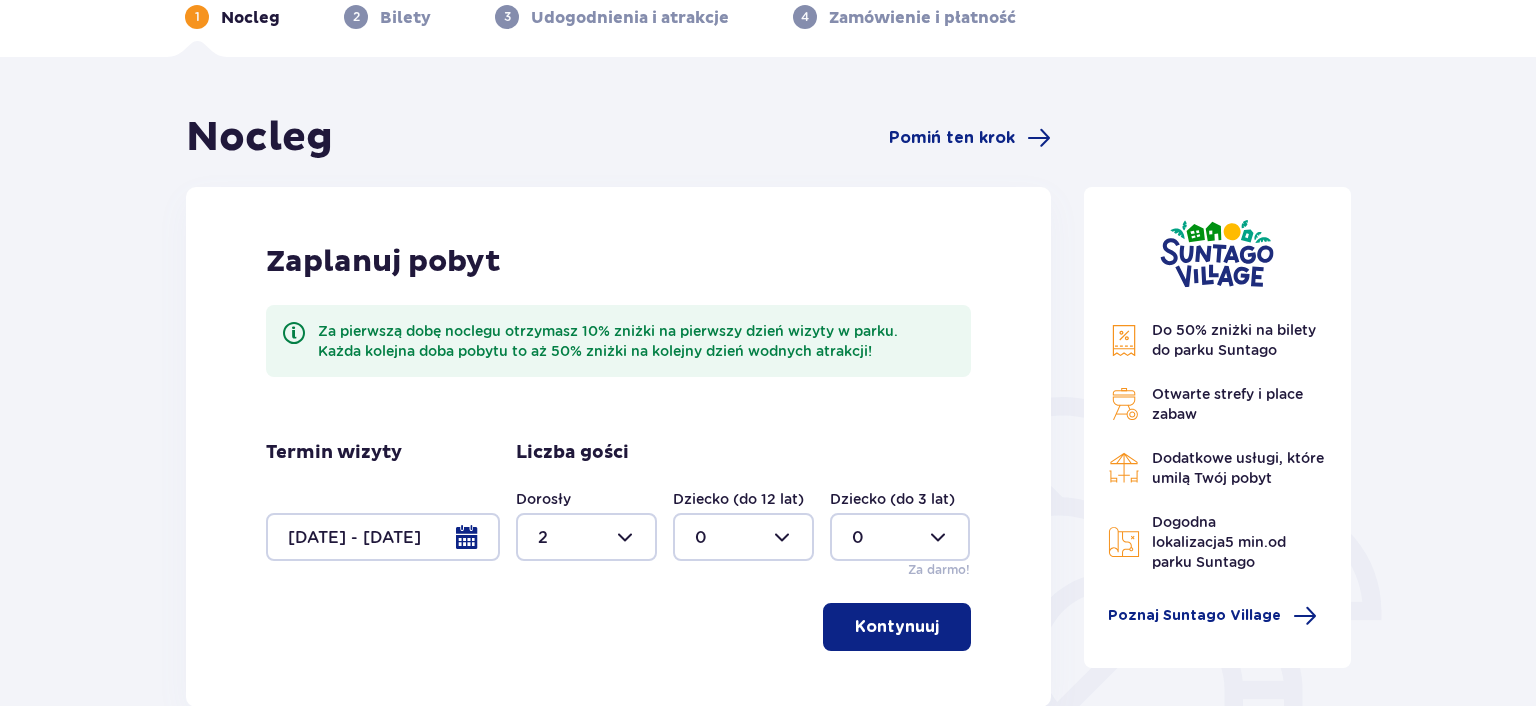 scroll, scrollTop: 213, scrollLeft: 0, axis: vertical 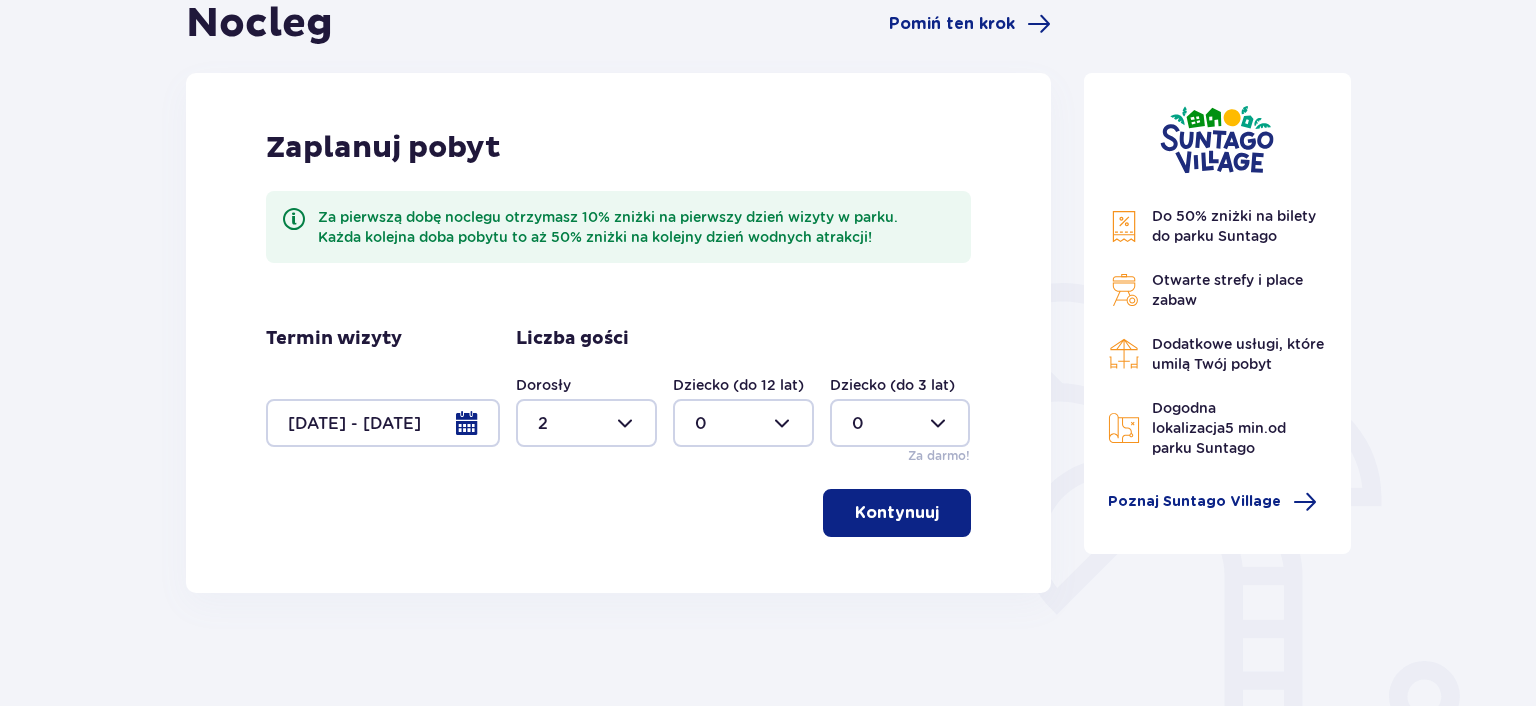 click at bounding box center [743, 423] 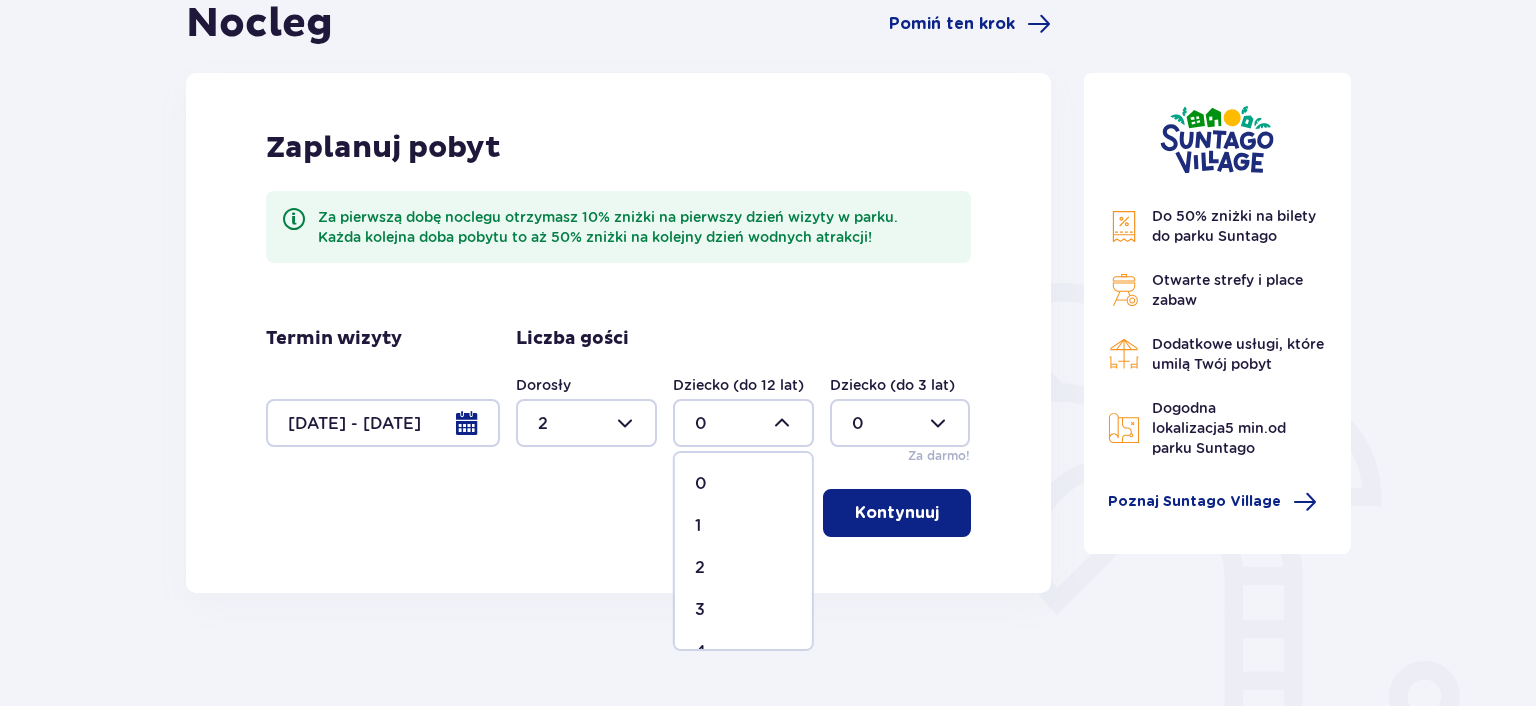 click on "1" at bounding box center (743, 526) 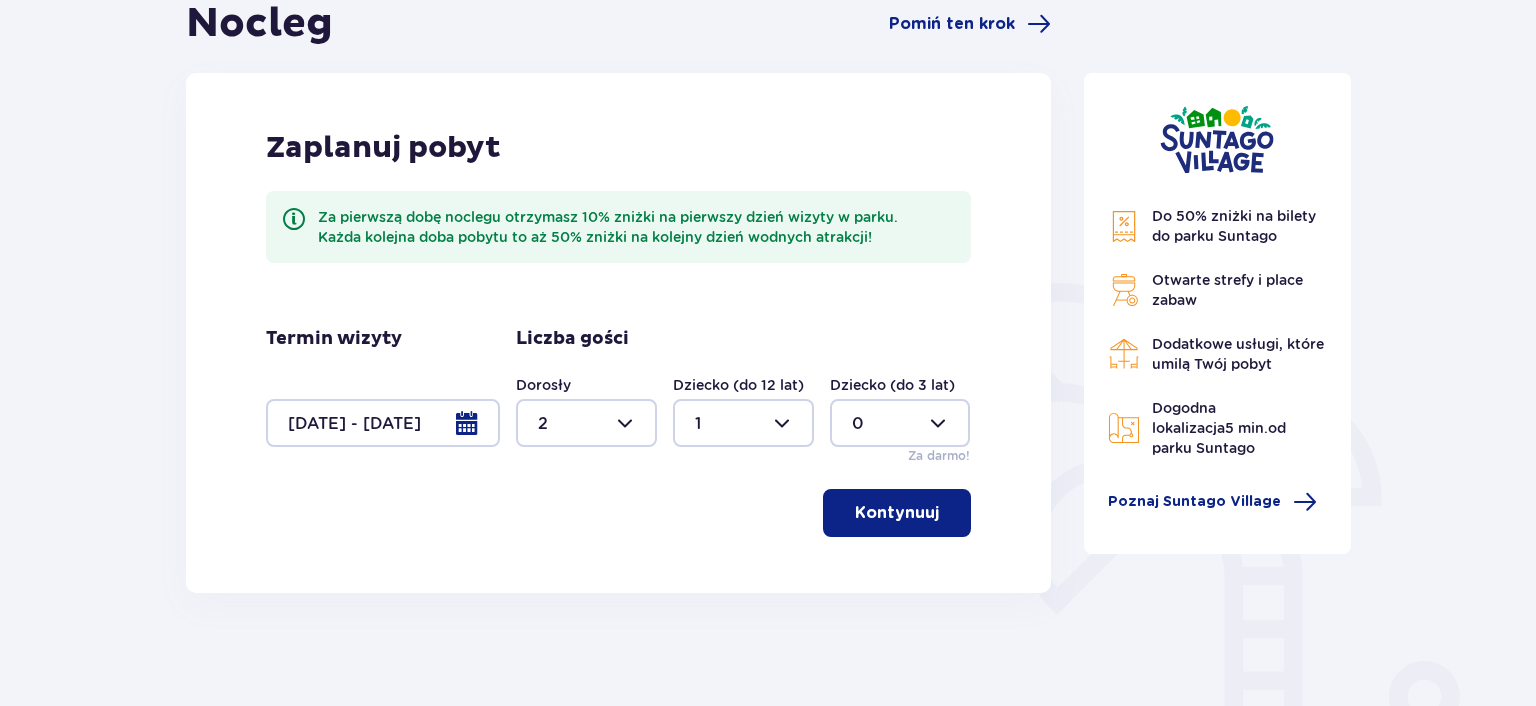 click at bounding box center [900, 423] 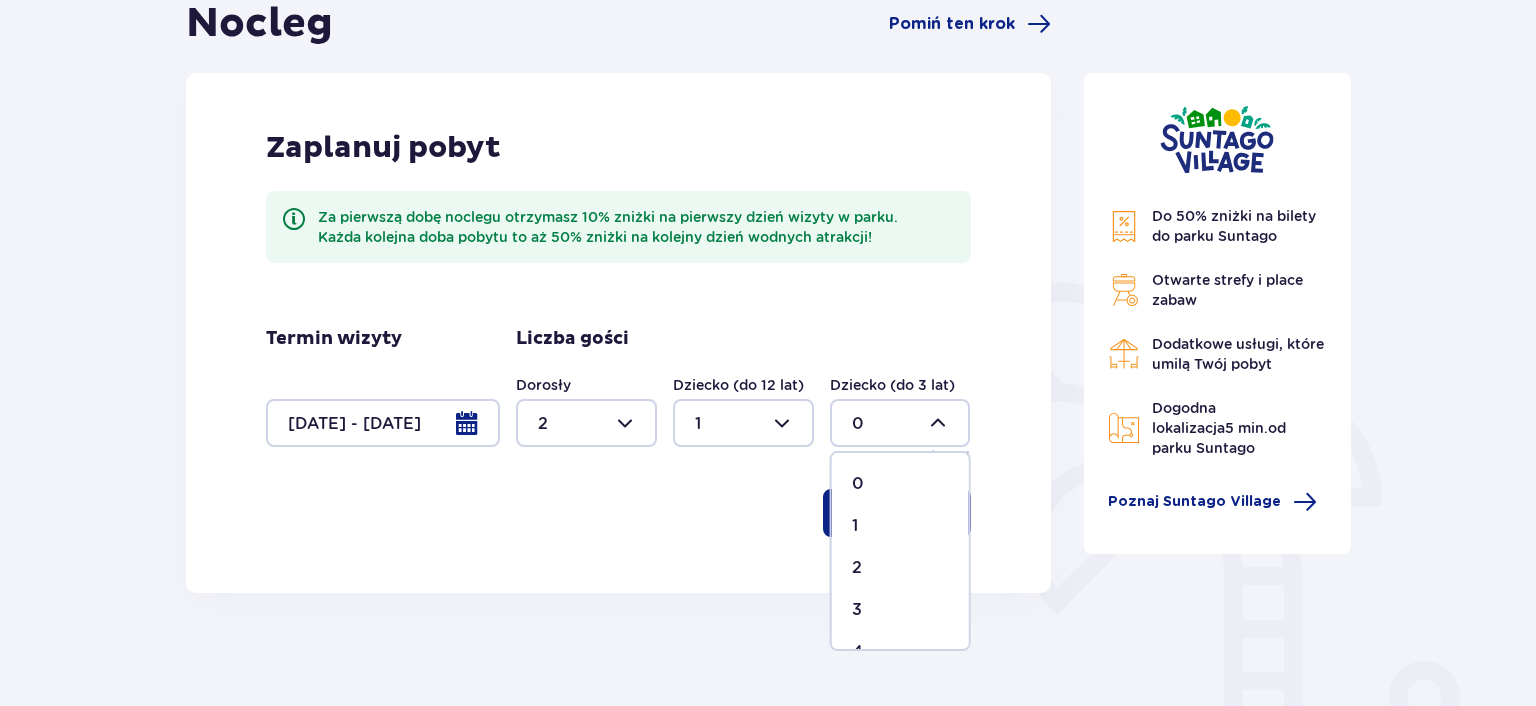 click on "1" at bounding box center (900, 526) 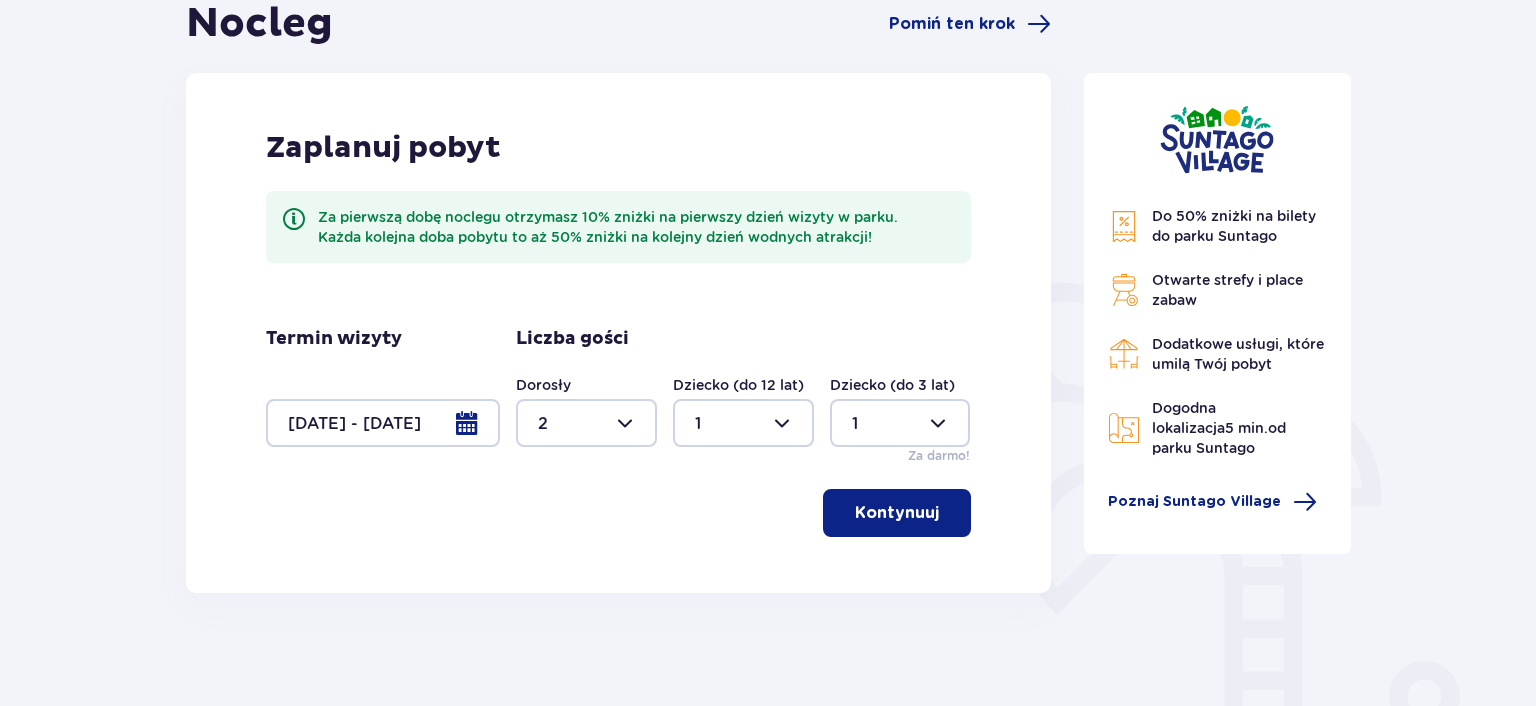click at bounding box center (943, 513) 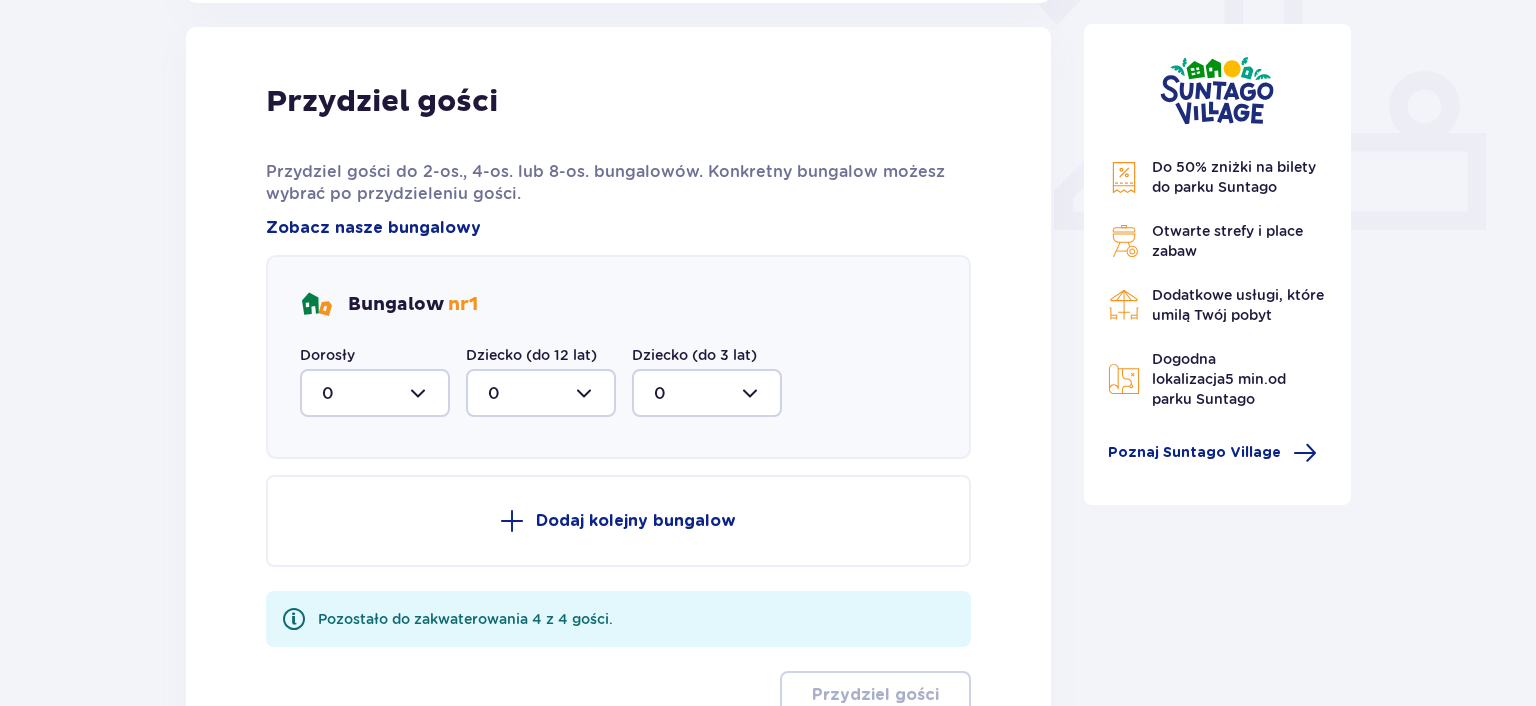 scroll, scrollTop: 806, scrollLeft: 0, axis: vertical 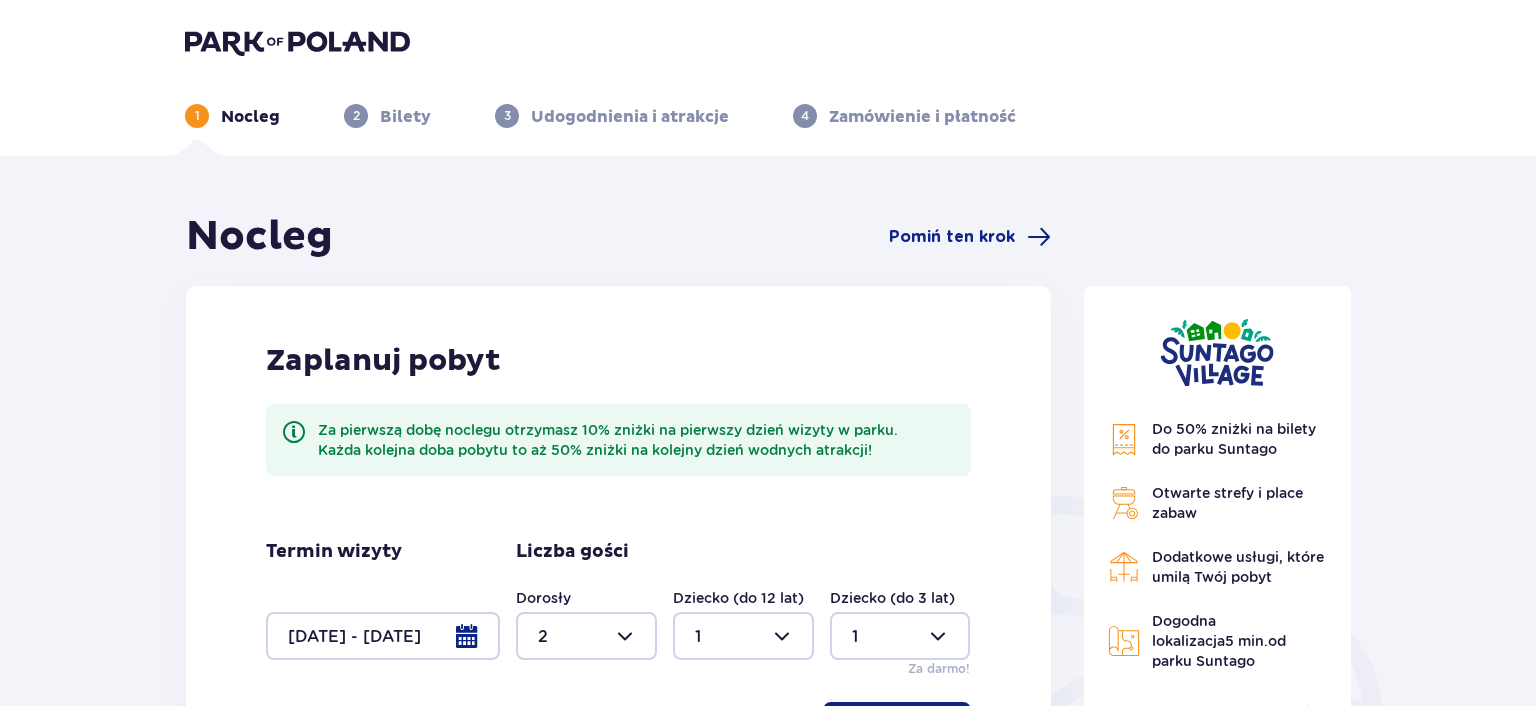 click on "1 Nocleg 2 Bilety 3 Udogodnienia i atrakcje 4 Zamówienie i płatność" at bounding box center (768, 78) 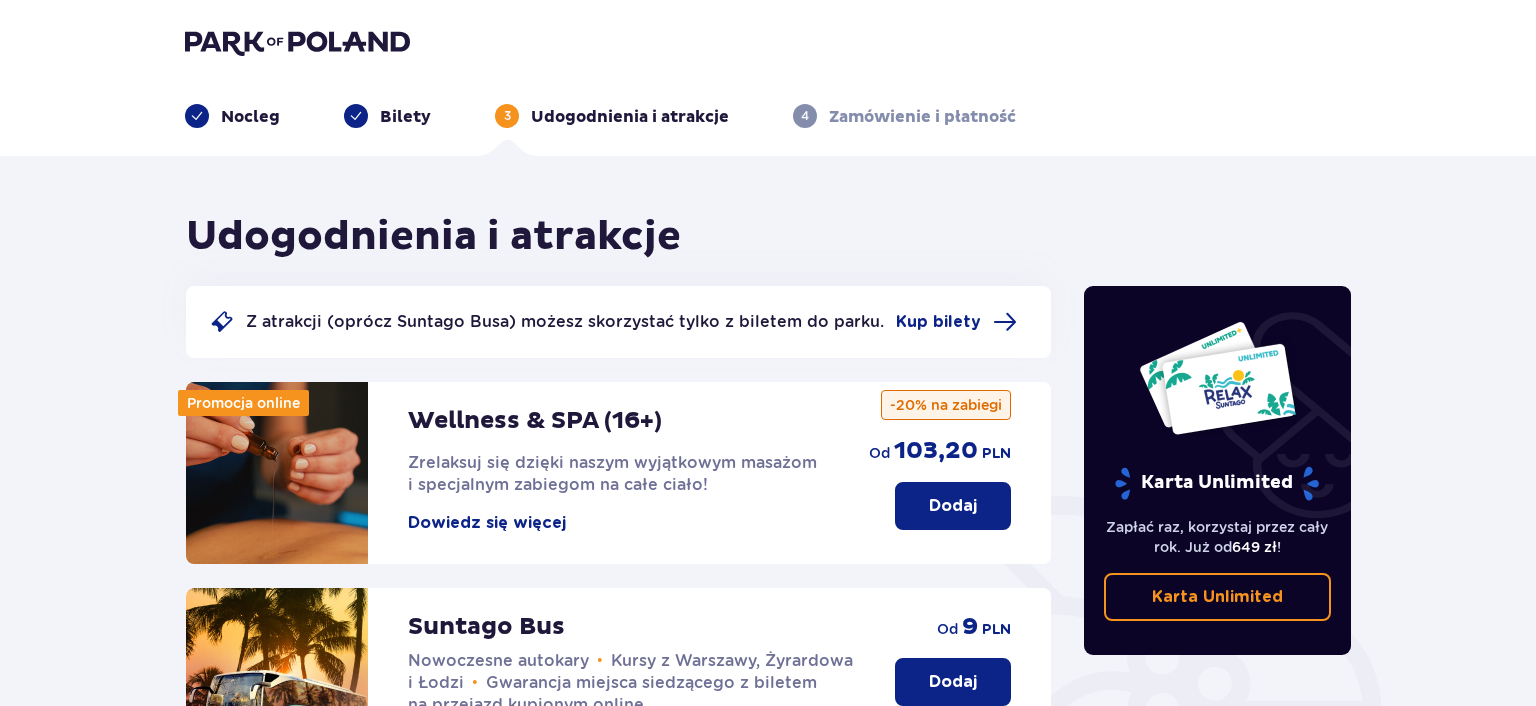 click on "Nocleg" at bounding box center [250, 117] 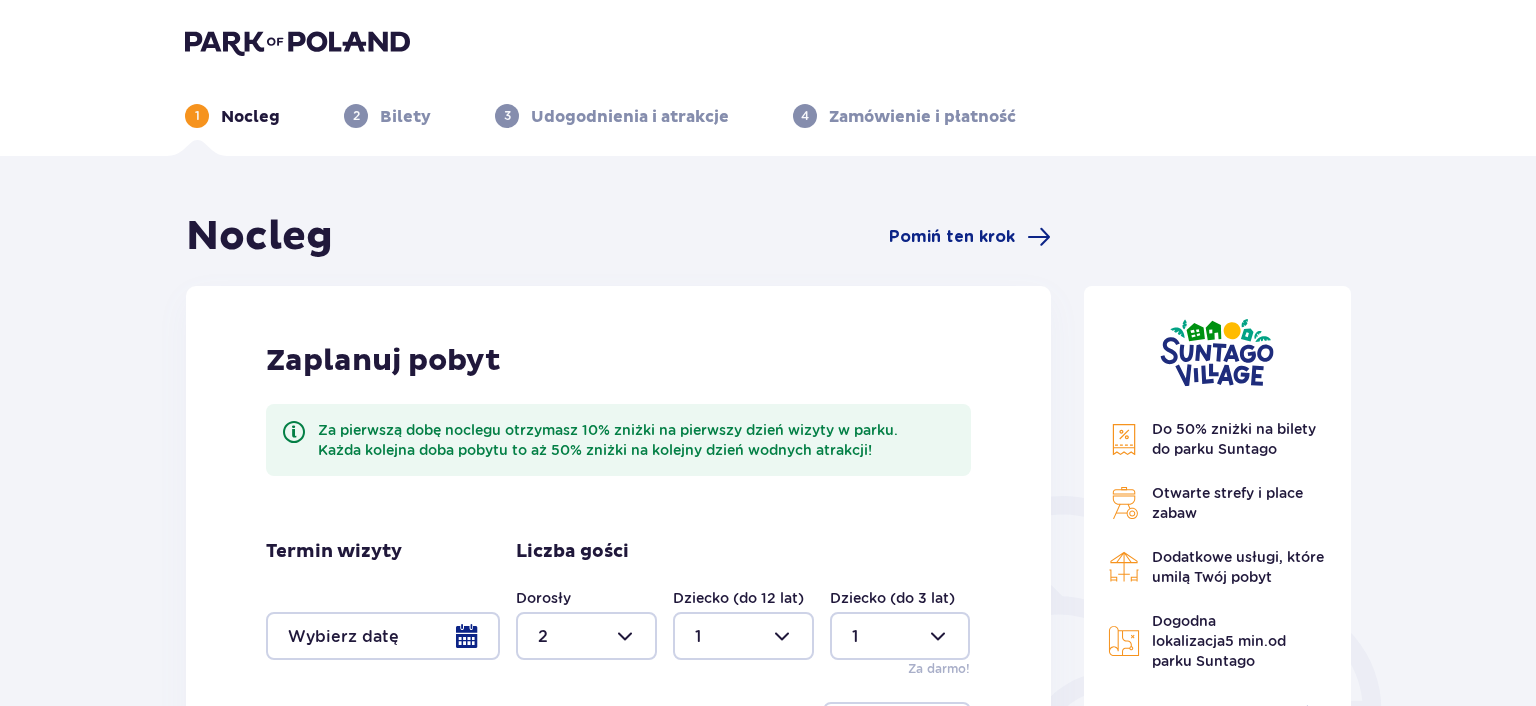 type on "0" 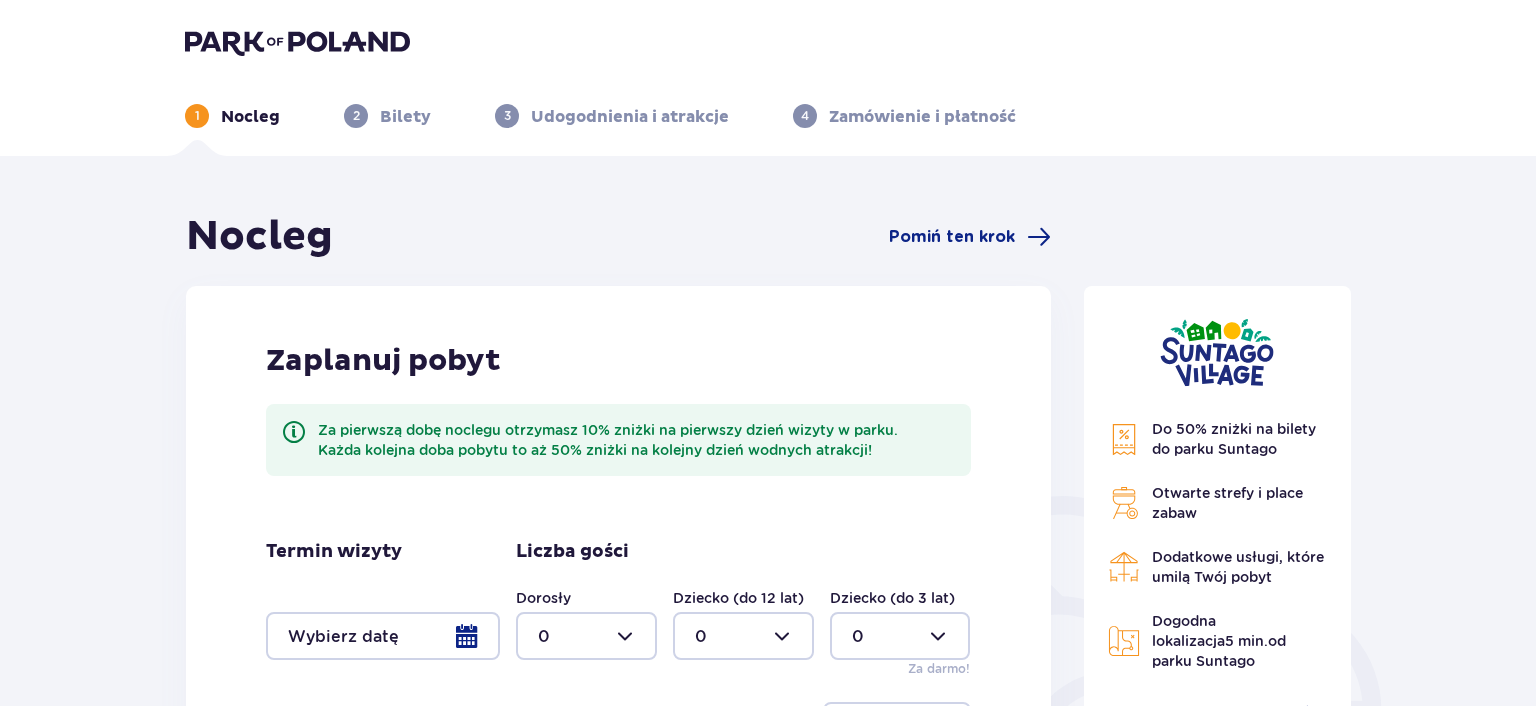 click at bounding box center (383, 636) 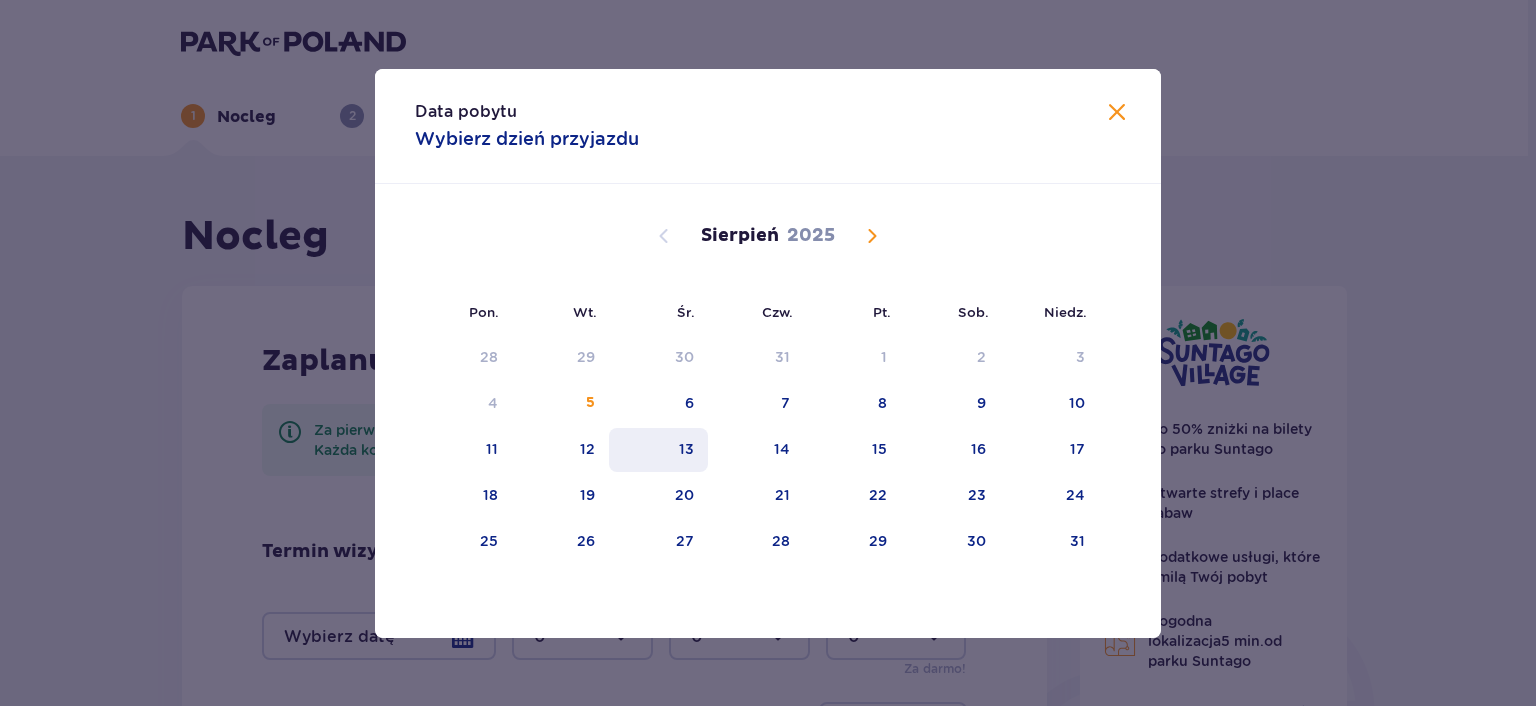 click on "13" at bounding box center [686, 449] 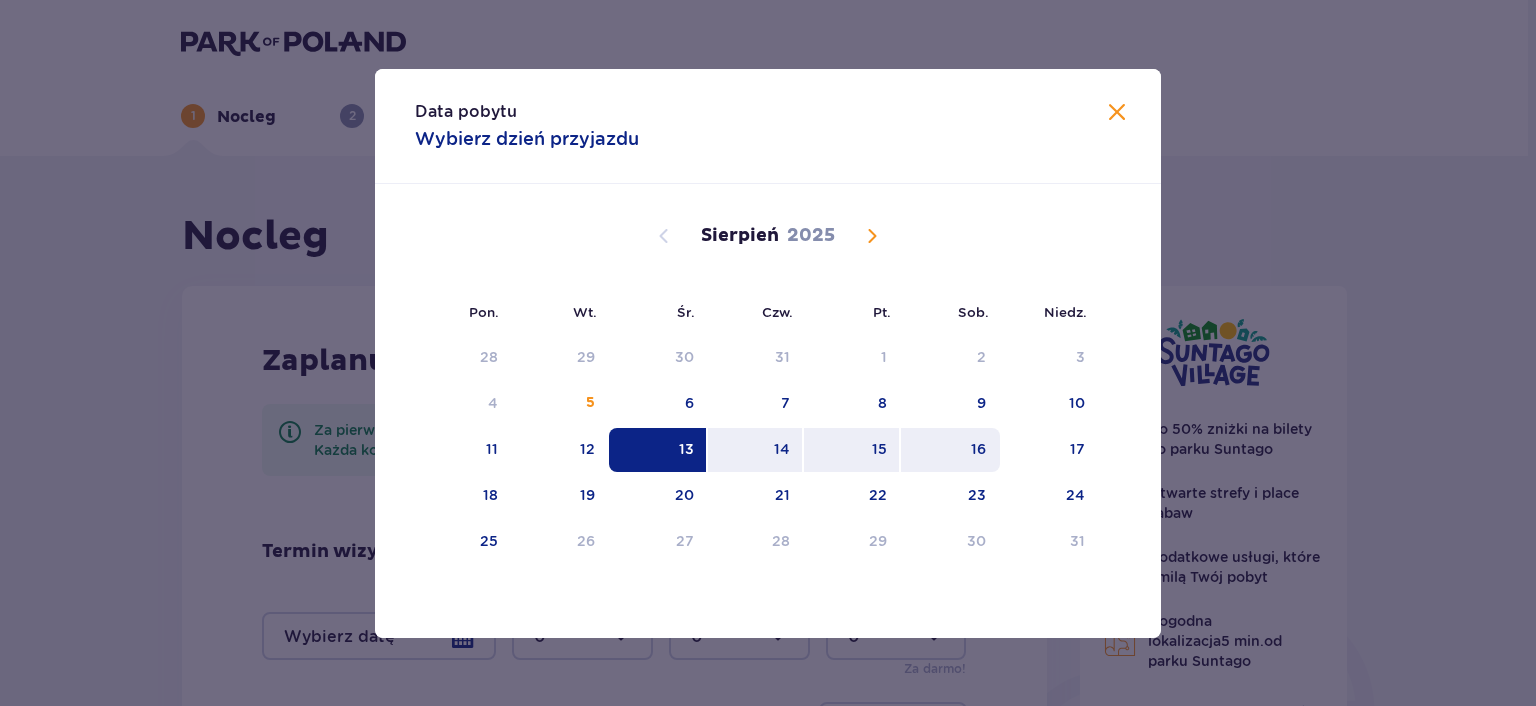 click on "16" at bounding box center [950, 450] 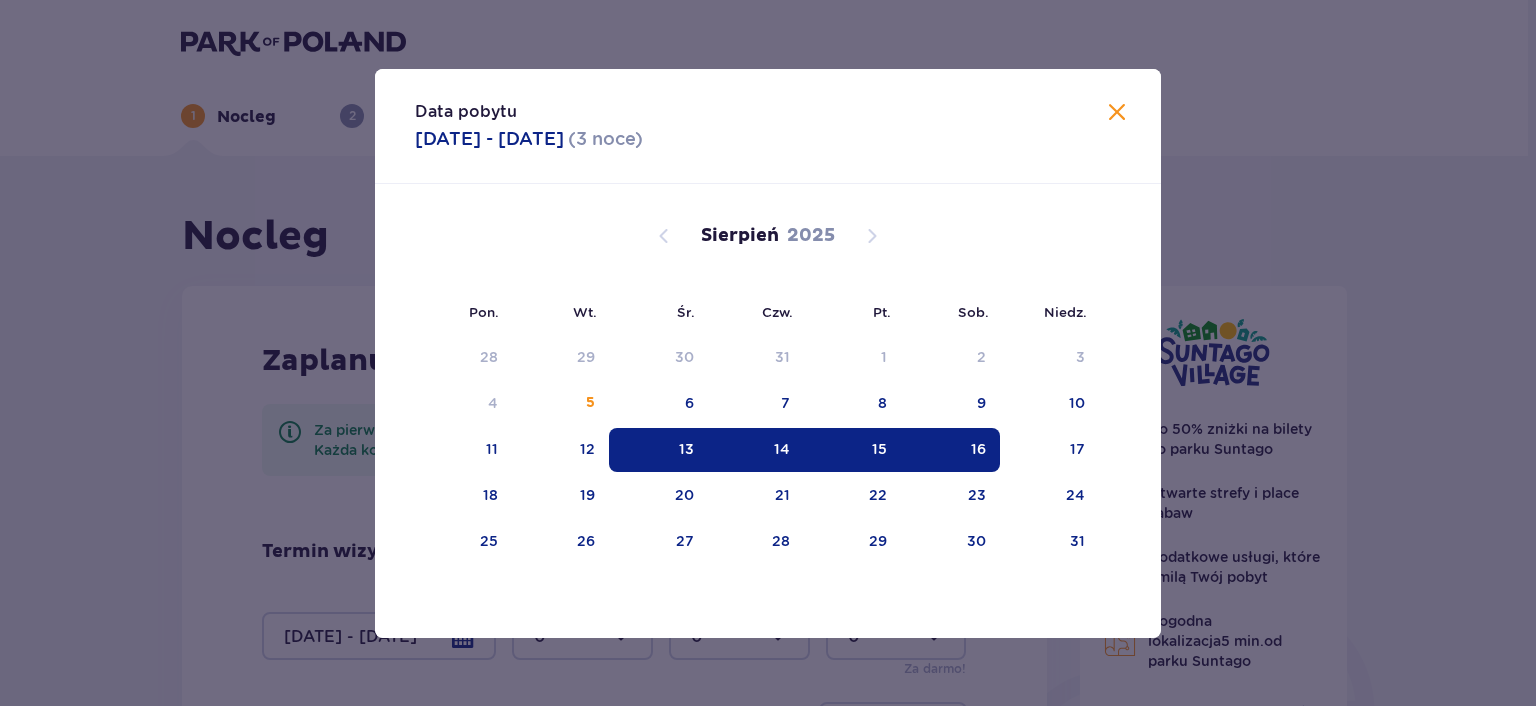 type on "13.08.25 - 16.08.25" 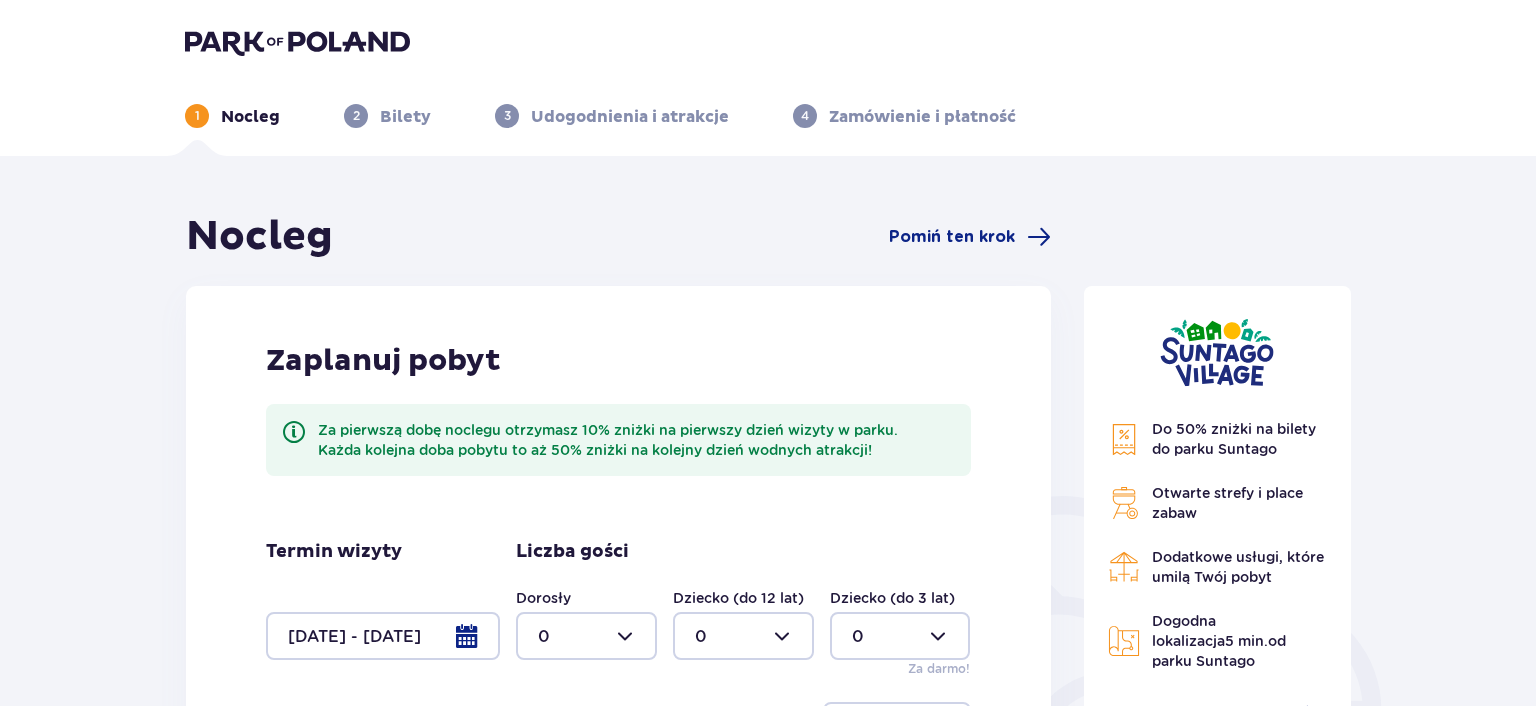click at bounding box center [586, 636] 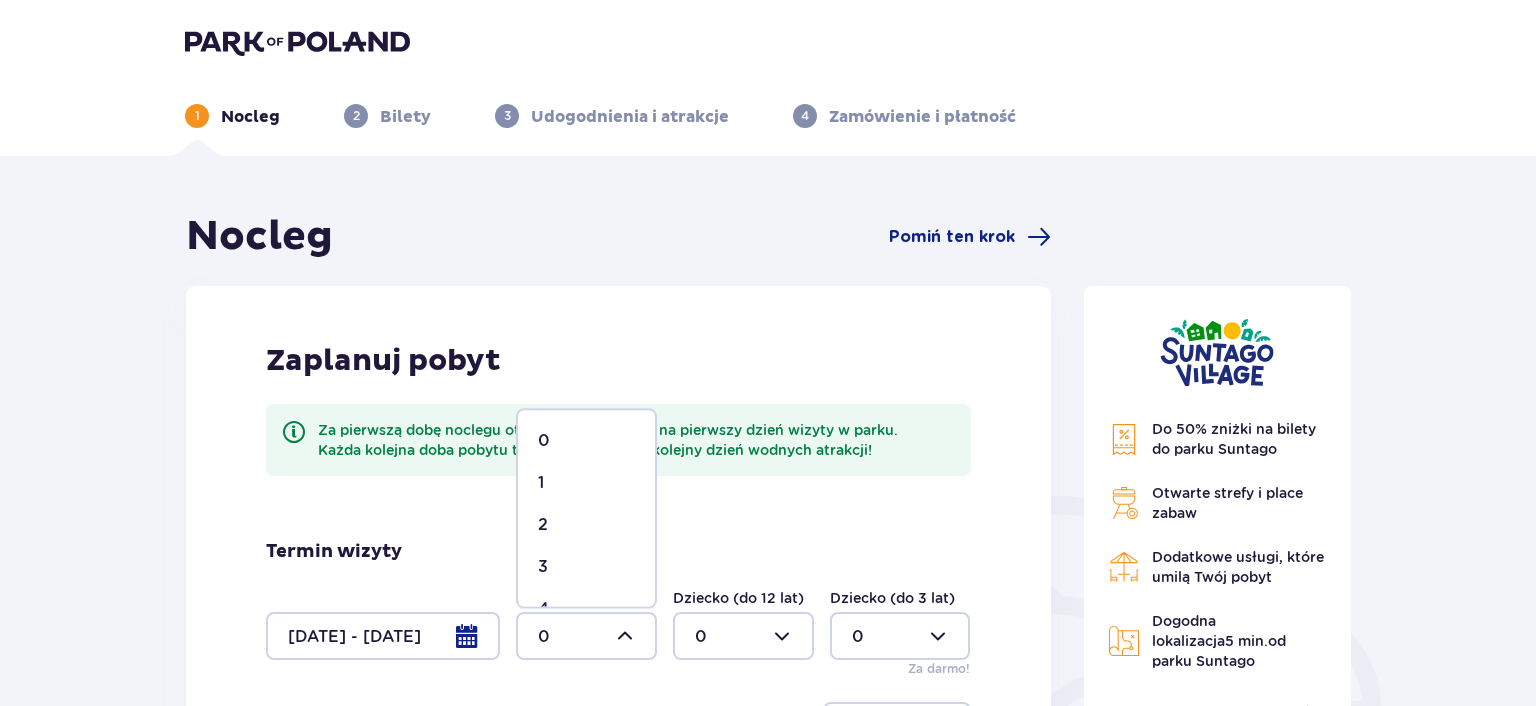 click on "2" at bounding box center [586, 525] 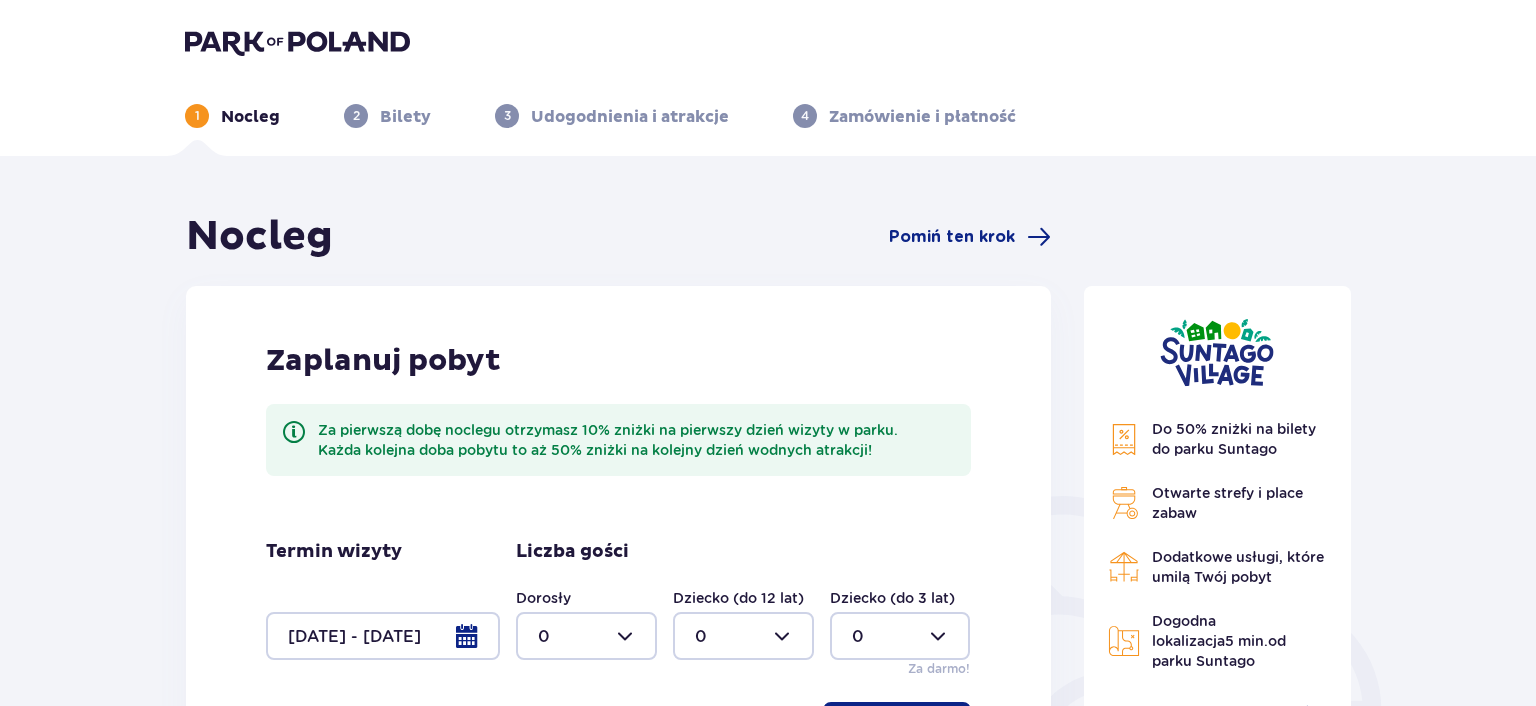 type on "2" 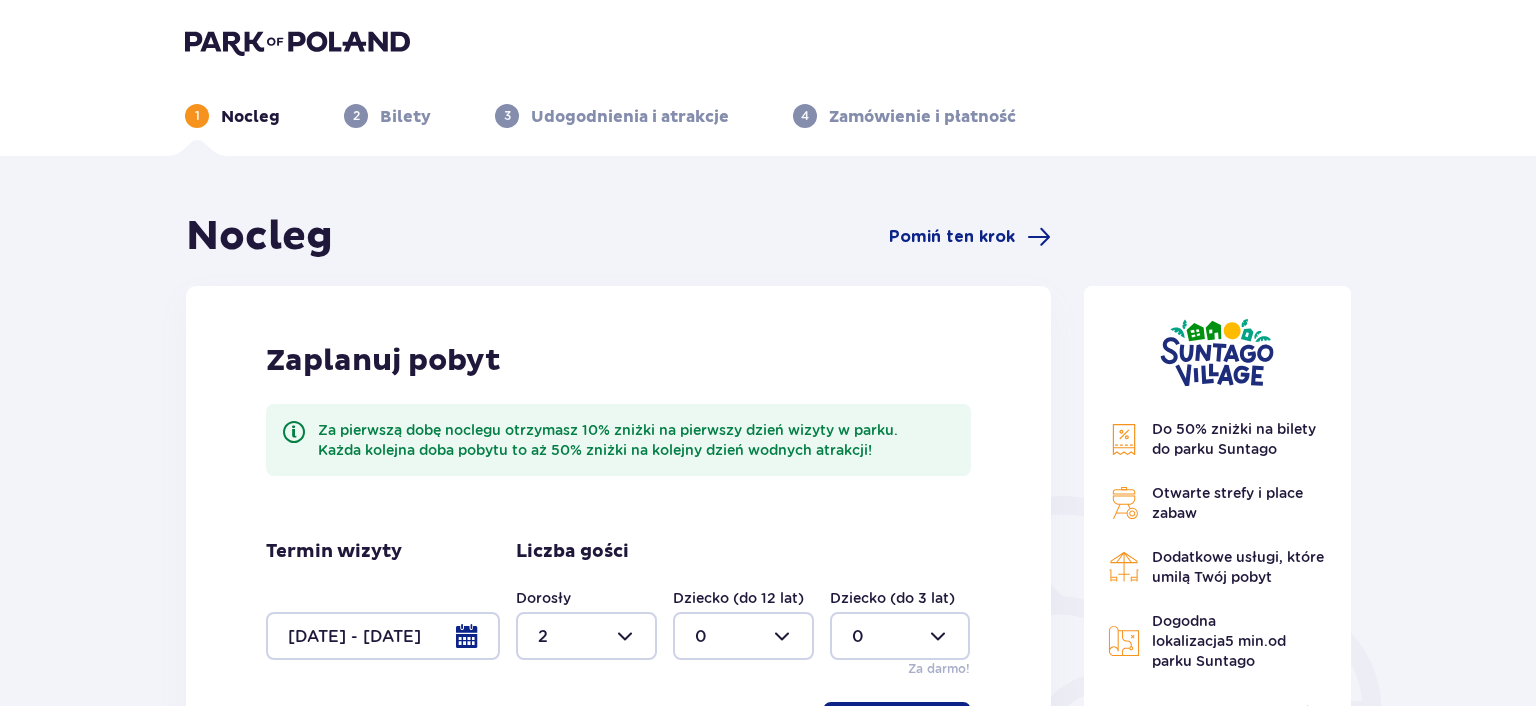 click at bounding box center (743, 636) 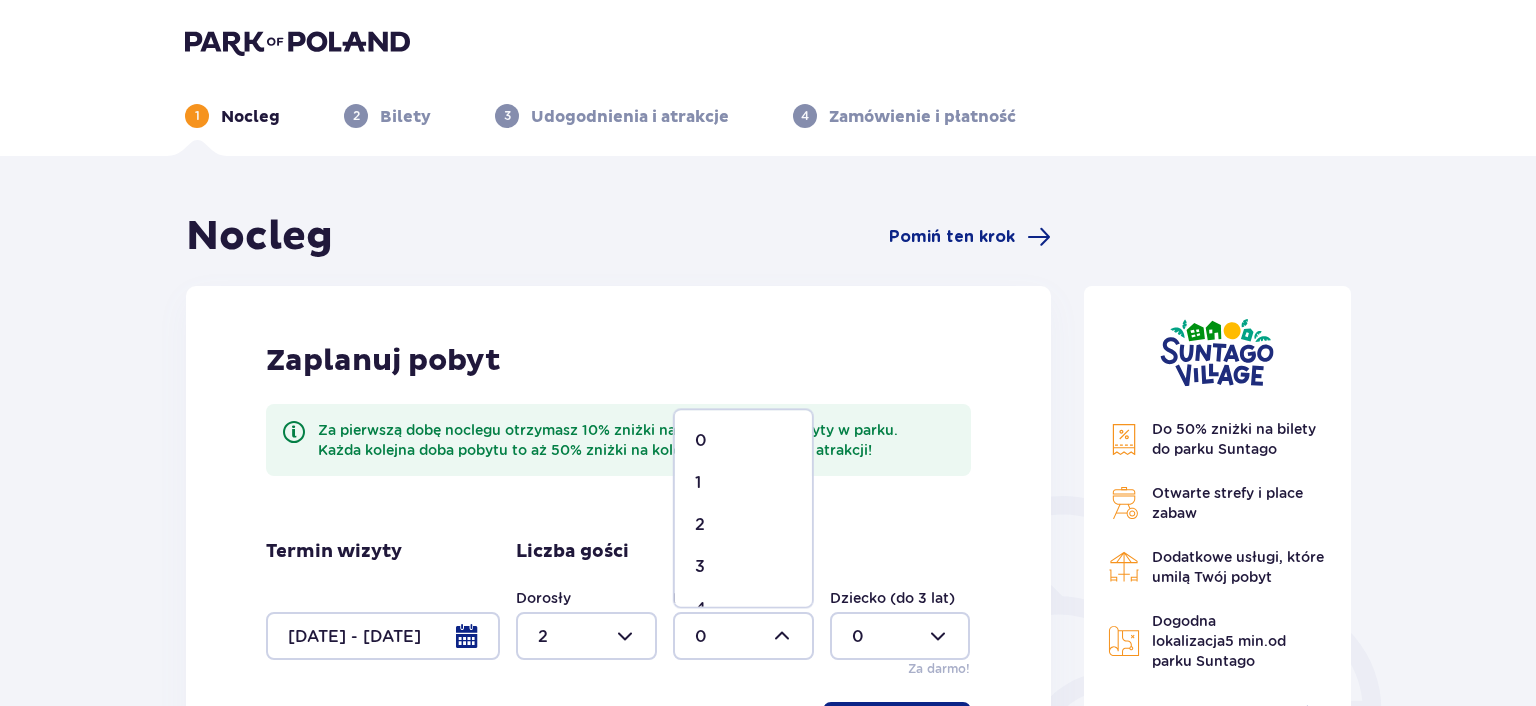 click on "1" at bounding box center (743, 483) 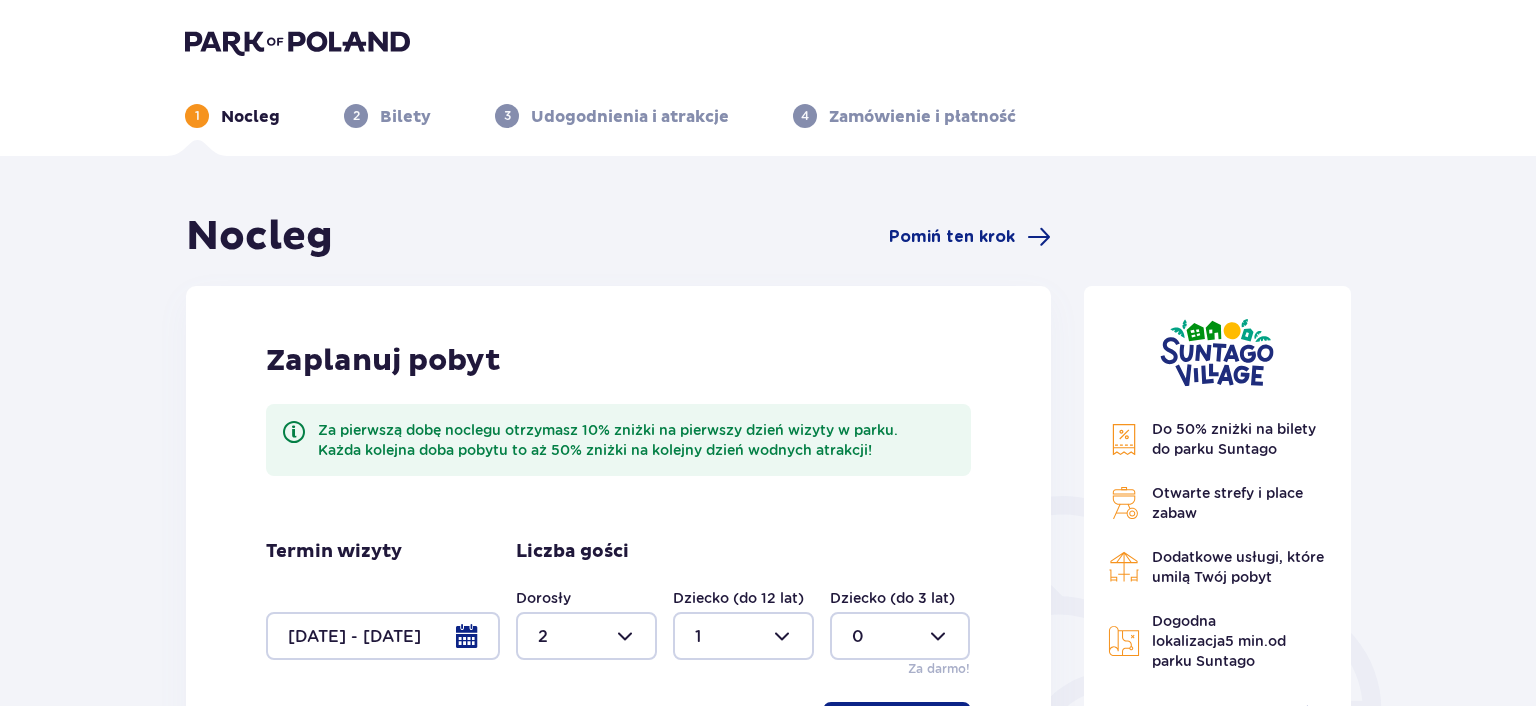 click at bounding box center (900, 636) 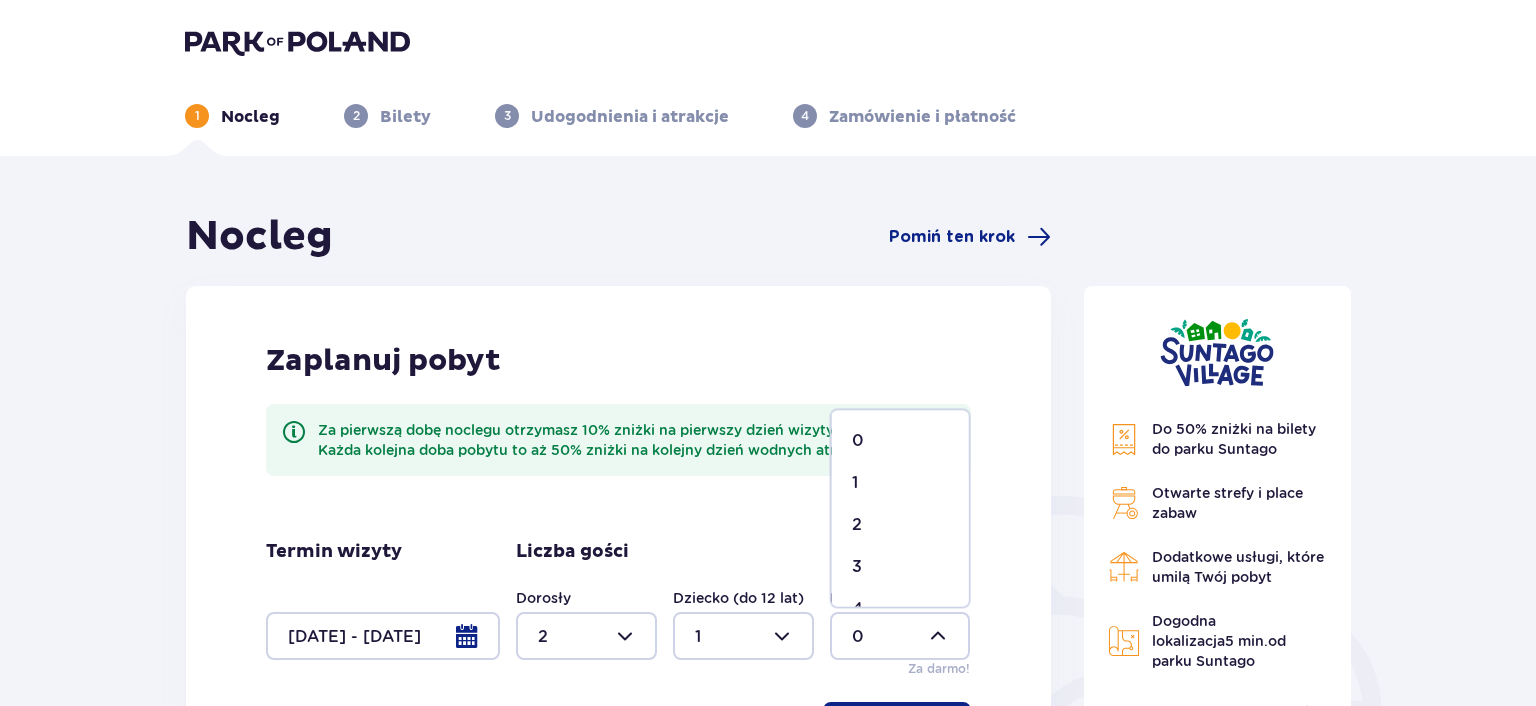 click on "1" at bounding box center (900, 483) 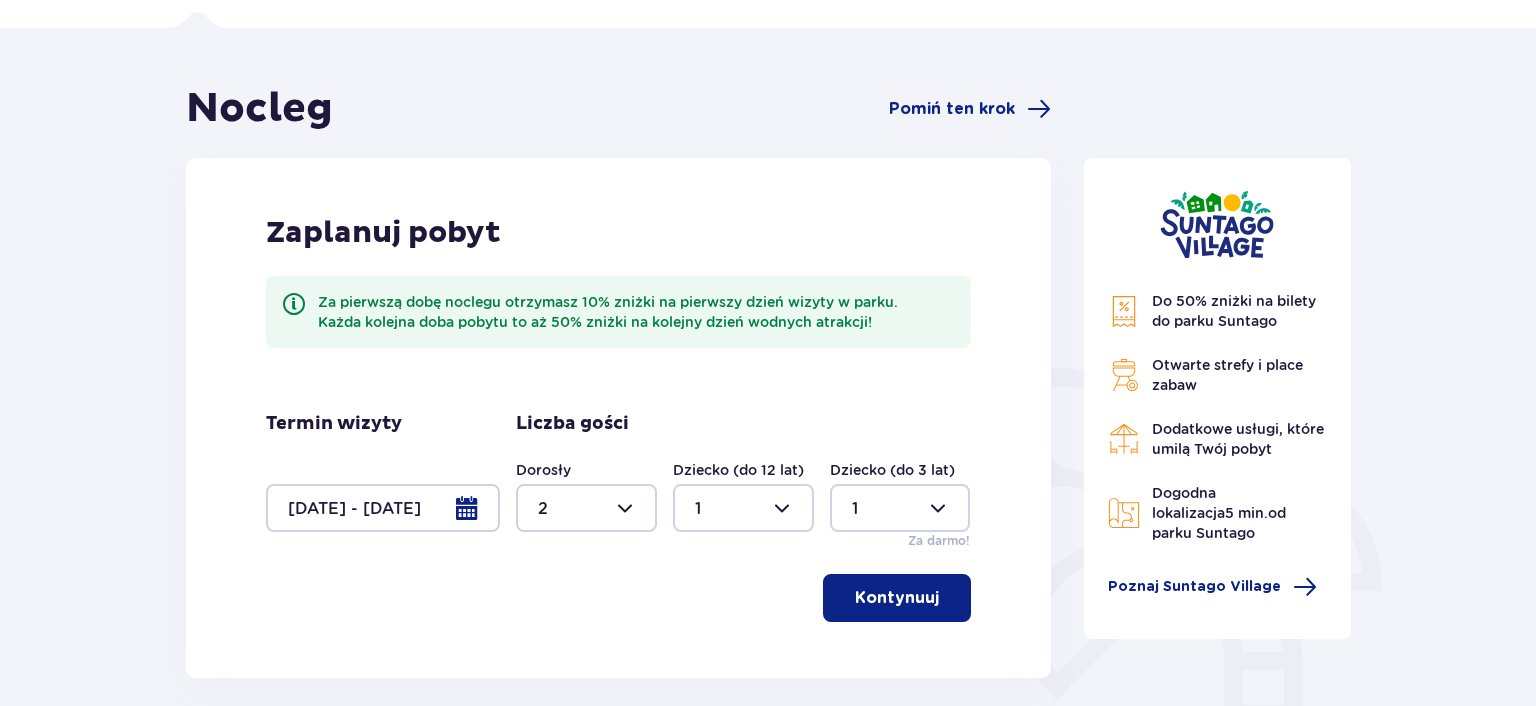 scroll, scrollTop: 139, scrollLeft: 0, axis: vertical 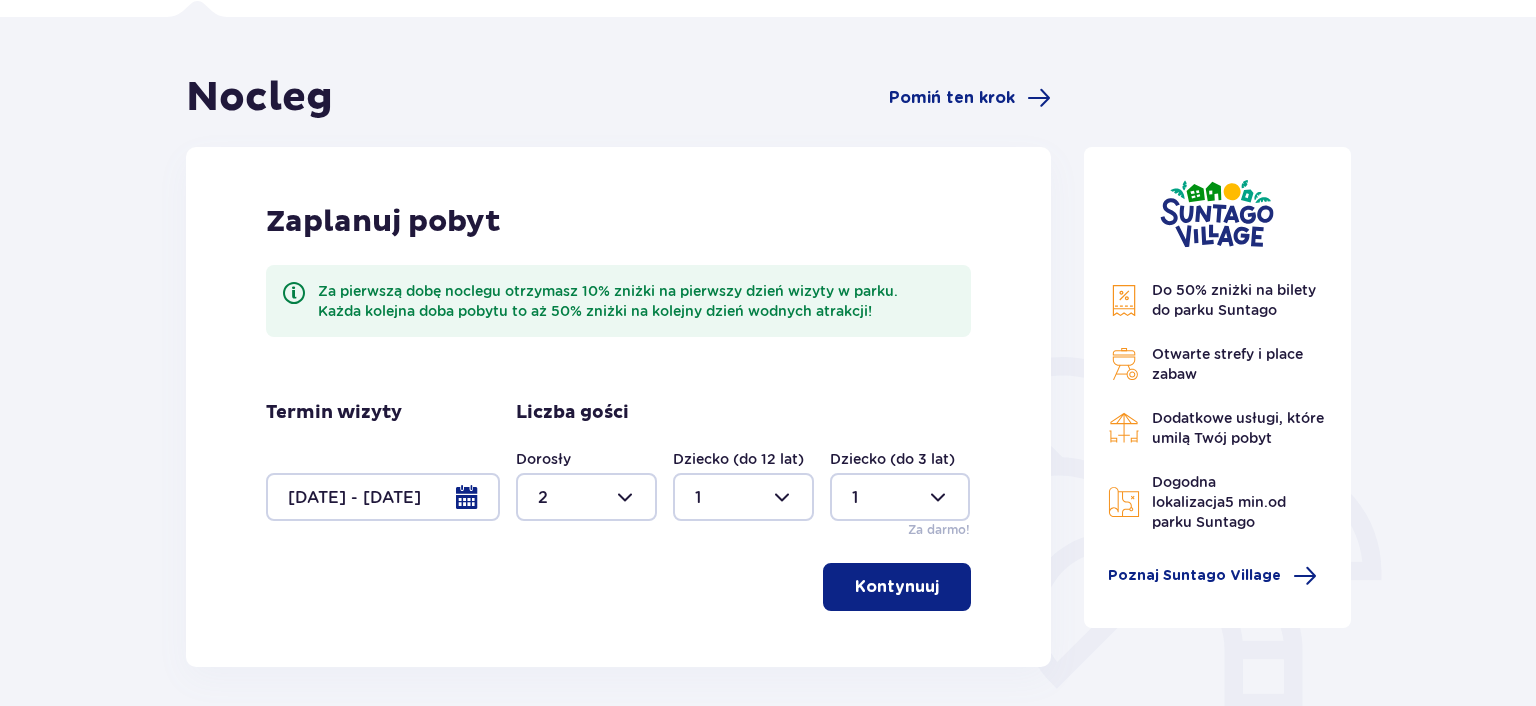 click on "Kontynuuj" at bounding box center [897, 587] 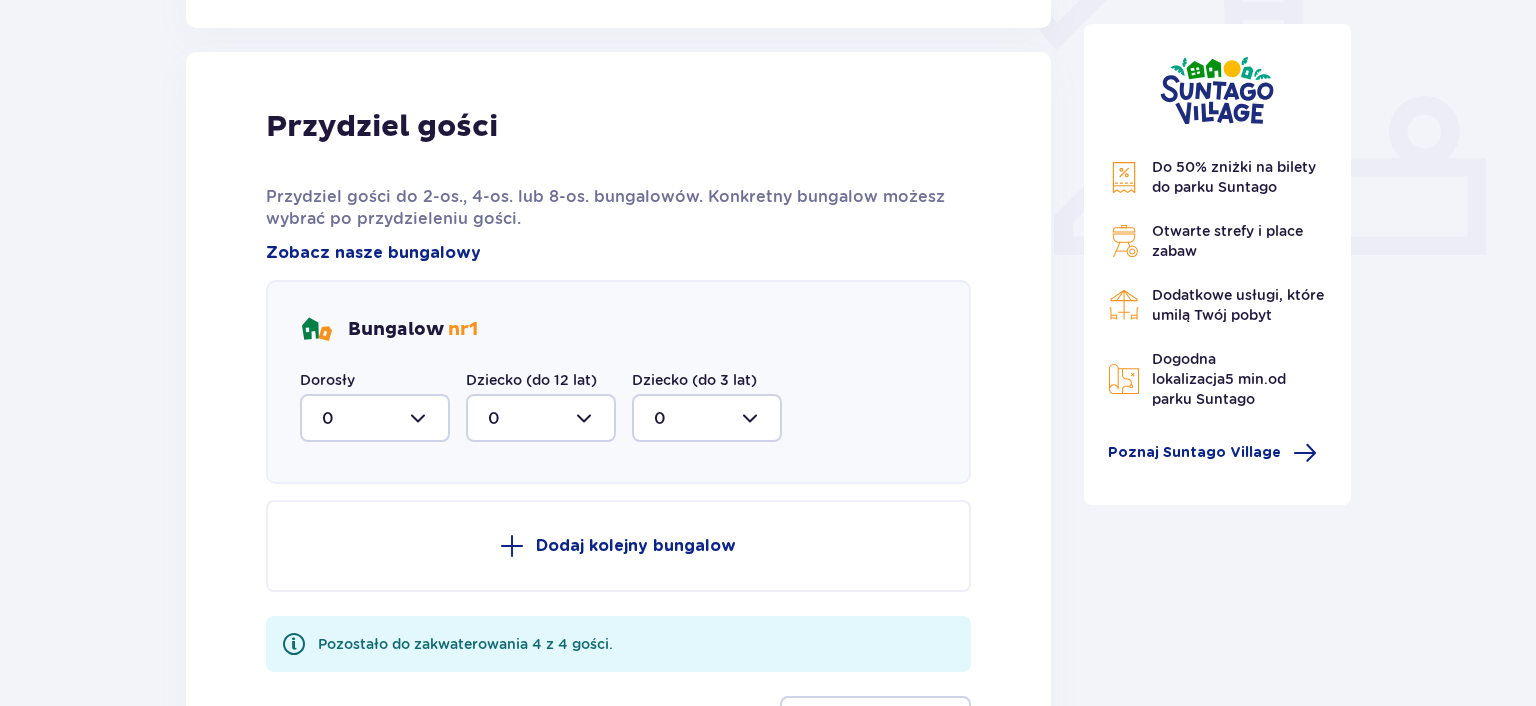 scroll, scrollTop: 806, scrollLeft: 0, axis: vertical 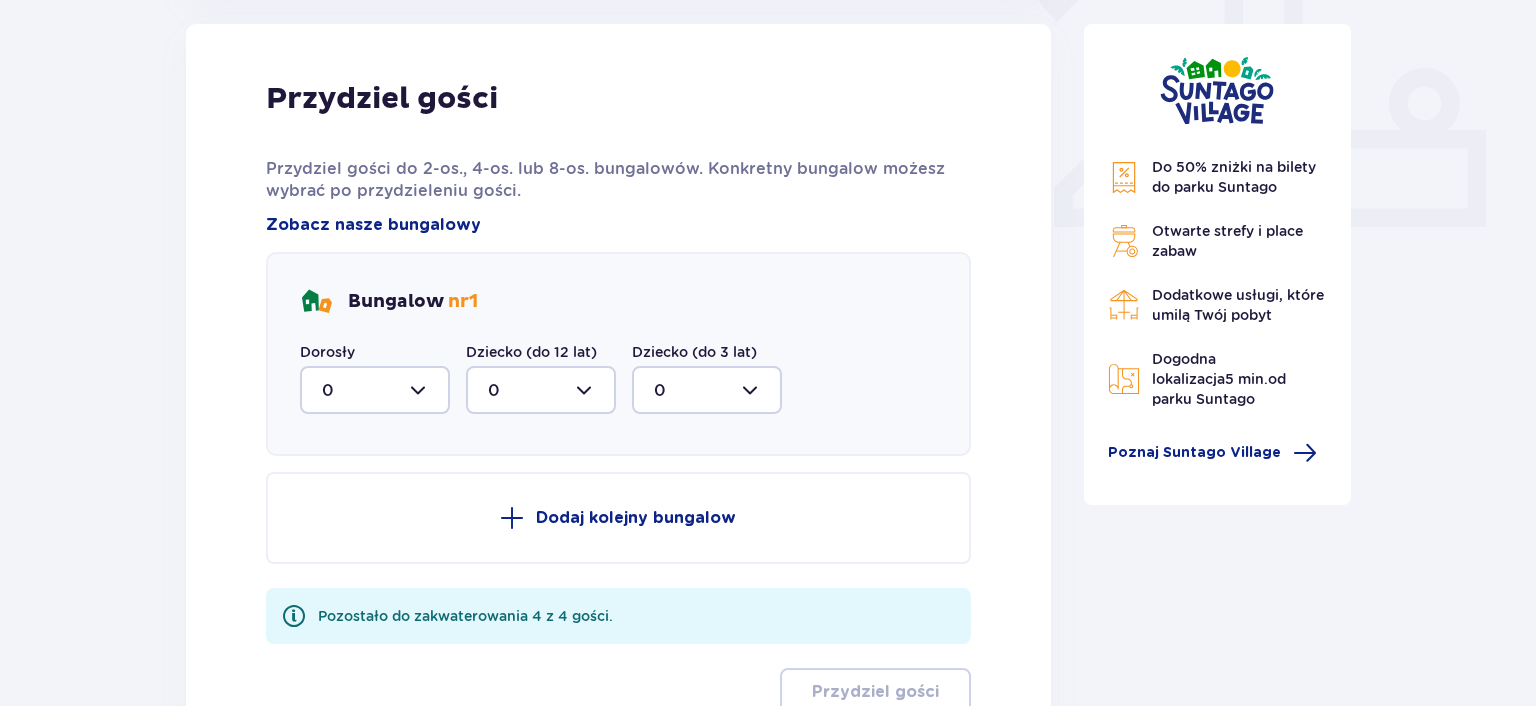 click at bounding box center (375, 390) 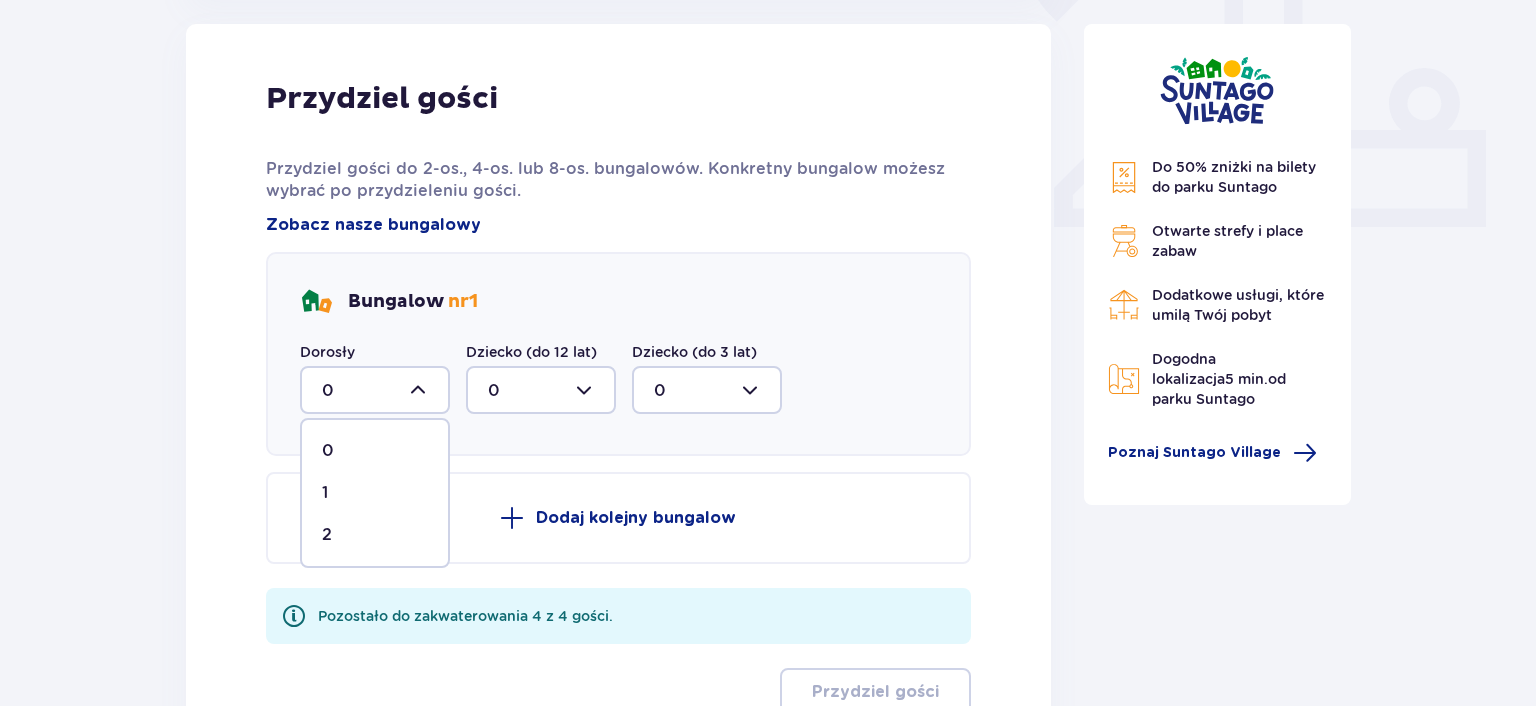 click on "2" at bounding box center [375, 535] 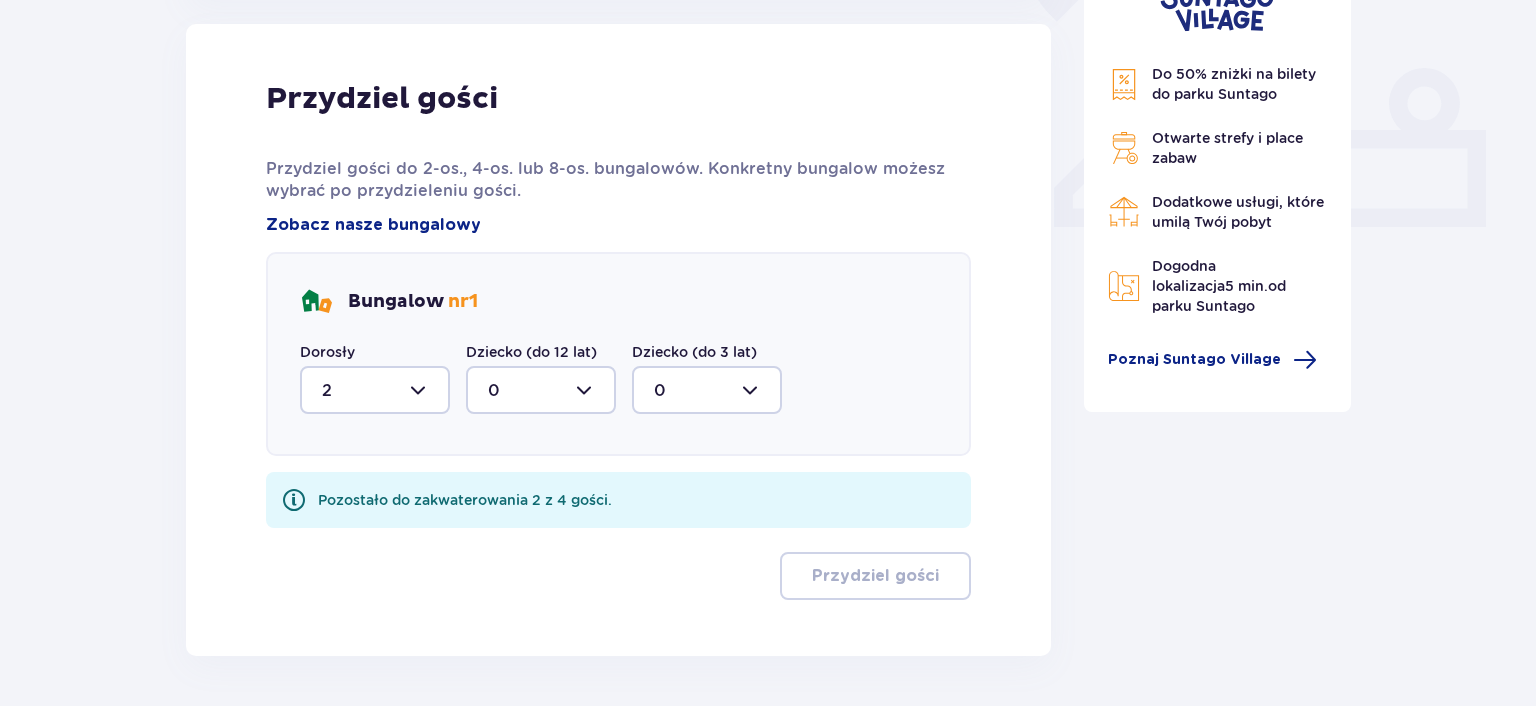 click at bounding box center (541, 390) 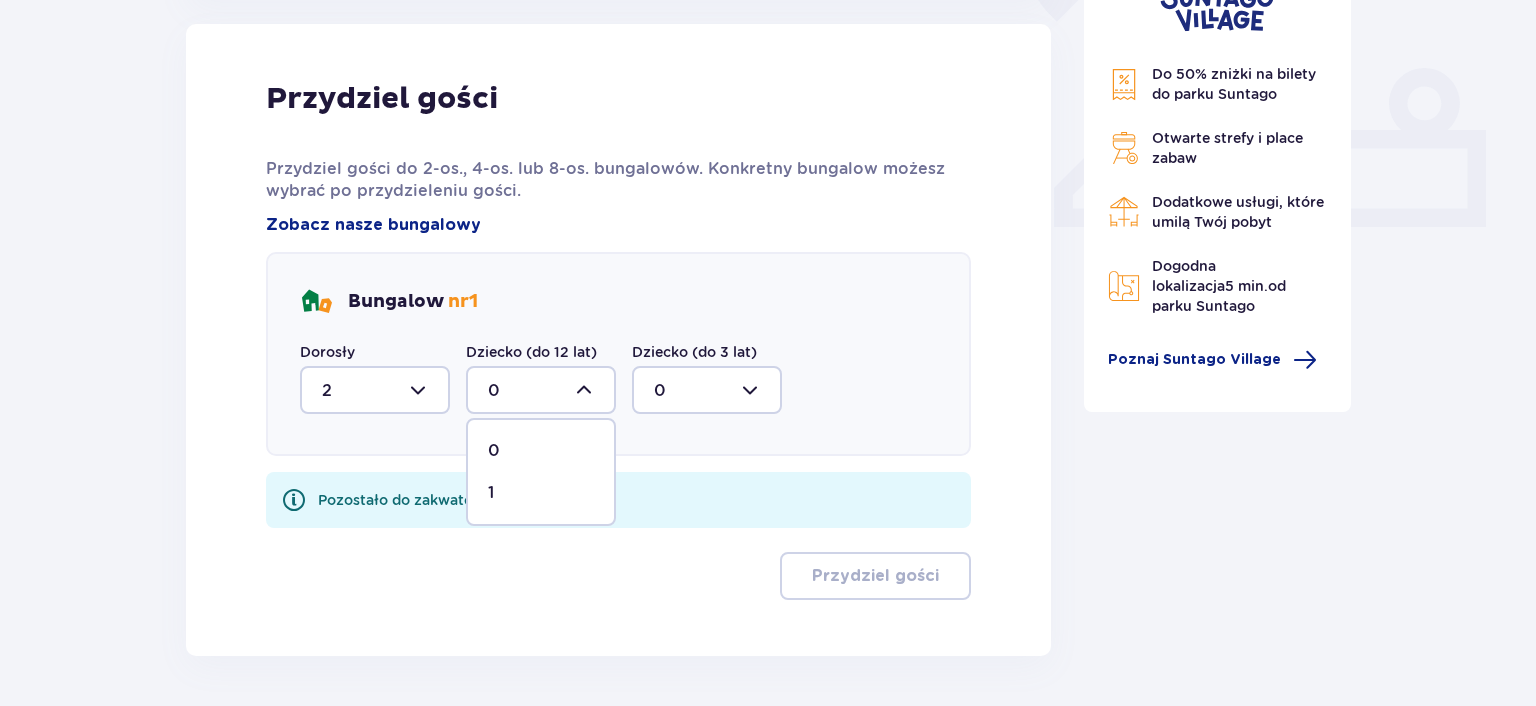 click on "1" at bounding box center [541, 493] 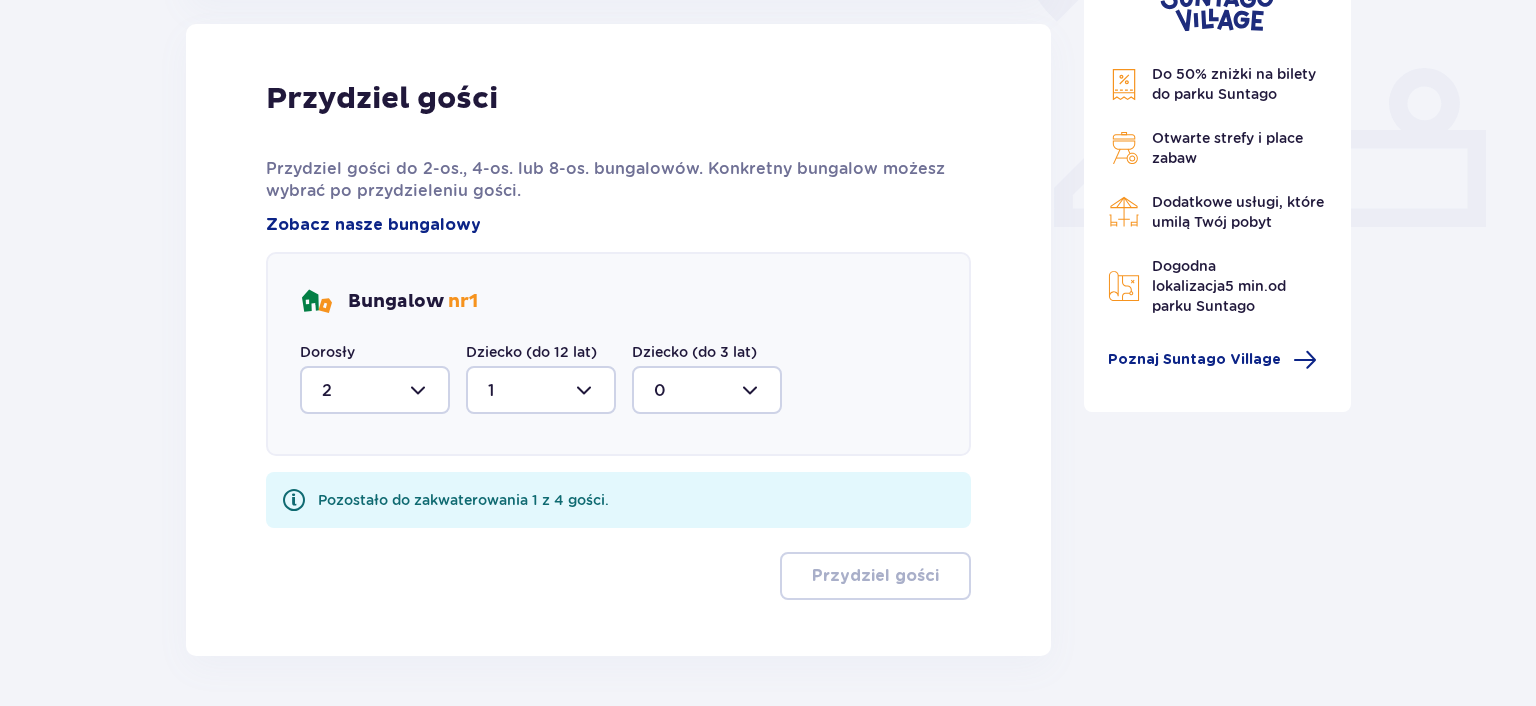 click at bounding box center (707, 390) 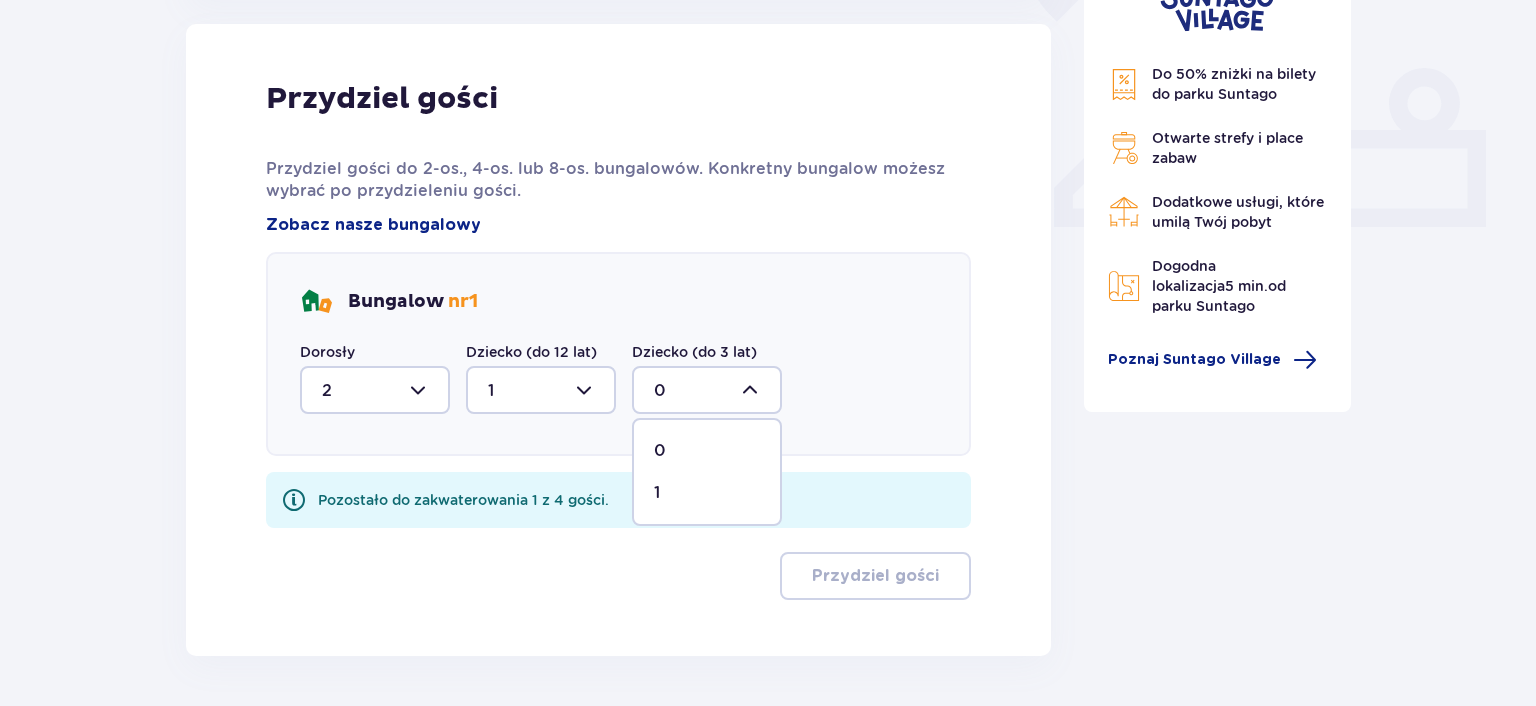 click on "1" at bounding box center (707, 493) 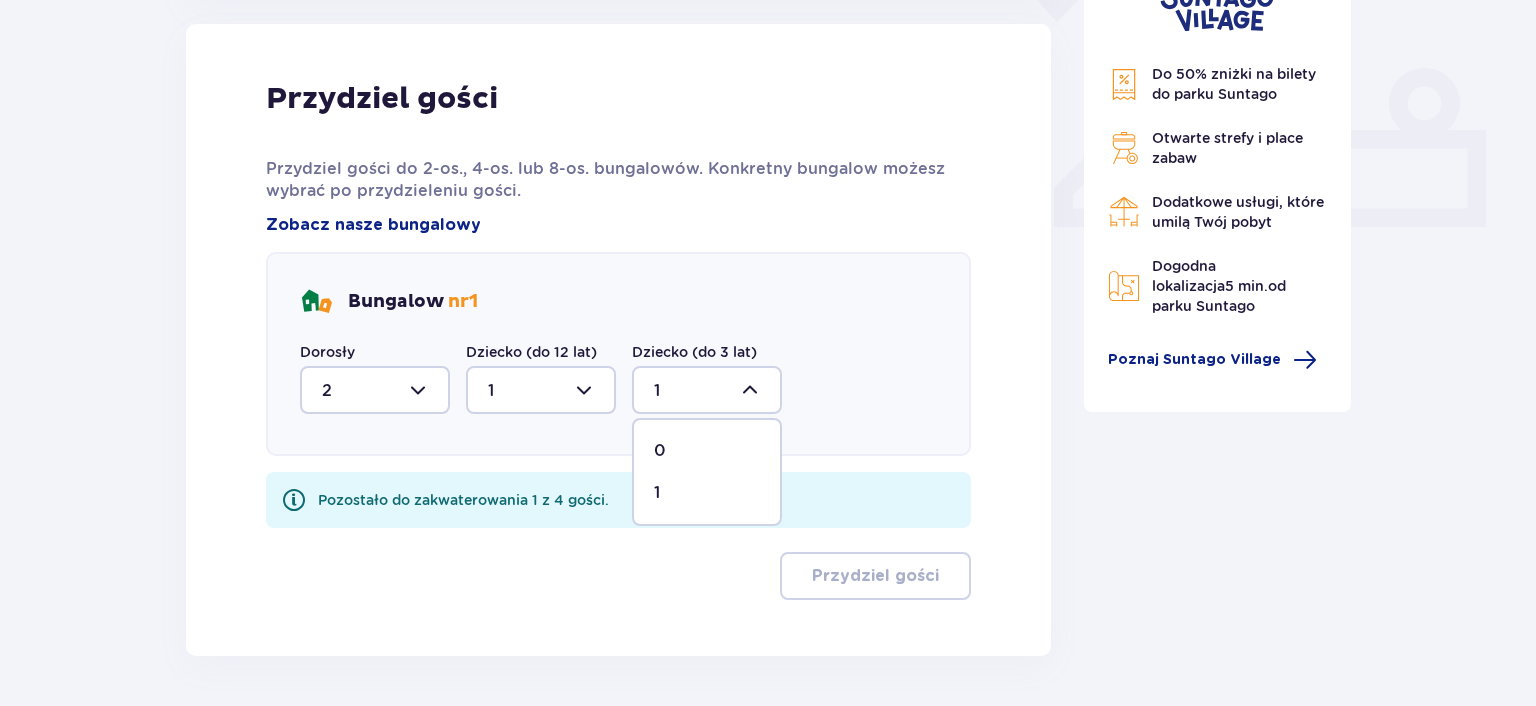 scroll, scrollTop: 796, scrollLeft: 0, axis: vertical 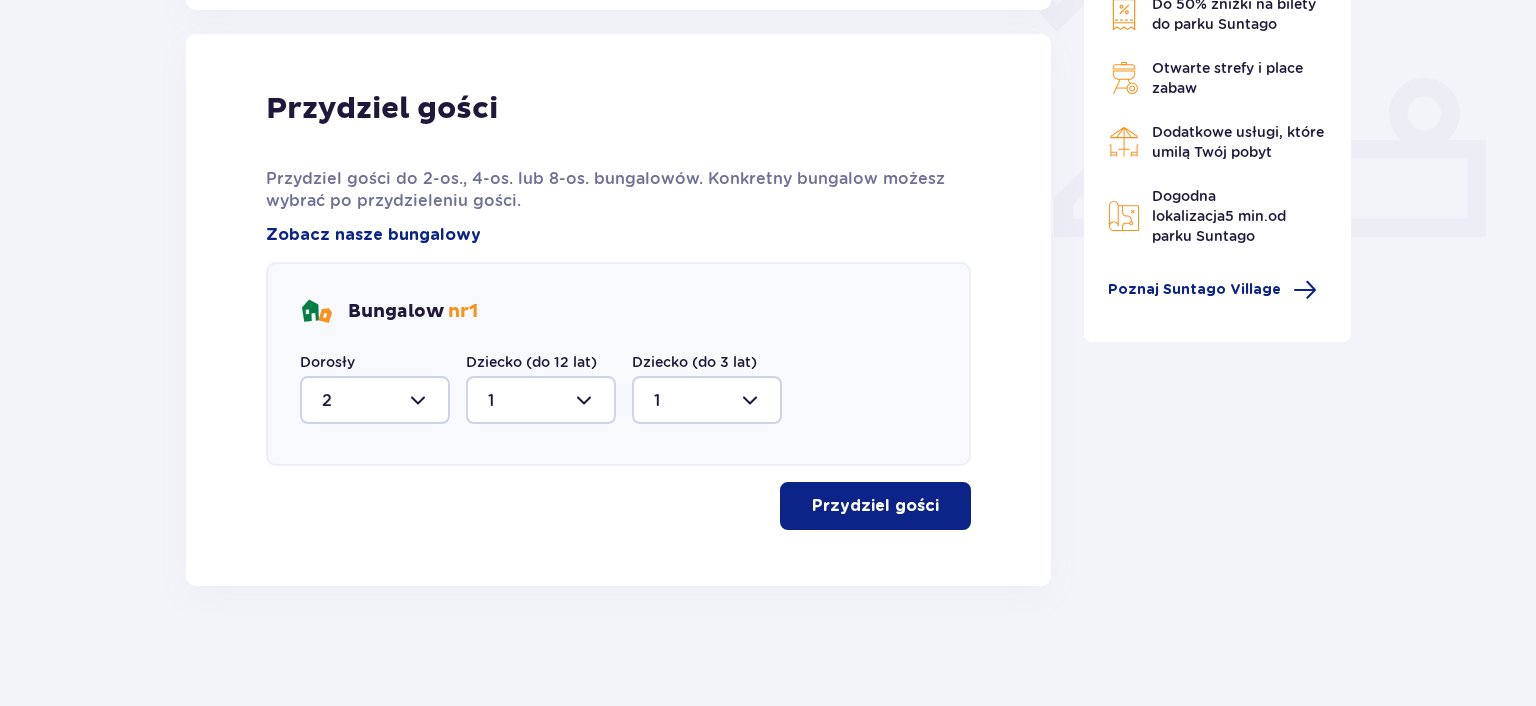 click on "Przydziel gości" at bounding box center (875, 506) 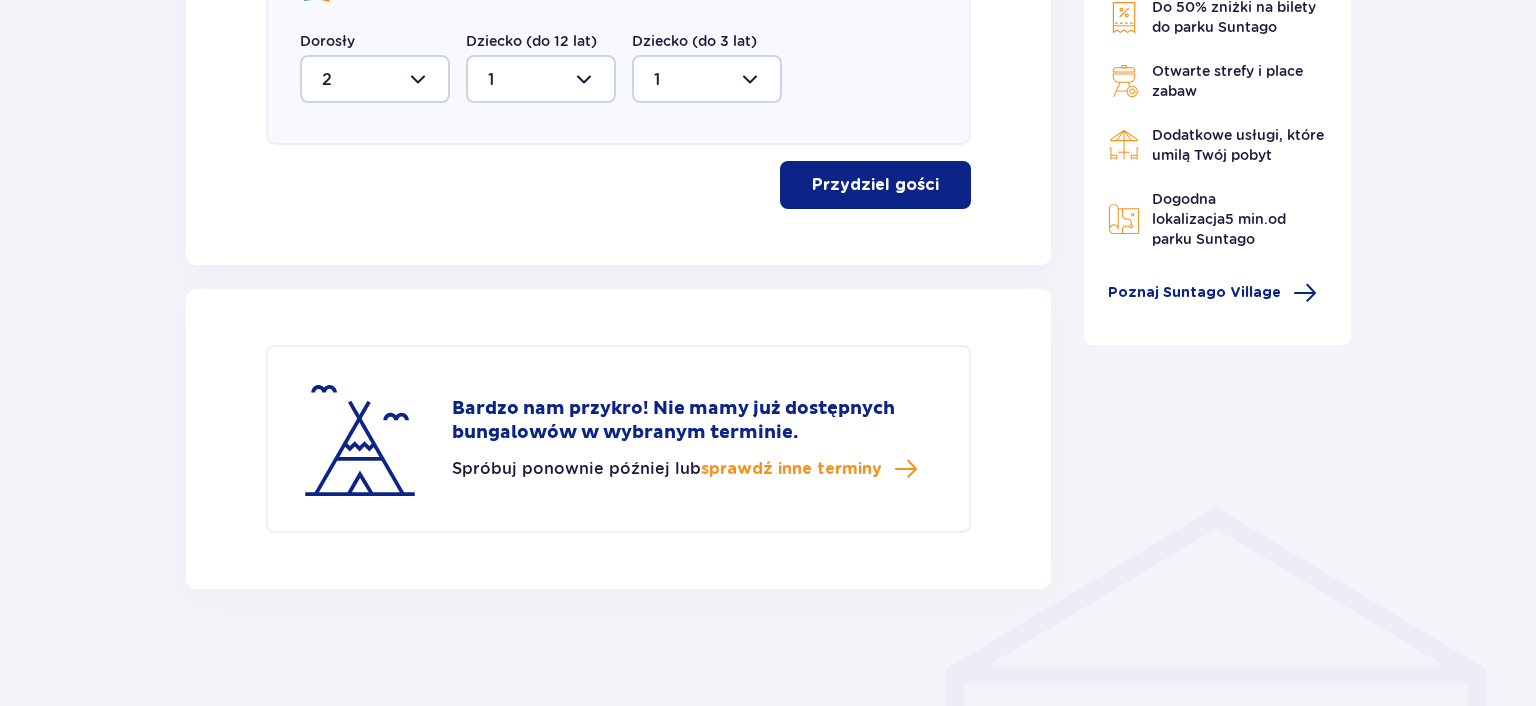 scroll, scrollTop: 1119, scrollLeft: 0, axis: vertical 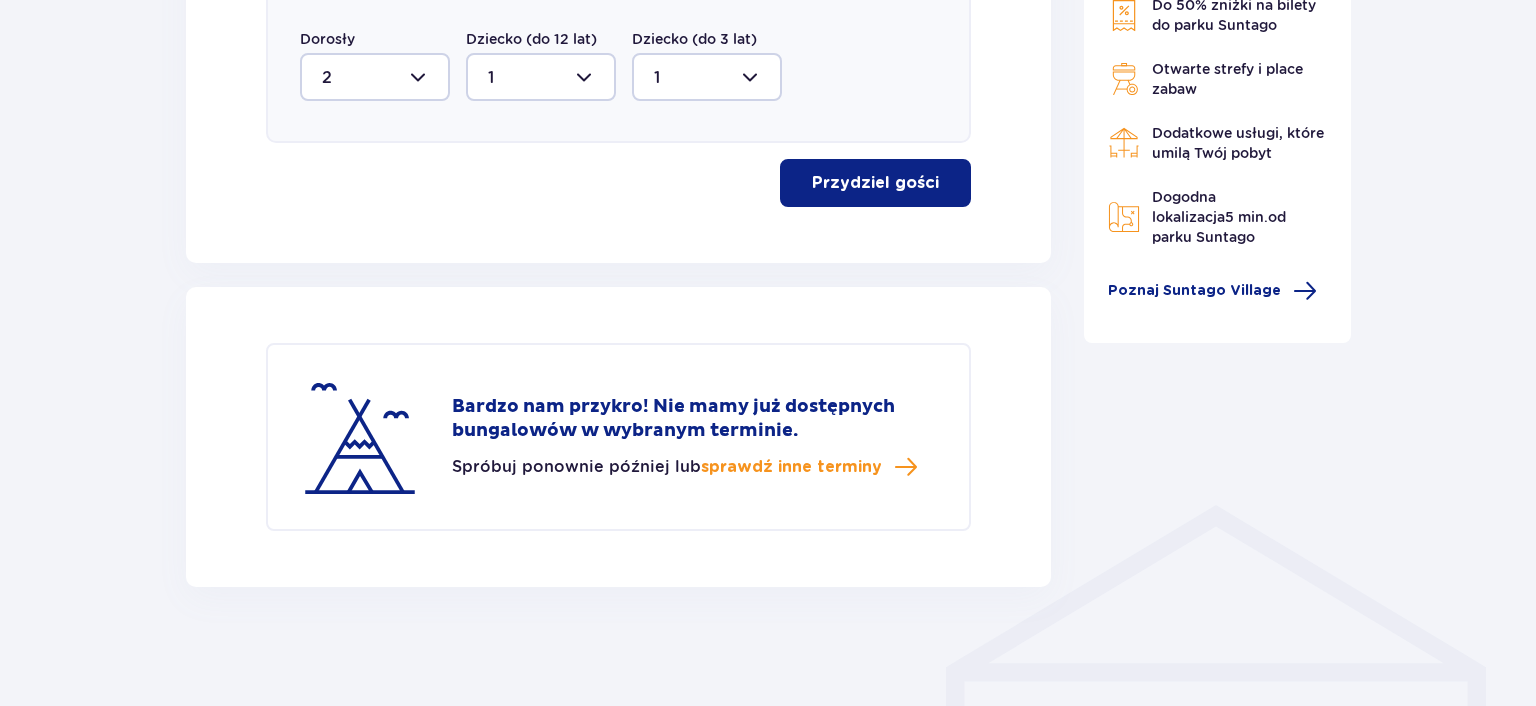 click on "Do 50% zniżki na bilety do parku Suntago   Otwarte strefy i place zabaw   Dodatkowe usługi, które umilą Twój pobyt   Dogodna lokalizacja  5 min.  od parku Suntago   Poznaj Suntago Village" at bounding box center [1218, -160] 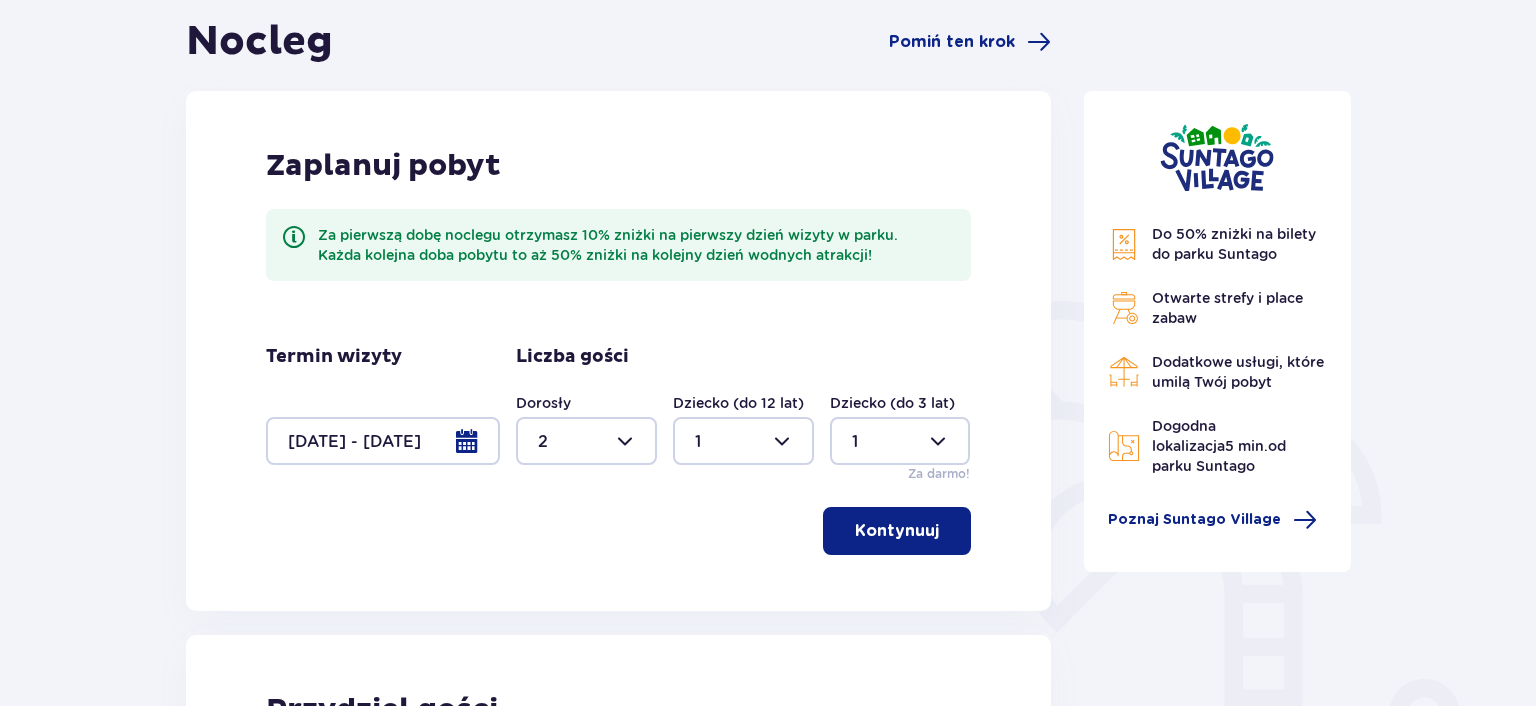 scroll, scrollTop: 0, scrollLeft: 0, axis: both 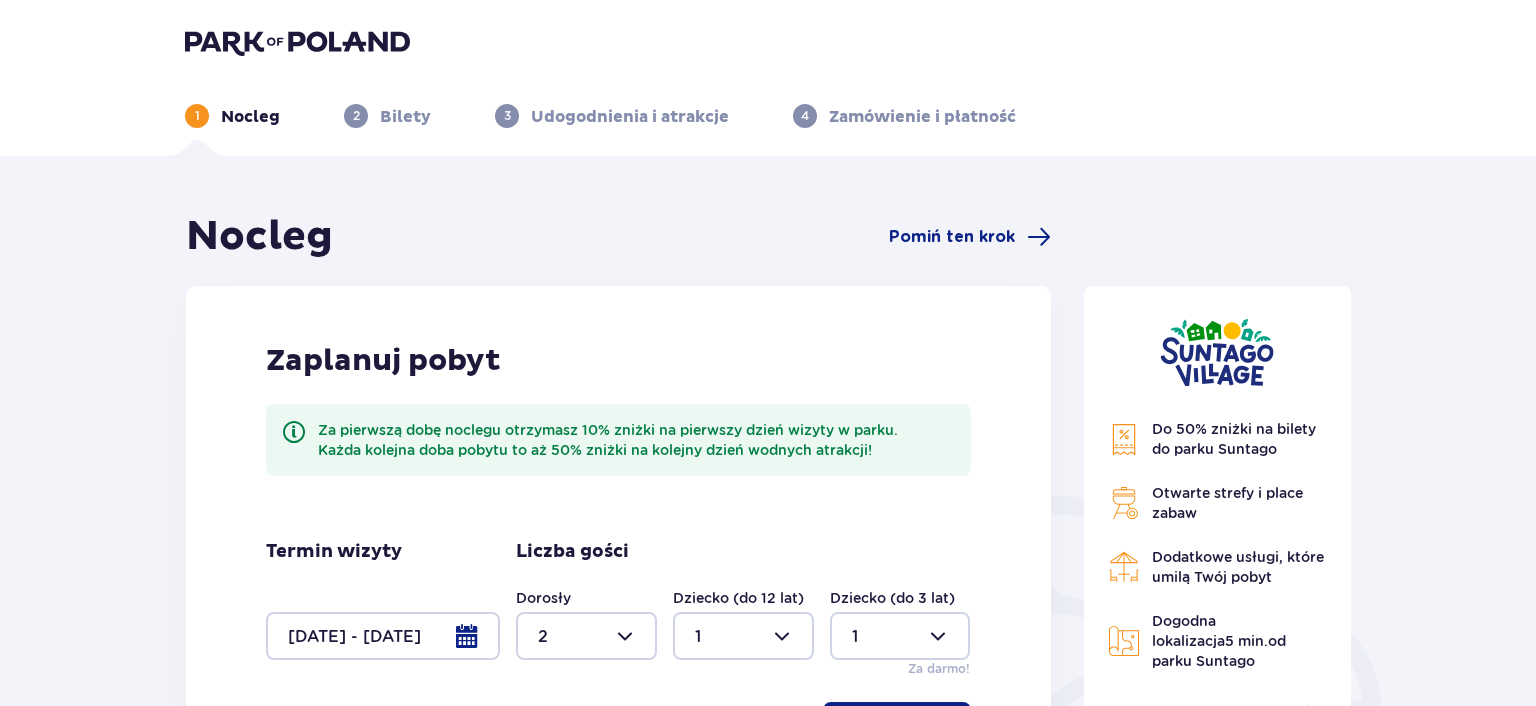 click at bounding box center [297, 42] 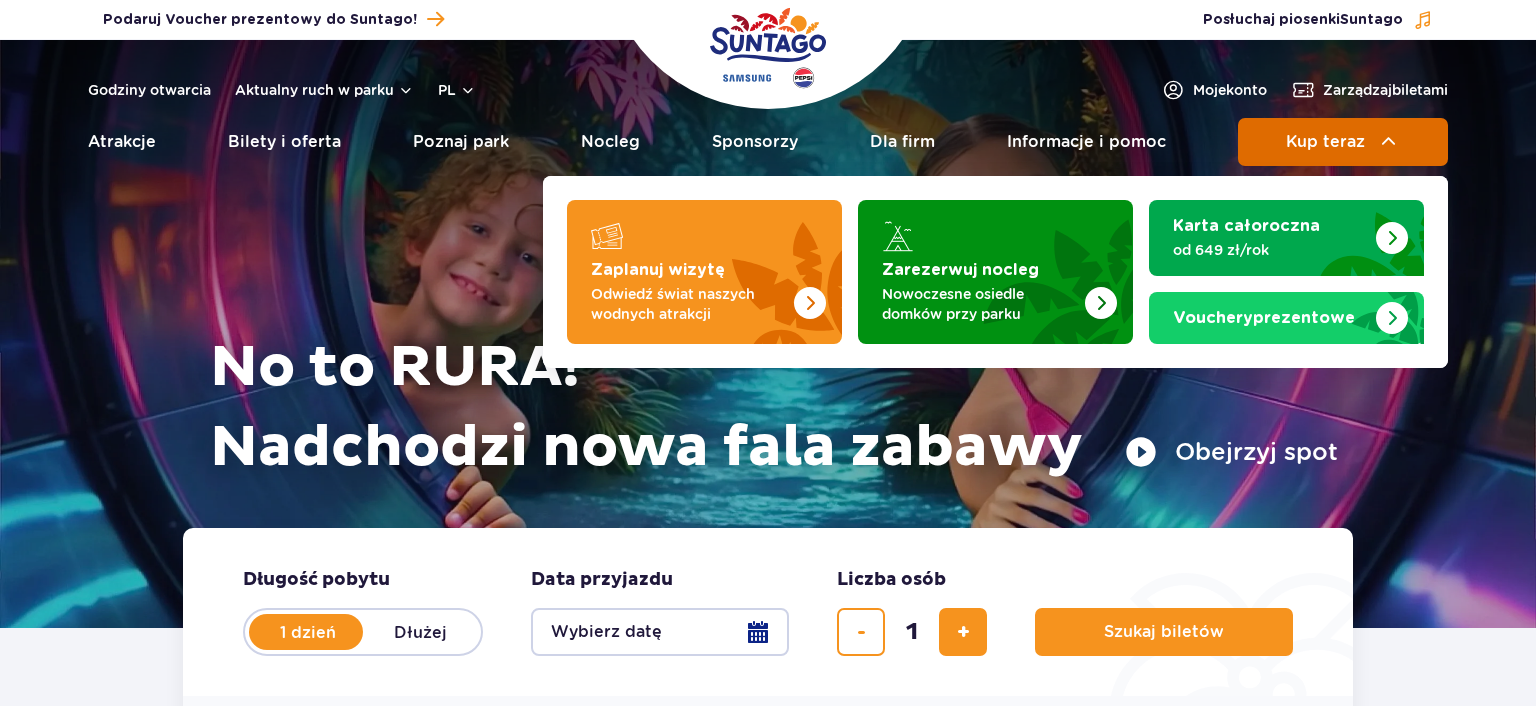 scroll, scrollTop: 0, scrollLeft: 0, axis: both 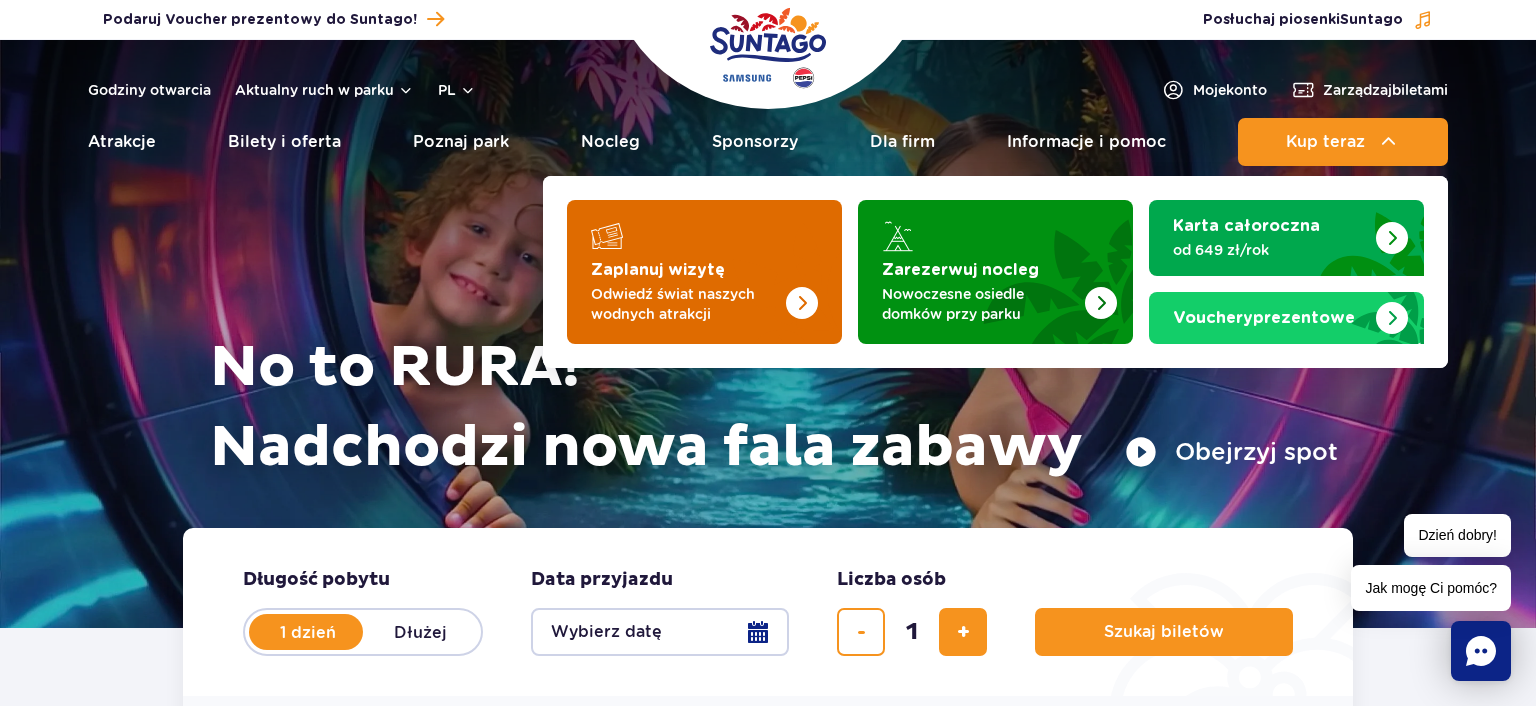 click at bounding box center [762, 266] 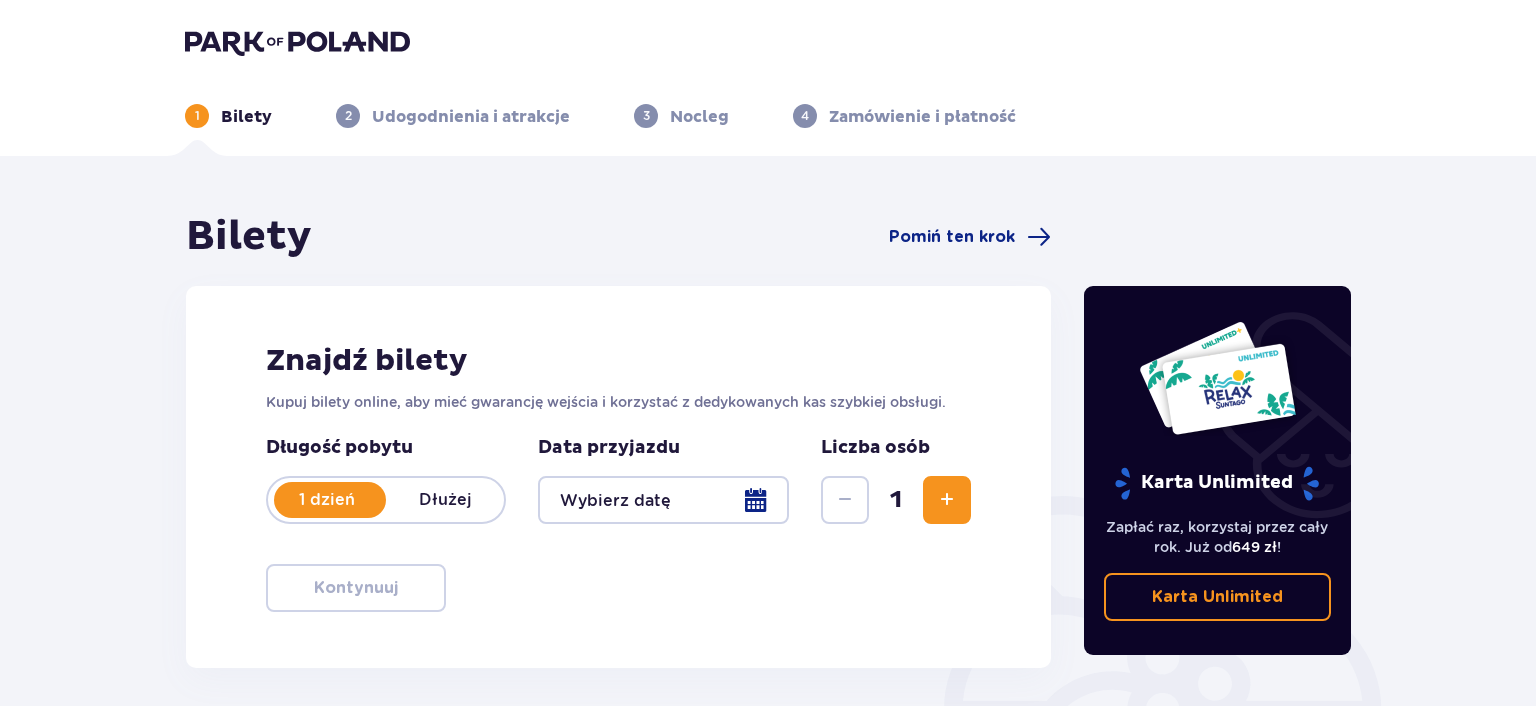 scroll, scrollTop: 0, scrollLeft: 0, axis: both 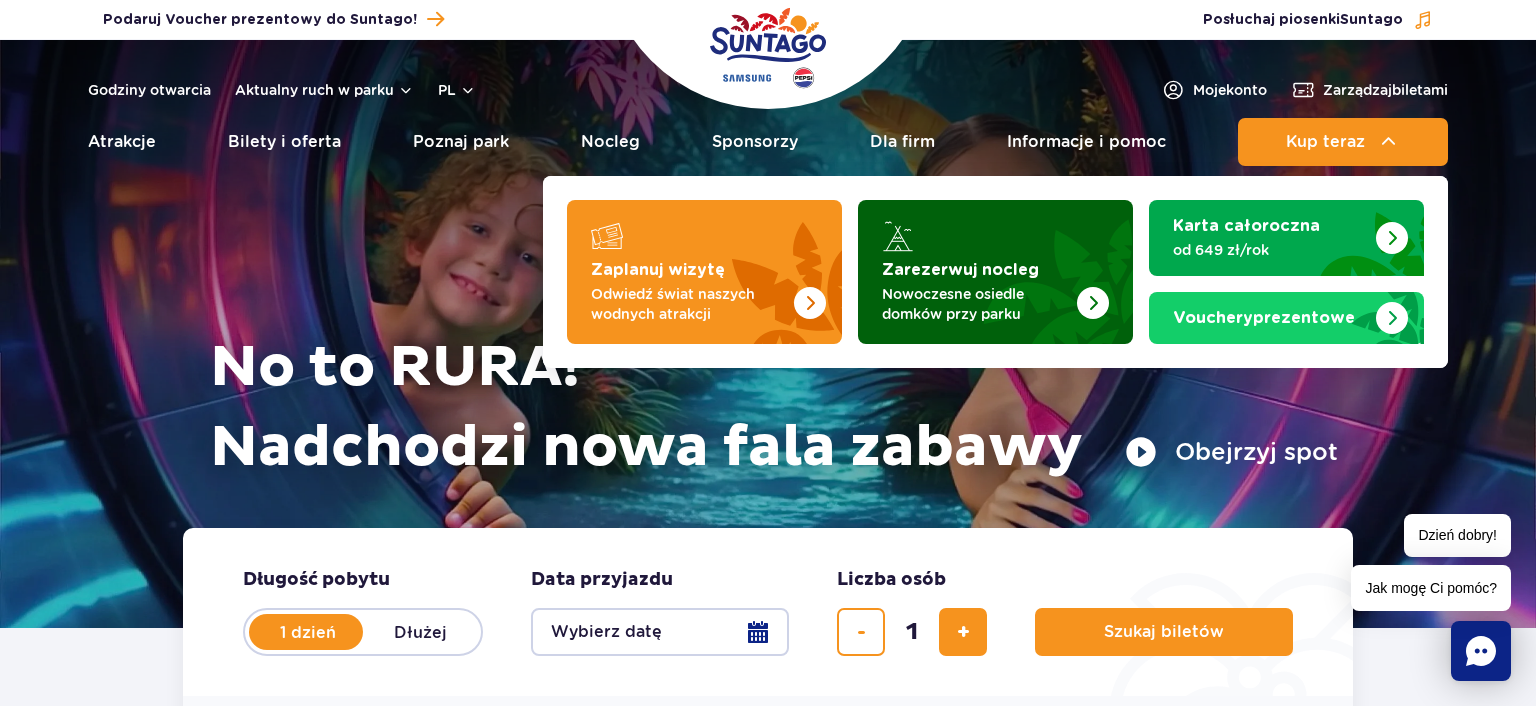 click on "Zarezerwuj nocleg" at bounding box center [960, 270] 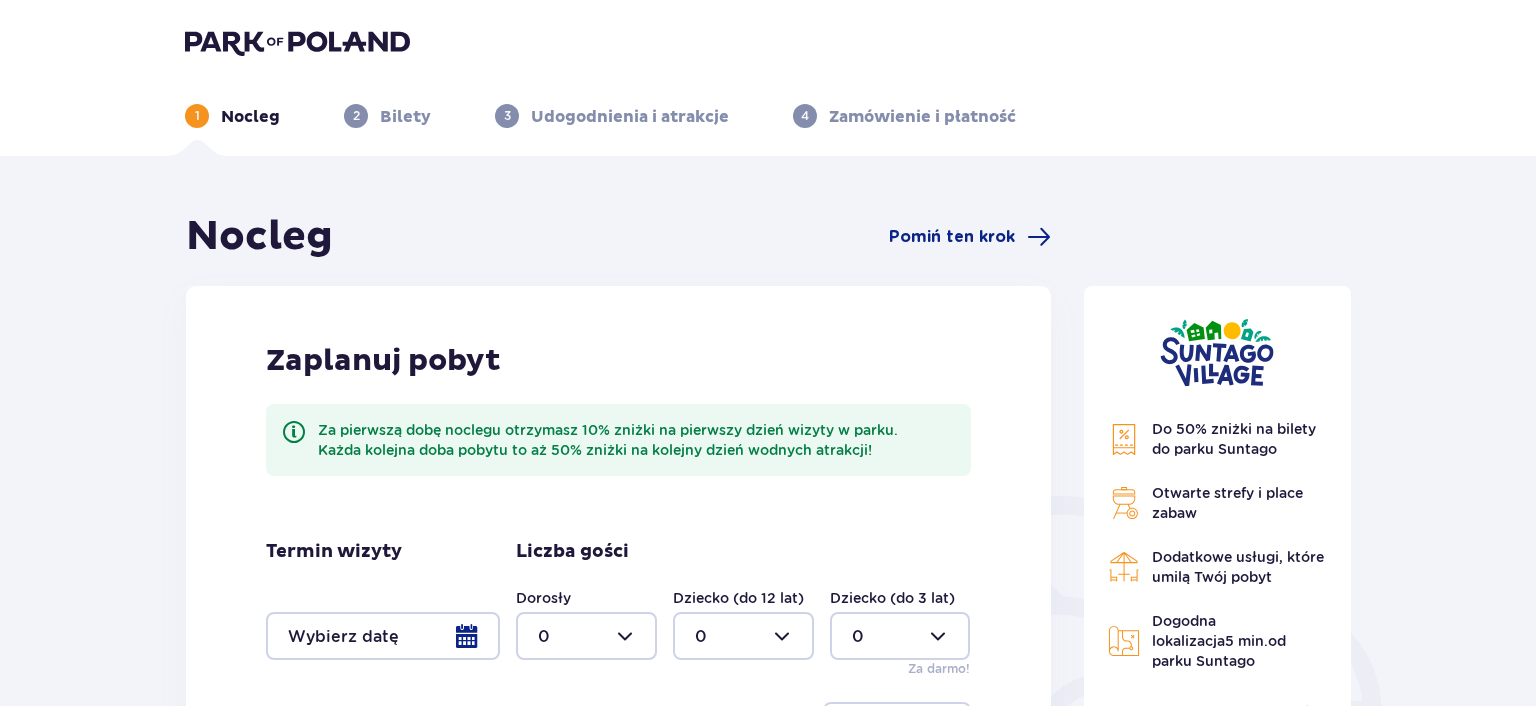 scroll, scrollTop: 0, scrollLeft: 0, axis: both 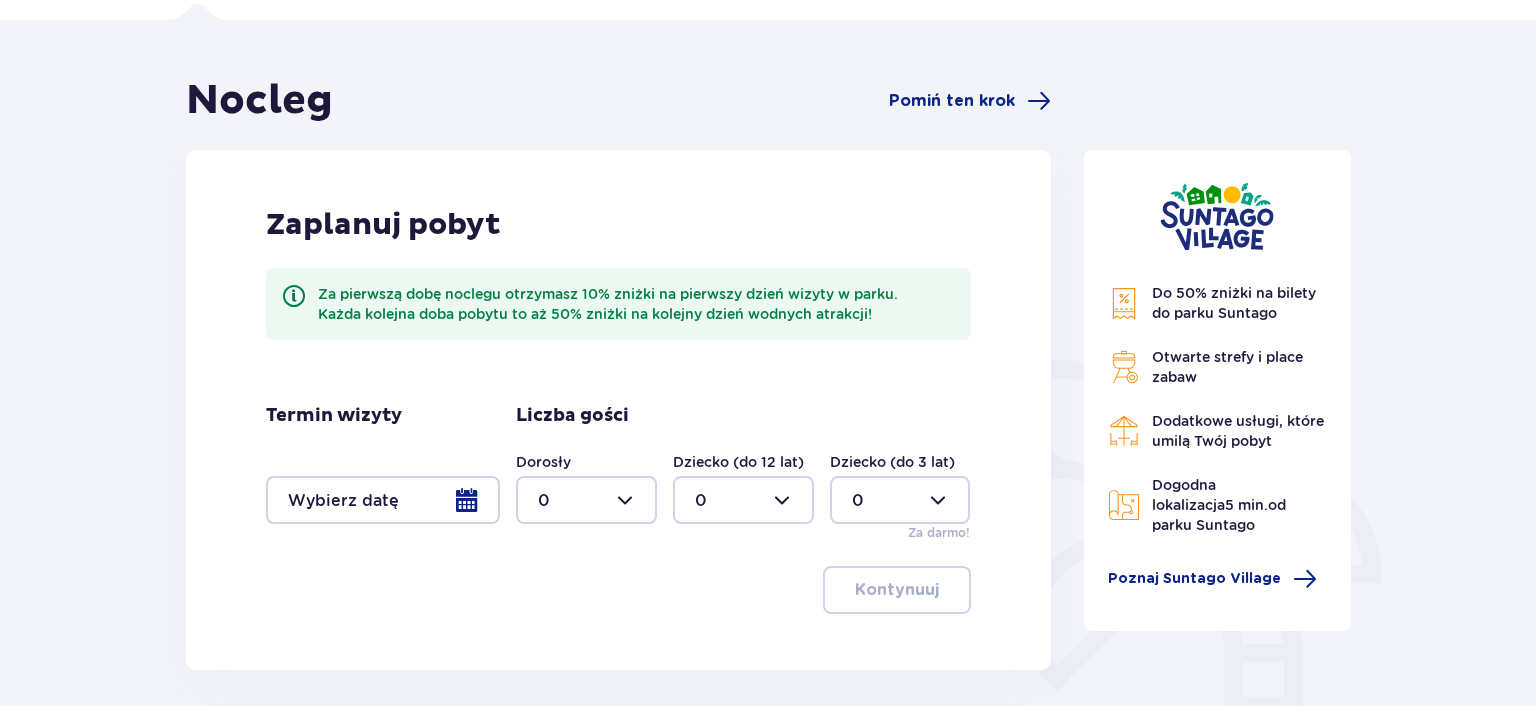 click at bounding box center [383, 500] 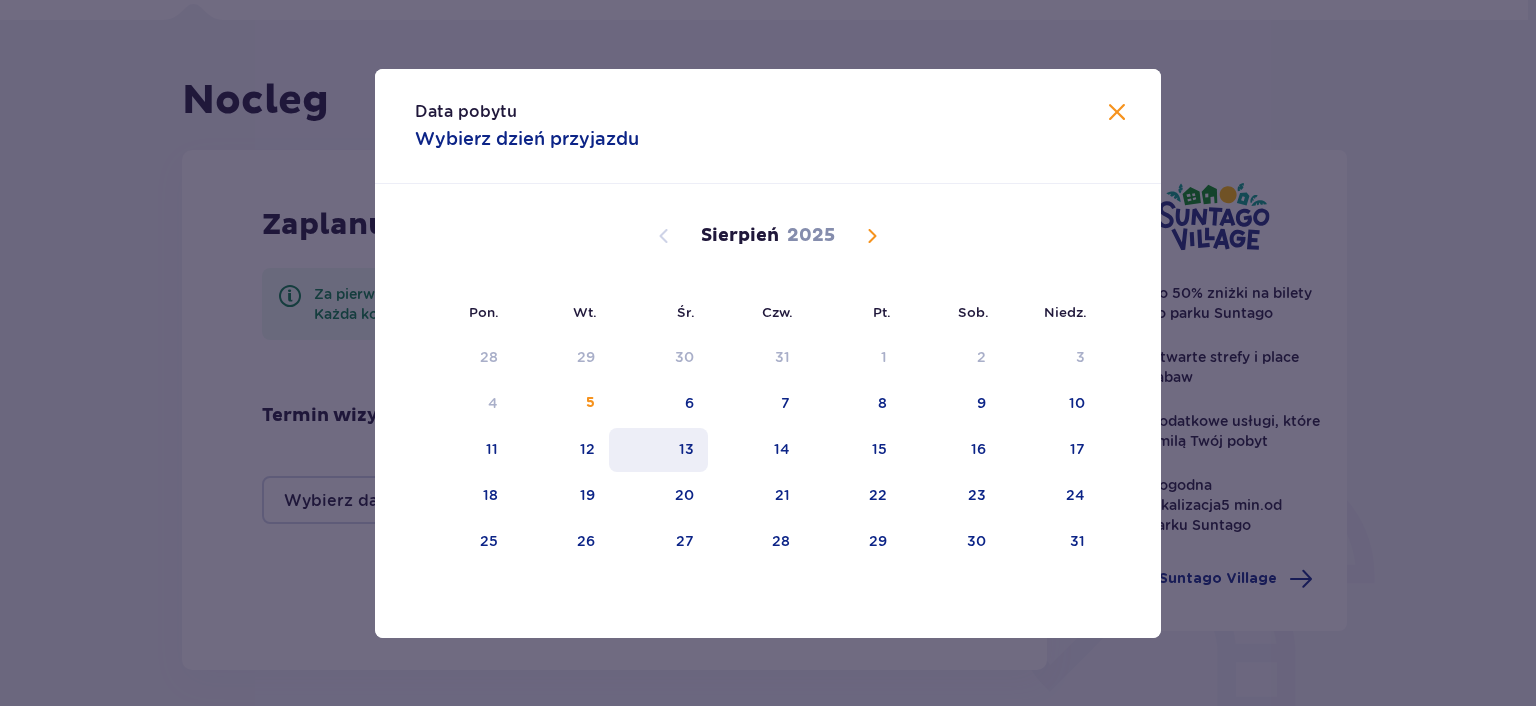 click on "13" at bounding box center [658, 450] 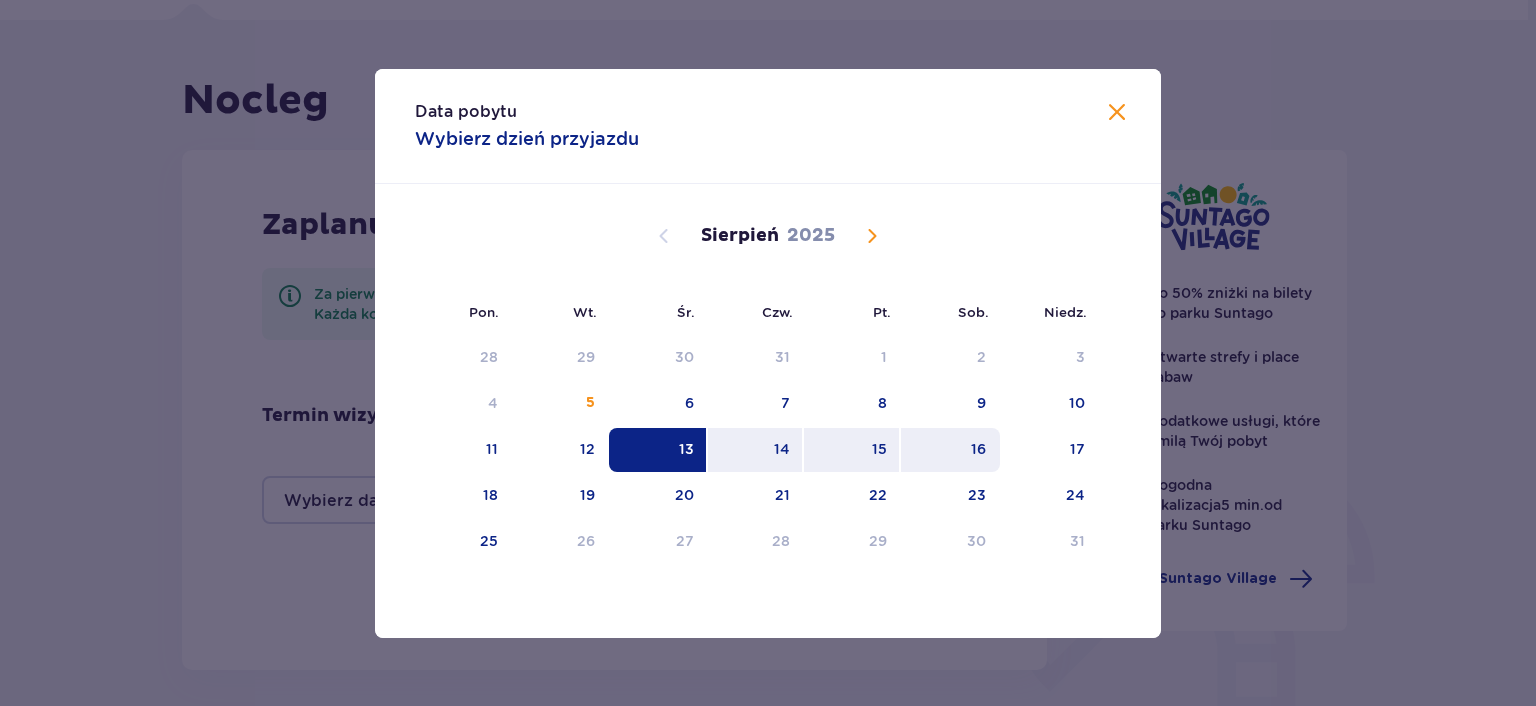 click on "16" at bounding box center (978, 449) 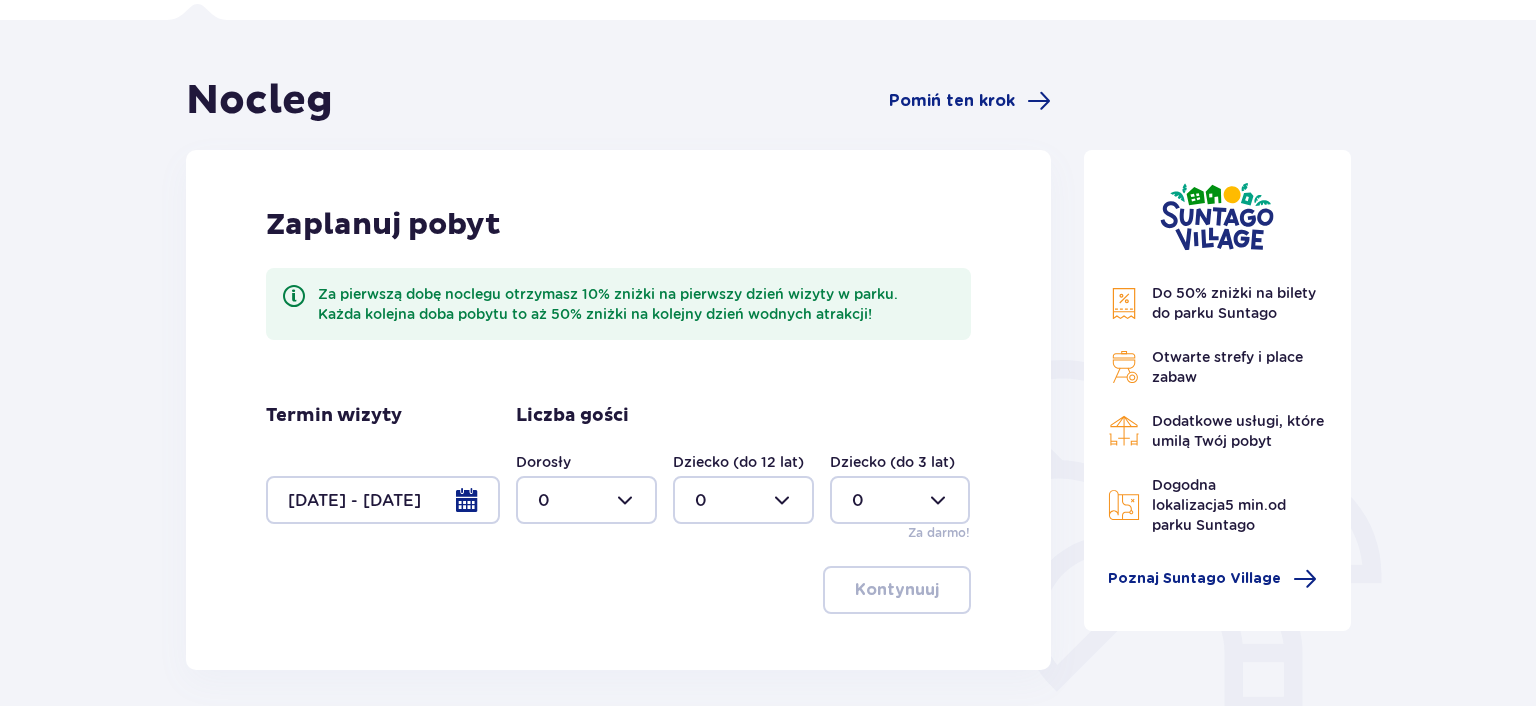 click at bounding box center [586, 500] 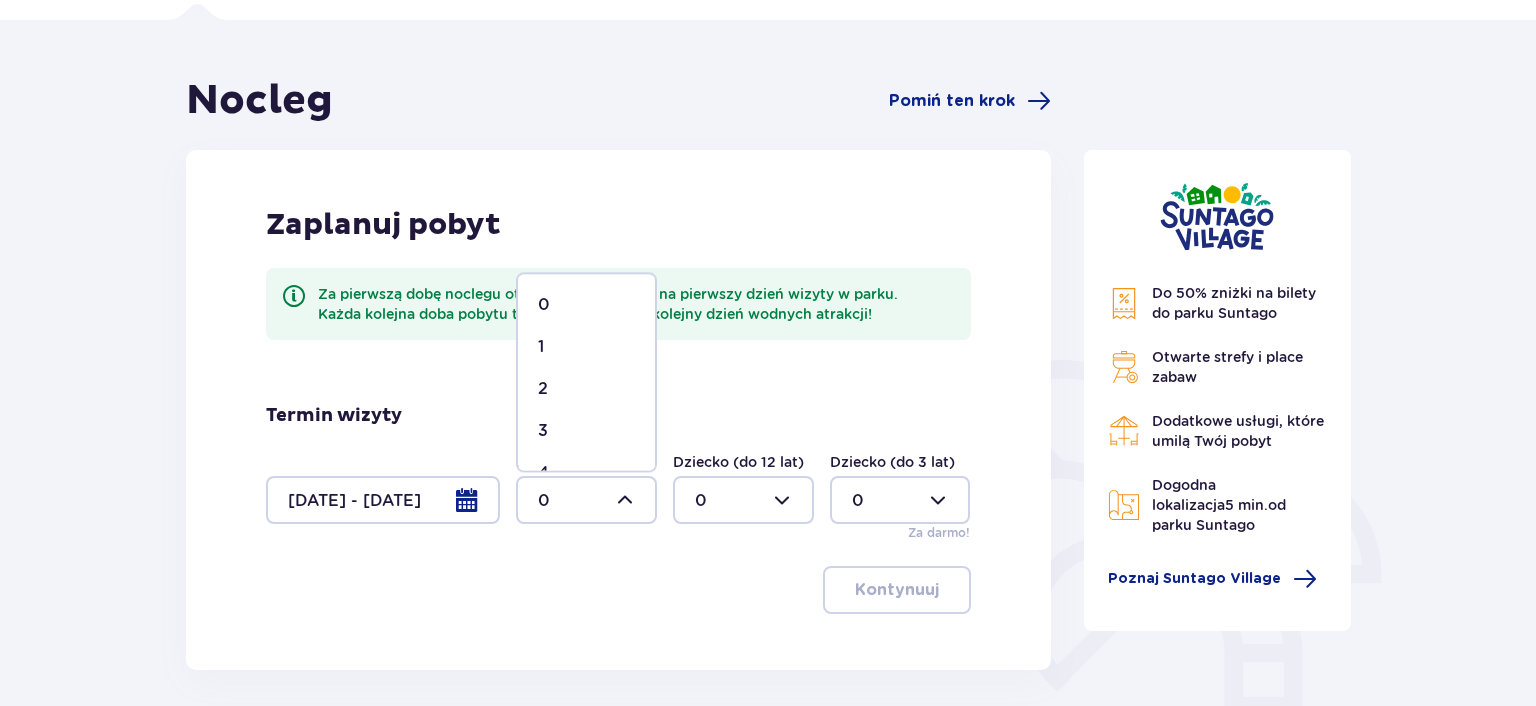 click on "2" at bounding box center (586, 389) 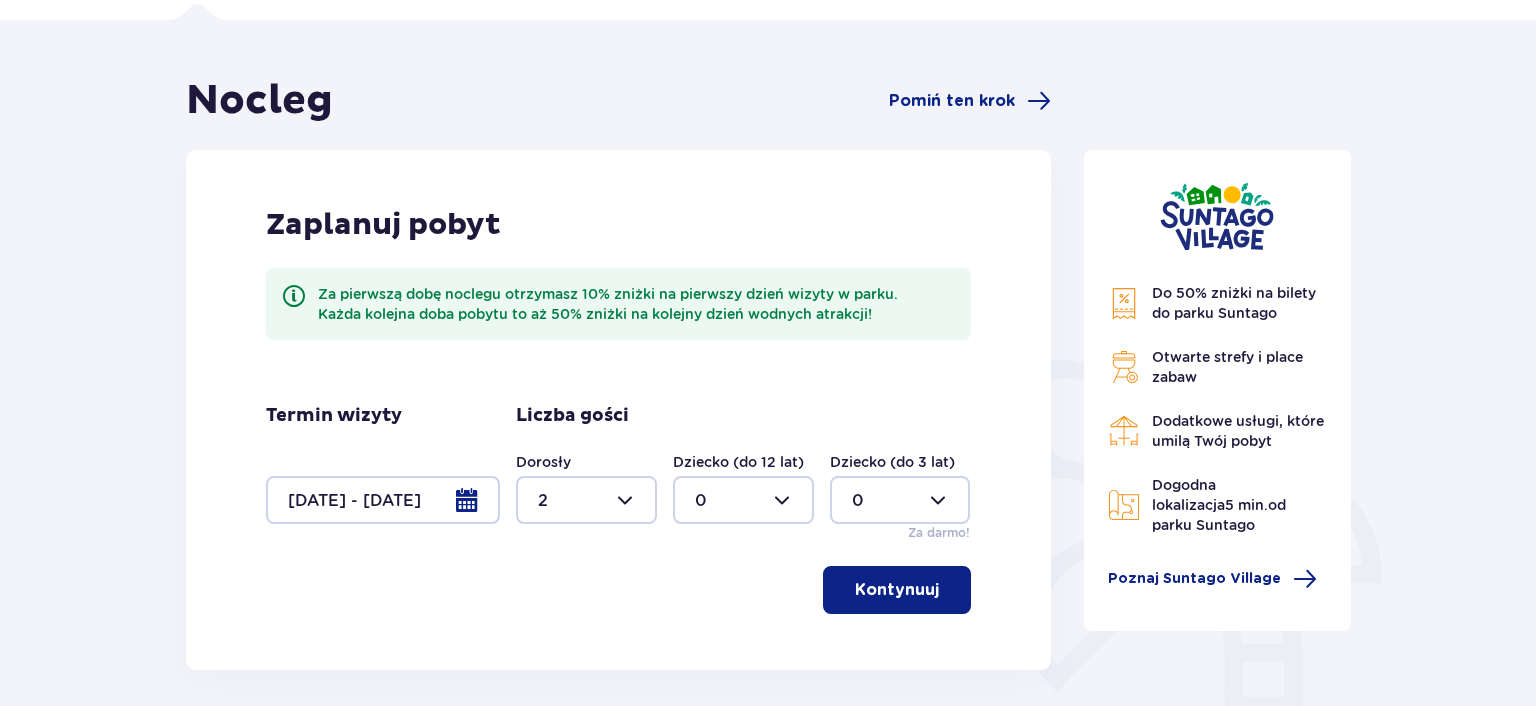 click at bounding box center [743, 500] 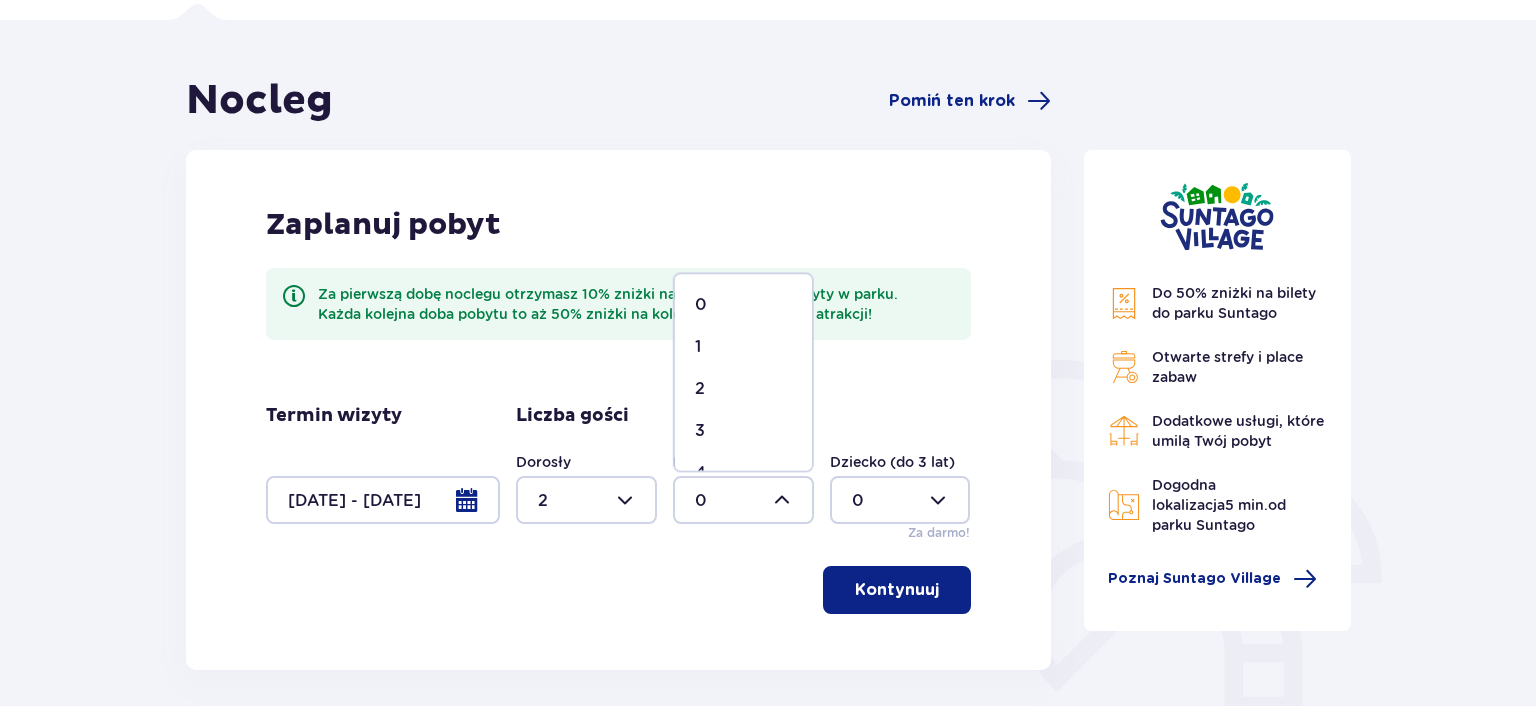 click on "1" at bounding box center [698, 347] 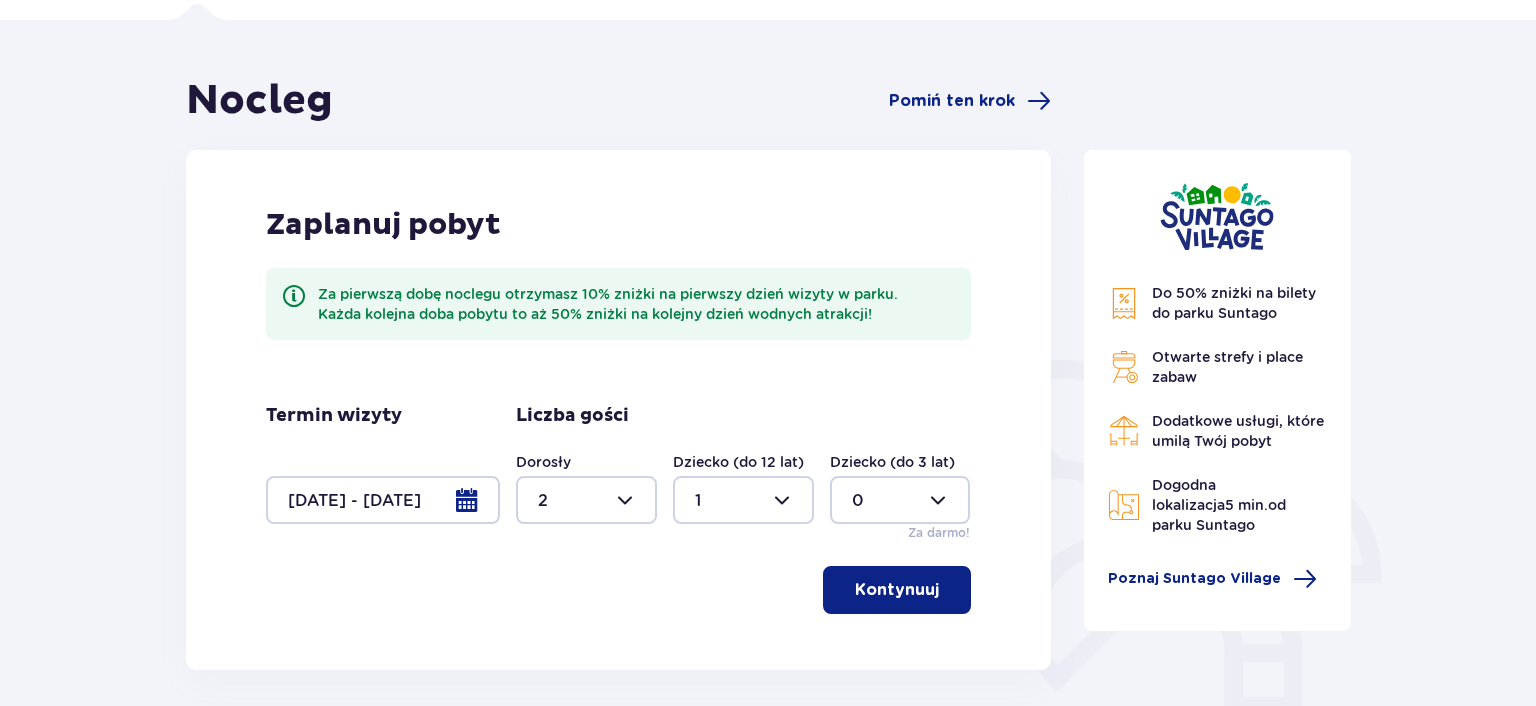 click at bounding box center (900, 500) 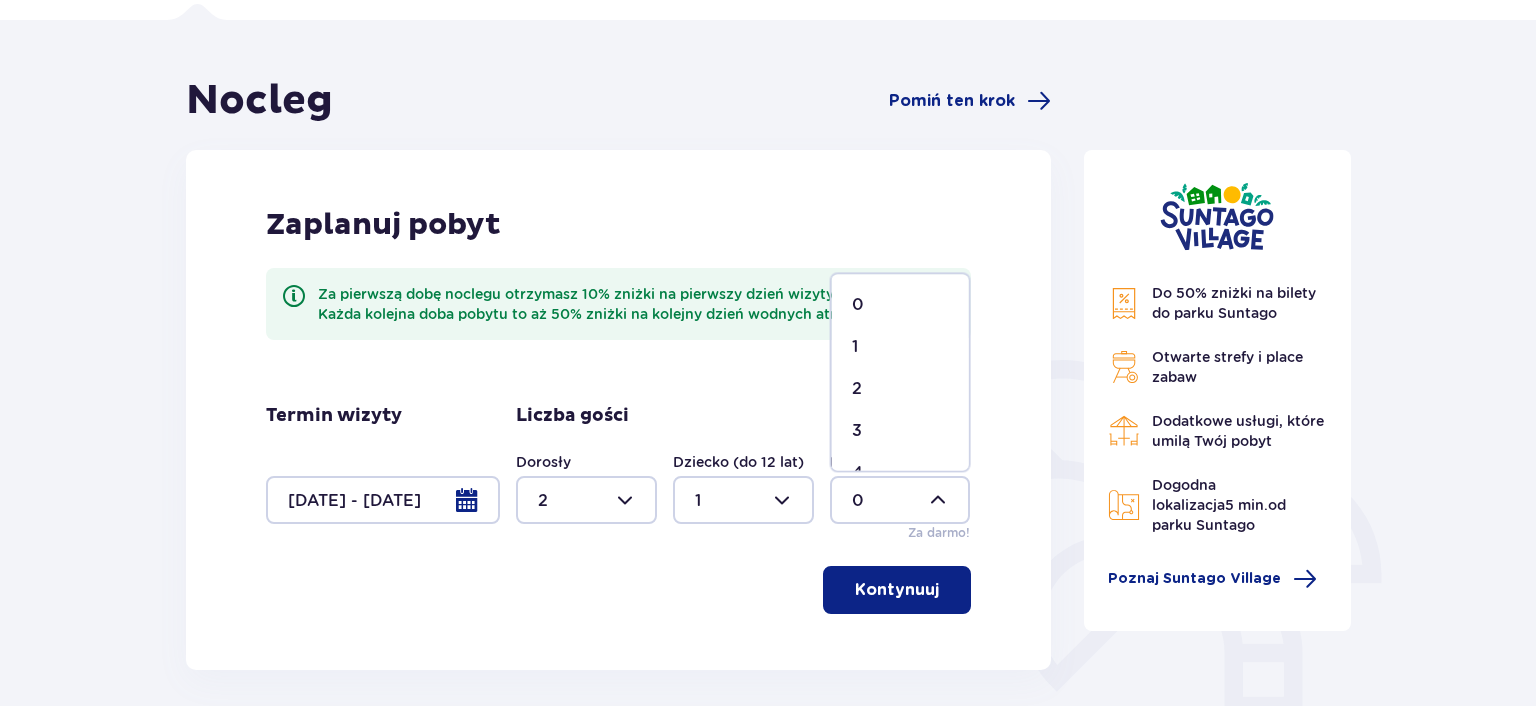 click on "1" at bounding box center [900, 347] 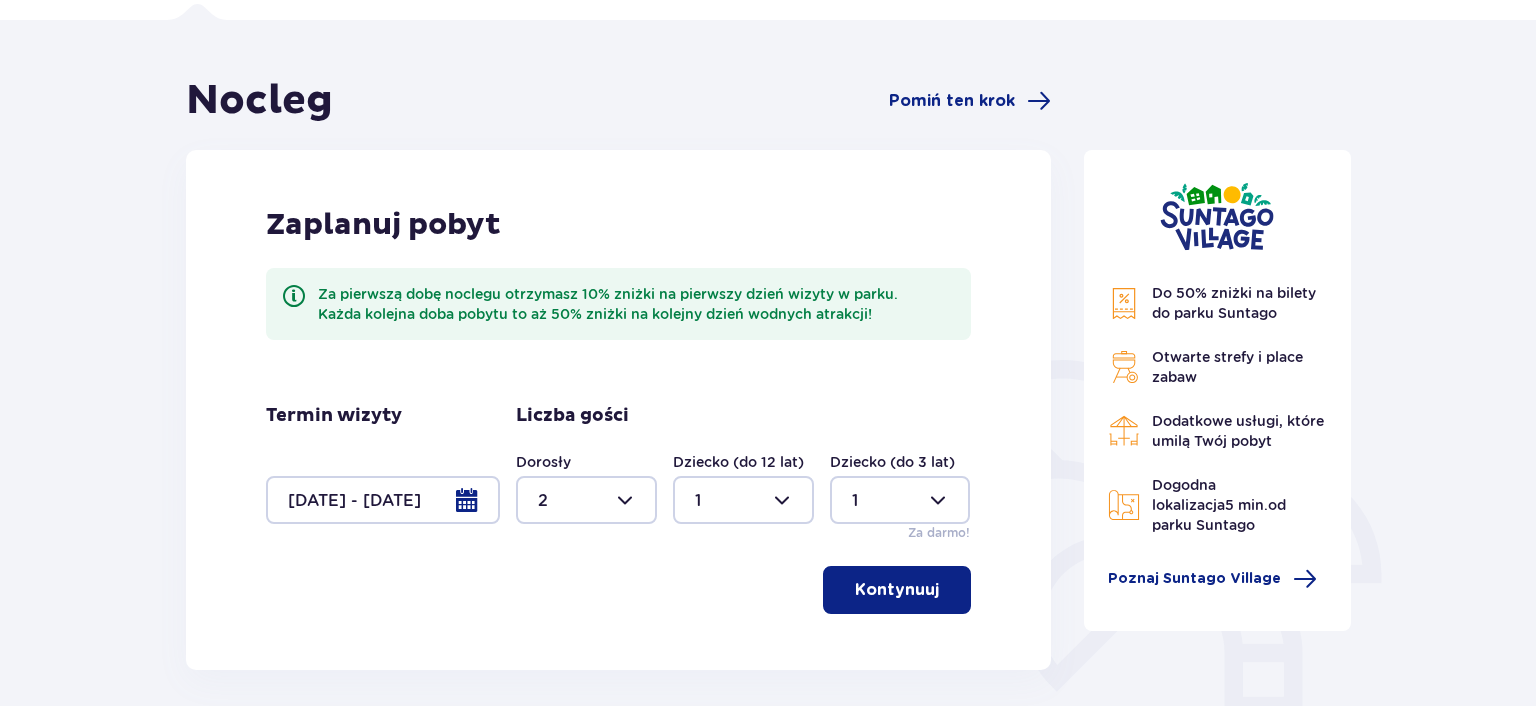 click at bounding box center (943, 590) 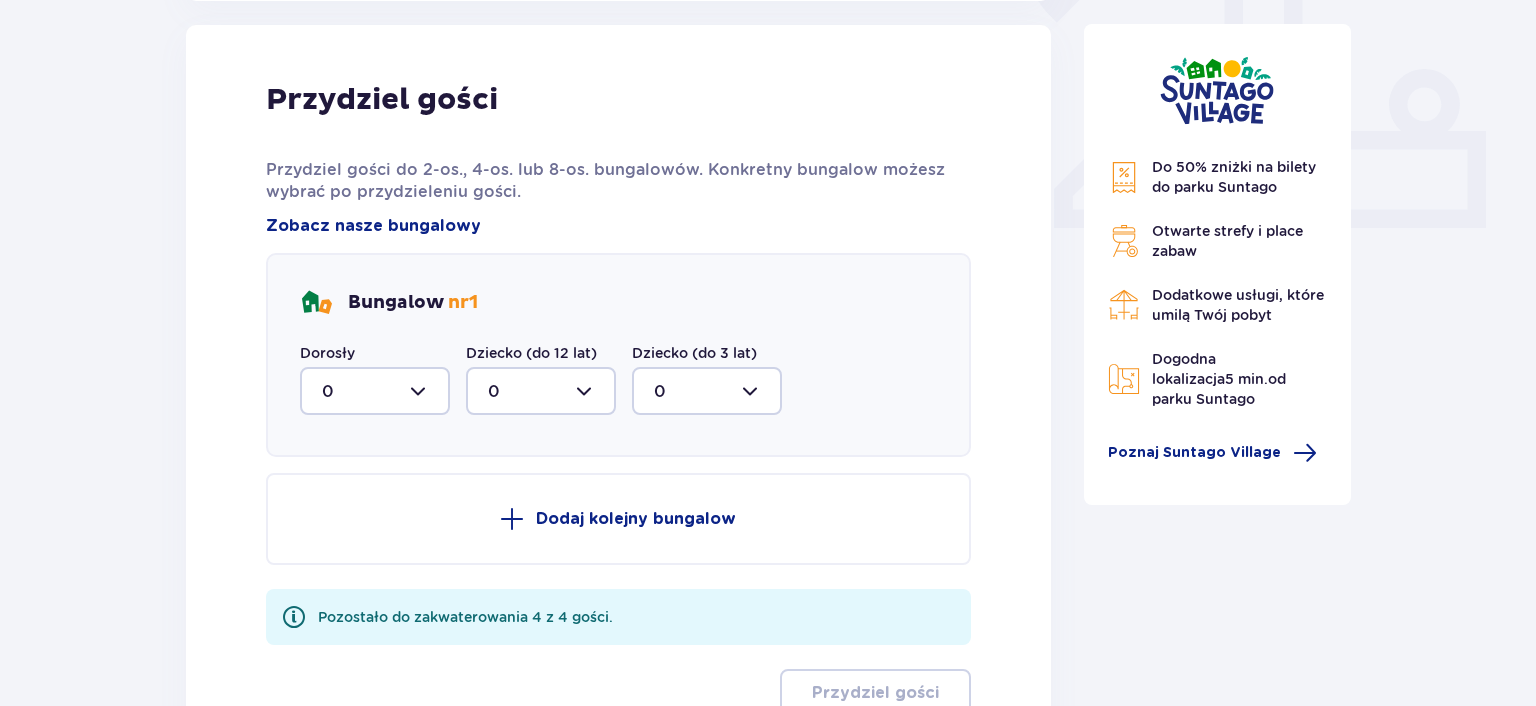 scroll, scrollTop: 806, scrollLeft: 0, axis: vertical 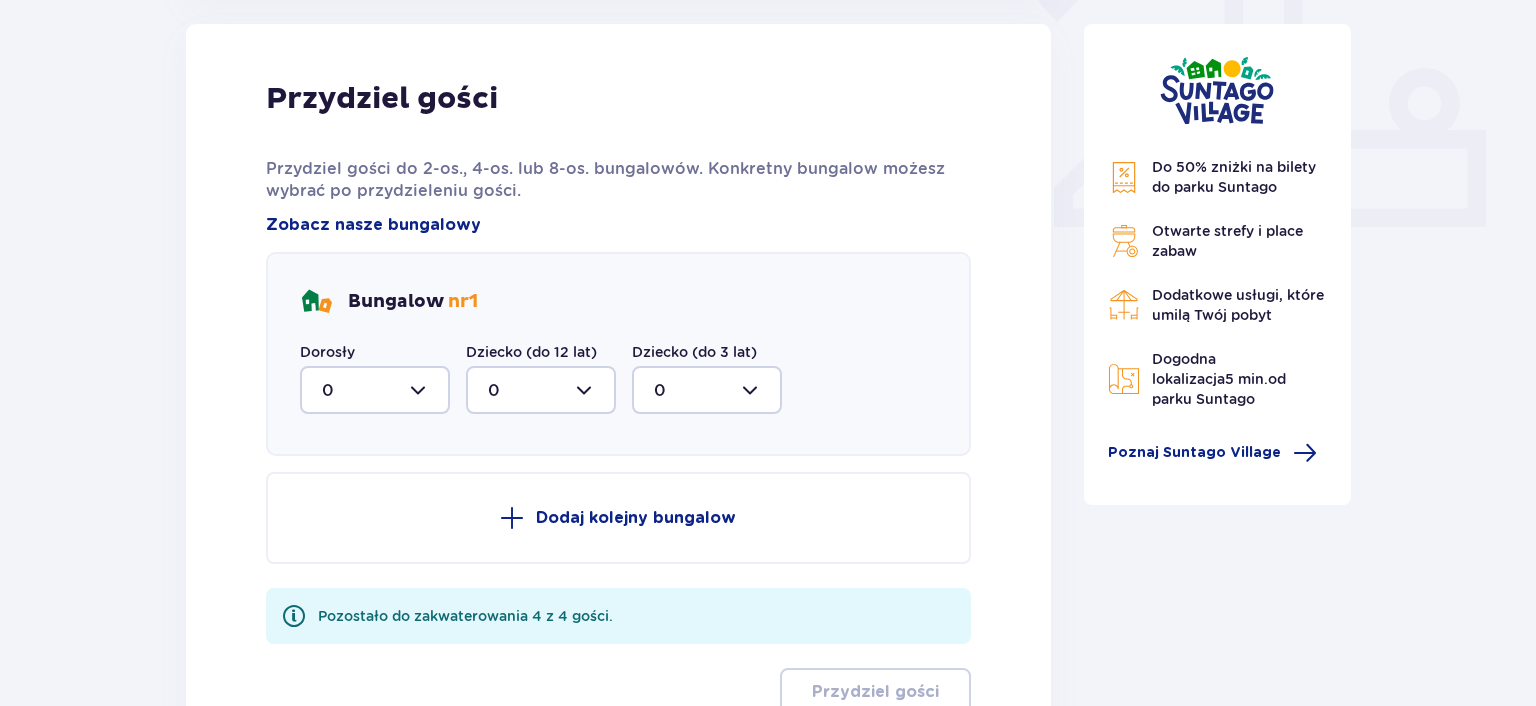click at bounding box center (375, 390) 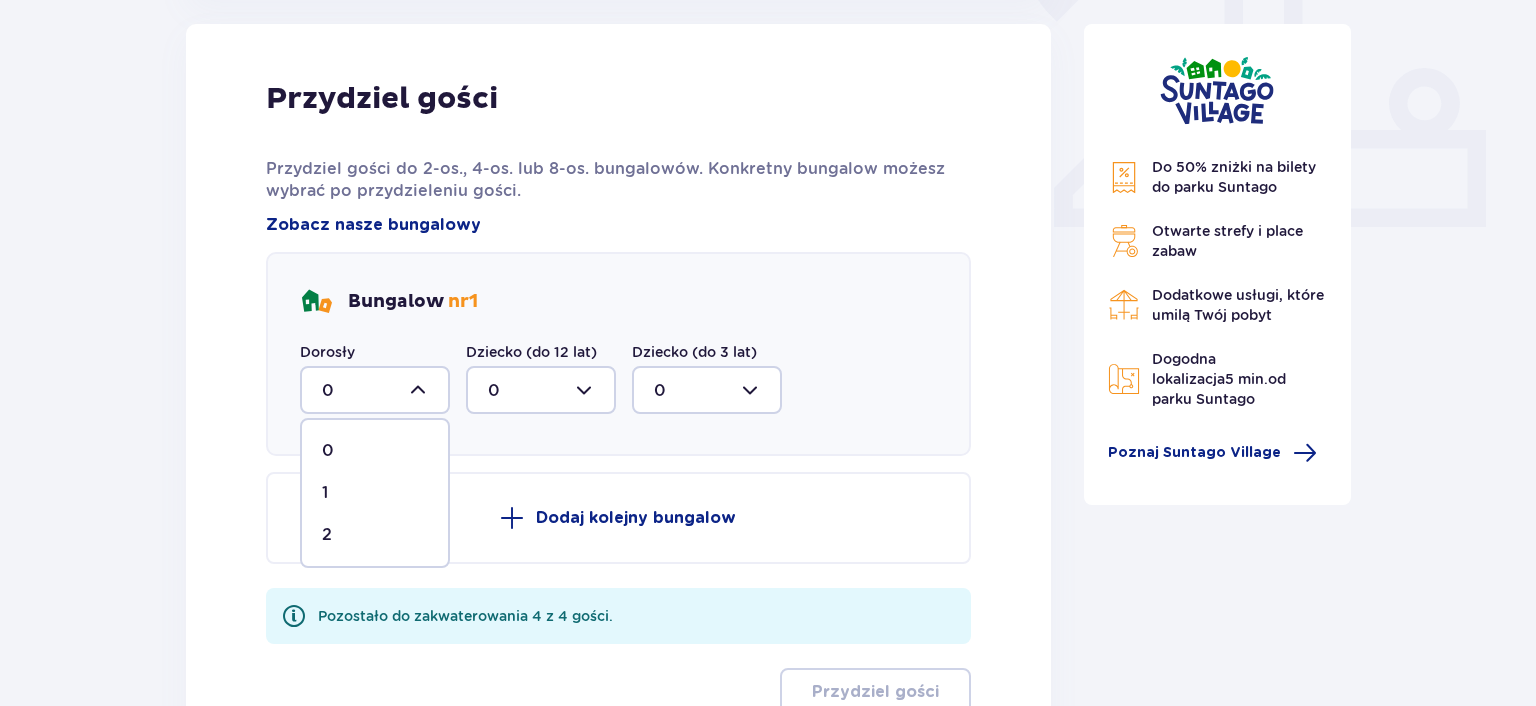 click on "2" at bounding box center [375, 535] 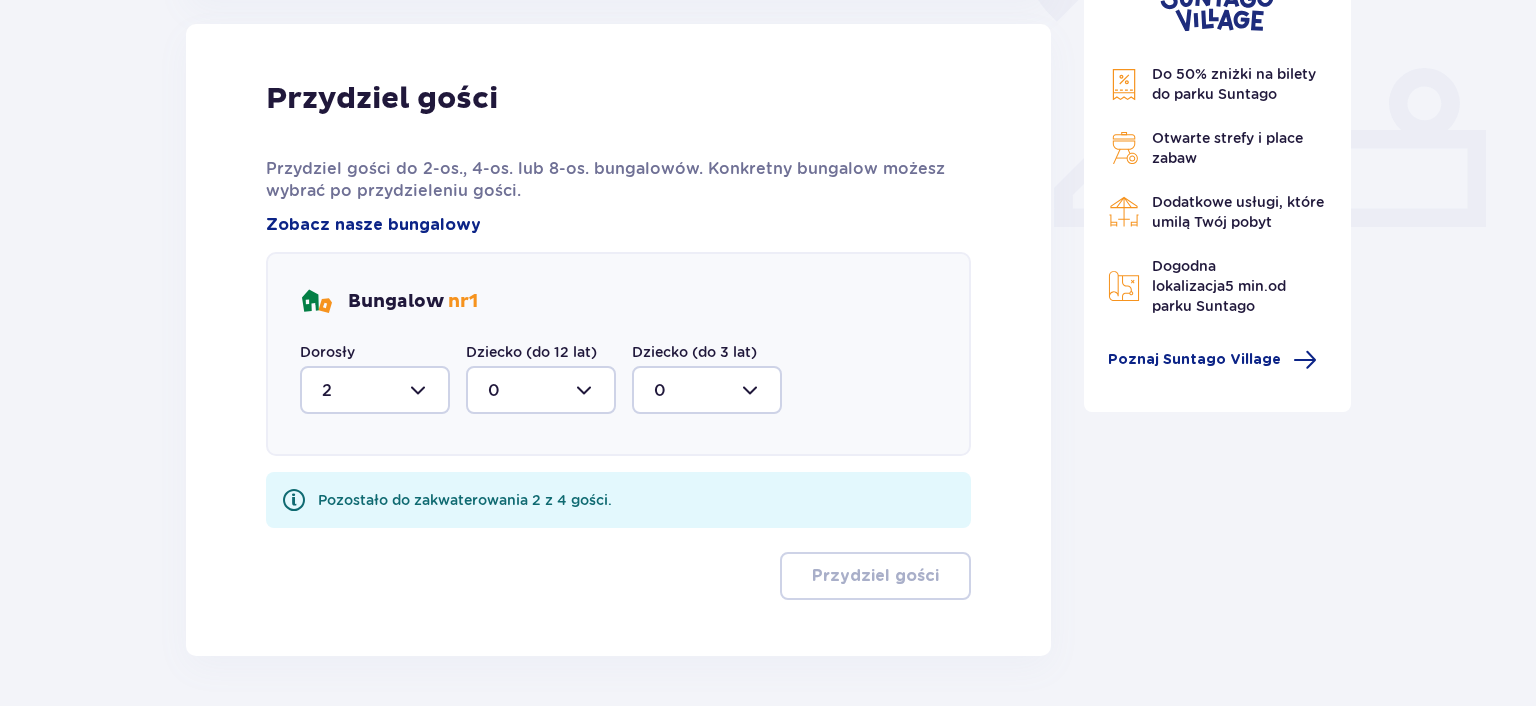 click at bounding box center [541, 390] 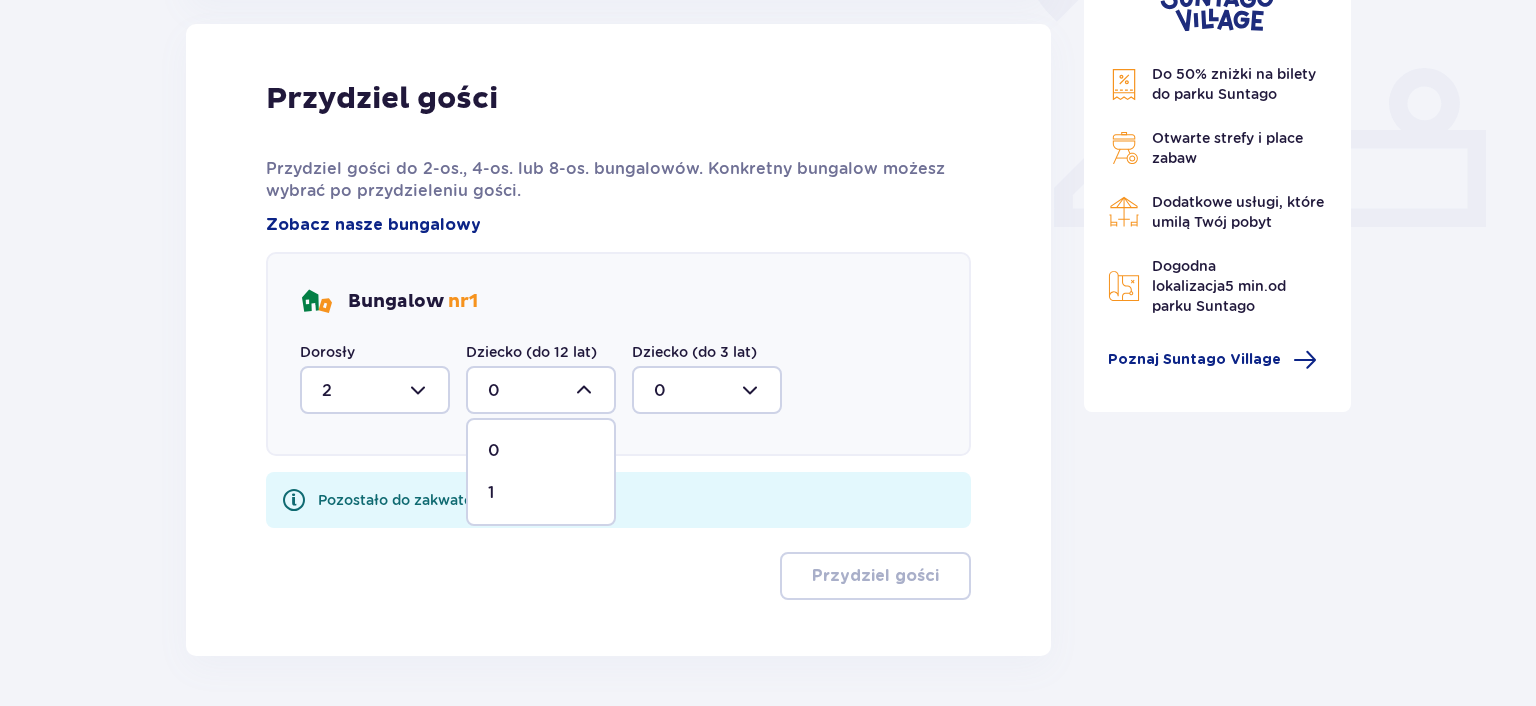 click on "1" at bounding box center [541, 493] 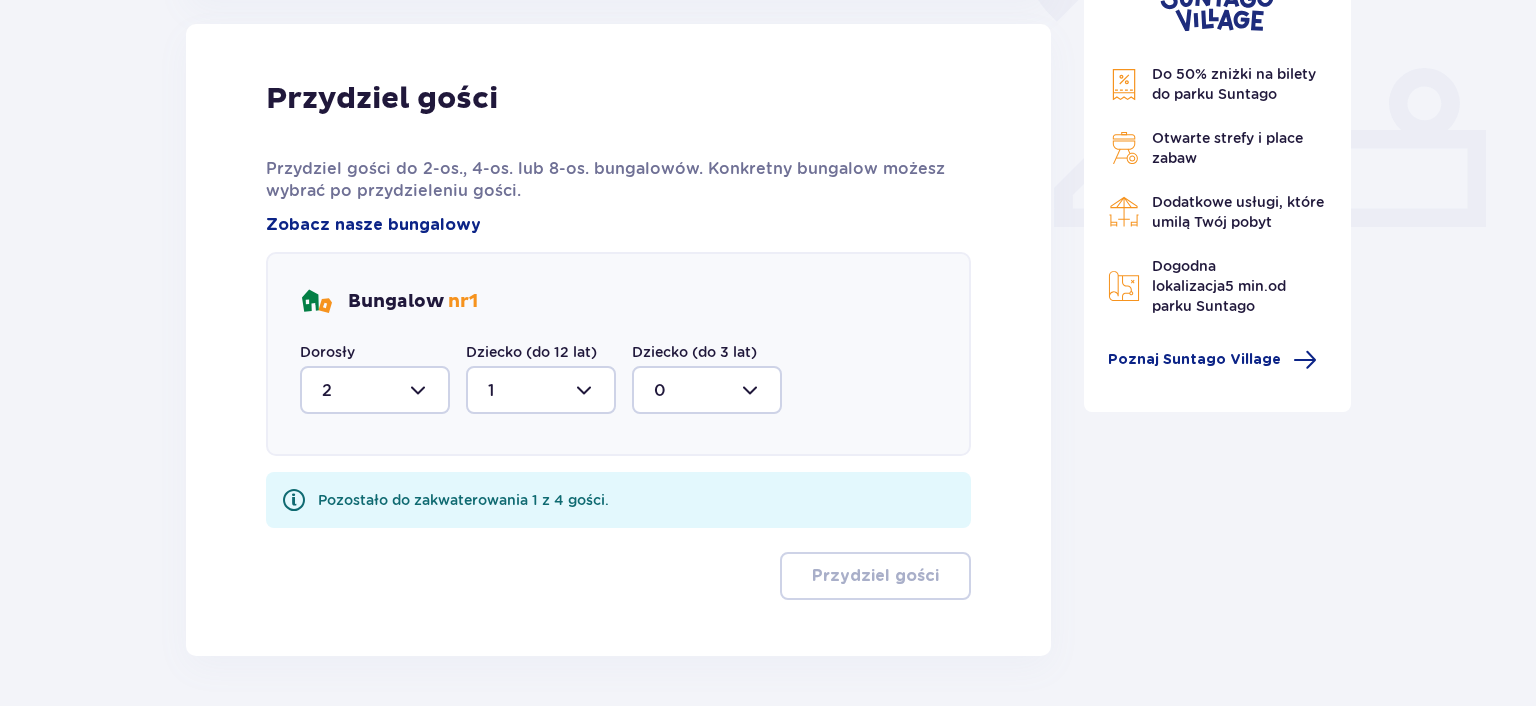 click at bounding box center [707, 390] 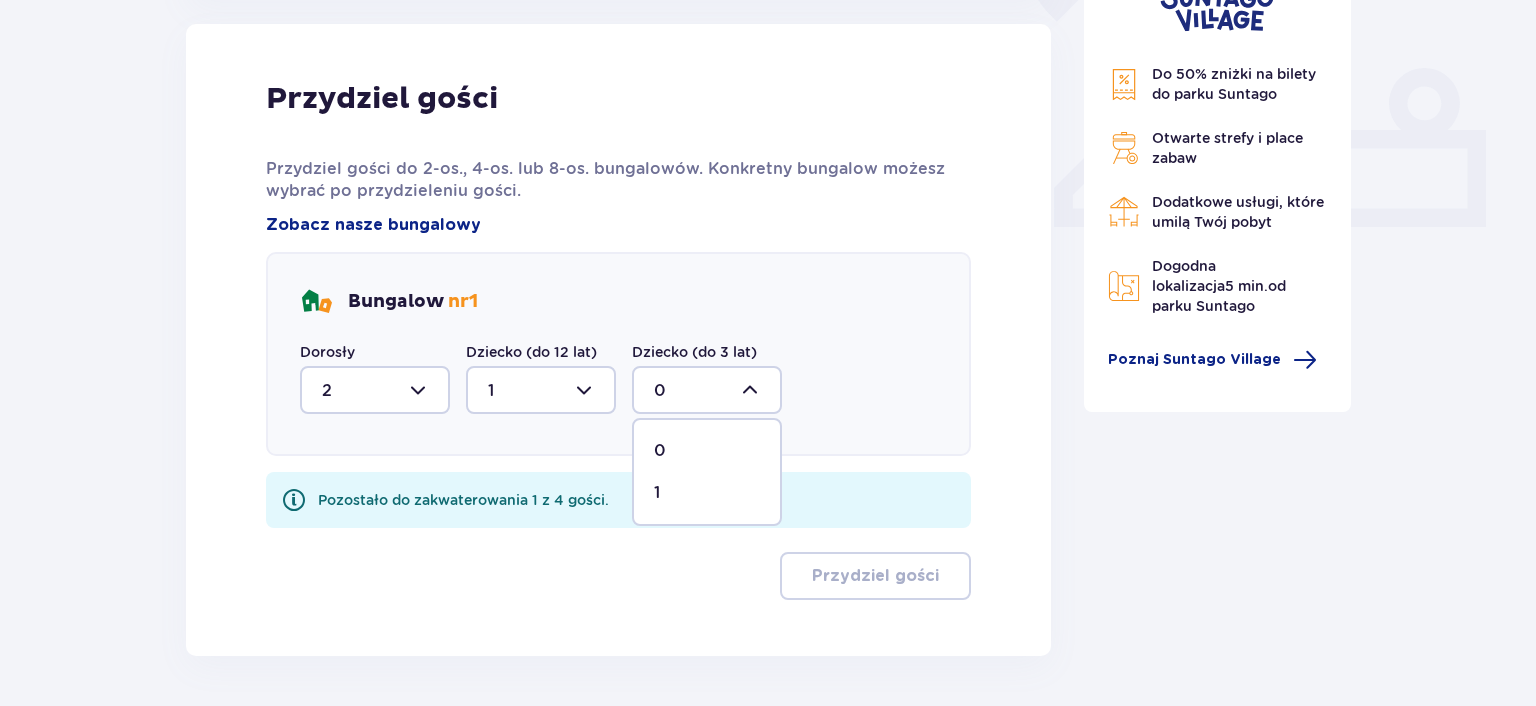 click on "1" at bounding box center [707, 493] 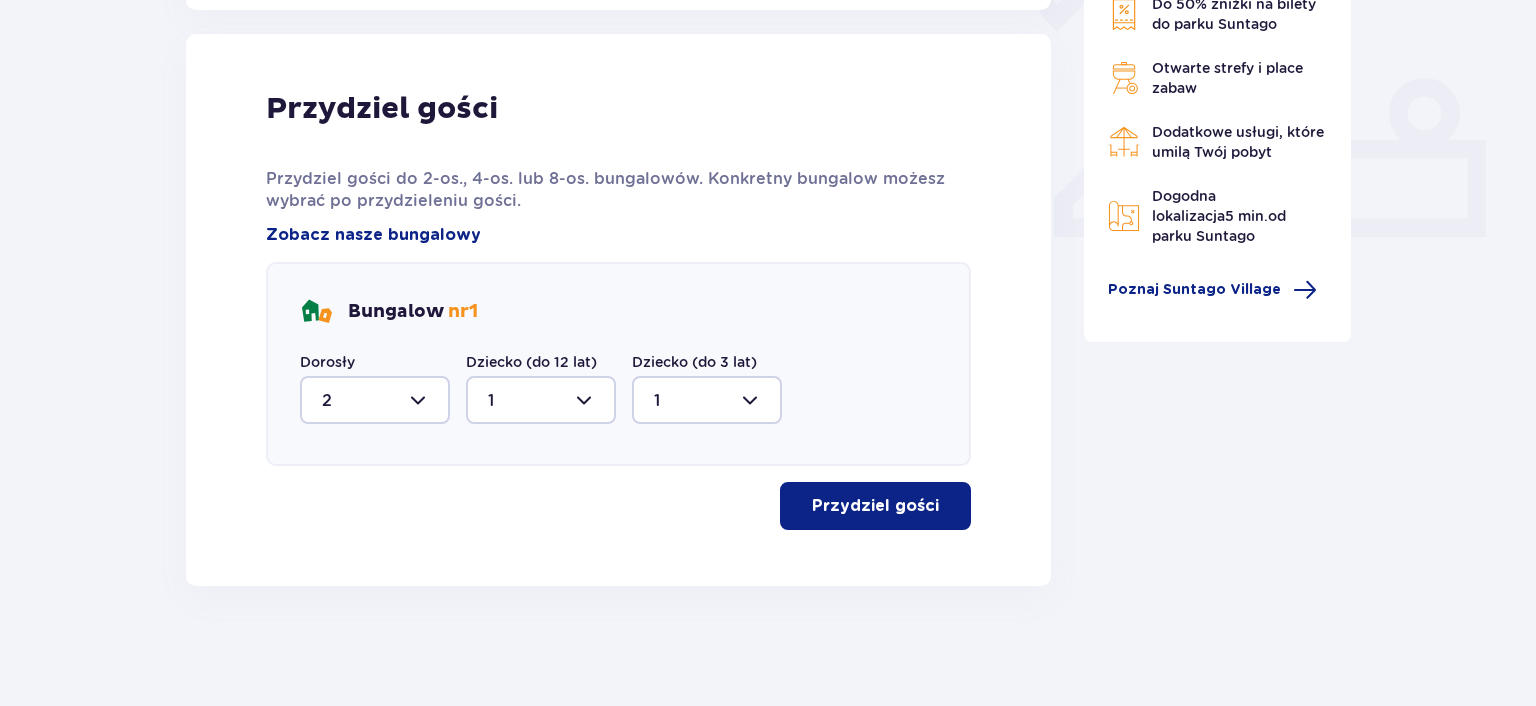 scroll, scrollTop: 796, scrollLeft: 0, axis: vertical 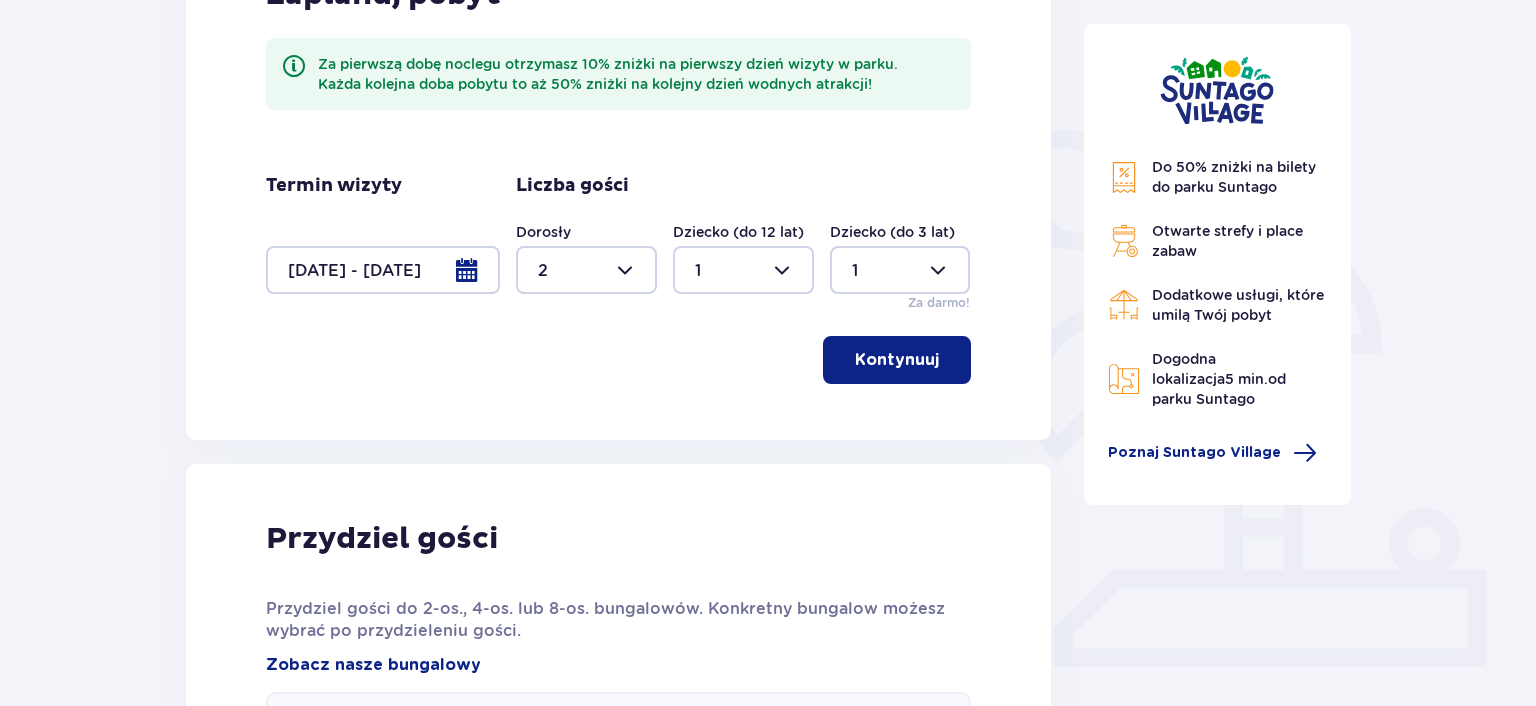 click at bounding box center (383, 270) 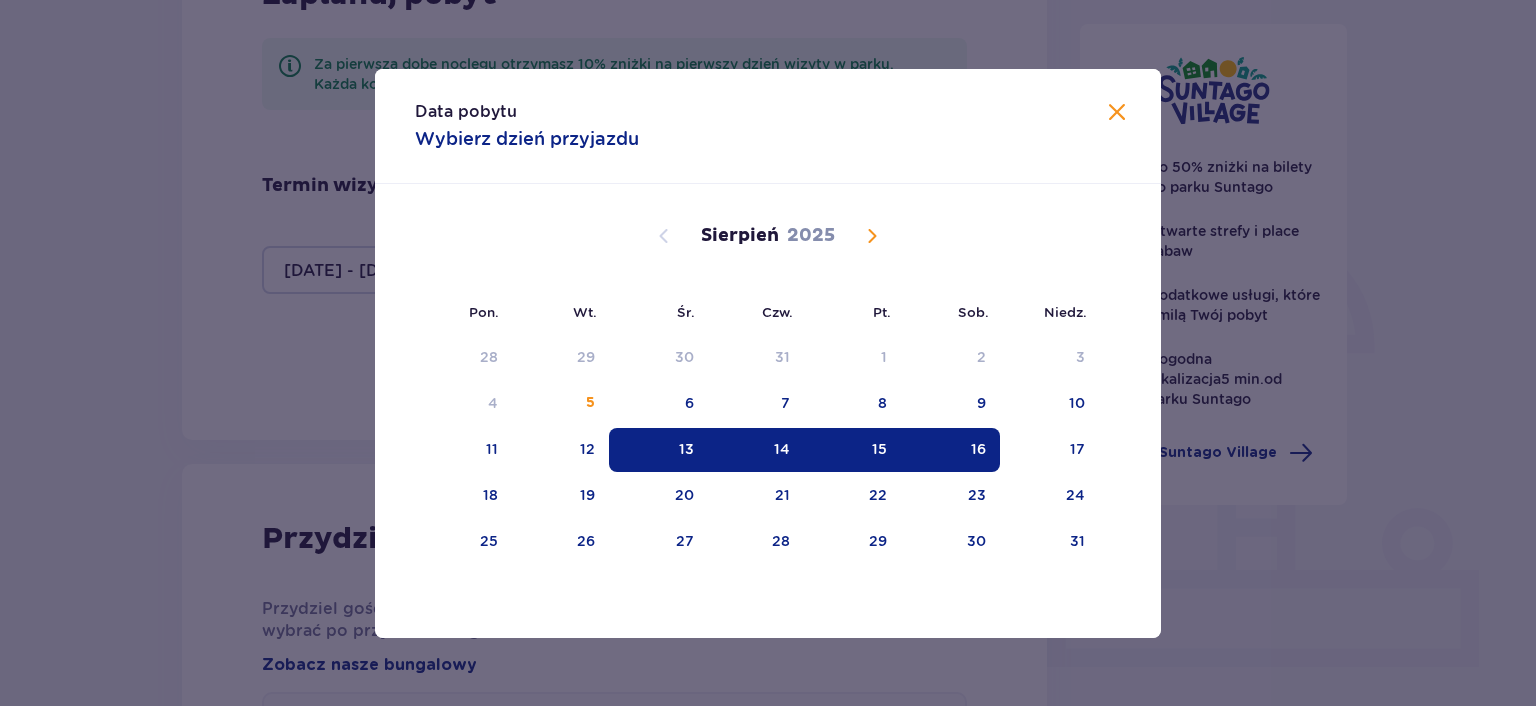 click on "15" at bounding box center [852, 450] 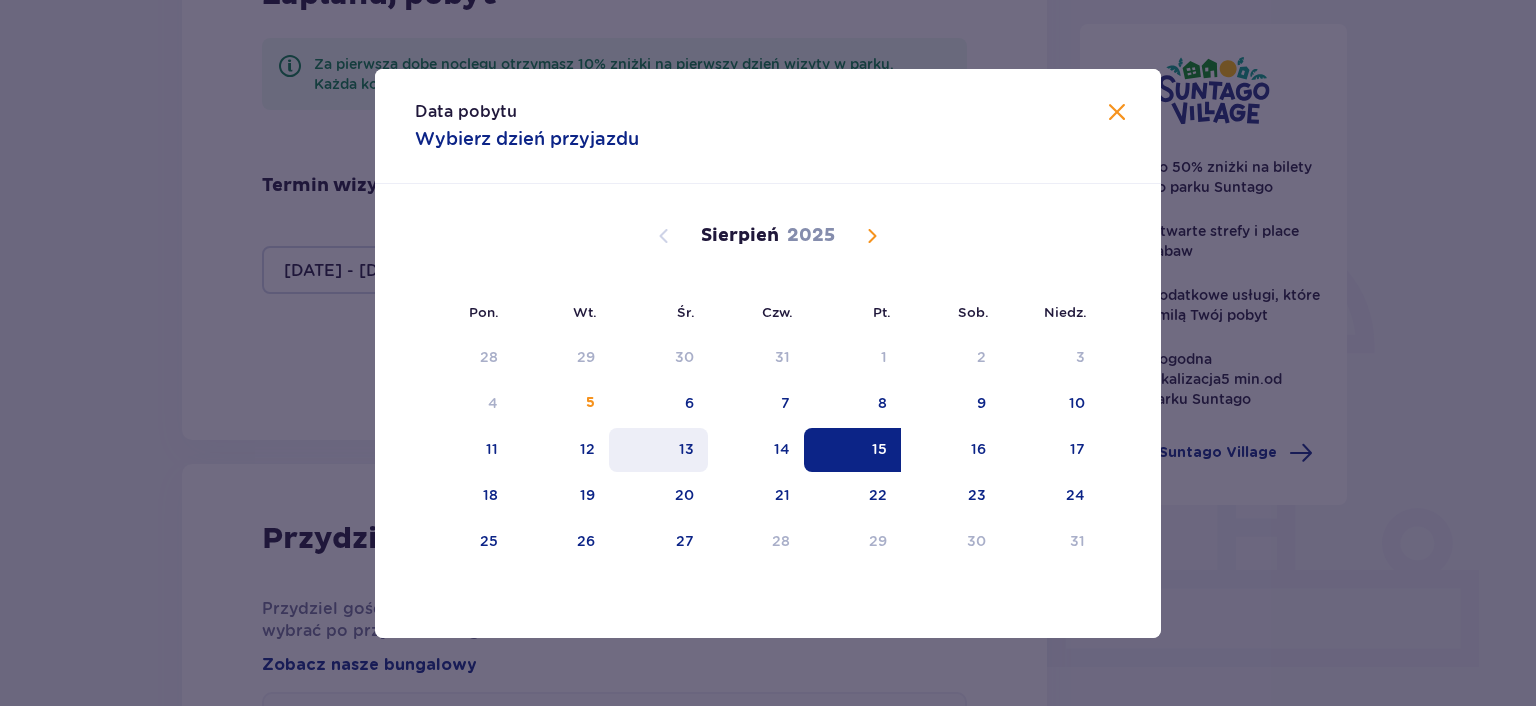 click on "13" at bounding box center [658, 450] 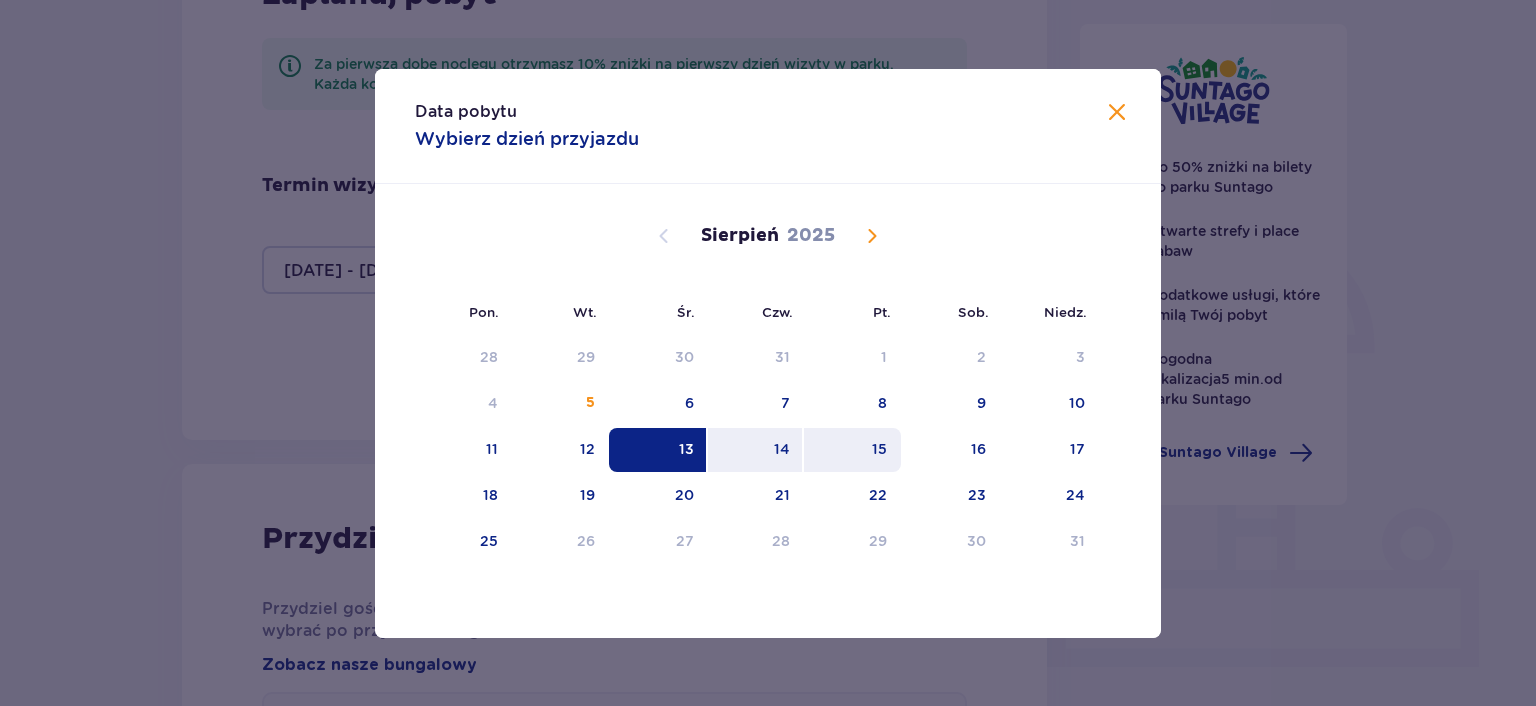 click on "15" at bounding box center (852, 450) 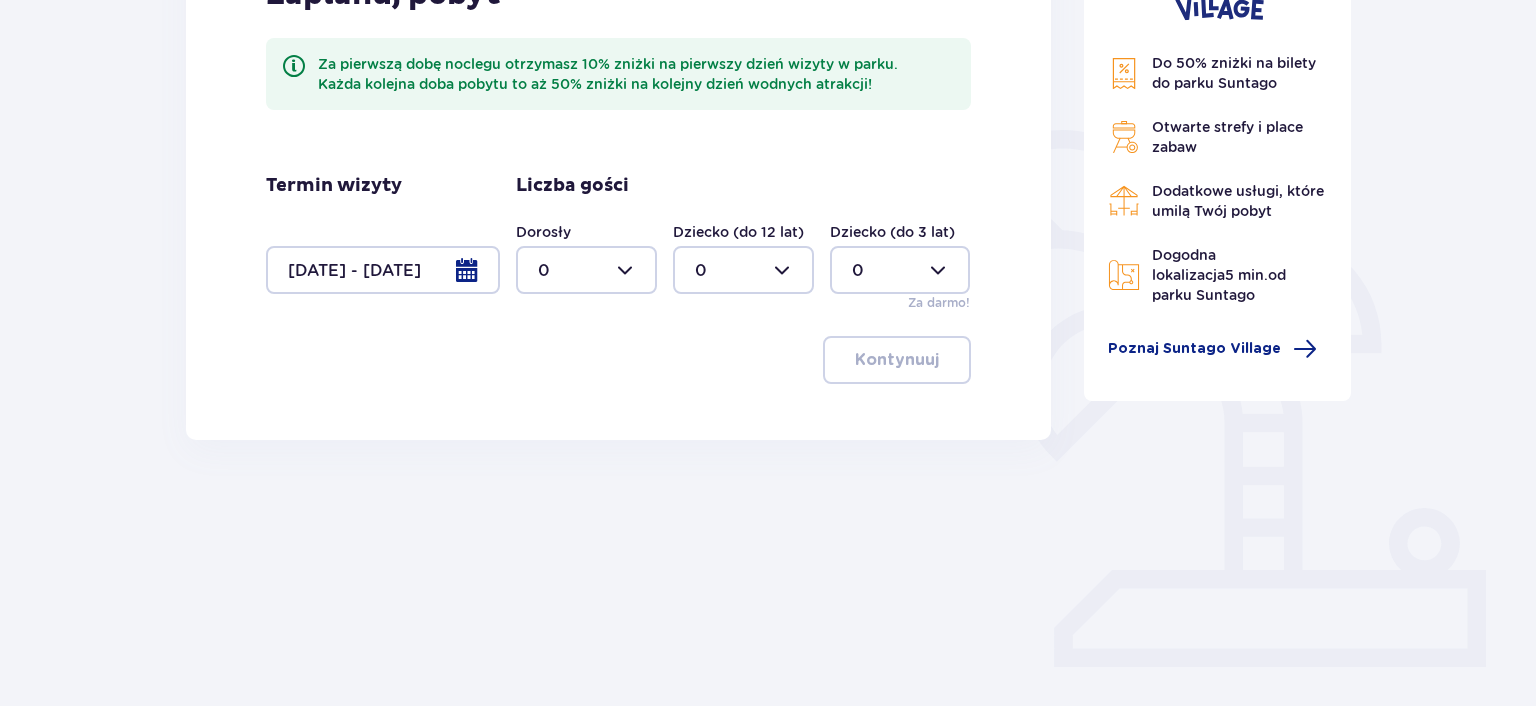 click at bounding box center [586, 270] 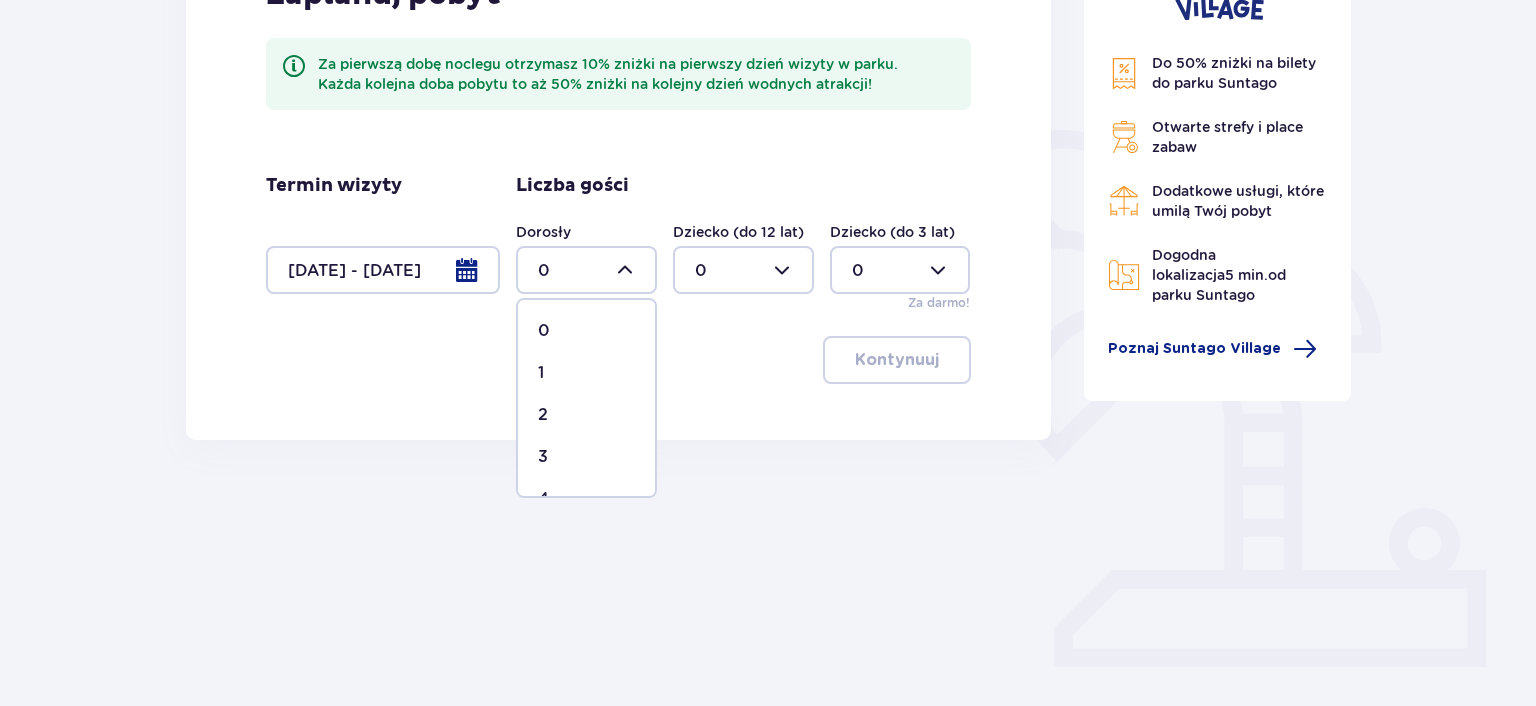 click on "2" at bounding box center [586, 415] 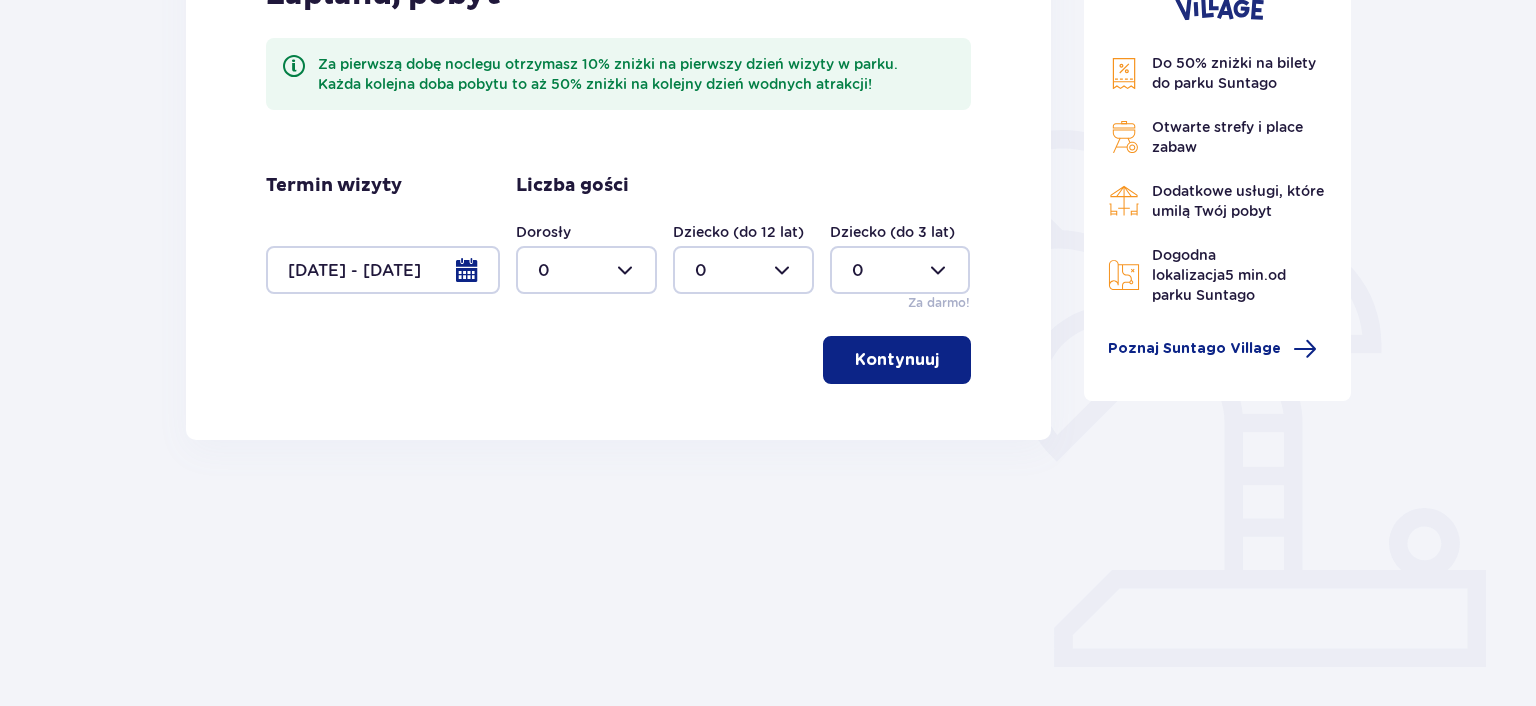 type on "2" 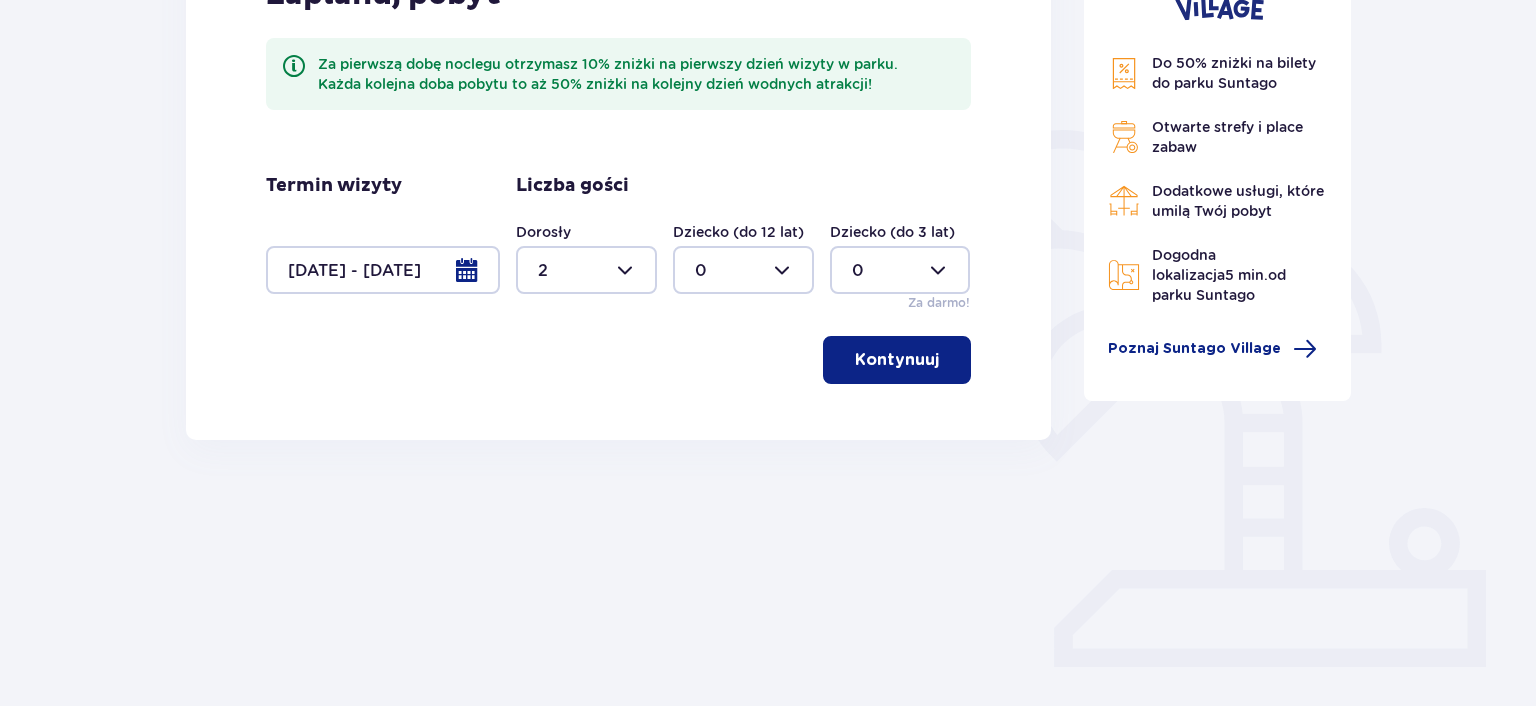 click at bounding box center [743, 270] 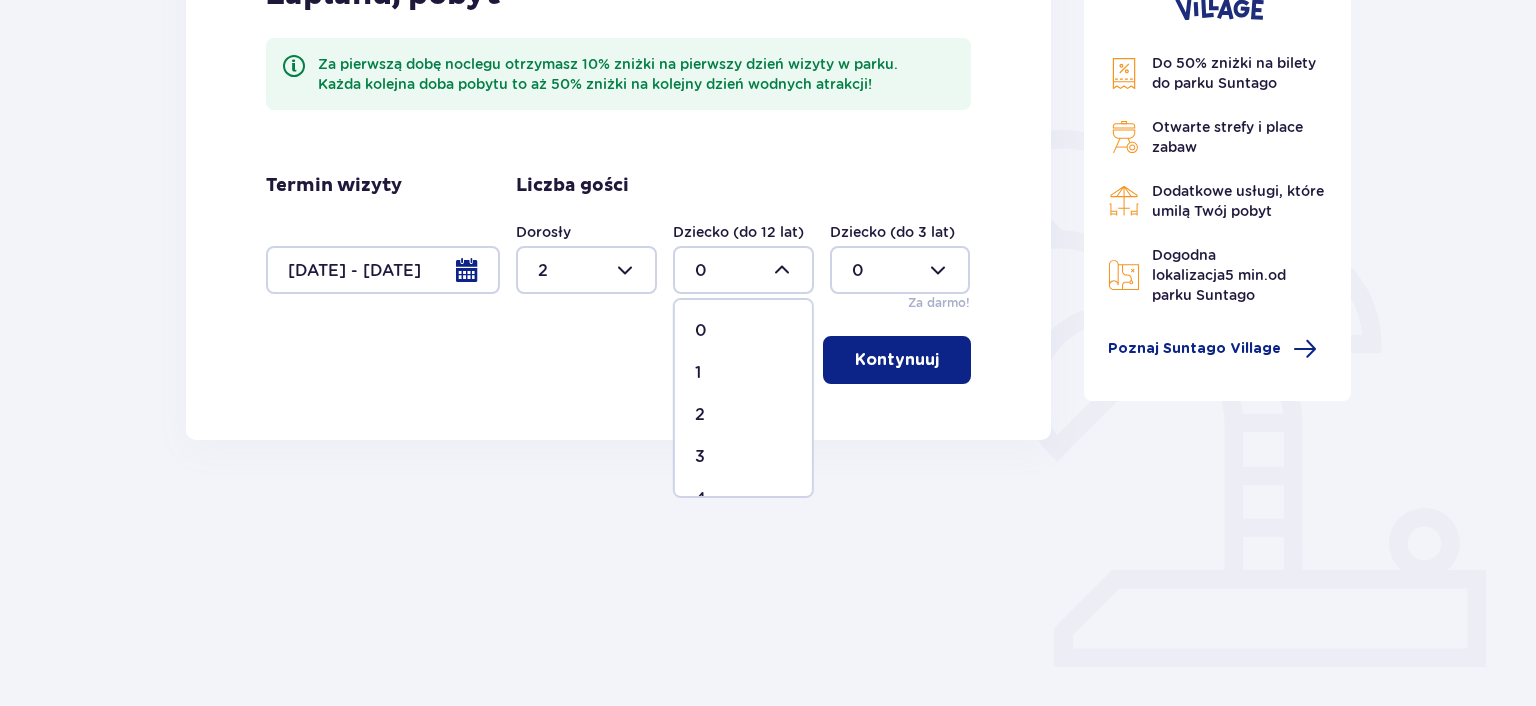 click on "1" at bounding box center (698, 373) 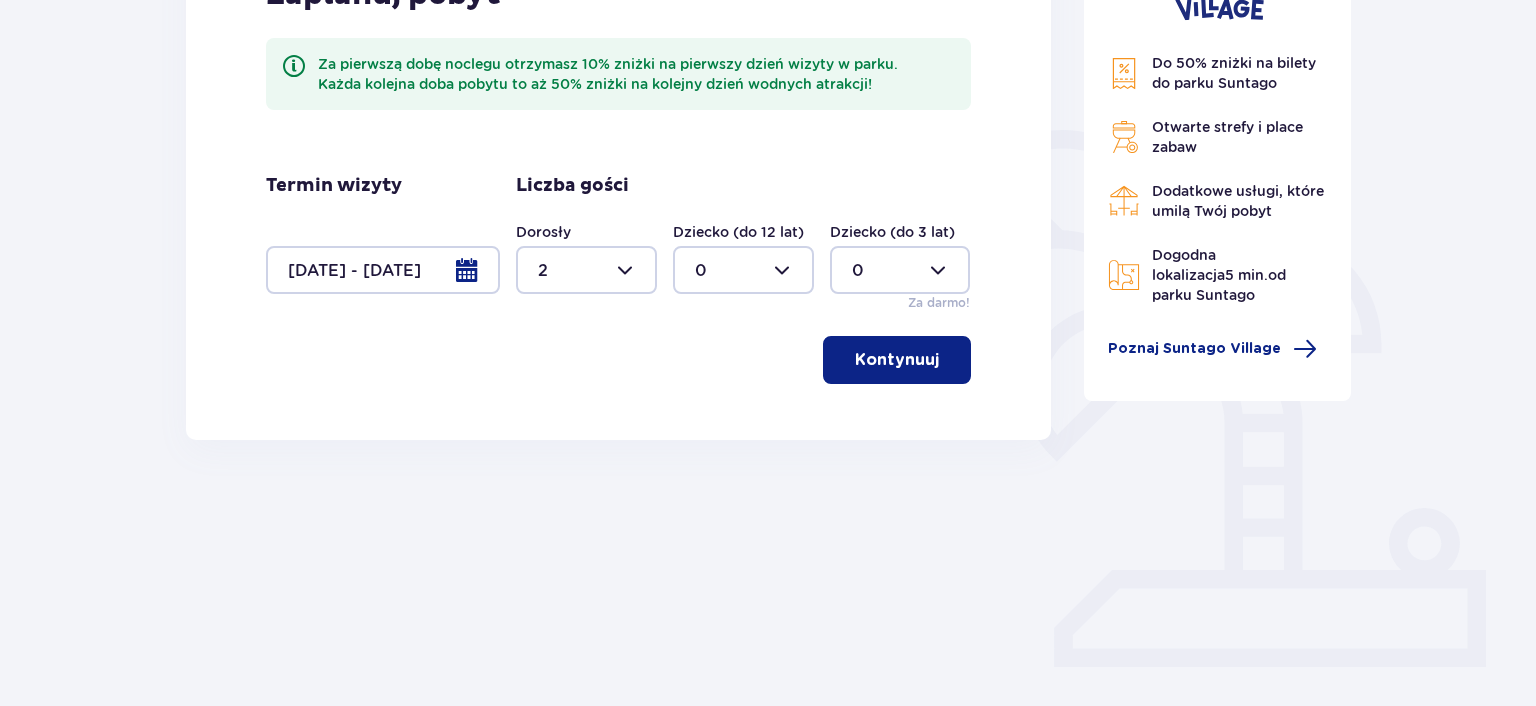 type on "1" 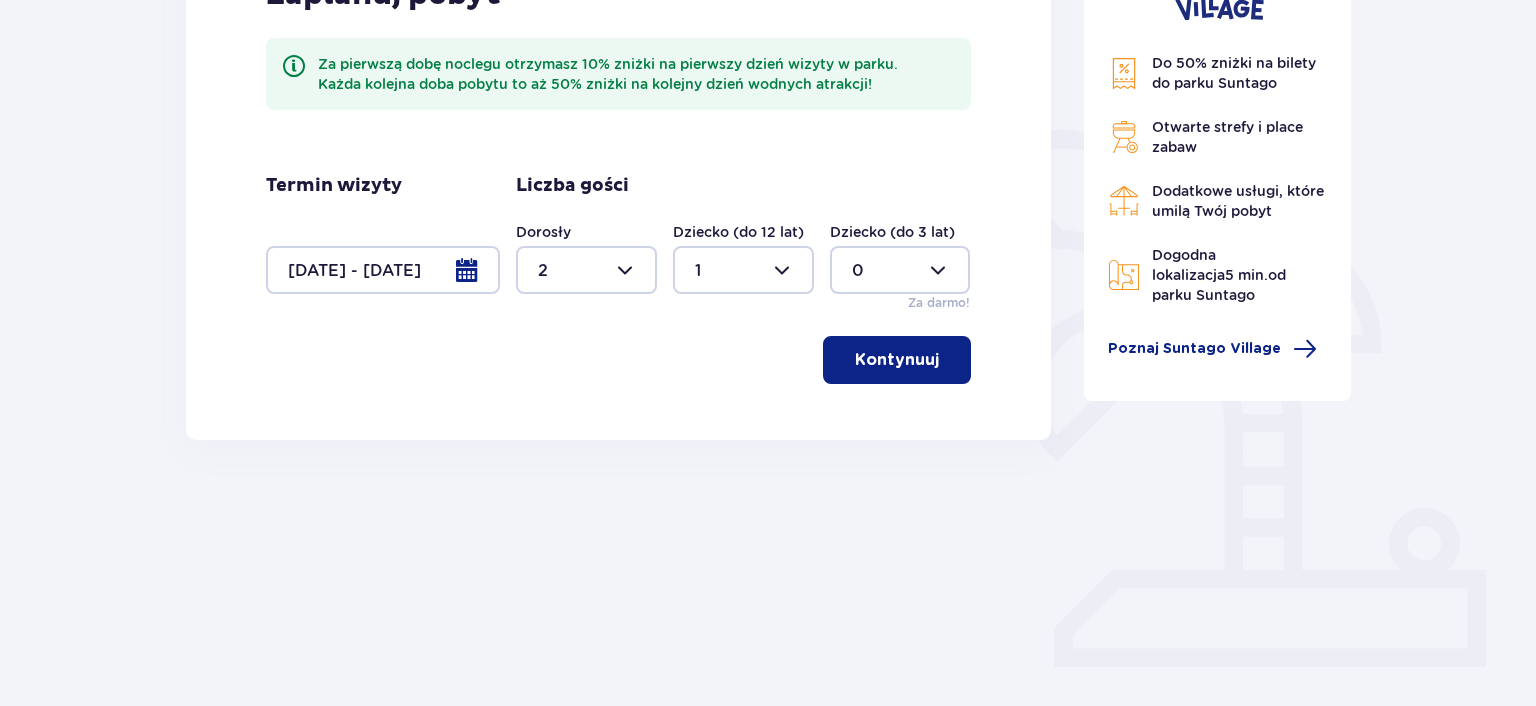 click at bounding box center [900, 270] 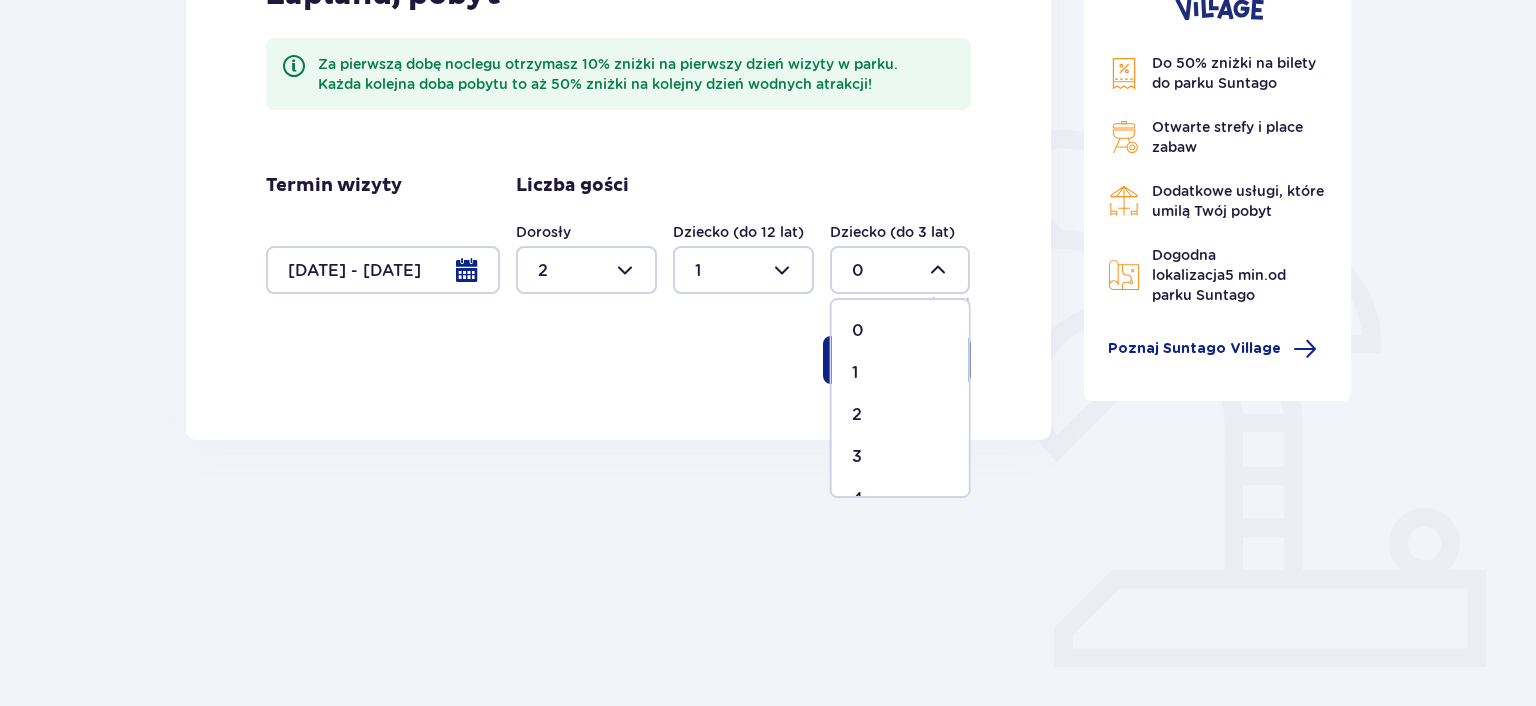 click on "1" at bounding box center (900, 373) 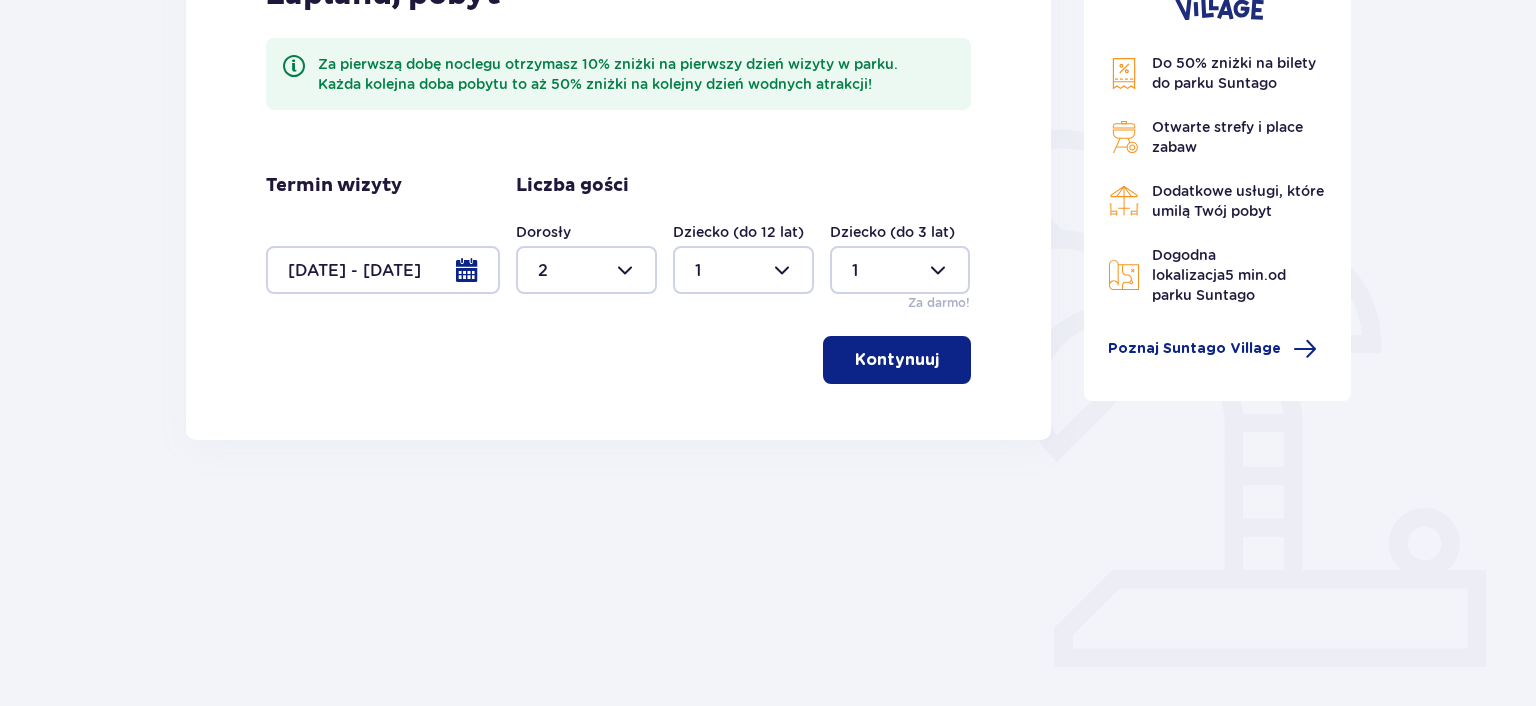 click on "Kontynuuj" at bounding box center [897, 360] 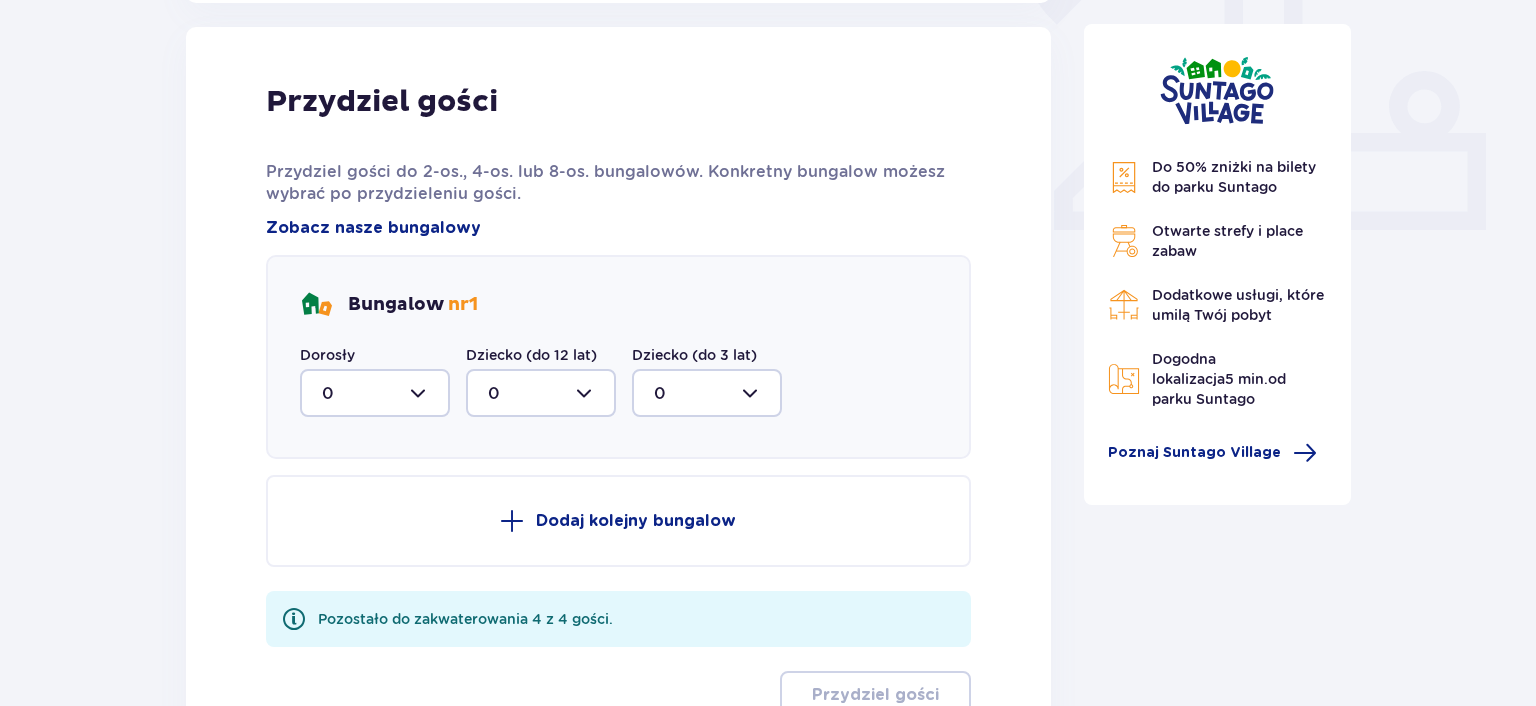 scroll, scrollTop: 806, scrollLeft: 0, axis: vertical 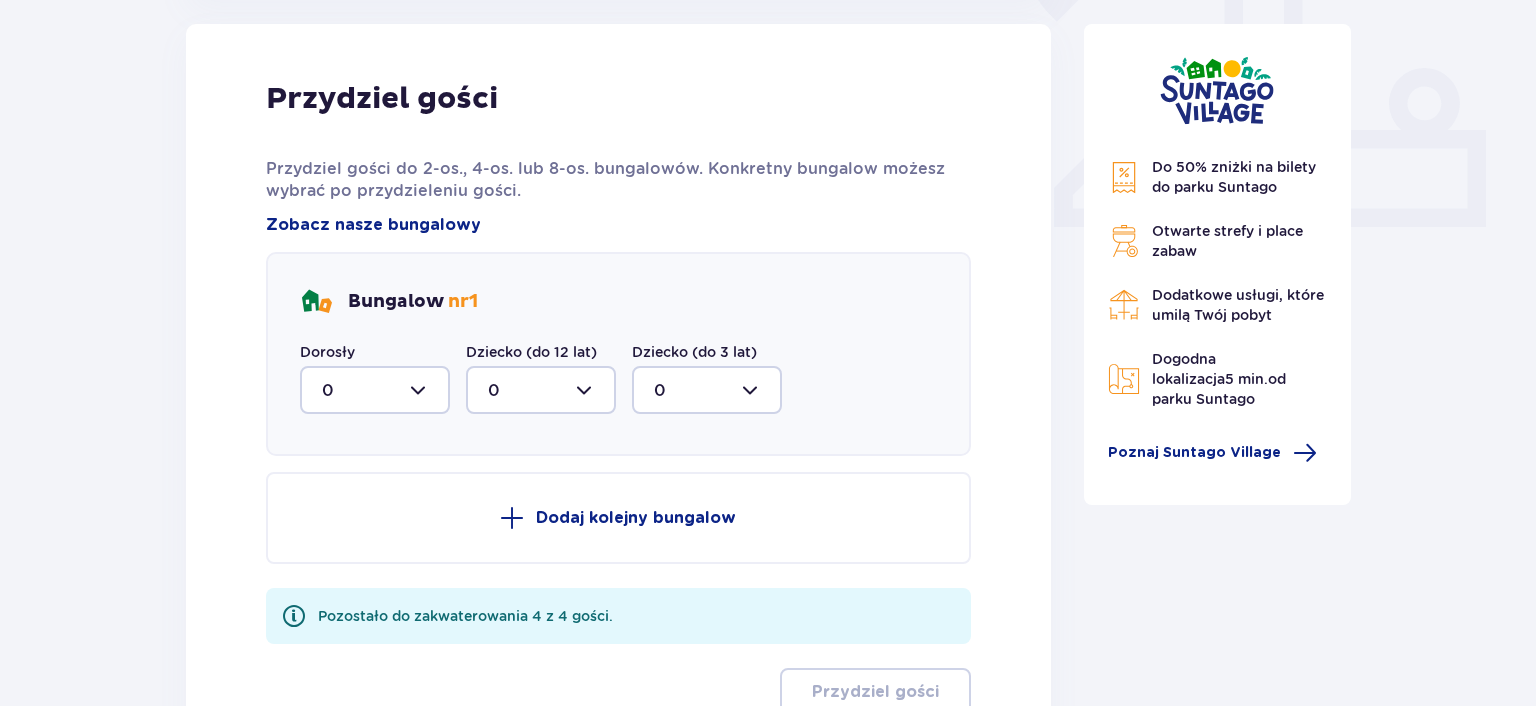 click at bounding box center [375, 390] 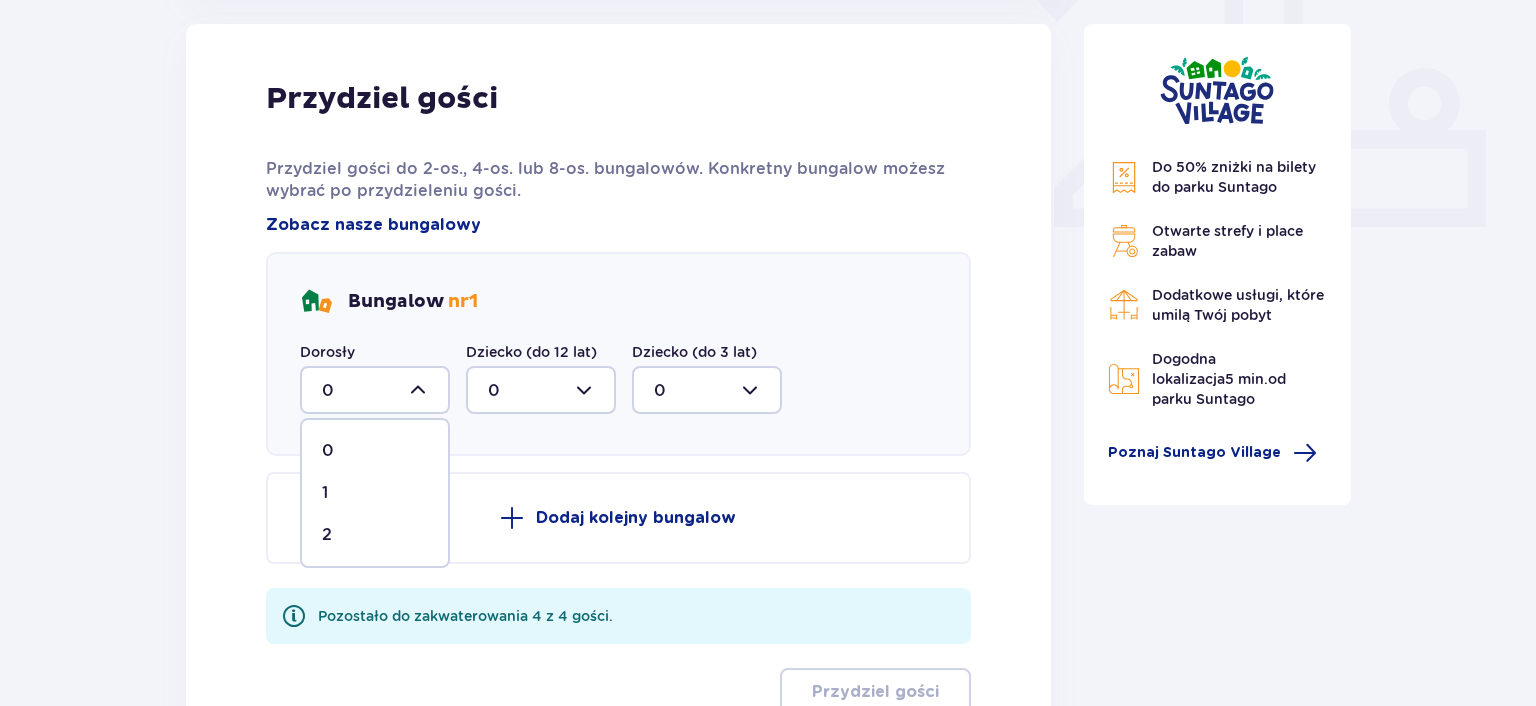 click on "2" at bounding box center [375, 535] 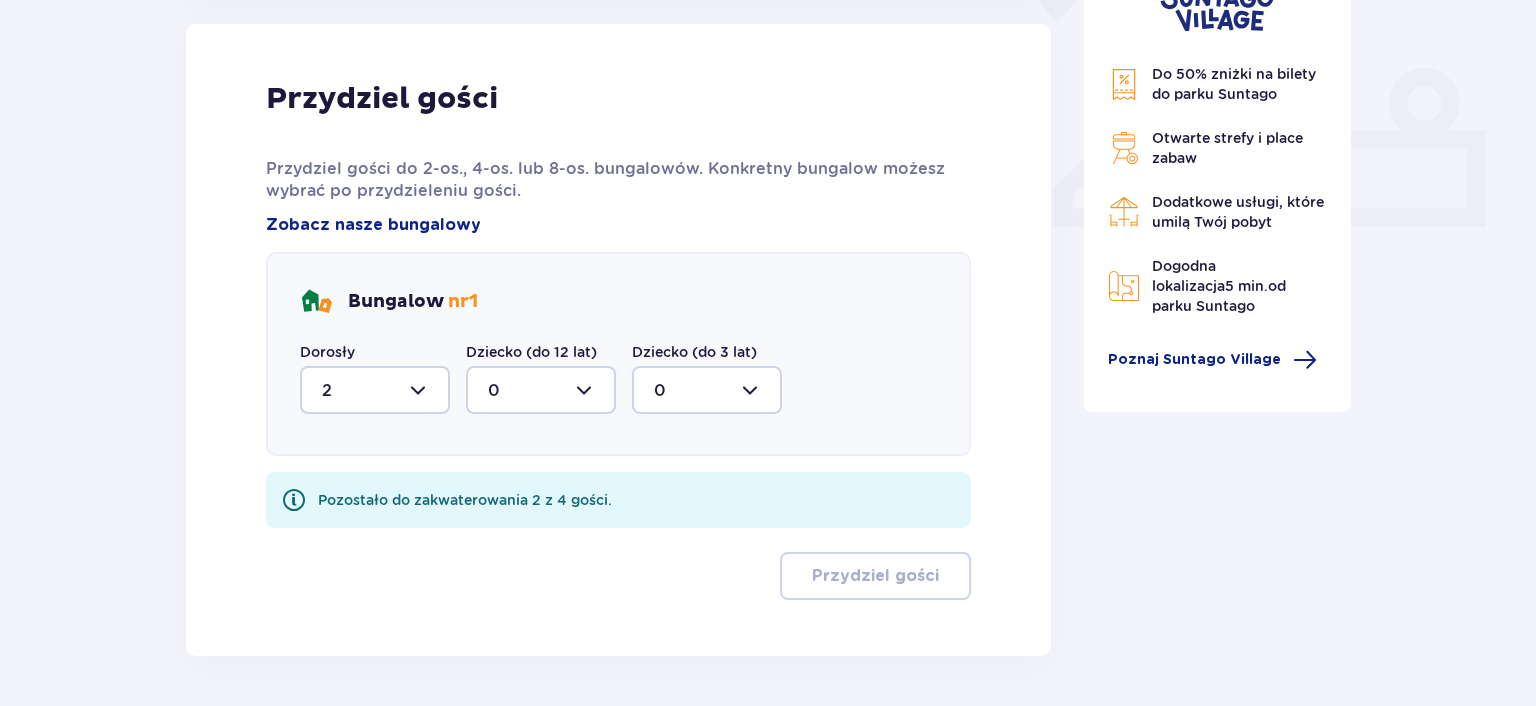 click at bounding box center [541, 390] 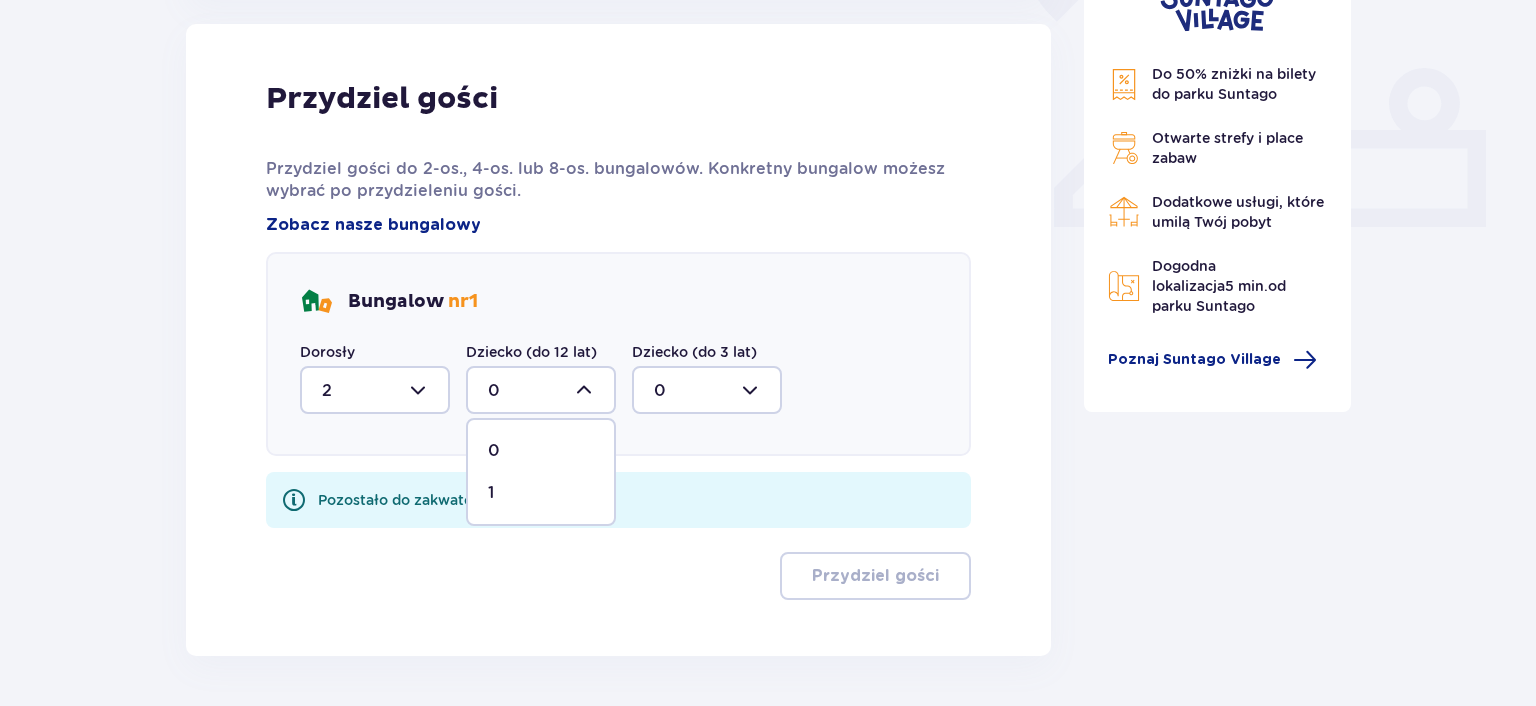 click on "1" at bounding box center (541, 493) 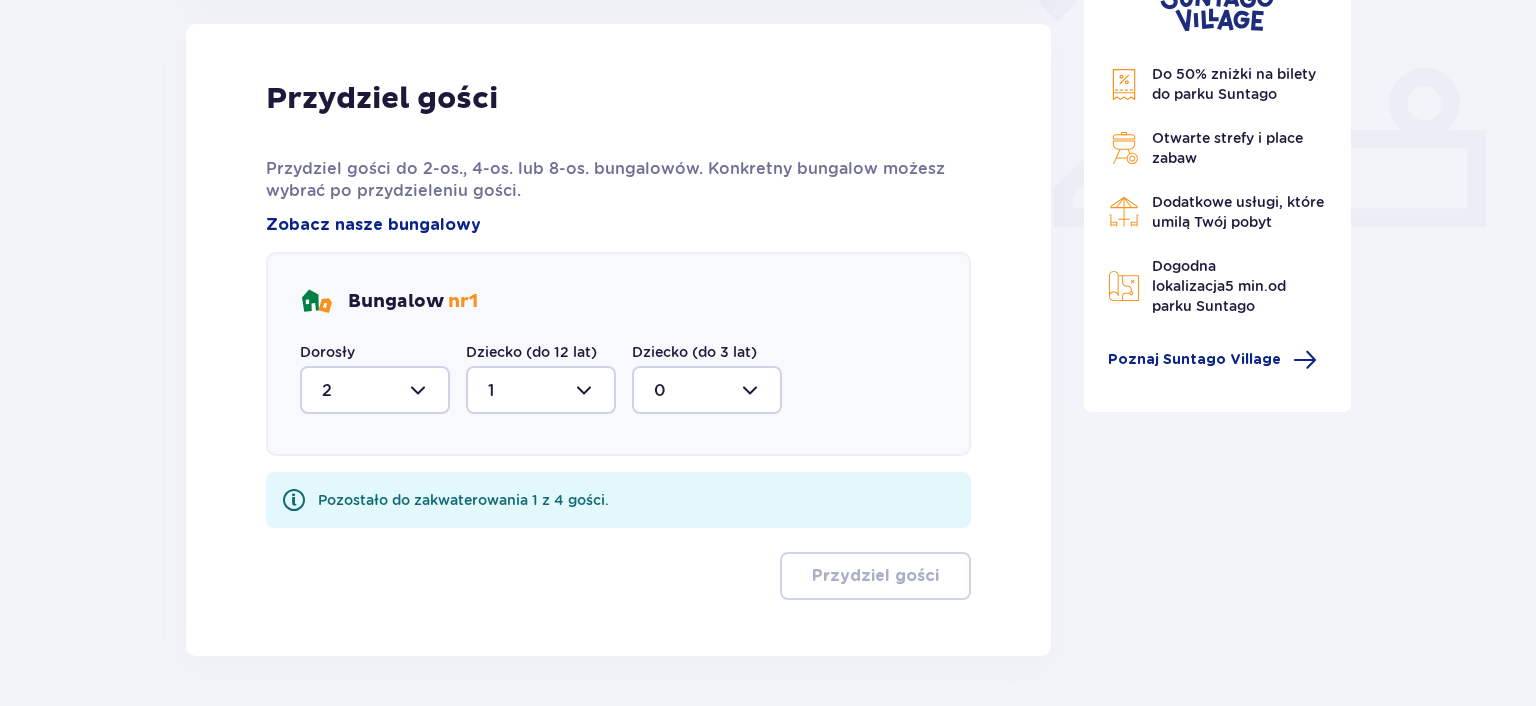 click at bounding box center (707, 390) 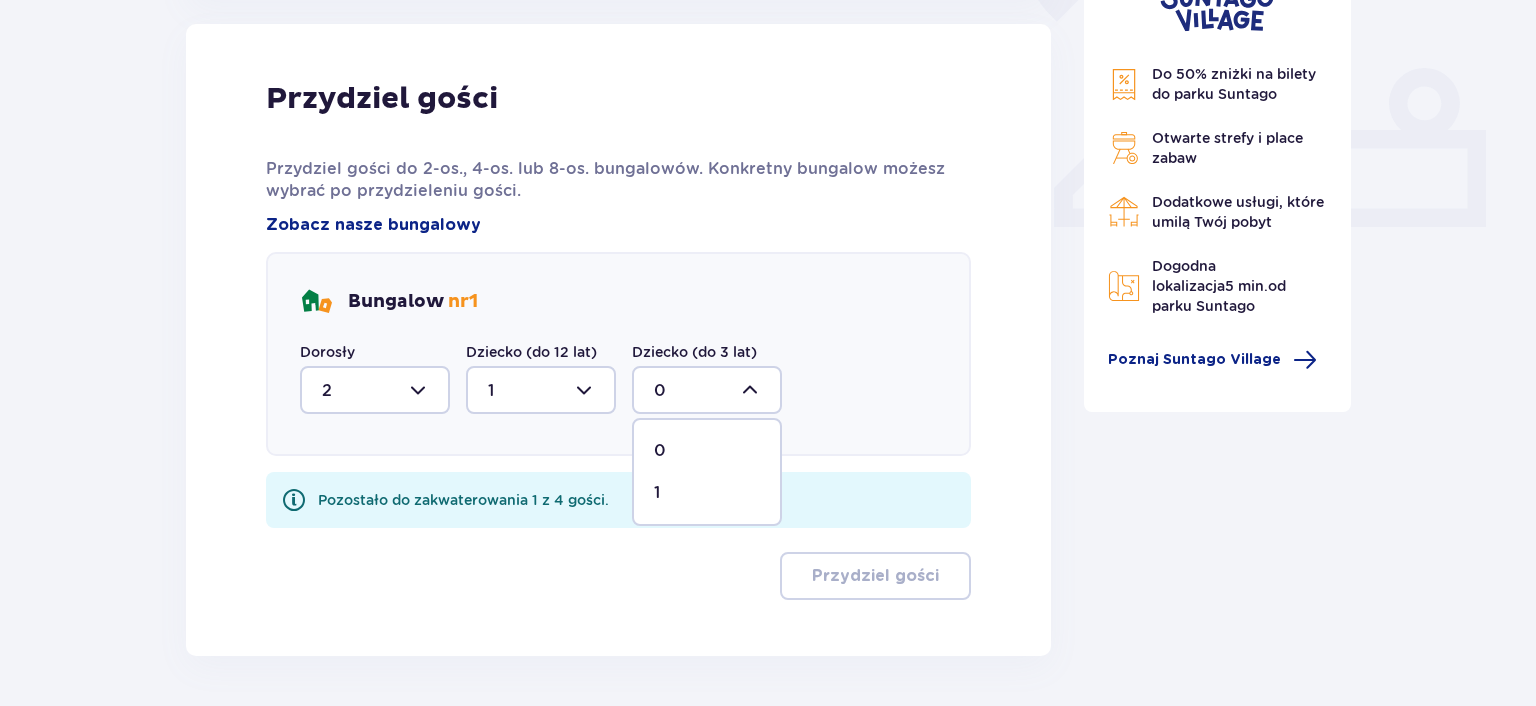 click on "1" at bounding box center (707, 493) 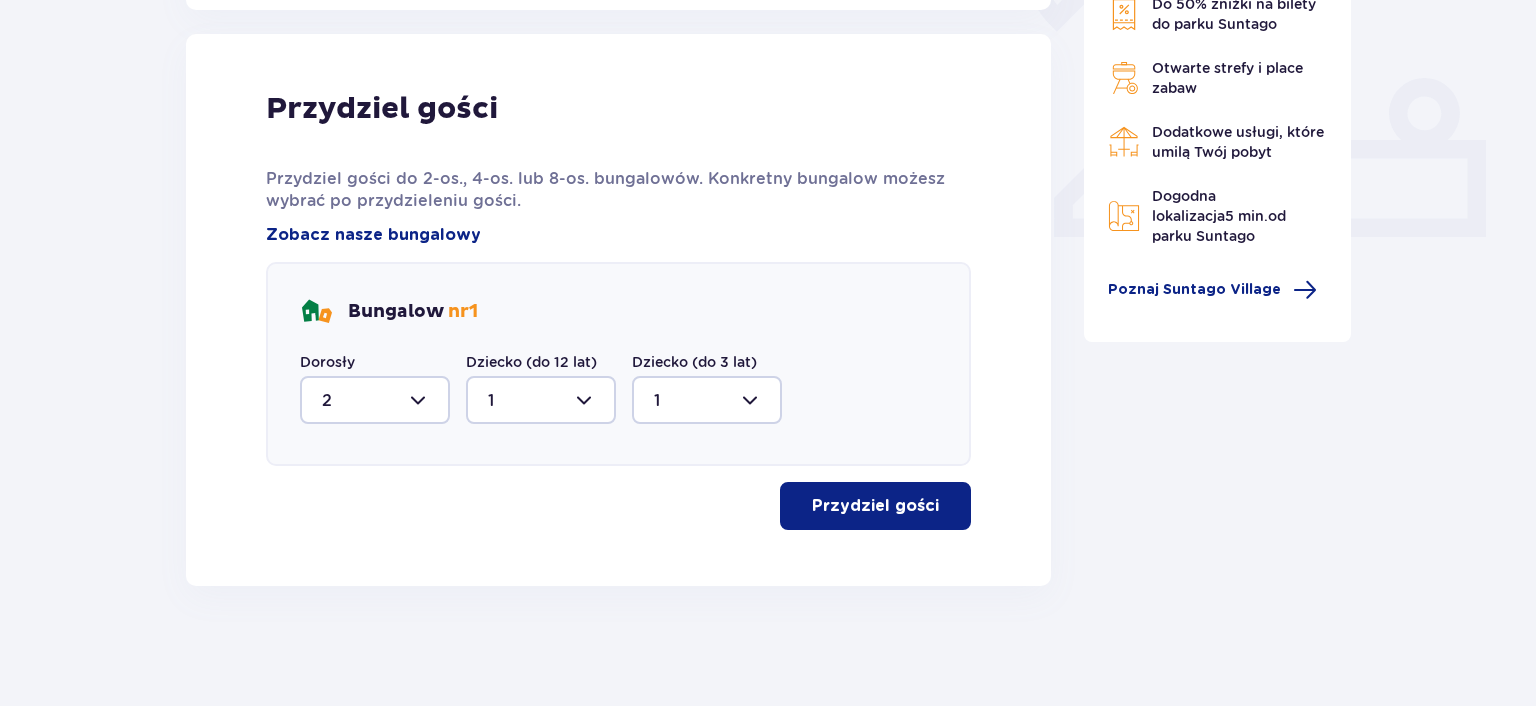 scroll, scrollTop: 796, scrollLeft: 0, axis: vertical 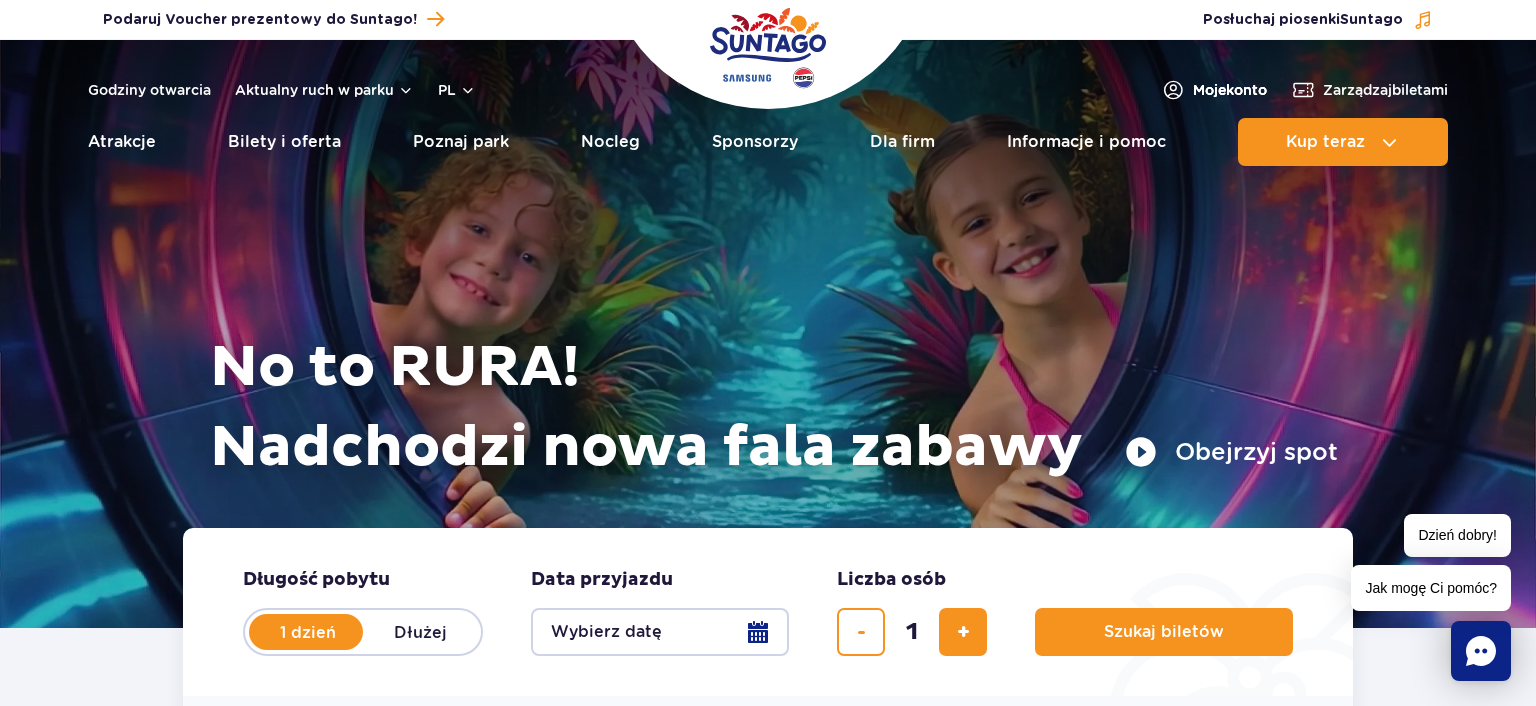 click on "Moje  konto" at bounding box center [1230, 90] 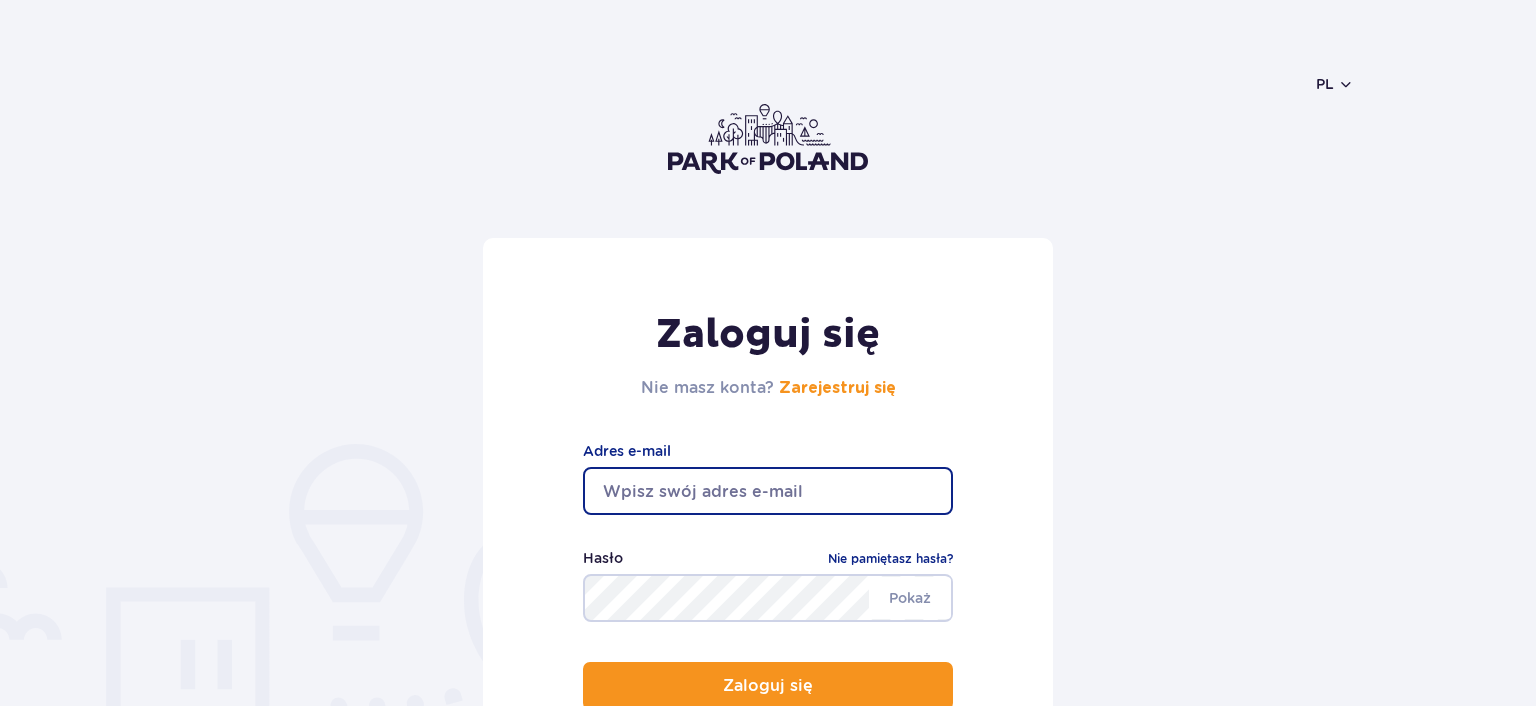 scroll, scrollTop: 0, scrollLeft: 0, axis: both 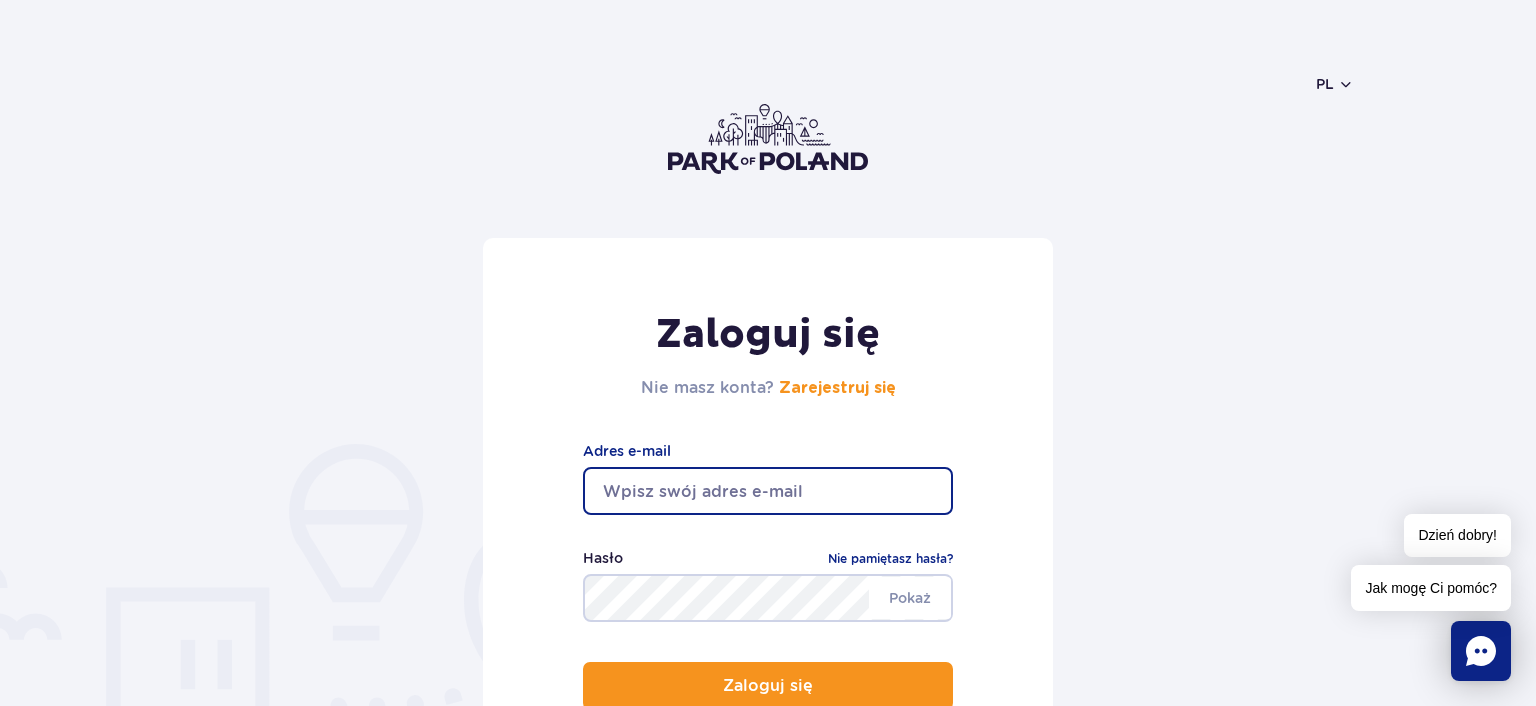 click on "Zaloguj się
Nie masz konta?
Zarejestruj się
Adres e-mail
Pokaż
Hasło
Nie pamiętasz hasła?
Zaloguj się" at bounding box center (768, 606) 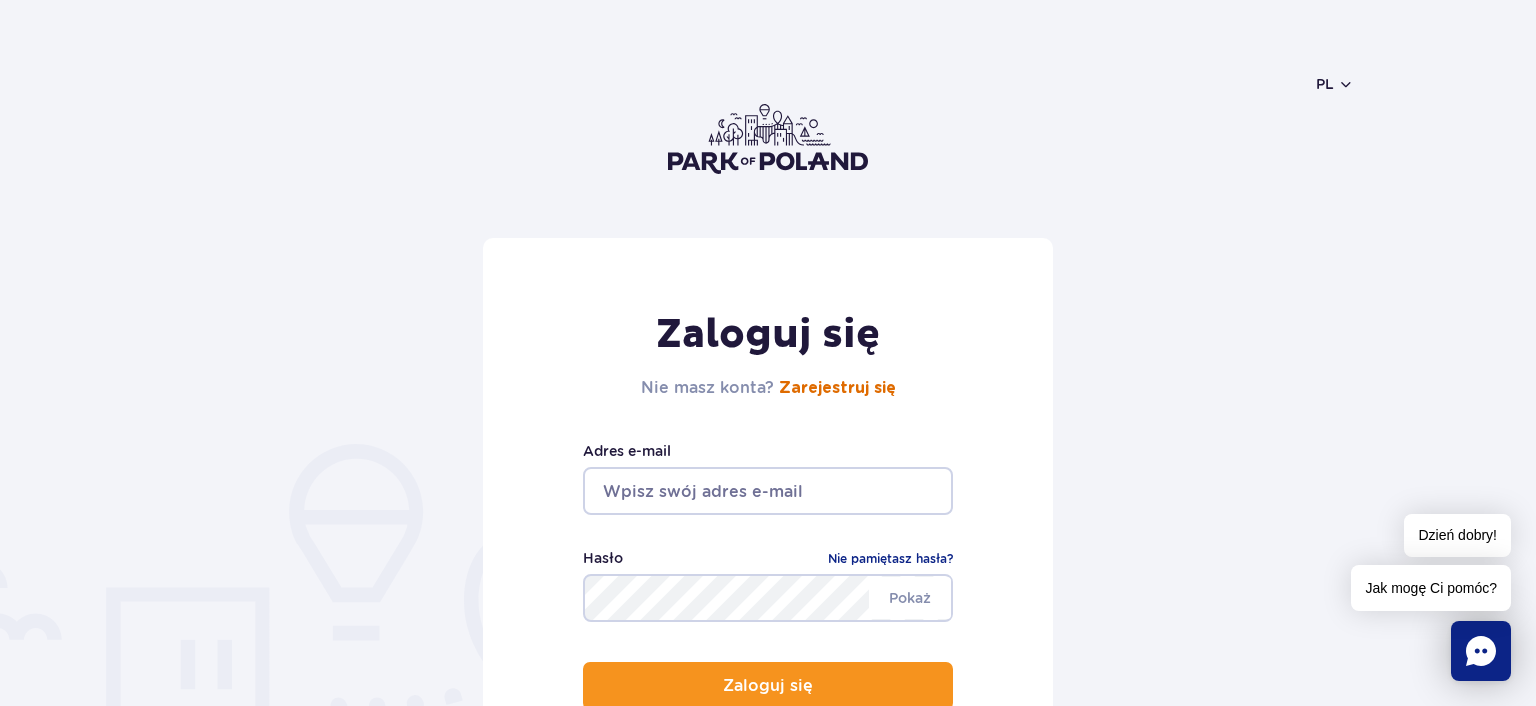 click on "Zarejestruj się" at bounding box center [837, 388] 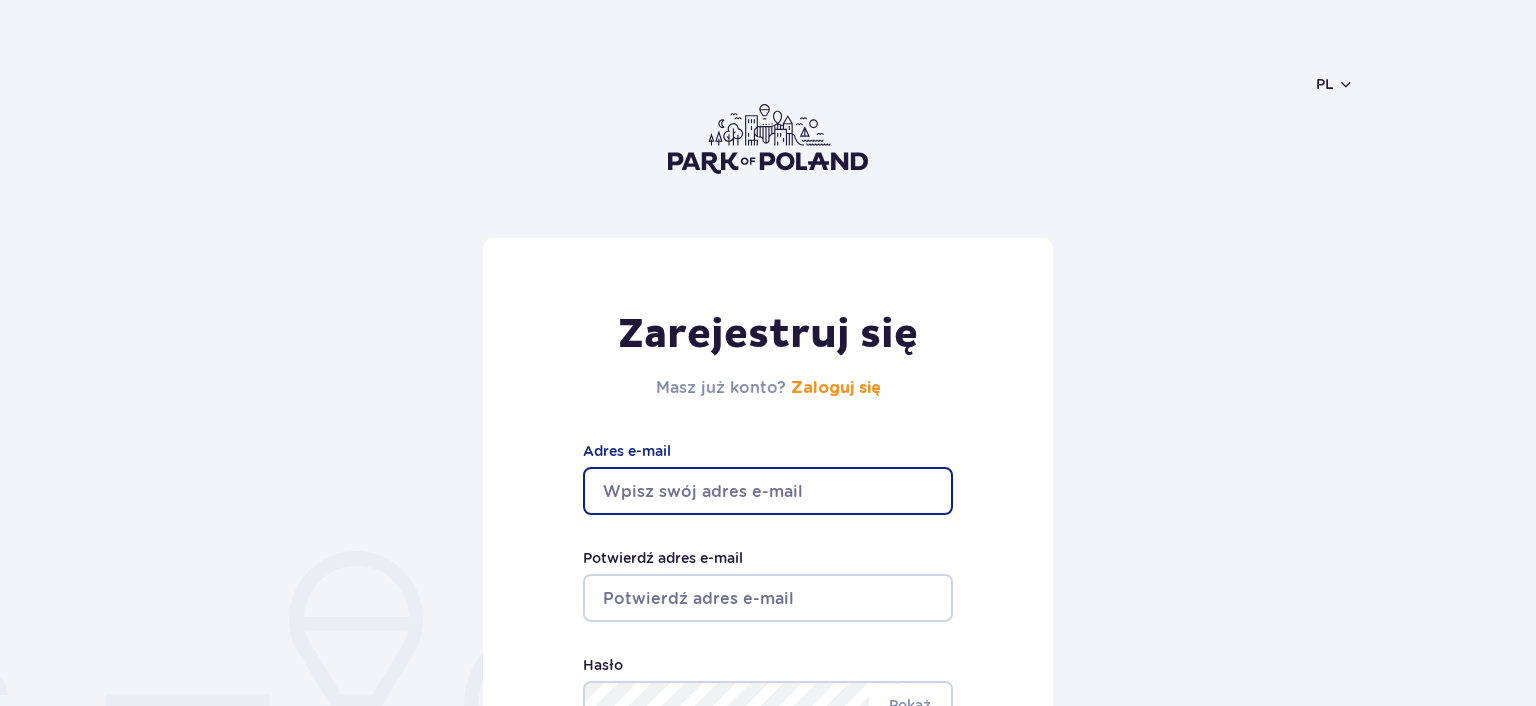 scroll, scrollTop: 0, scrollLeft: 0, axis: both 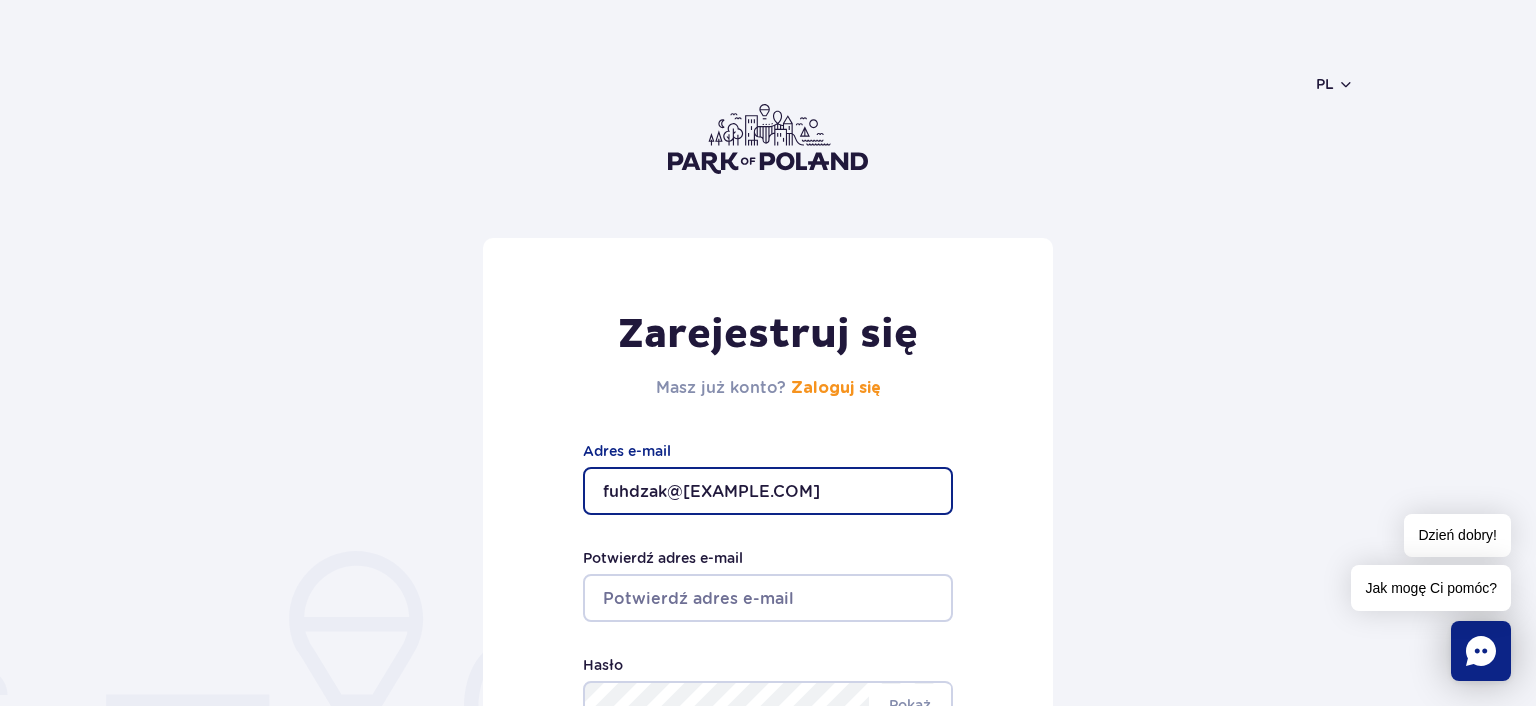type on "fuhdzak@[EXAMPLE.COM]" 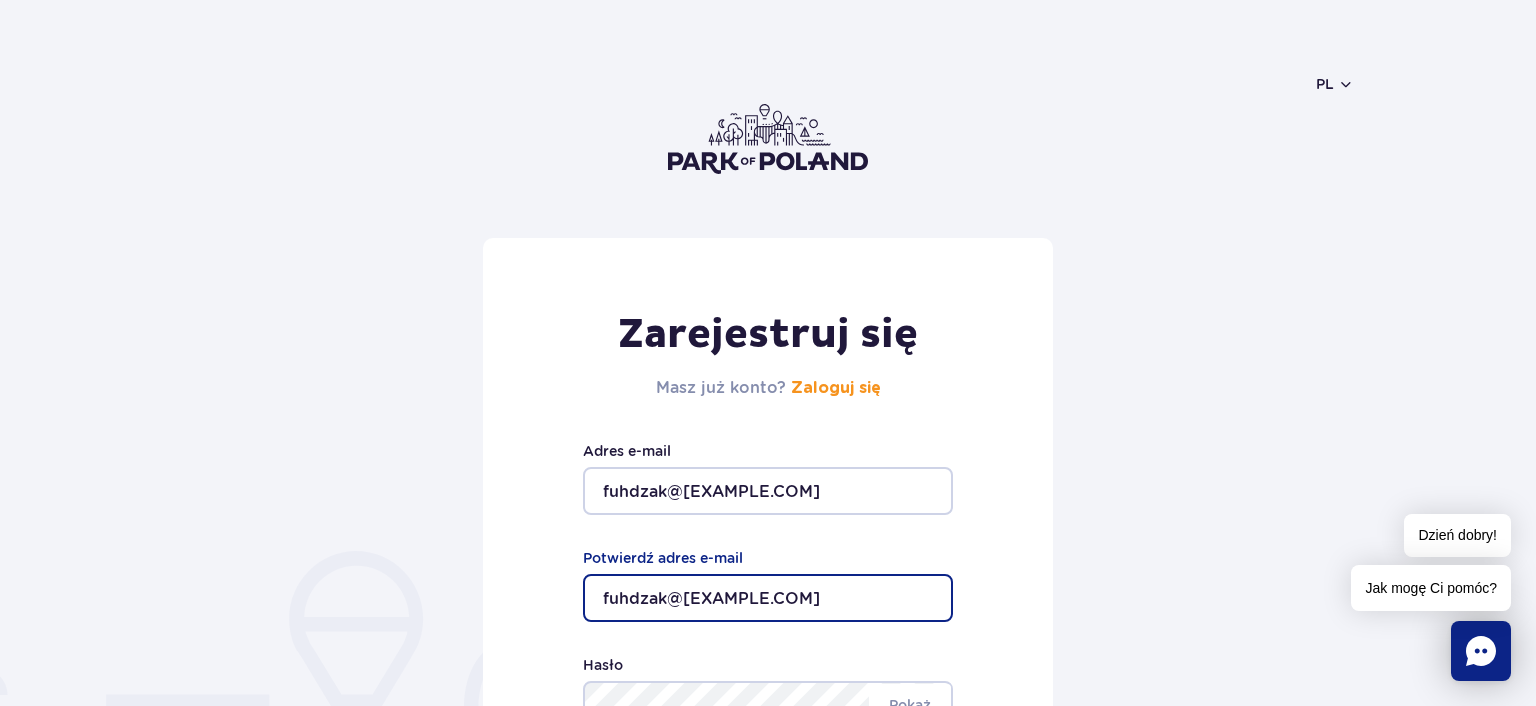 type on "fuhdzak@[EXAMPLE.COM]" 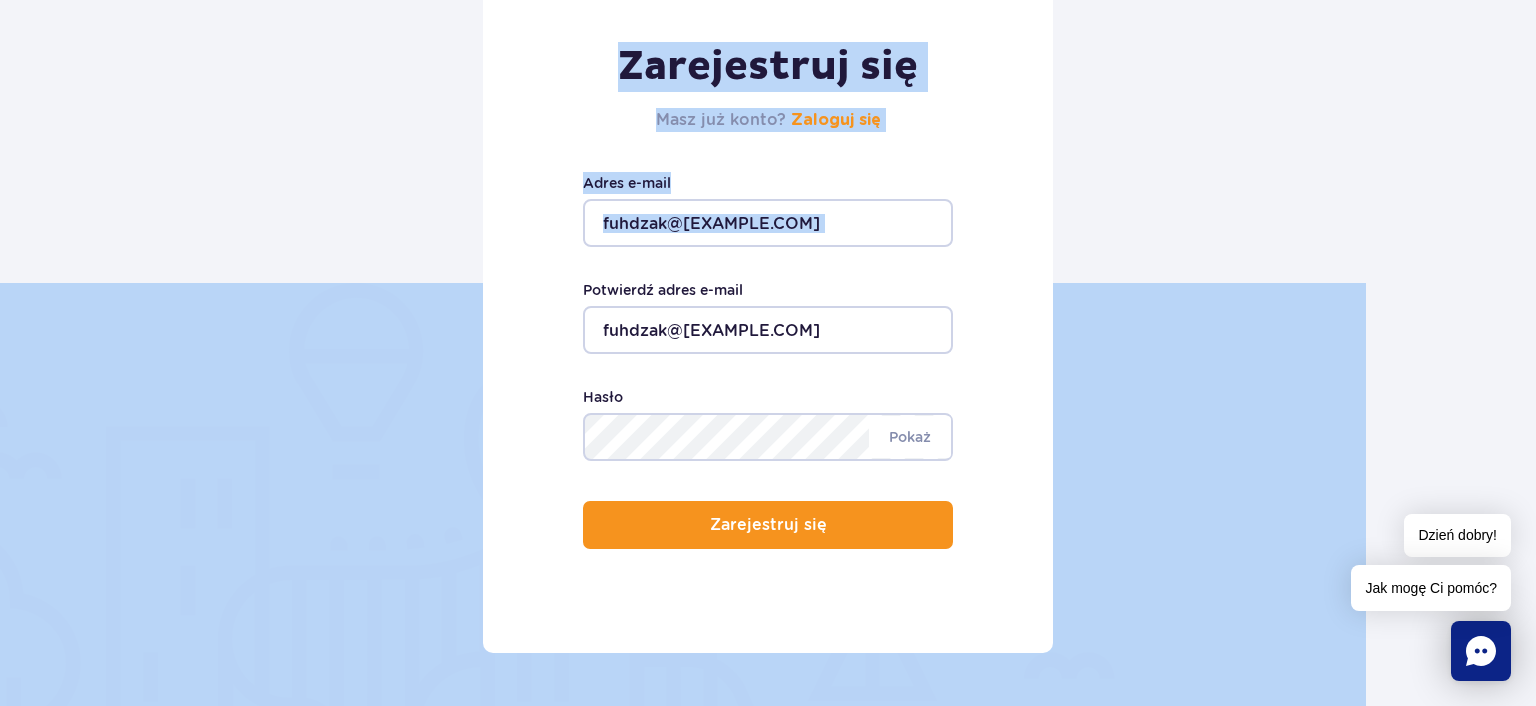 scroll, scrollTop: 384, scrollLeft: 0, axis: vertical 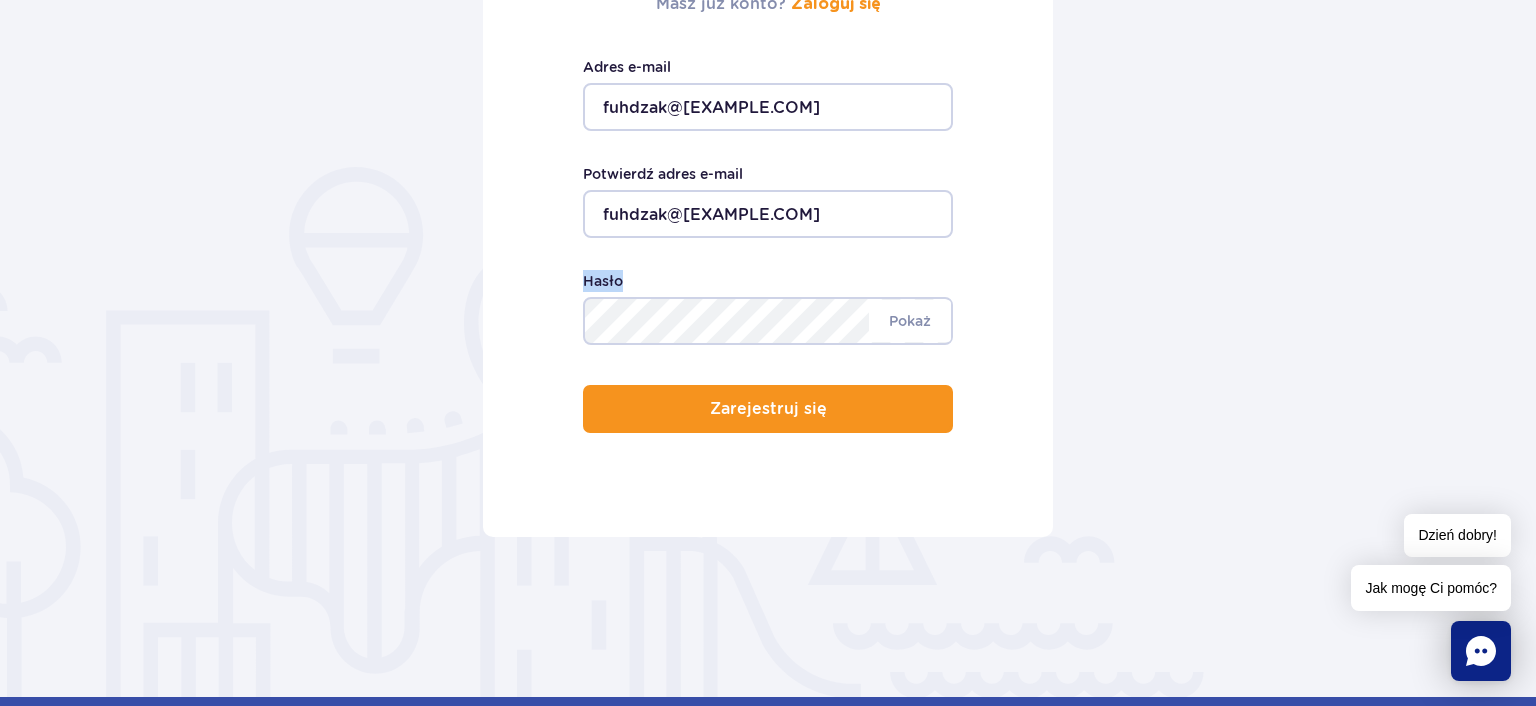 drag, startPoint x: 1535, startPoint y: 141, endPoint x: 1535, endPoint y: 259, distance: 118 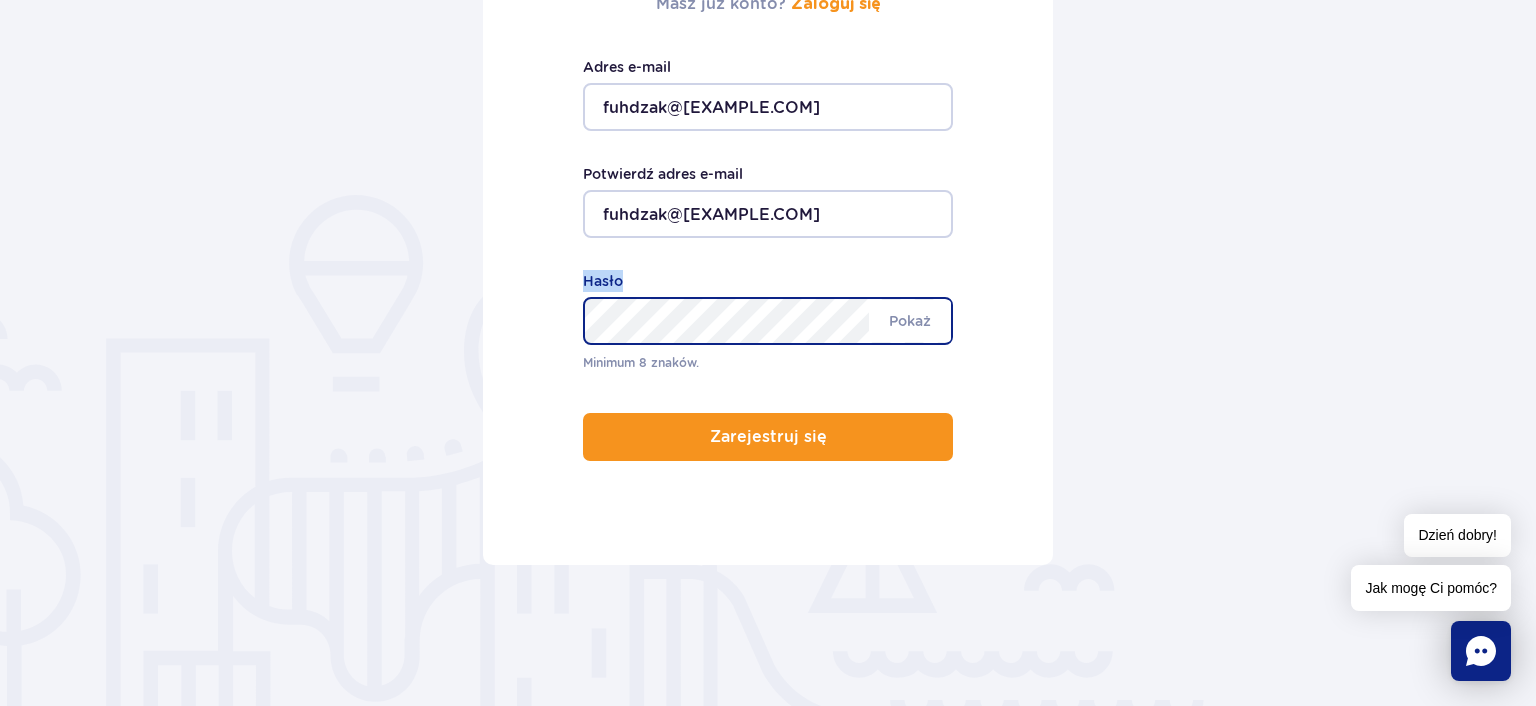 scroll, scrollTop: 412, scrollLeft: 0, axis: vertical 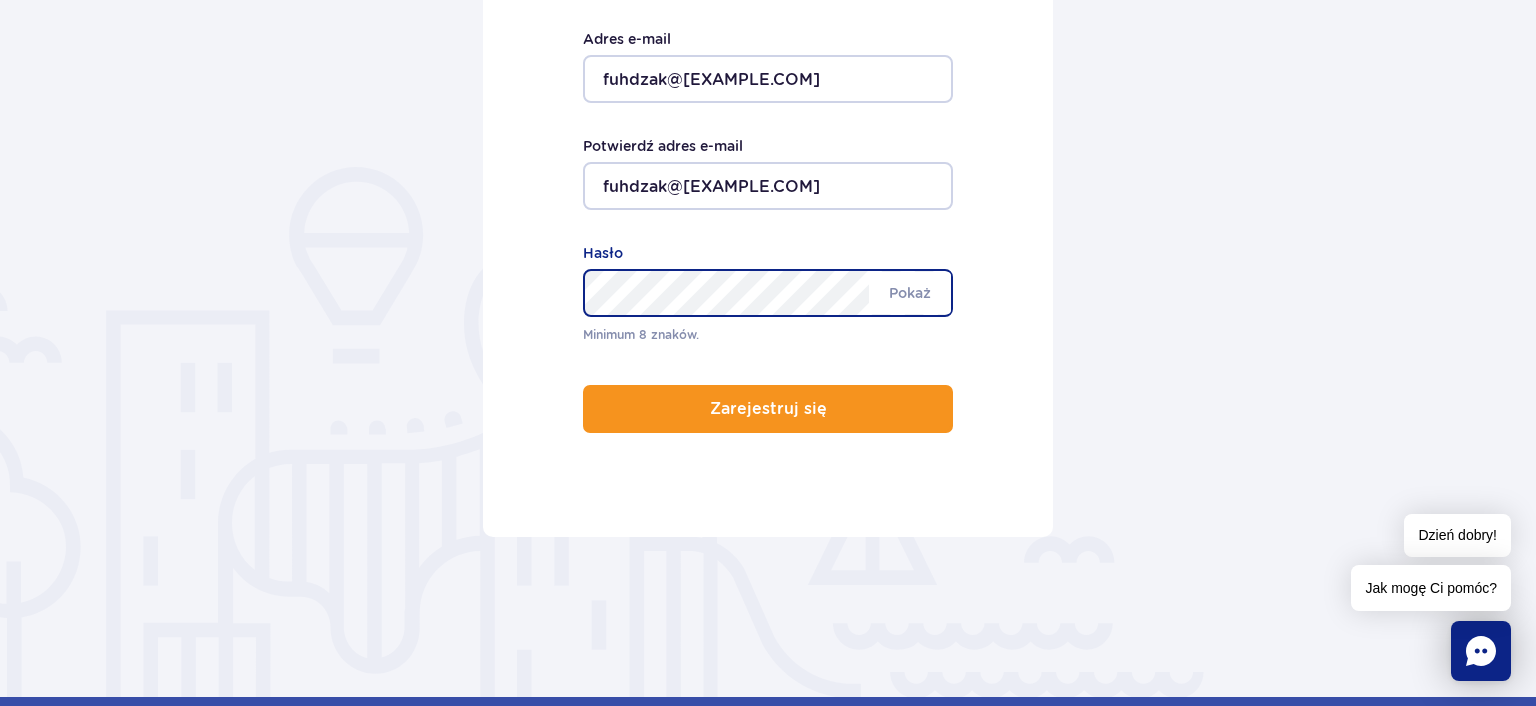 click on "Zarejestruj się" at bounding box center (768, 409) 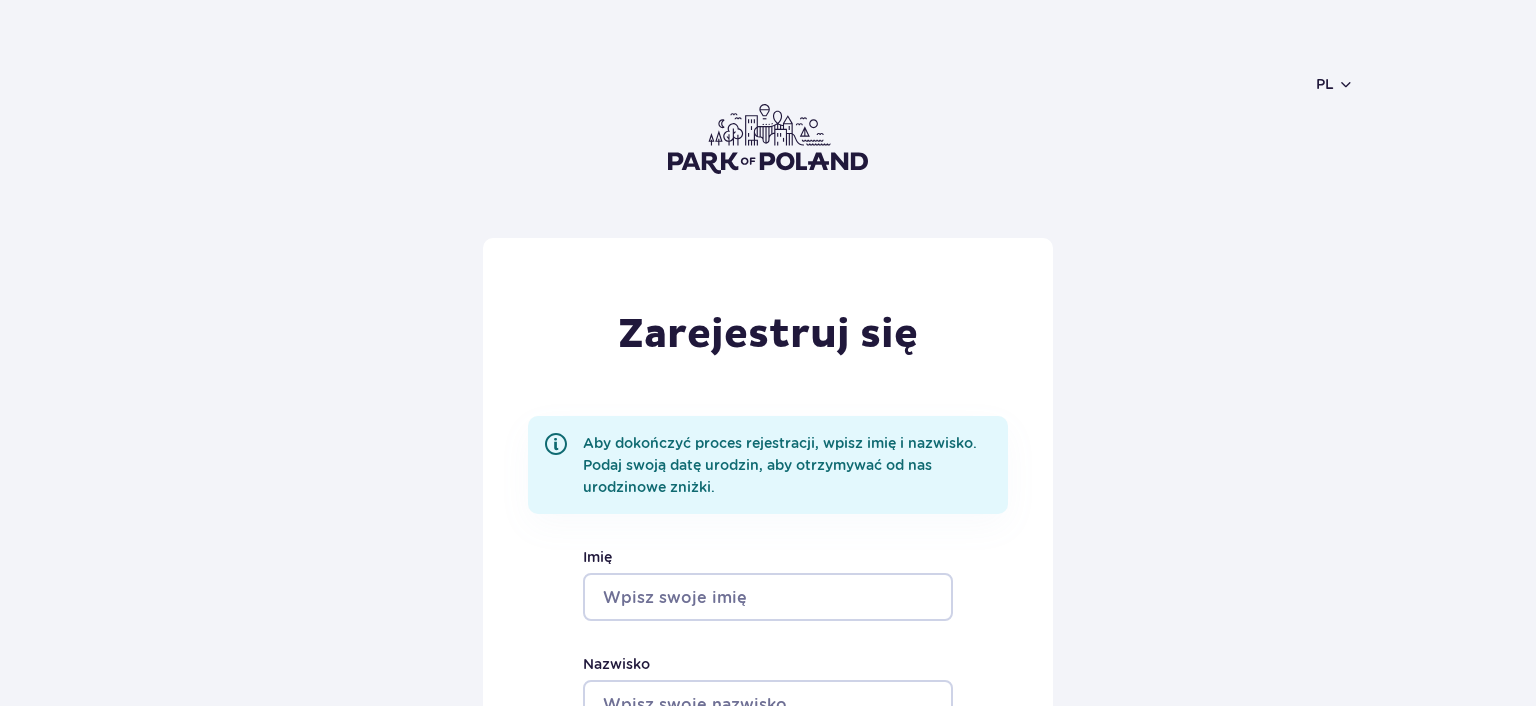scroll, scrollTop: 0, scrollLeft: 0, axis: both 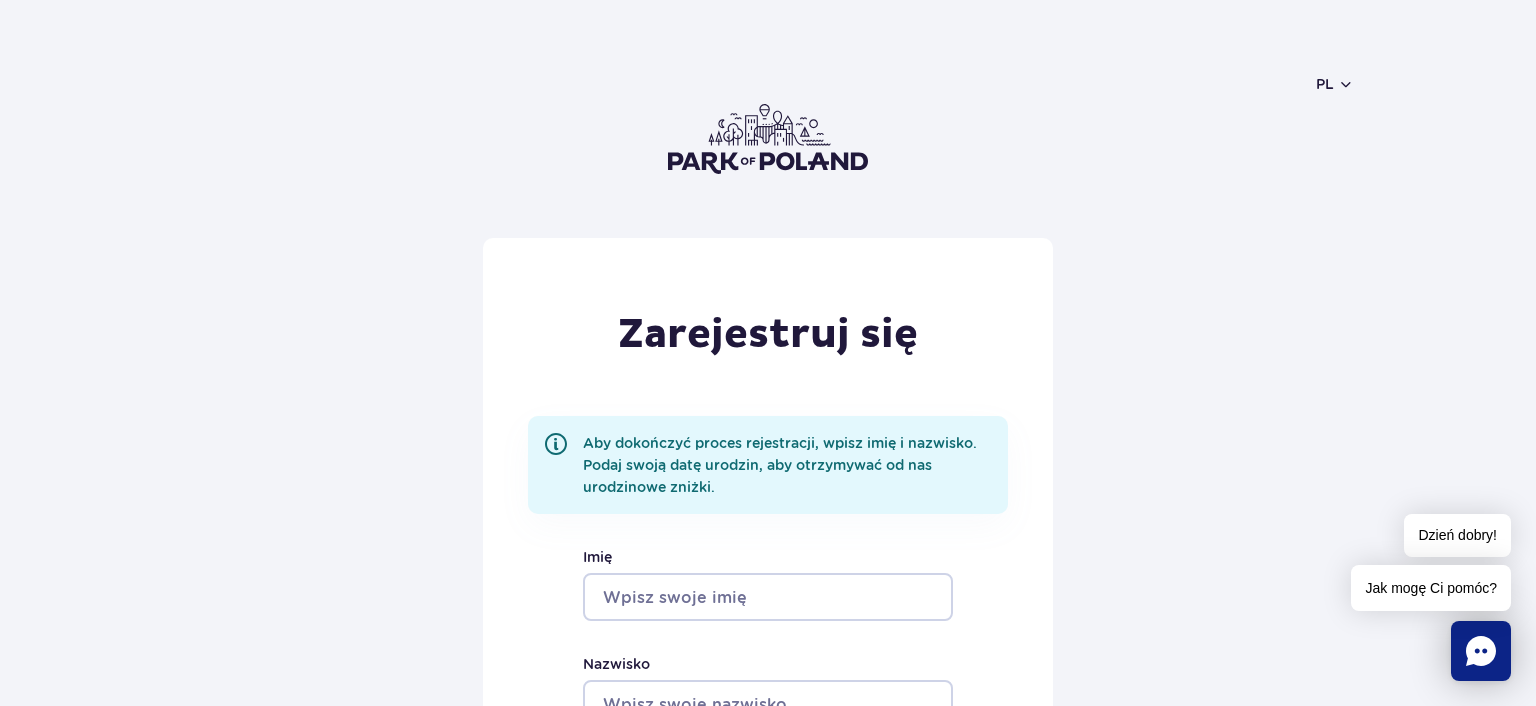 click on "Imię" at bounding box center (768, 597) 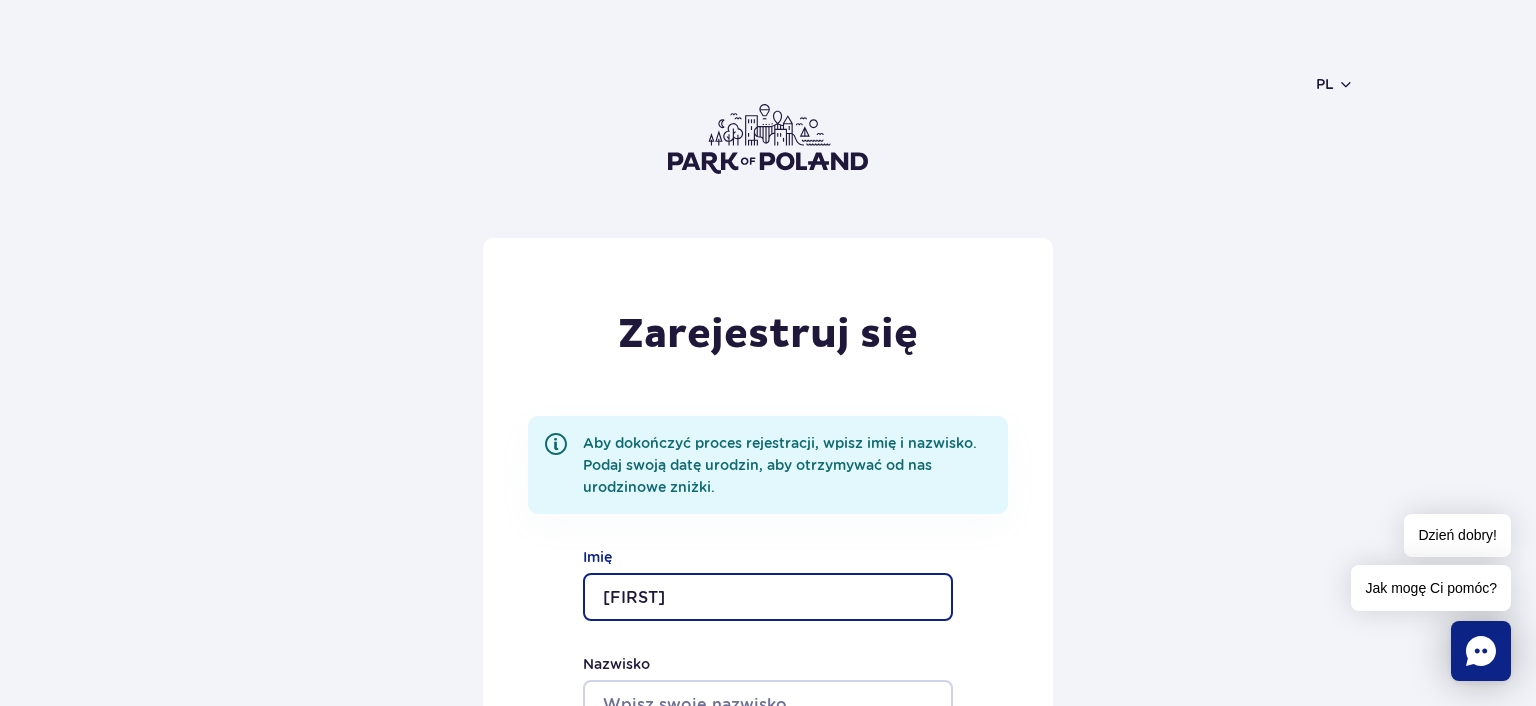 type on "[FIRST]" 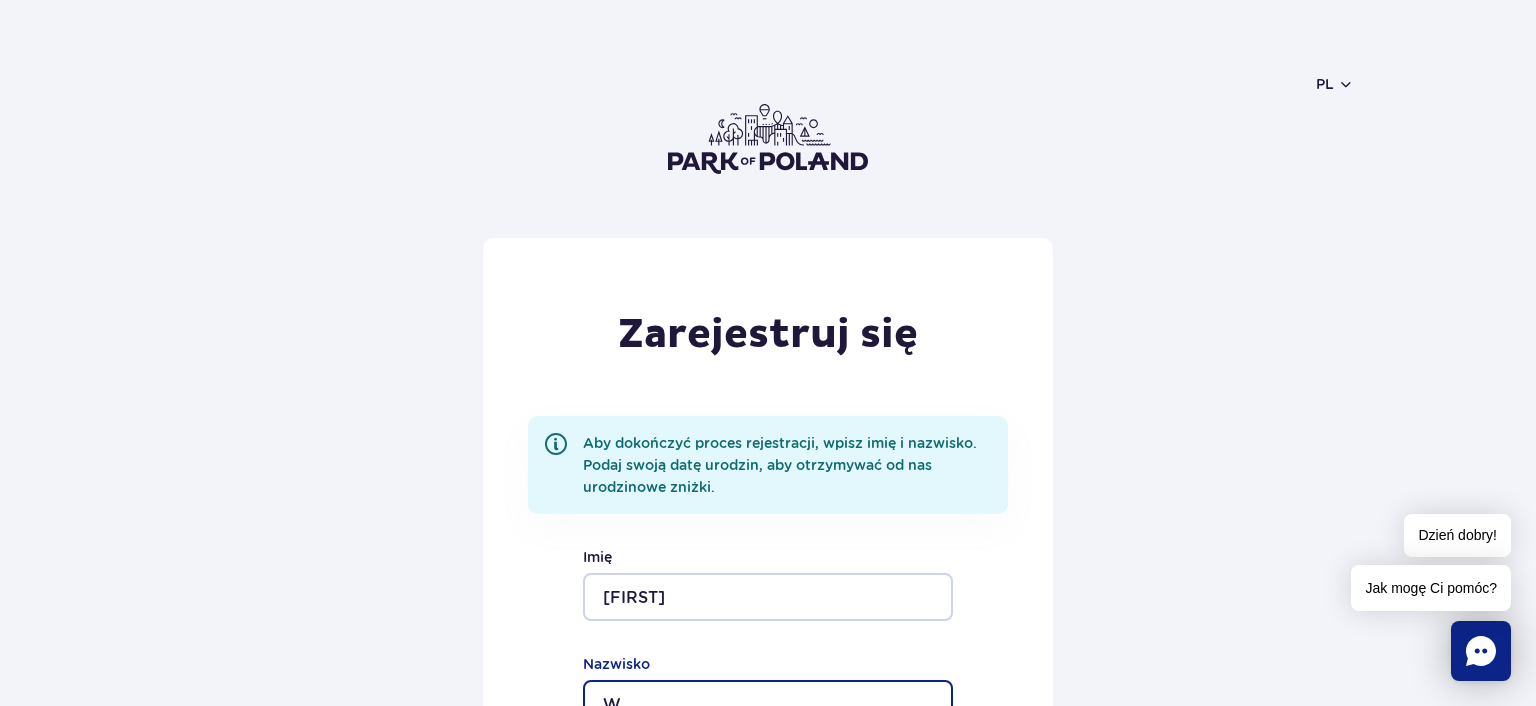 scroll, scrollTop: 8, scrollLeft: 0, axis: vertical 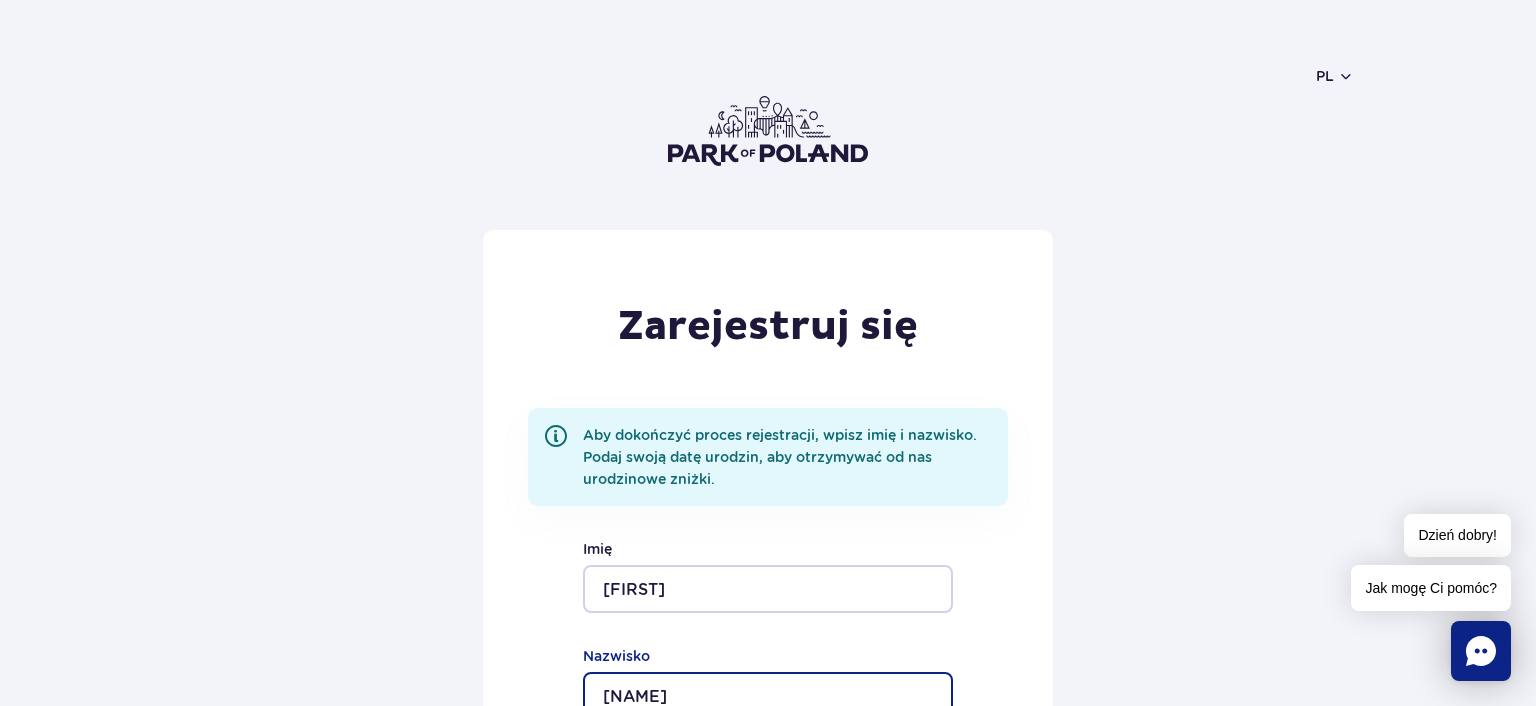 type on "[NAME]" 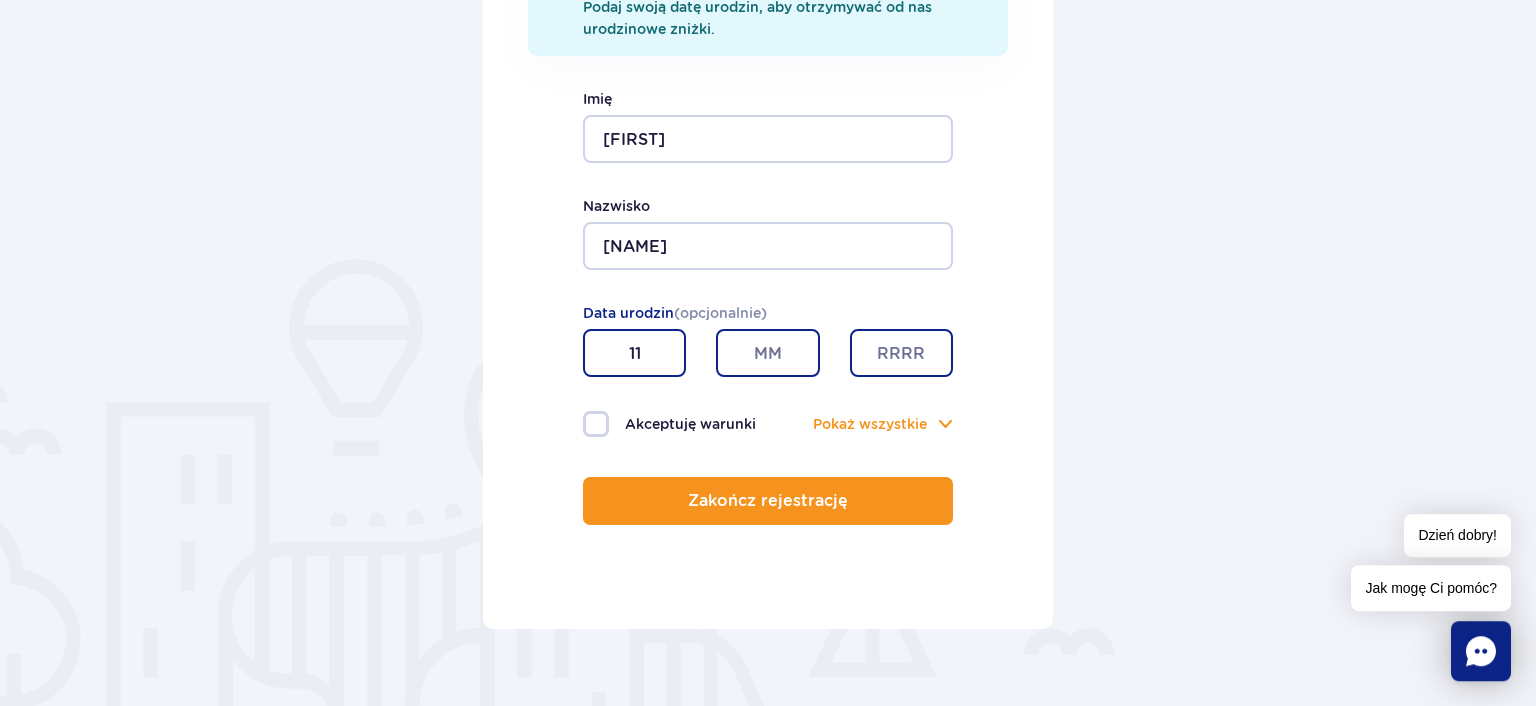 type on "11" 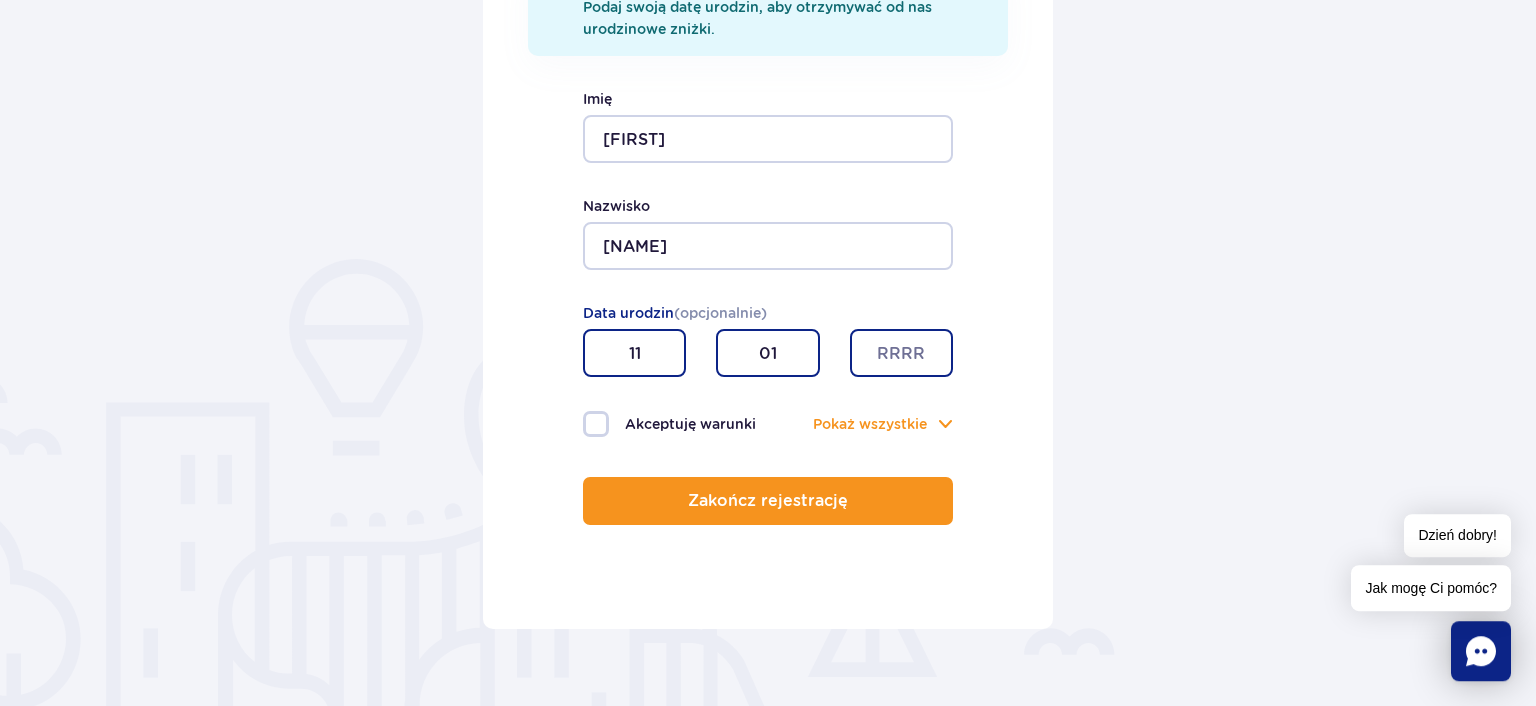 type on "01" 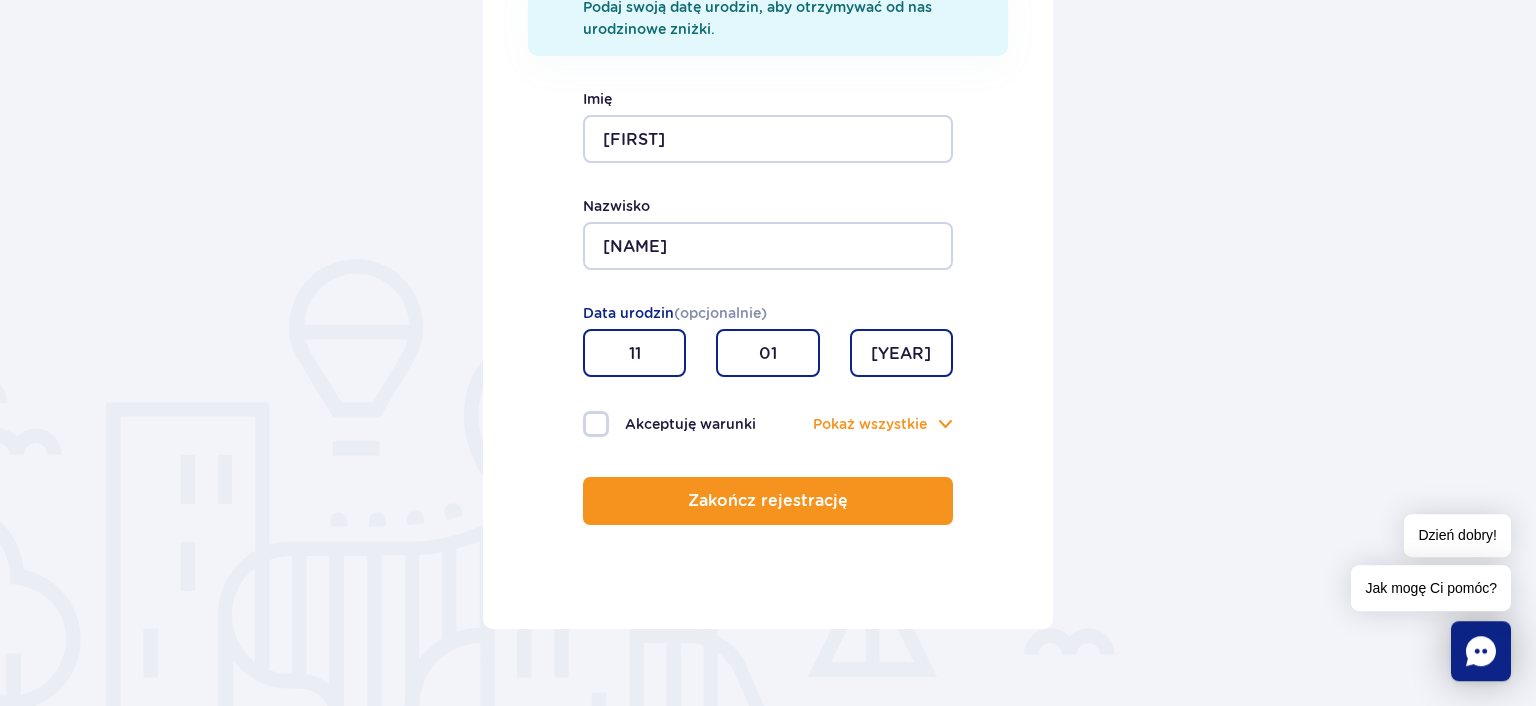 type on "[YEAR]" 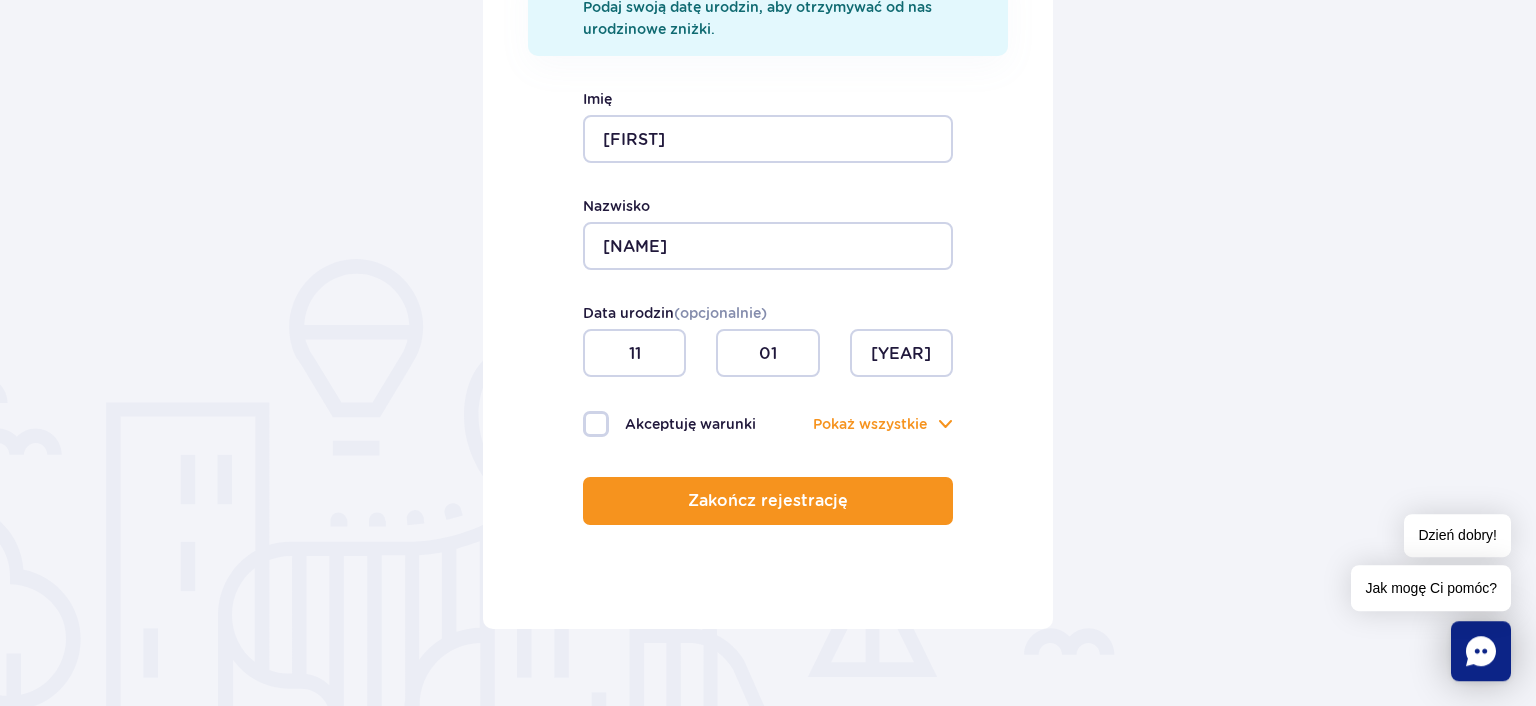 click on "Akceptuję warunki" at bounding box center (675, 424) 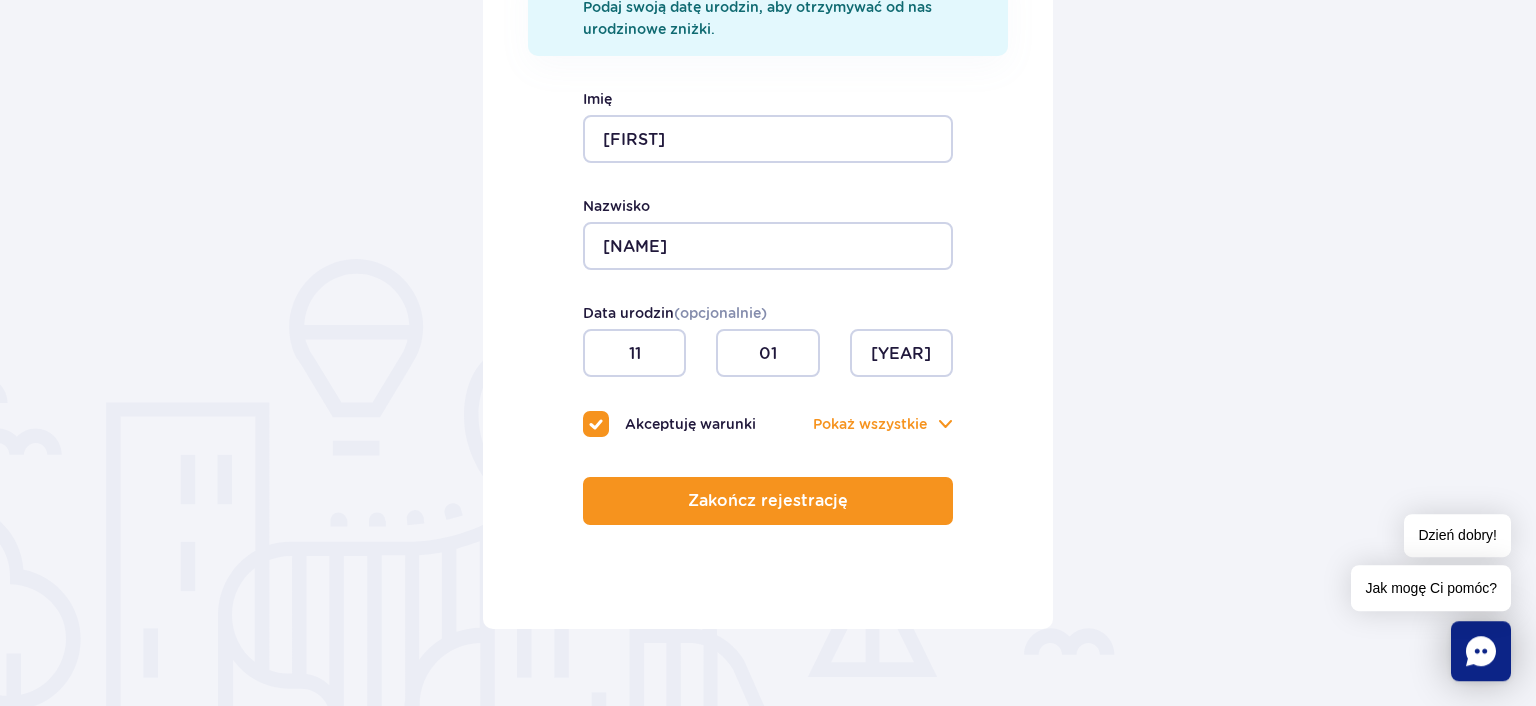 click on "Akceptuję warunki
Pokaż
Pokaż wszystkie
Akceptuję
politykę prywatności
Akceptuję
regulamin RODO" at bounding box center [768, 407] 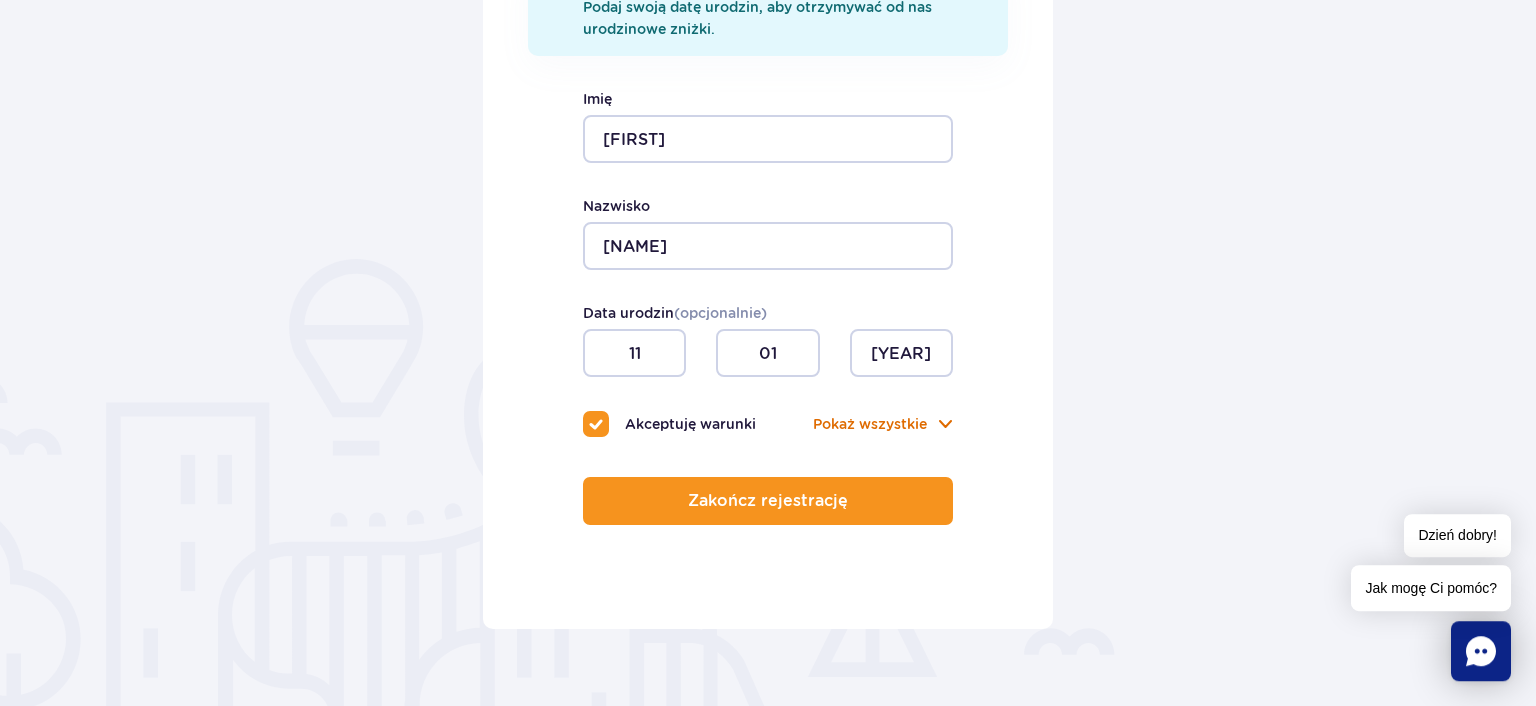 click at bounding box center (945, 424) 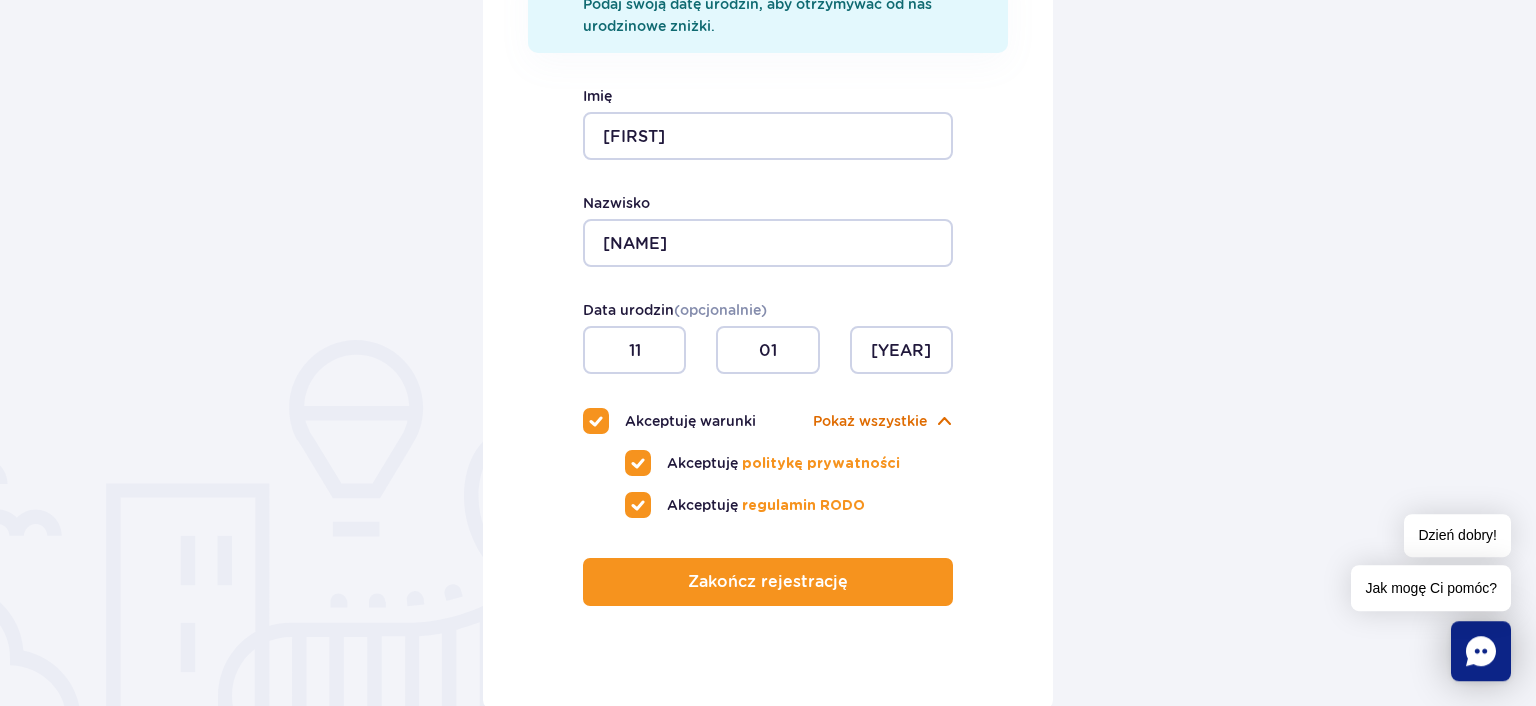click at bounding box center (945, 421) 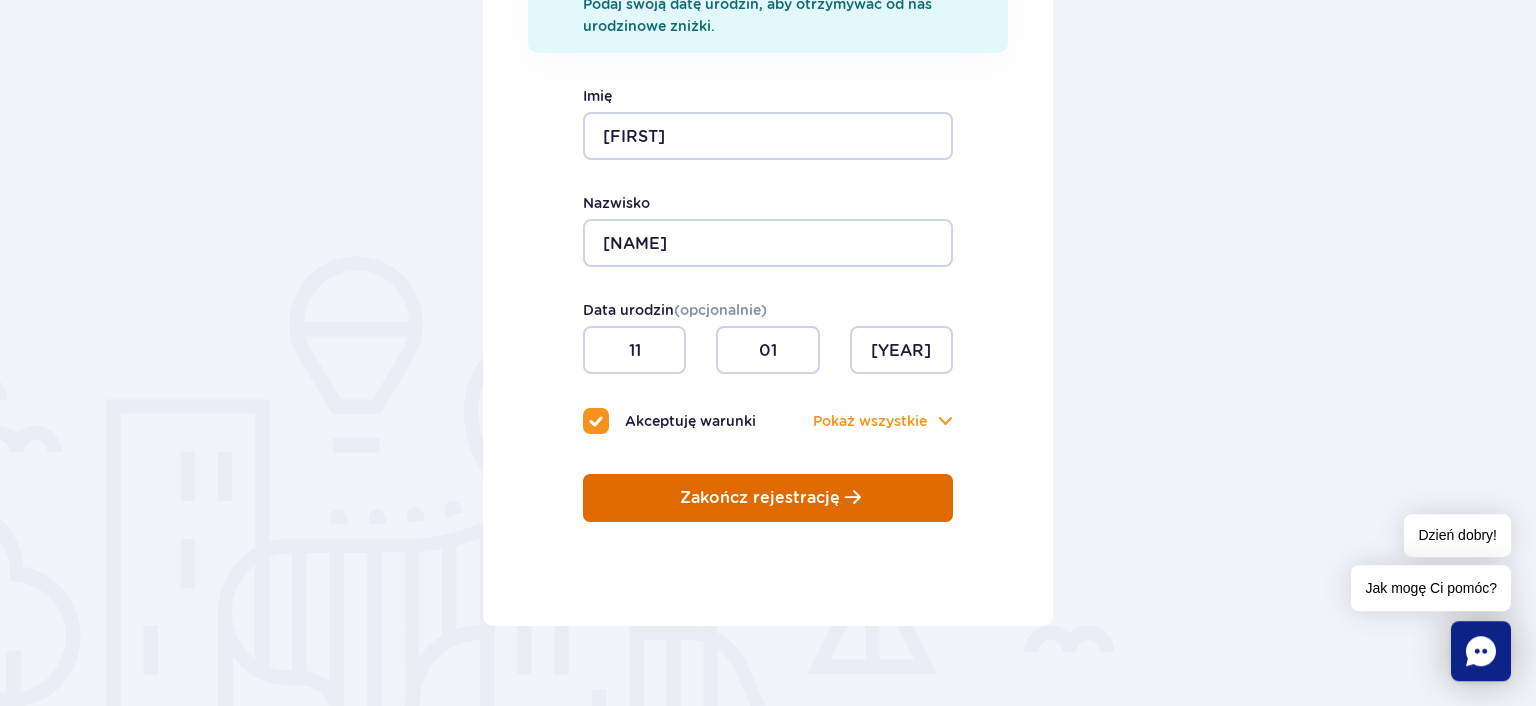 click at bounding box center (853, 497) 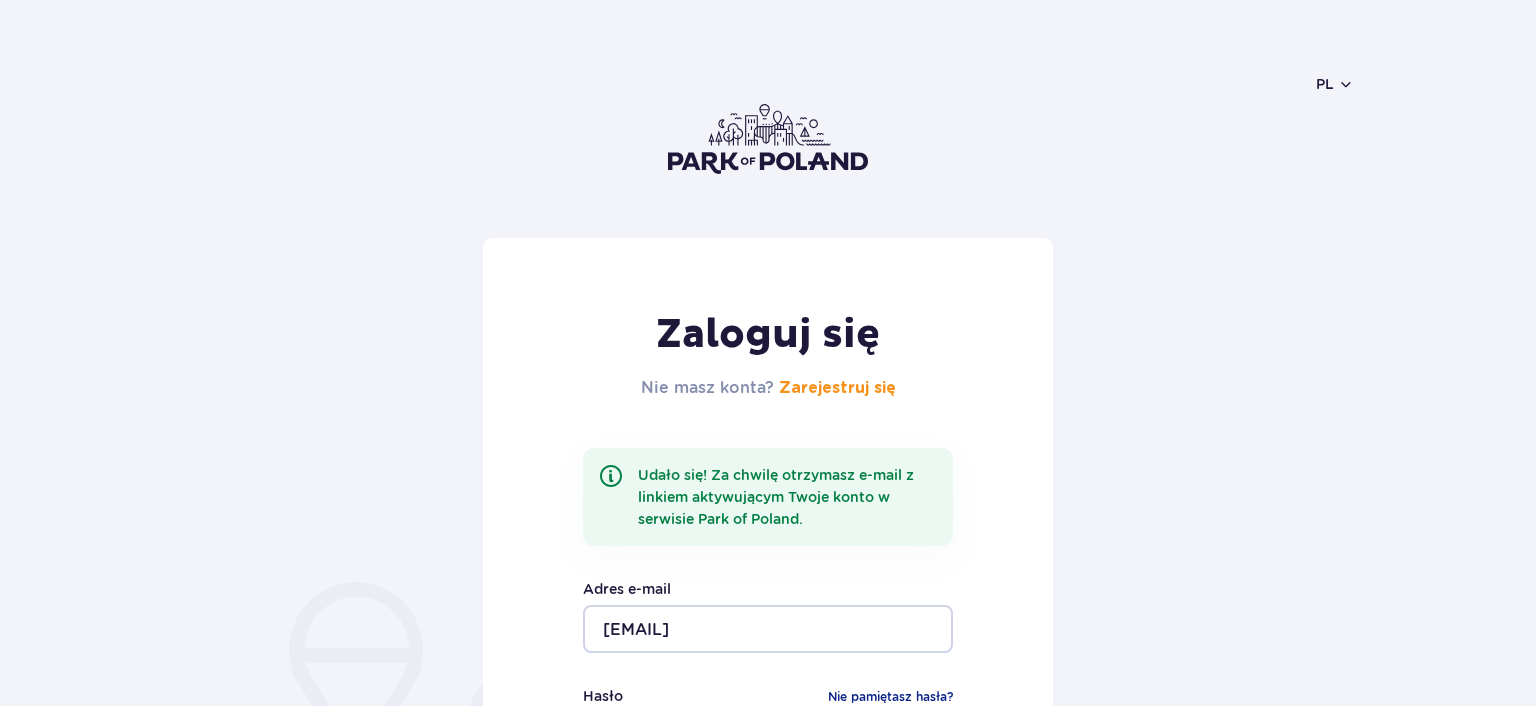 scroll, scrollTop: 0, scrollLeft: 0, axis: both 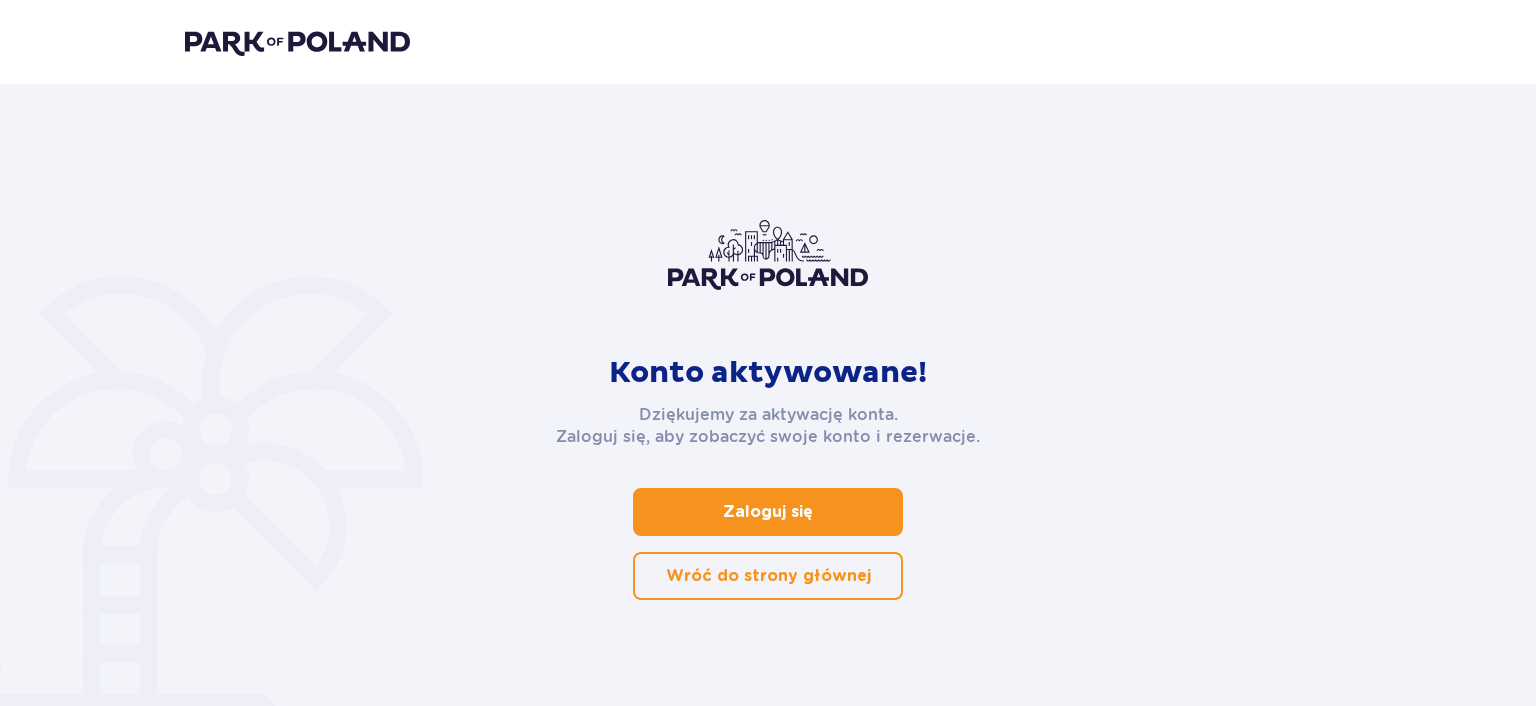 click on "Zaloguj się" at bounding box center (768, 512) 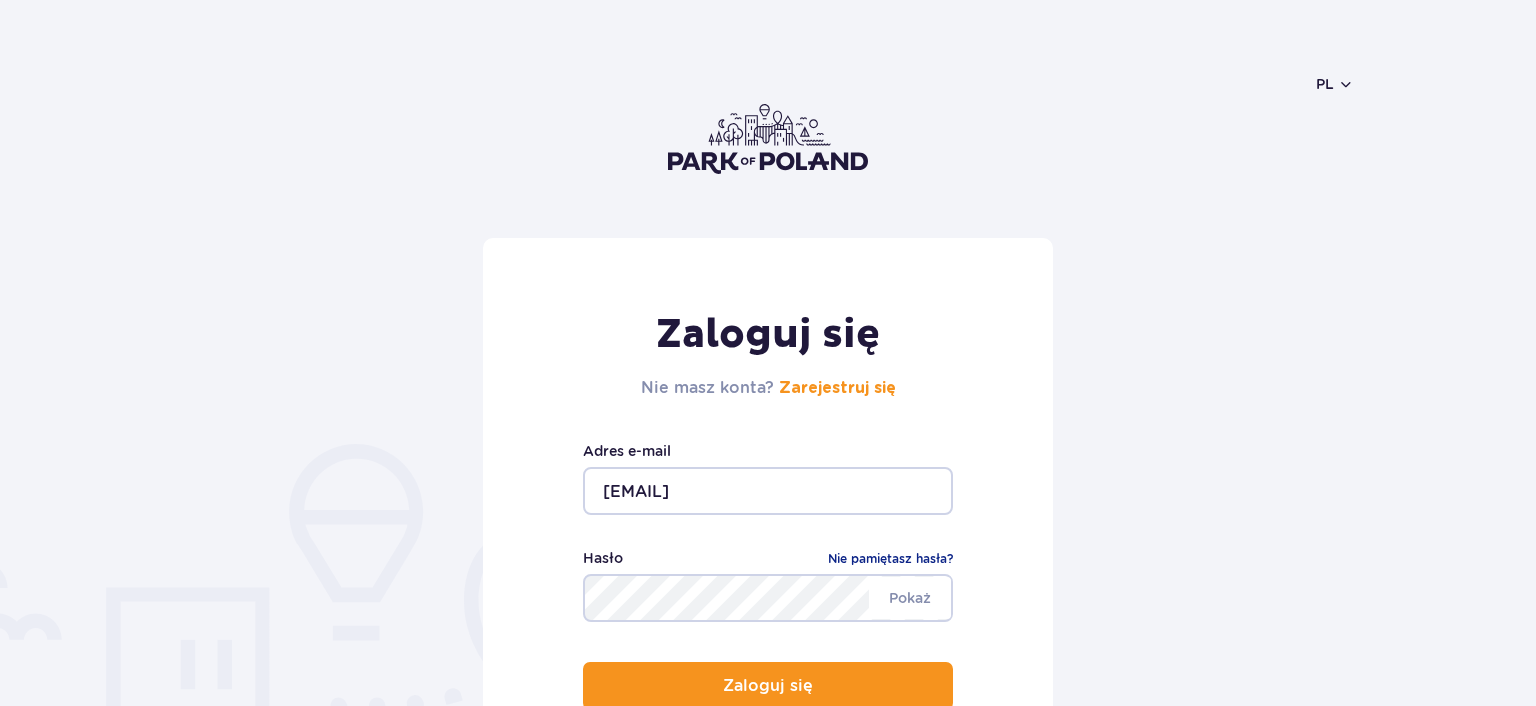 scroll, scrollTop: 0, scrollLeft: 0, axis: both 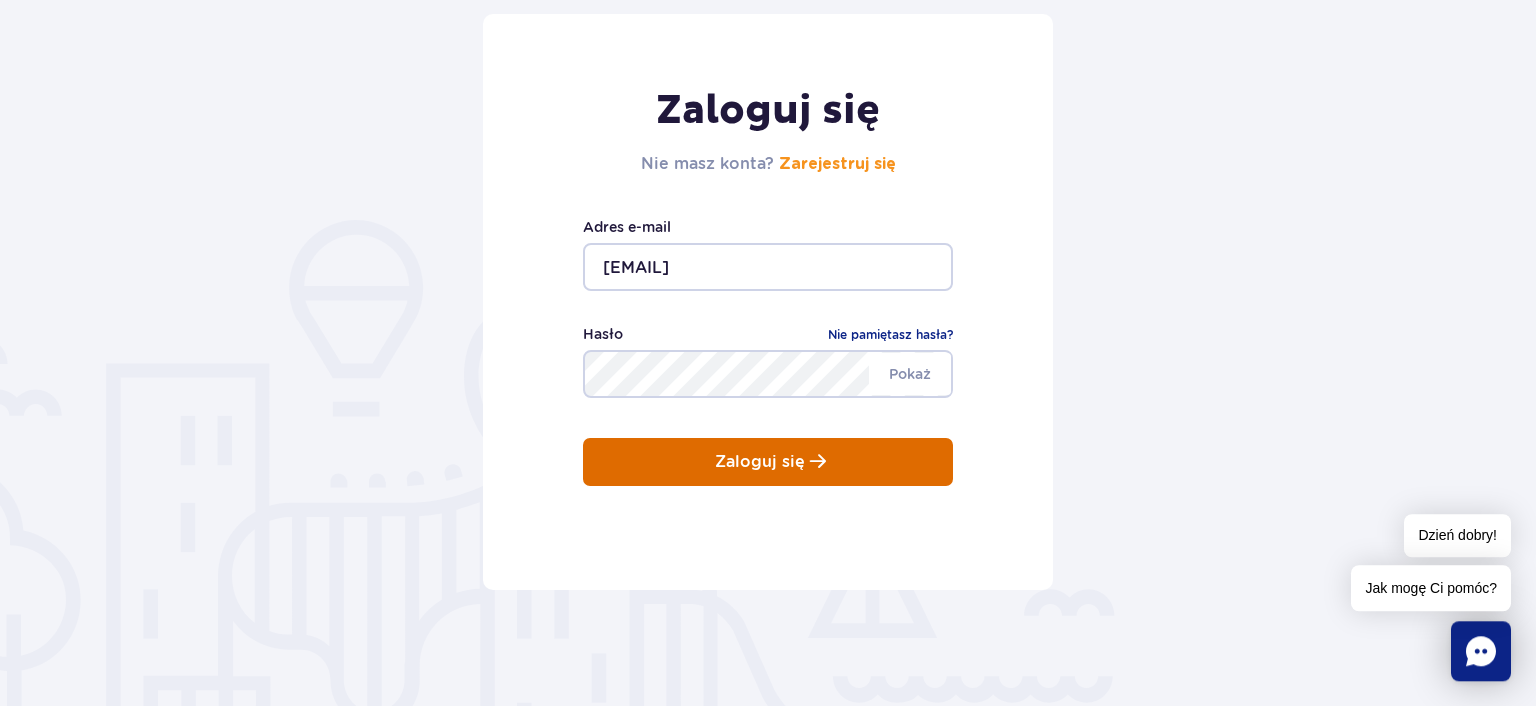 click on "Zaloguj się" at bounding box center (768, 462) 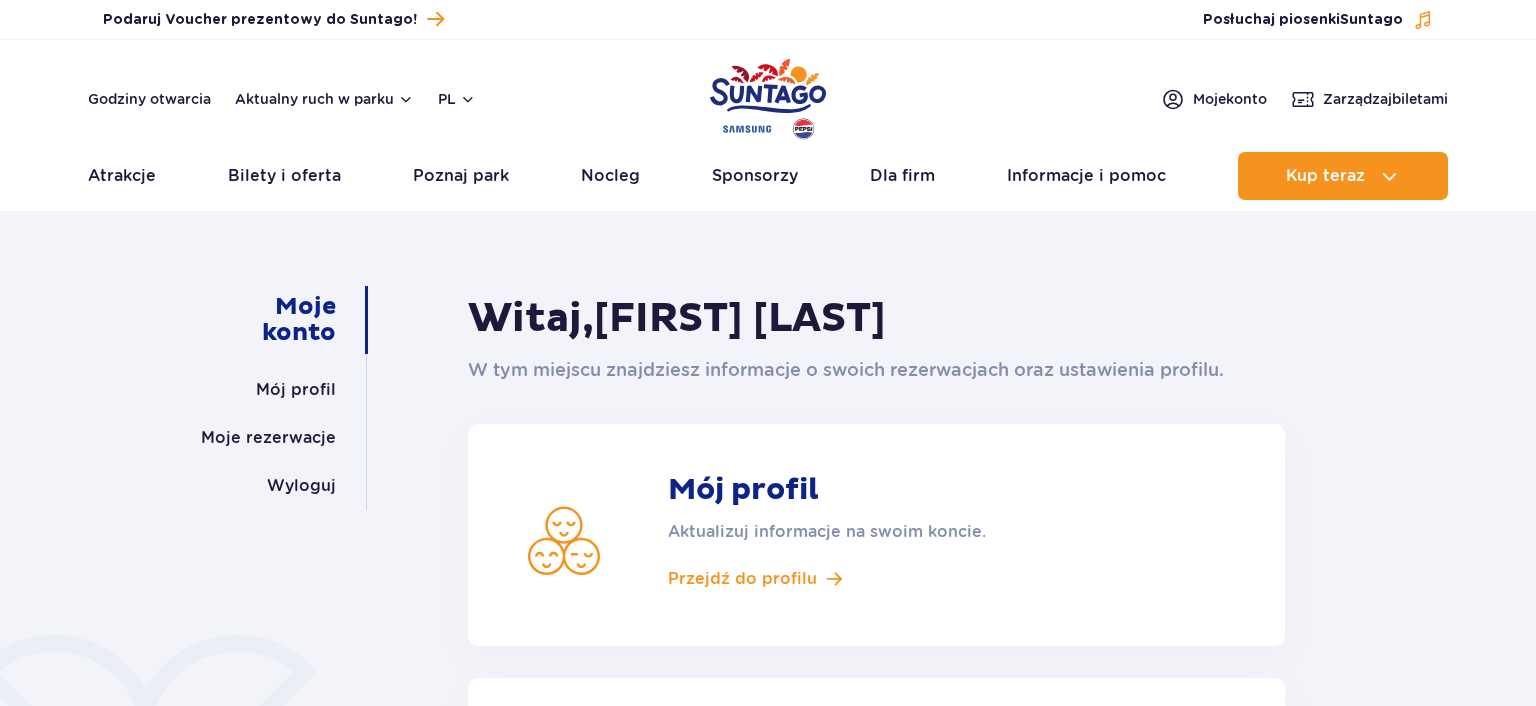 scroll, scrollTop: 0, scrollLeft: 0, axis: both 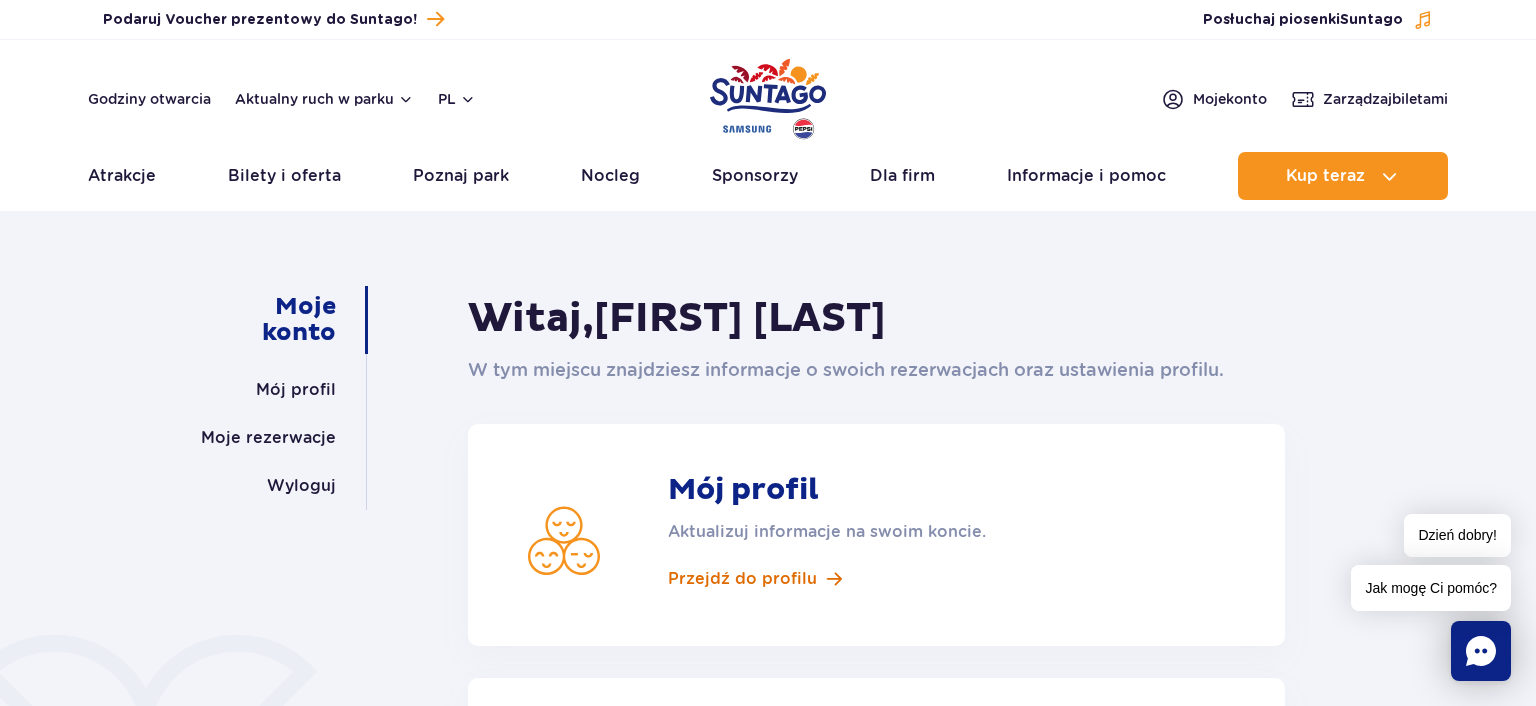 click on "Przejdź do profilu" at bounding box center (742, 579) 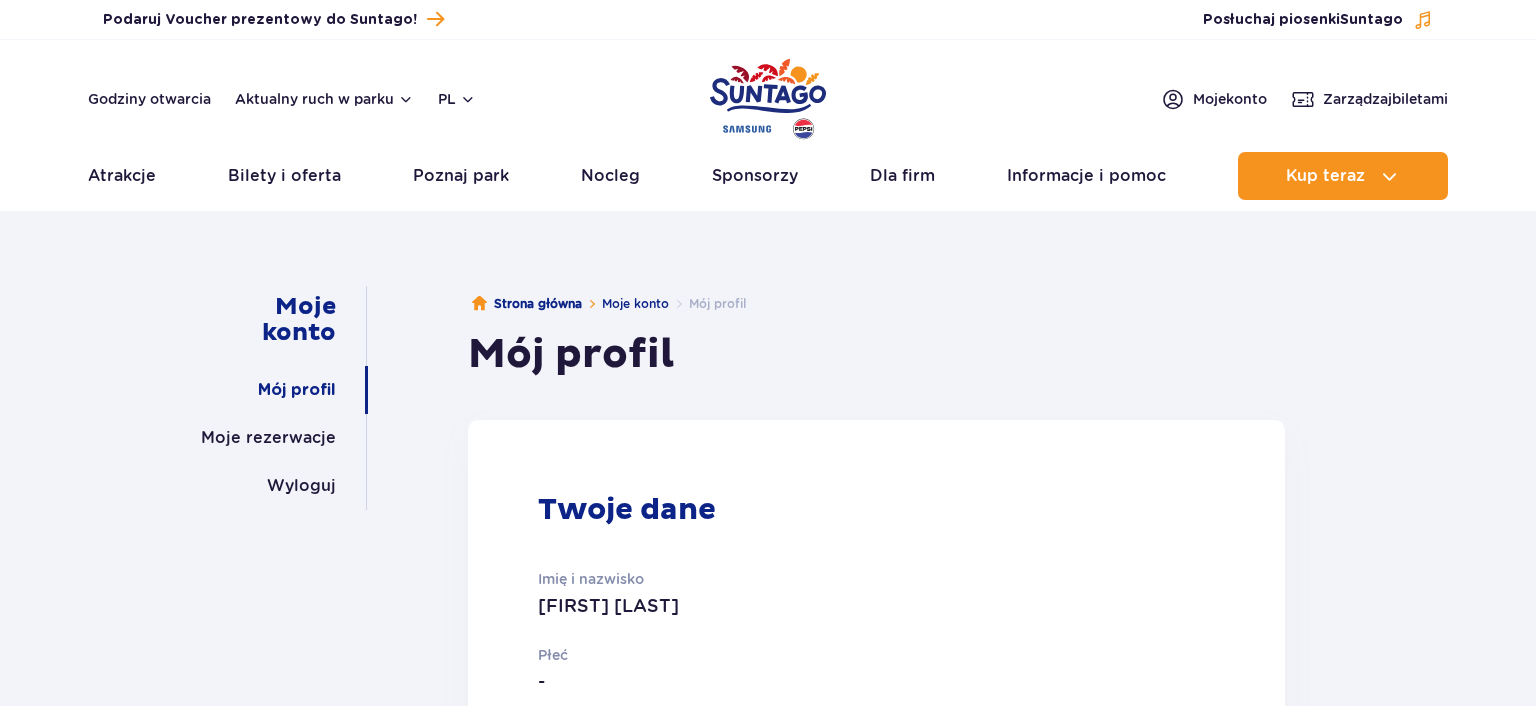 scroll, scrollTop: 0, scrollLeft: 0, axis: both 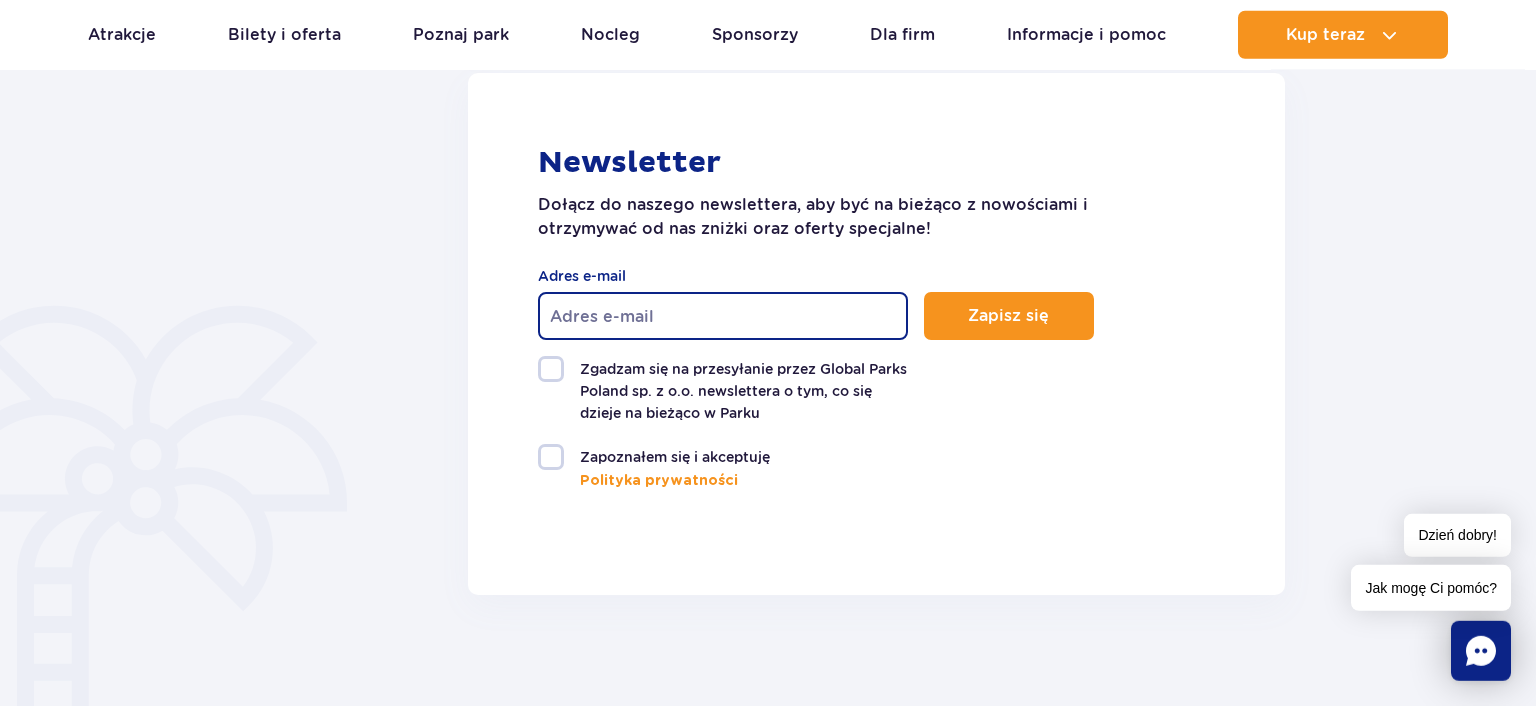 click on "Adres e-mail" at bounding box center [723, 316] 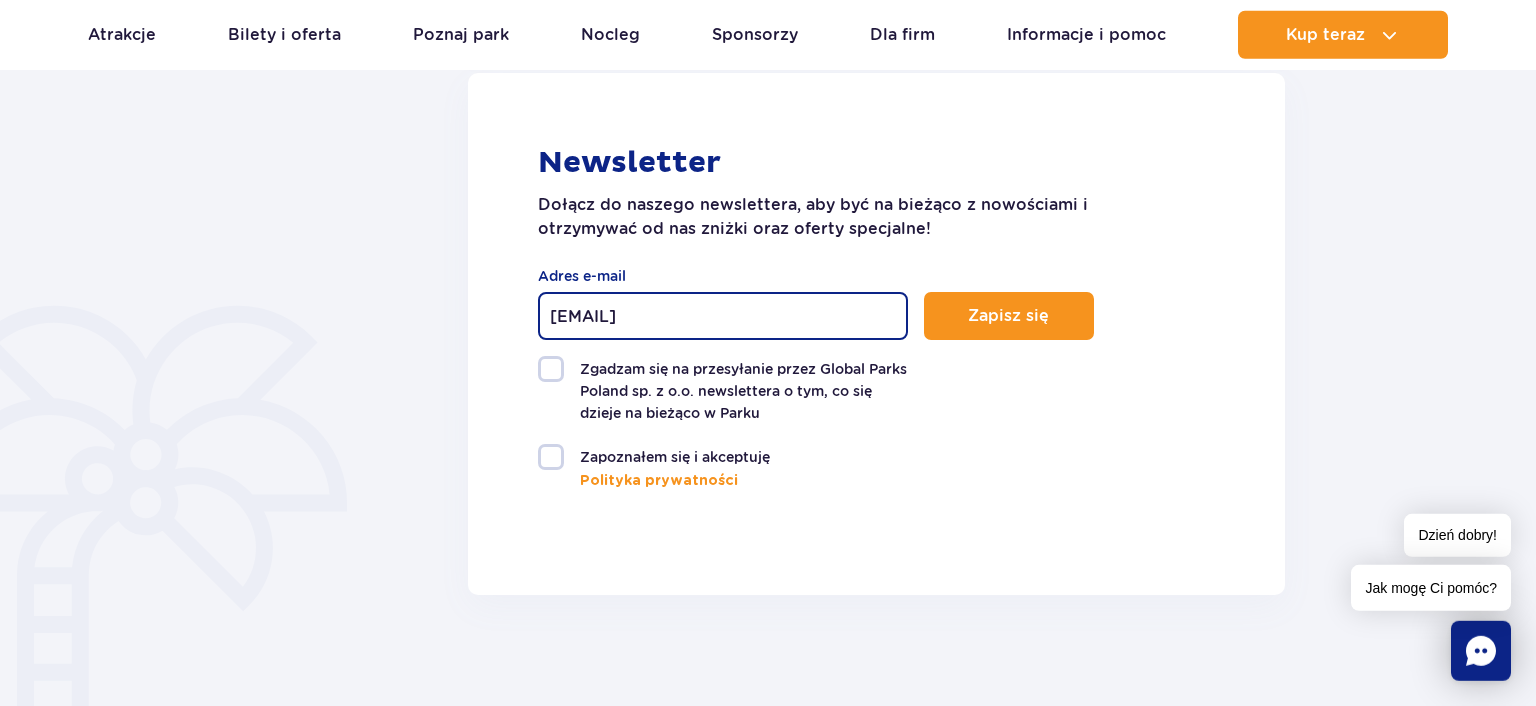 type on "[EMAIL]" 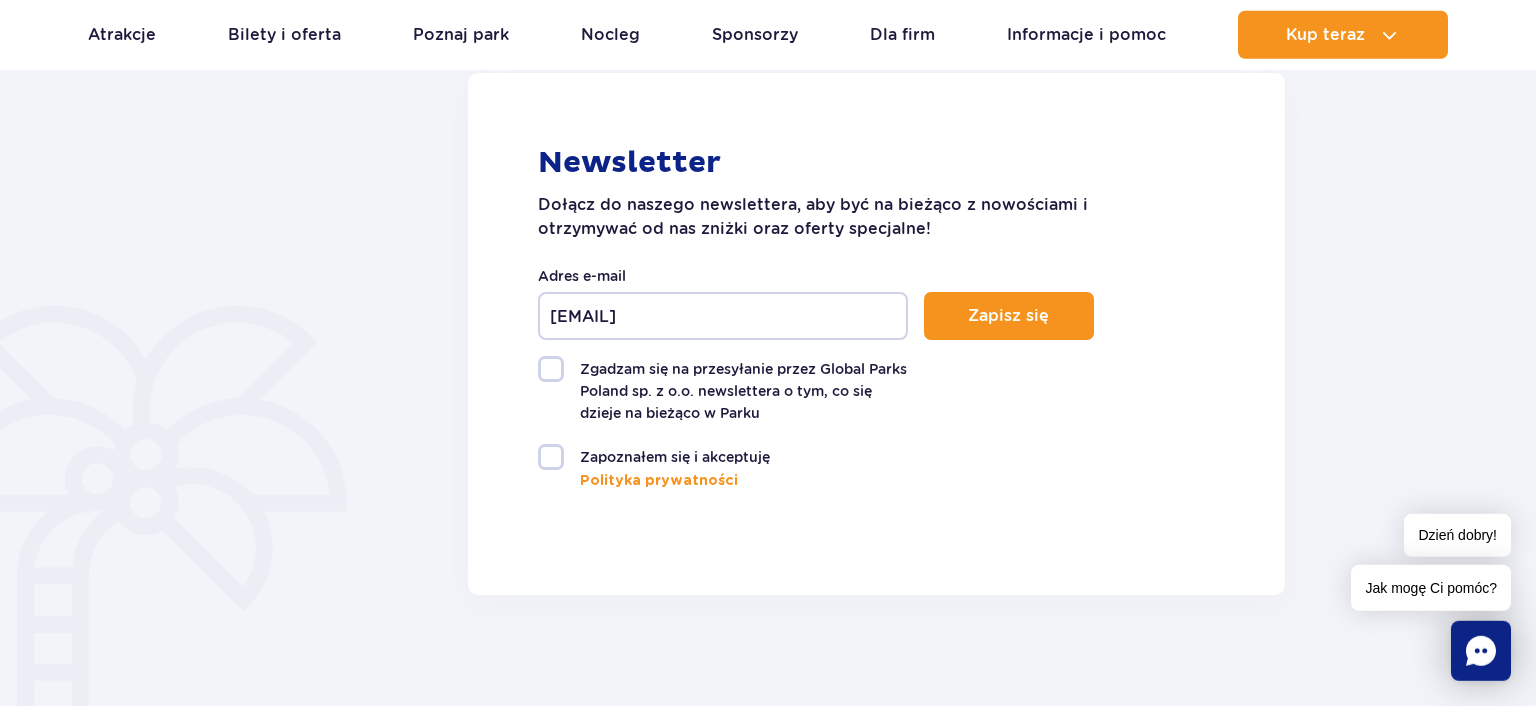 type 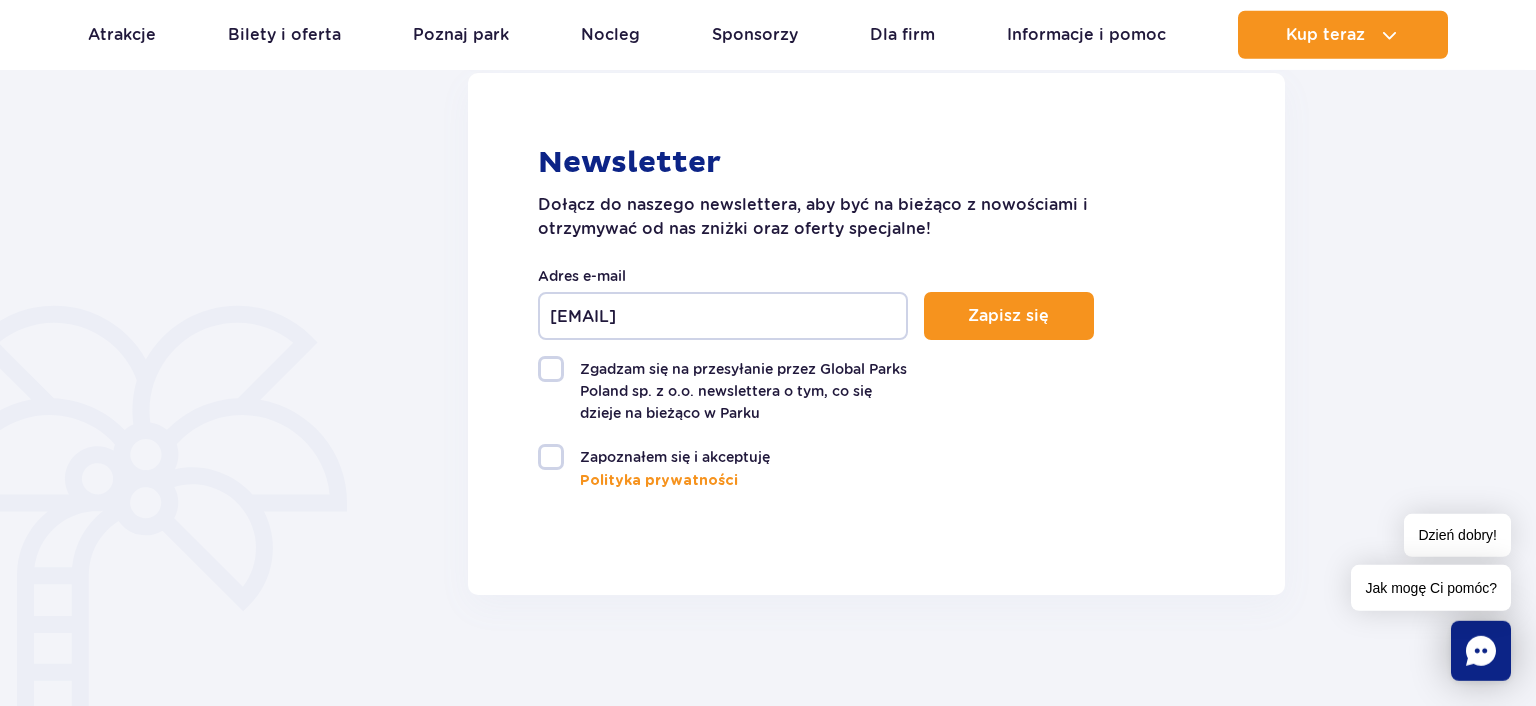 click on "Zgadzam się na przesyłanie przez Global Parks Poland sp. z o.o. newslettera o tym,
co się dzieje na bieżąco w Parku" at bounding box center [723, 390] 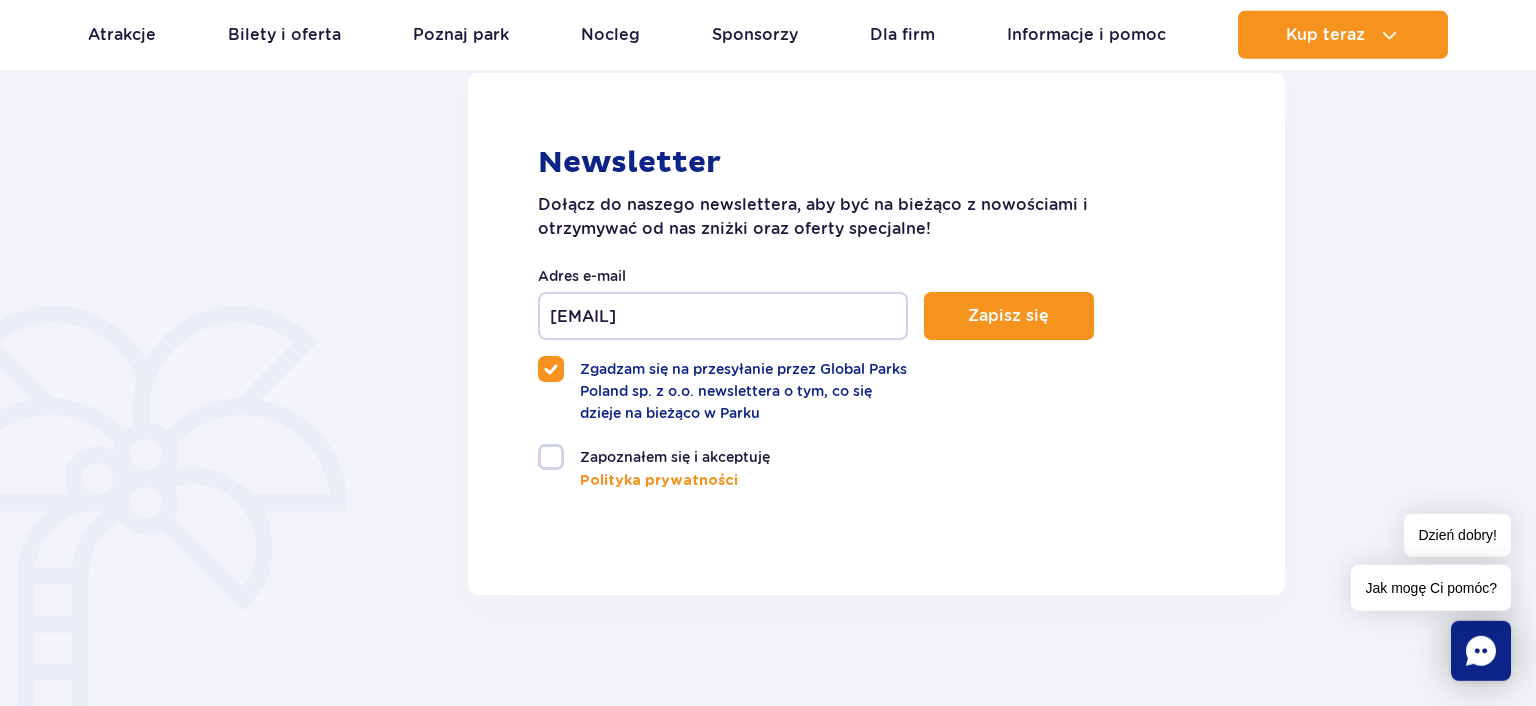 click on "Zapoznałem się i akceptuję" at bounding box center (723, 457) 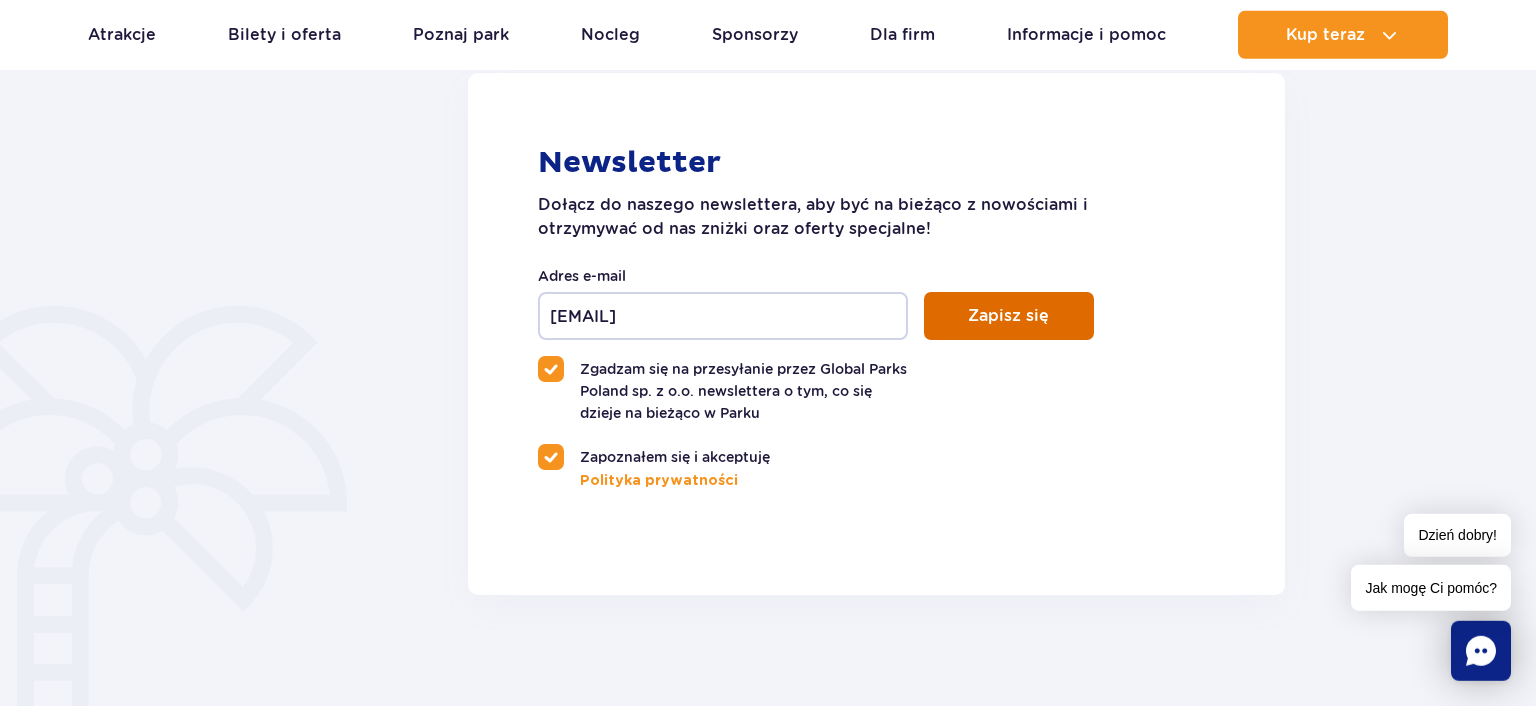 click on "Zapisz się" at bounding box center [1009, 316] 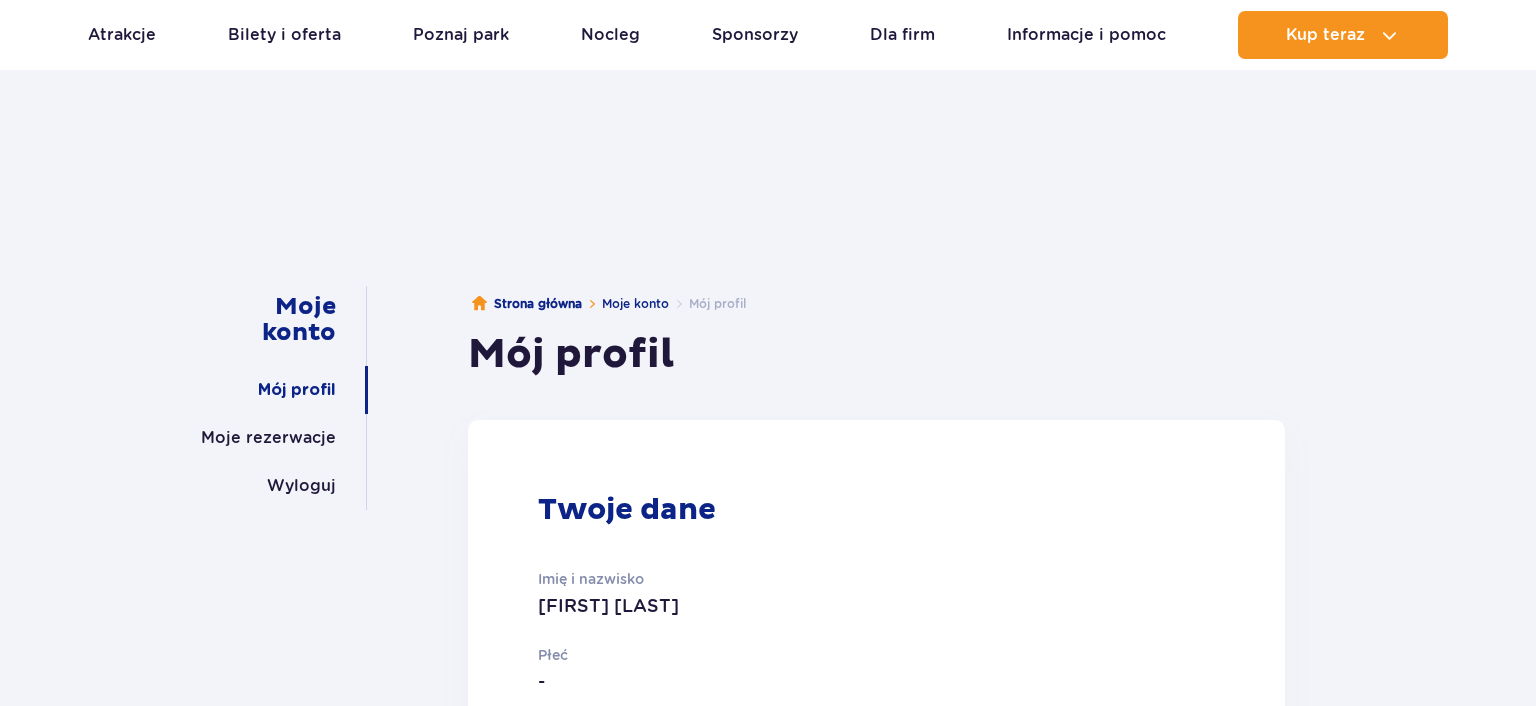 scroll, scrollTop: 1481, scrollLeft: 0, axis: vertical 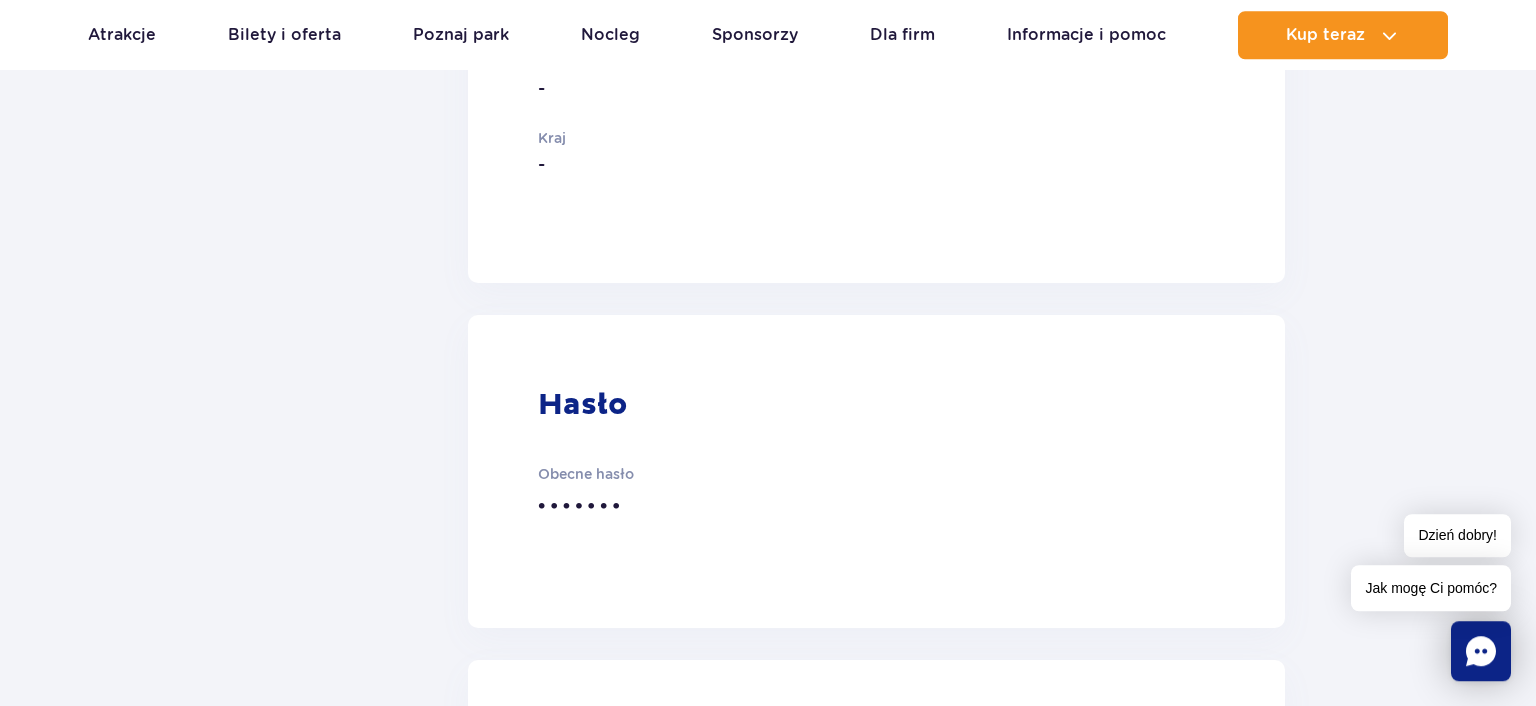 click on "•••••••" at bounding box center (799, 505) 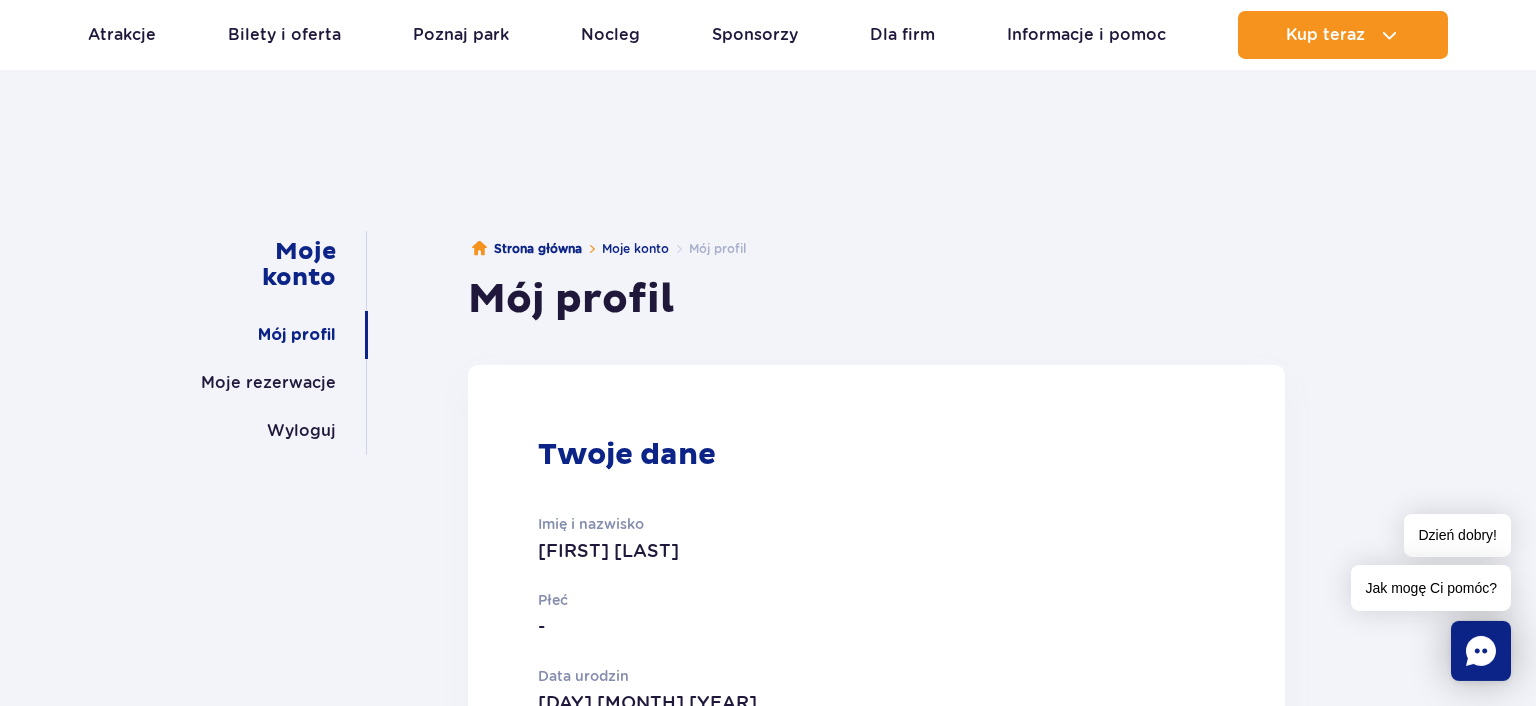 scroll, scrollTop: 0, scrollLeft: 0, axis: both 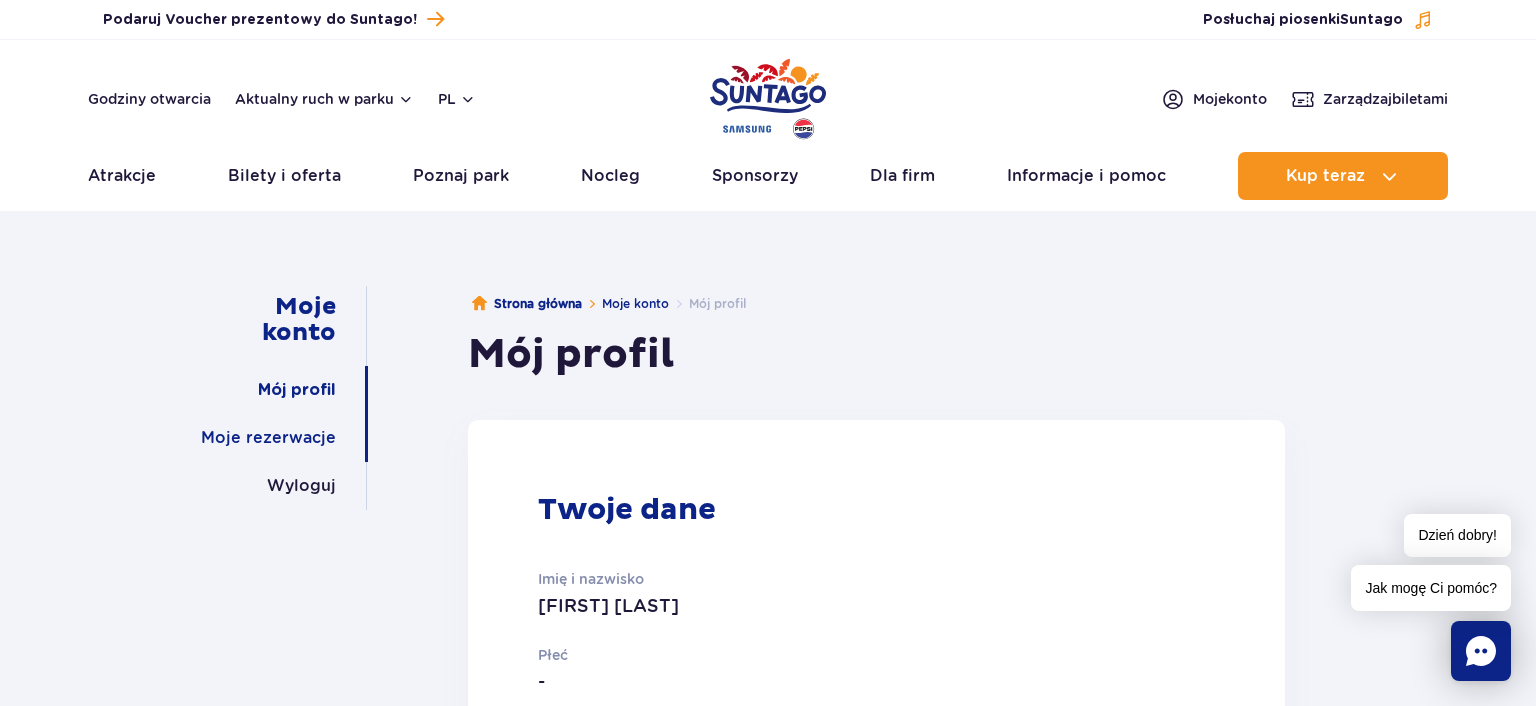click on "Moje rezerwacje" at bounding box center (268, 438) 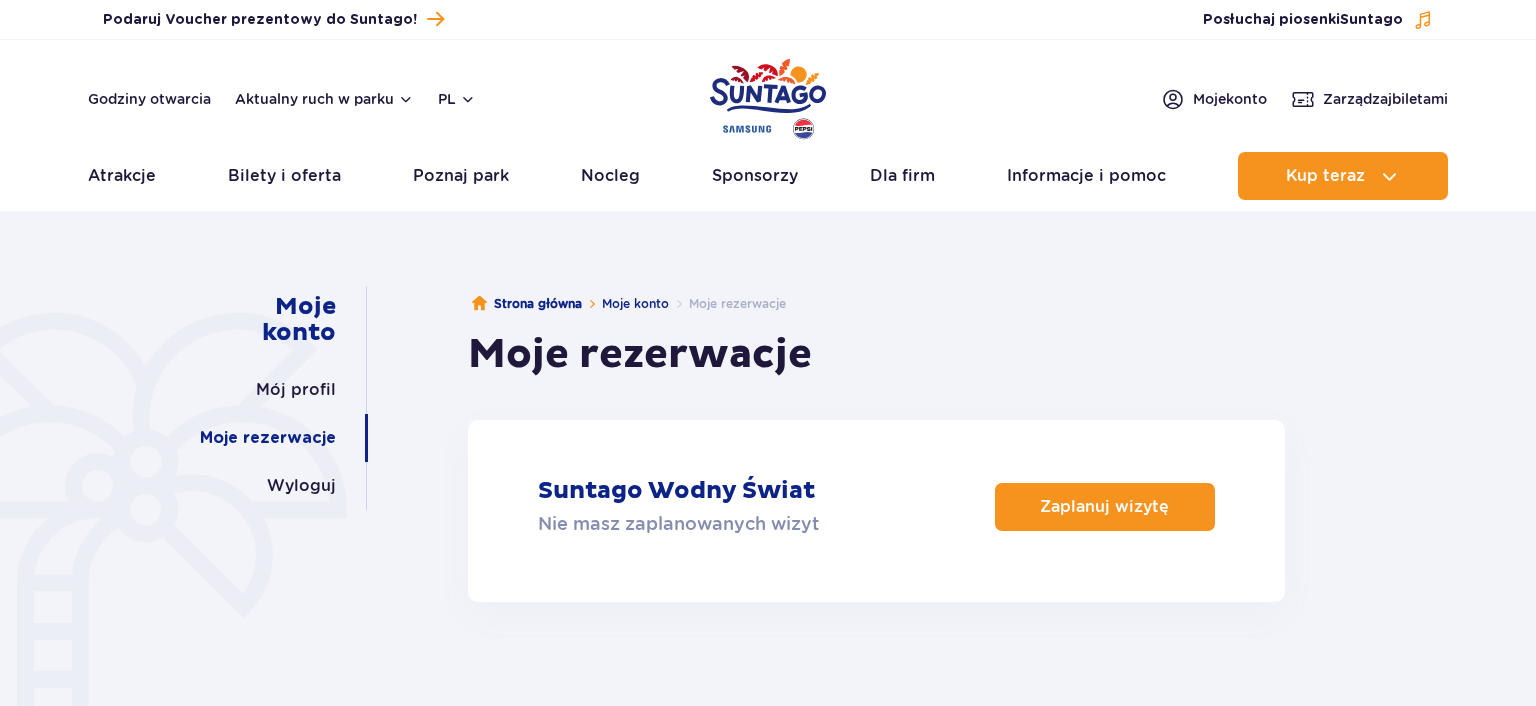 scroll, scrollTop: 0, scrollLeft: 0, axis: both 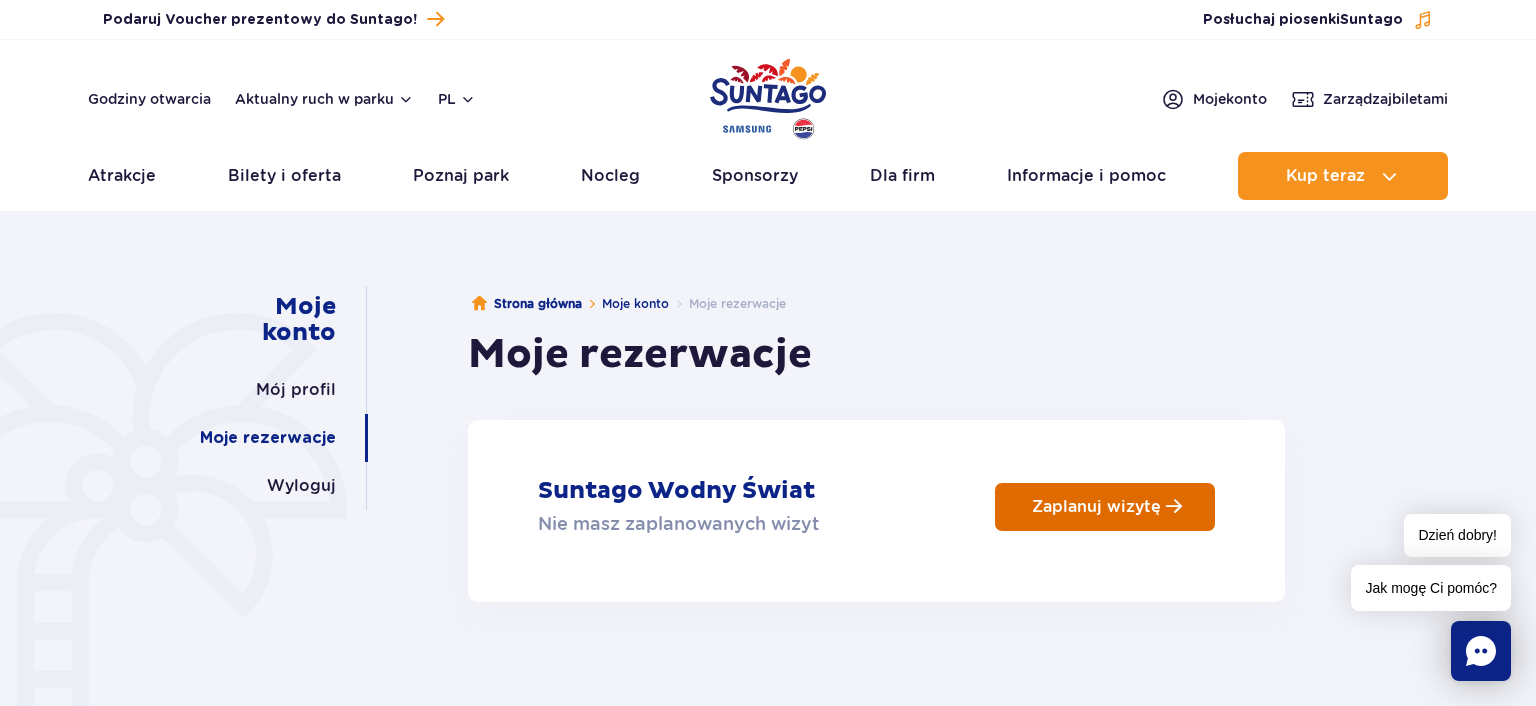 click on "Zaplanuj wizytę" at bounding box center (1096, 506) 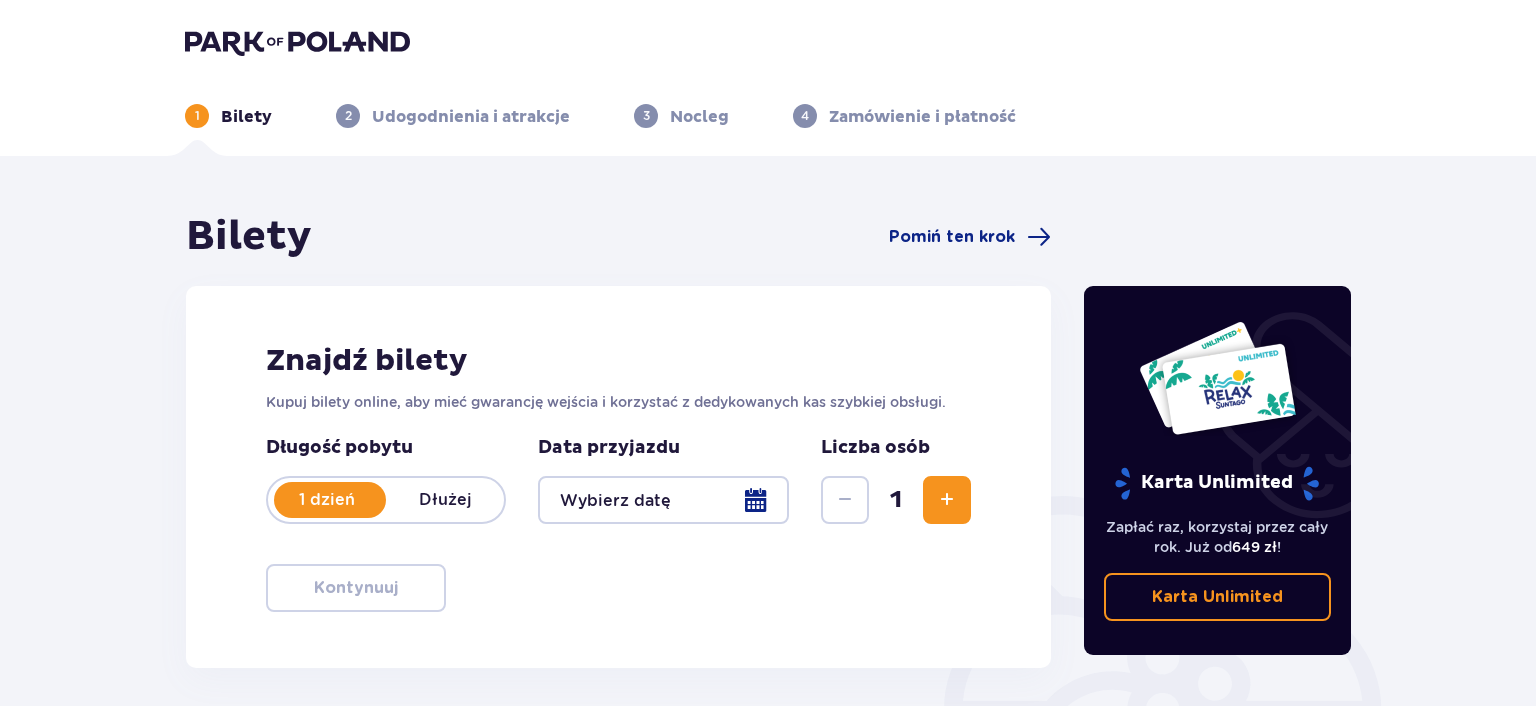 scroll, scrollTop: 0, scrollLeft: 0, axis: both 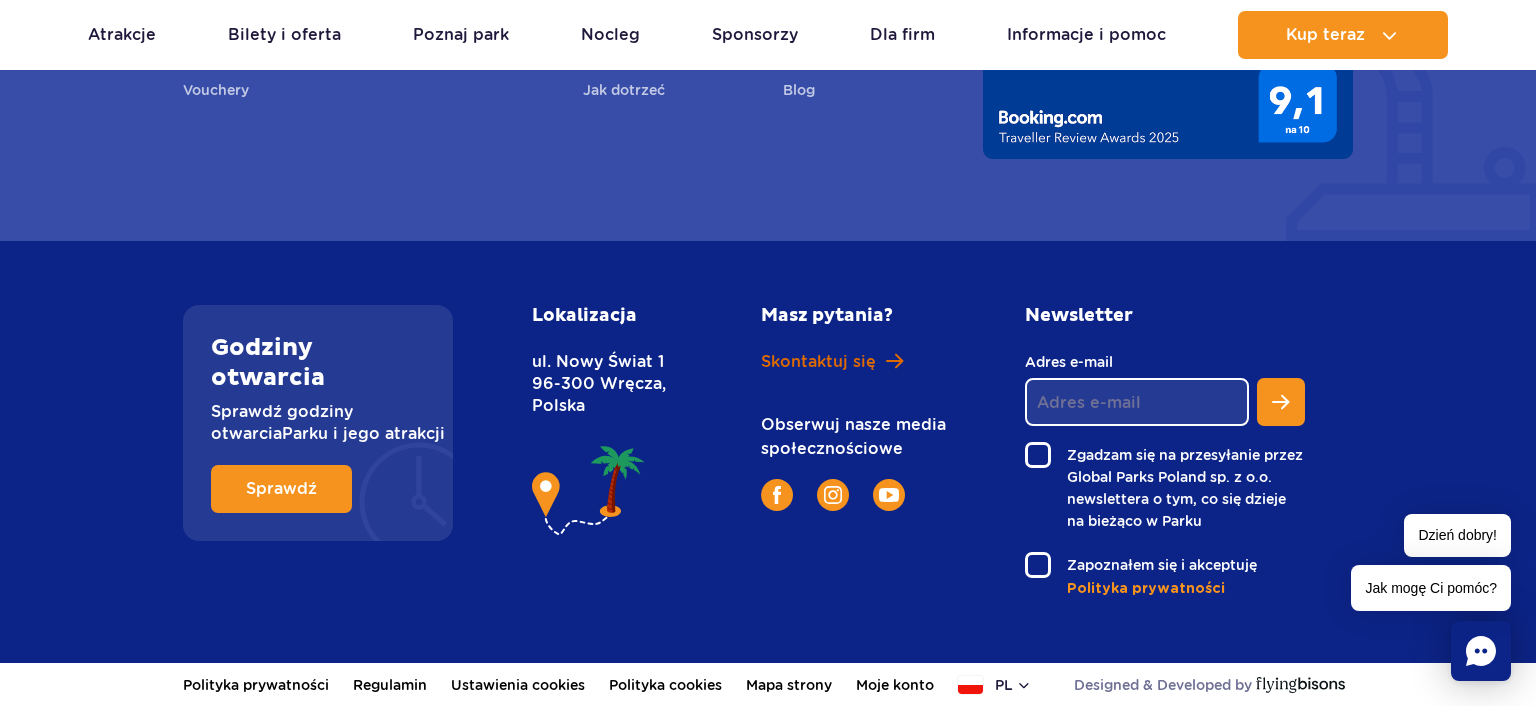 click on "Skontaktuj się" at bounding box center (818, 362) 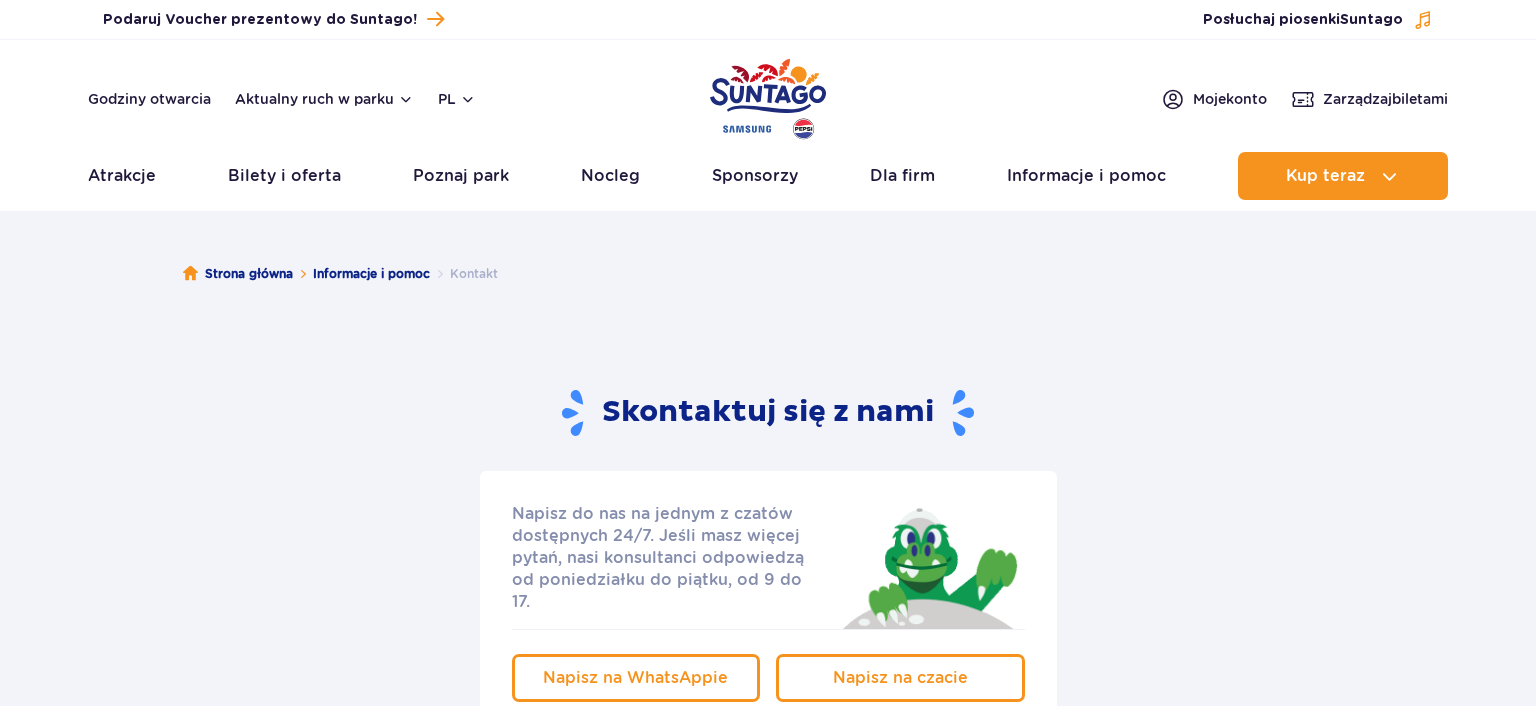 scroll, scrollTop: 0, scrollLeft: 0, axis: both 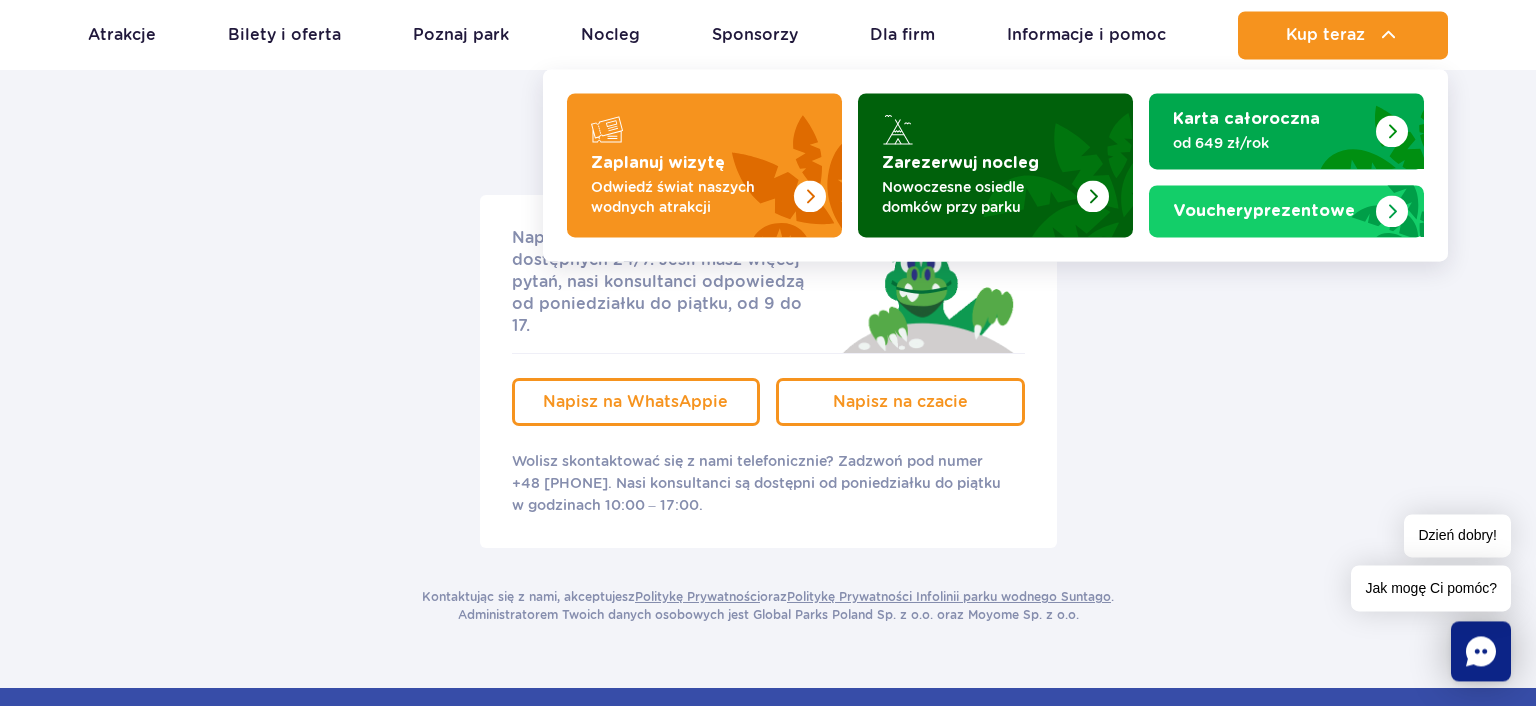 click on "Zarezerwuj nocleg" at bounding box center [960, 163] 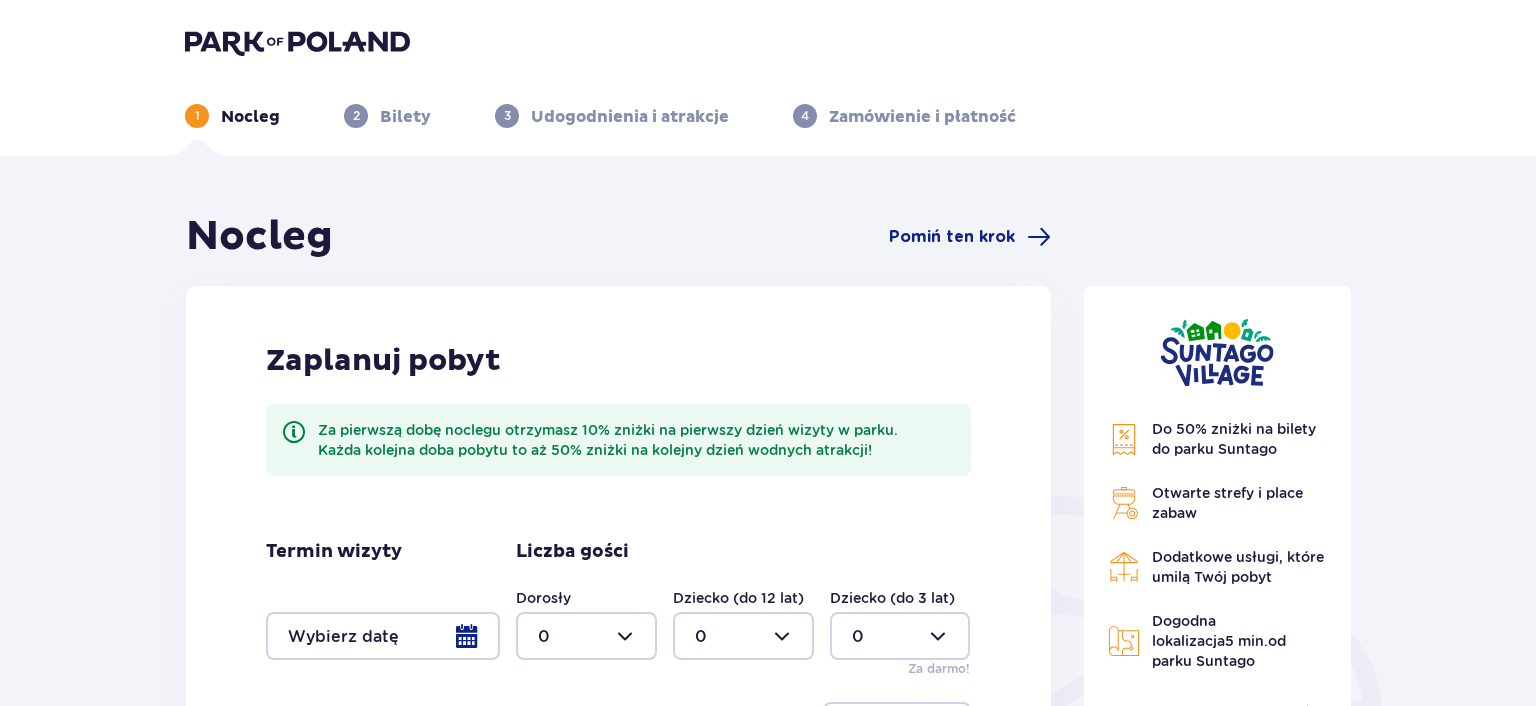 scroll, scrollTop: 0, scrollLeft: 0, axis: both 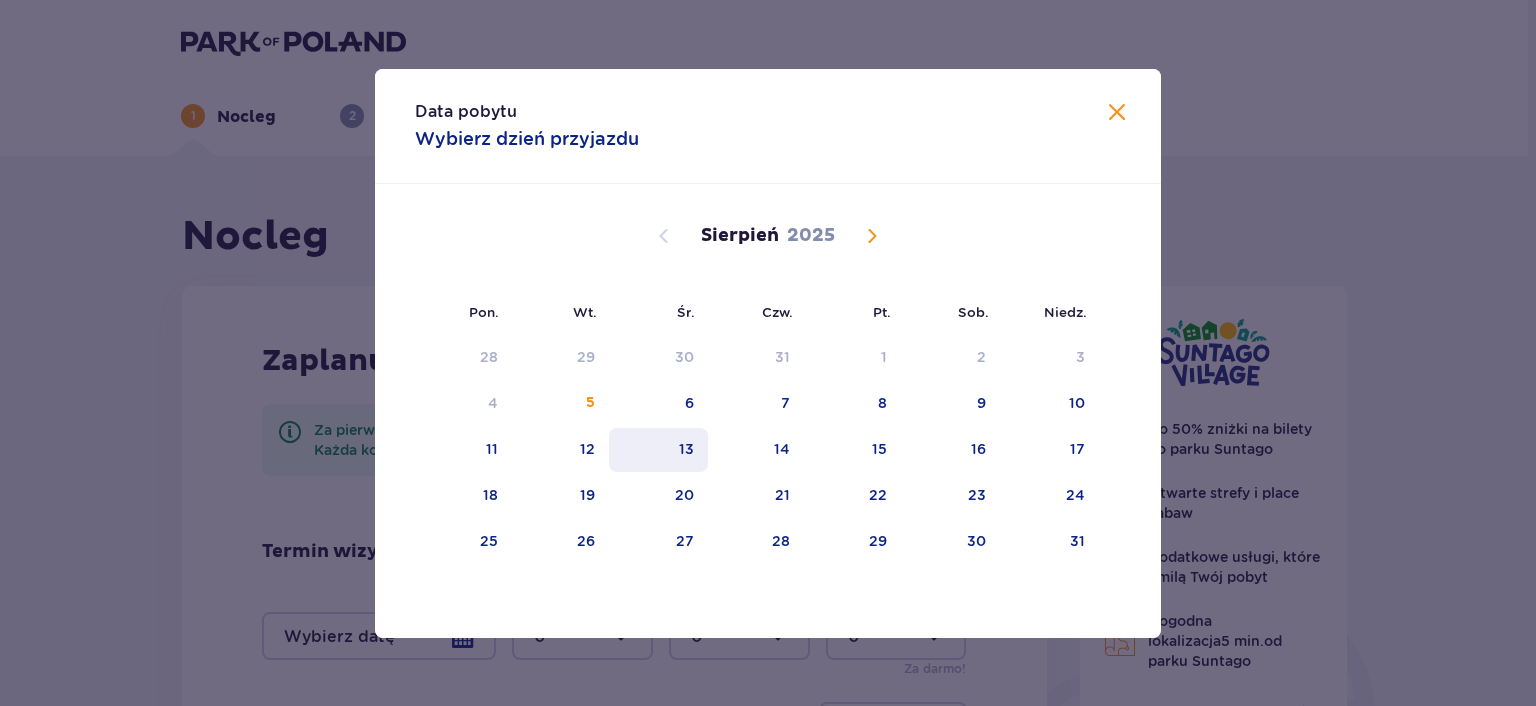 click on "13" at bounding box center [658, 450] 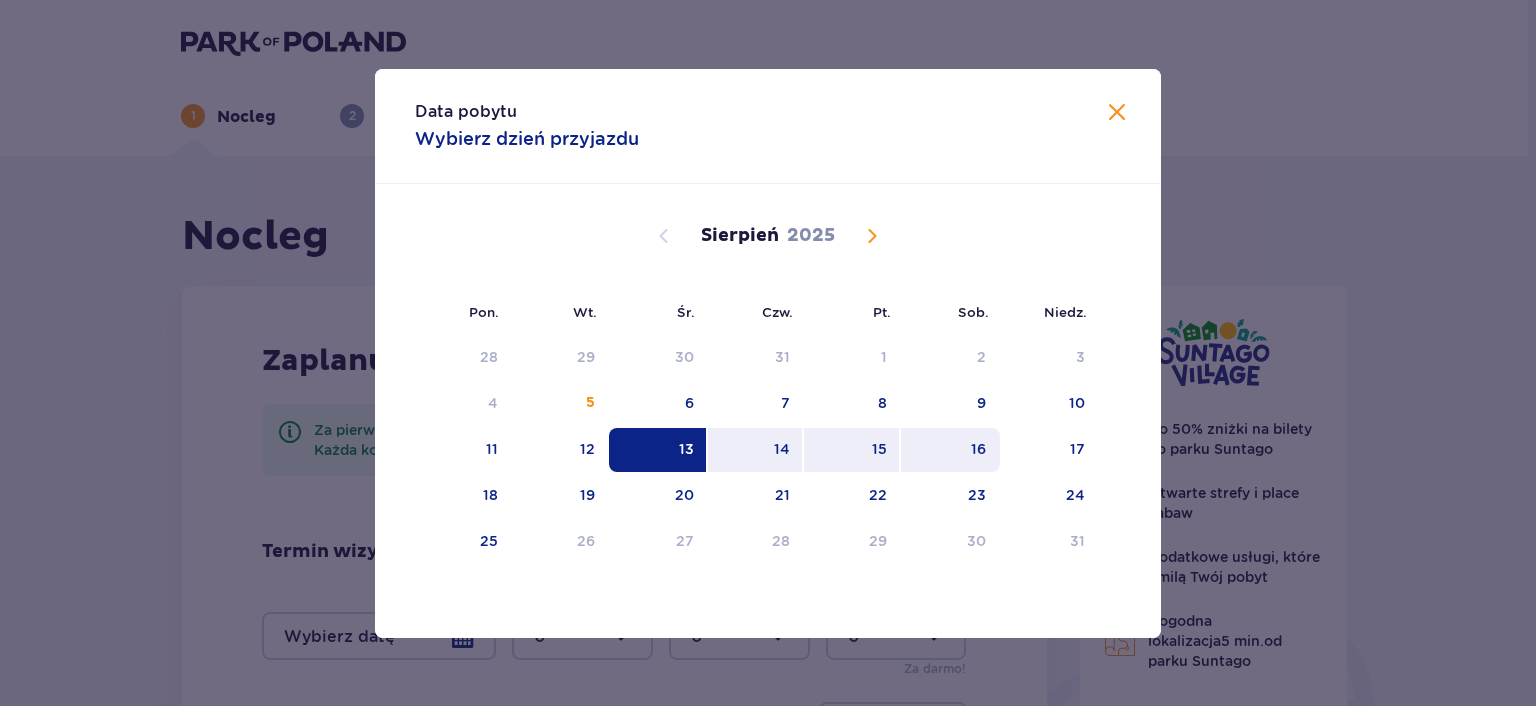 click on "16" at bounding box center [978, 449] 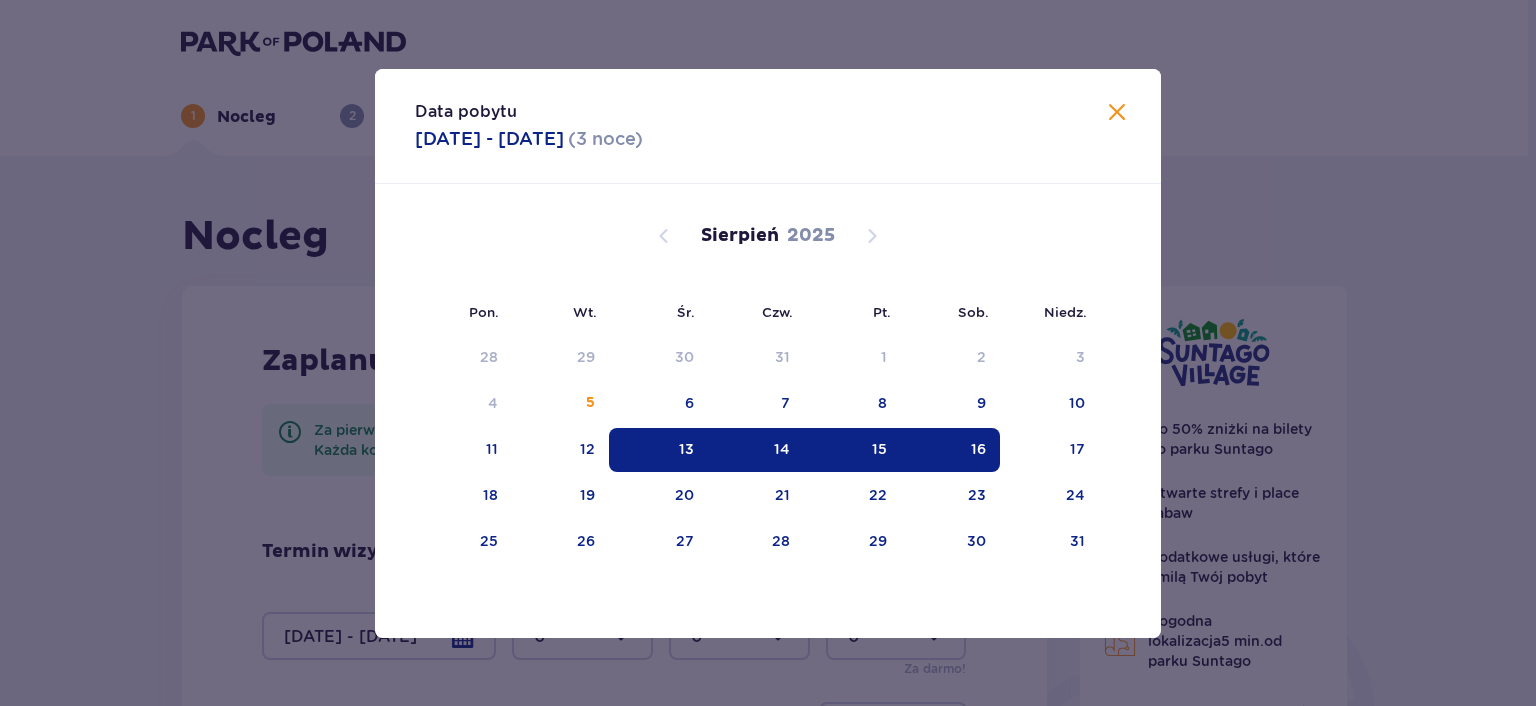 type on "[DATE] - [DATE]" 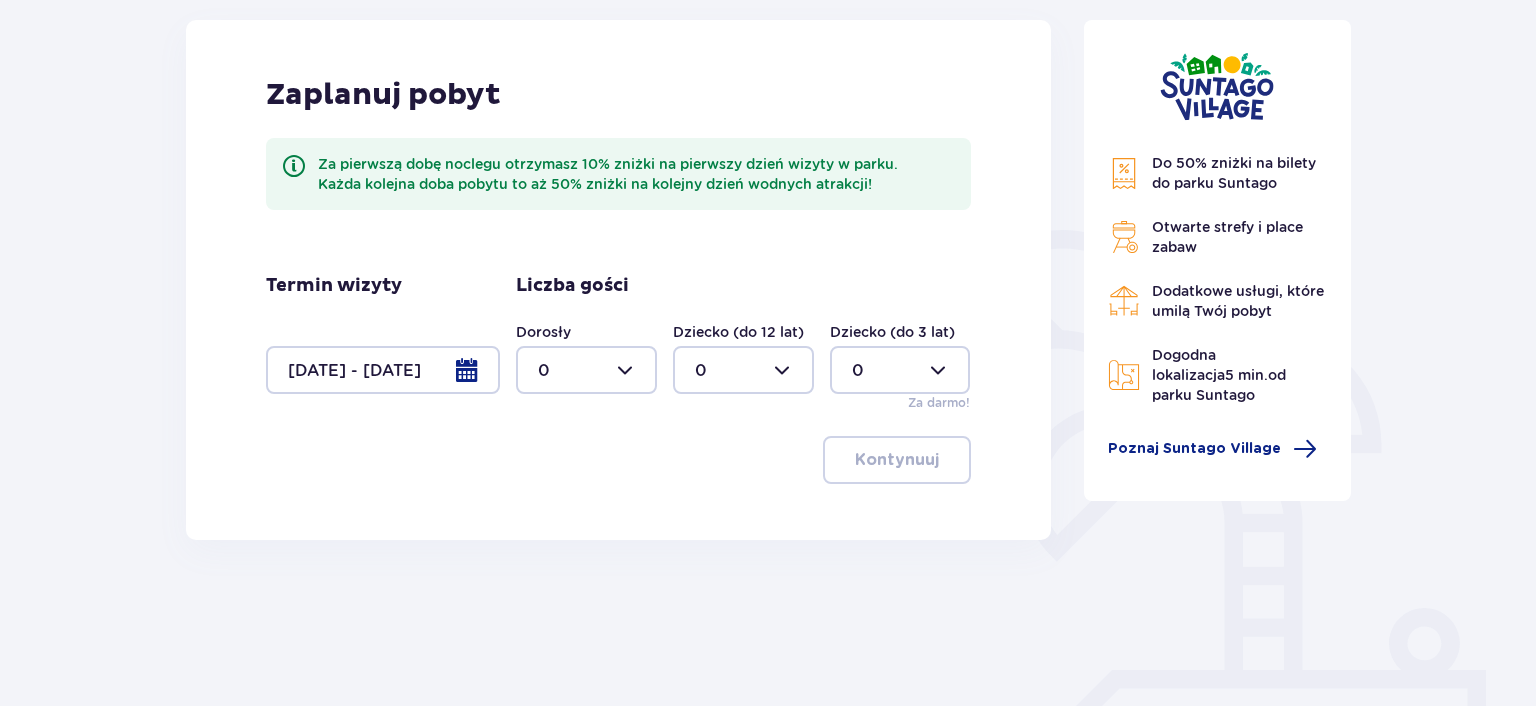 scroll, scrollTop: 276, scrollLeft: 0, axis: vertical 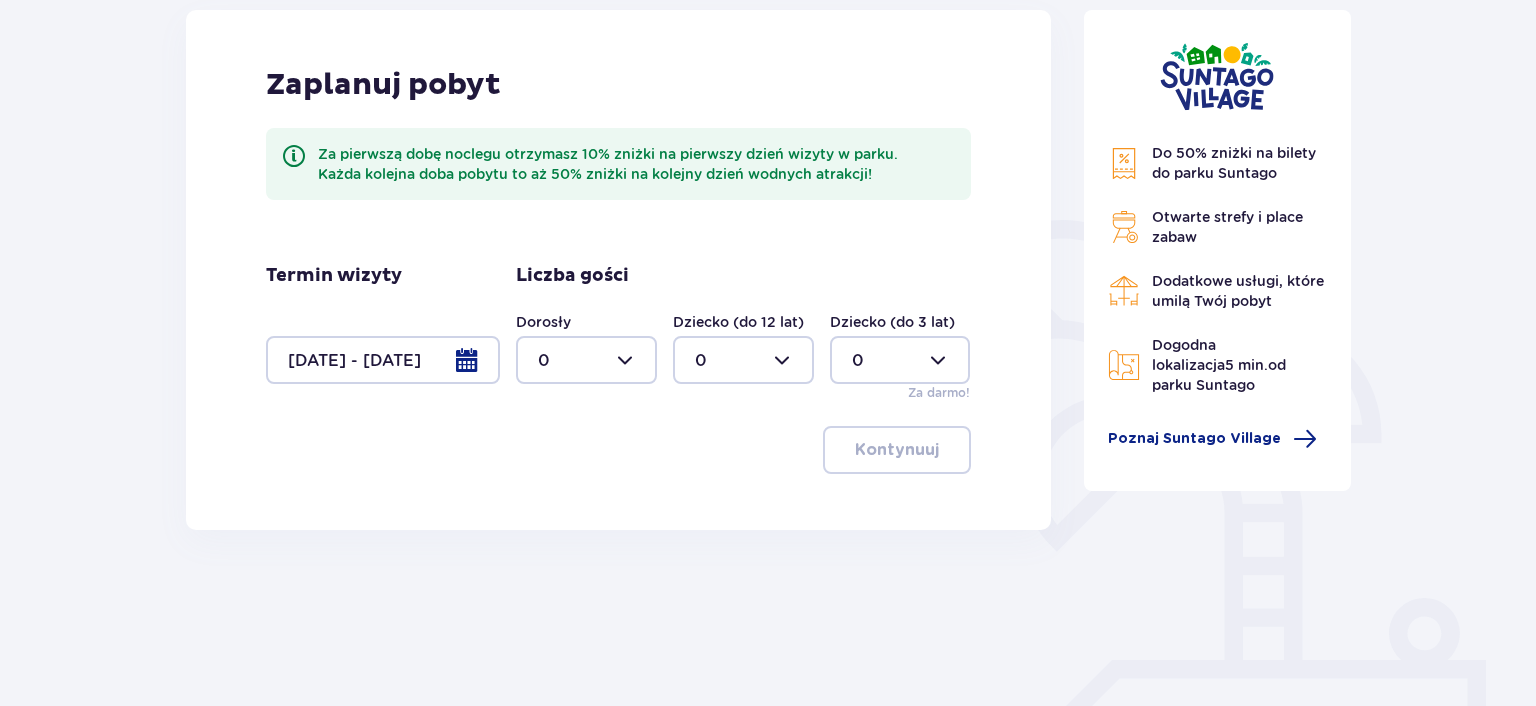 click at bounding box center (586, 360) 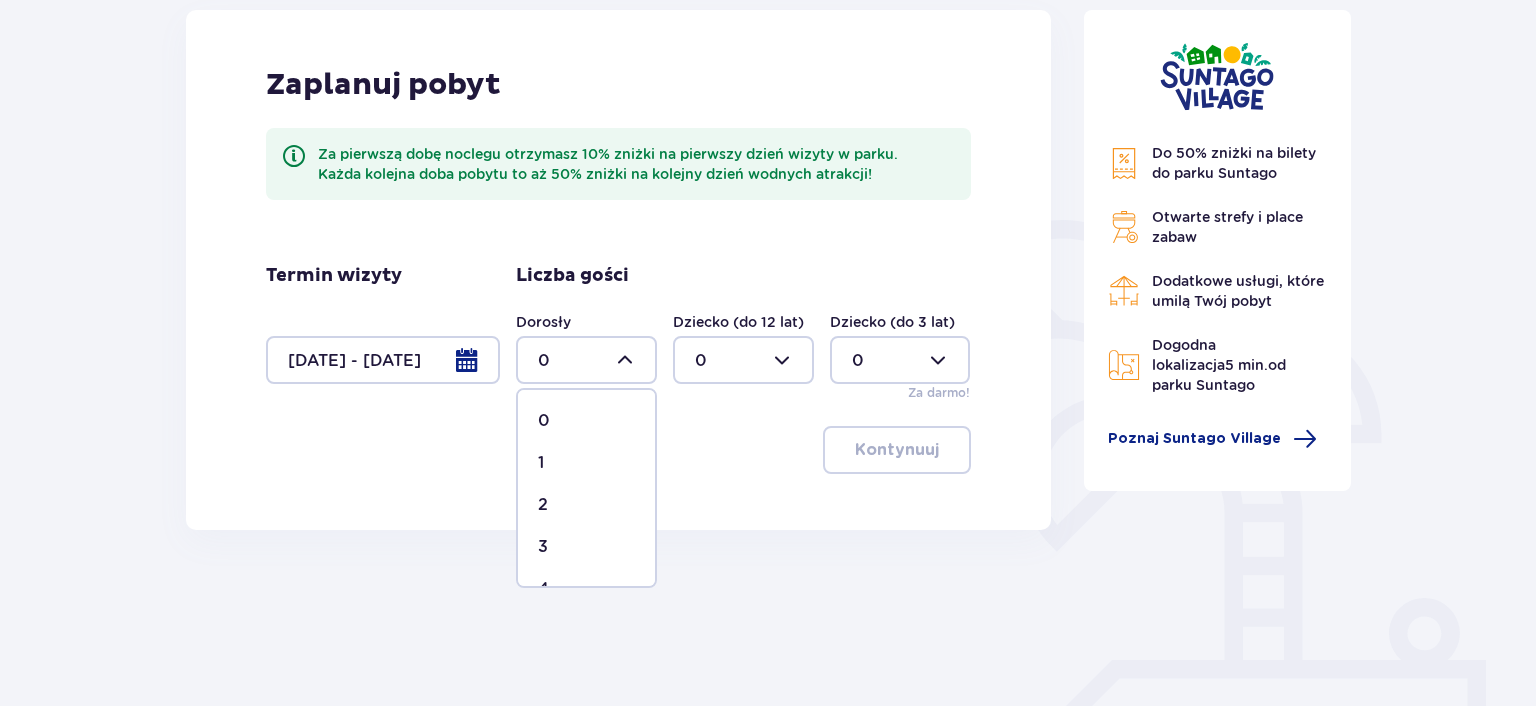 click on "2" at bounding box center (586, 505) 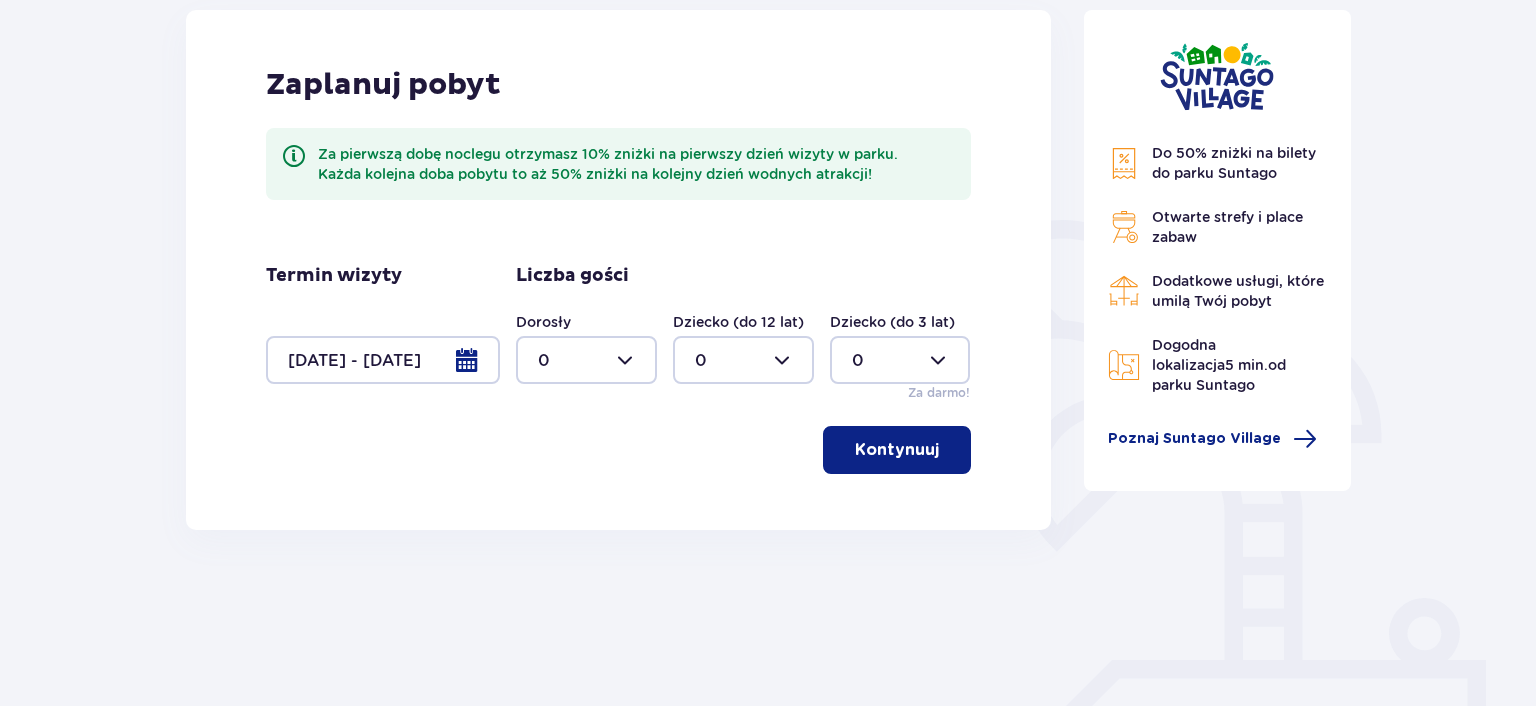 type on "2" 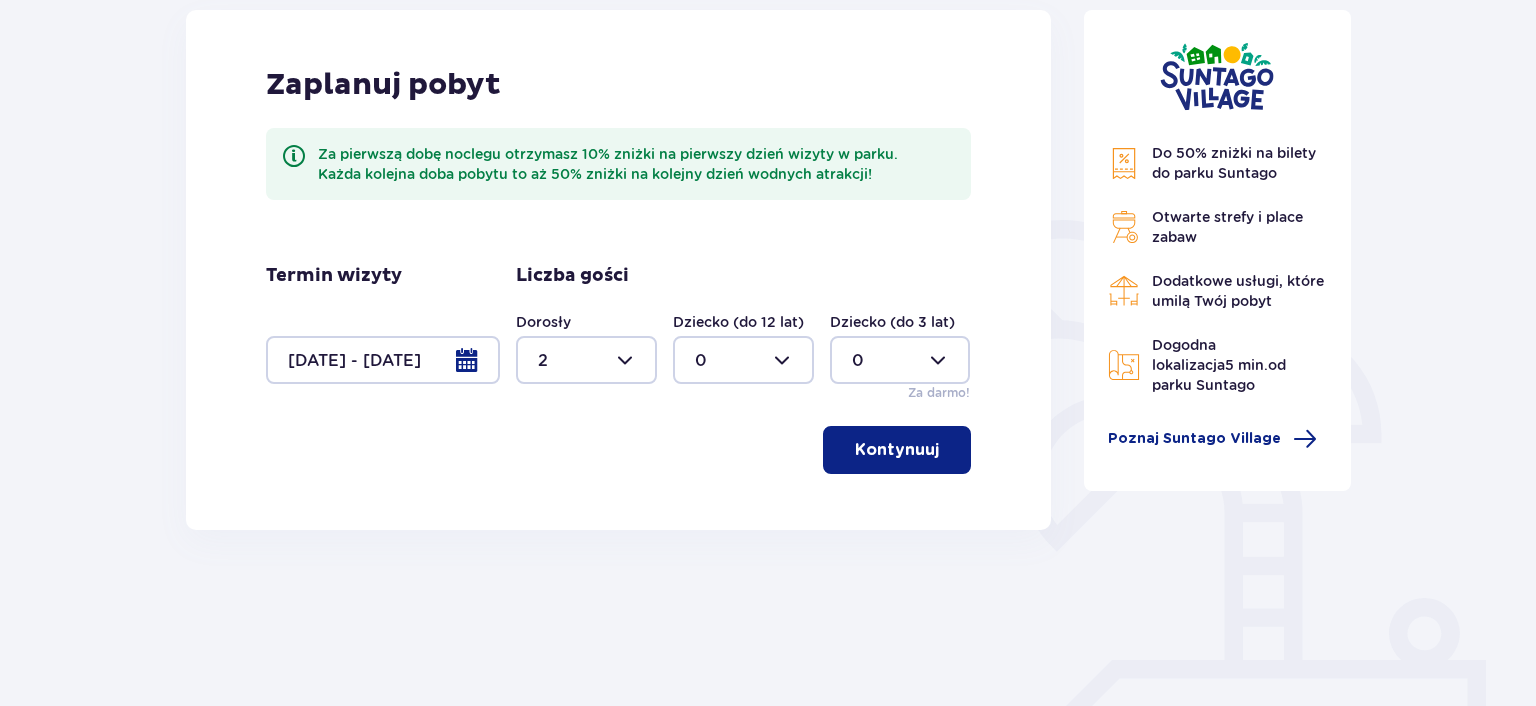 click at bounding box center [743, 360] 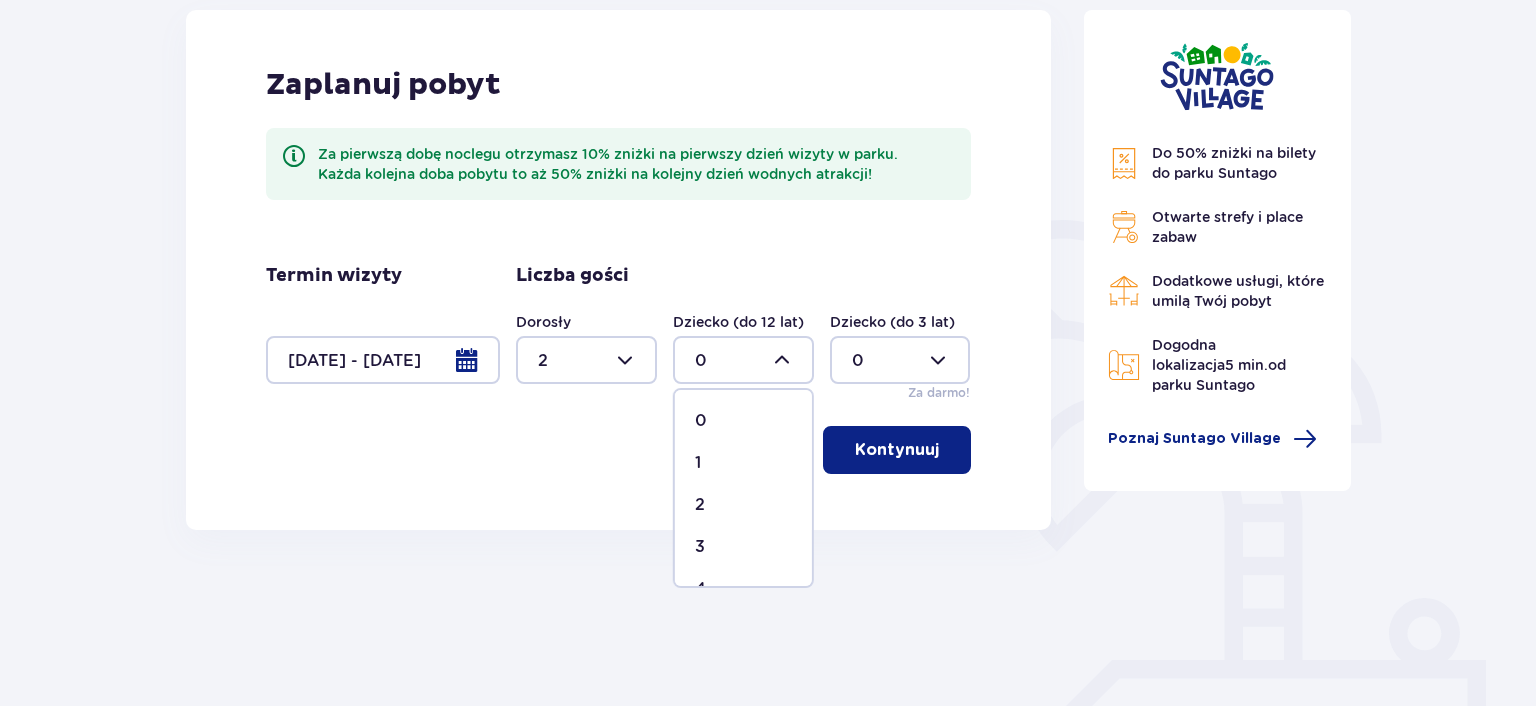 click on "1" at bounding box center (743, 463) 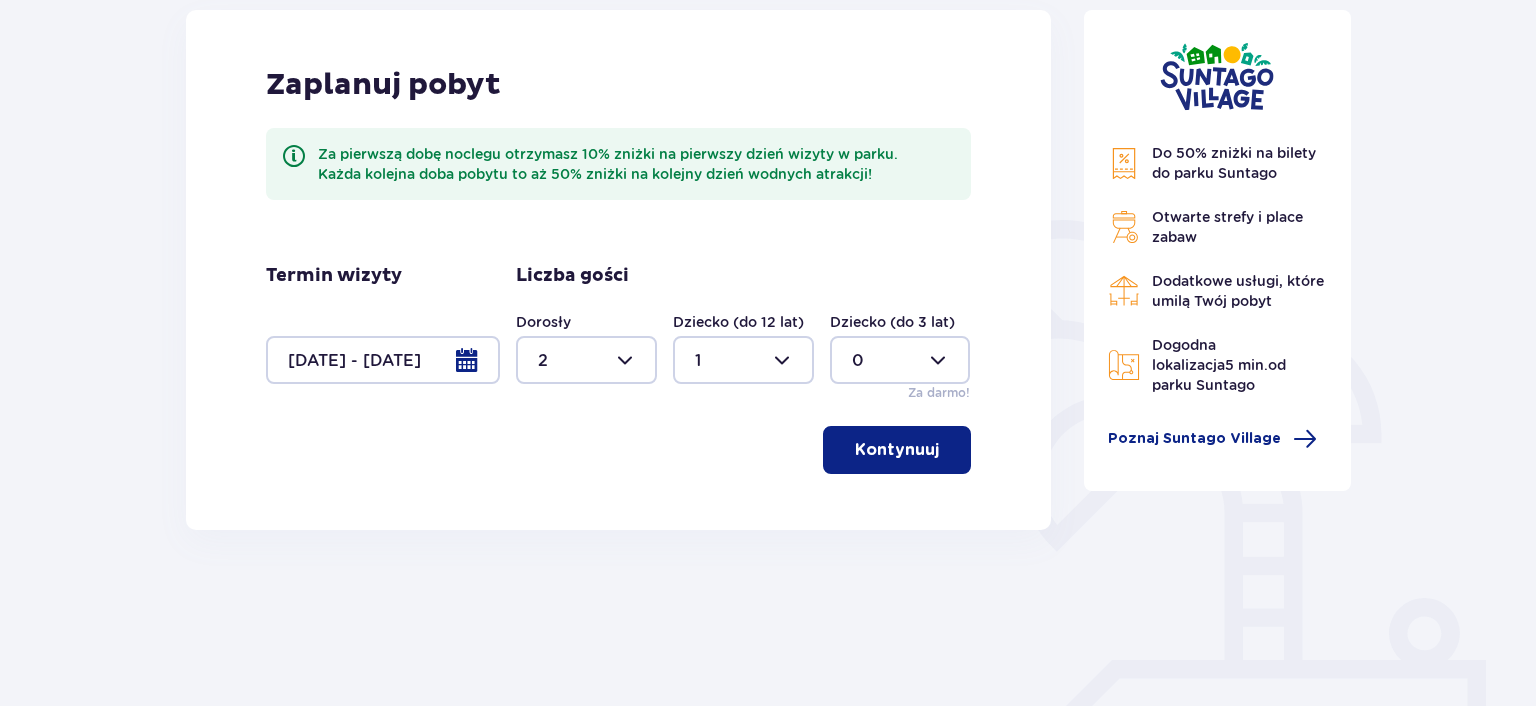 click at bounding box center [900, 360] 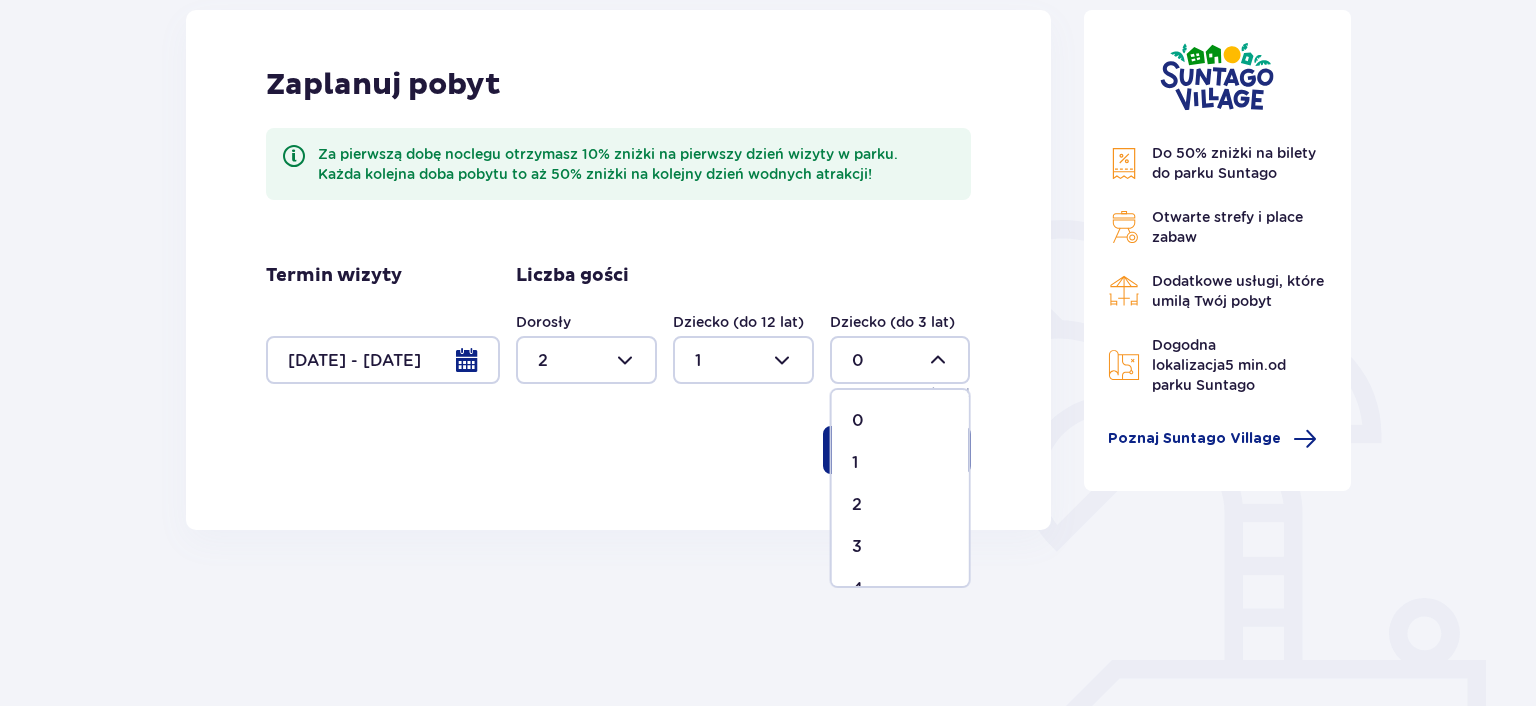 click on "1" at bounding box center [900, 463] 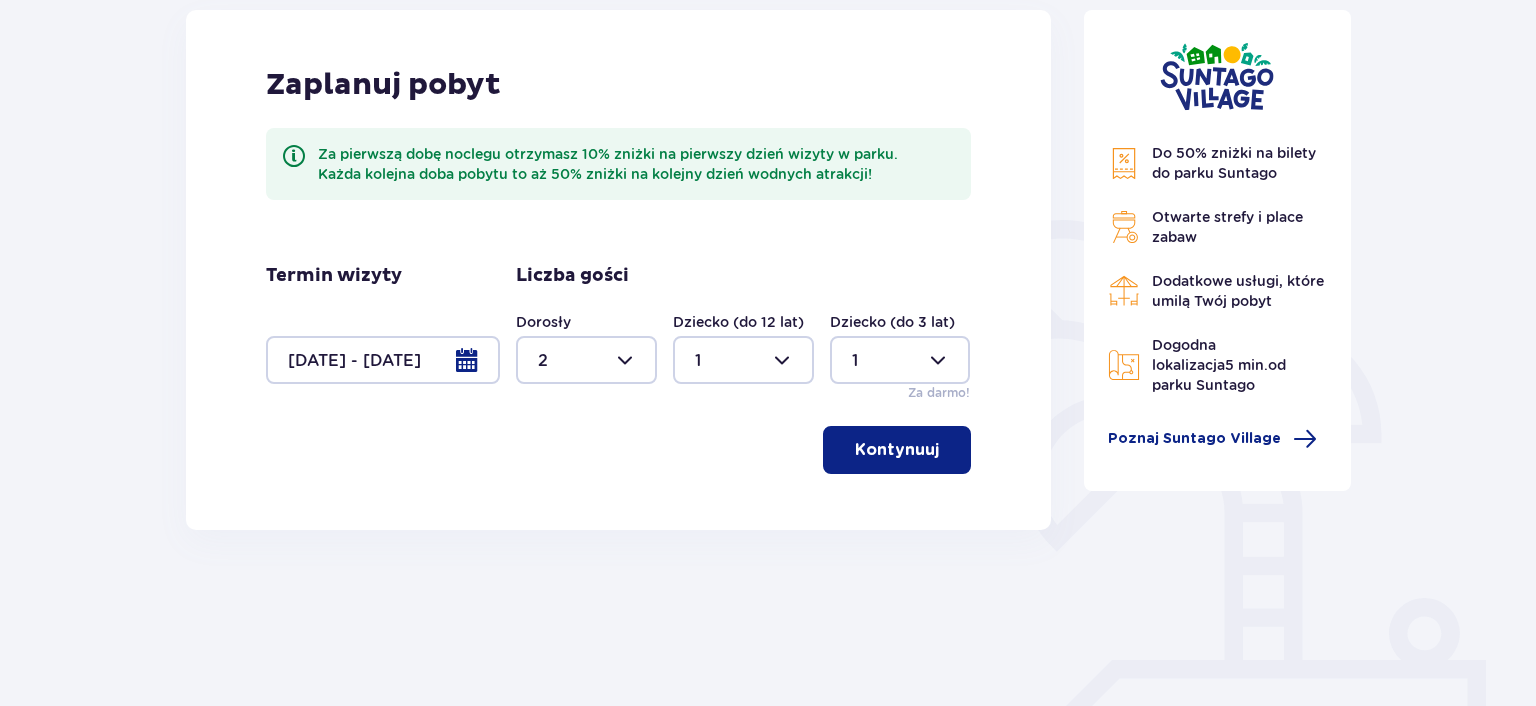 click on "Kontynuuj" at bounding box center (897, 450) 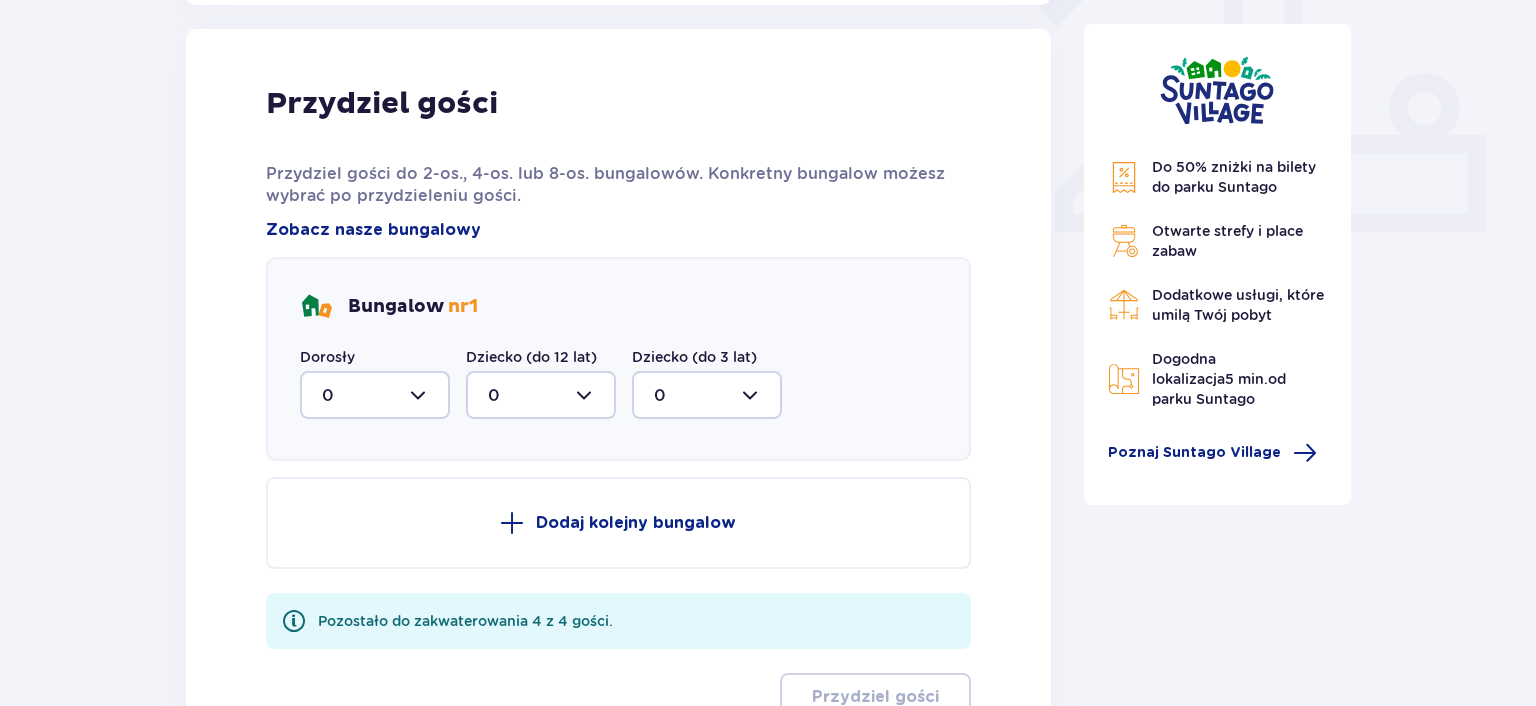 scroll, scrollTop: 806, scrollLeft: 0, axis: vertical 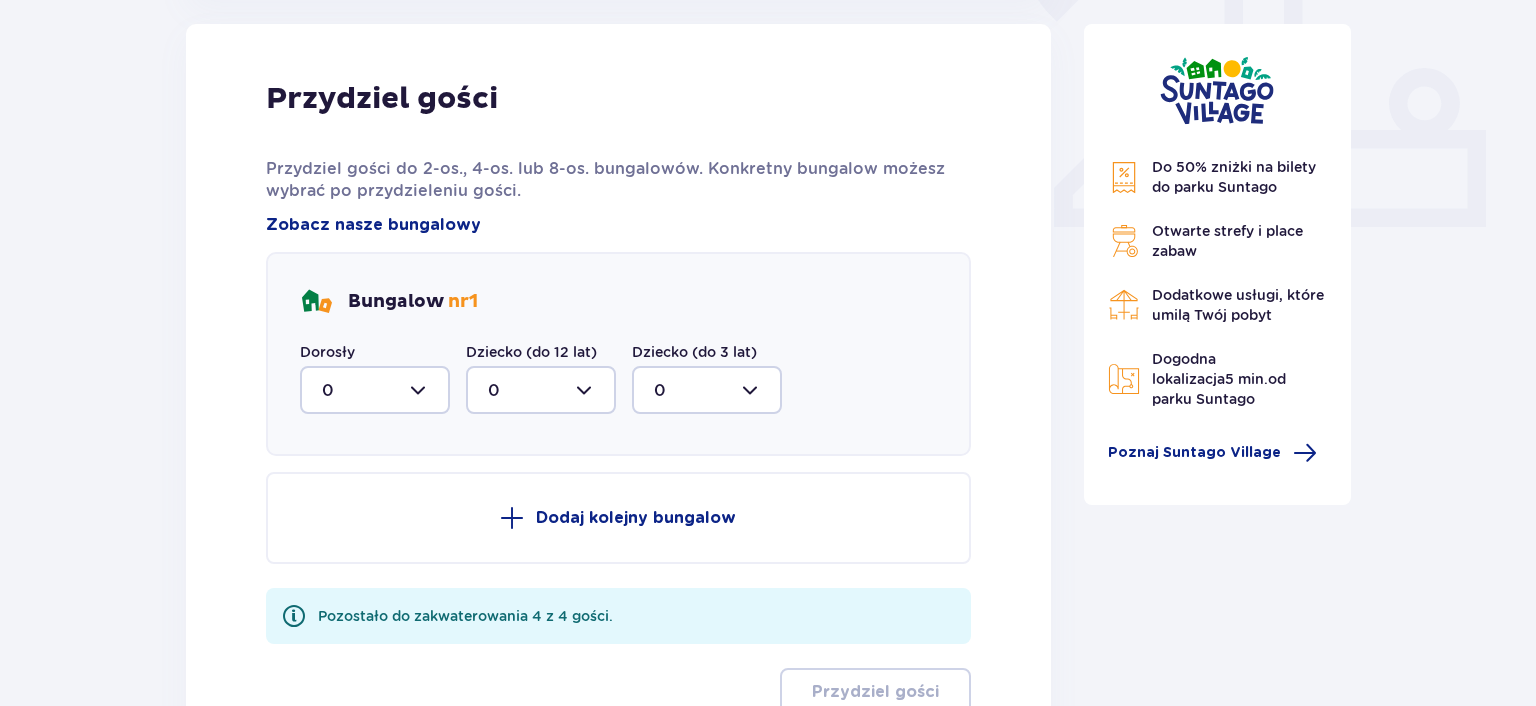 click at bounding box center (375, 390) 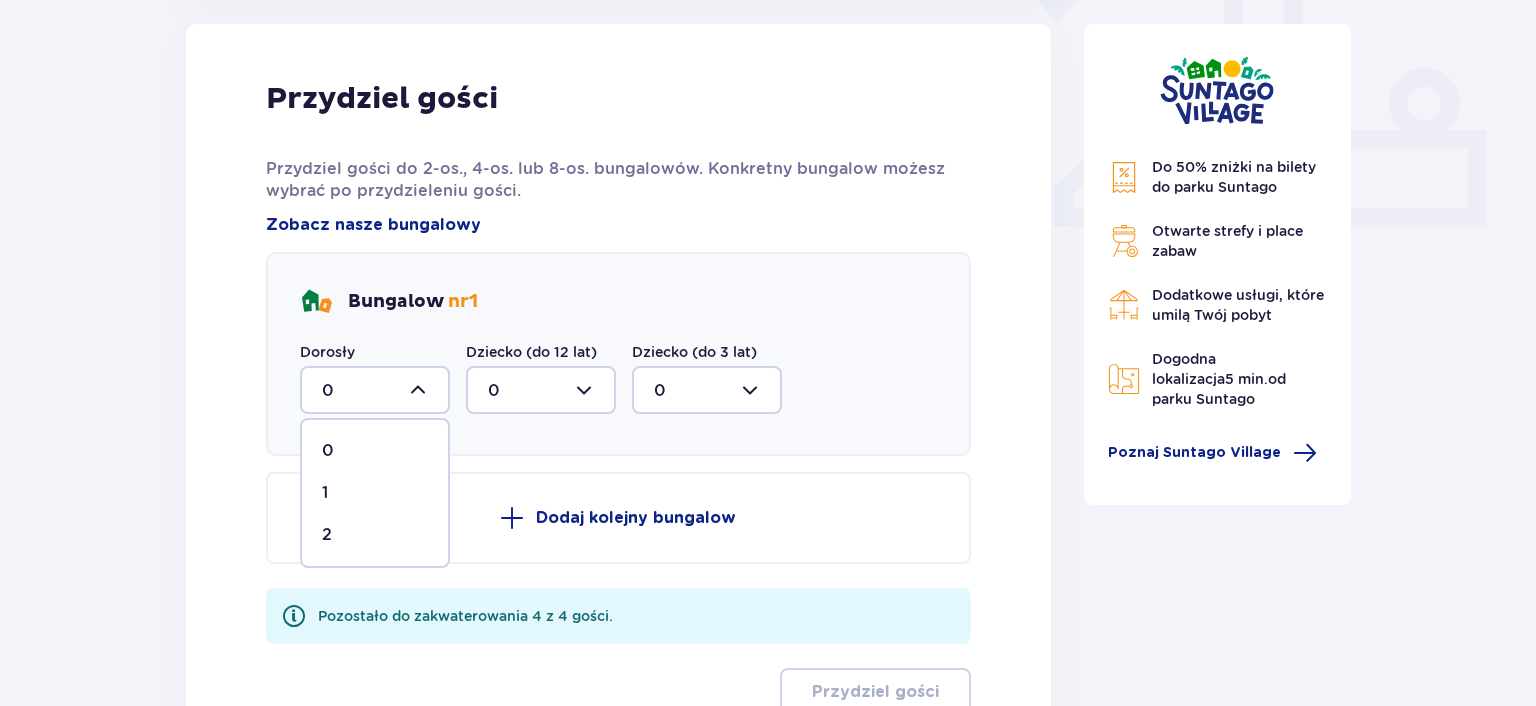 click on "2" at bounding box center (375, 535) 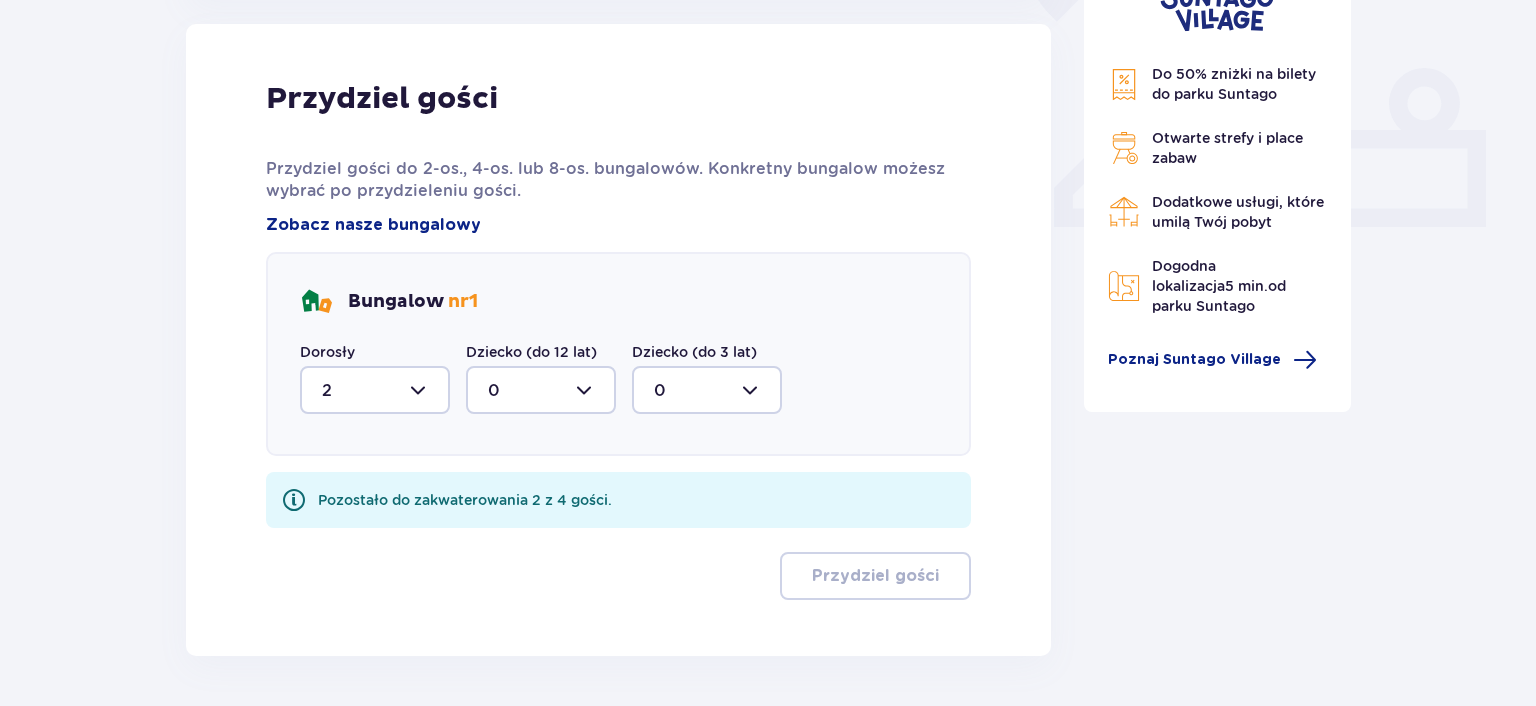 click at bounding box center (541, 390) 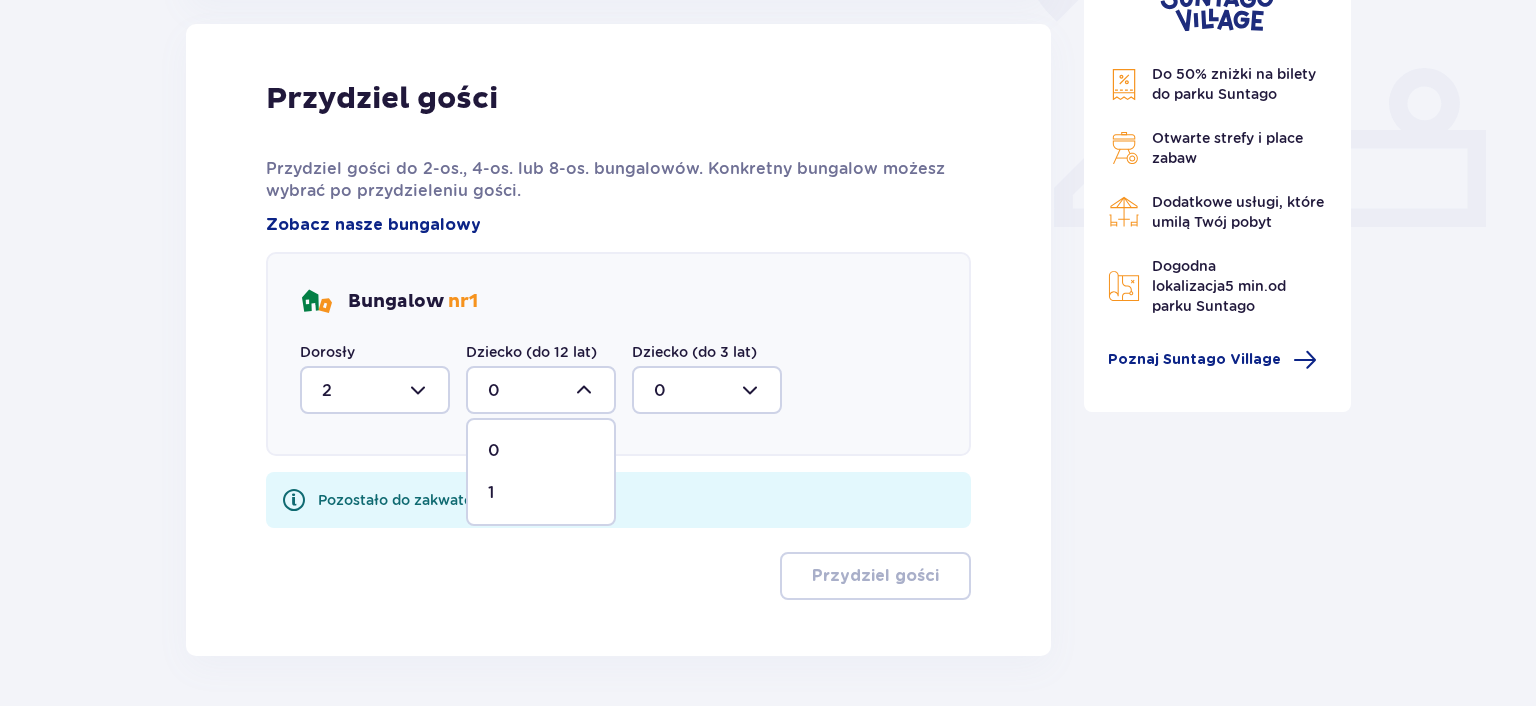 click on "1" at bounding box center [541, 493] 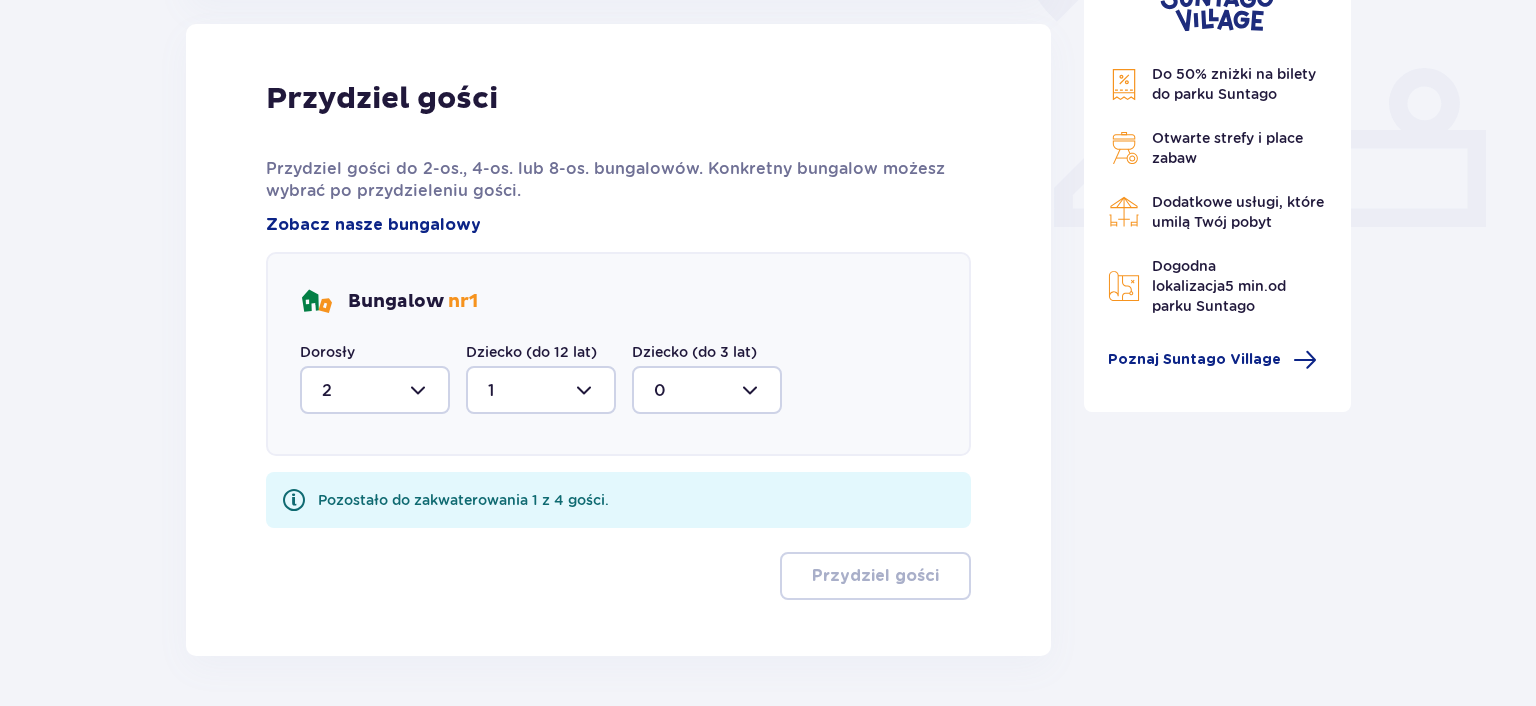 click at bounding box center [707, 390] 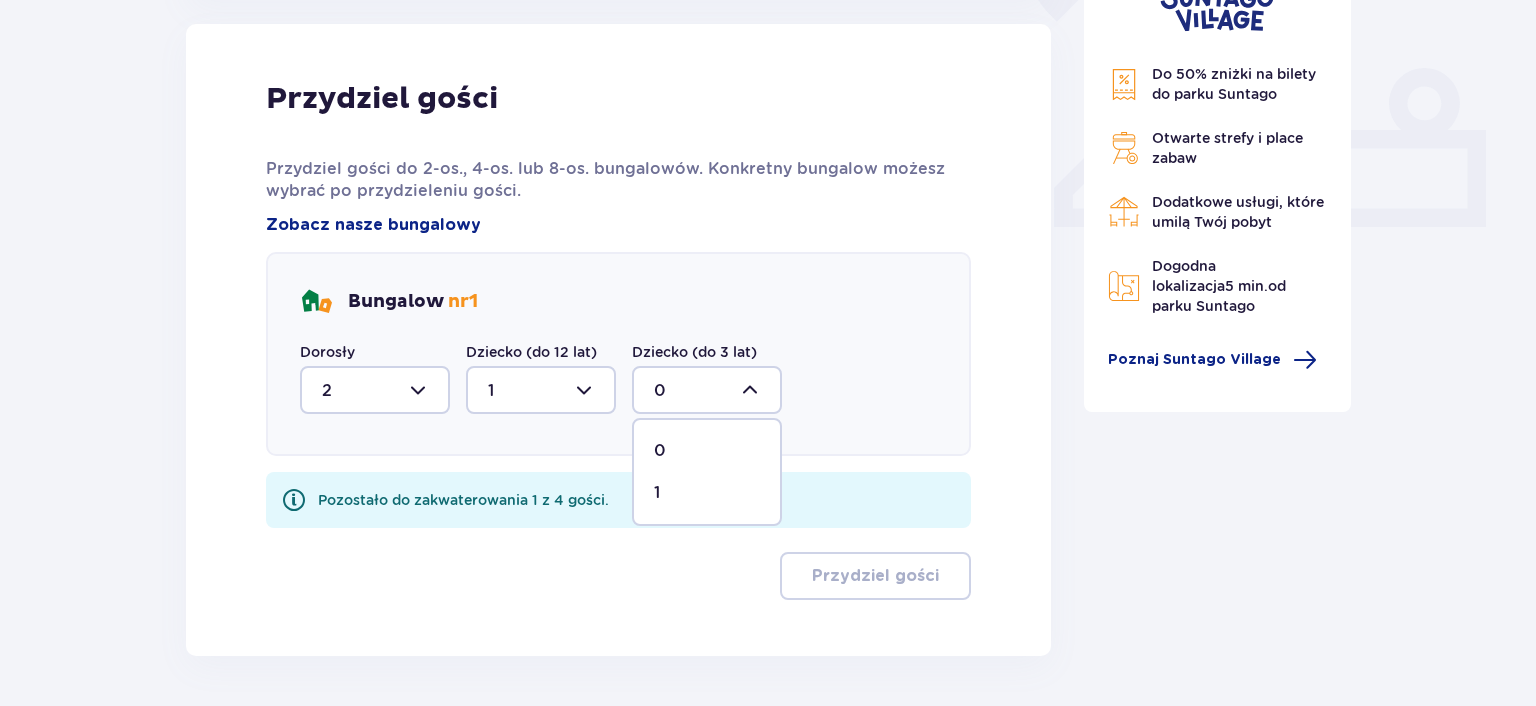 click on "1" at bounding box center (707, 493) 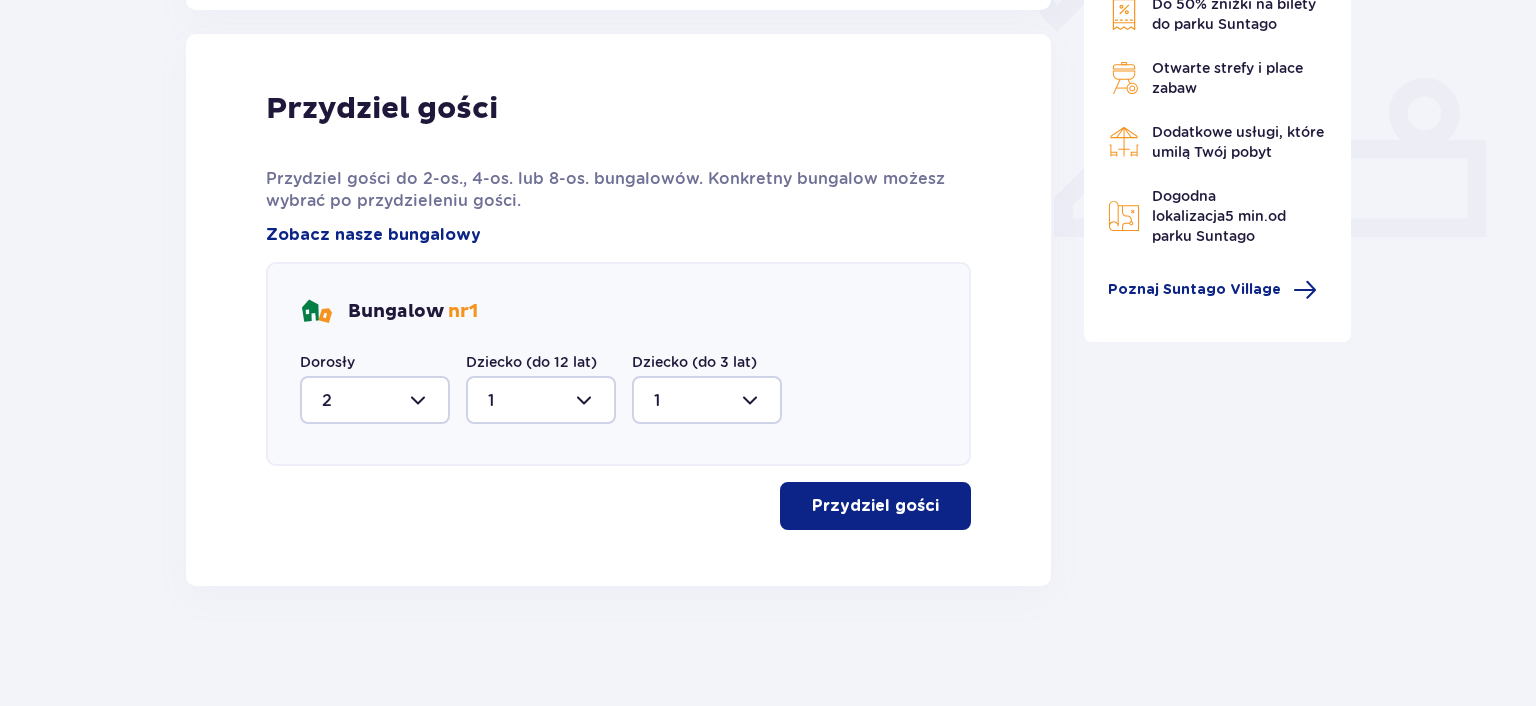 scroll, scrollTop: 796, scrollLeft: 0, axis: vertical 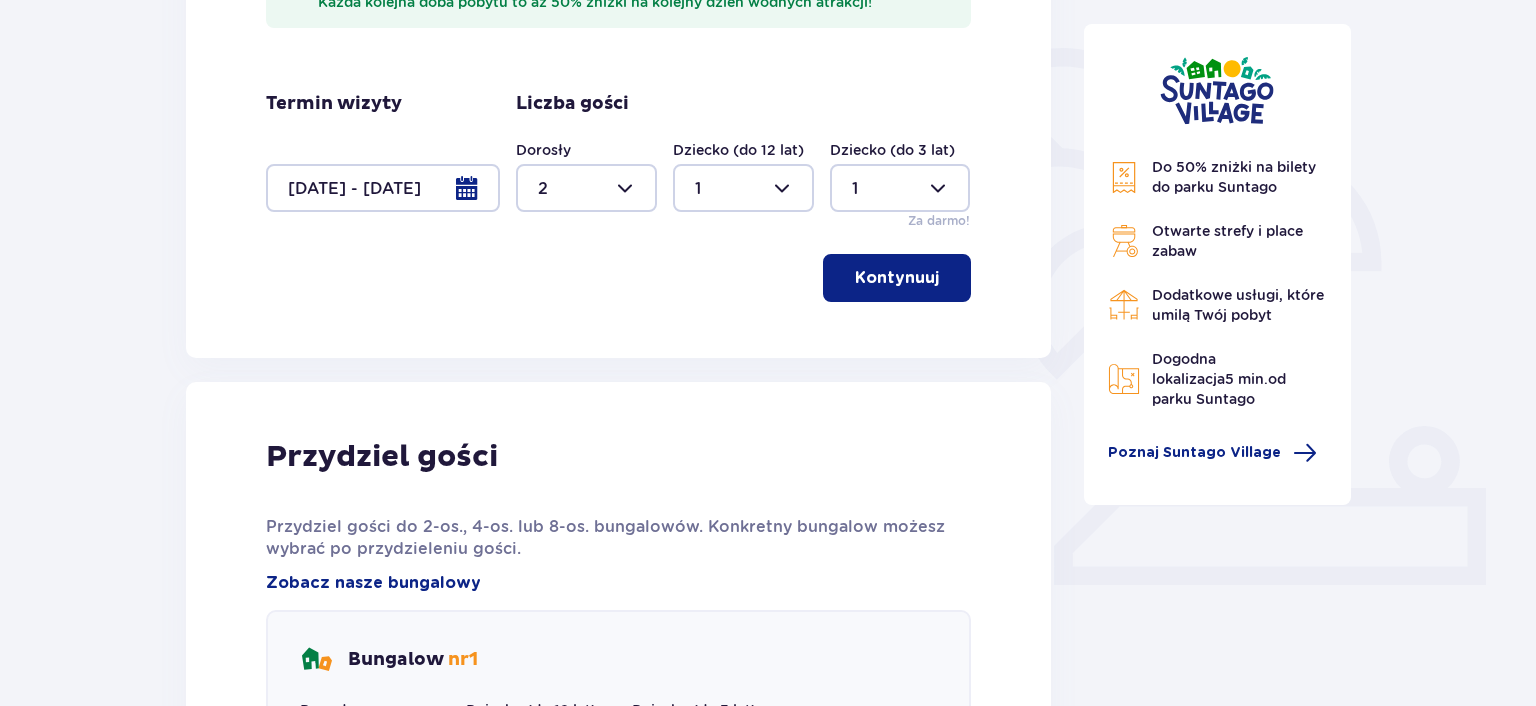 click at bounding box center (383, 188) 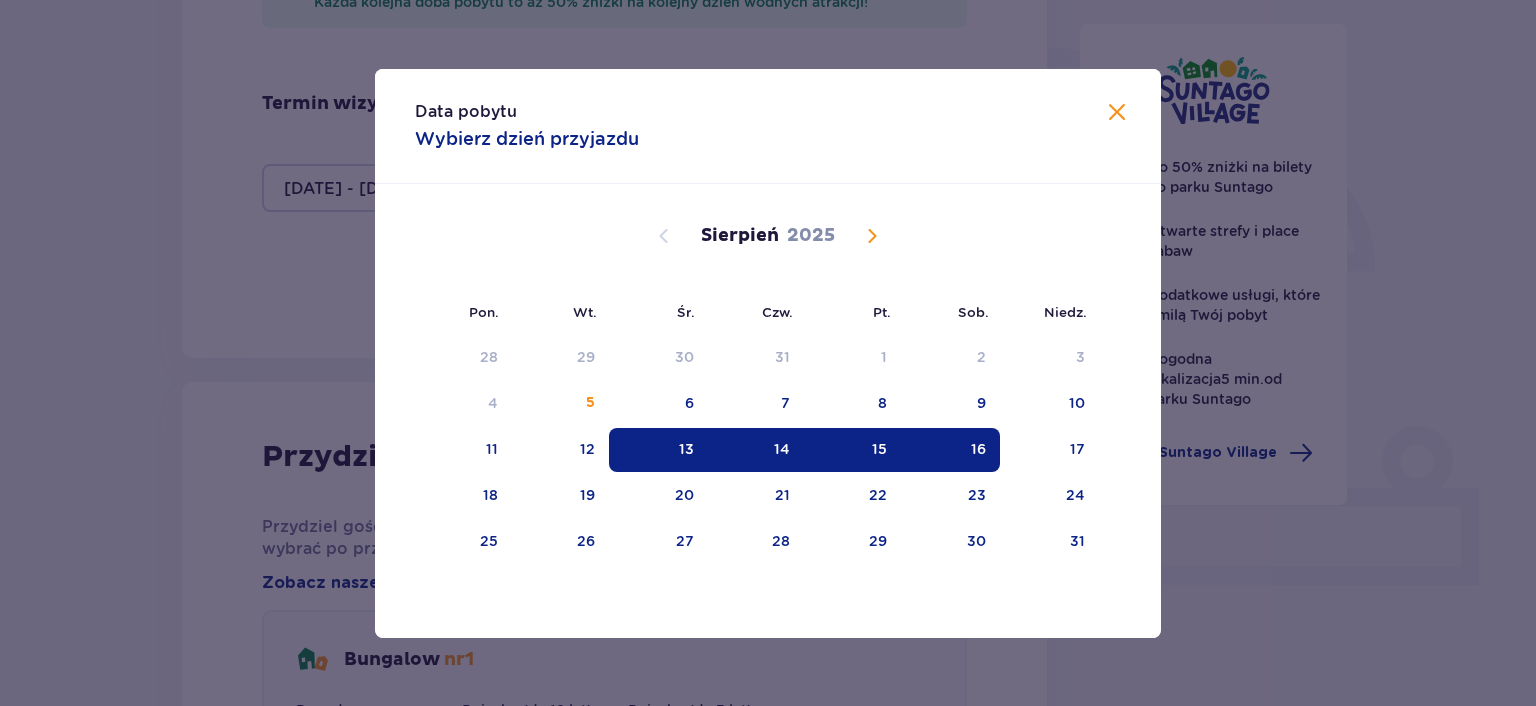 click on "13" at bounding box center (686, 449) 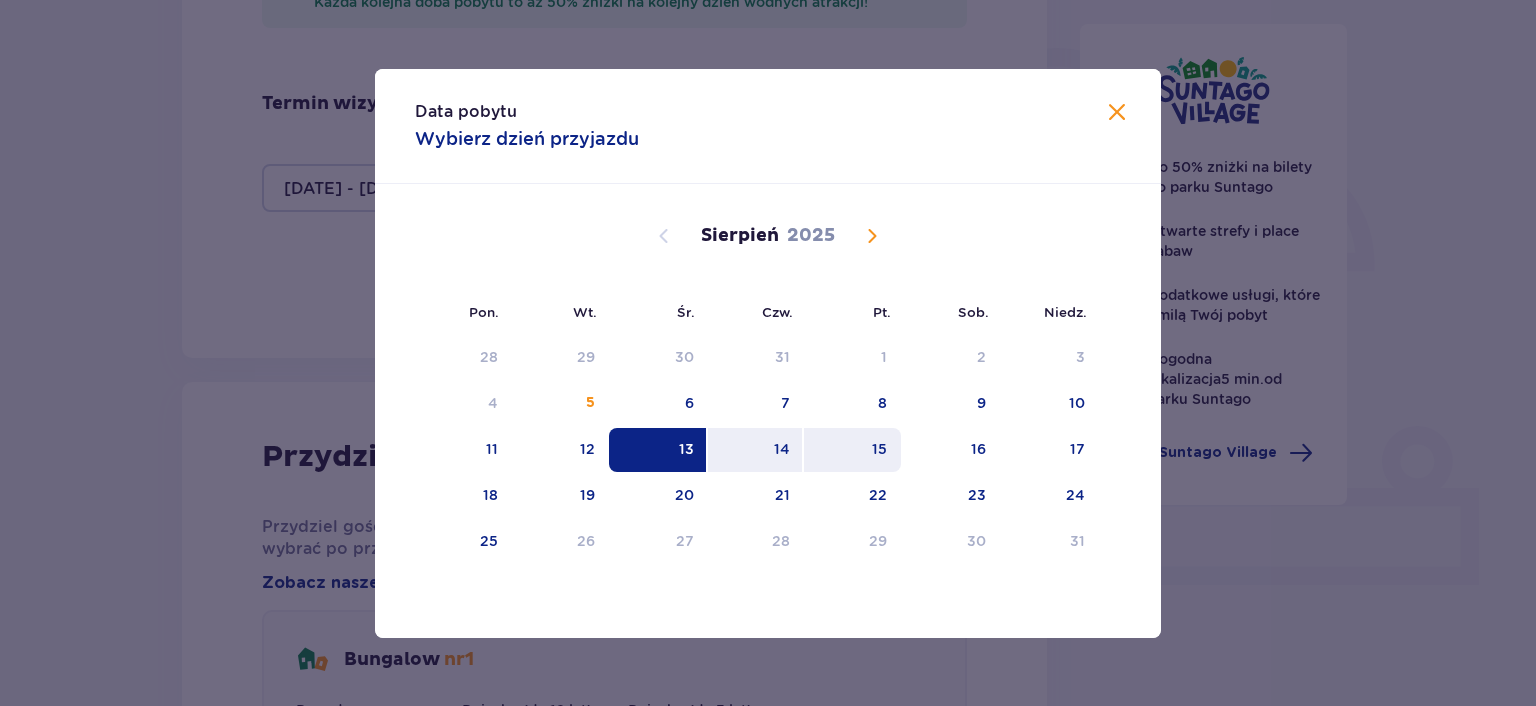 click on "15" at bounding box center (879, 449) 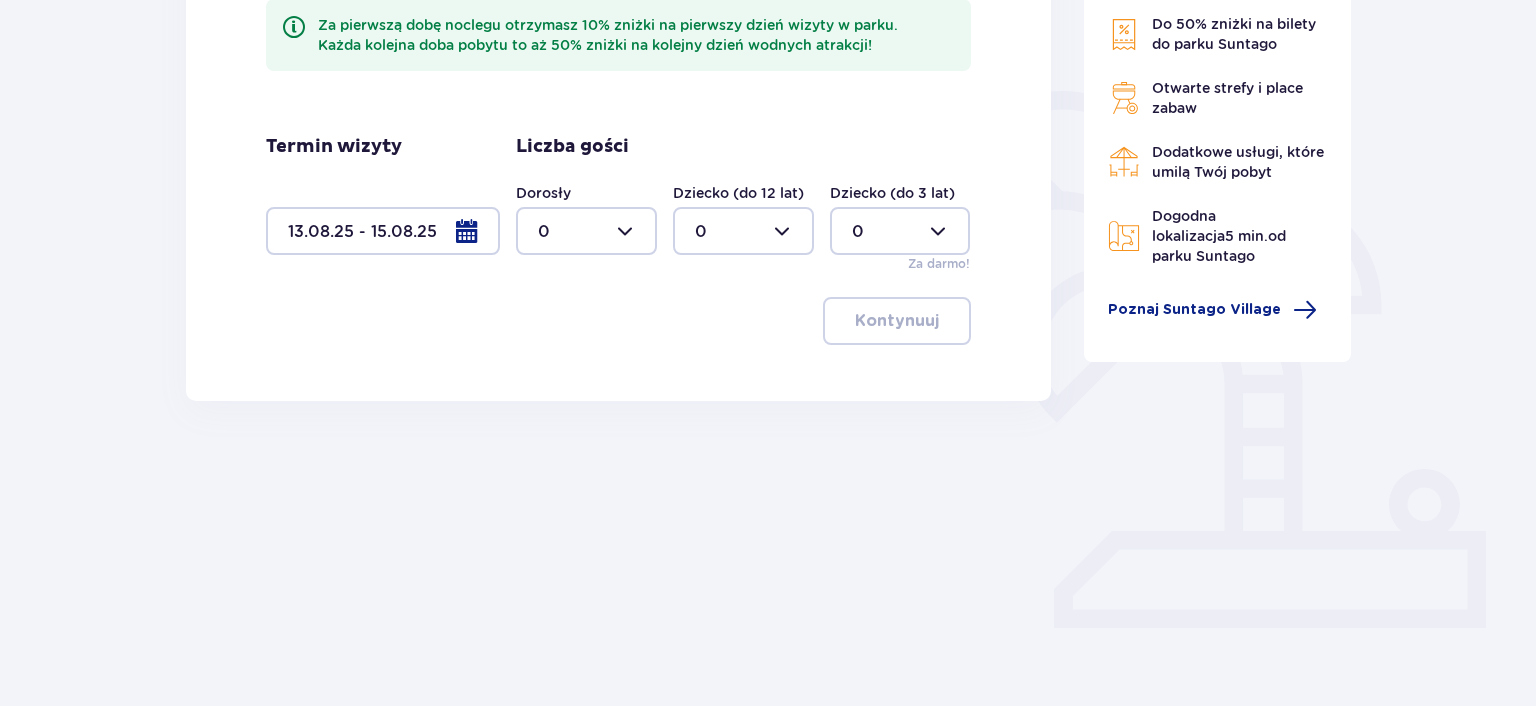 click at bounding box center [586, 231] 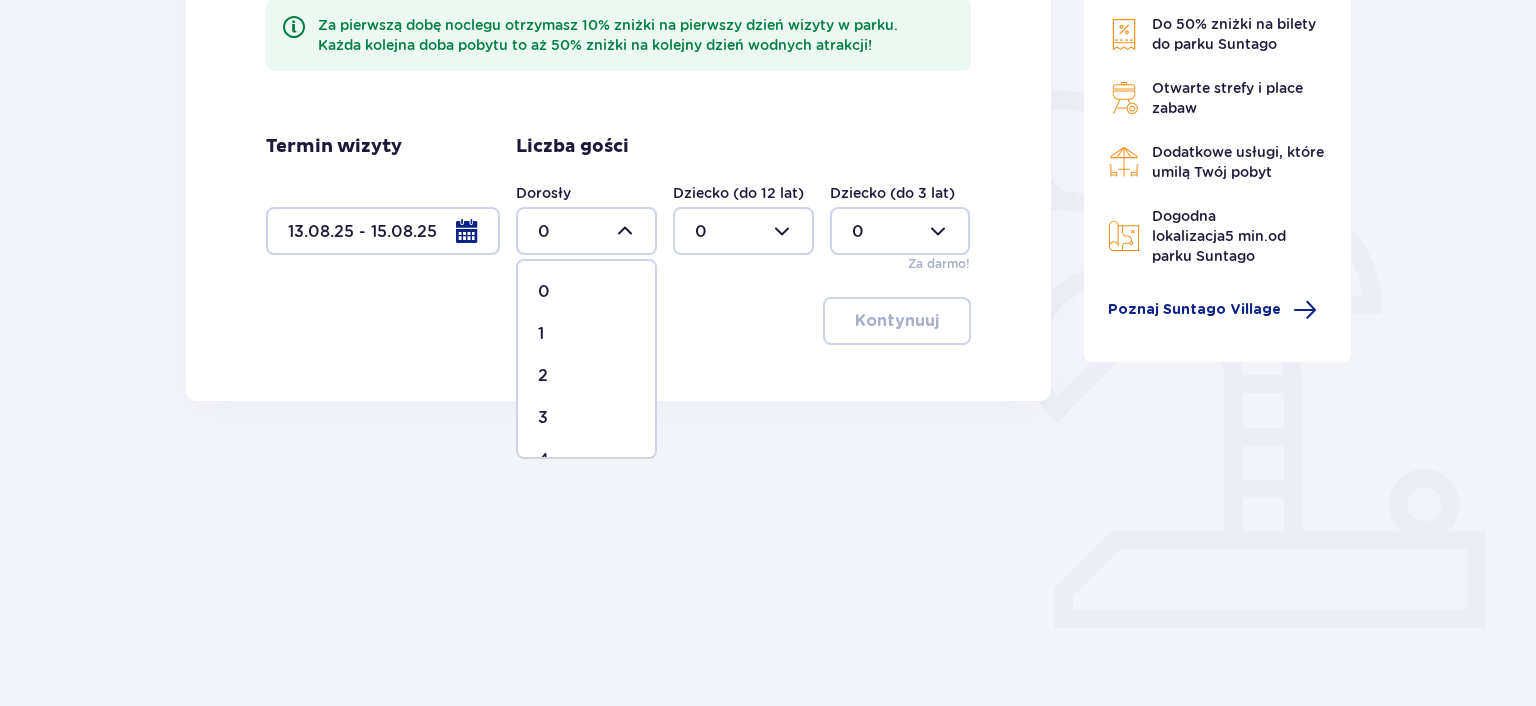 click on "2" at bounding box center [586, 376] 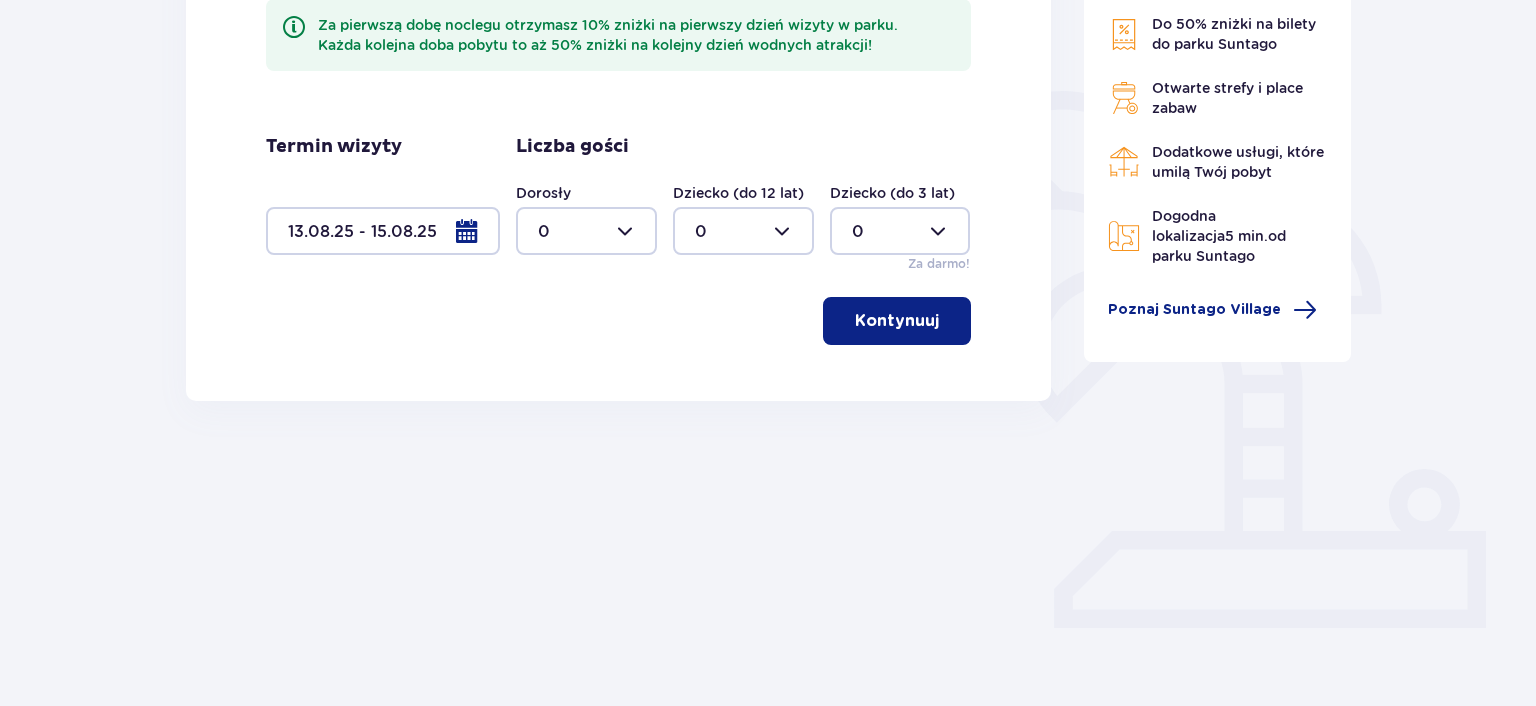 type on "2" 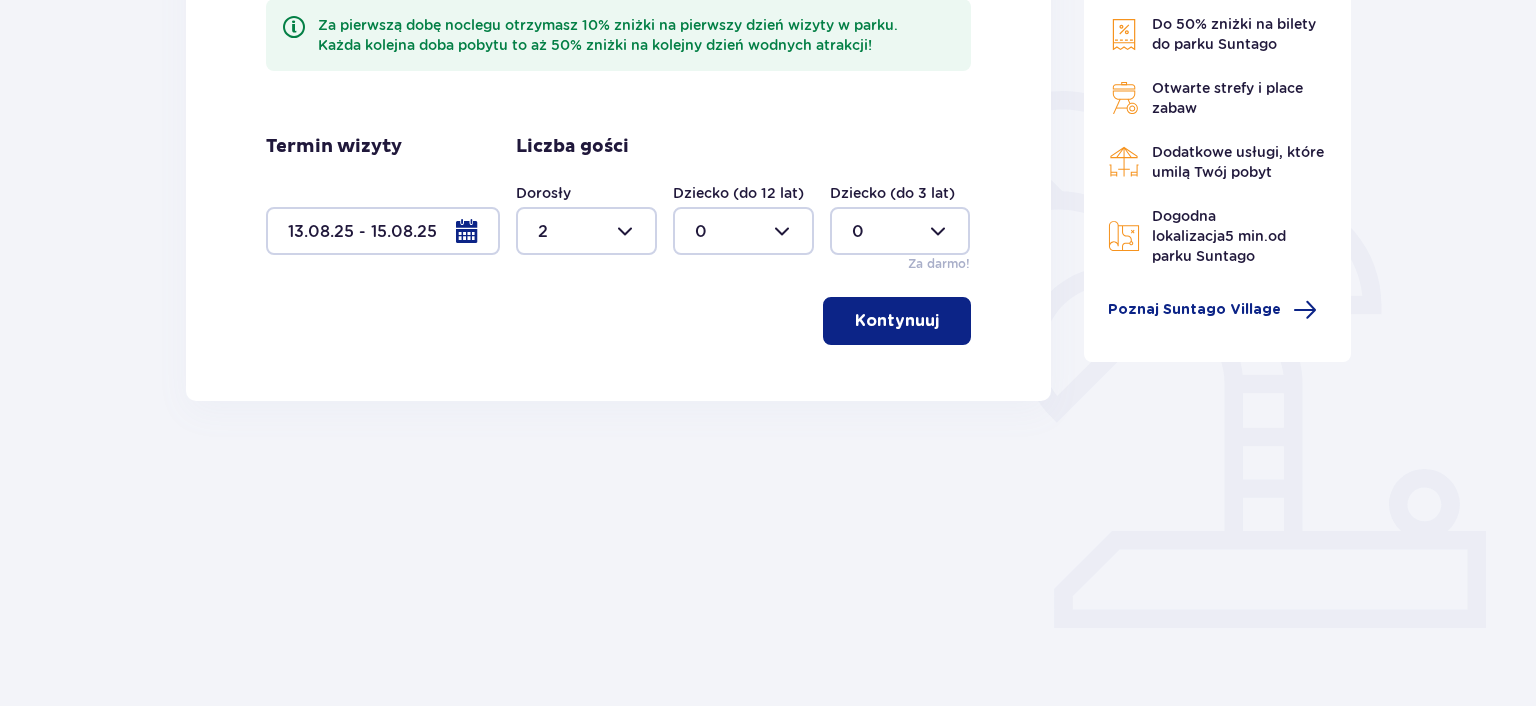 click at bounding box center [743, 231] 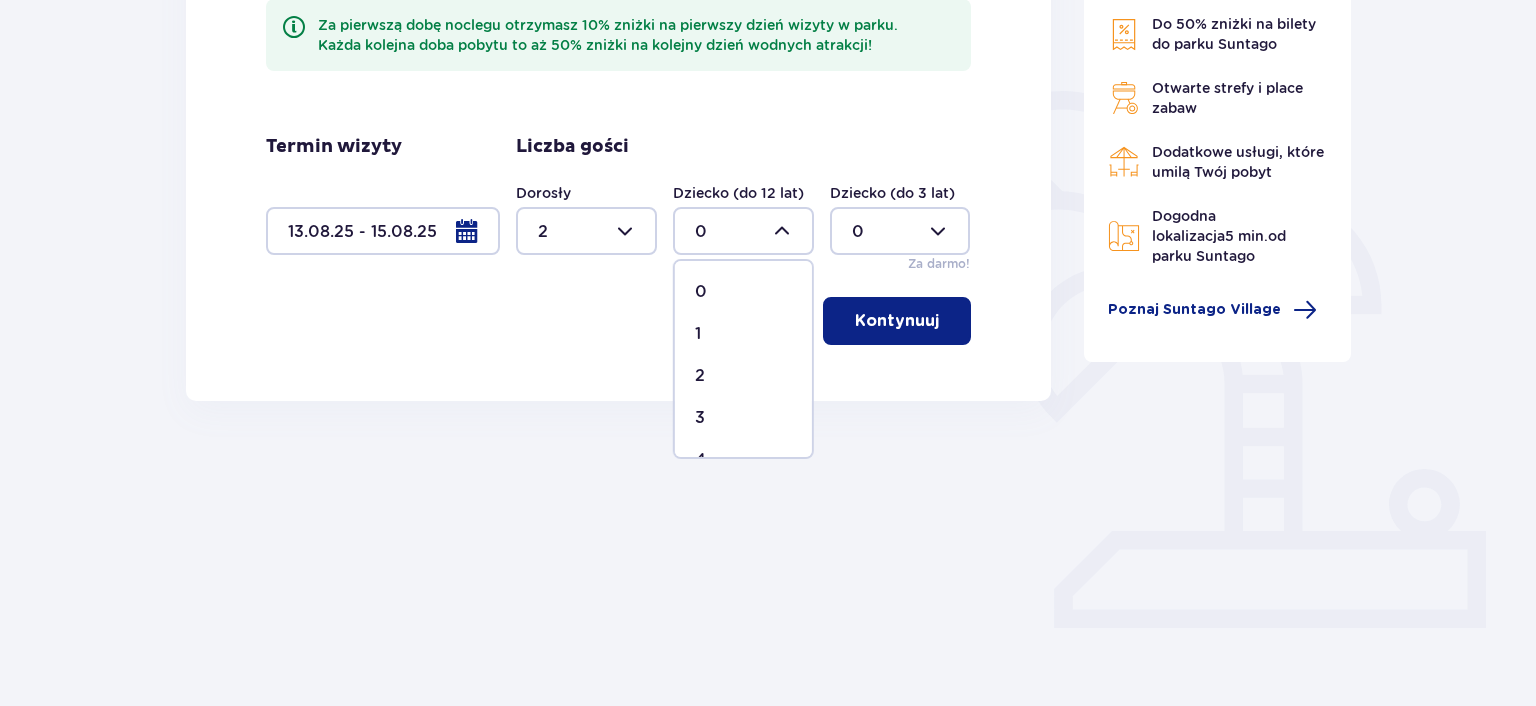 click on "1" at bounding box center [743, 334] 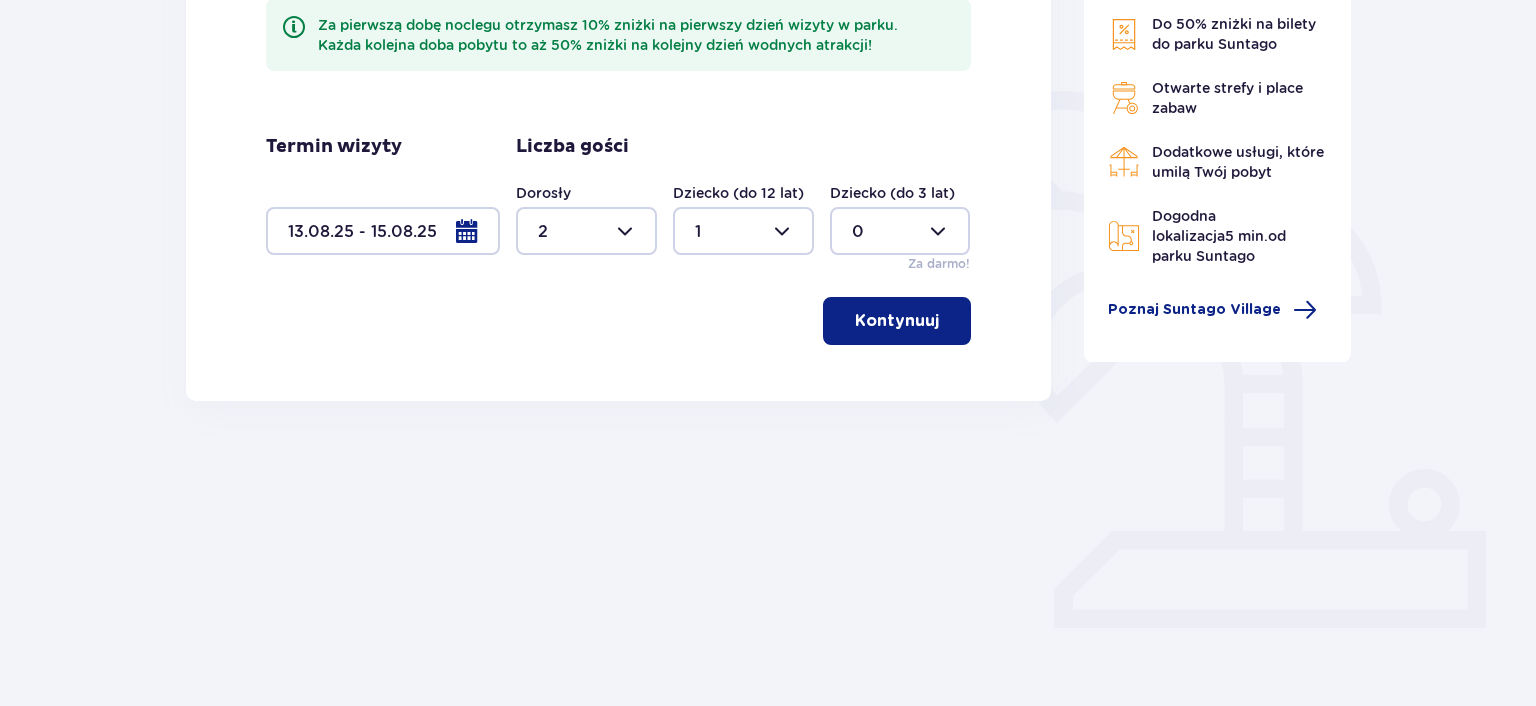 drag, startPoint x: 910, startPoint y: 233, endPoint x: 959, endPoint y: 217, distance: 51.546097 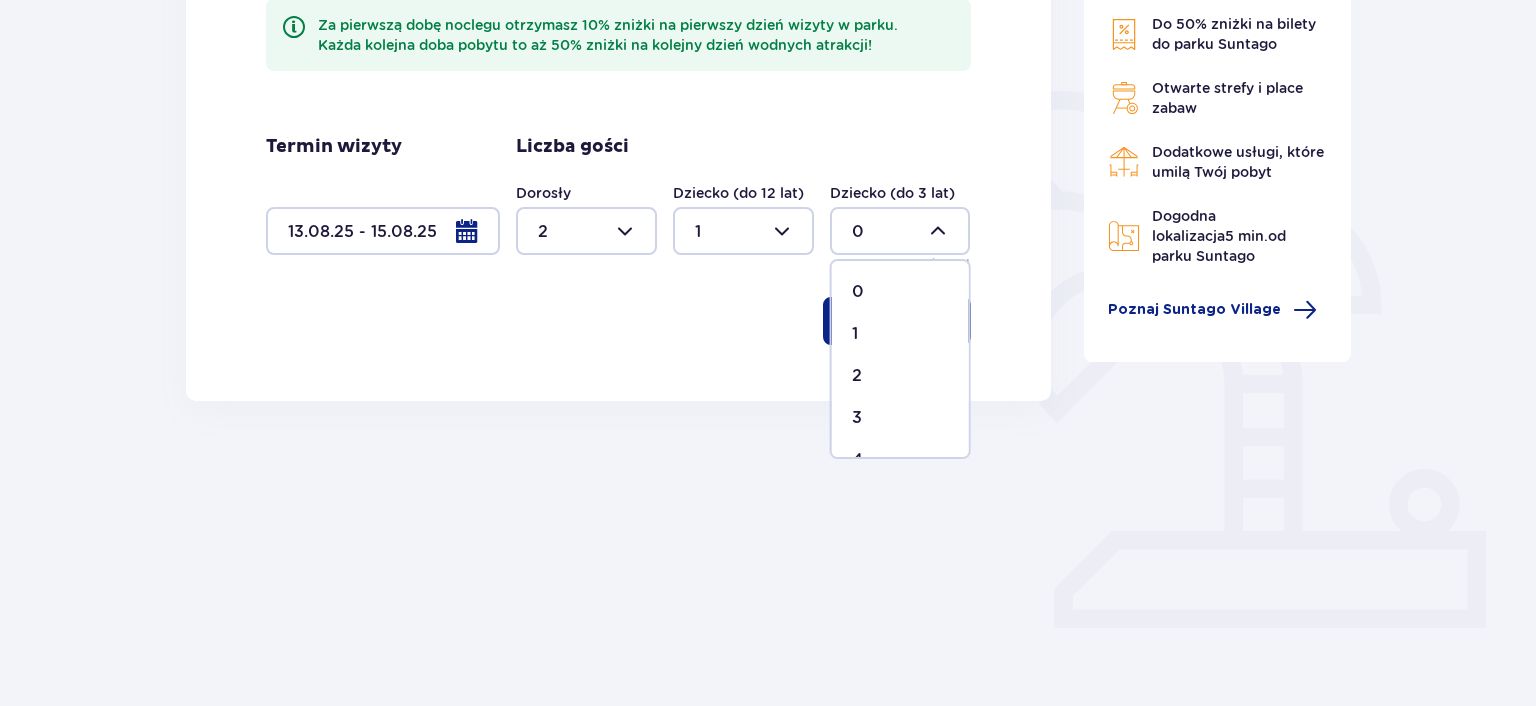 click at bounding box center (900, 231) 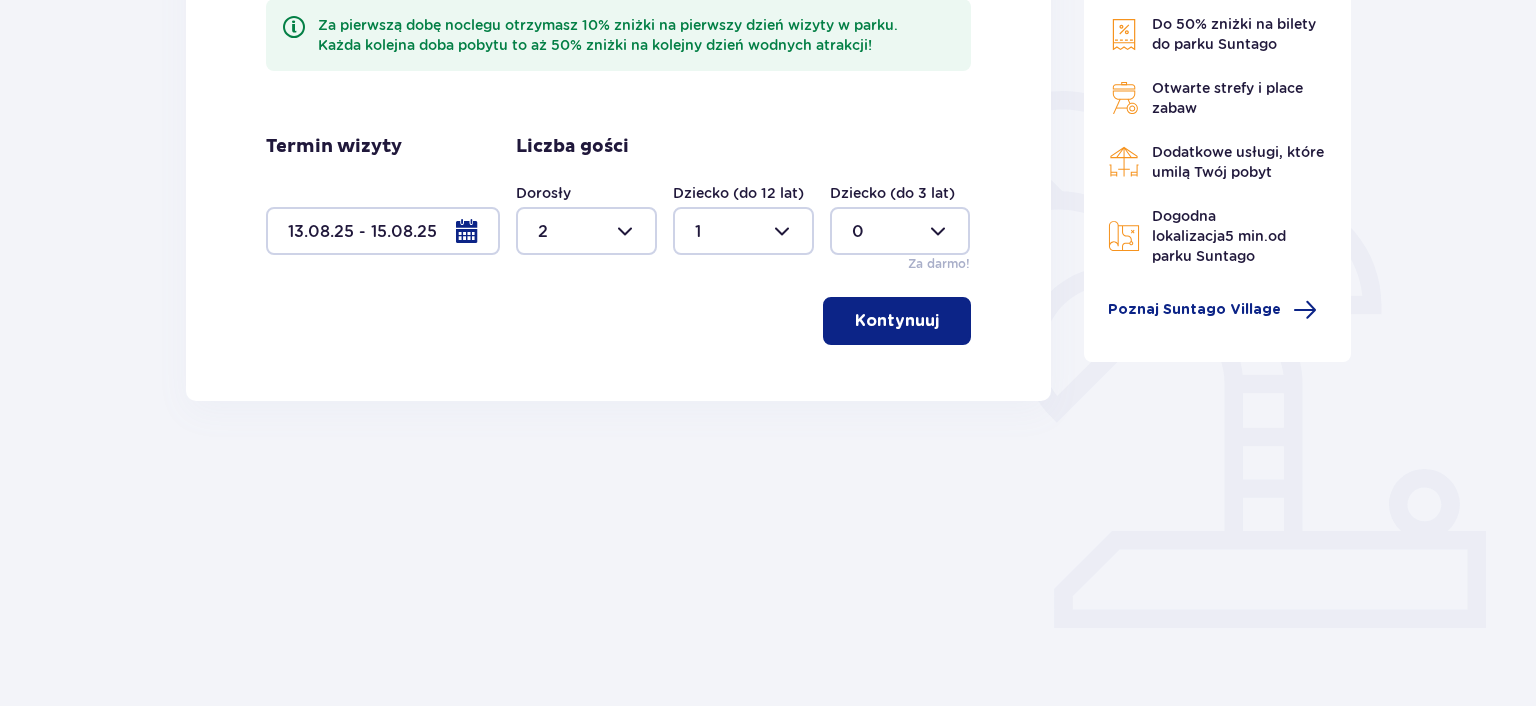 click at bounding box center [900, 231] 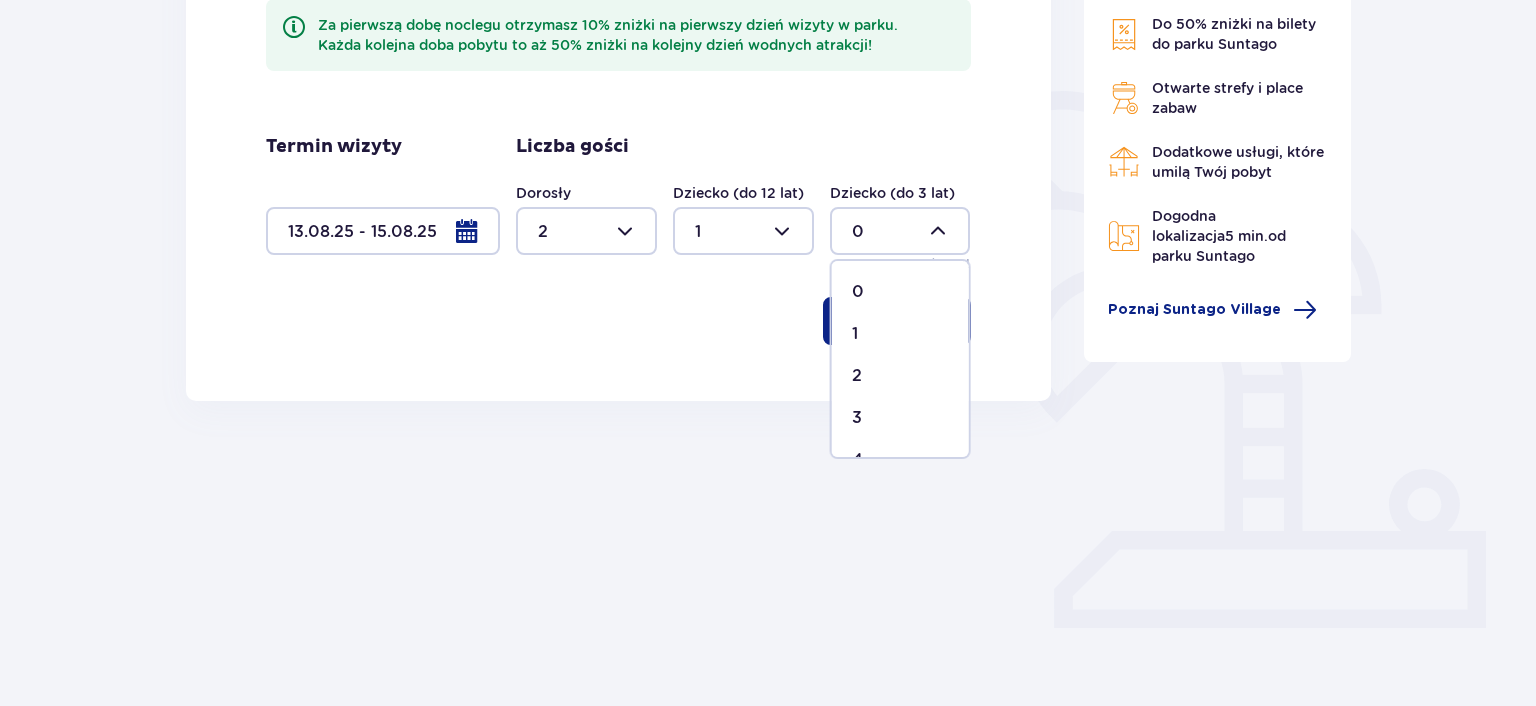 click on "1" at bounding box center [900, 334] 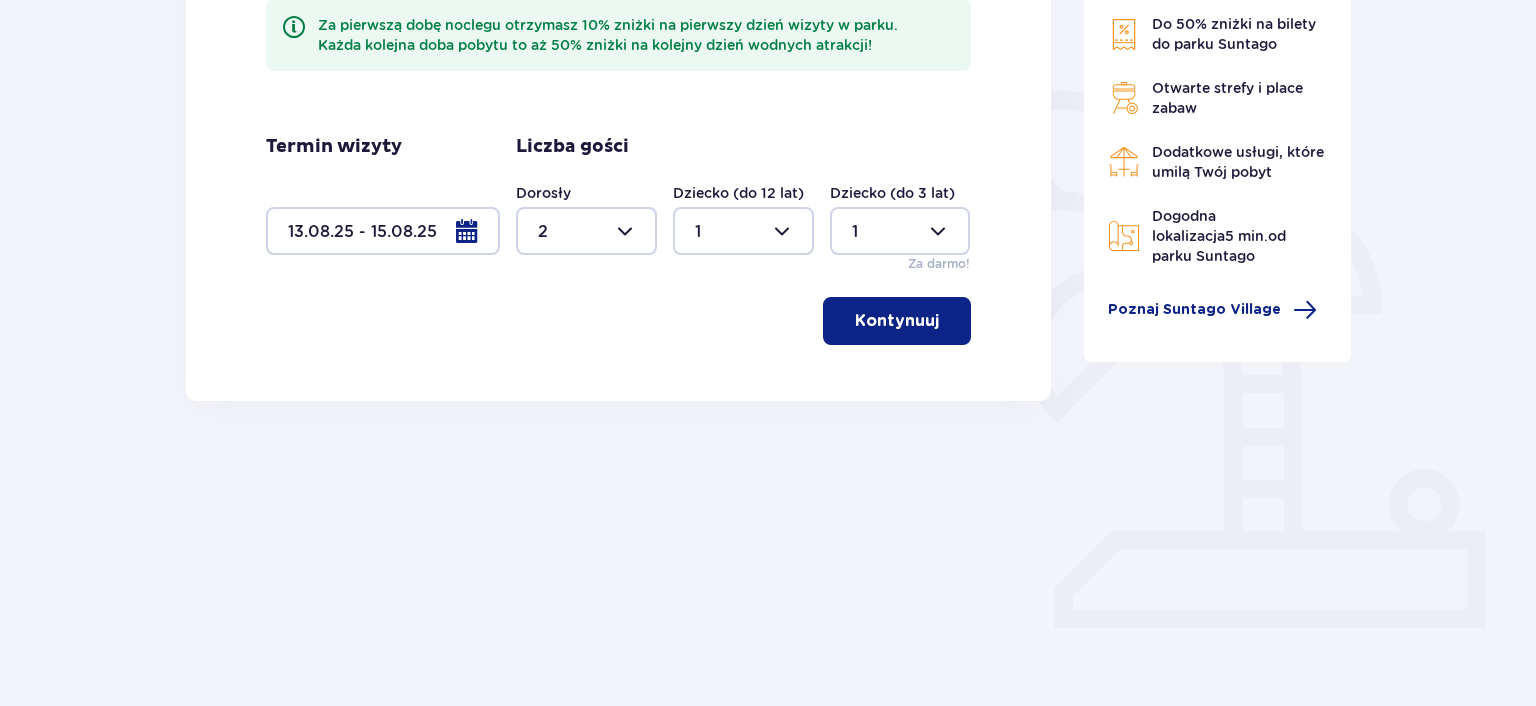 click on "Kontynuuj" at bounding box center (897, 321) 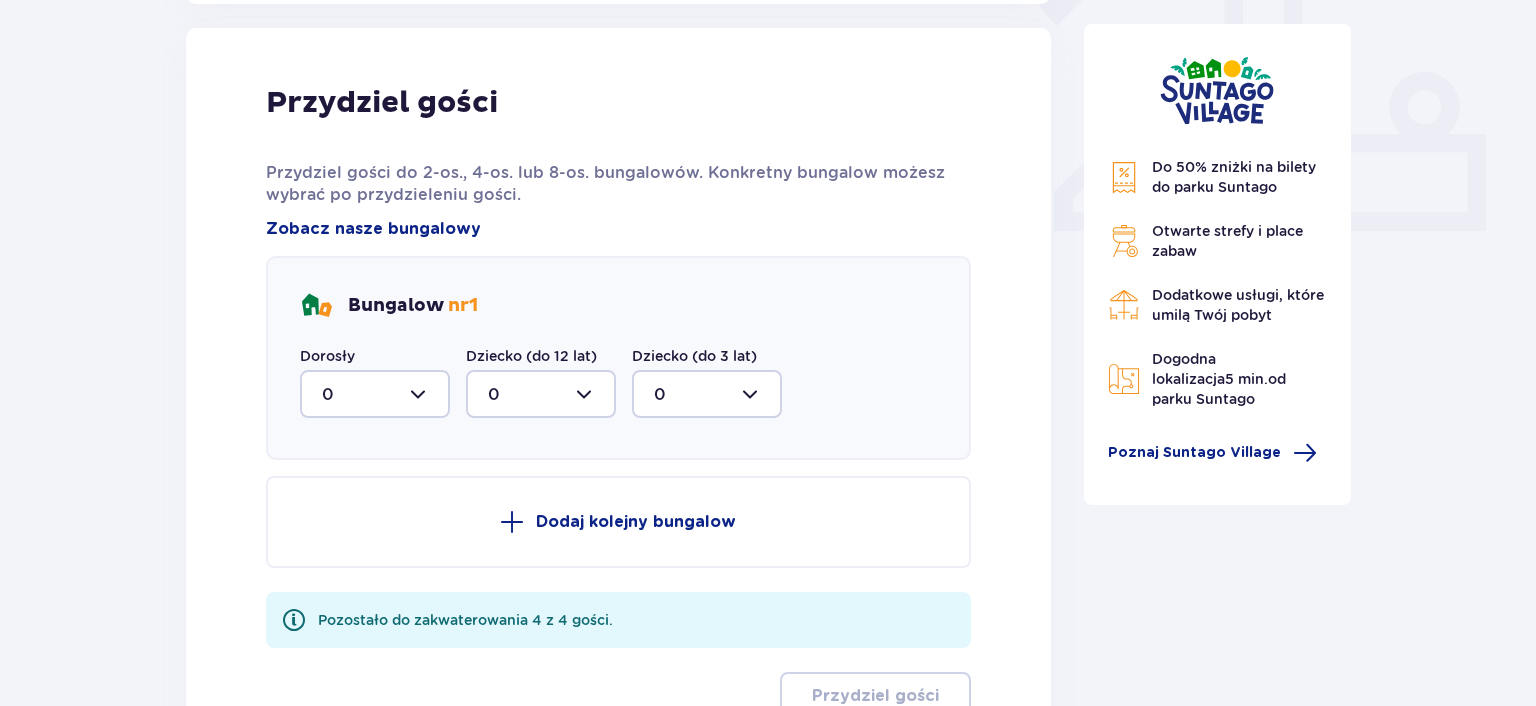 scroll, scrollTop: 806, scrollLeft: 0, axis: vertical 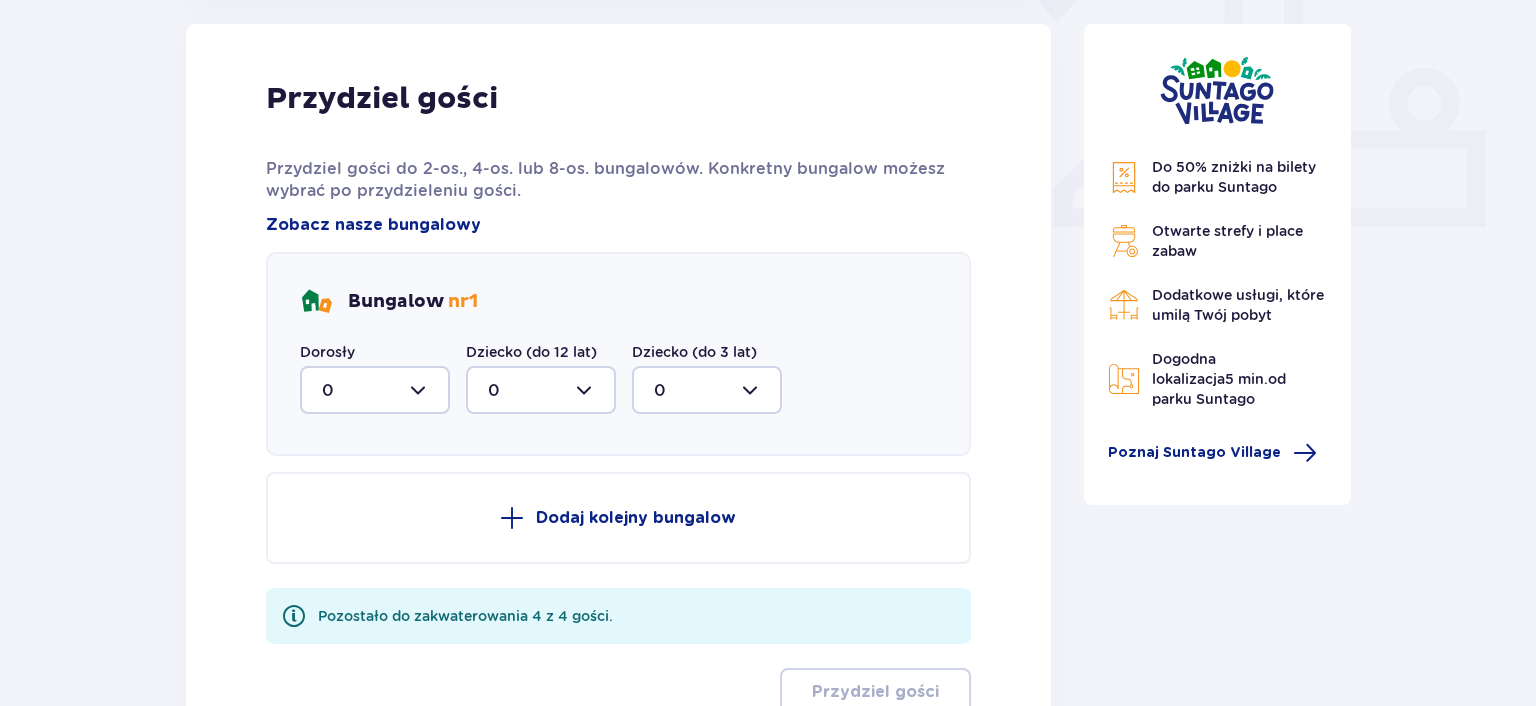 click at bounding box center [375, 390] 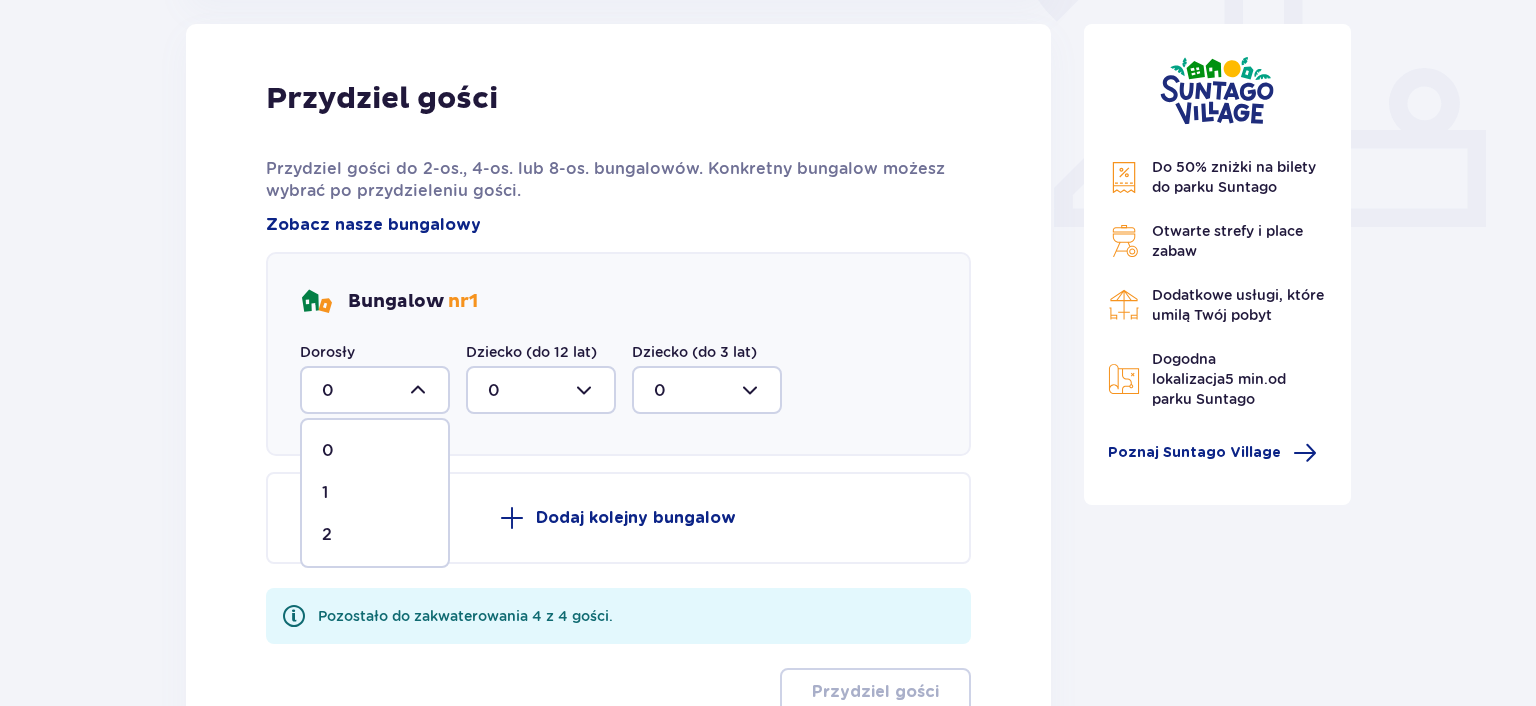 click on "2" at bounding box center (375, 535) 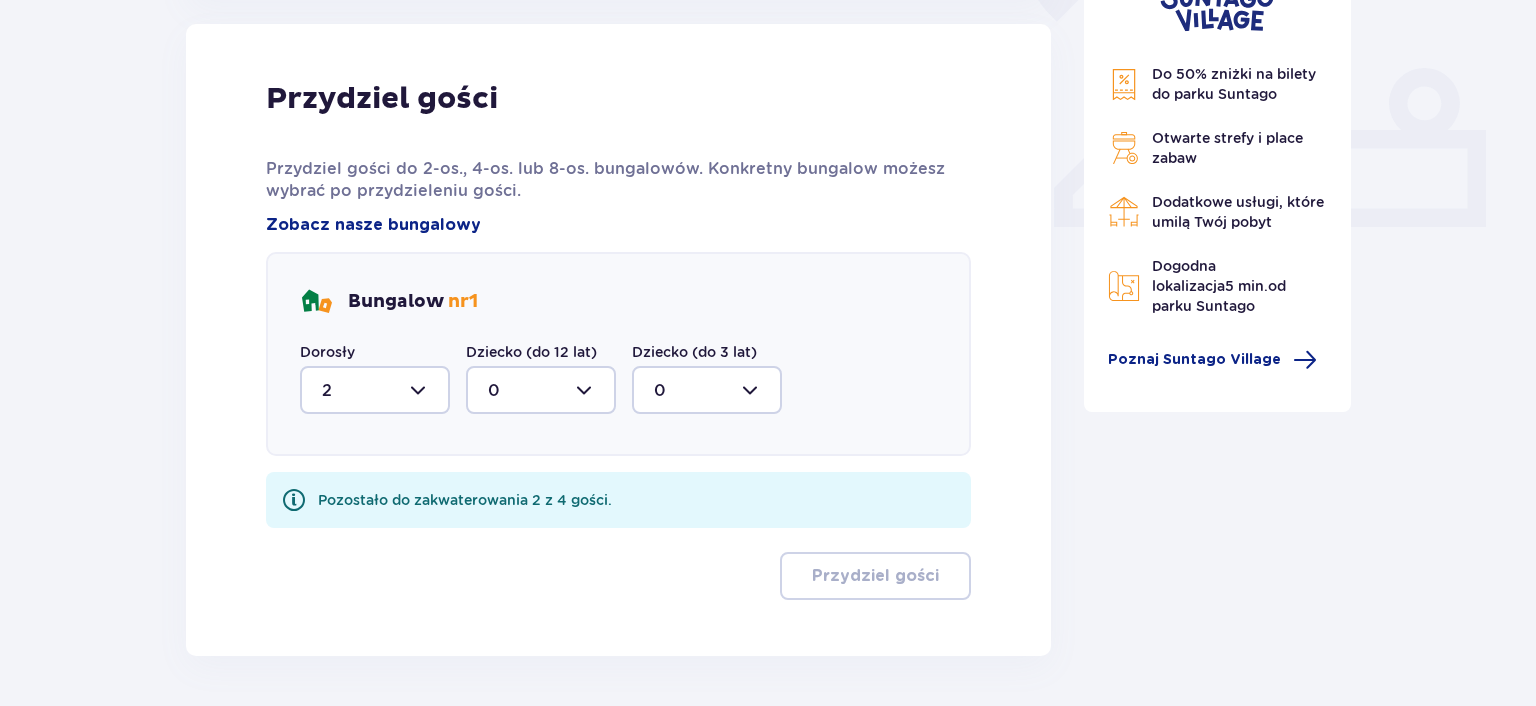 click at bounding box center [375, 390] 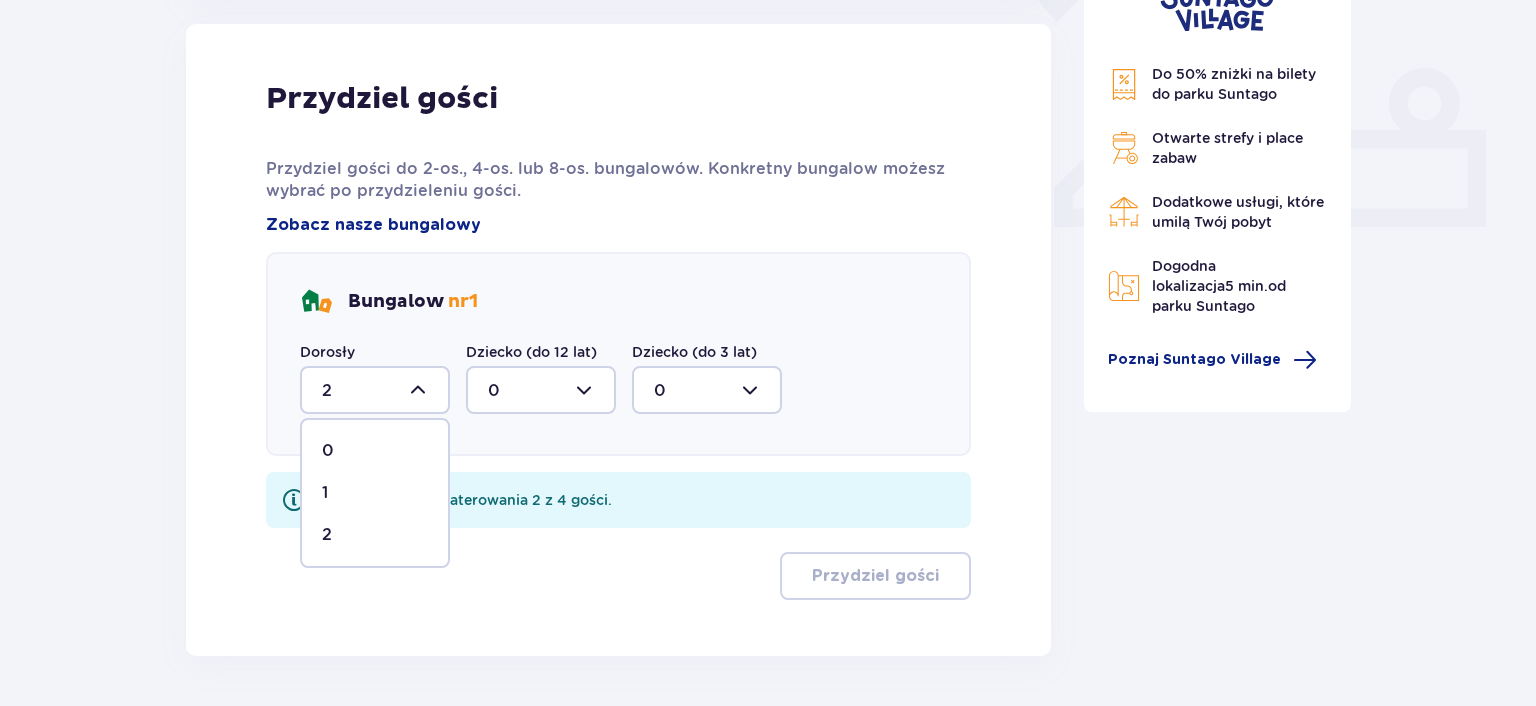 click on "0" at bounding box center [375, 451] 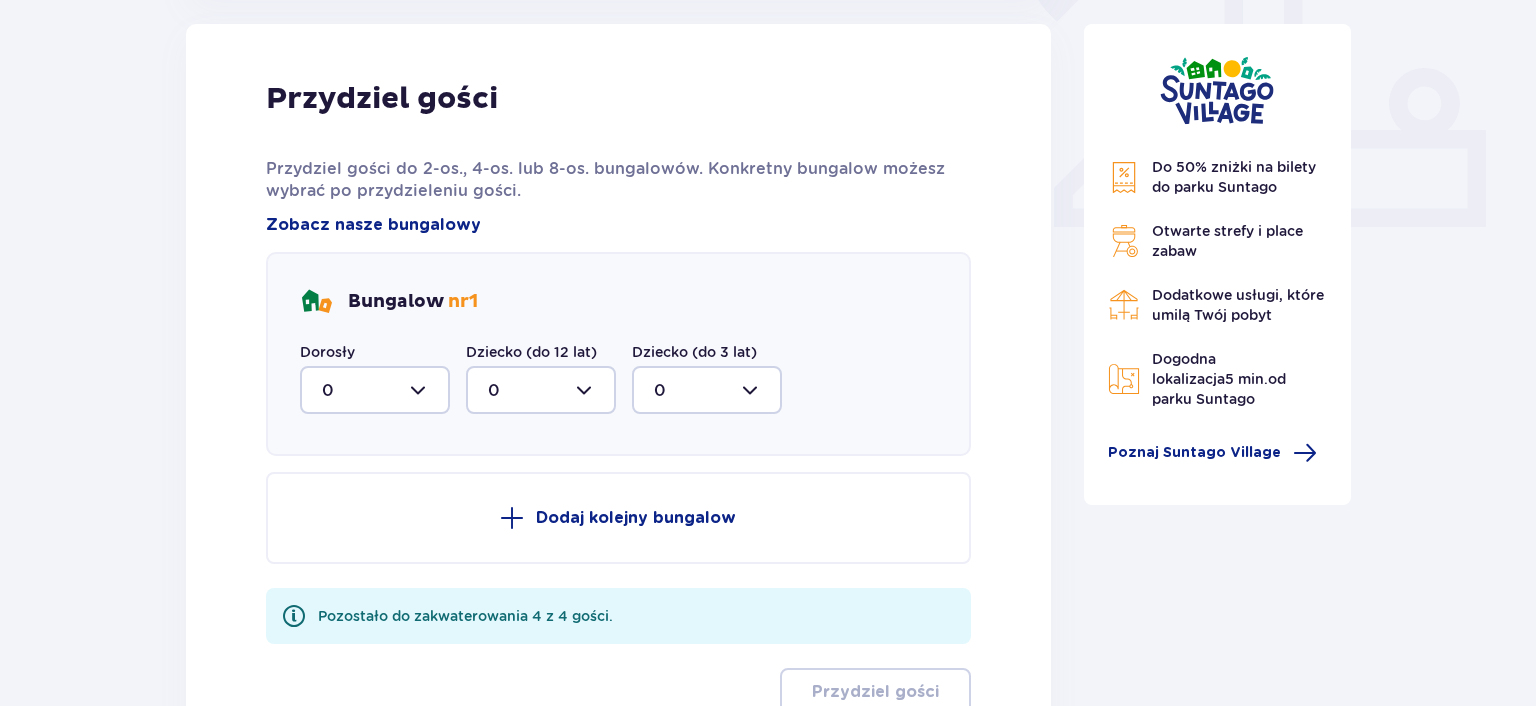click on "Dodaj kolejny bungalow" at bounding box center [618, 518] 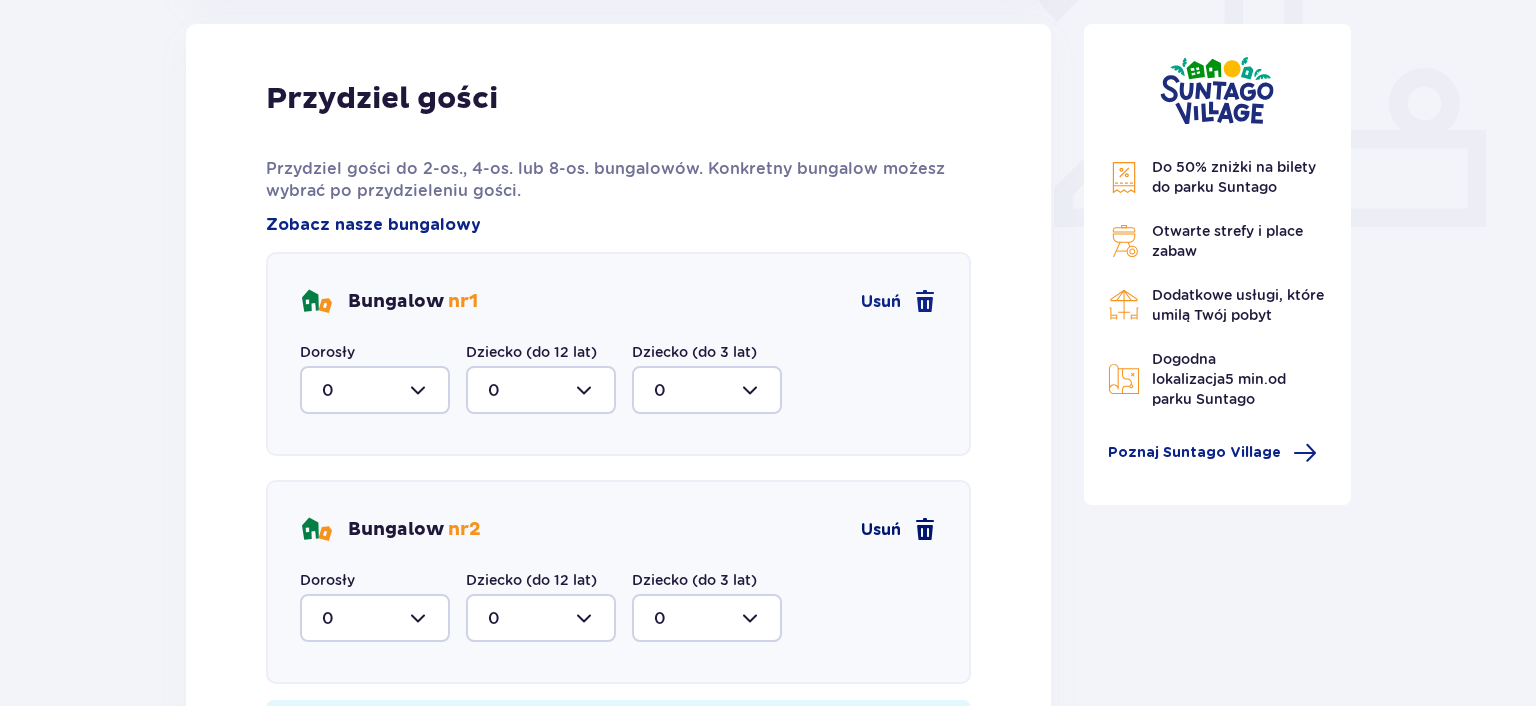 click at bounding box center [925, 530] 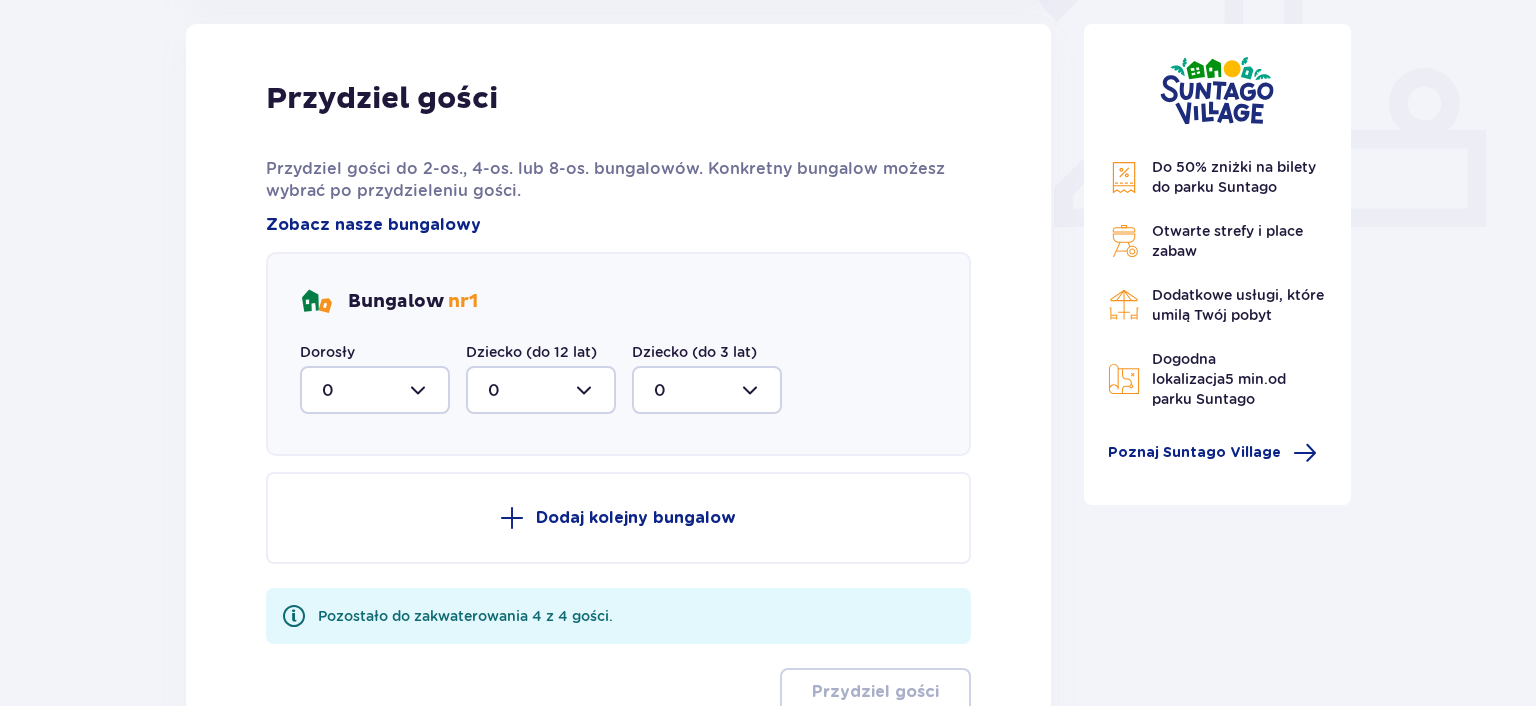 click at bounding box center [375, 390] 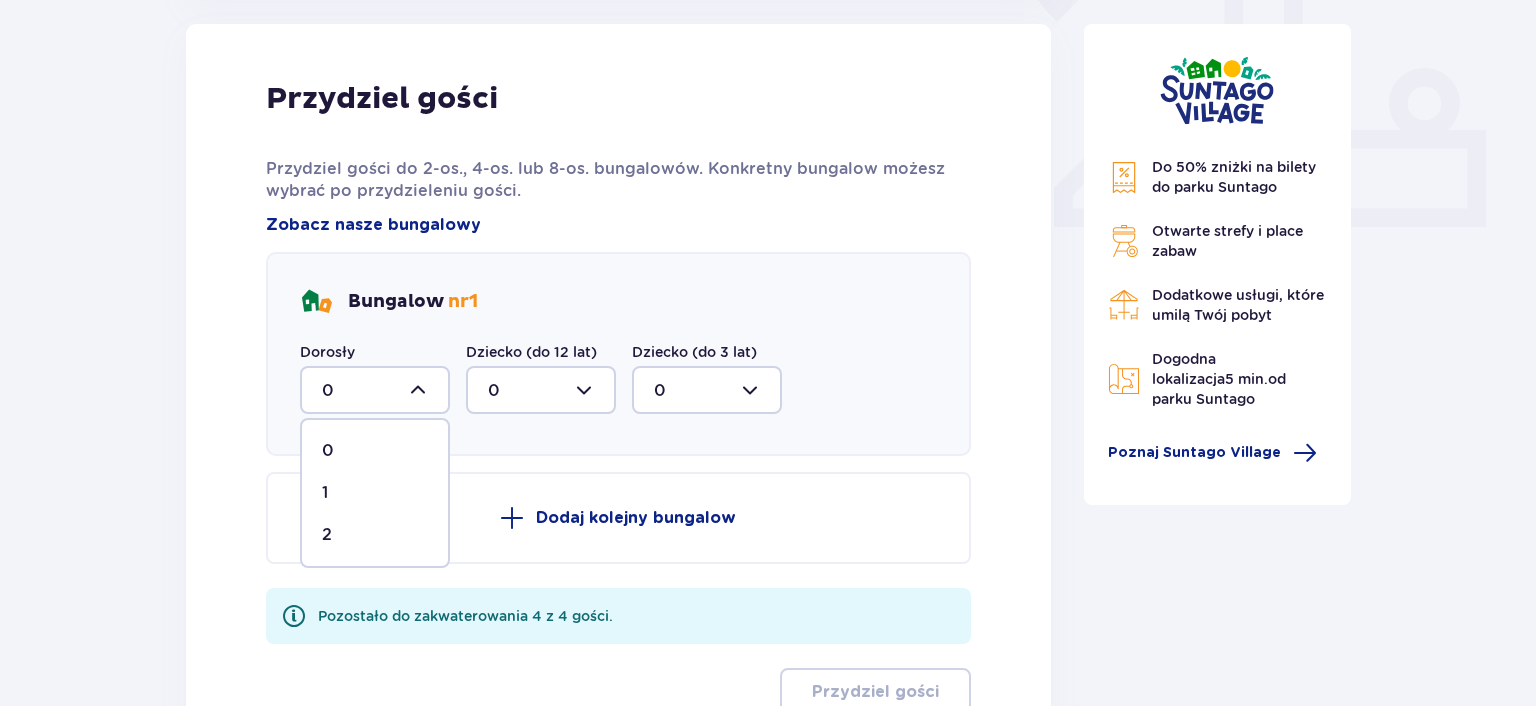 click on "2" at bounding box center (375, 535) 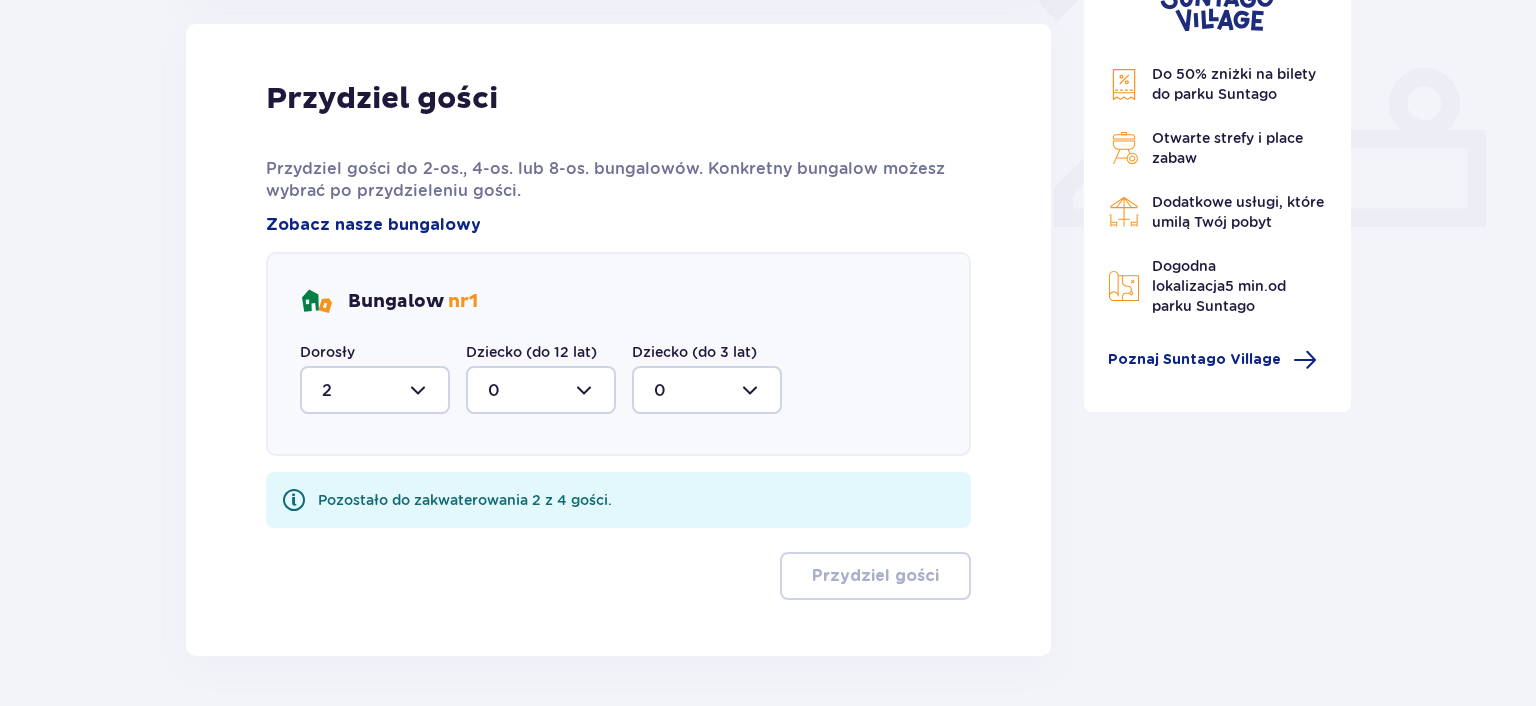 click at bounding box center (541, 390) 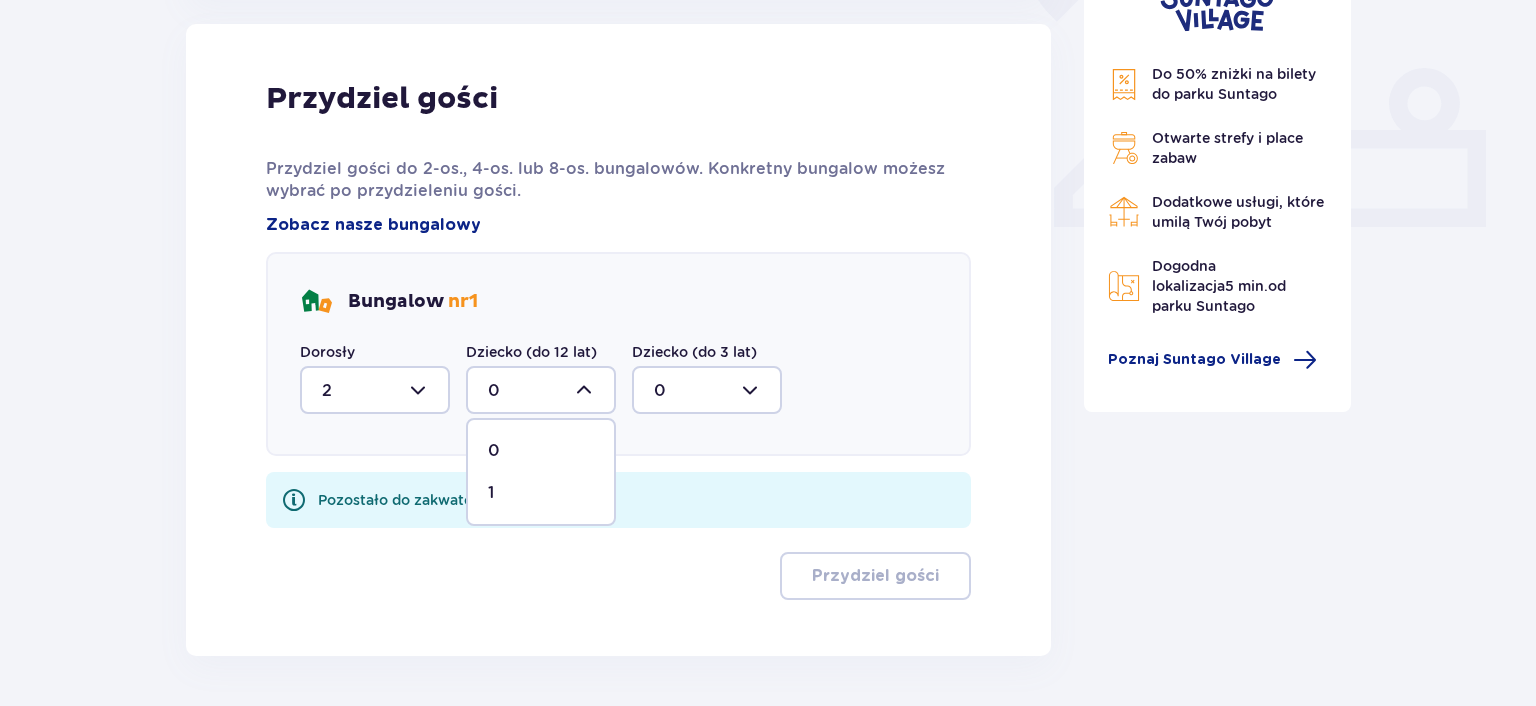click on "1" at bounding box center (541, 493) 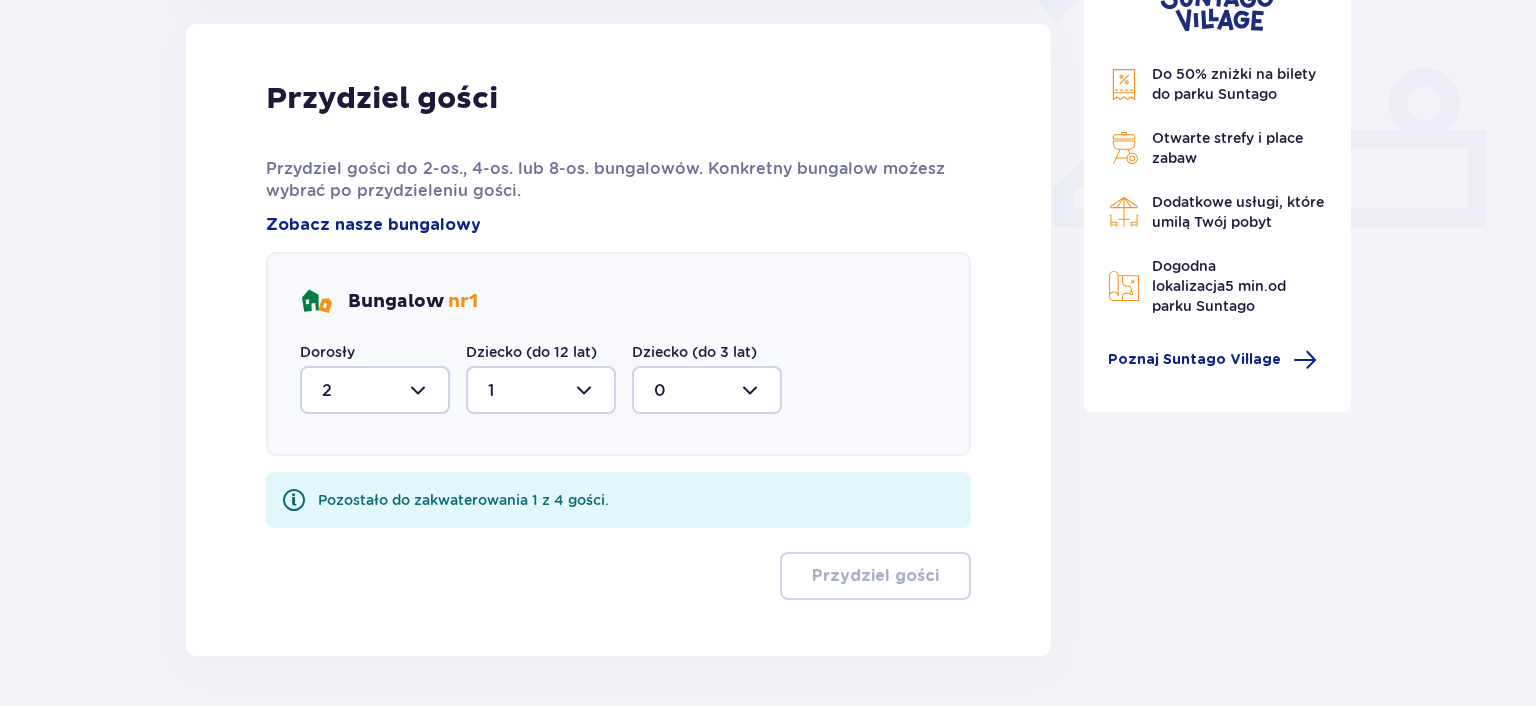 click at bounding box center [707, 390] 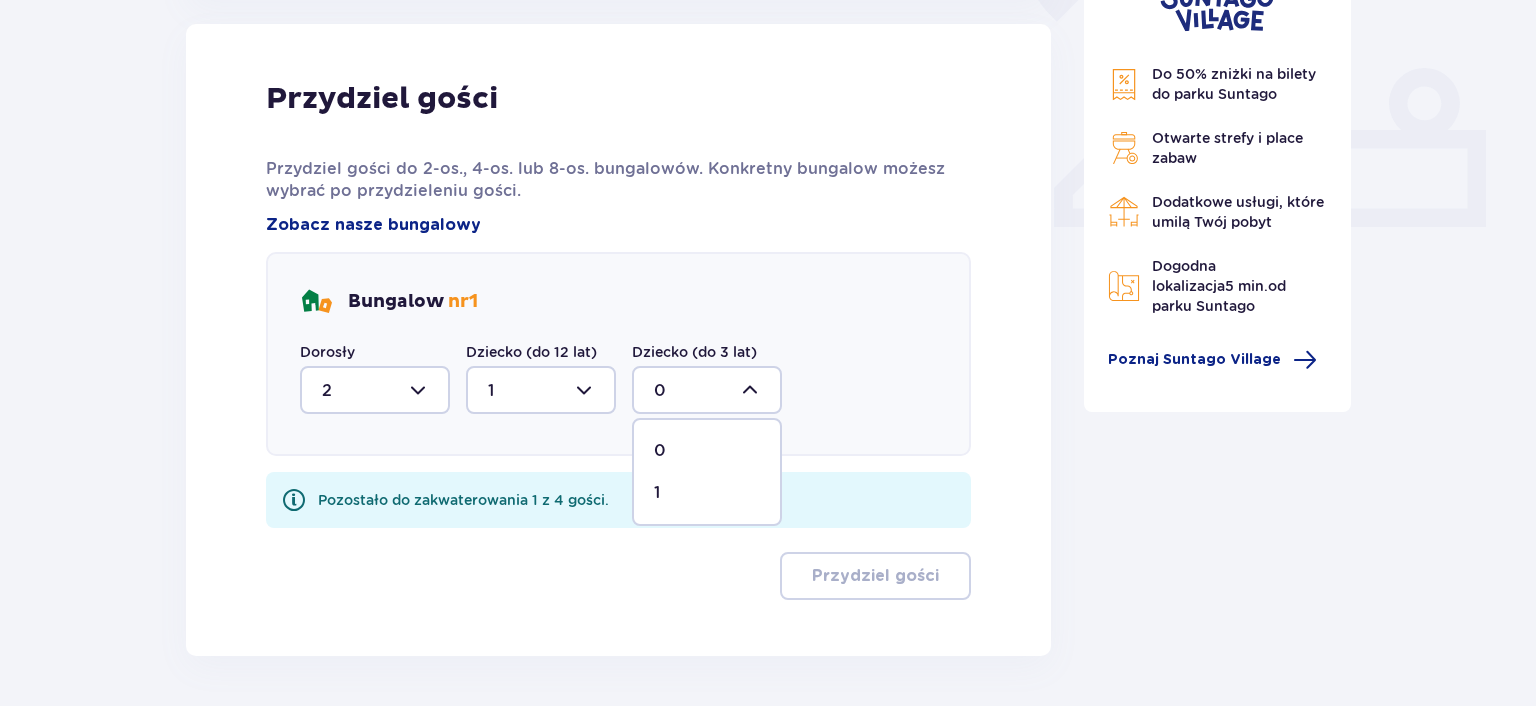 click on "1" at bounding box center (707, 493) 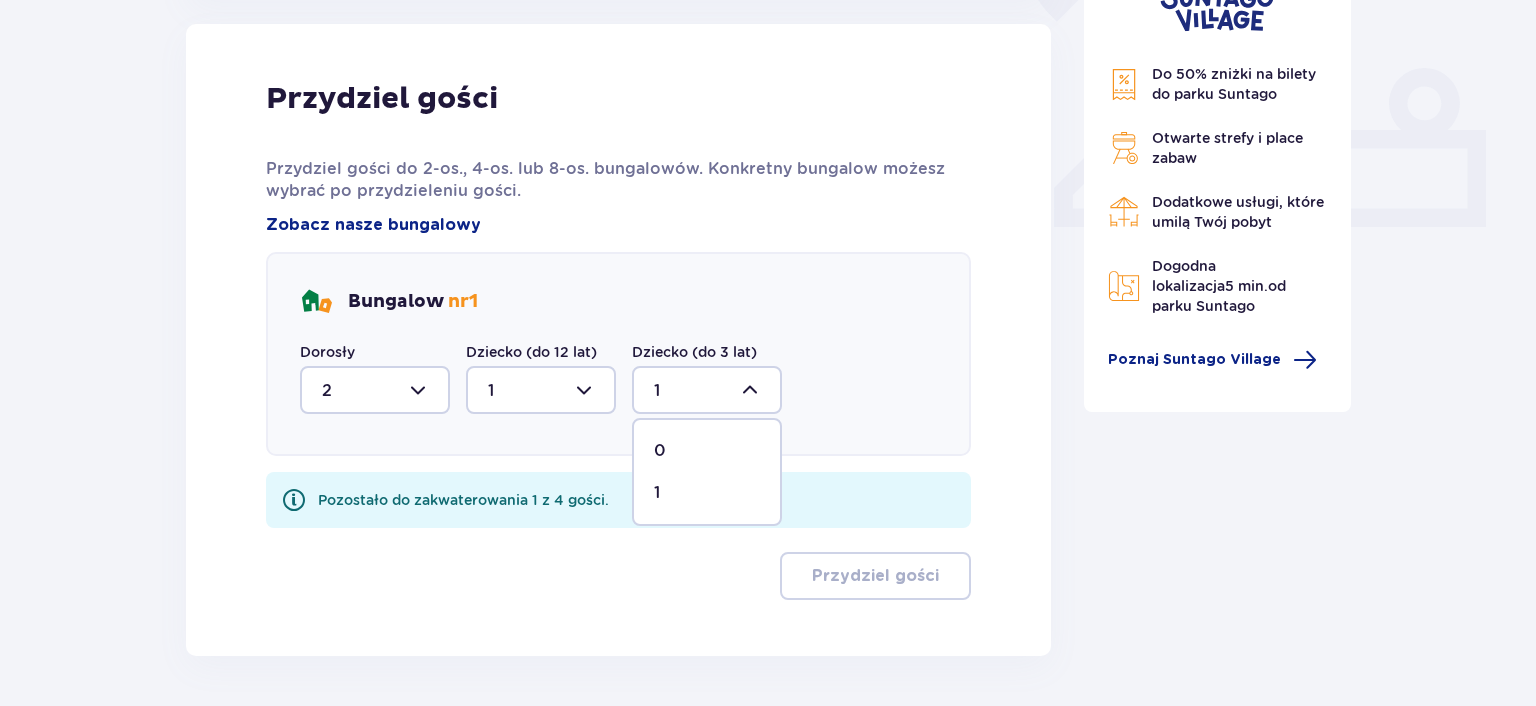 scroll, scrollTop: 796, scrollLeft: 0, axis: vertical 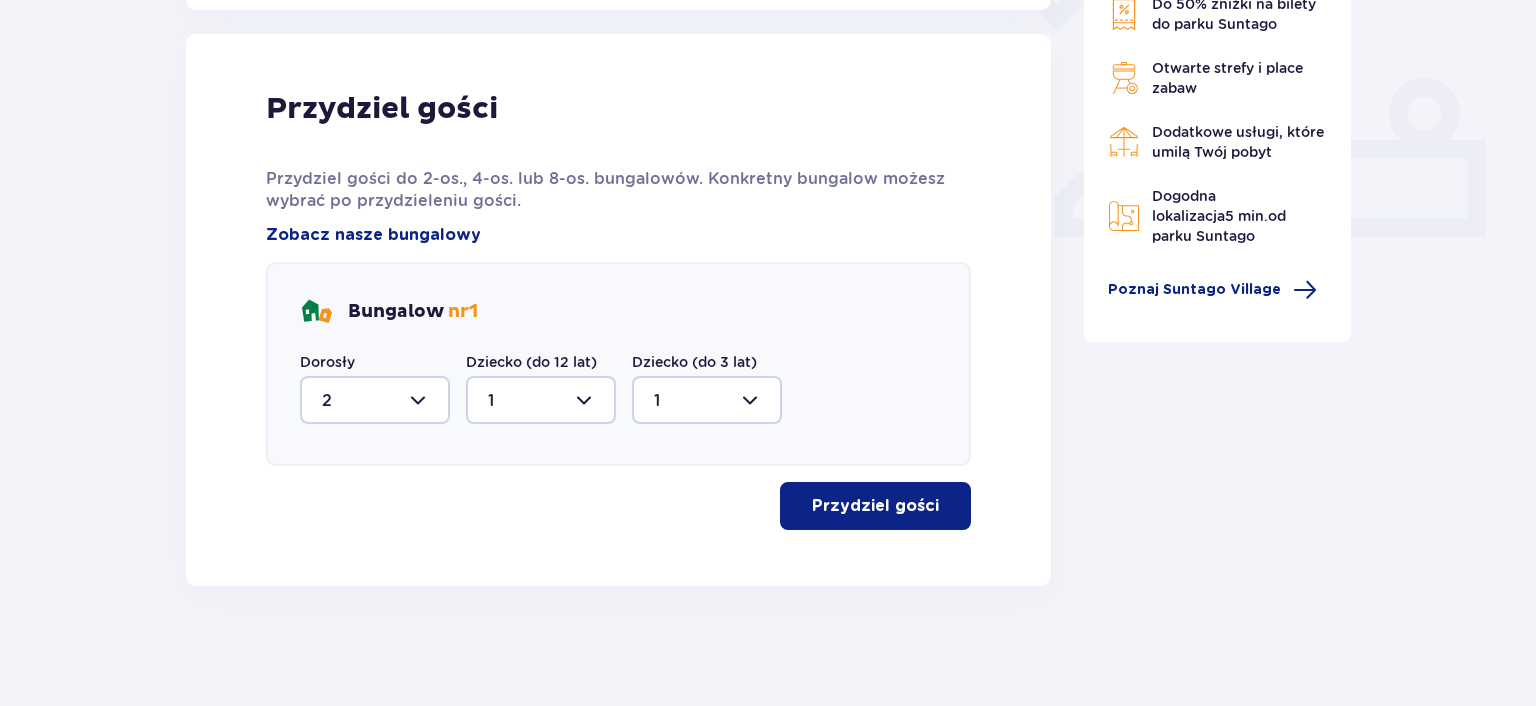 click on "Przydziel gości" at bounding box center [875, 506] 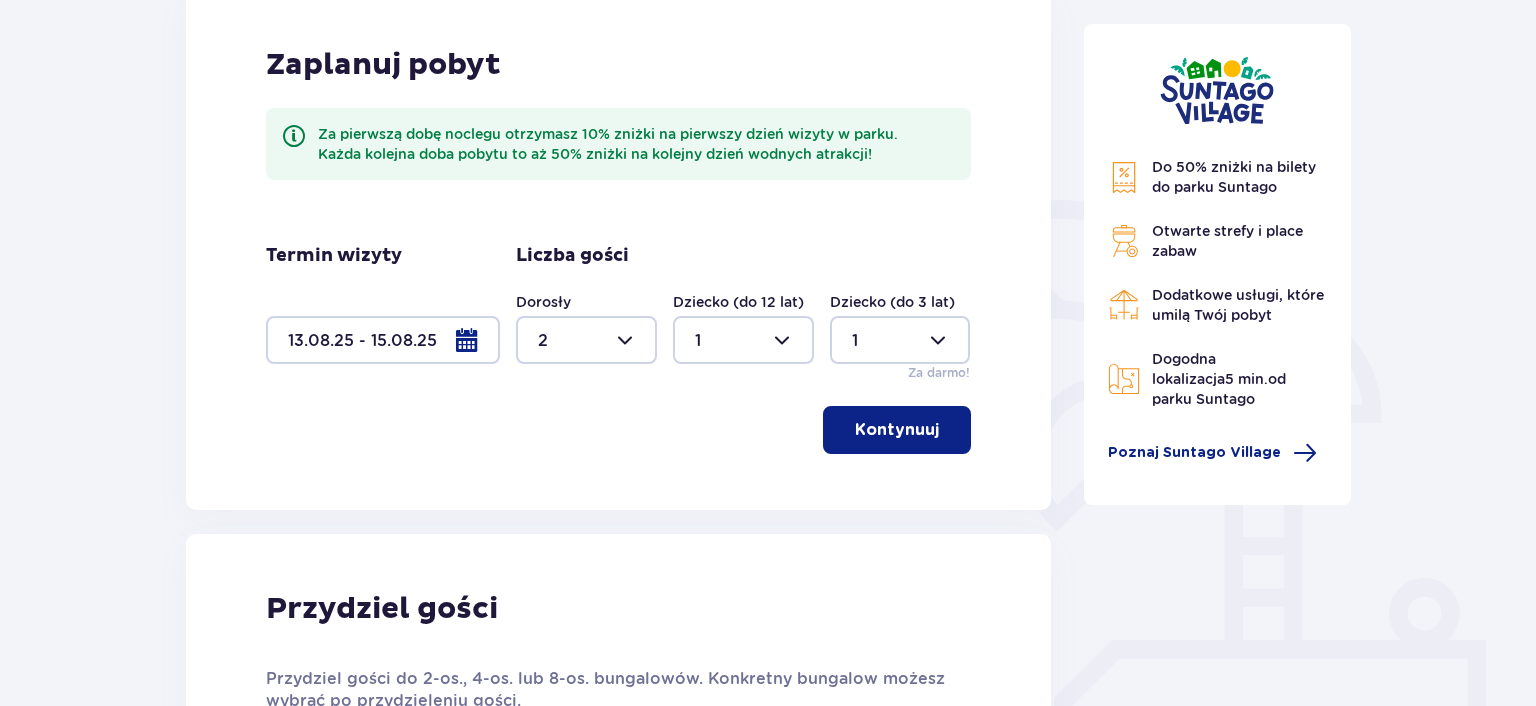 scroll, scrollTop: 26, scrollLeft: 0, axis: vertical 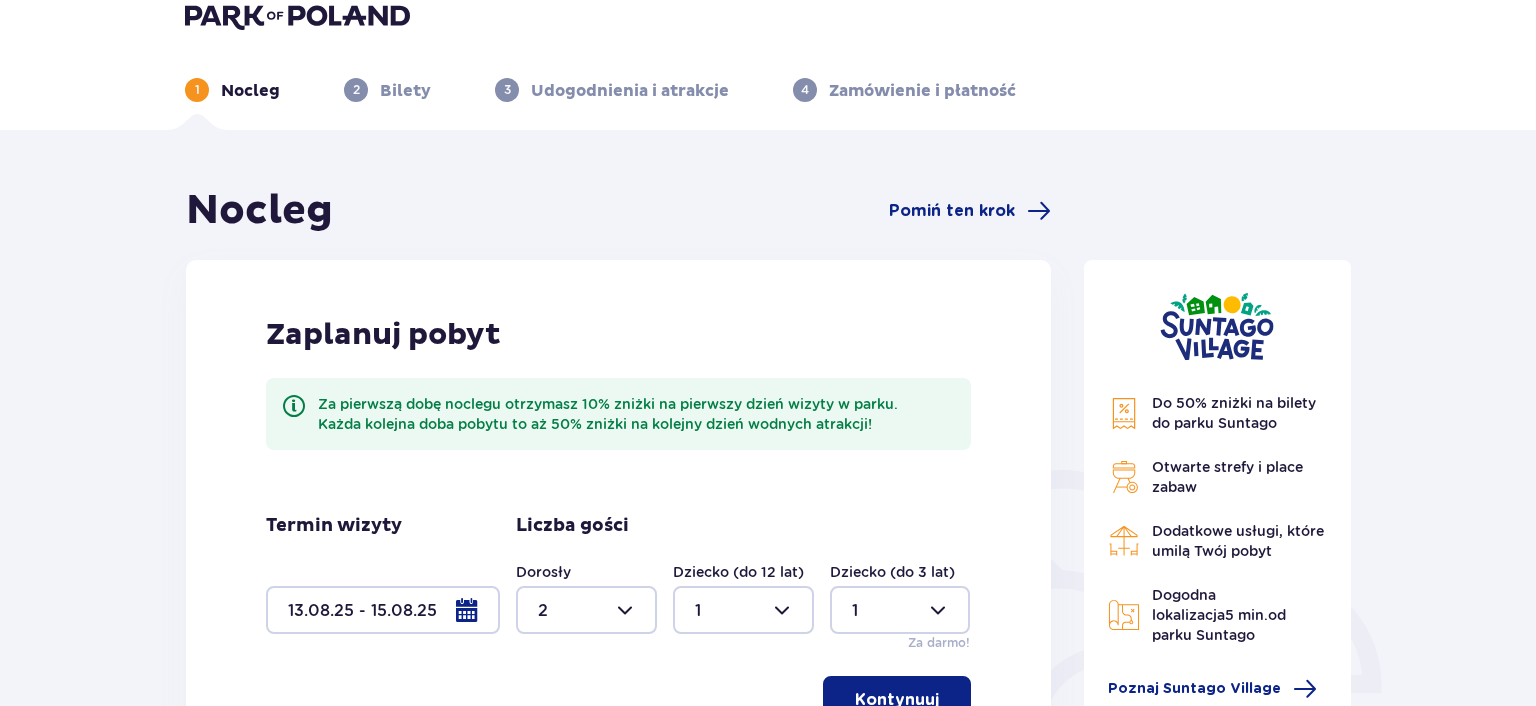 click at bounding box center [383, 610] 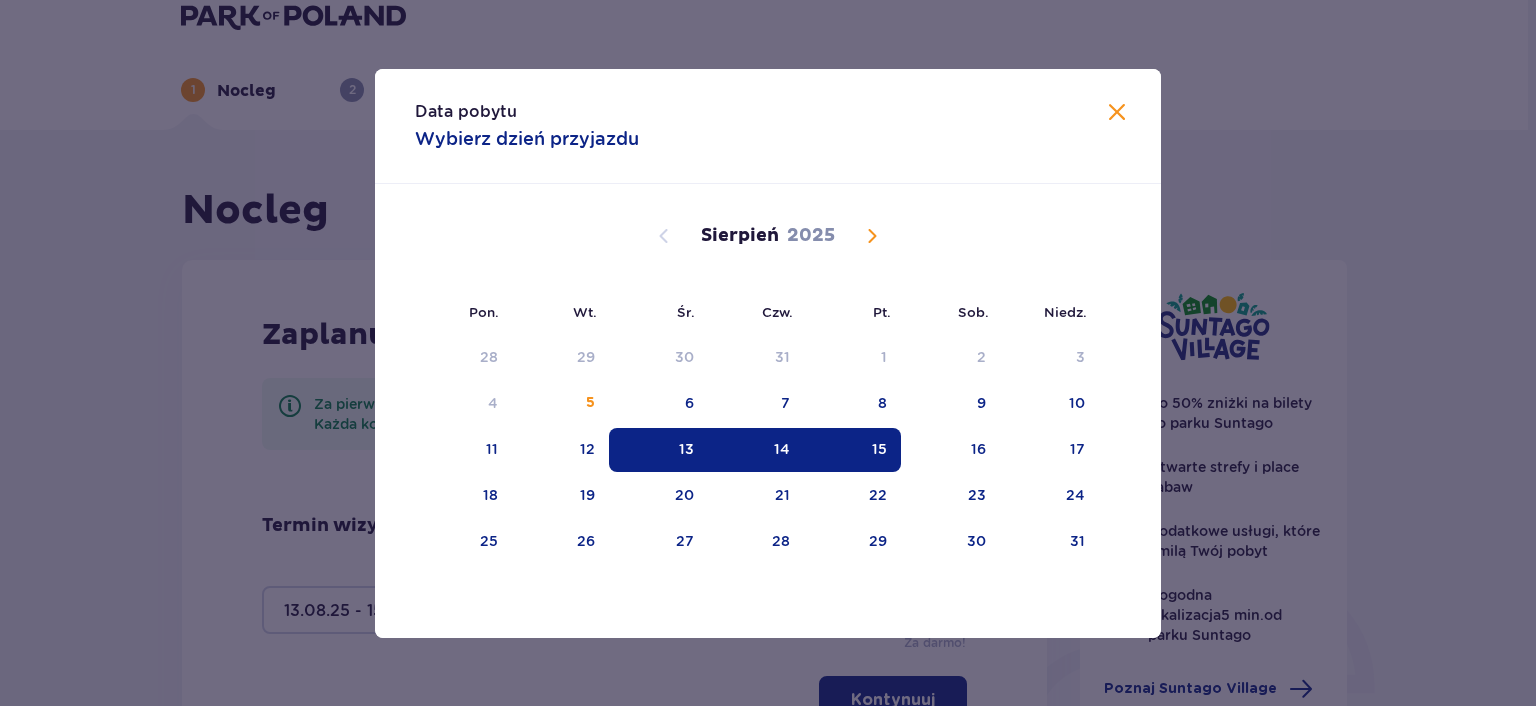 click on "13" at bounding box center [658, 450] 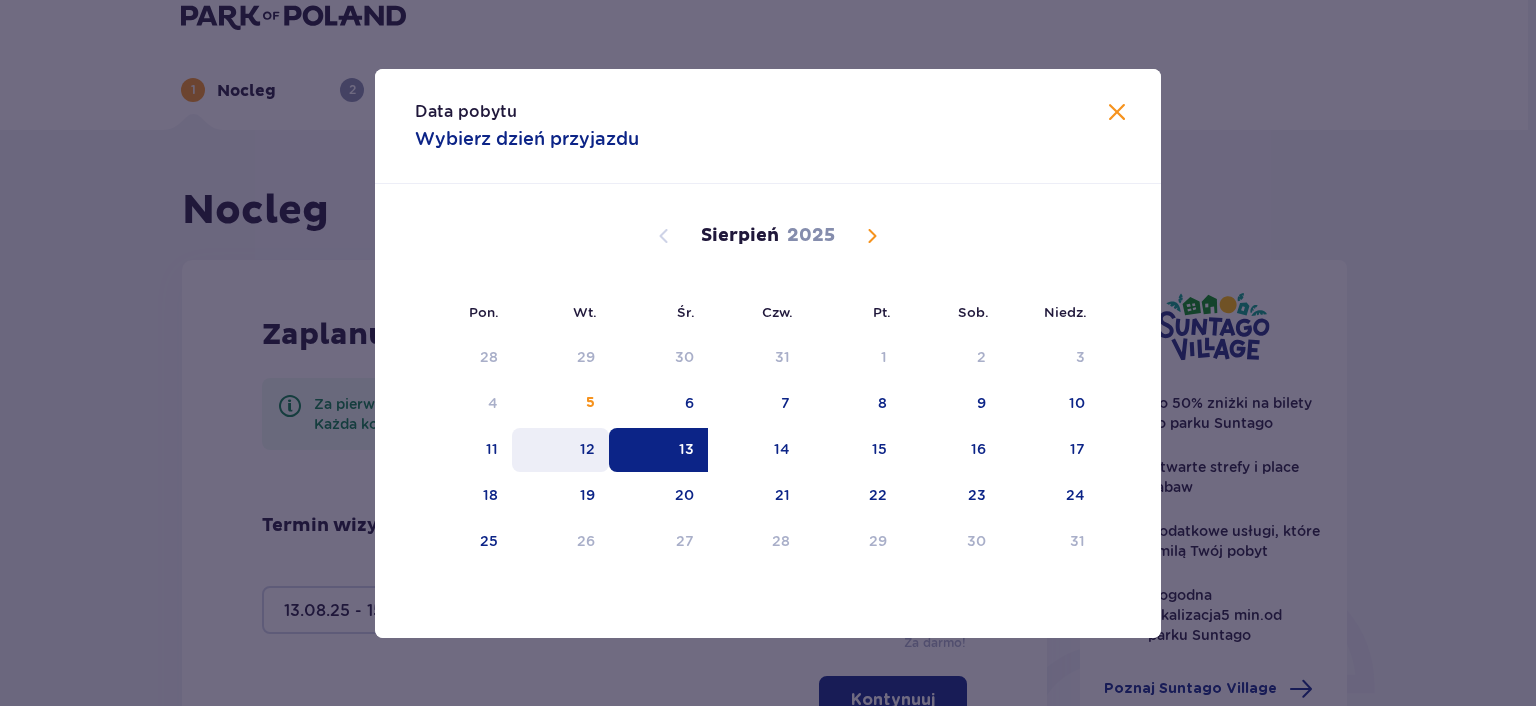 click on "12" at bounding box center [587, 449] 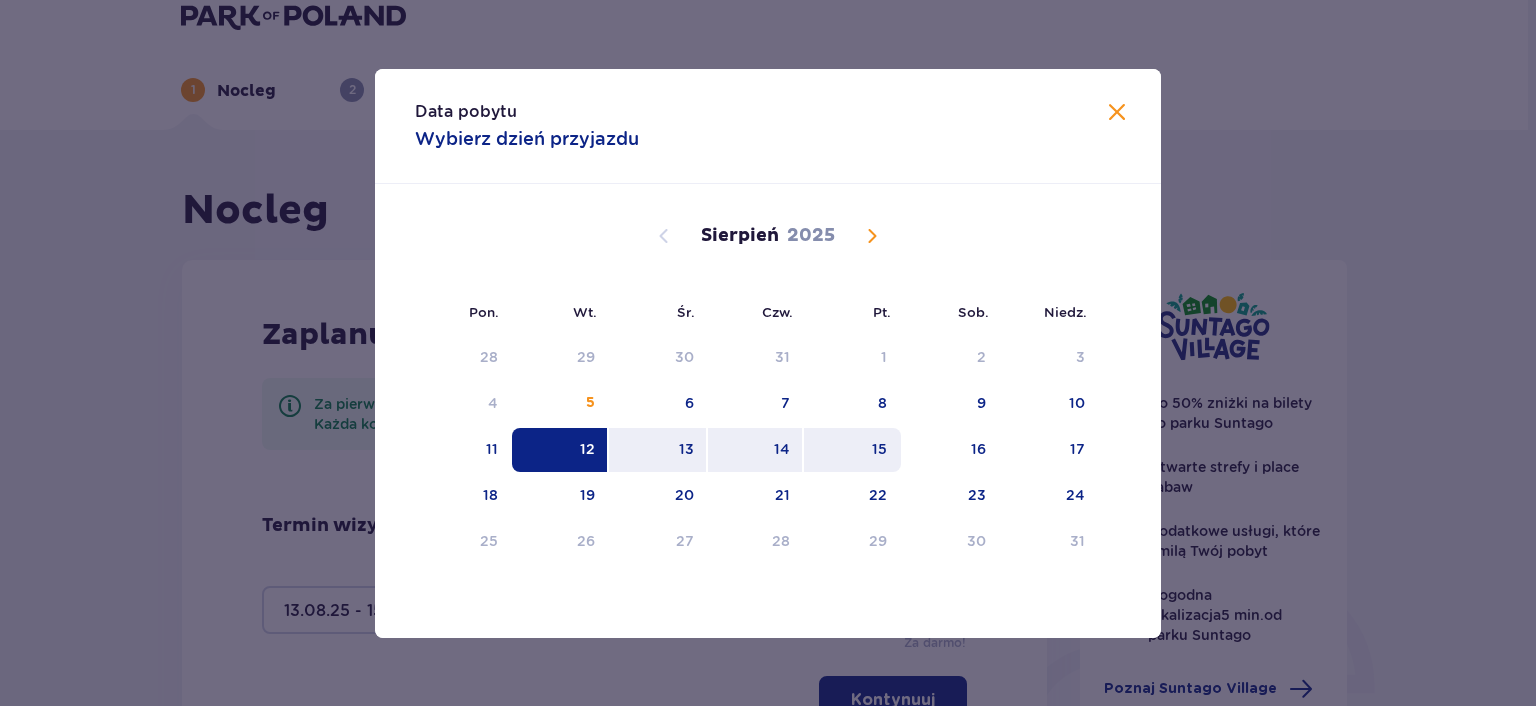 click on "15" at bounding box center (852, 450) 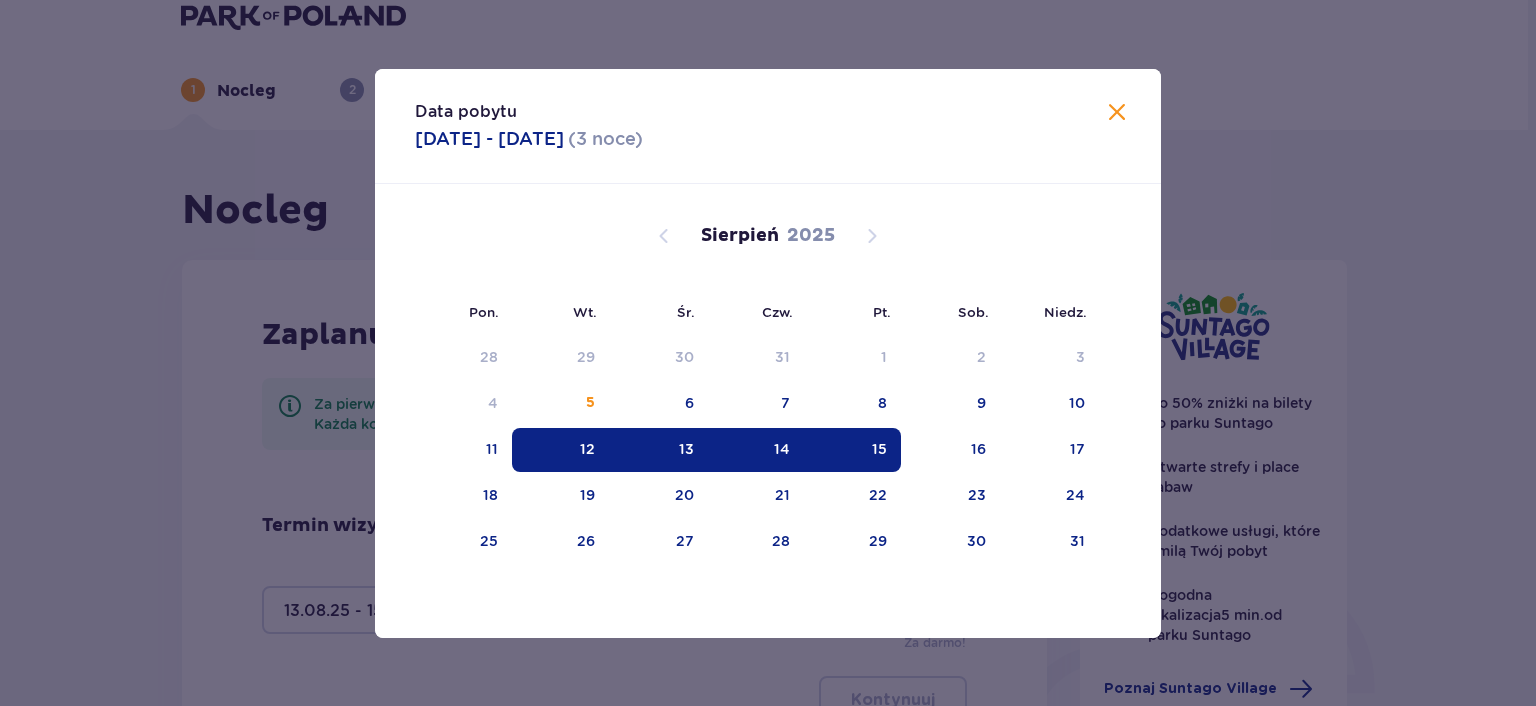 type on "[DATE] - [DATE]" 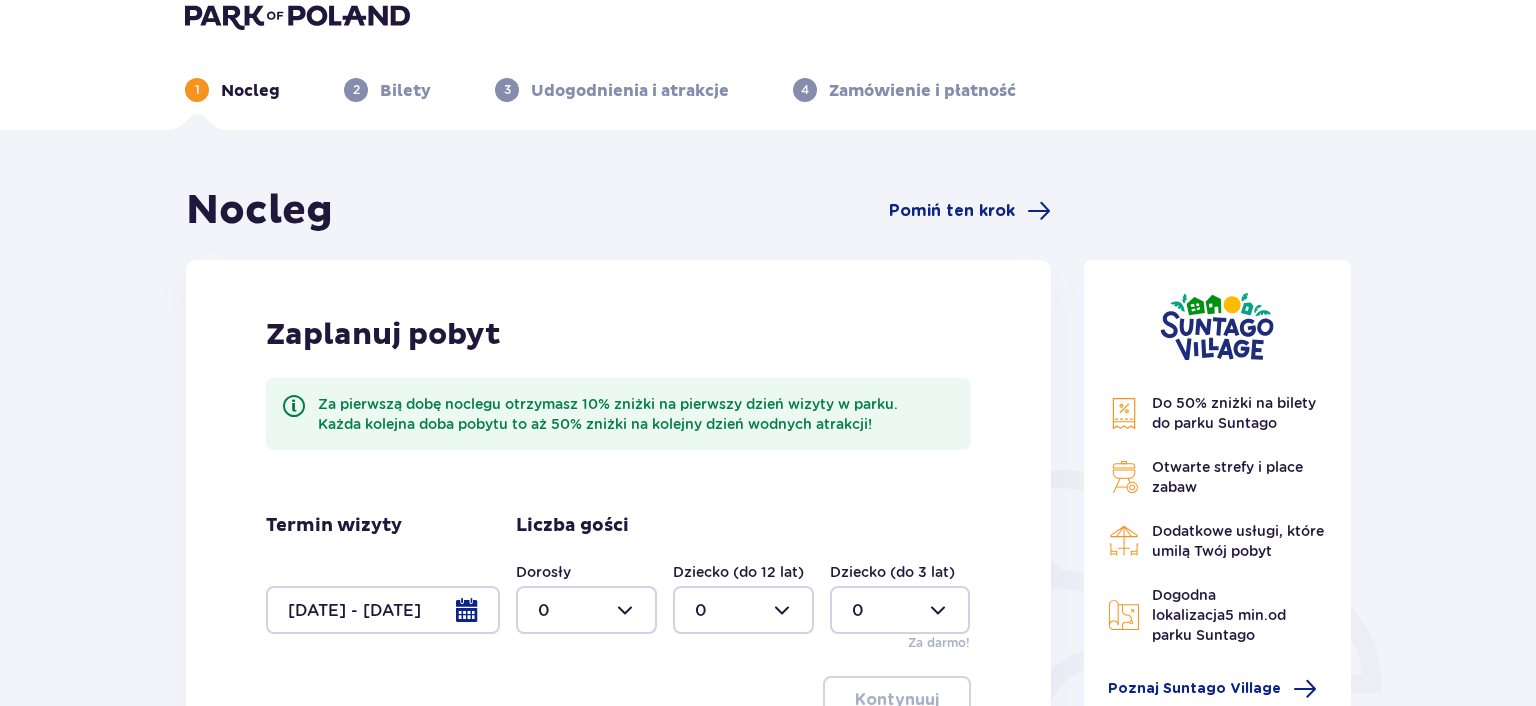 click at bounding box center (586, 610) 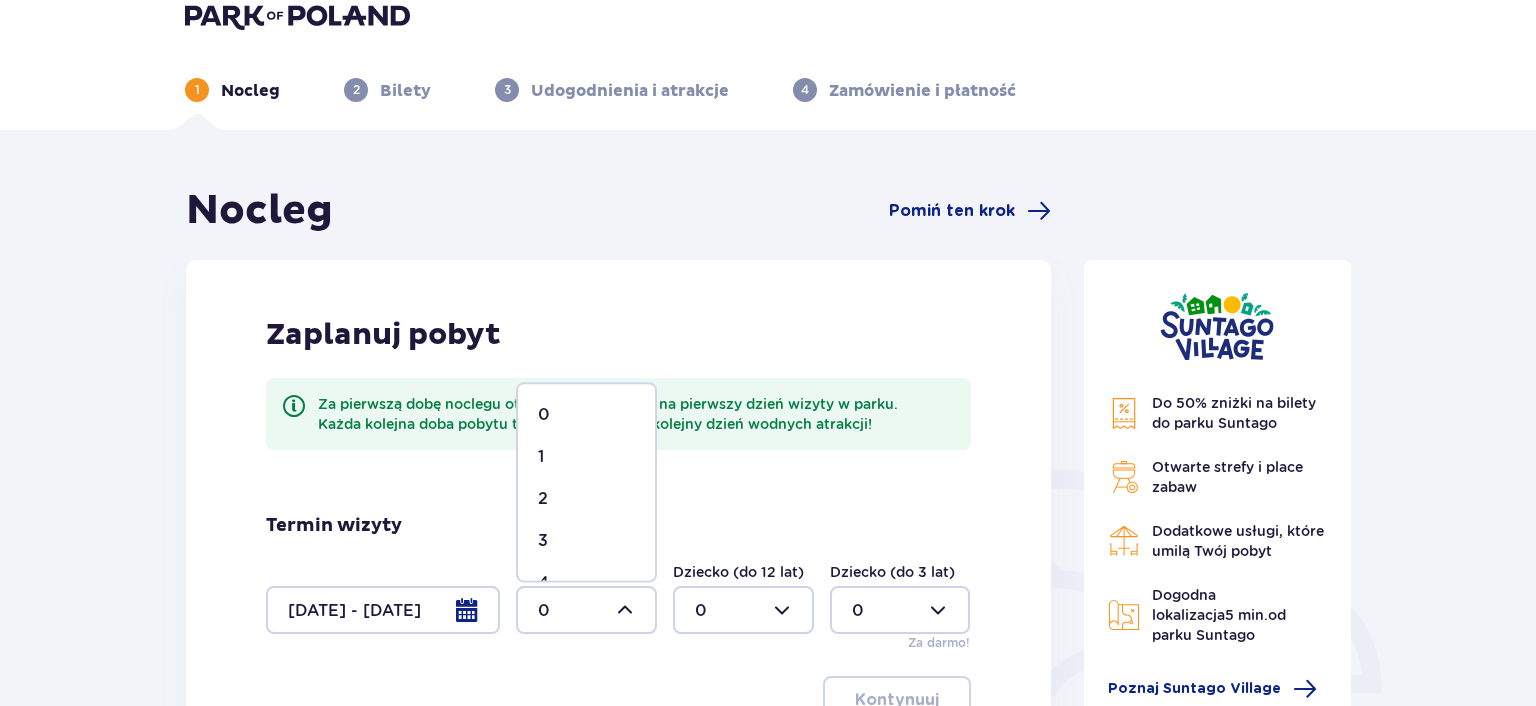 click on "2" at bounding box center (586, 499) 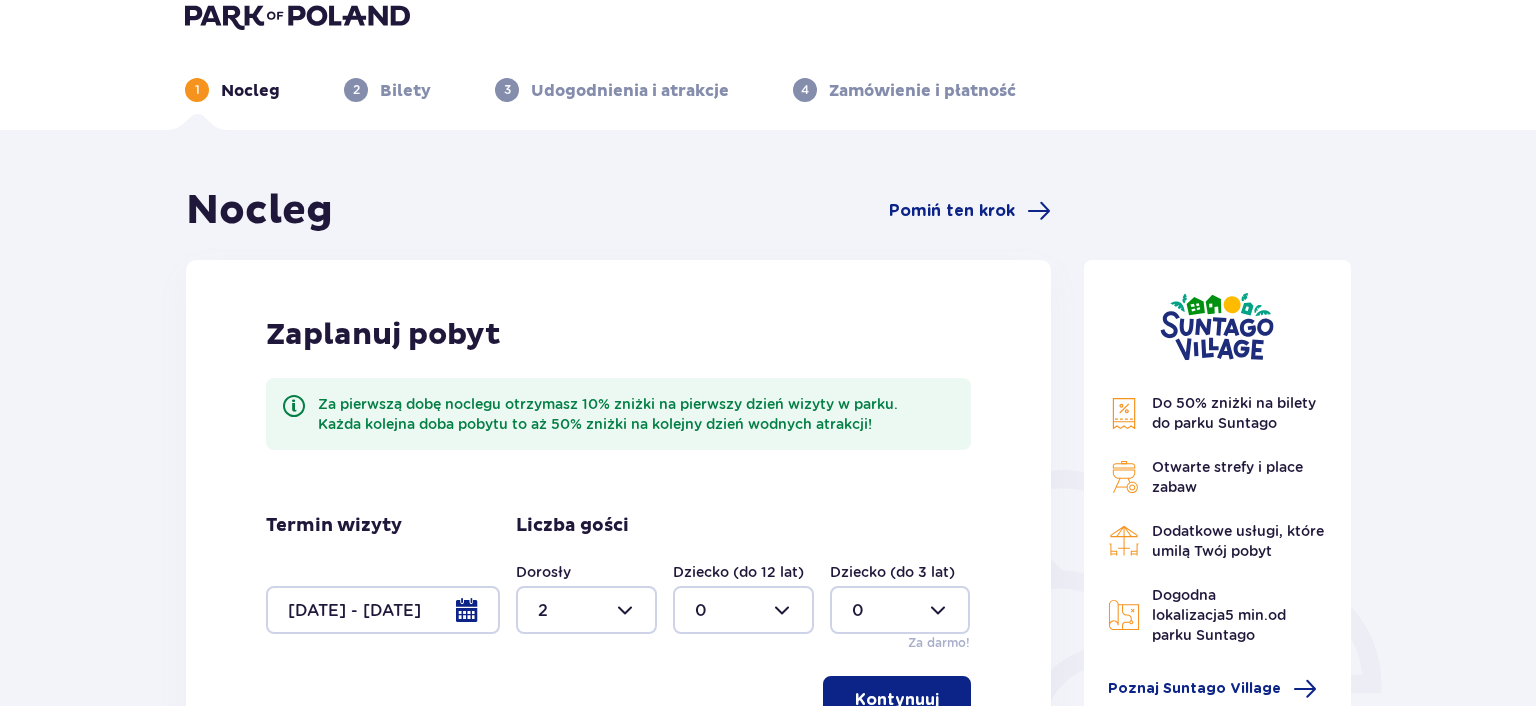 click at bounding box center [743, 610] 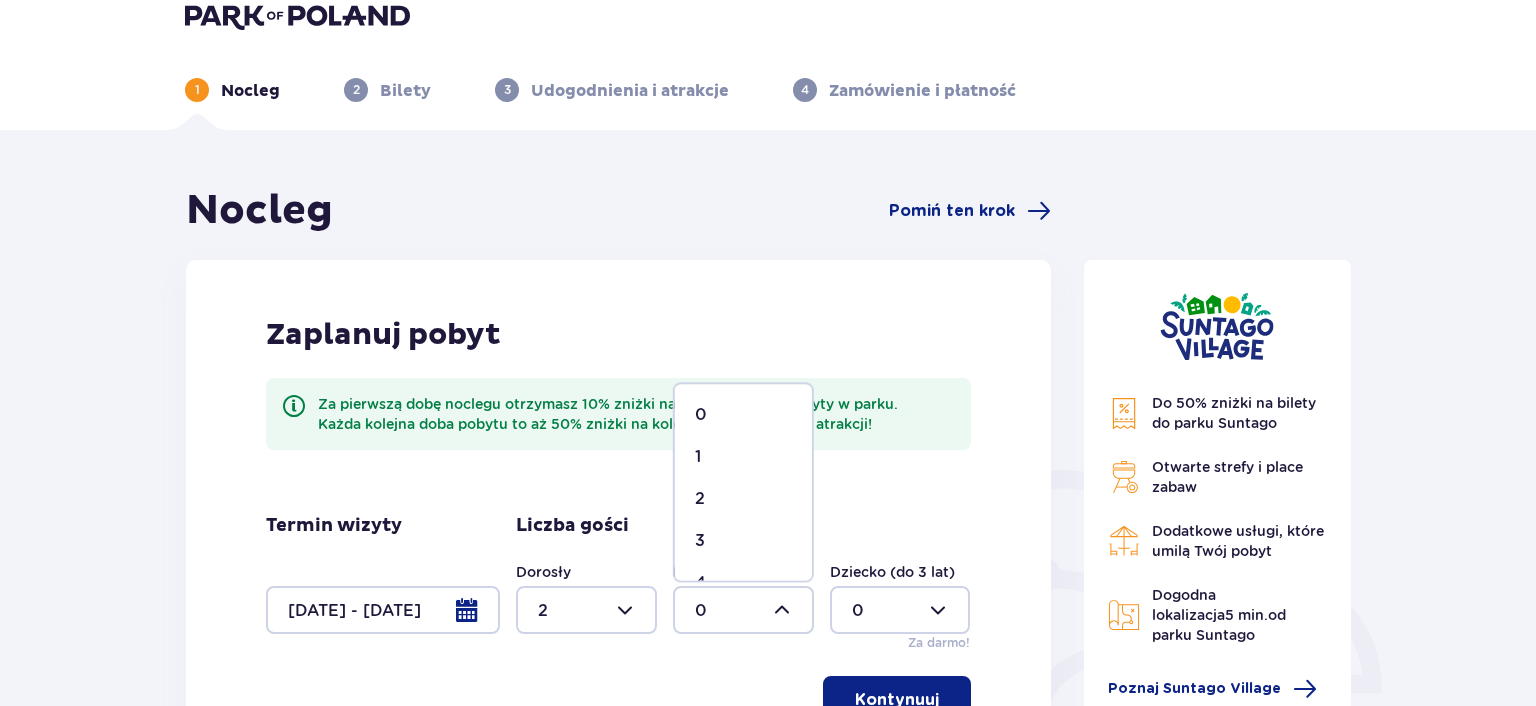 click on "1" at bounding box center [743, 457] 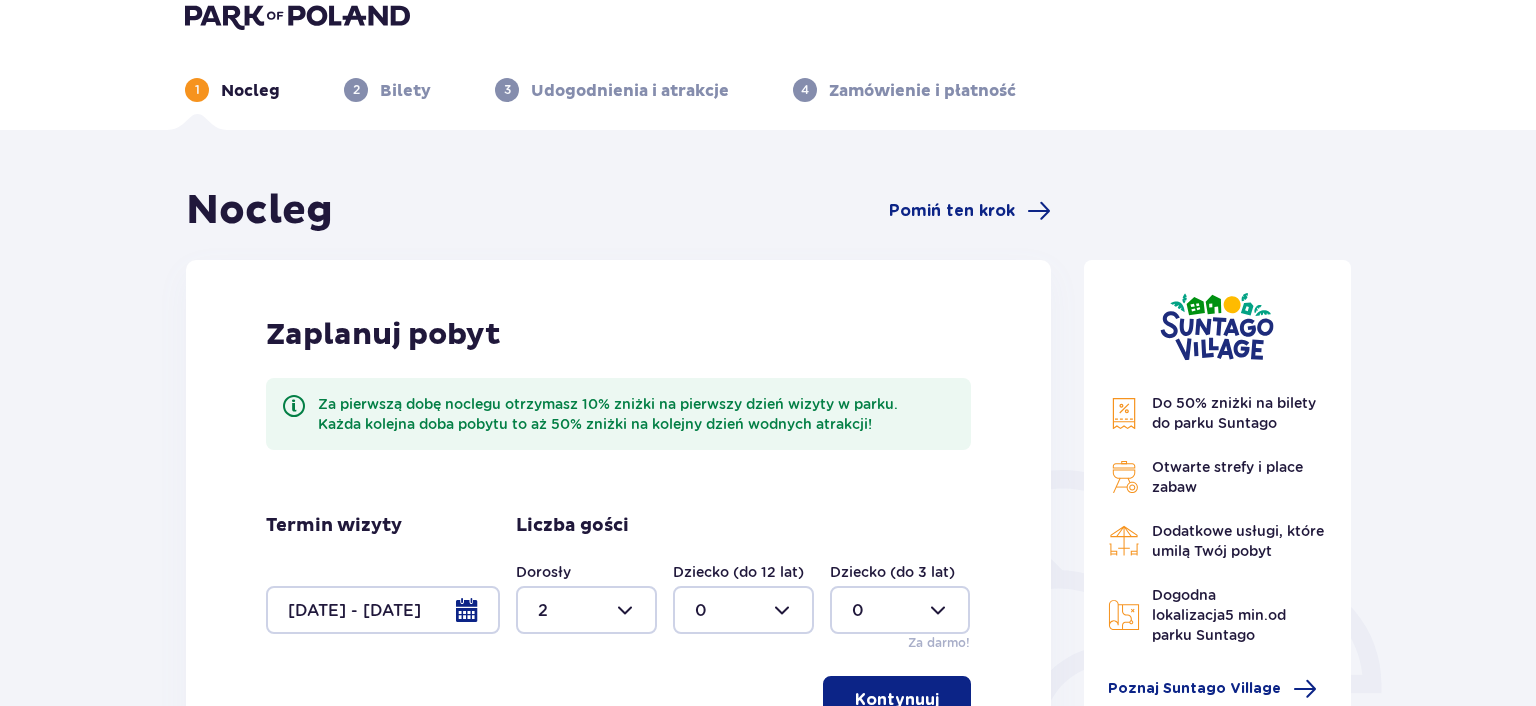 type on "1" 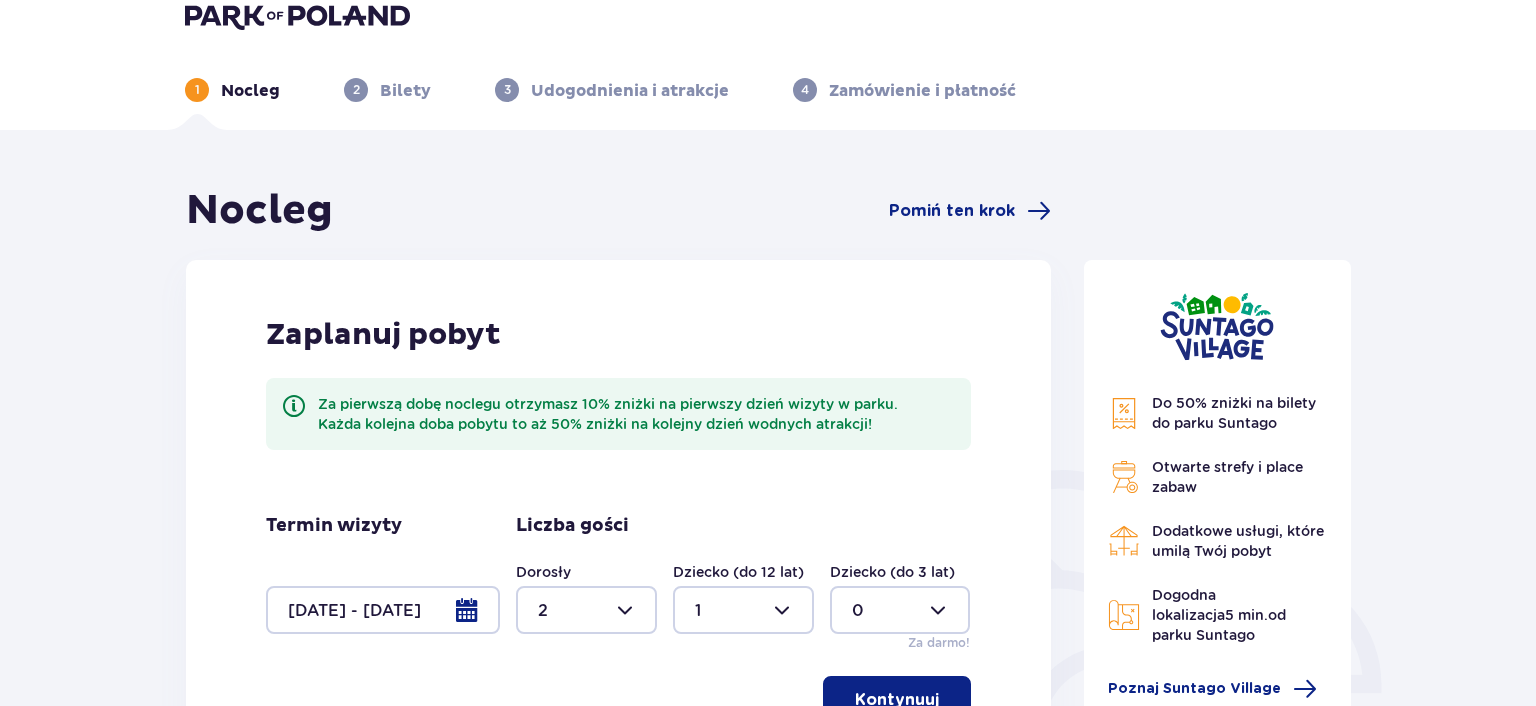 click at bounding box center [900, 610] 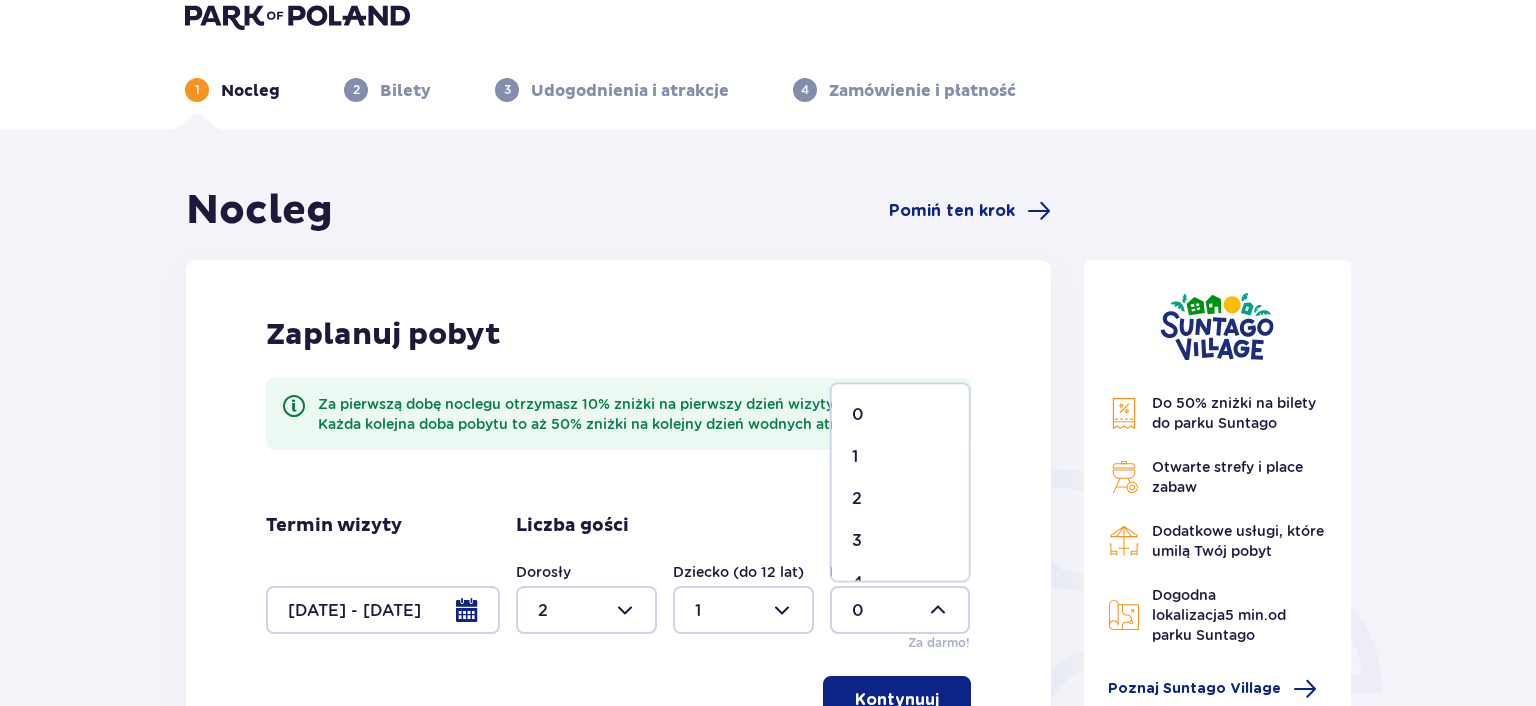 click on "1" at bounding box center [900, 457] 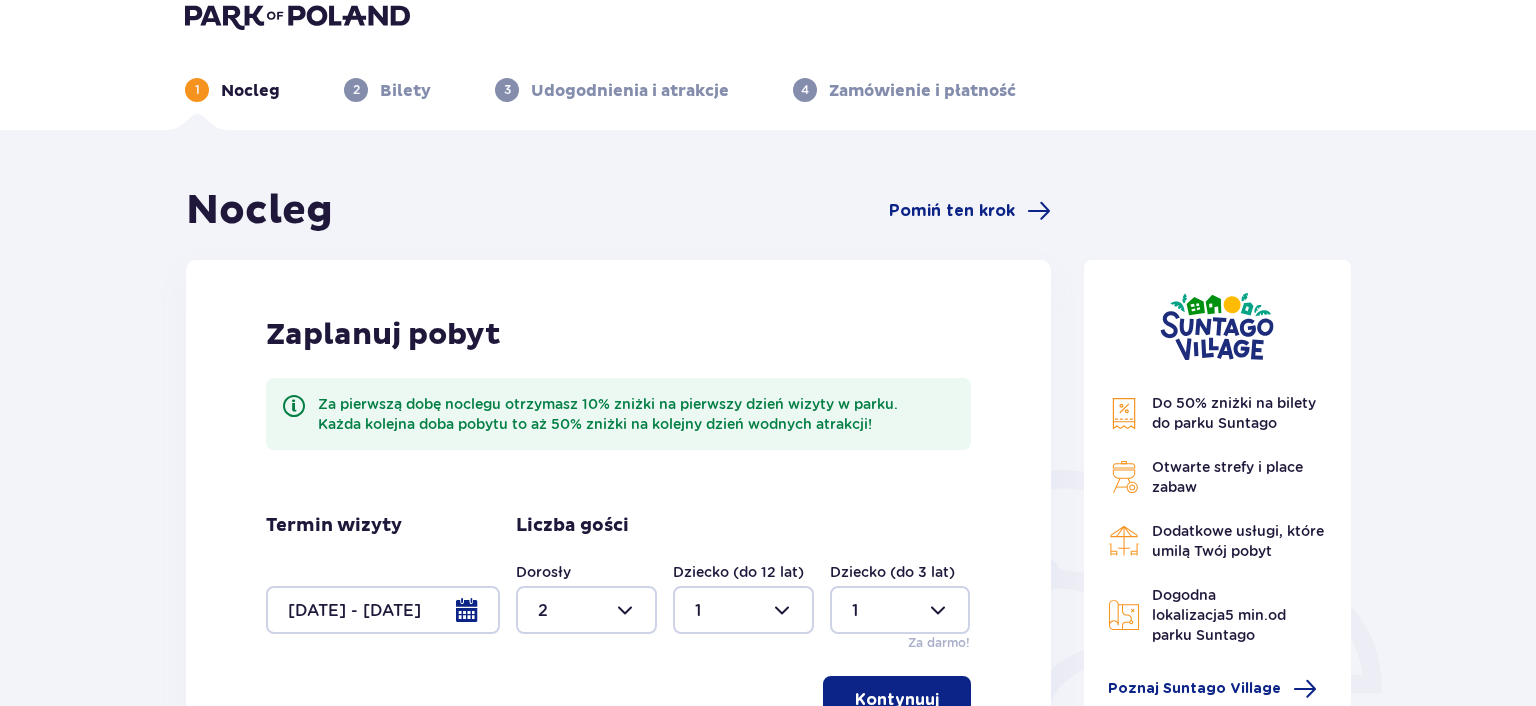 click on "Kontynuuj" at bounding box center (897, 700) 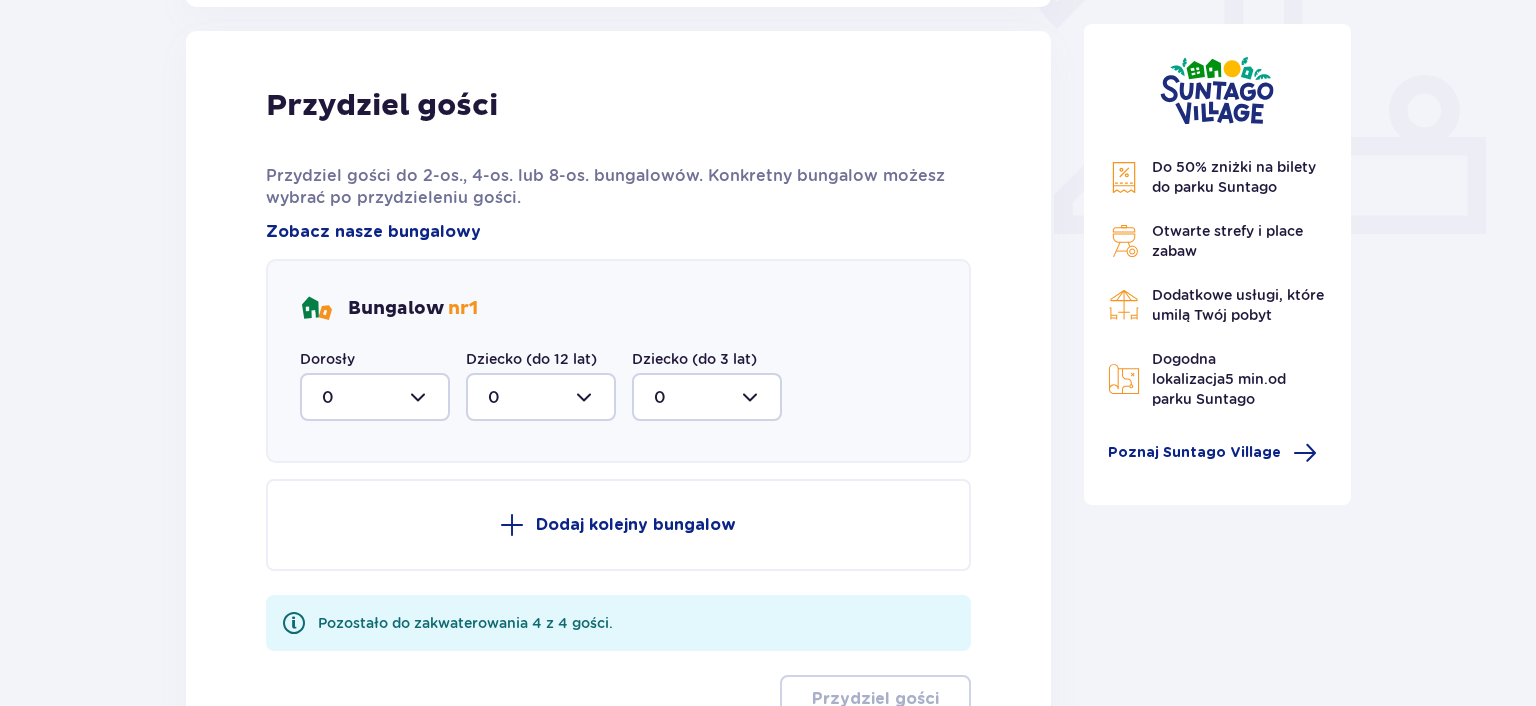 scroll, scrollTop: 806, scrollLeft: 0, axis: vertical 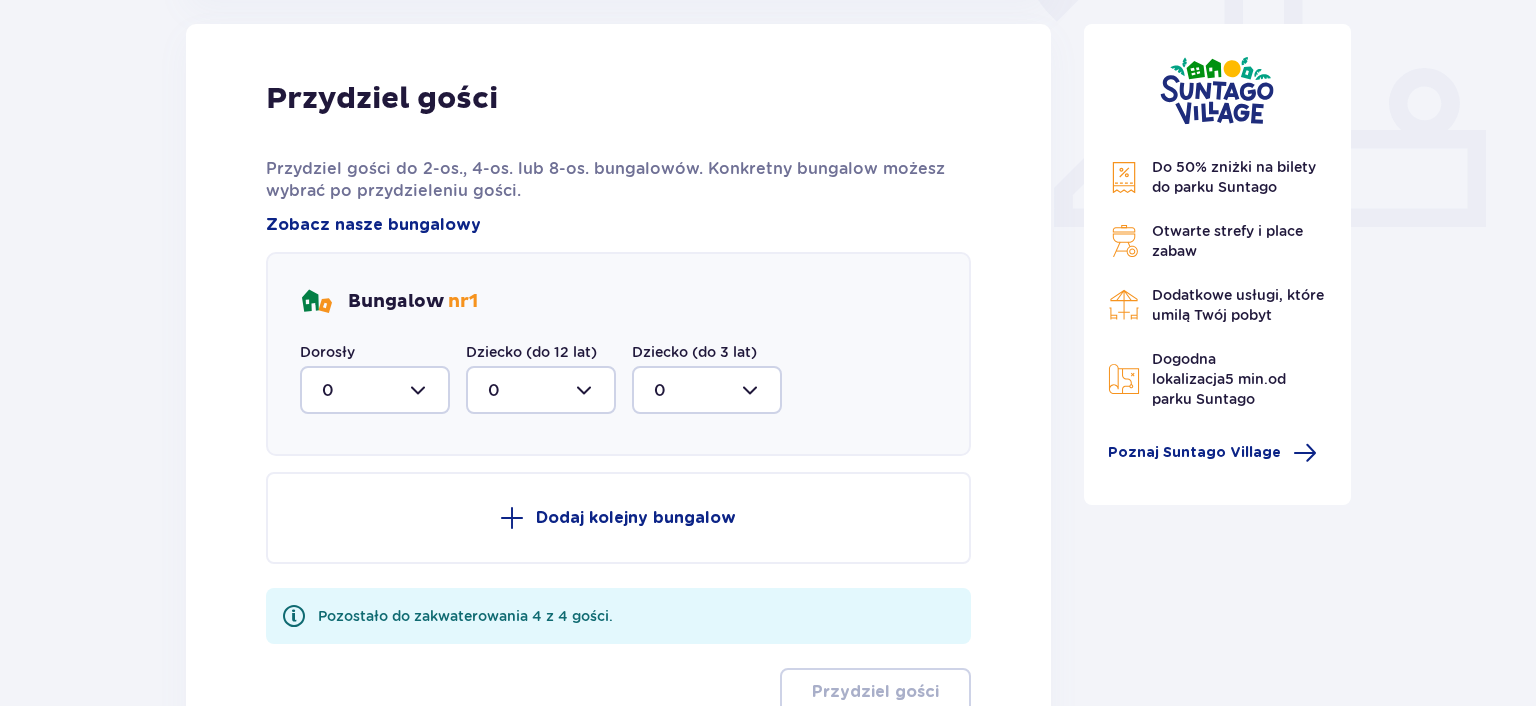 click at bounding box center [375, 390] 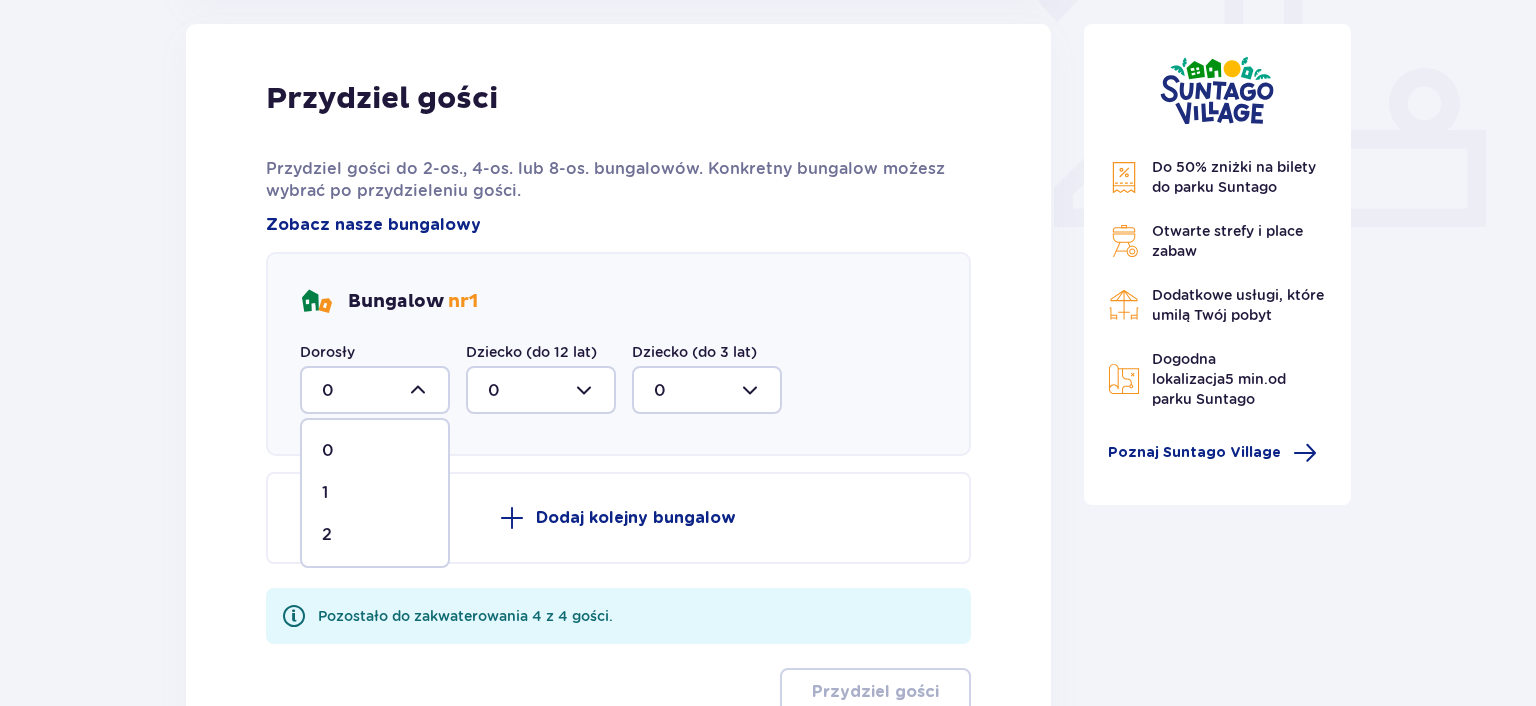 click on "2" at bounding box center [375, 535] 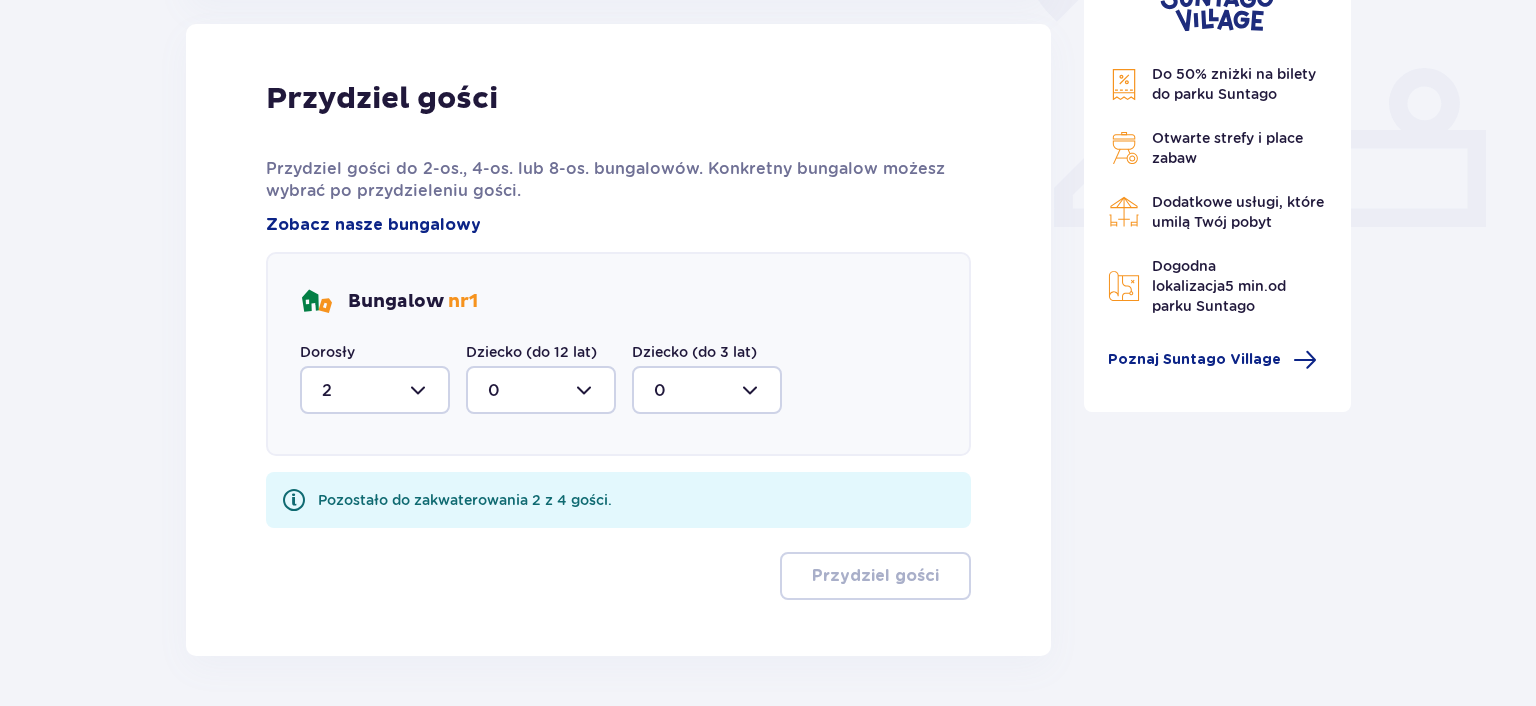 click at bounding box center [541, 390] 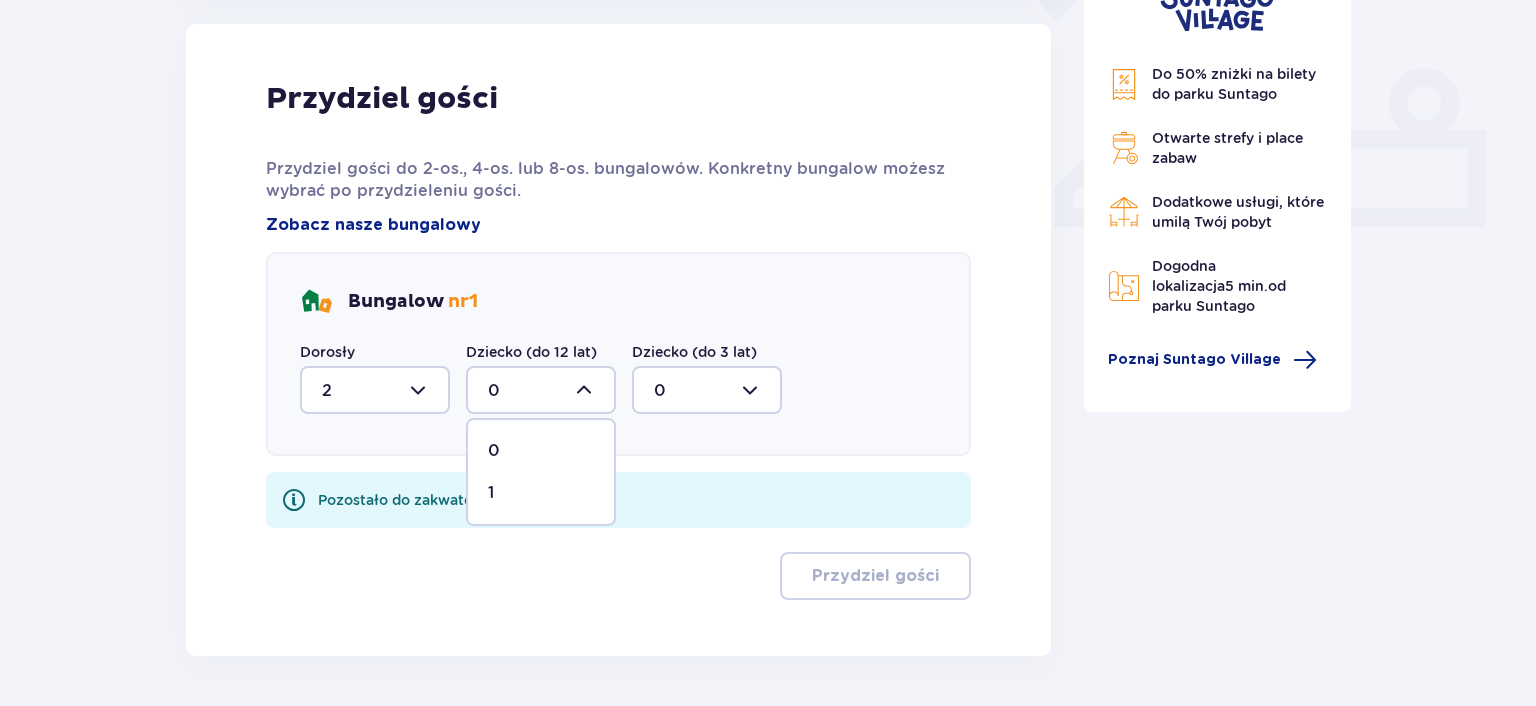 click on "1" at bounding box center [541, 493] 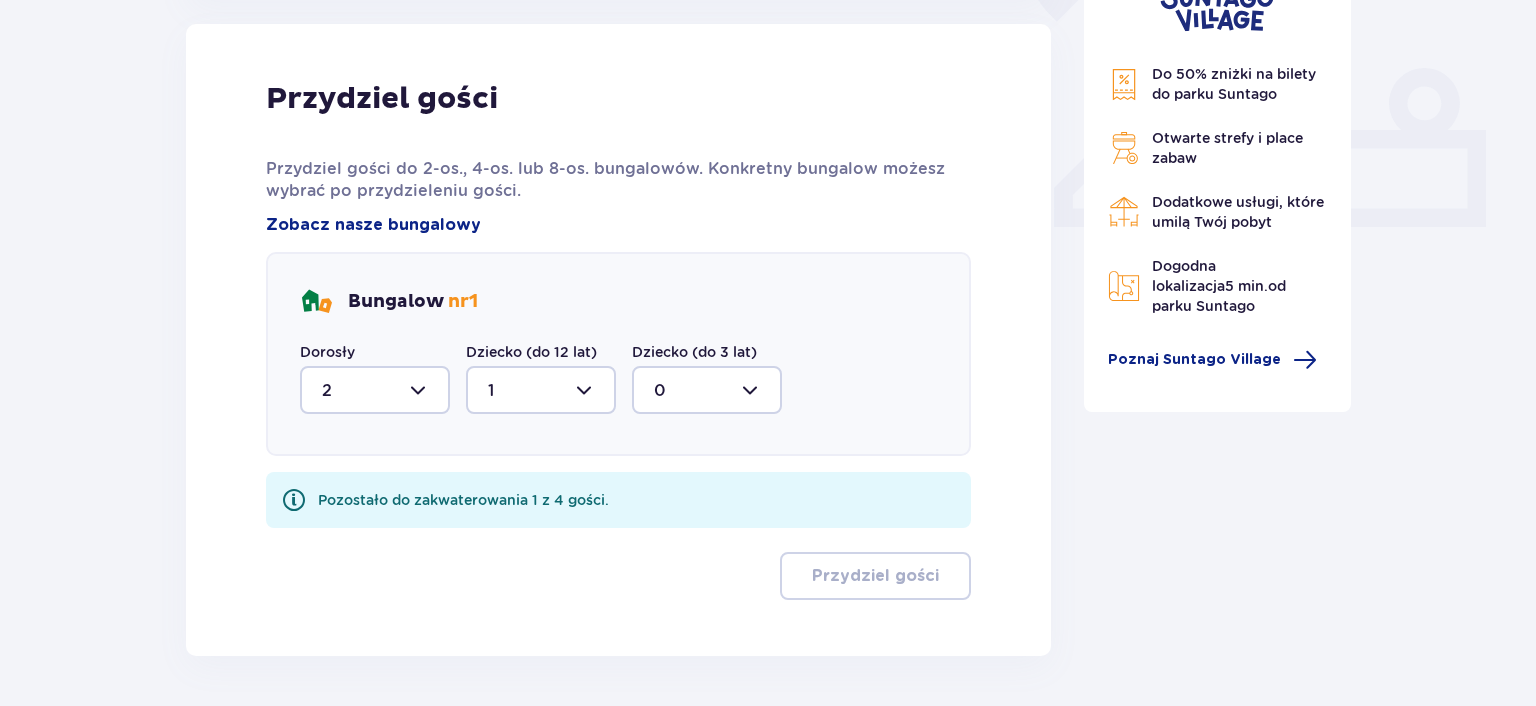 click at bounding box center (707, 390) 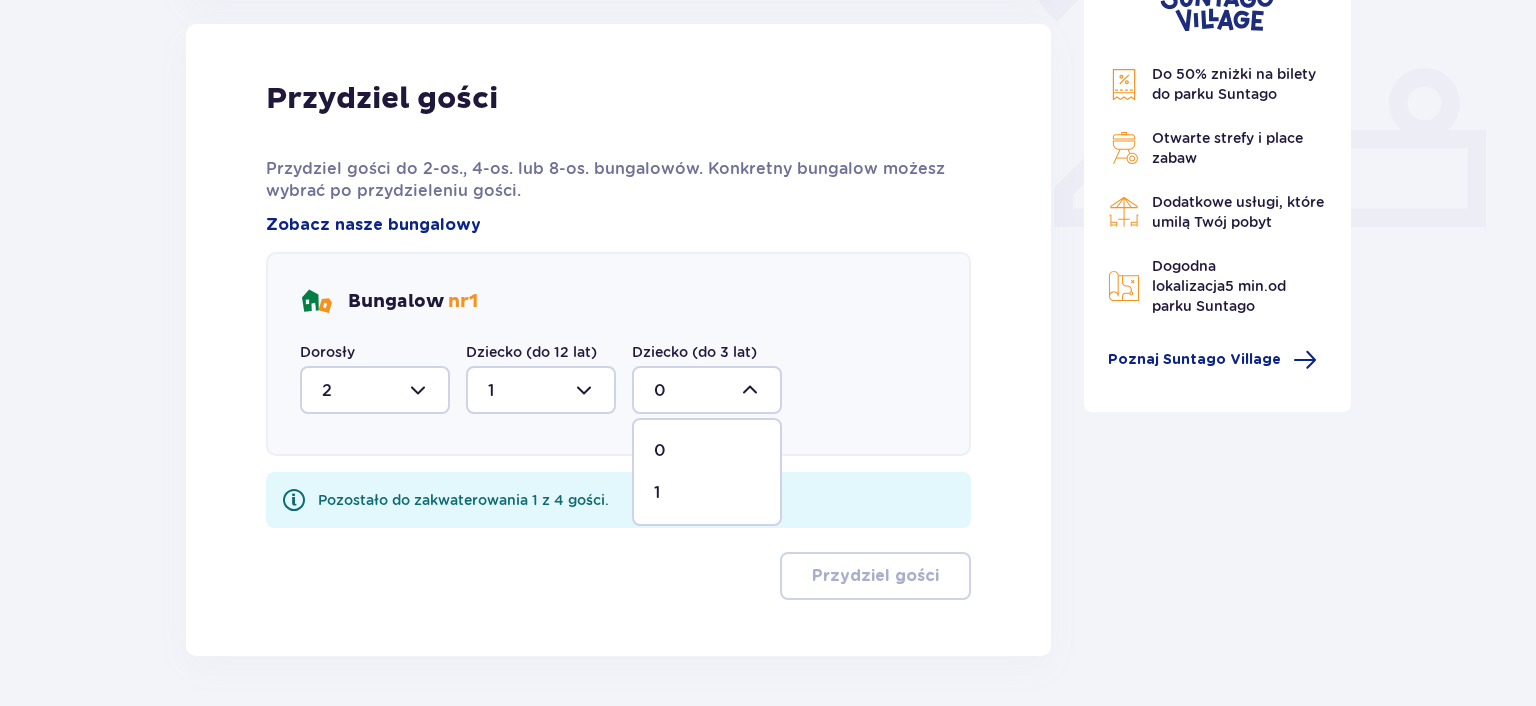 click on "1" at bounding box center (707, 493) 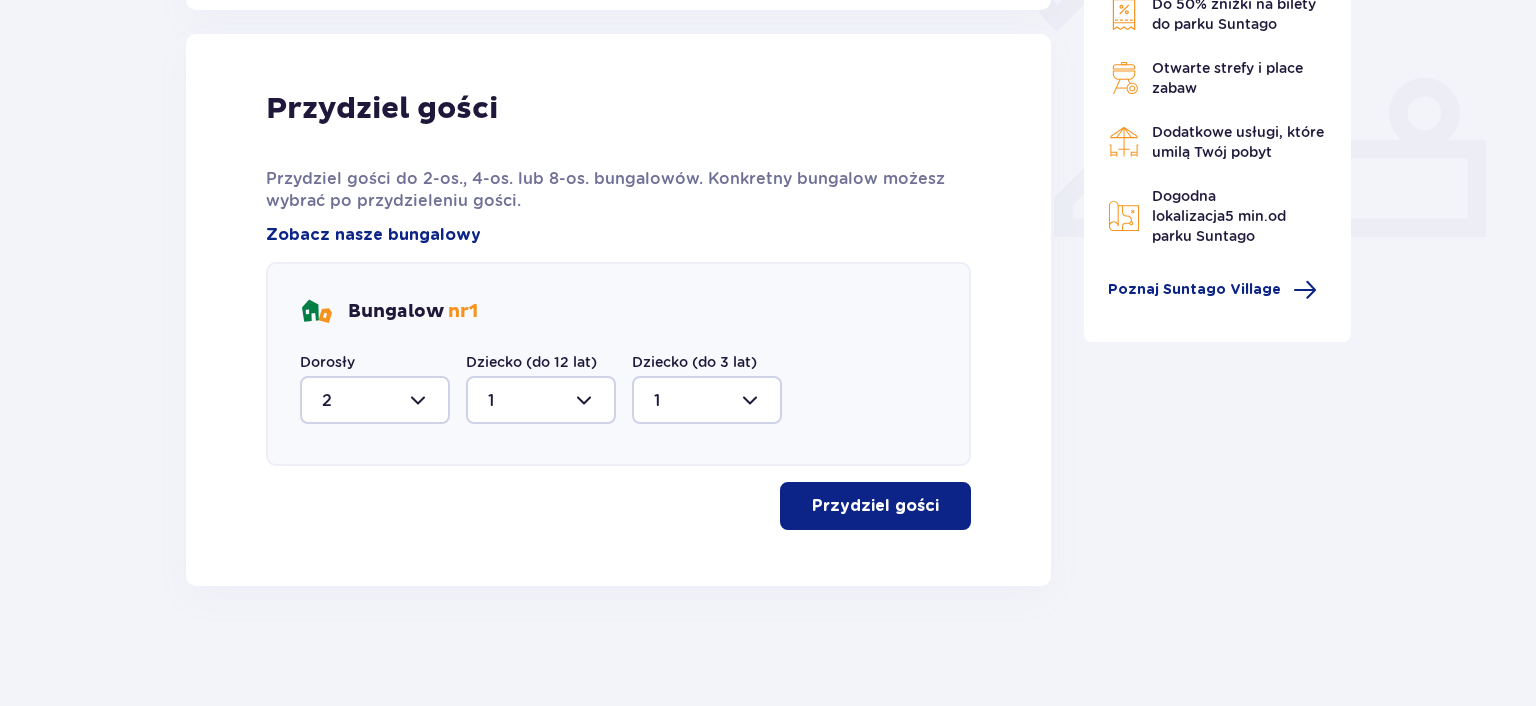 scroll, scrollTop: 796, scrollLeft: 0, axis: vertical 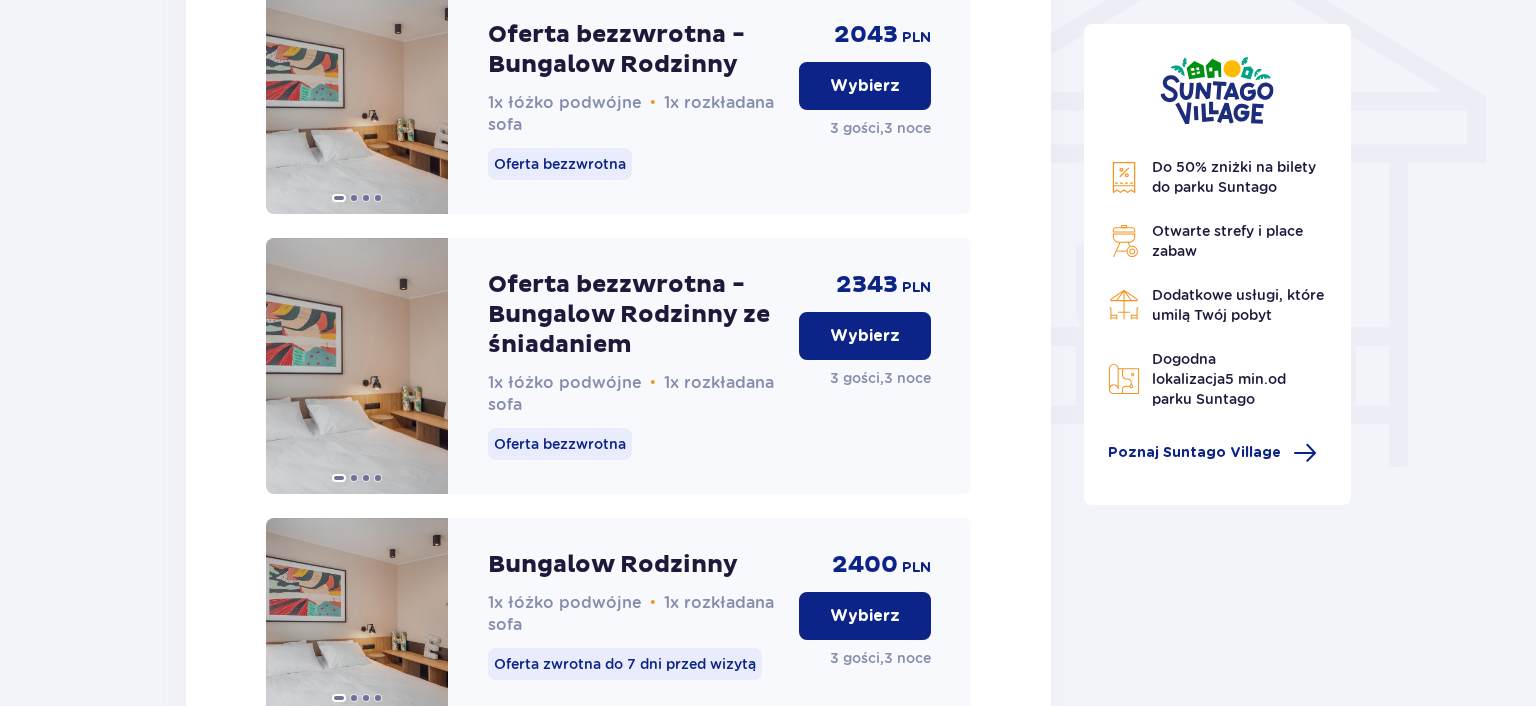 click on "Wybierz" at bounding box center (865, 336) 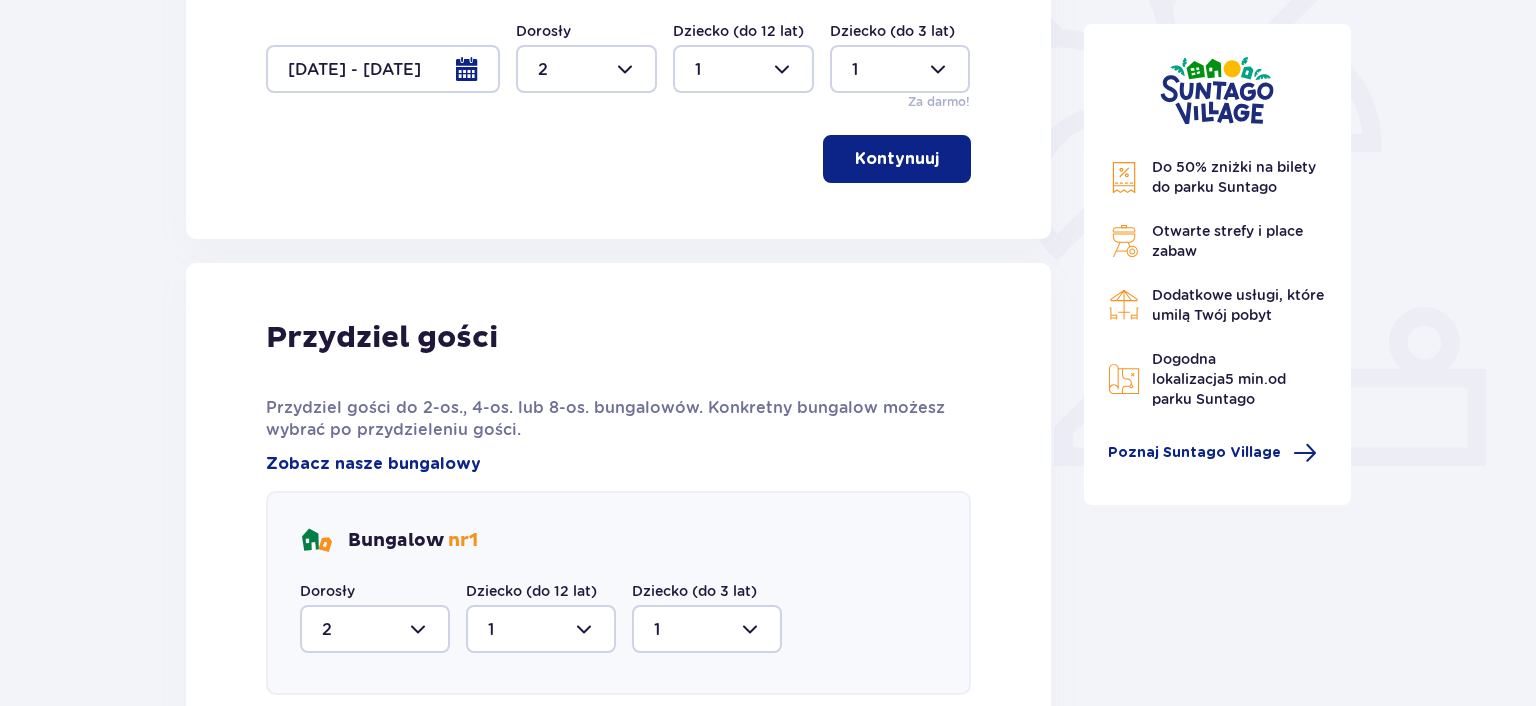 scroll, scrollTop: 0, scrollLeft: 0, axis: both 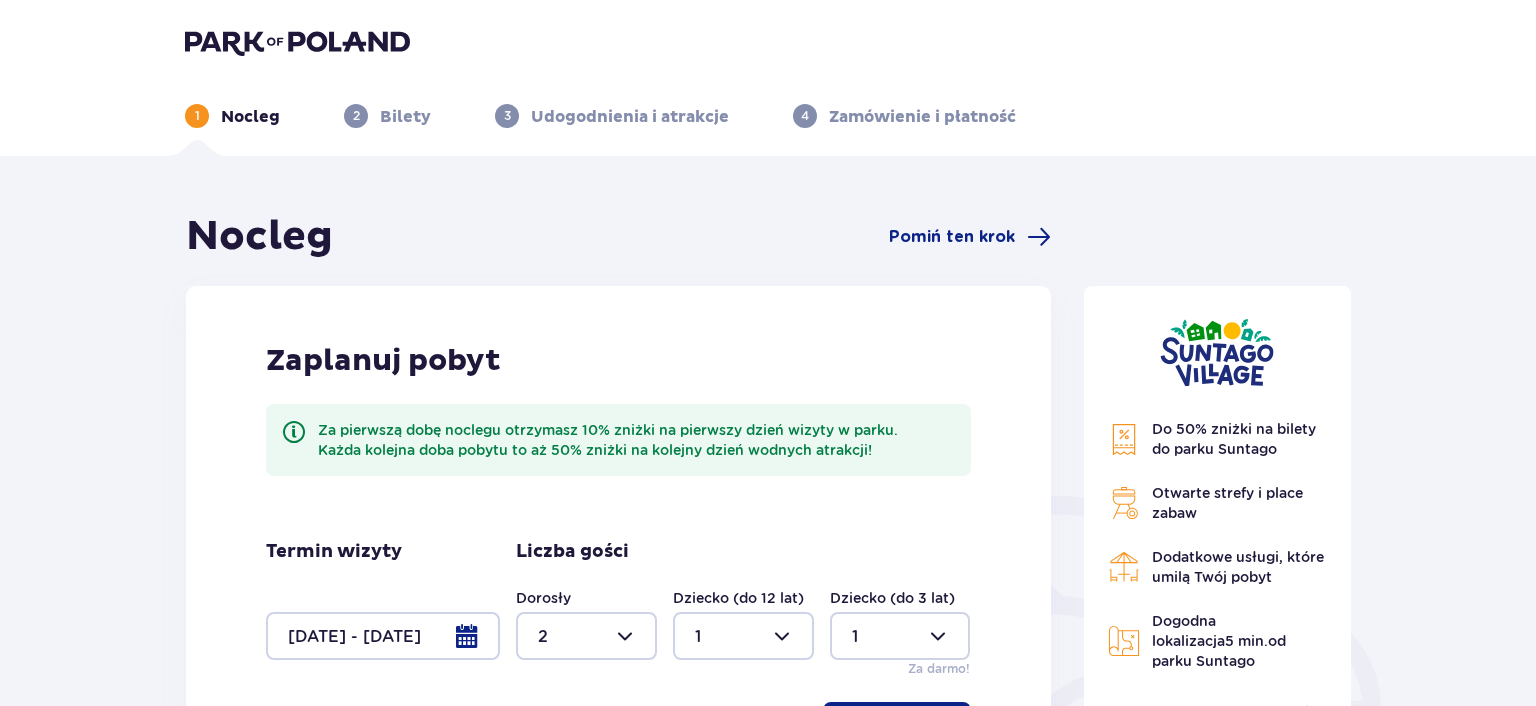 click at bounding box center [383, 636] 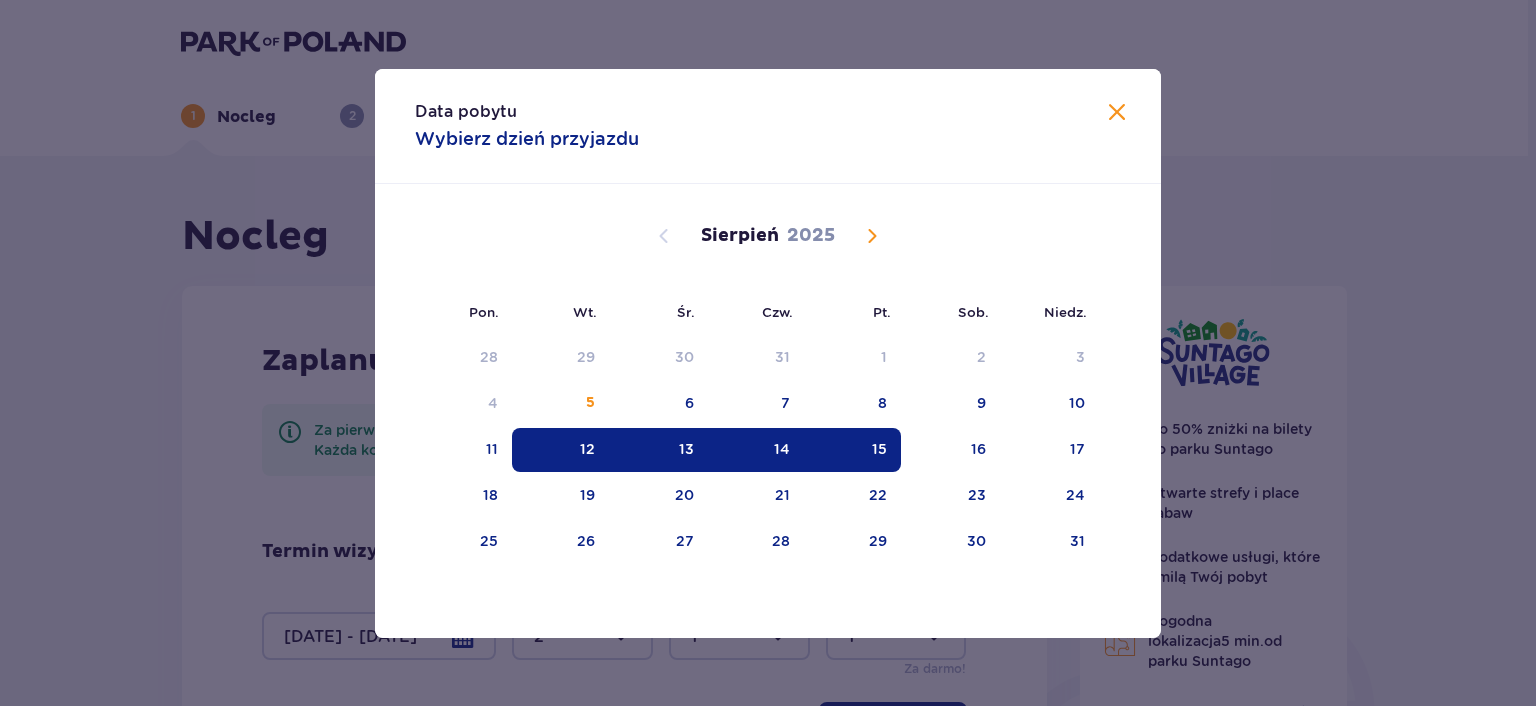 click on "13" at bounding box center (686, 449) 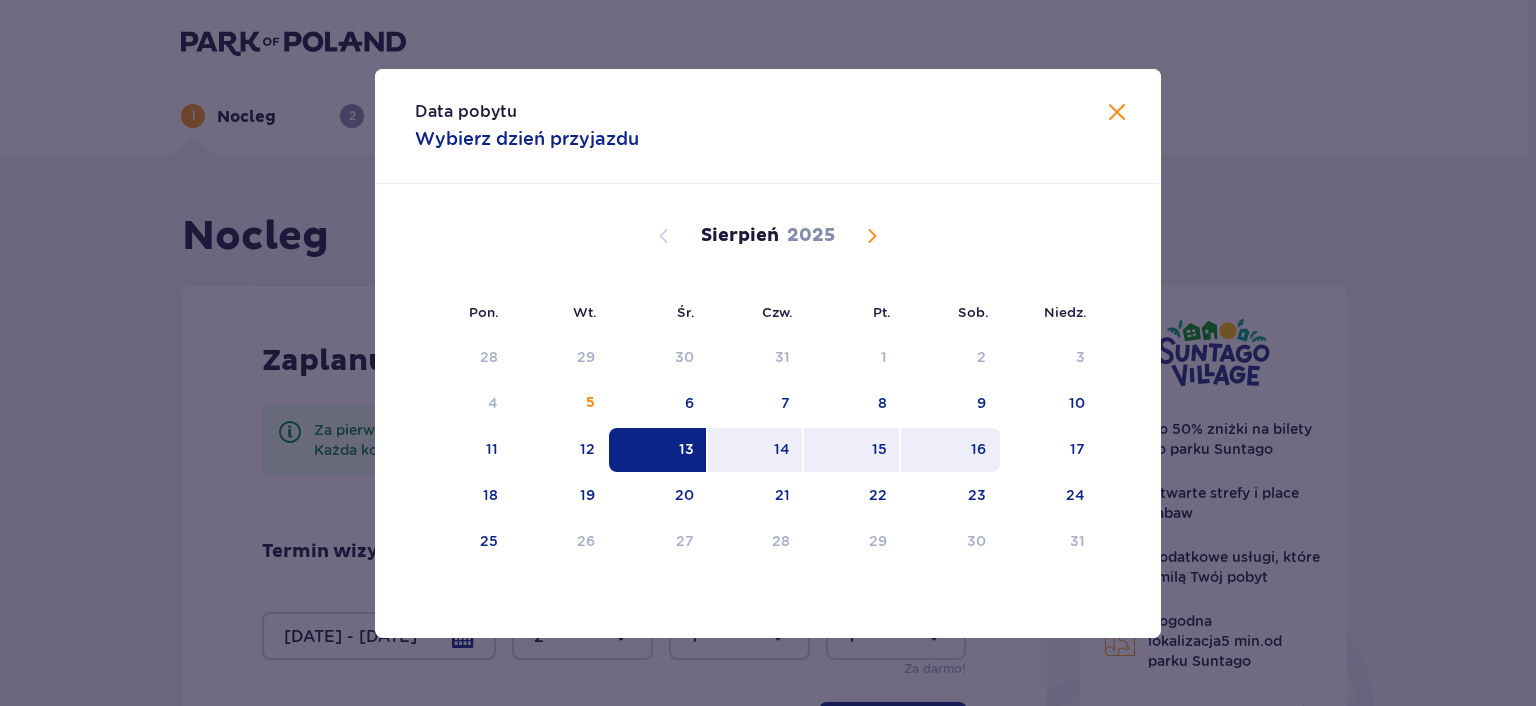 click on "16" at bounding box center (950, 450) 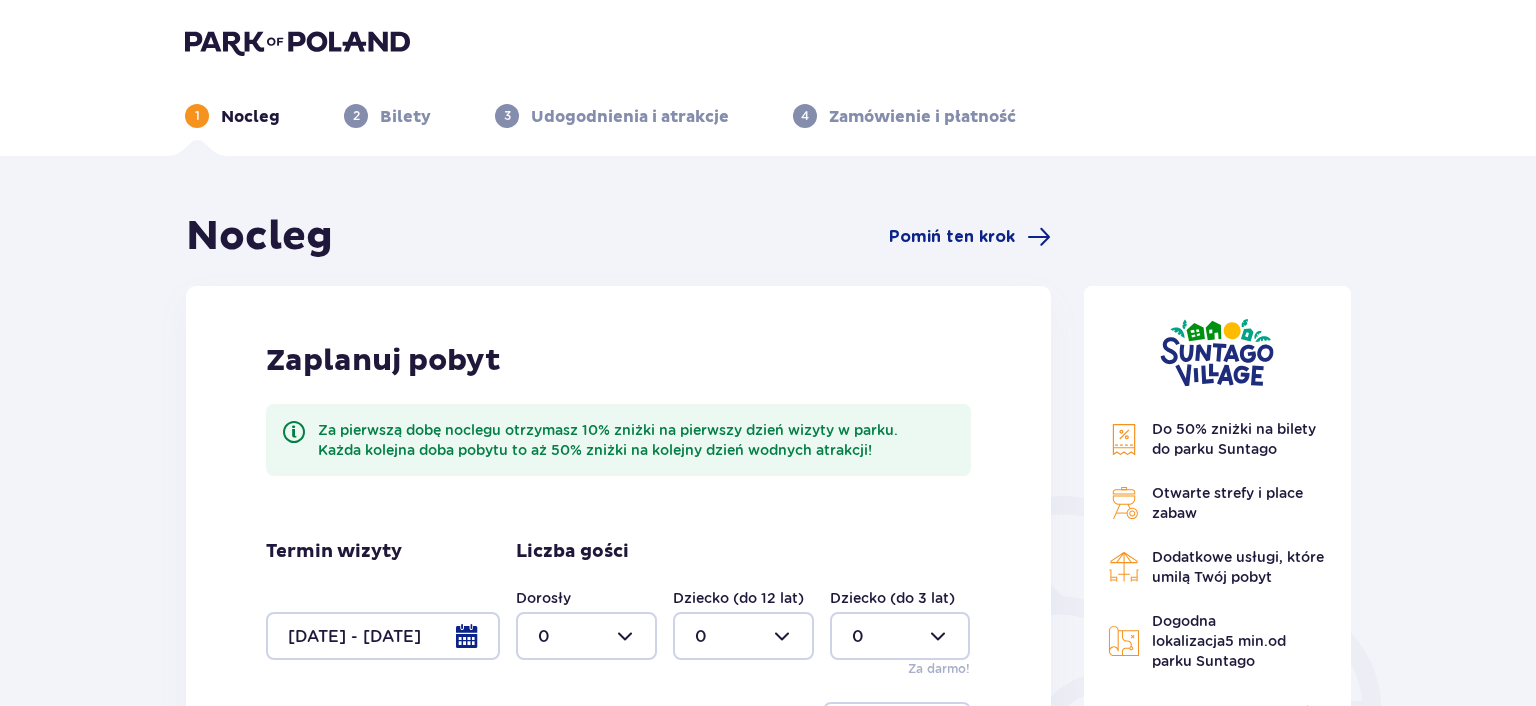 click at bounding box center (586, 636) 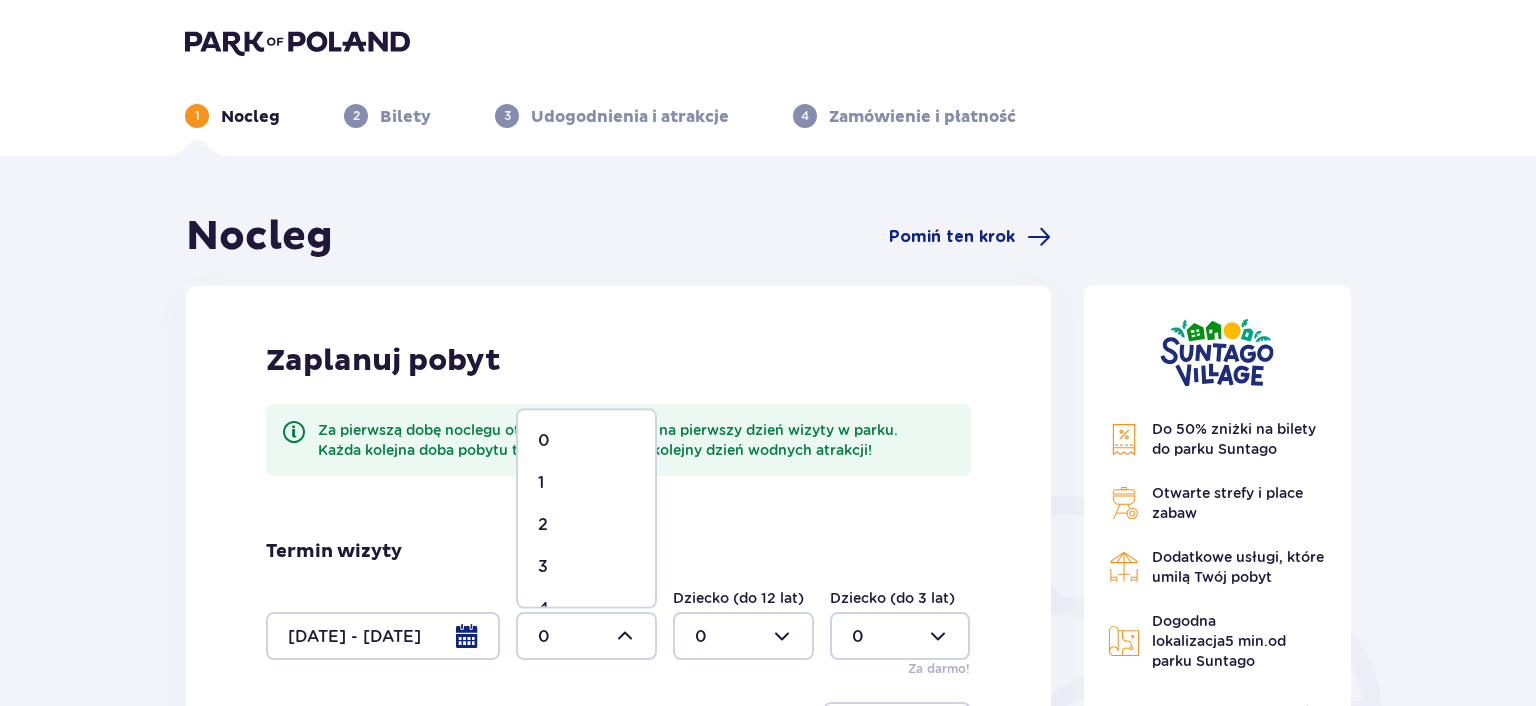 click on "2" at bounding box center [586, 525] 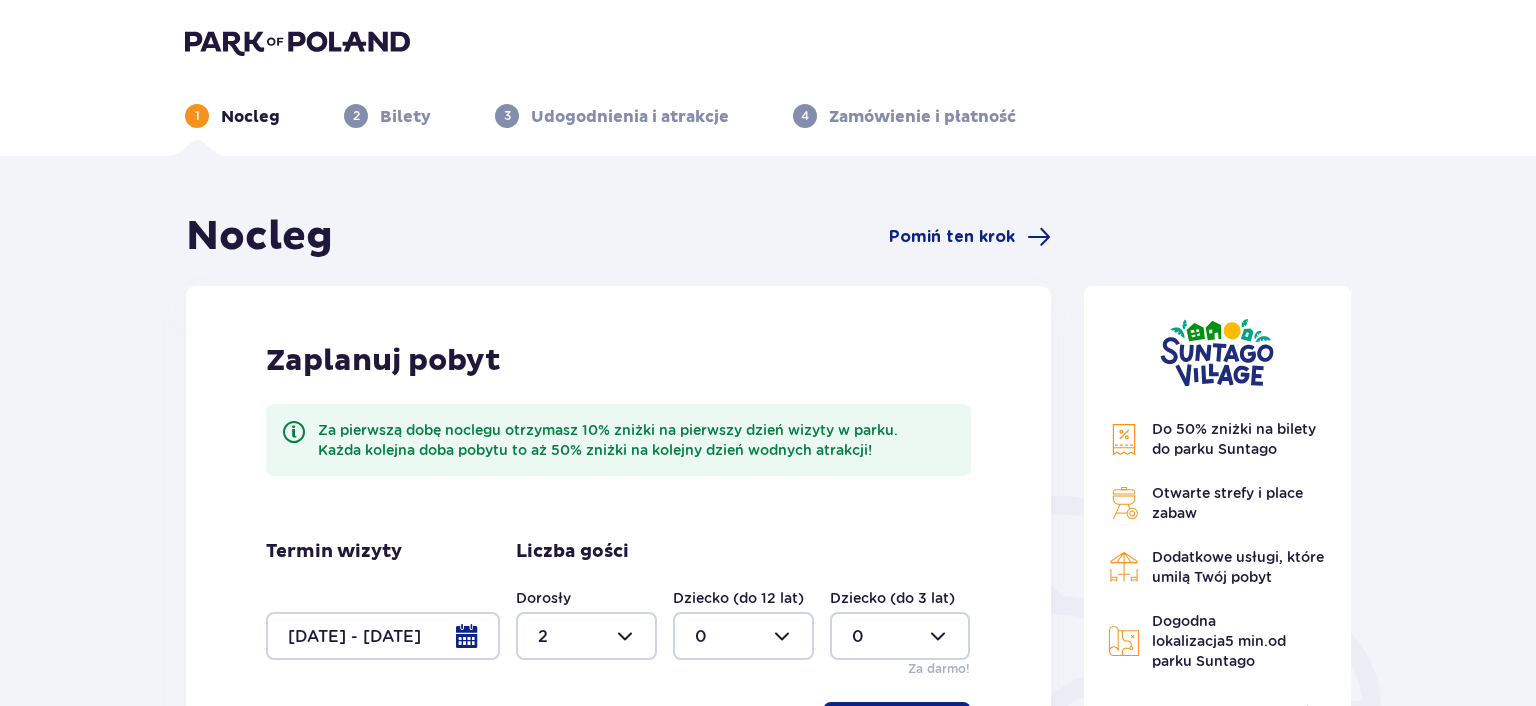 click on "Nocleg Pomiń ten krok Zaplanuj pobyt Za pierwszą dobę noclegu otrzymasz 10% zniżki na pierwszy dzień wizyty w parku. Każda kolejna doba pobytu to aż 50% zniżki na kolejny dzień wodnych atrakcji! Termin wizyty 13.08.25 - 16.08.25 Liczba gości Dorosły 2 Dziecko (do 12 lat) 0 Dziecko (do 3 lat) 0 Za darmo! Kontynuuj Do 50% zniżki na bilety do parku Suntago Otwarte strefy i place zabaw Dodatkowe usługi, które umilą Twój pobyt Dogodna lokalizacja 5 min. od parku Suntago Poznaj Suntago Village" at bounding box center [768, 643] 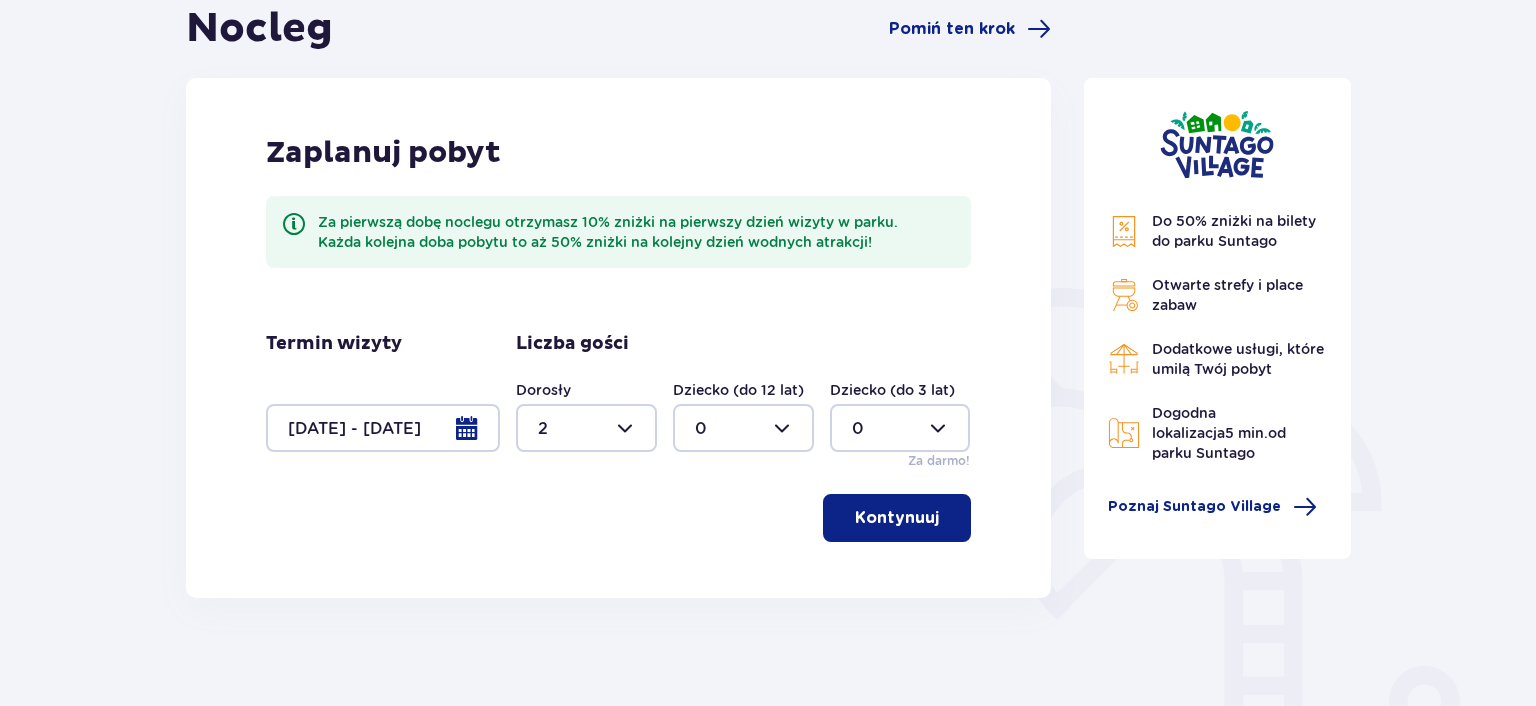 scroll, scrollTop: 209, scrollLeft: 0, axis: vertical 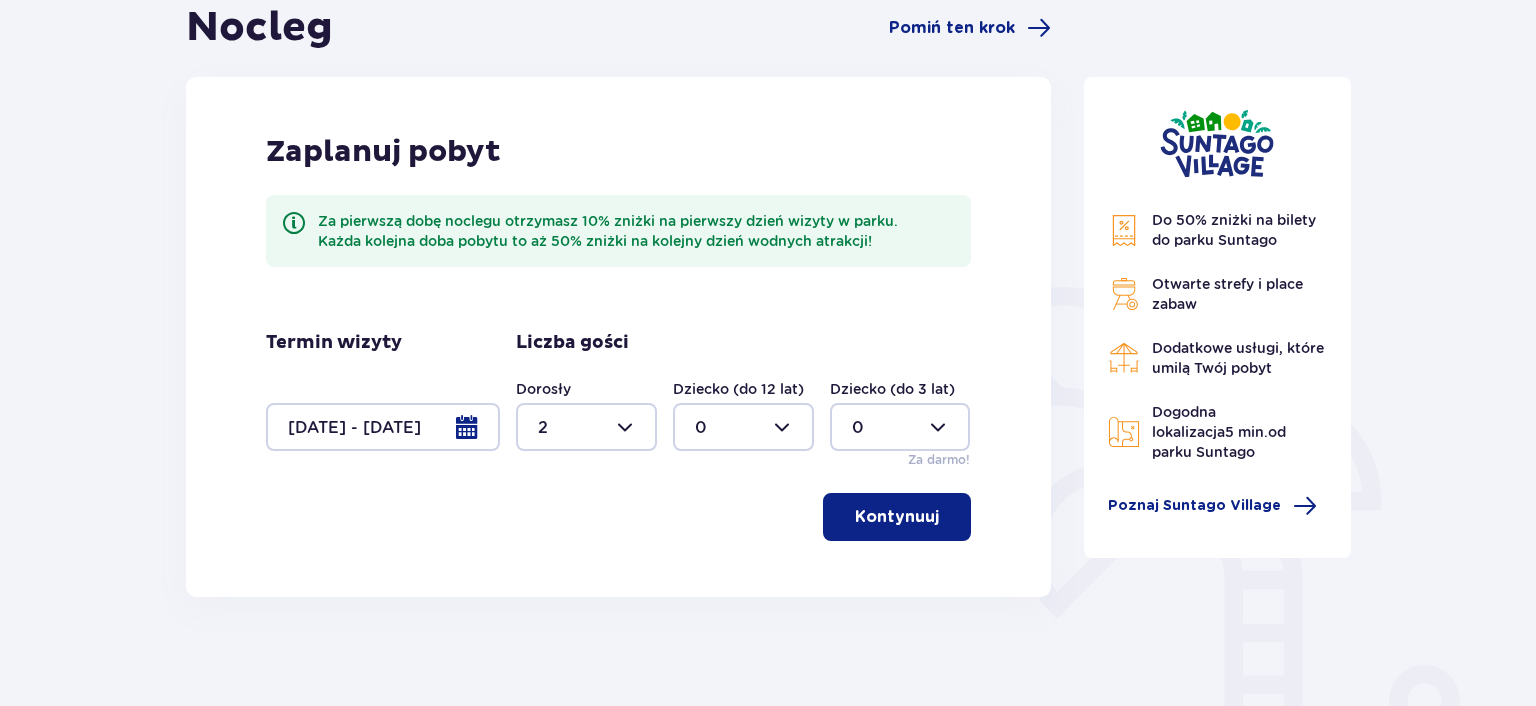 click at bounding box center [743, 427] 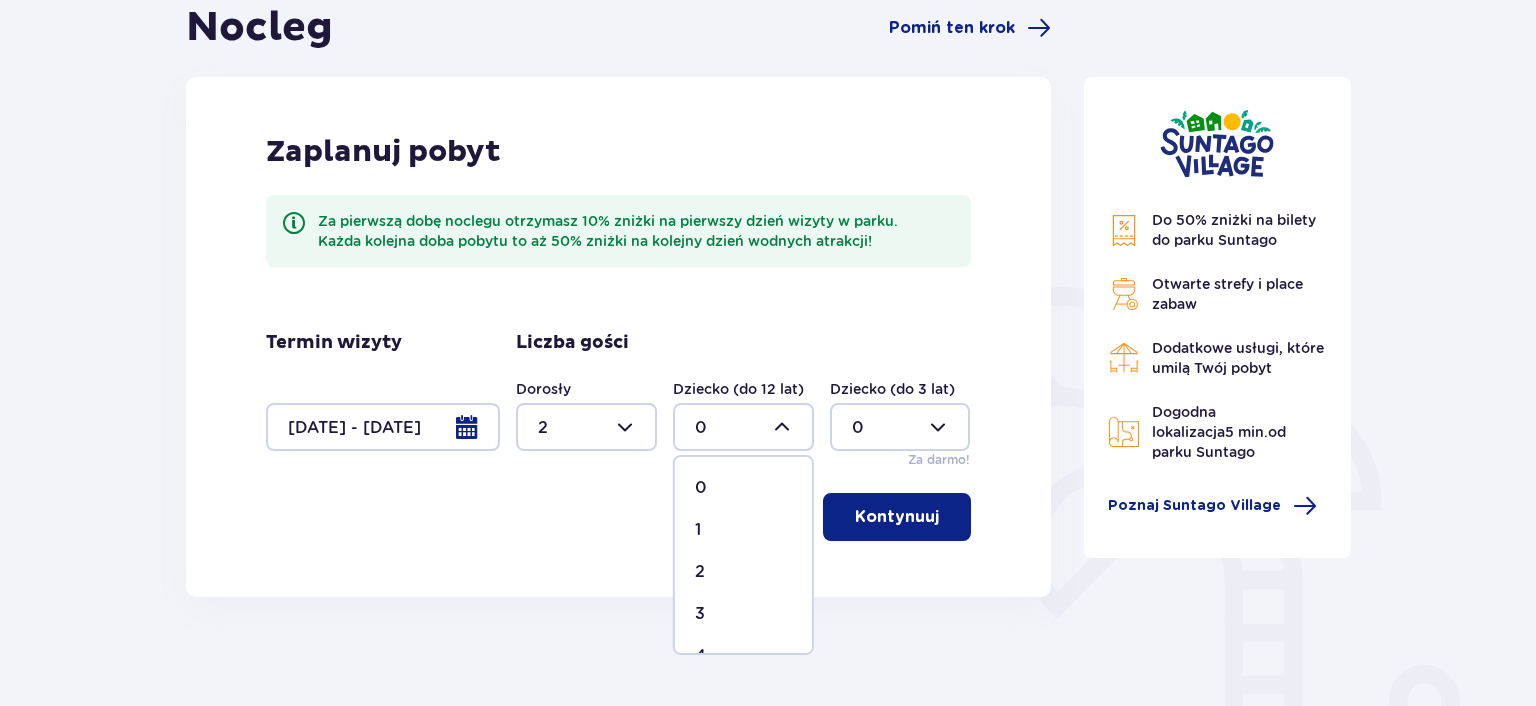 click on "1" at bounding box center [743, 530] 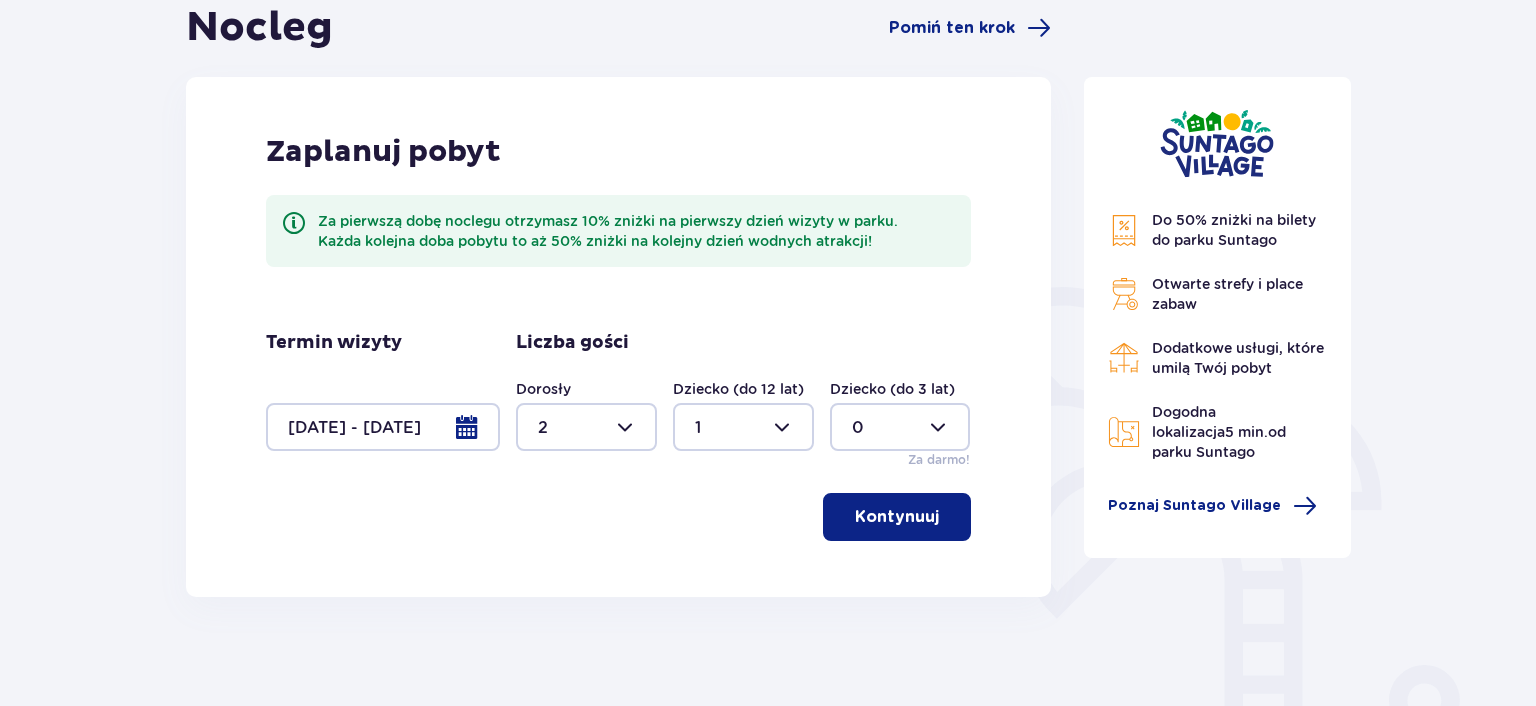 click on "Dziecko (do 3 lat)   0 Za darmo!" at bounding box center [900, 424] 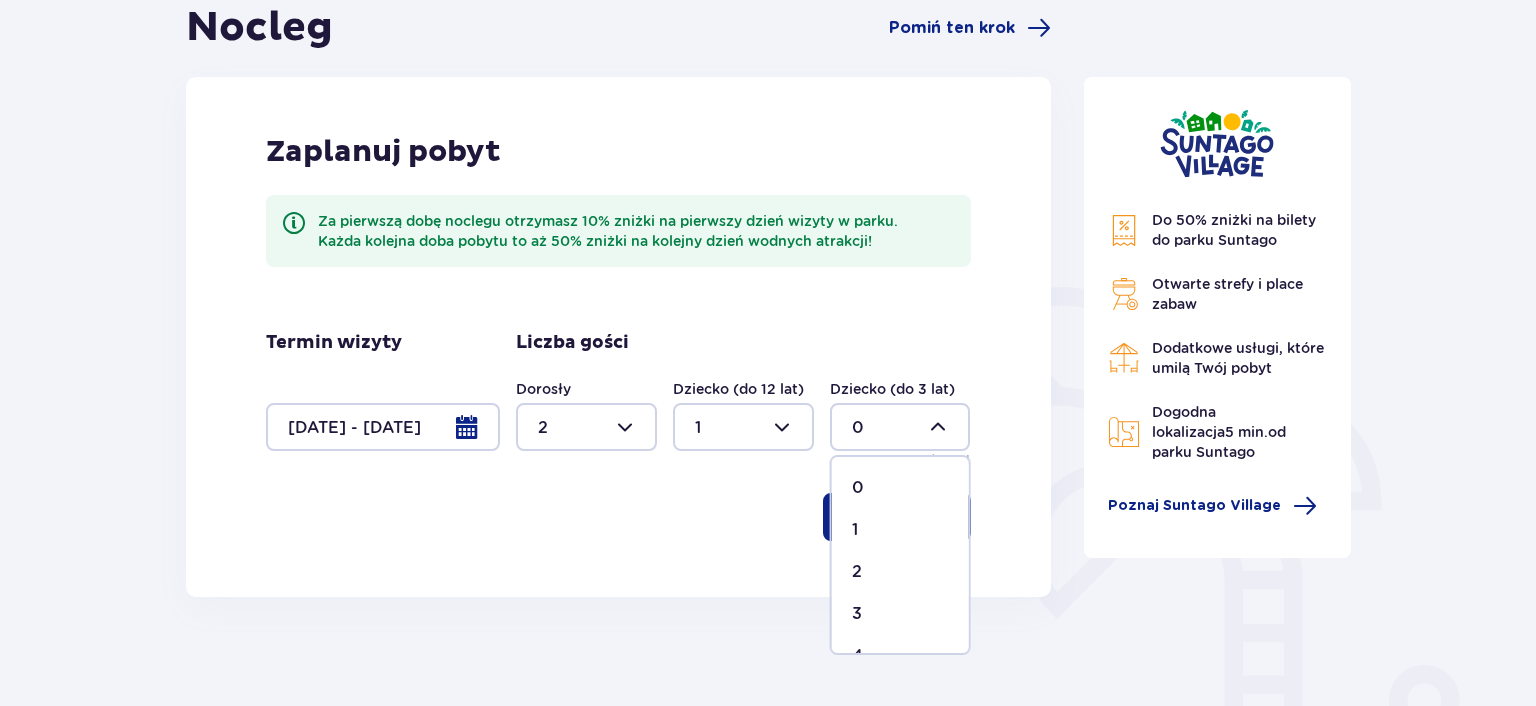 click on "1" at bounding box center (900, 530) 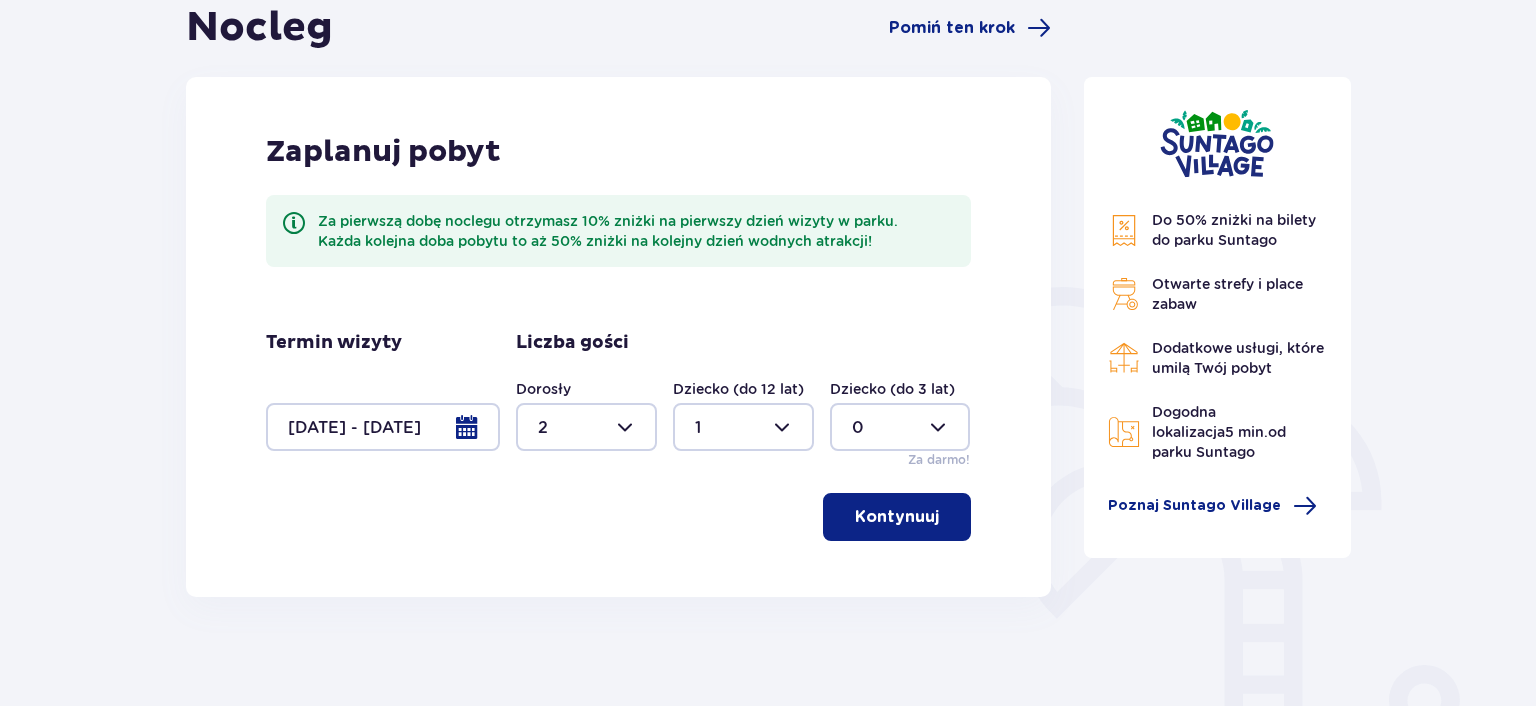 type on "1" 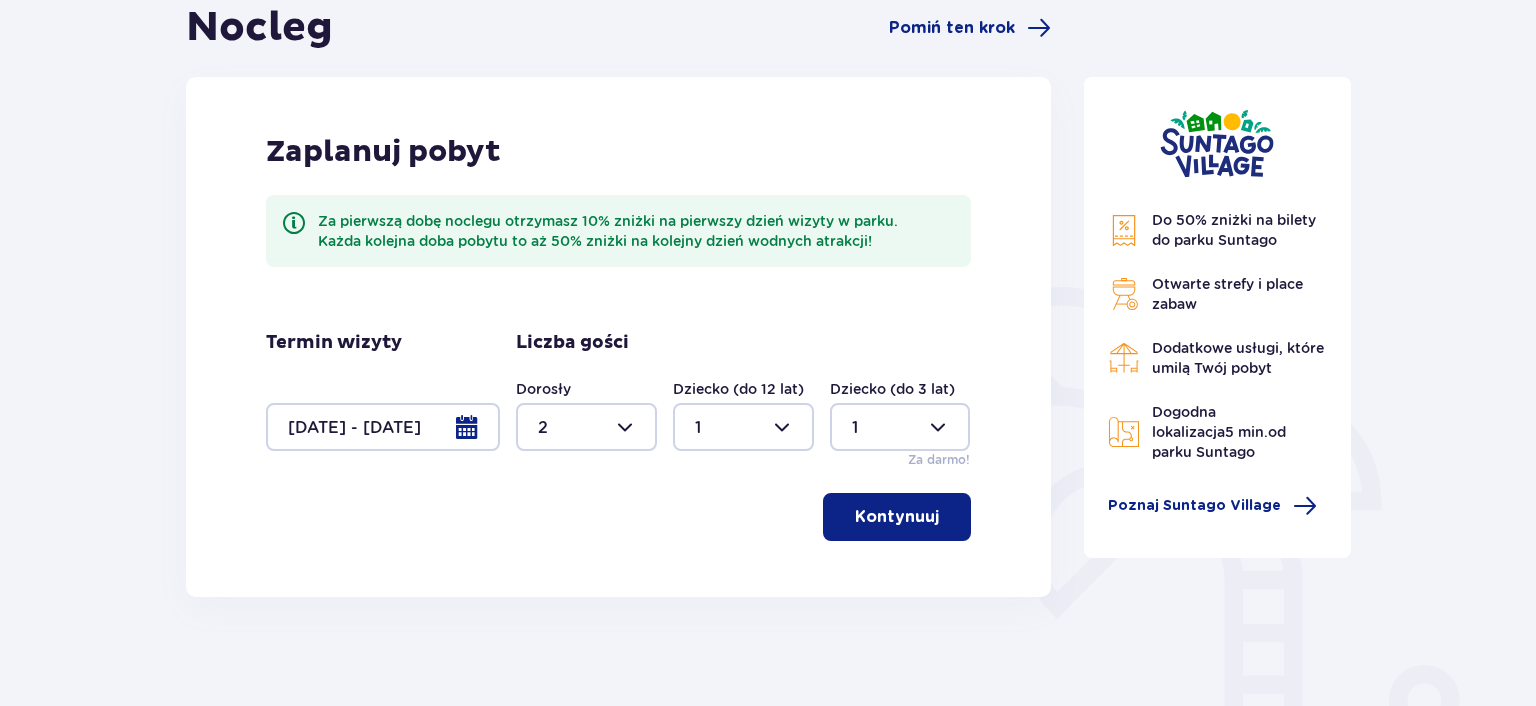 click on "Zaplanuj pobyt Za pierwszą dobę noclegu otrzymasz 10% zniżki na pierwszy dzień wizyty w parku. Każda kolejna doba pobytu to aż 50% zniżki na kolejny dzień wodnych atrakcji! Termin wizyty 13.08.25 - 16.08.25 Liczba gości Dorosły   2 Dziecko (do 12 lat)   1 Dziecko (do 3 lat)   1 Za darmo! Kontynuuj" at bounding box center (618, 337) 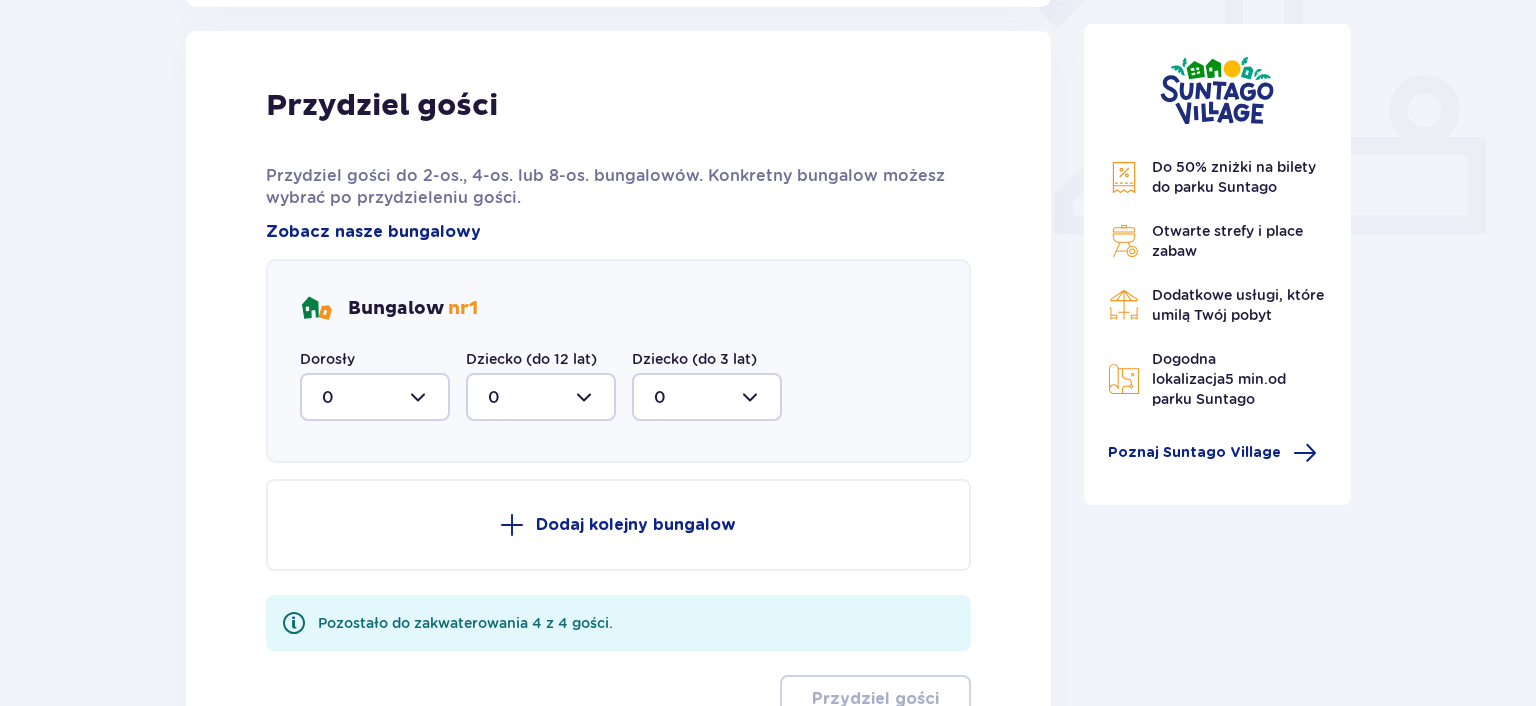scroll, scrollTop: 806, scrollLeft: 0, axis: vertical 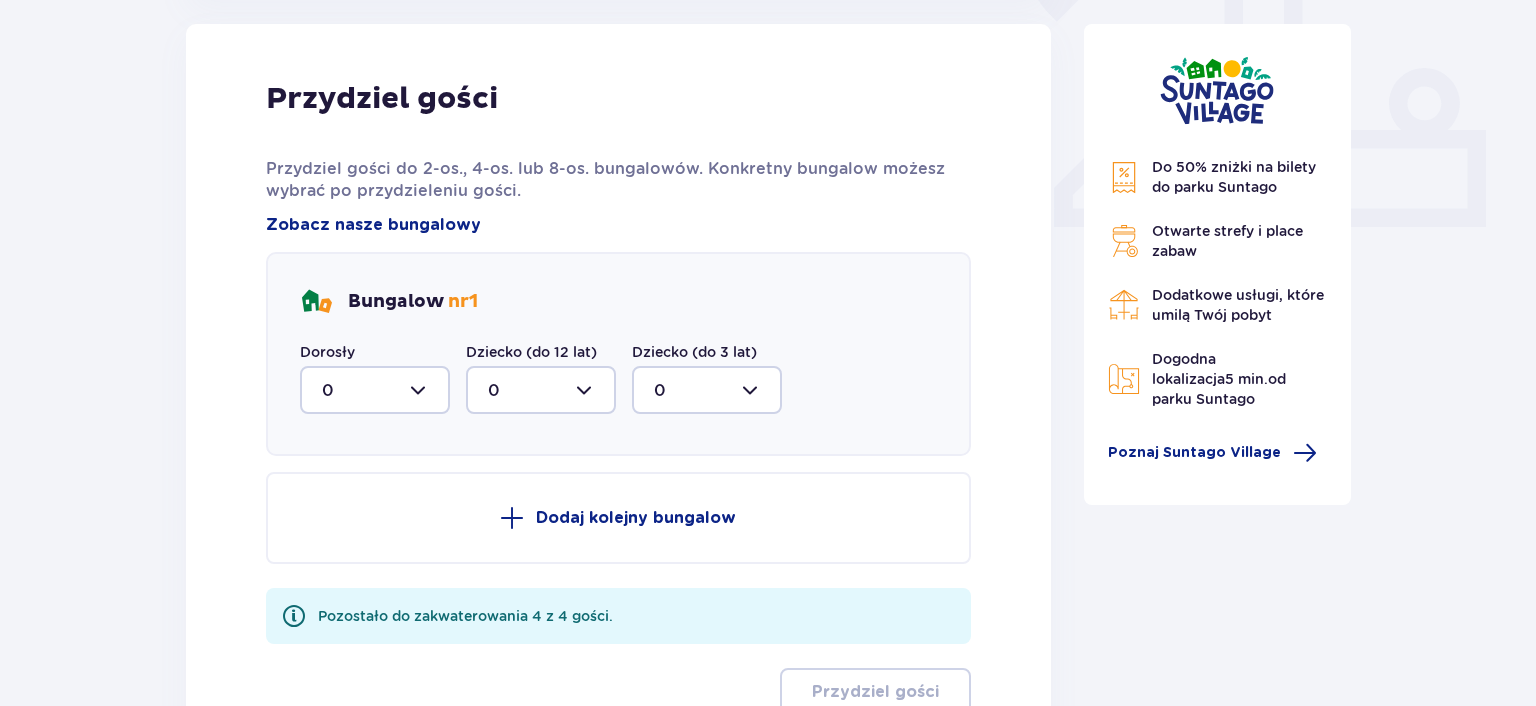 click at bounding box center [375, 390] 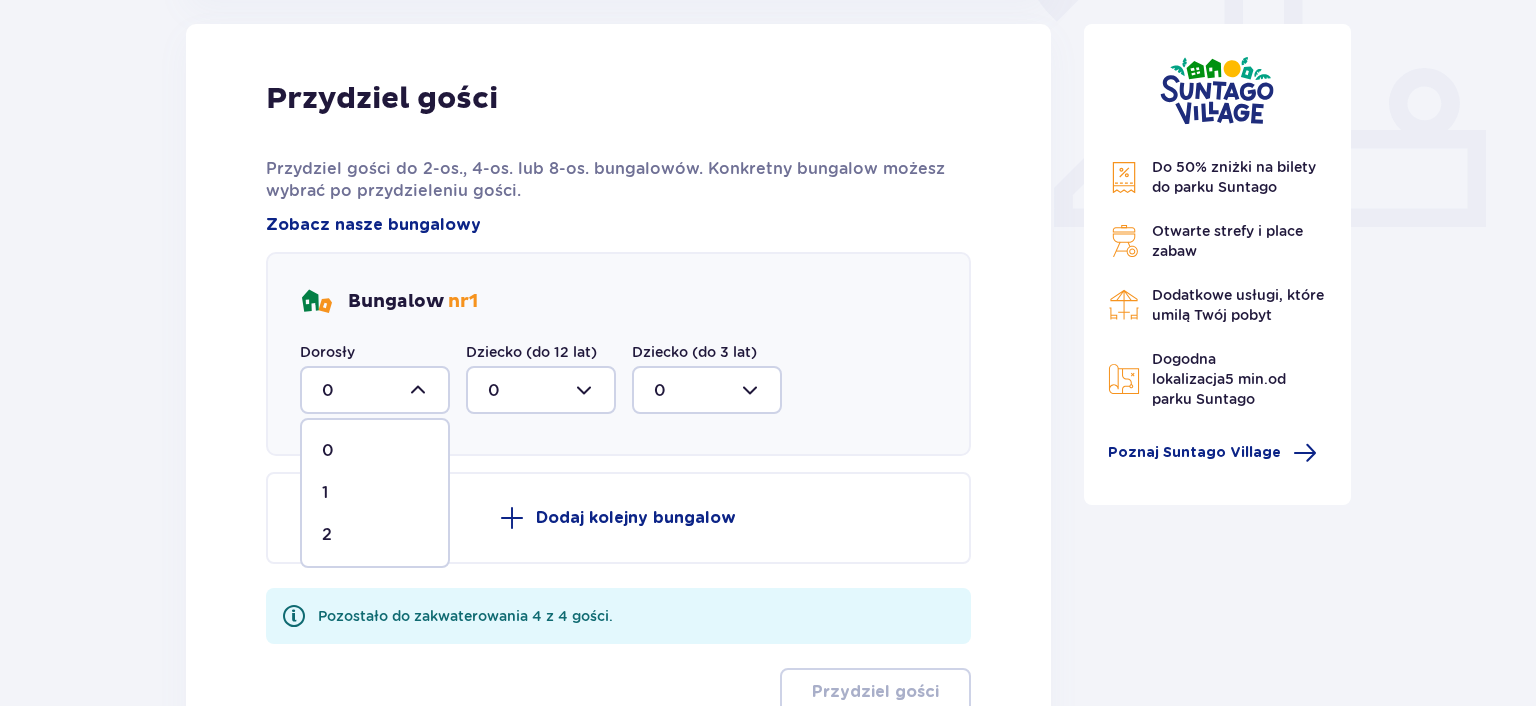 click on "2" at bounding box center (375, 535) 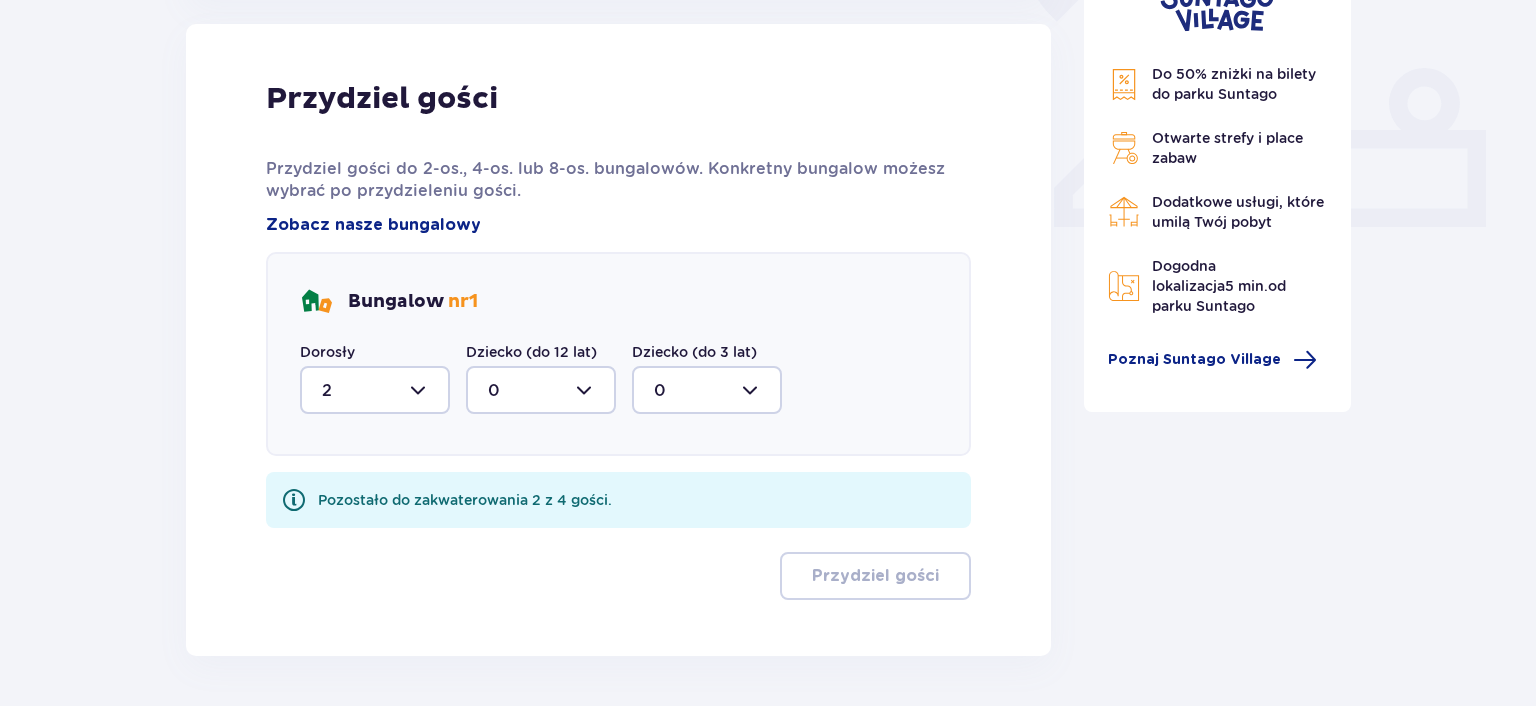 click at bounding box center (541, 390) 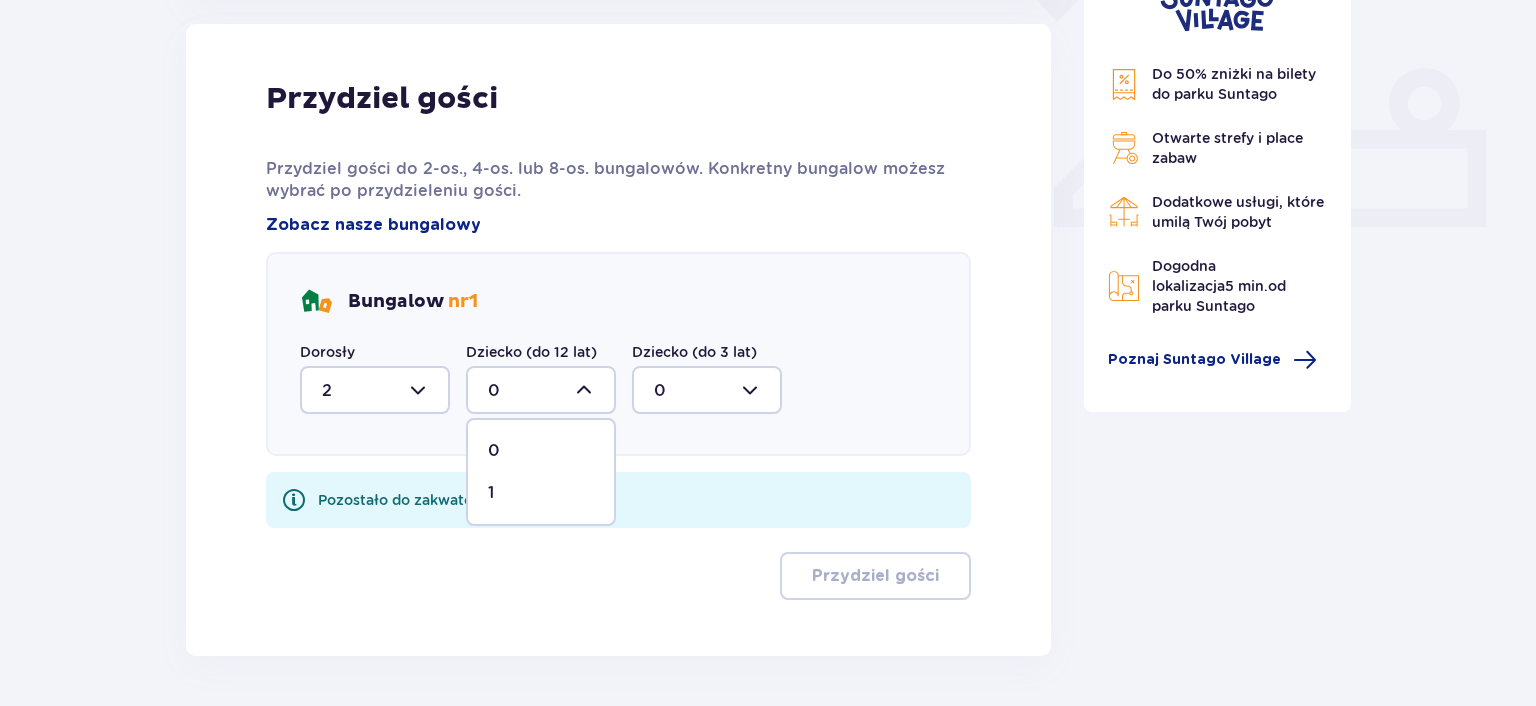click on "1" at bounding box center [541, 493] 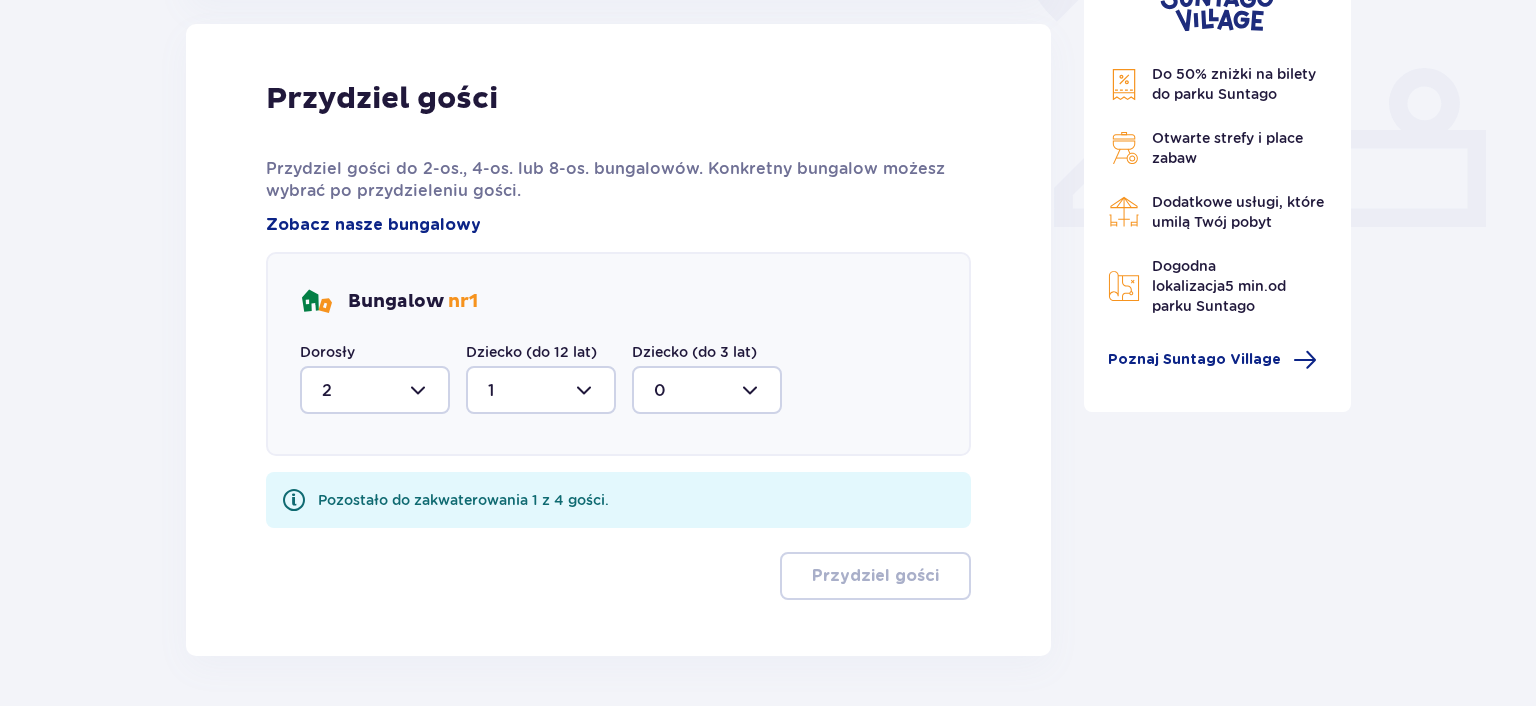 click at bounding box center [707, 390] 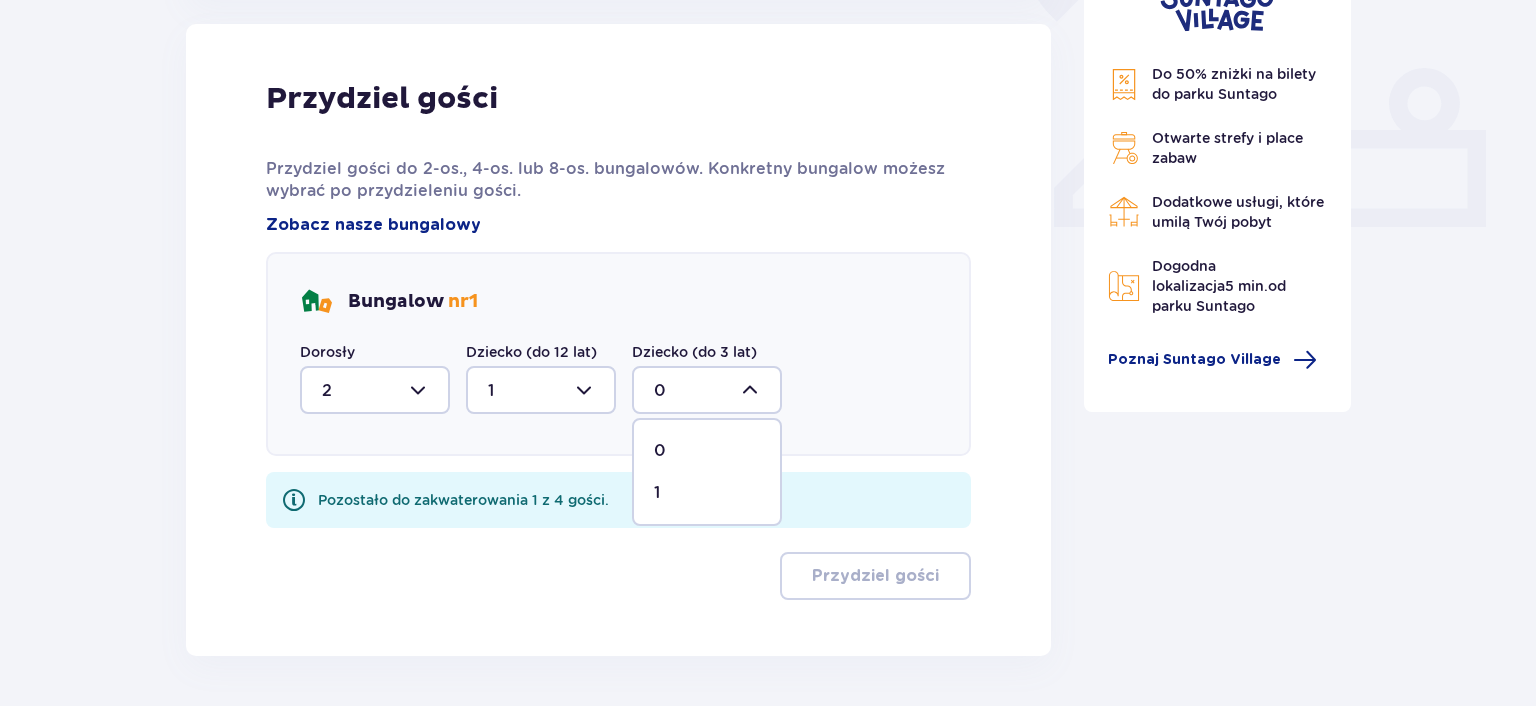 click on "1" at bounding box center [707, 493] 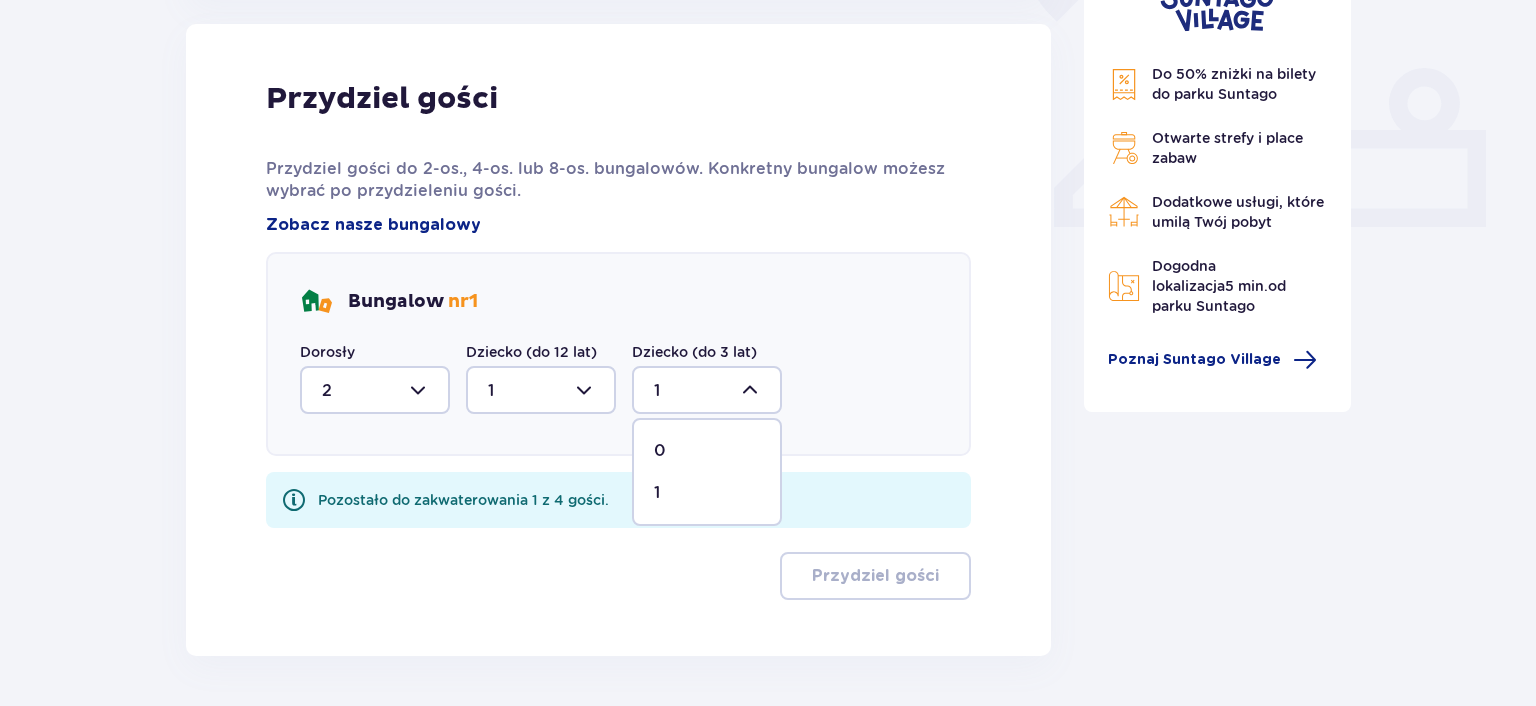 scroll, scrollTop: 796, scrollLeft: 0, axis: vertical 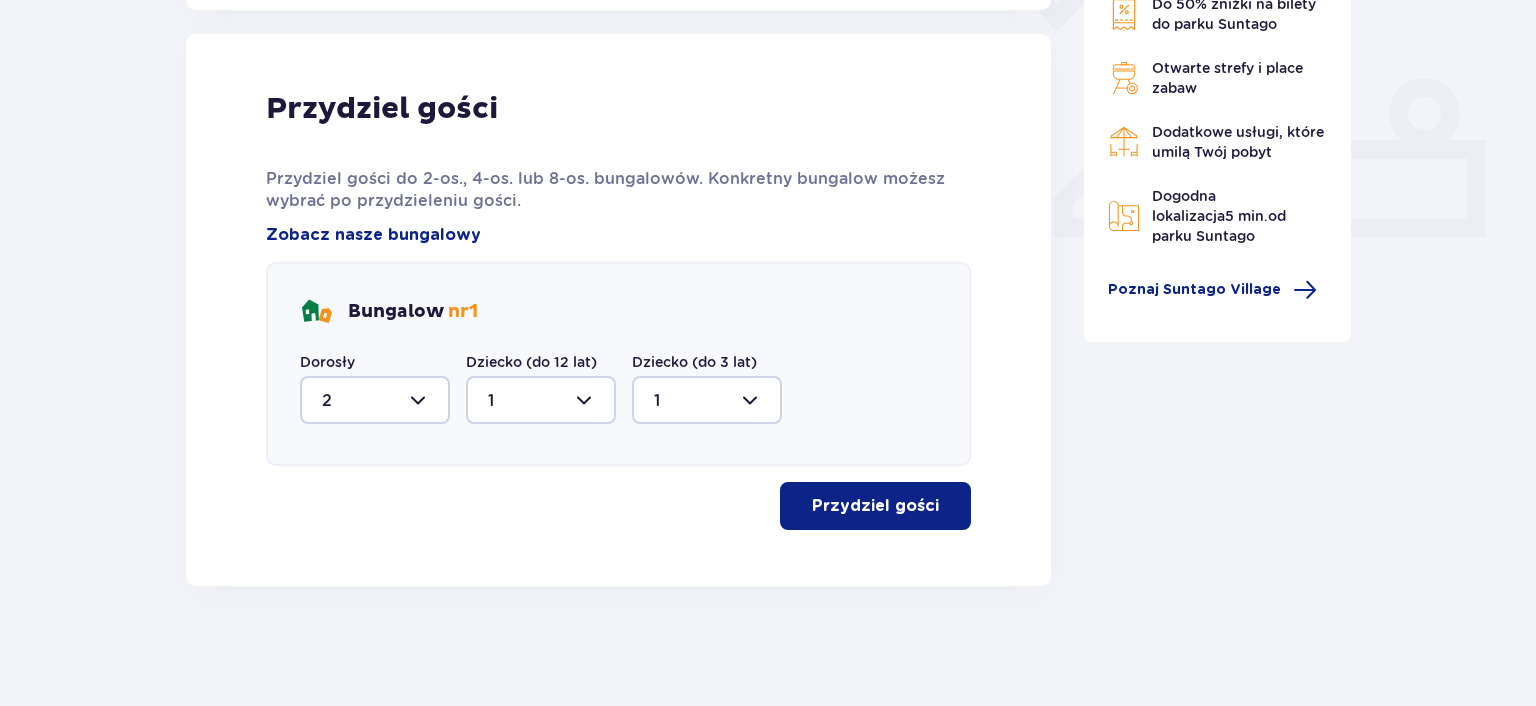 click on "Przydziel gości" at bounding box center [875, 506] 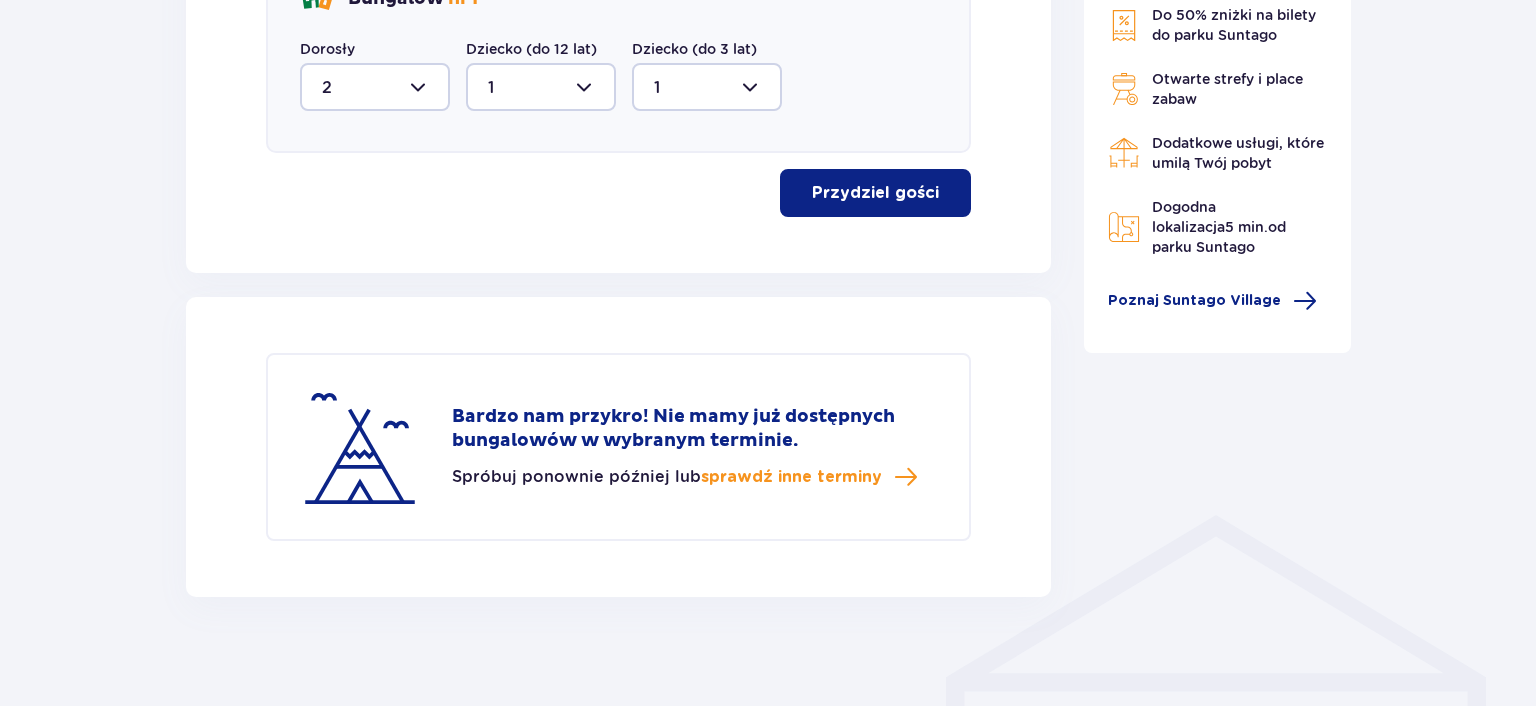 scroll, scrollTop: 1119, scrollLeft: 0, axis: vertical 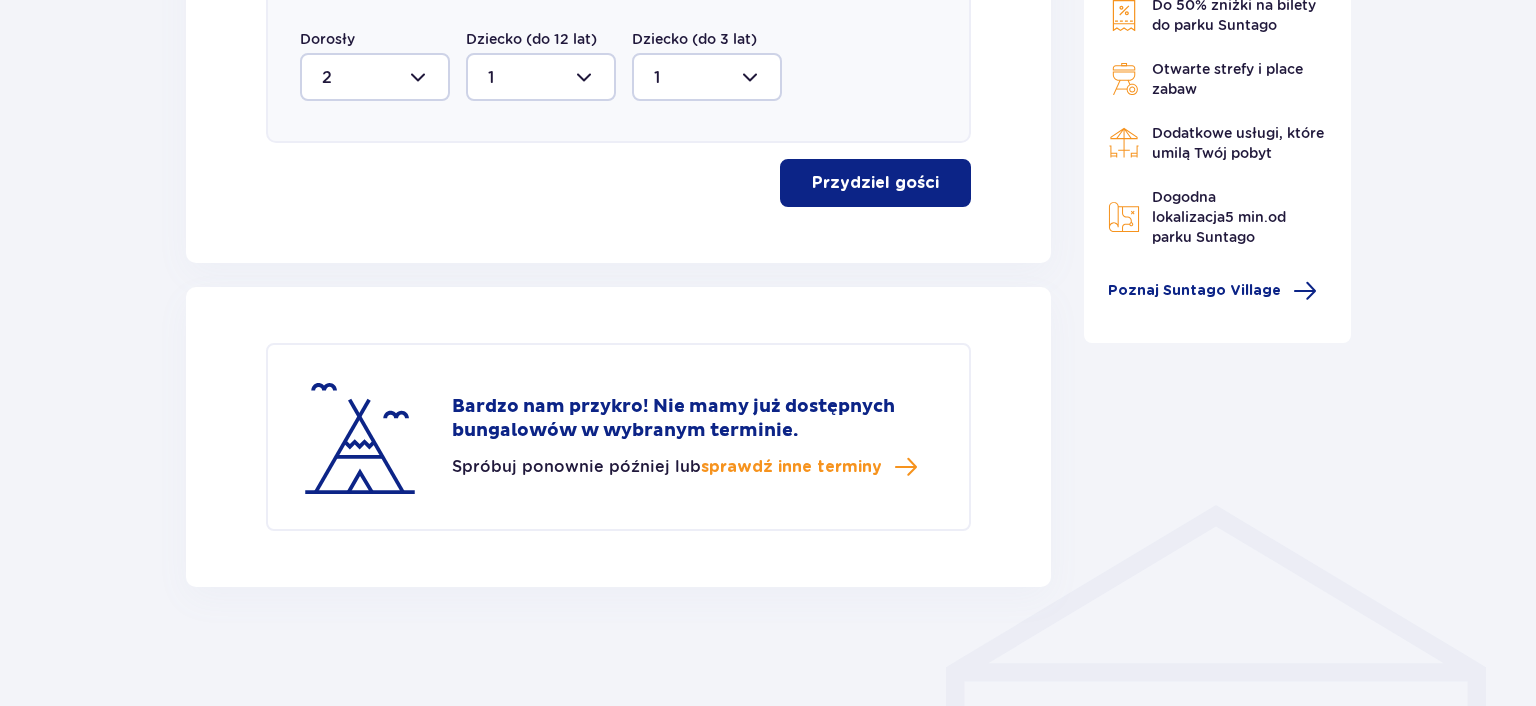 click at bounding box center [707, 77] 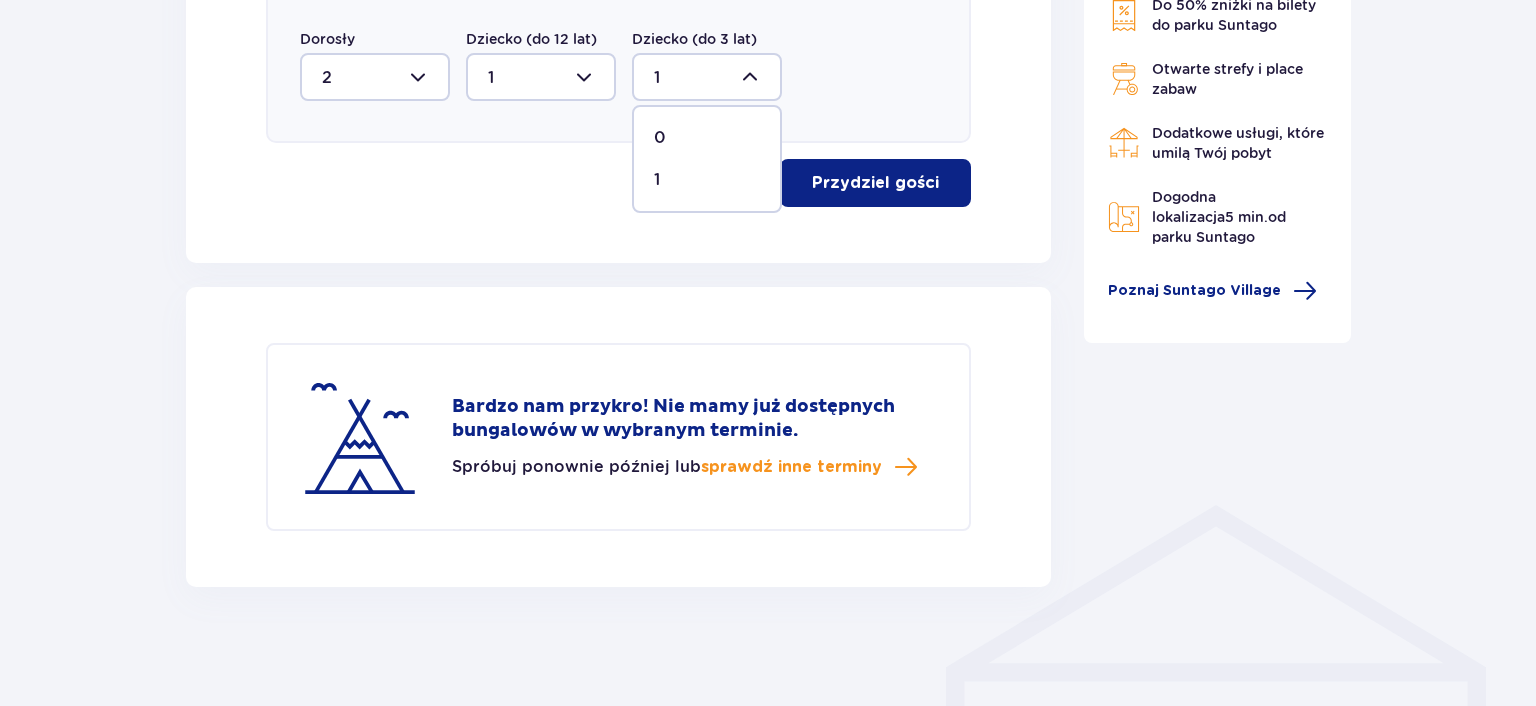 click on "0" at bounding box center (707, 138) 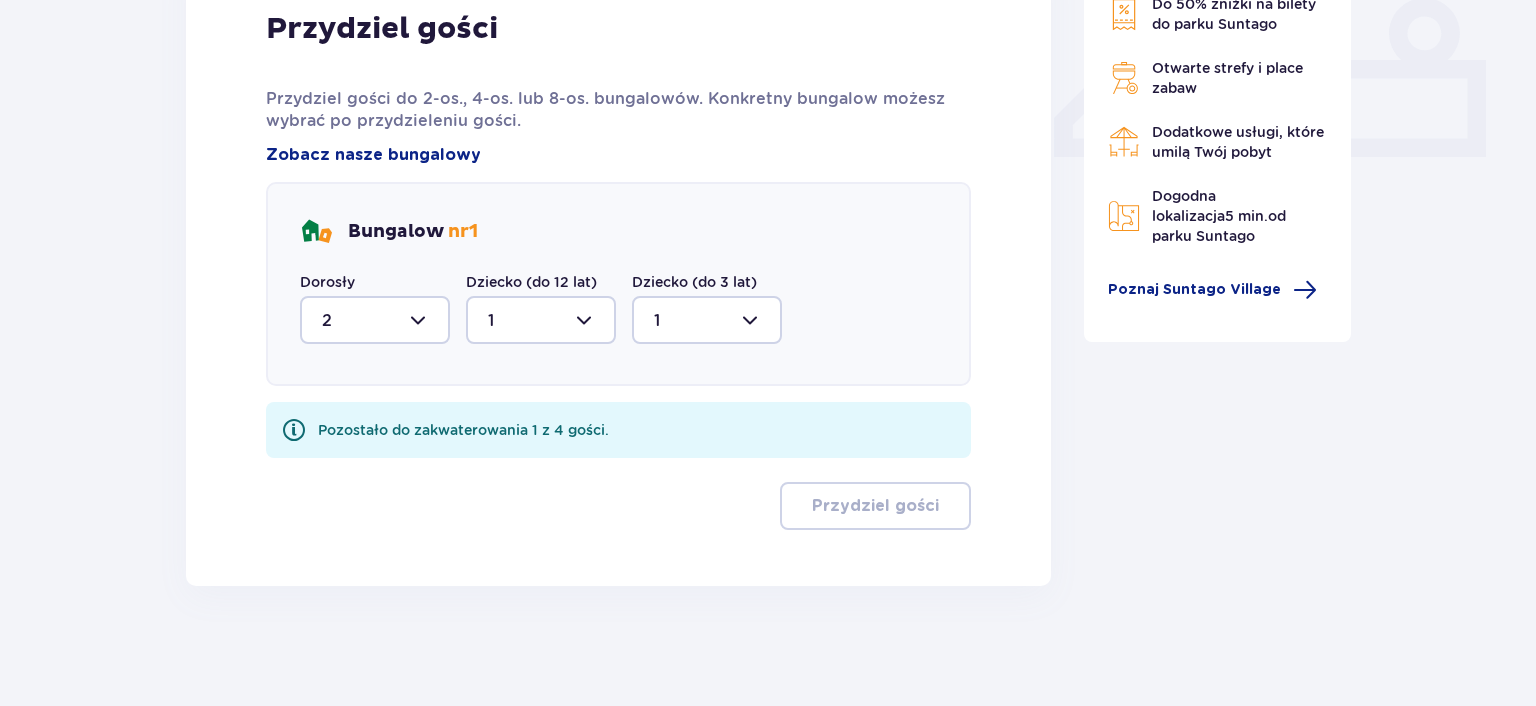 type on "0" 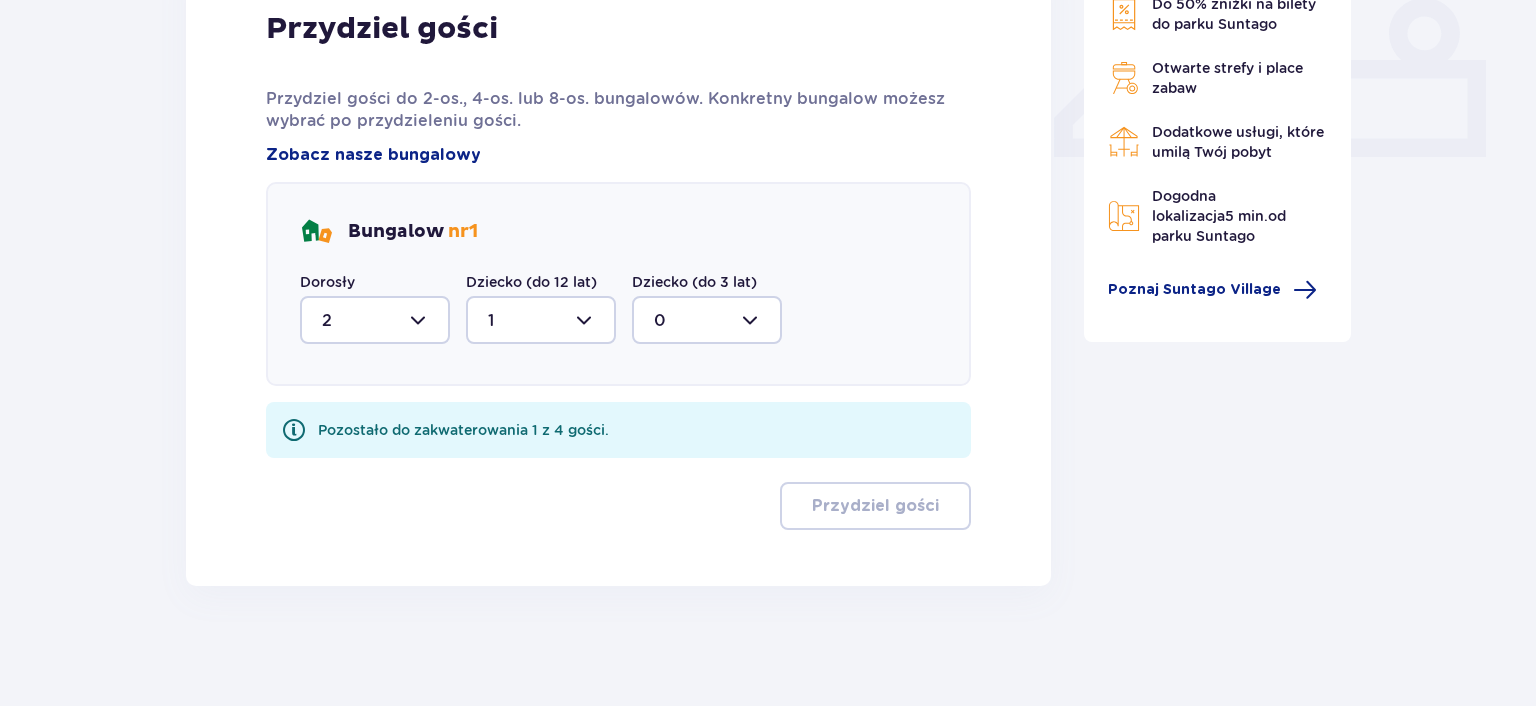 scroll, scrollTop: 876, scrollLeft: 0, axis: vertical 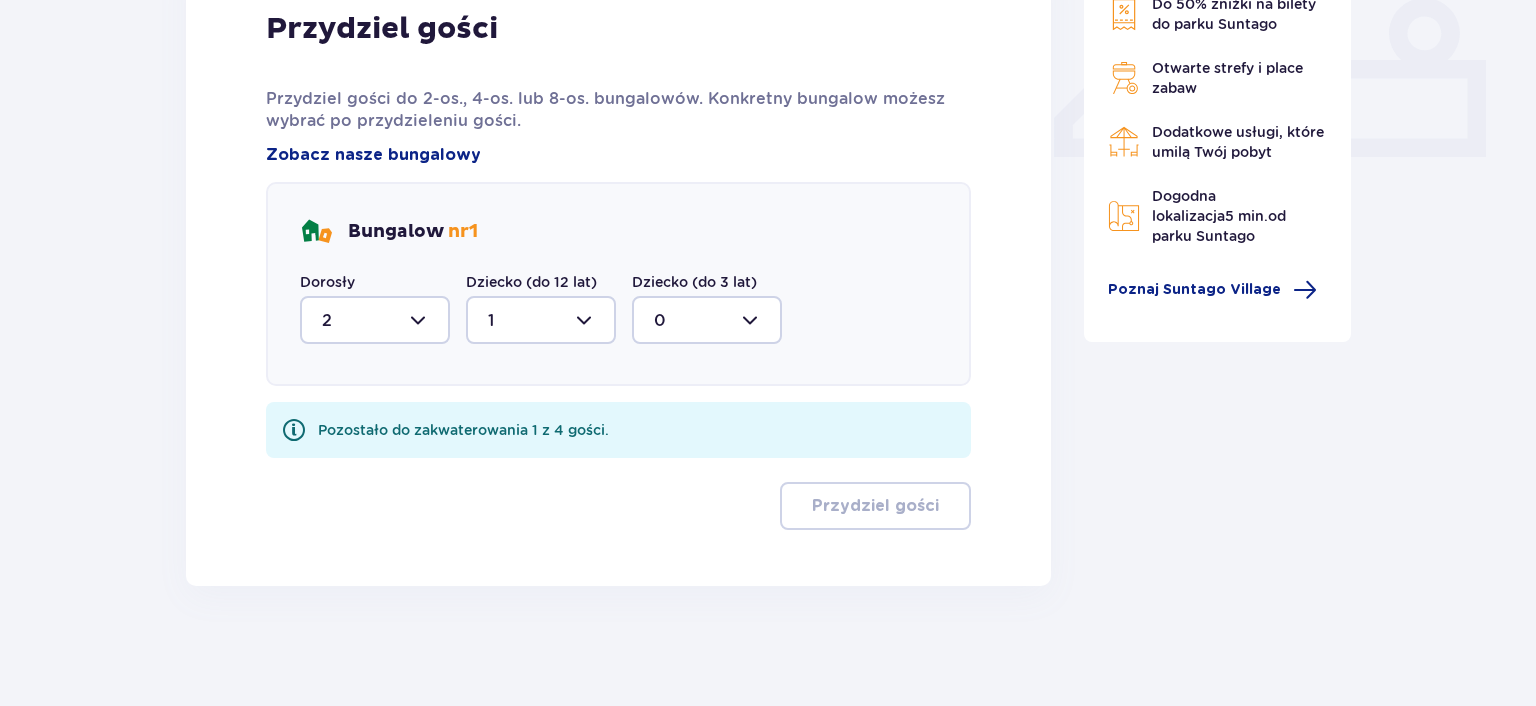 click at bounding box center (375, 320) 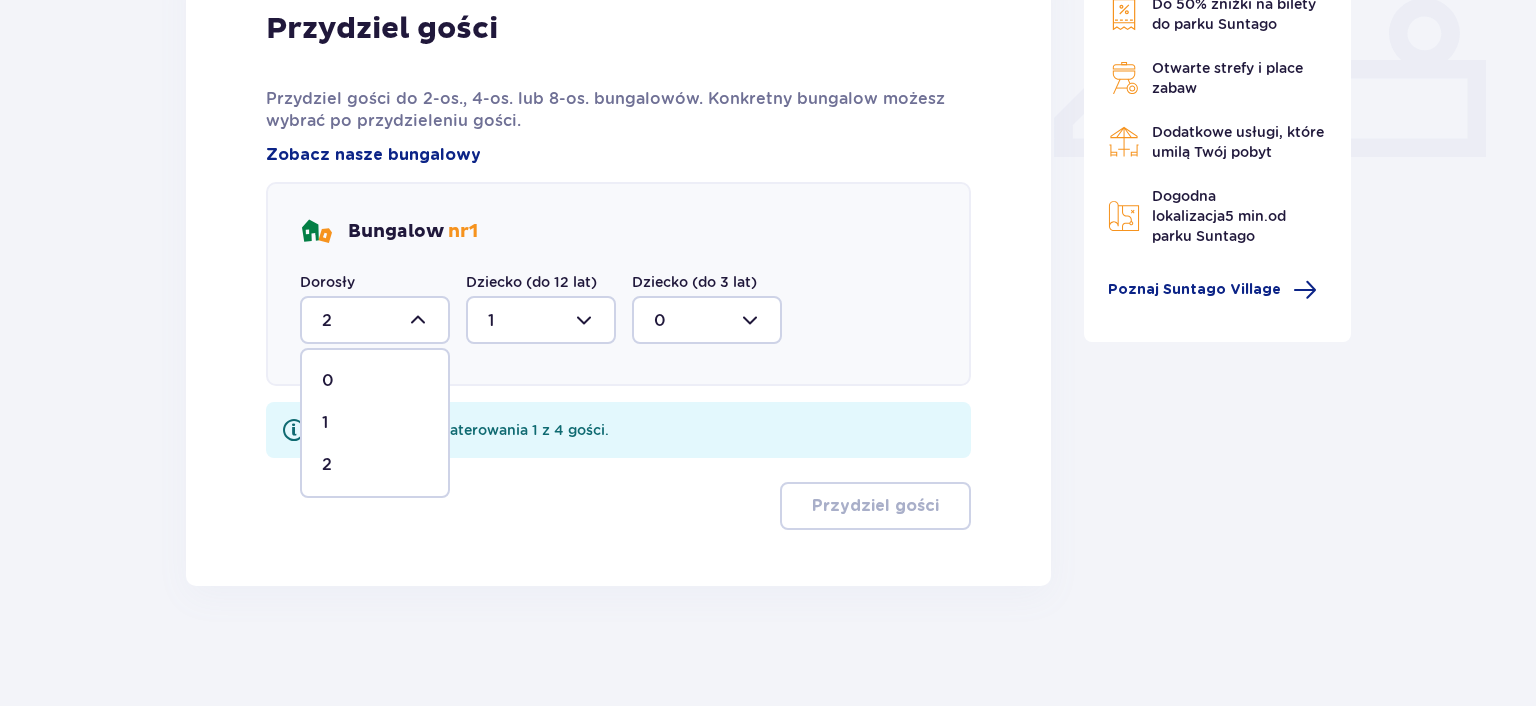click on "1" at bounding box center (325, 423) 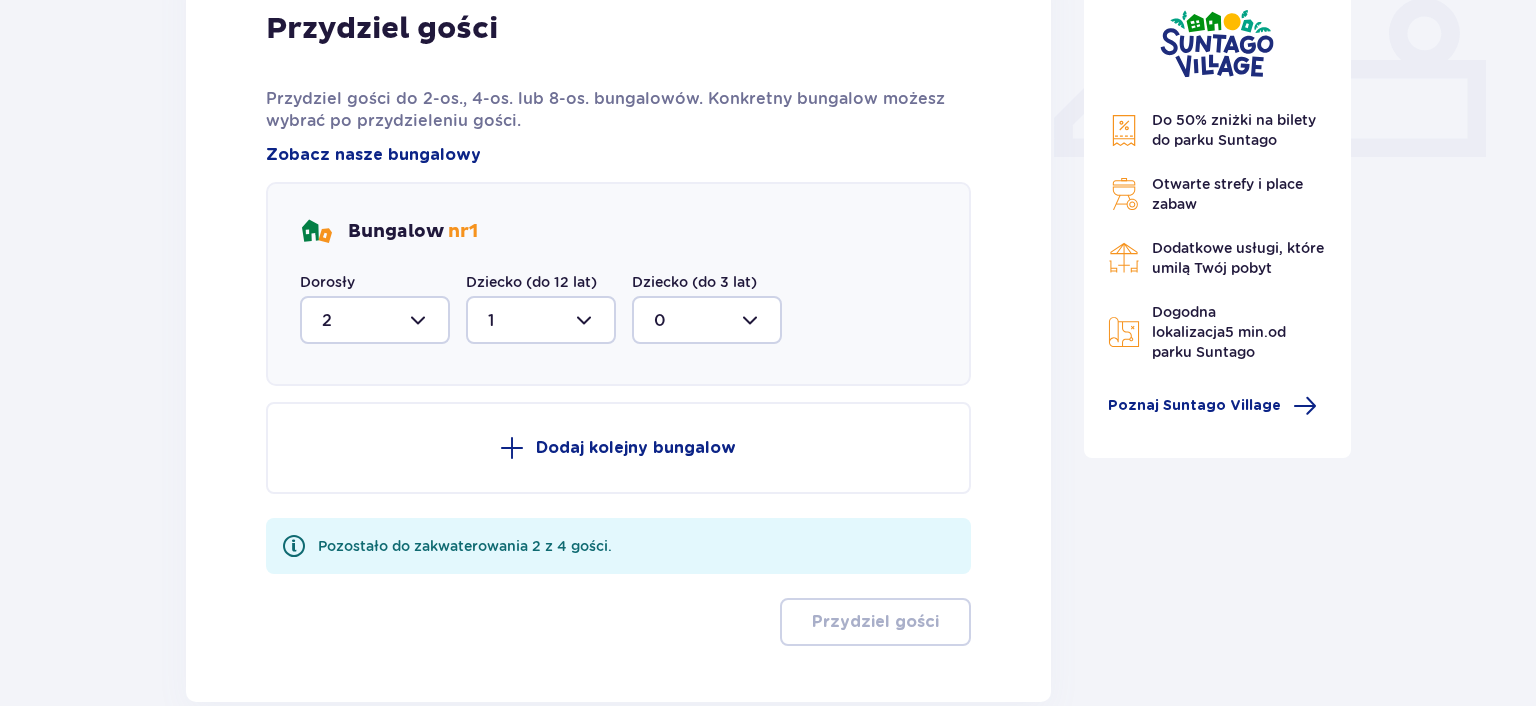 type on "1" 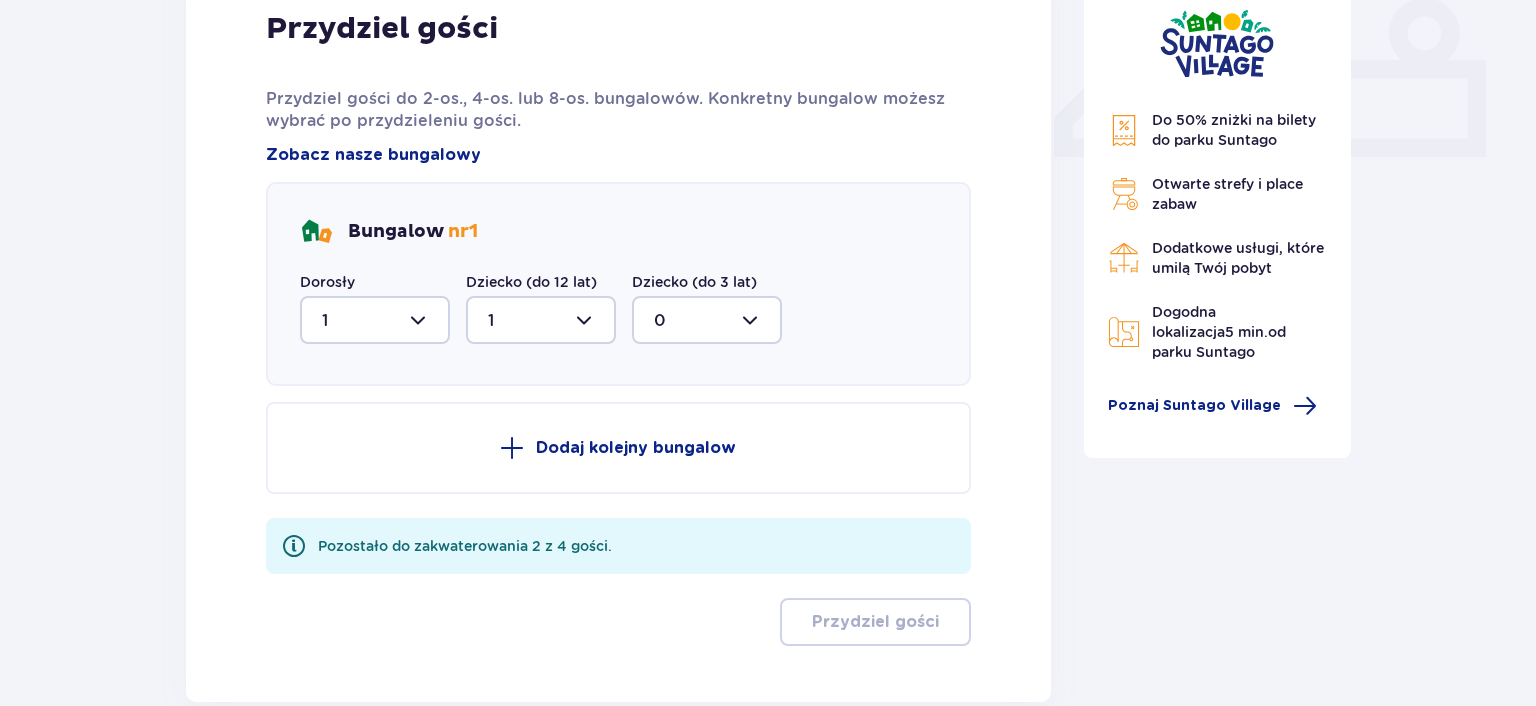 click on "Dodaj kolejny bungalow" at bounding box center [636, 448] 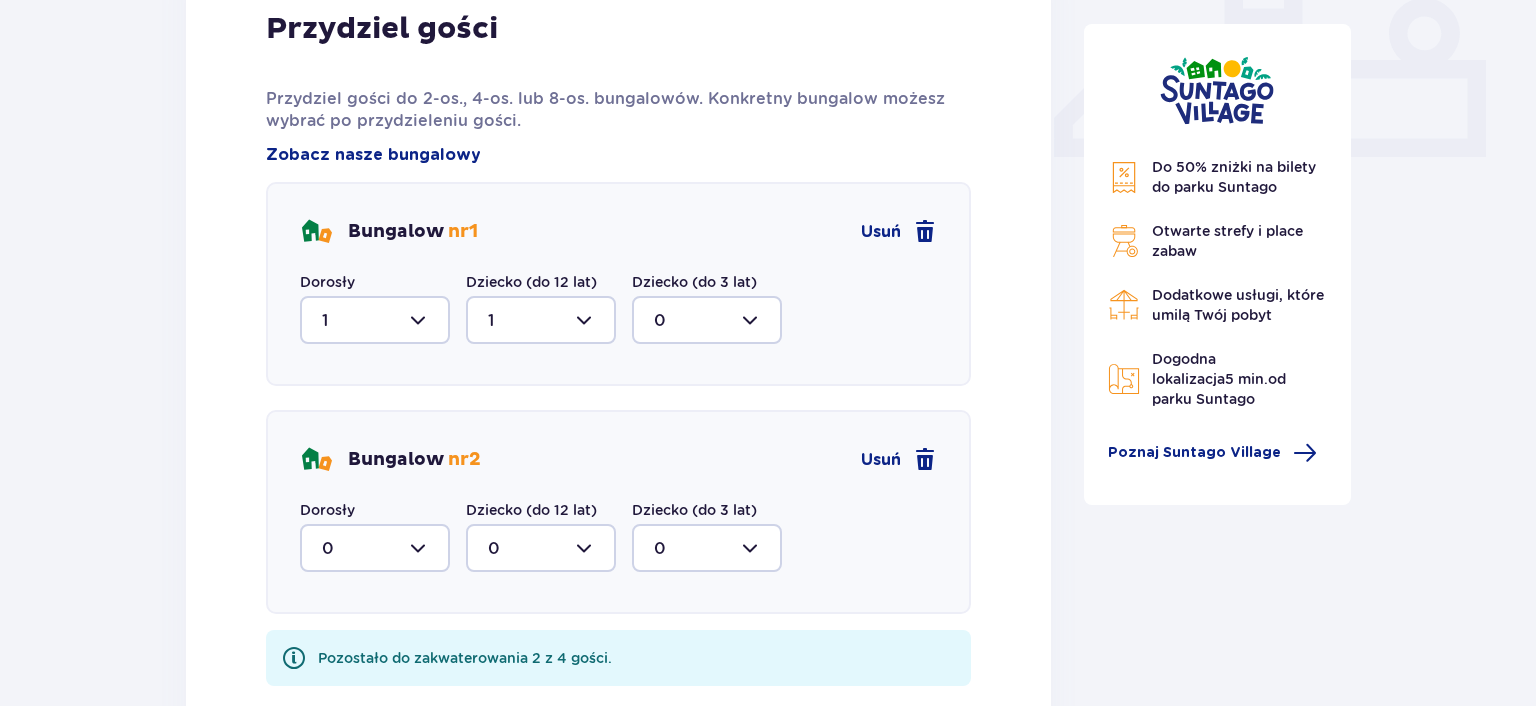 click at bounding box center [375, 548] 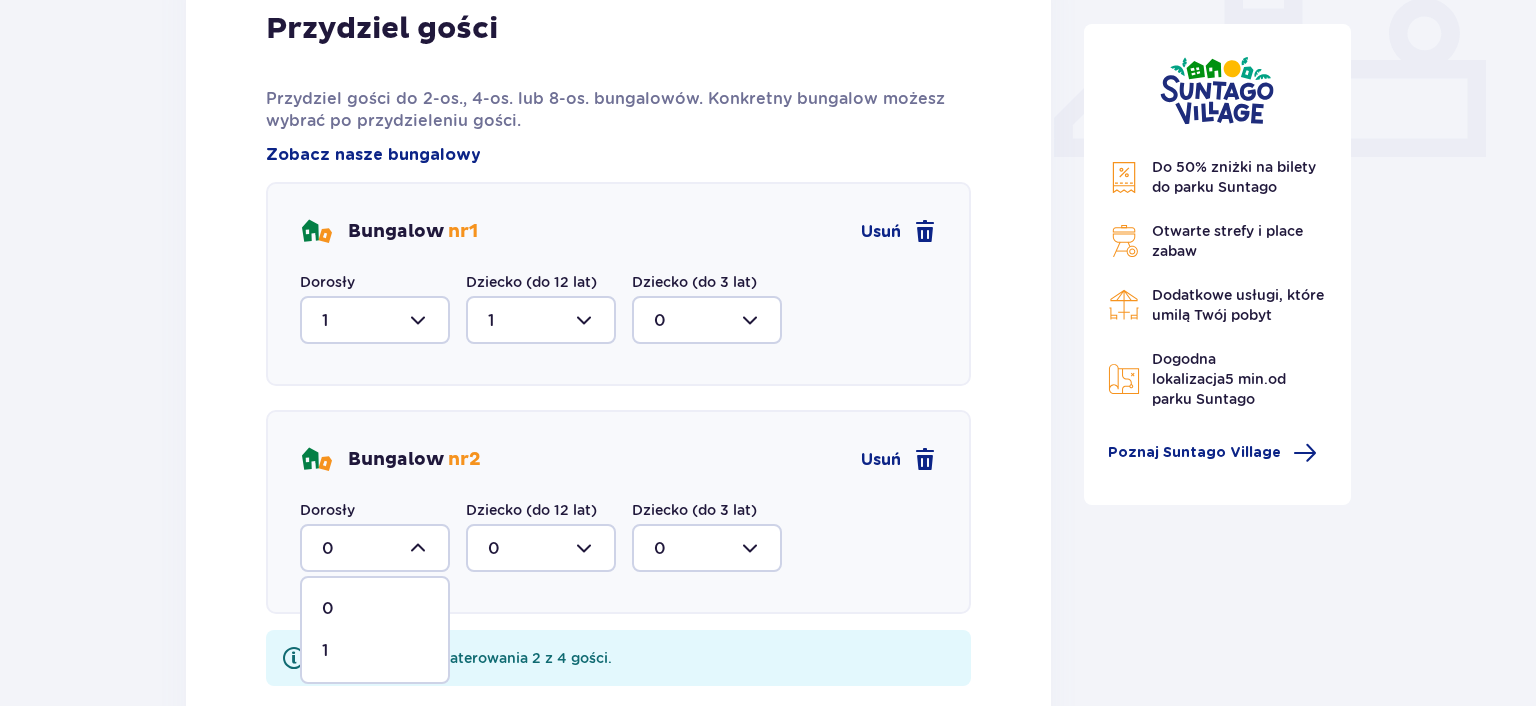 click on "1" at bounding box center (375, 651) 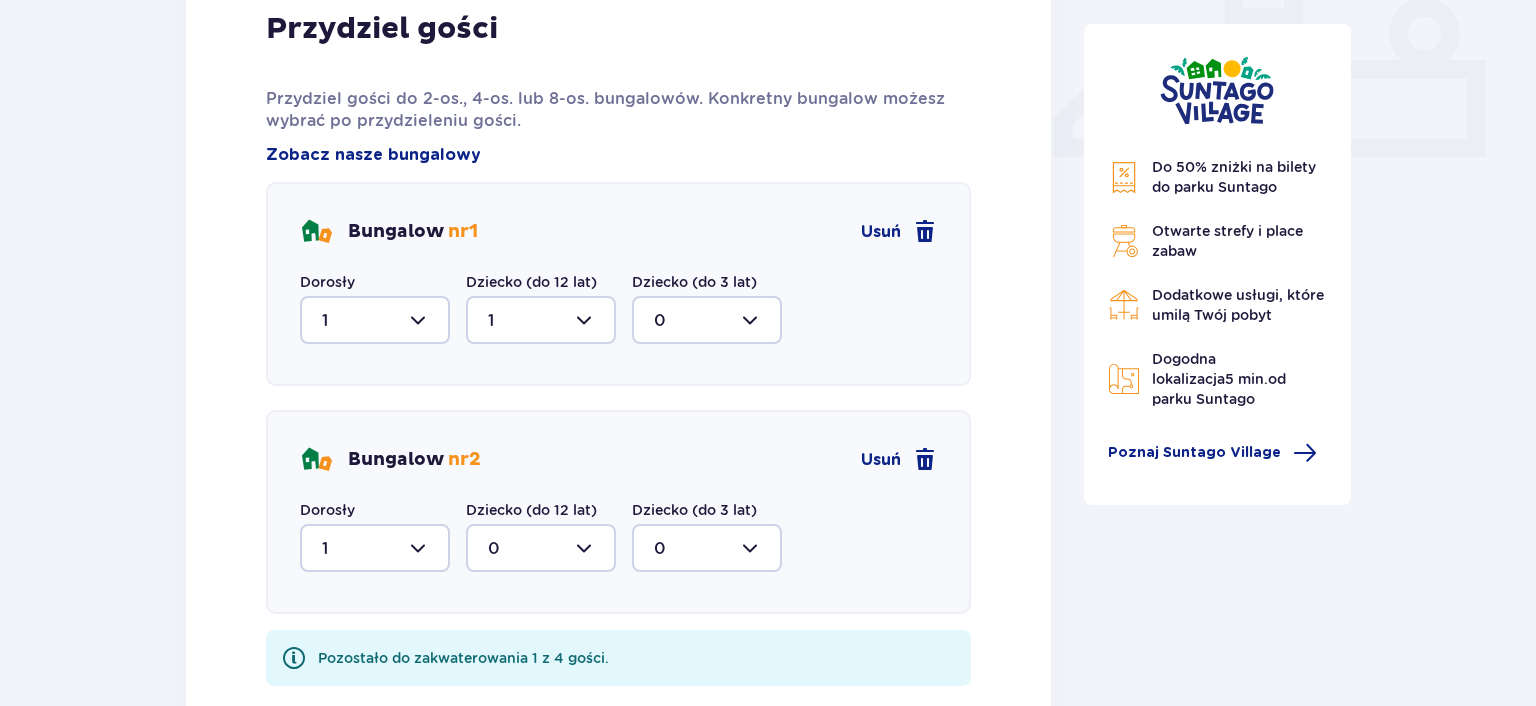 click at bounding box center [707, 548] 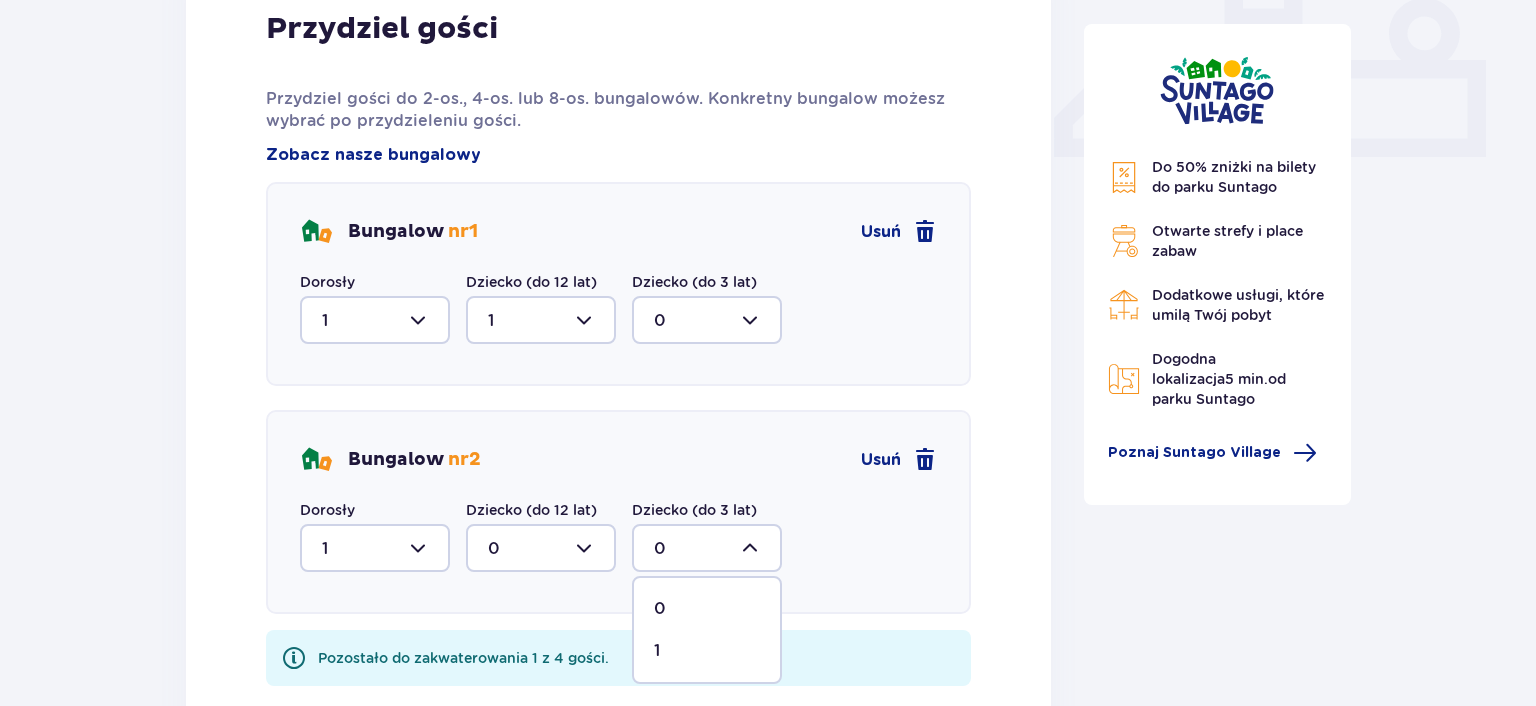 click on "1" at bounding box center (707, 651) 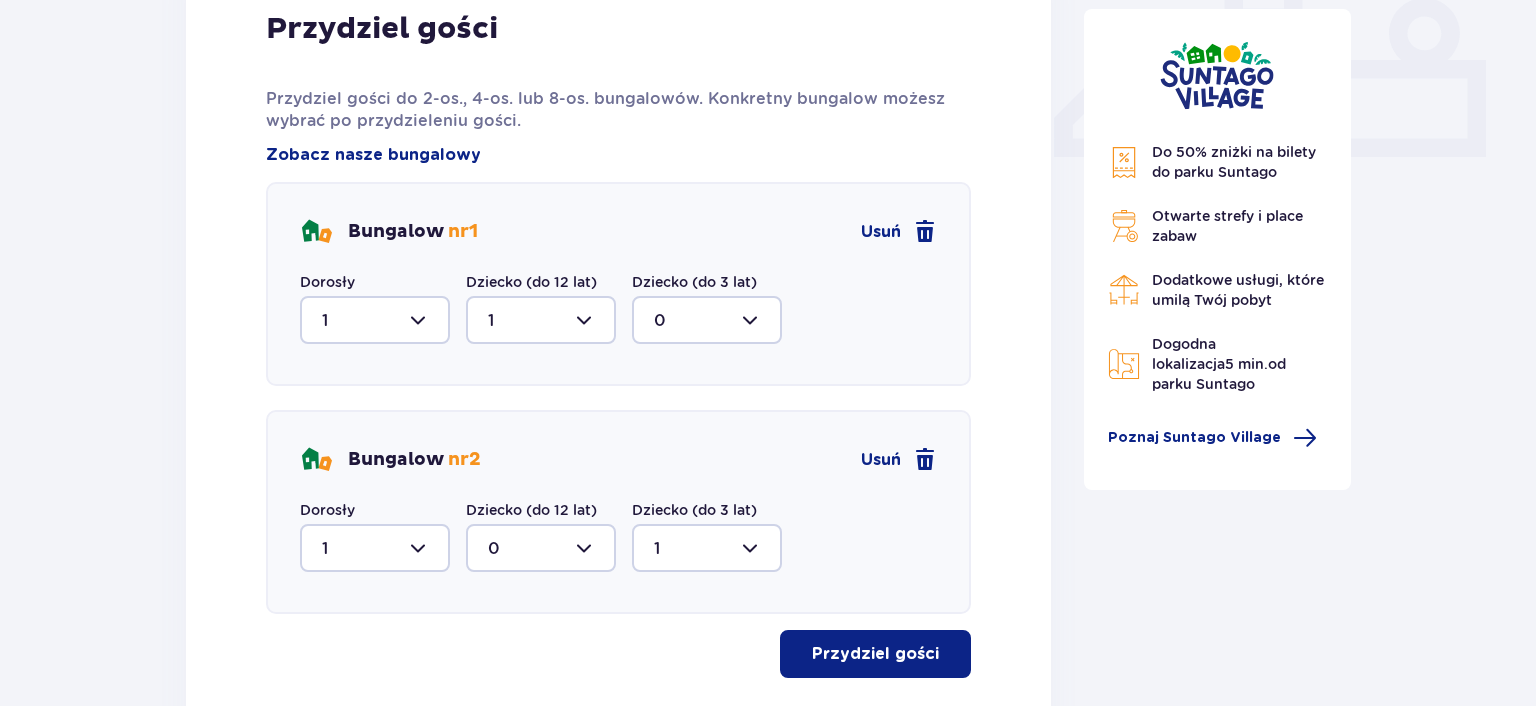 click on "Przydziel gości" at bounding box center [875, 654] 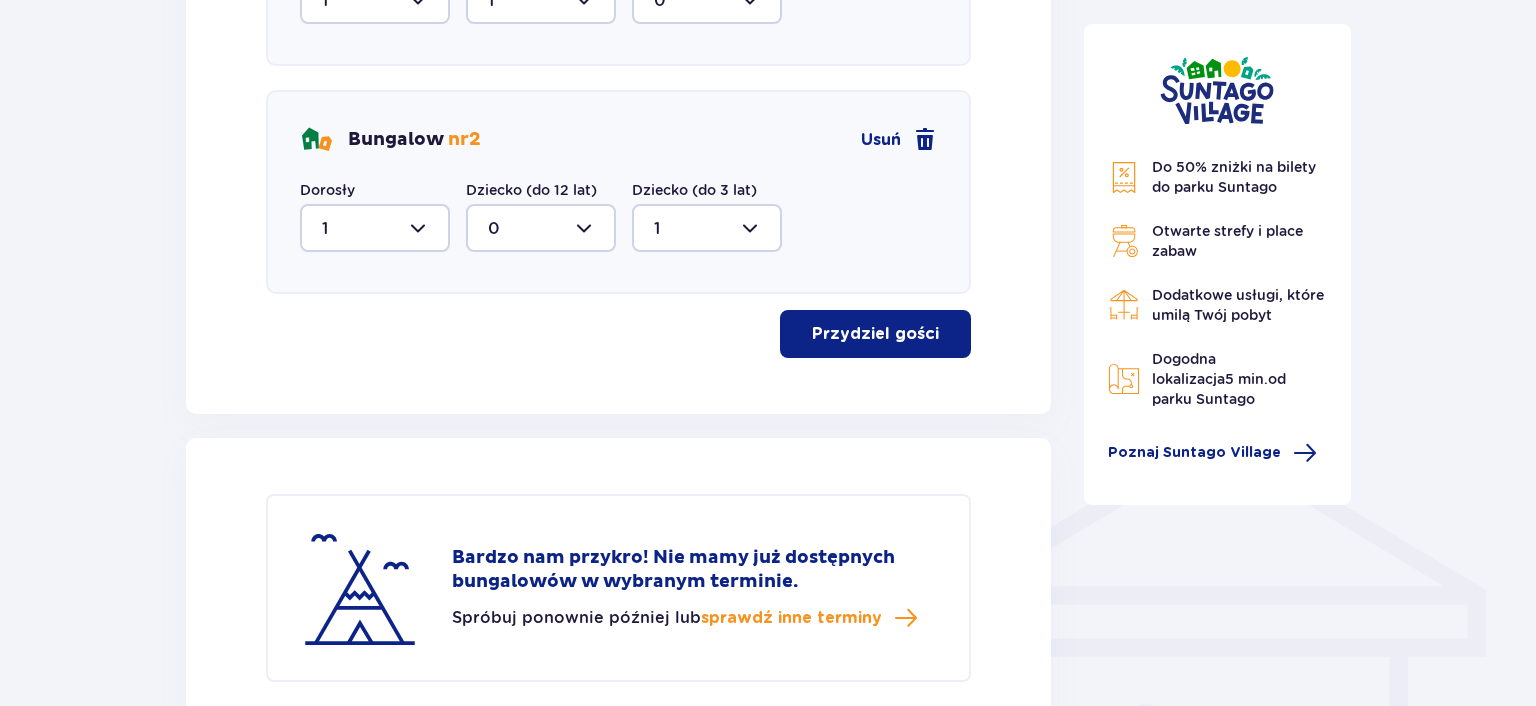 scroll, scrollTop: 938, scrollLeft: 0, axis: vertical 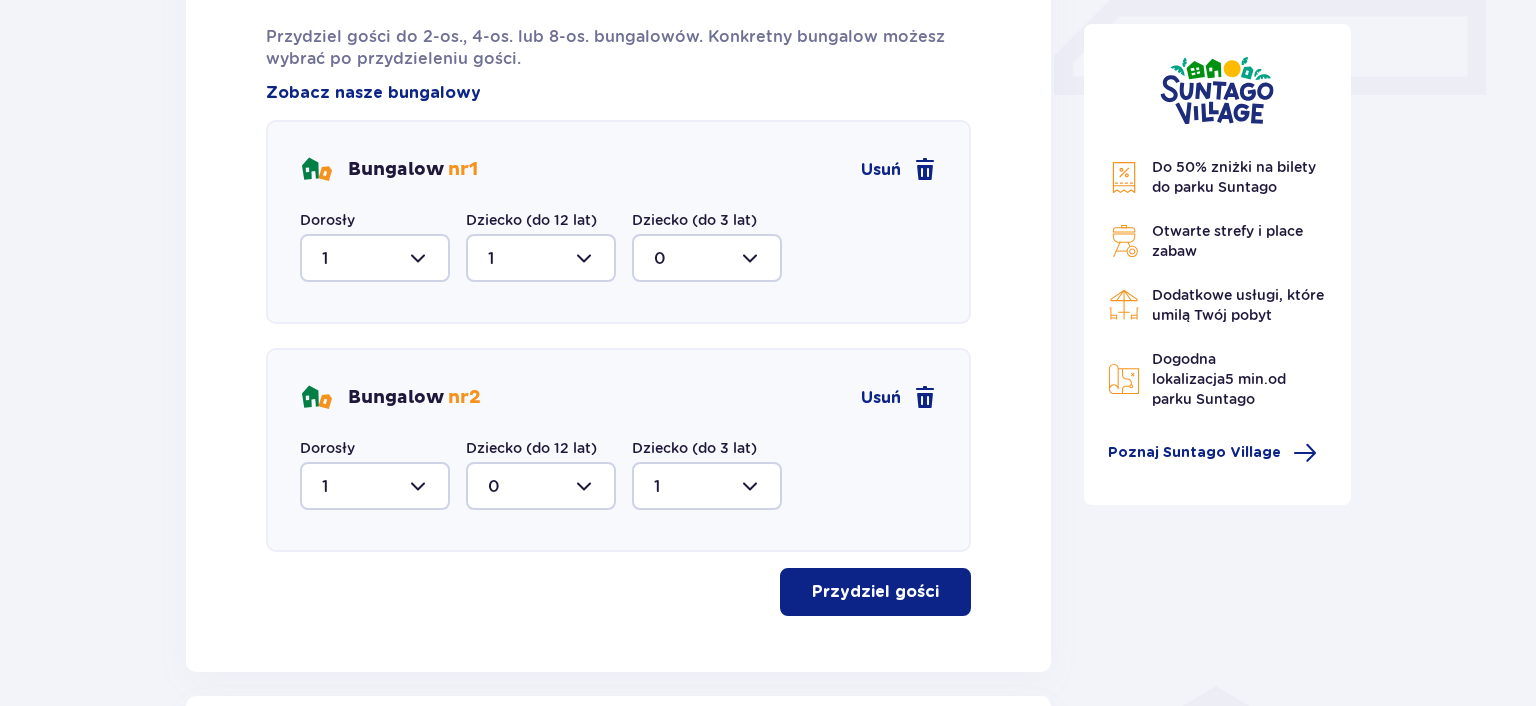 click on "Bungalow   nr  2 Usuń" at bounding box center (618, 398) 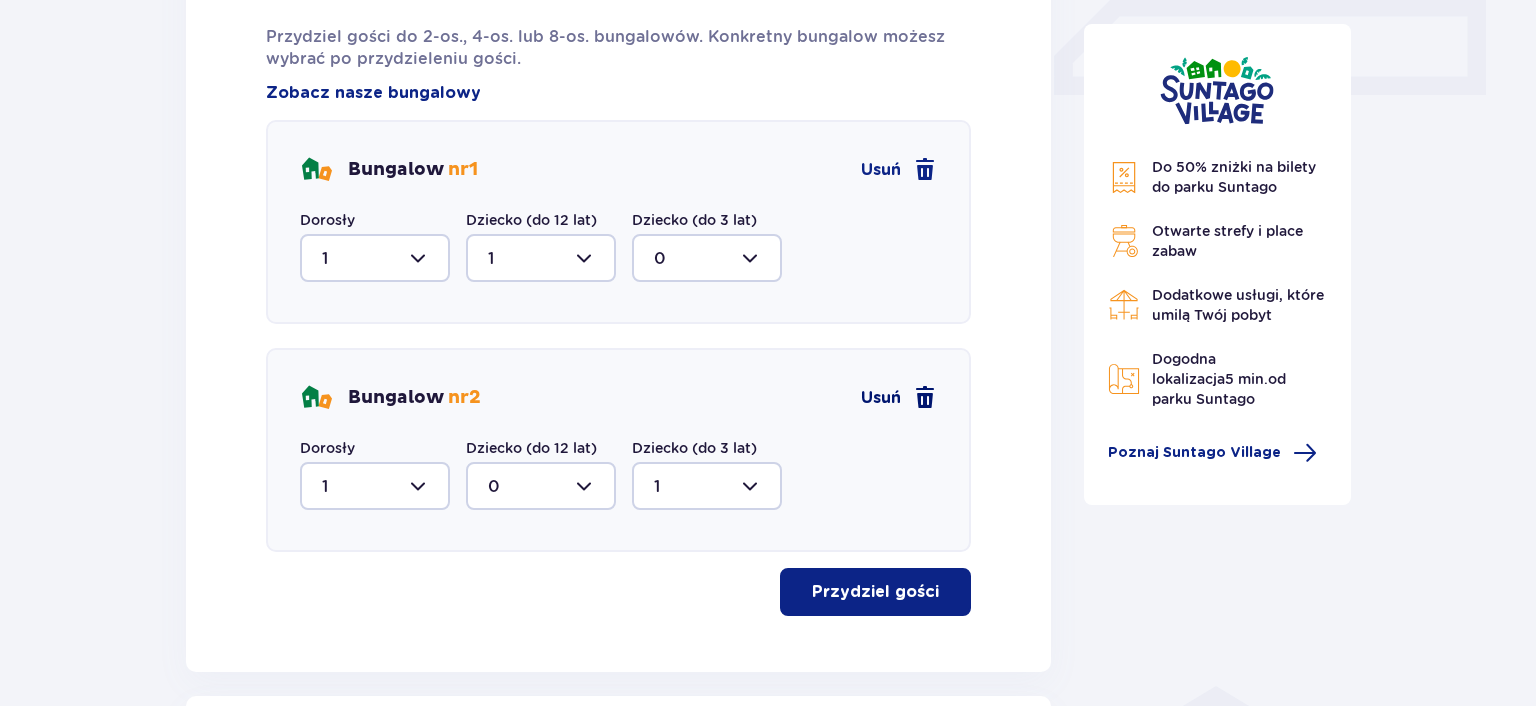 click on "Usuń" at bounding box center [881, 398] 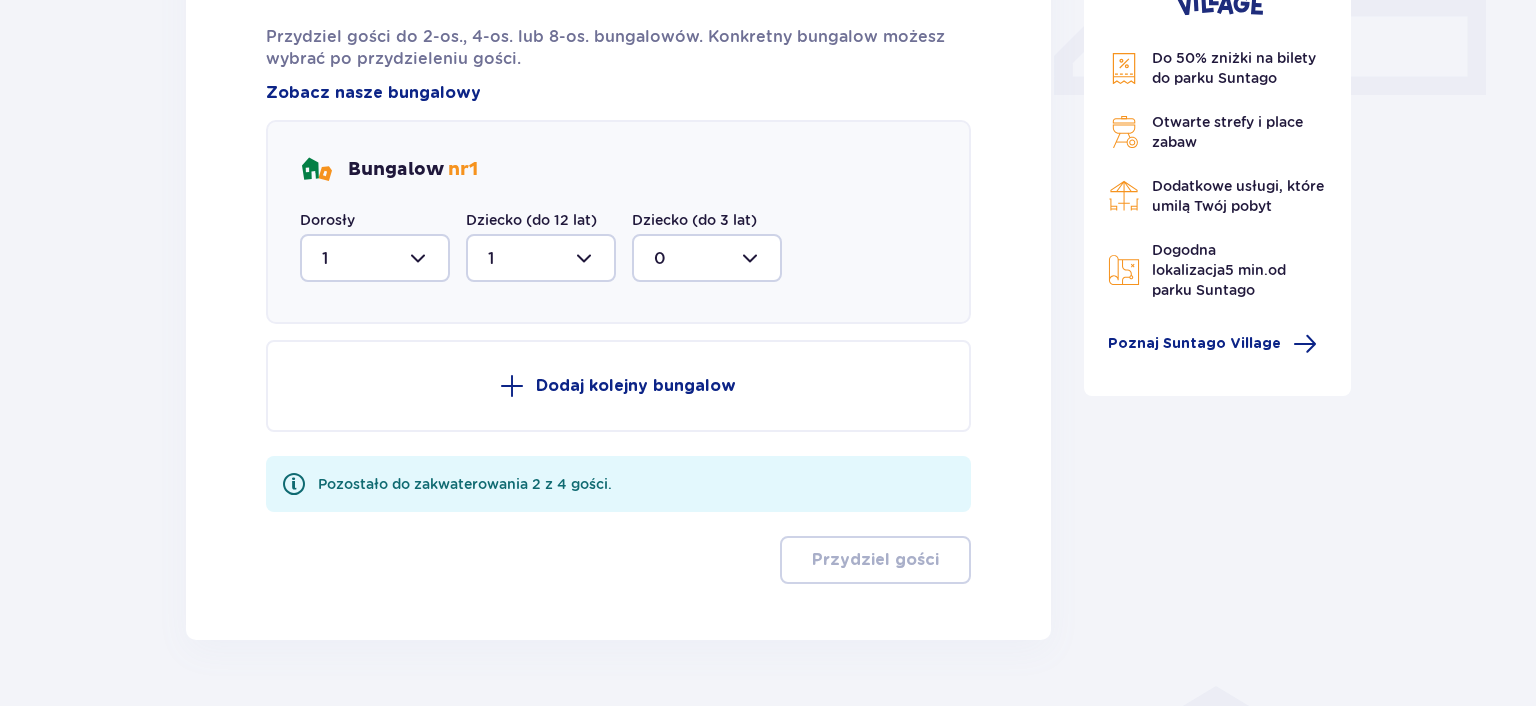 click at bounding box center (375, 258) 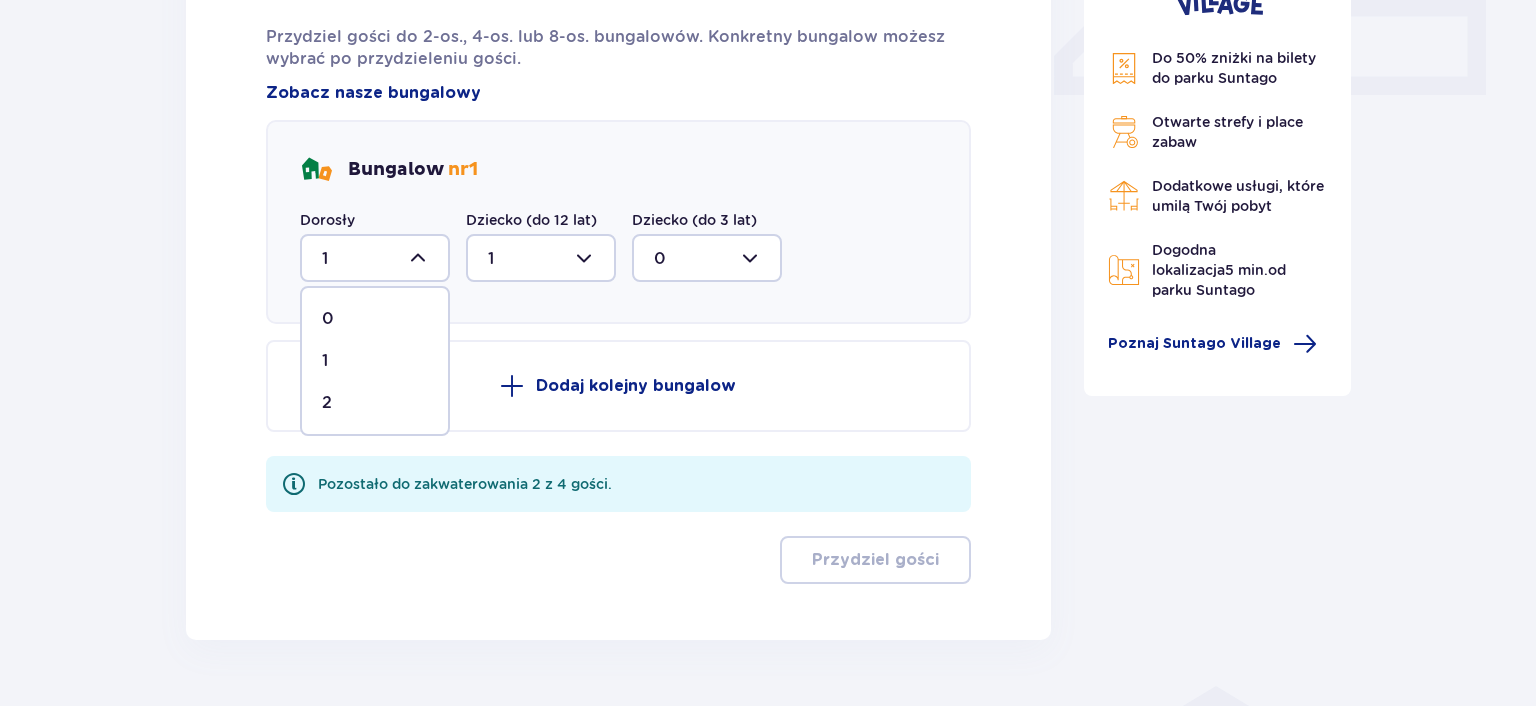 click on "2" at bounding box center (375, 403) 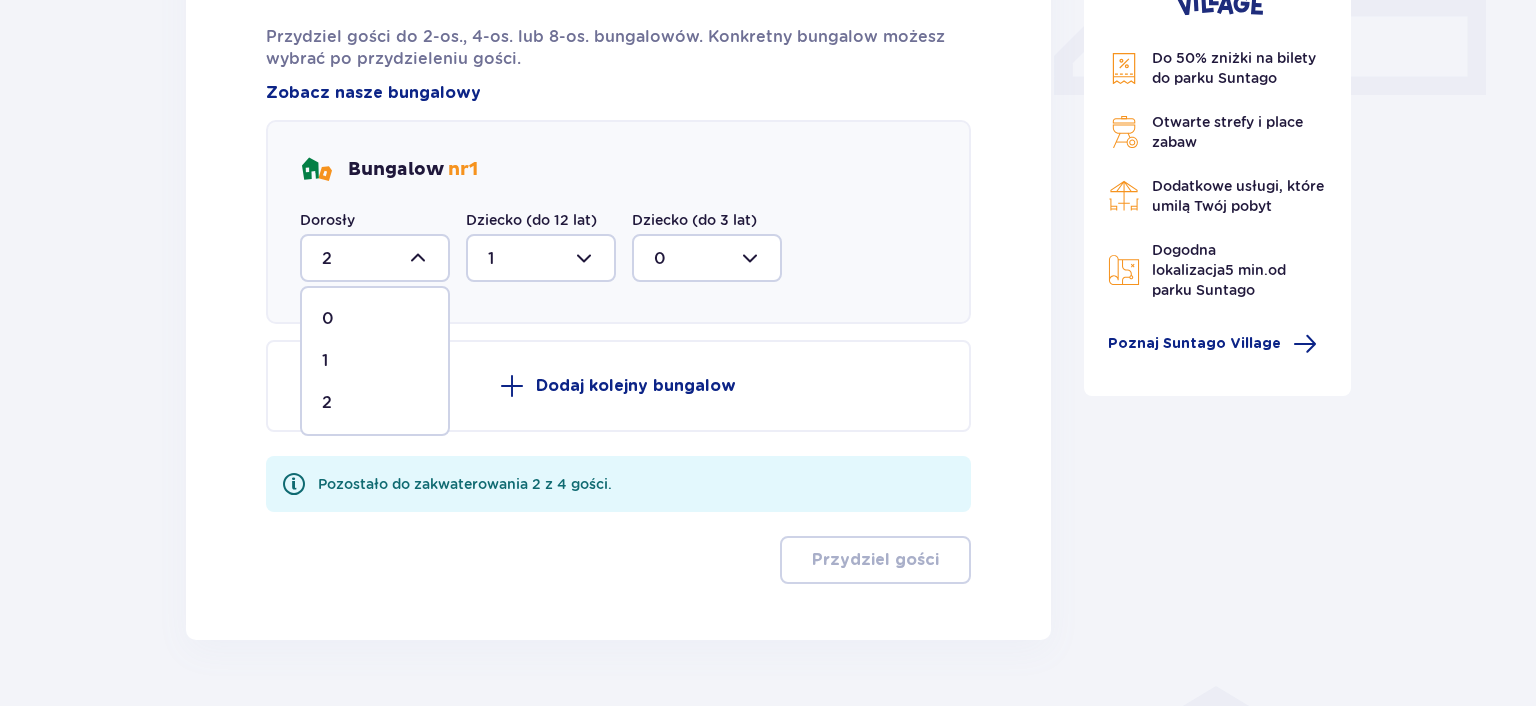 scroll, scrollTop: 876, scrollLeft: 0, axis: vertical 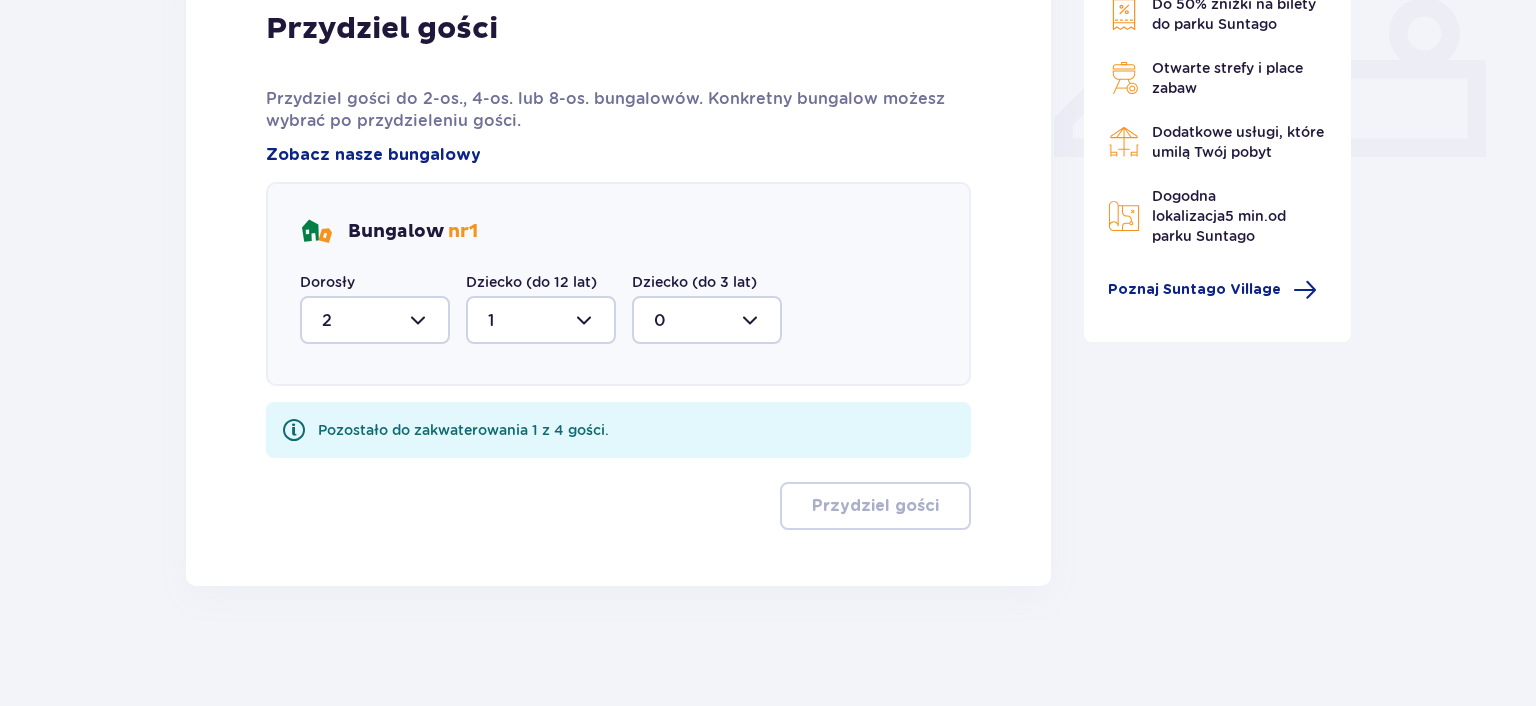 click at bounding box center [541, 320] 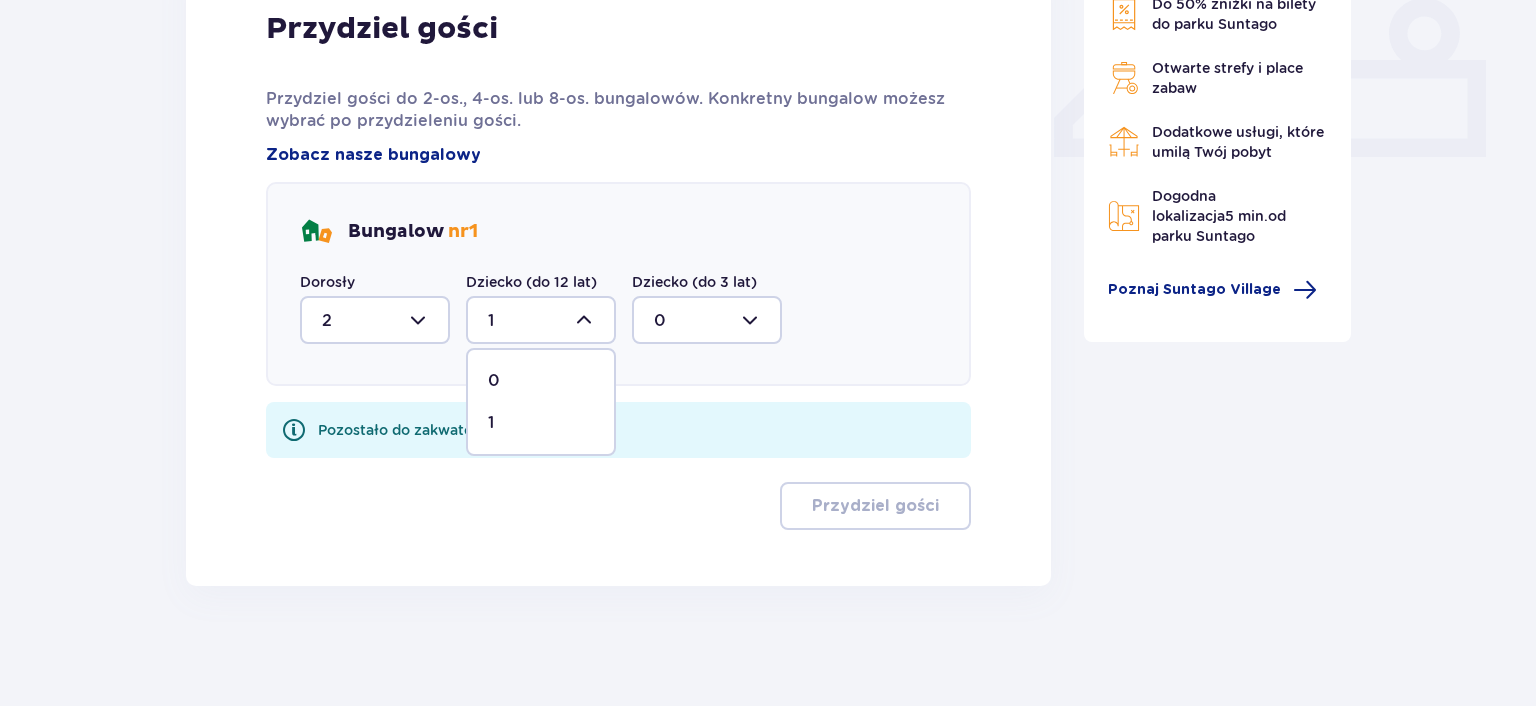 click on "1" at bounding box center (541, 423) 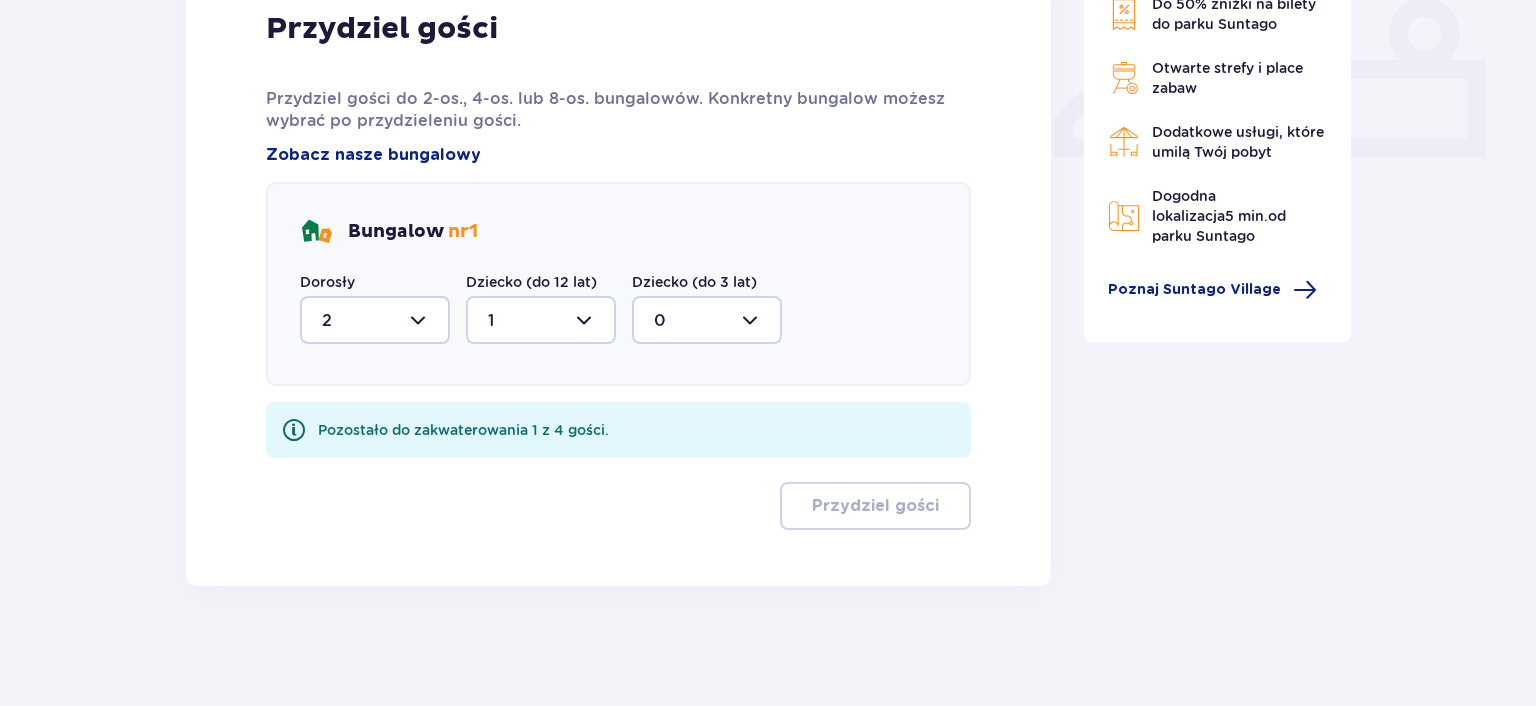 click at bounding box center (707, 320) 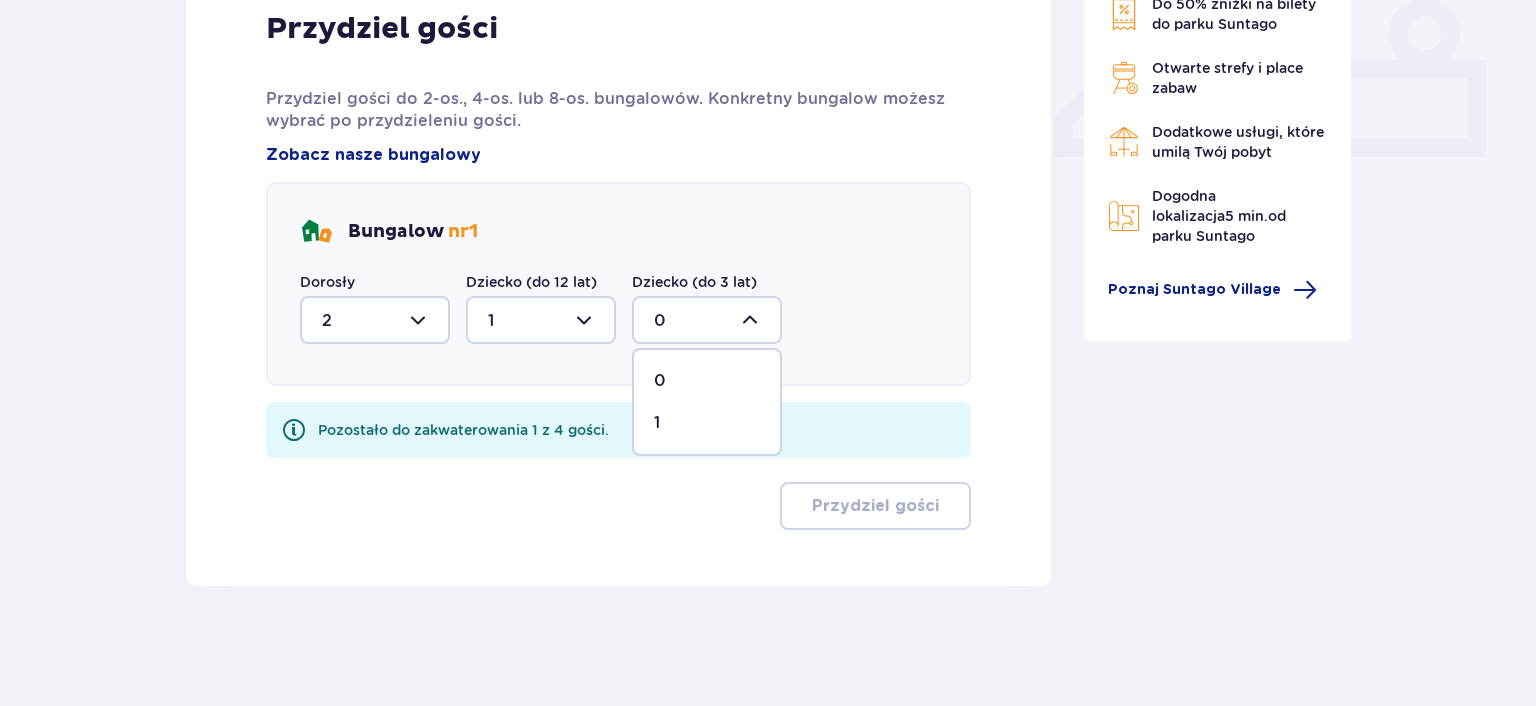 click on "1" at bounding box center [707, 423] 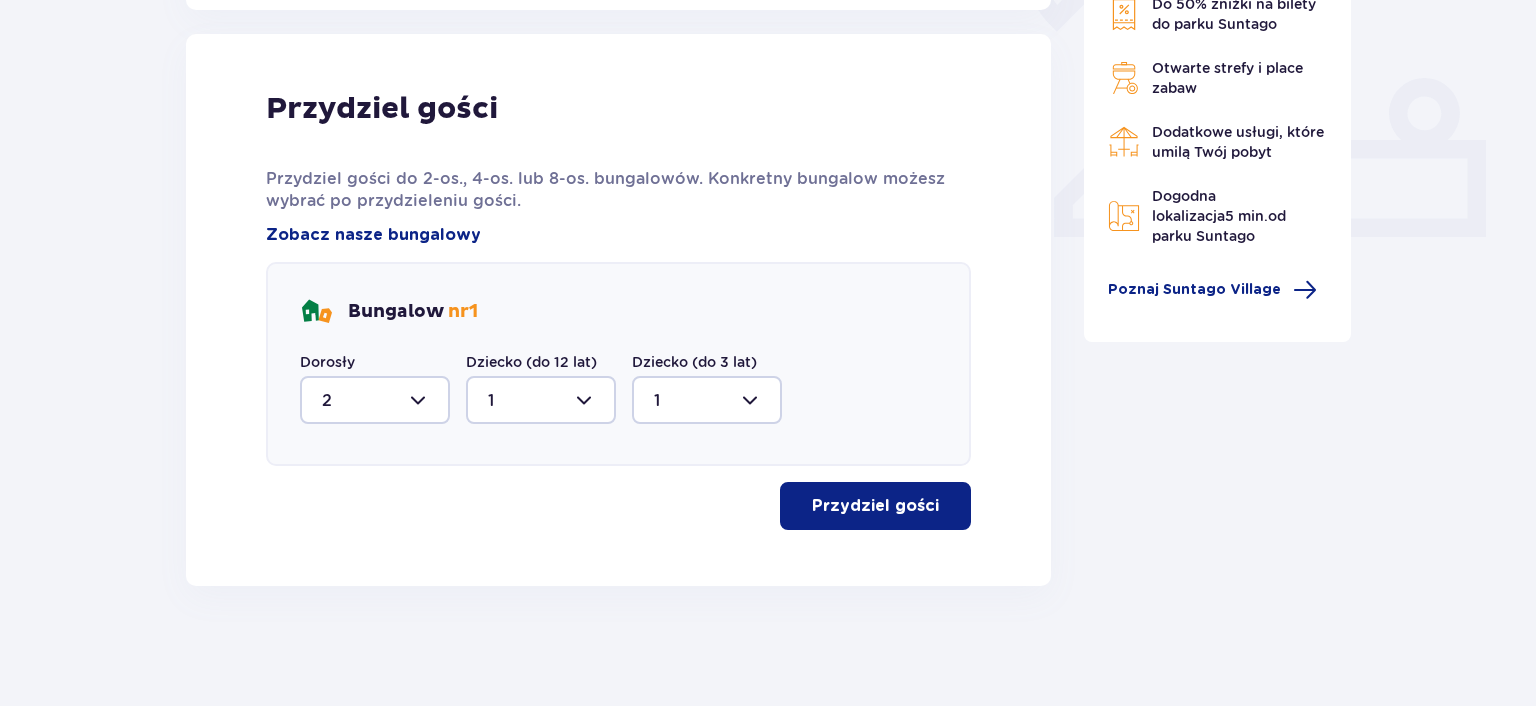 scroll, scrollTop: 796, scrollLeft: 0, axis: vertical 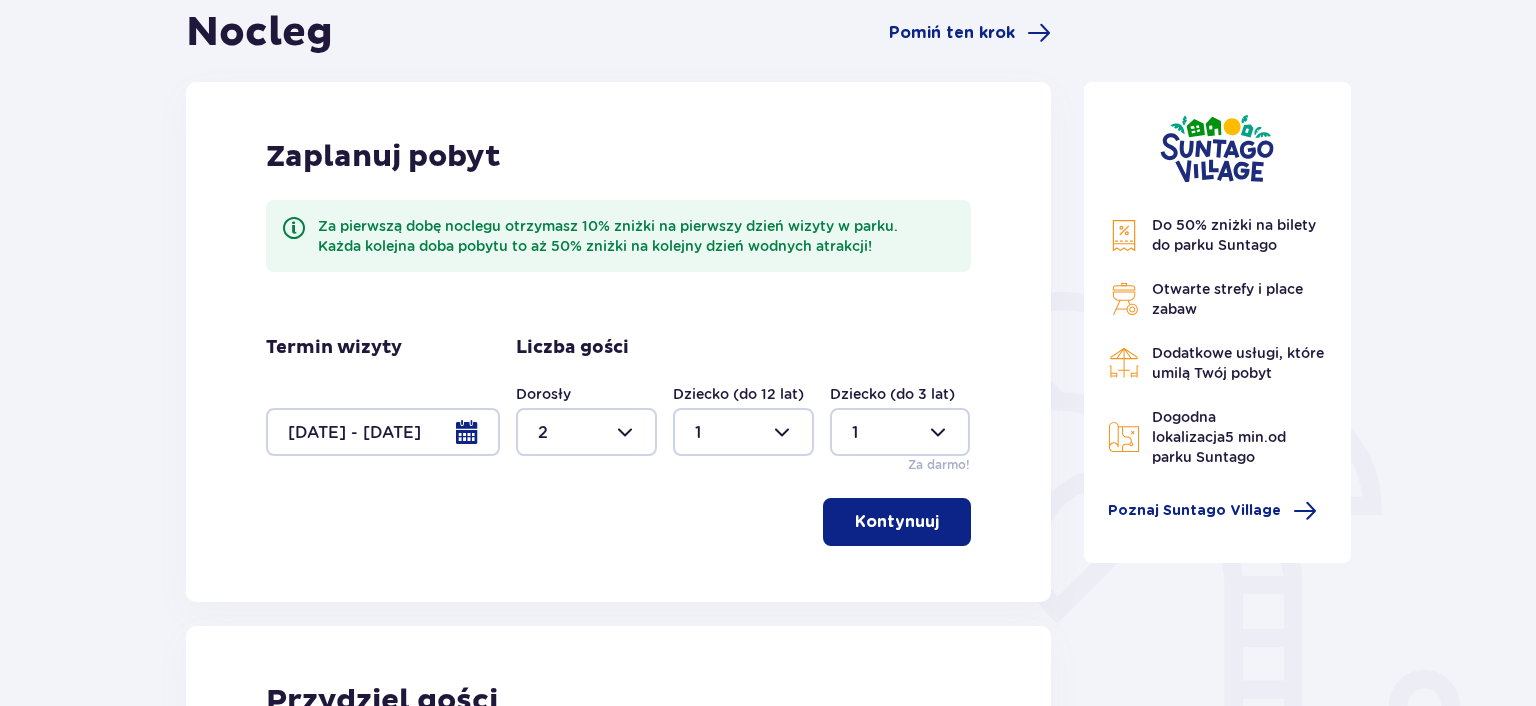 click at bounding box center (383, 432) 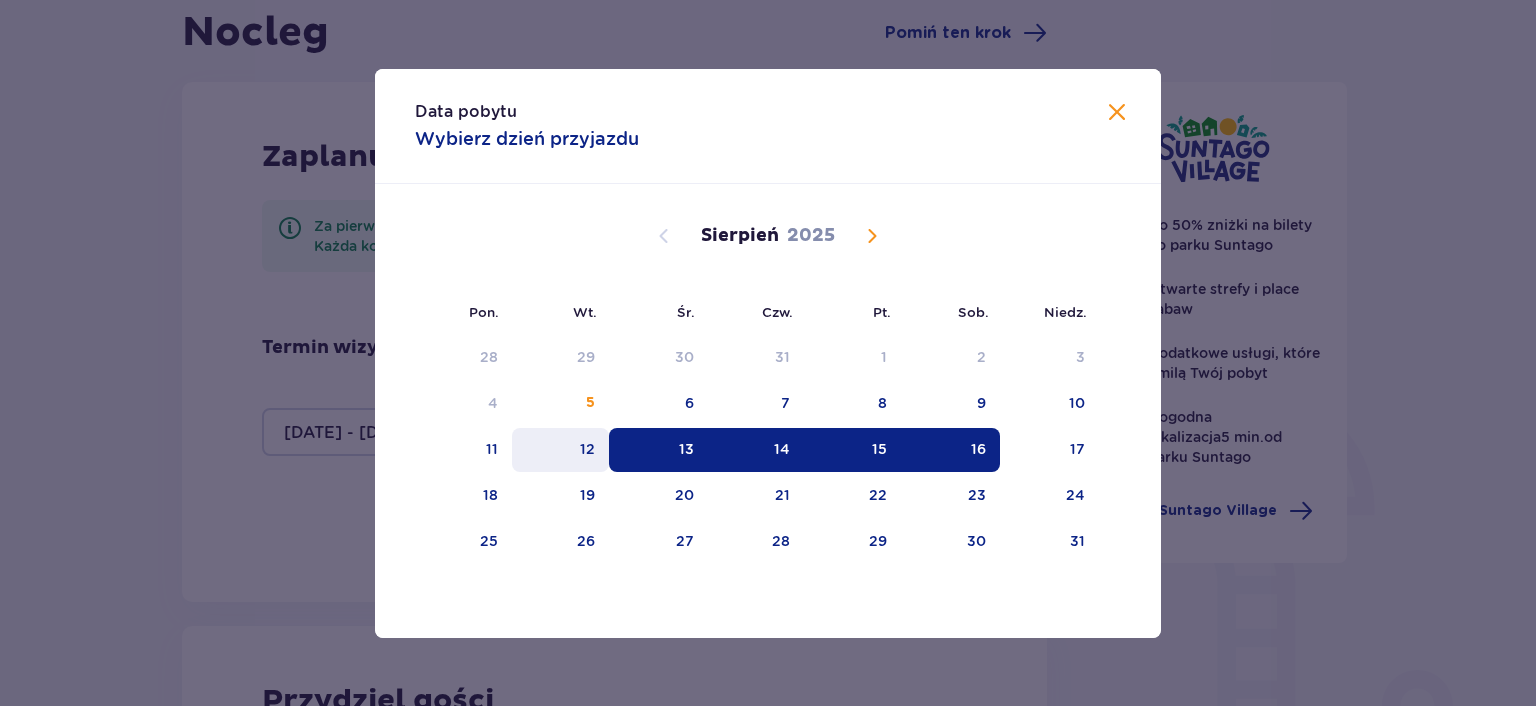 click on "12" at bounding box center [587, 449] 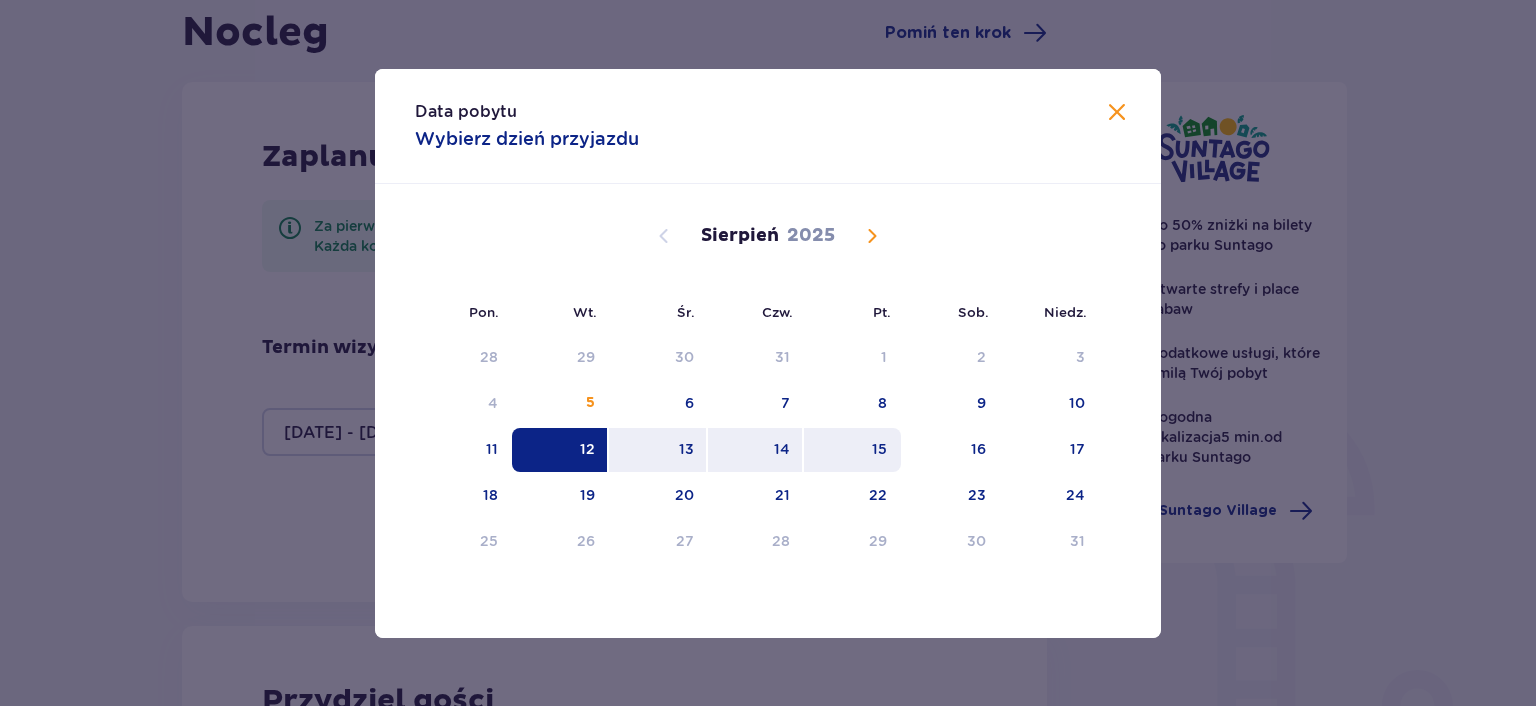 click on "15" at bounding box center [879, 449] 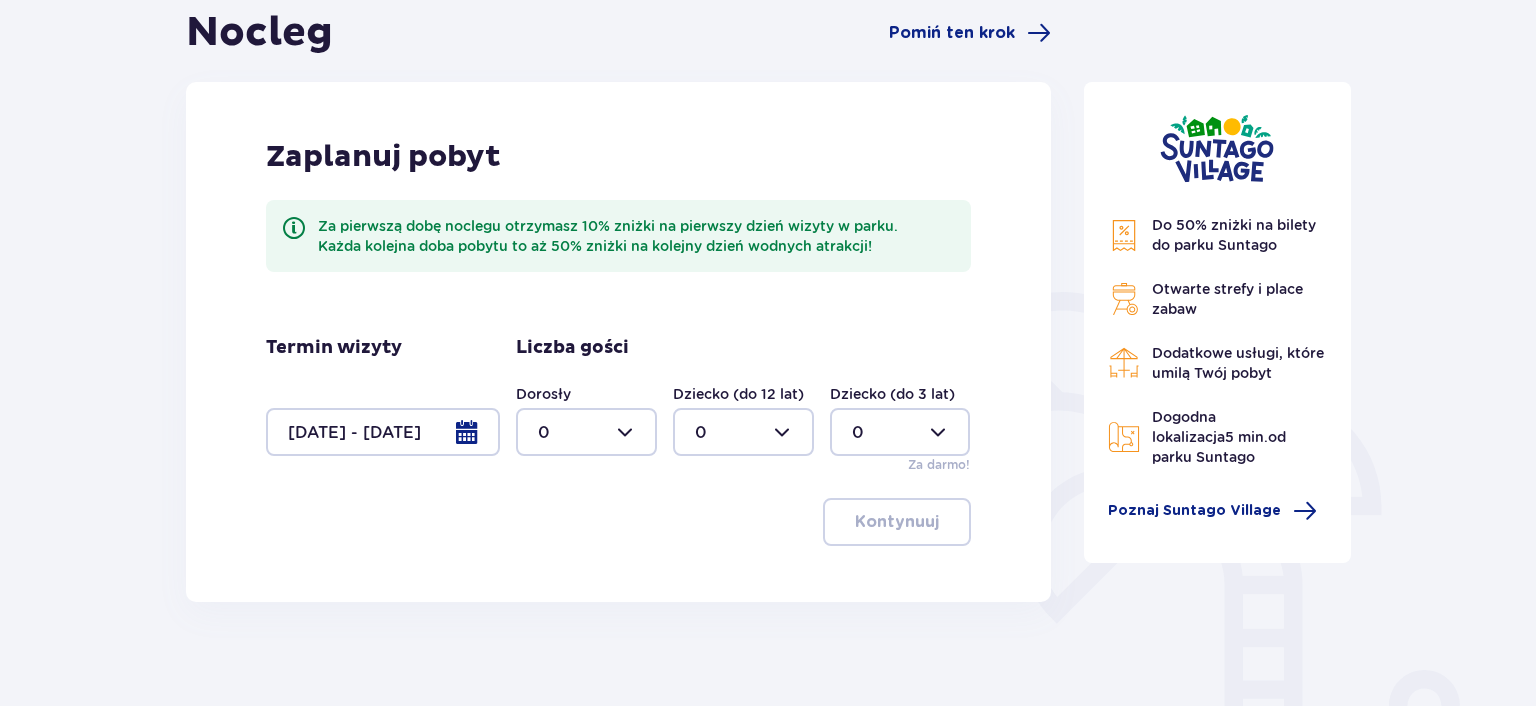 click at bounding box center (586, 432) 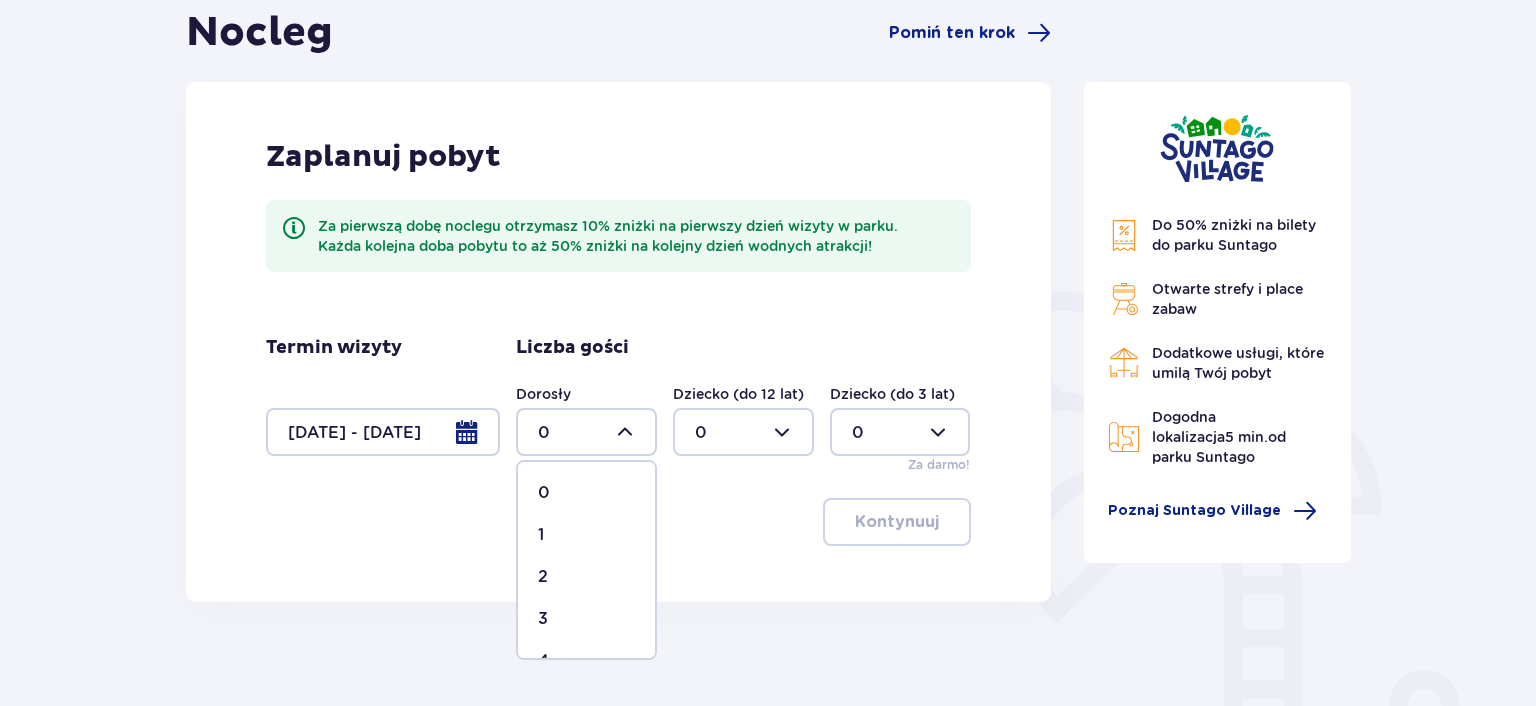 click on "2" at bounding box center [586, 577] 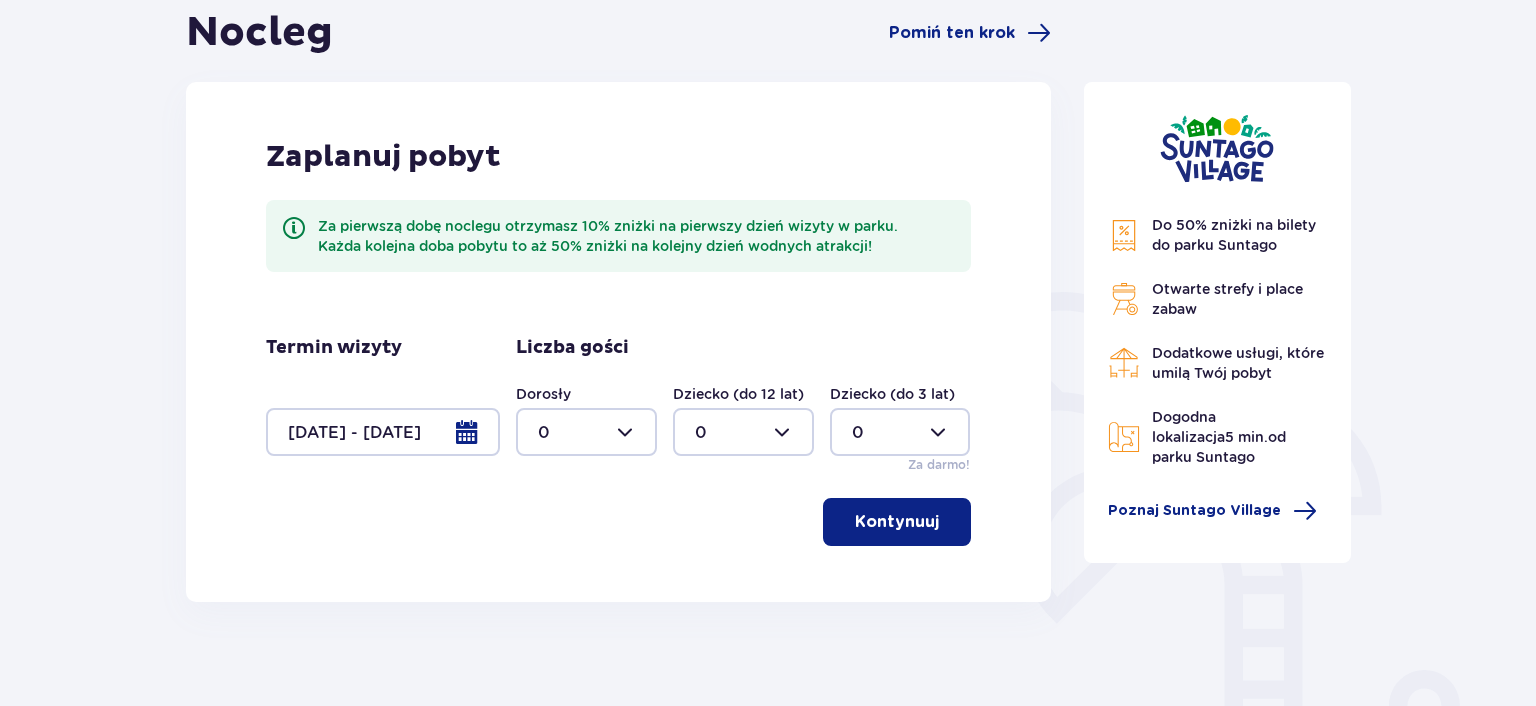 type on "2" 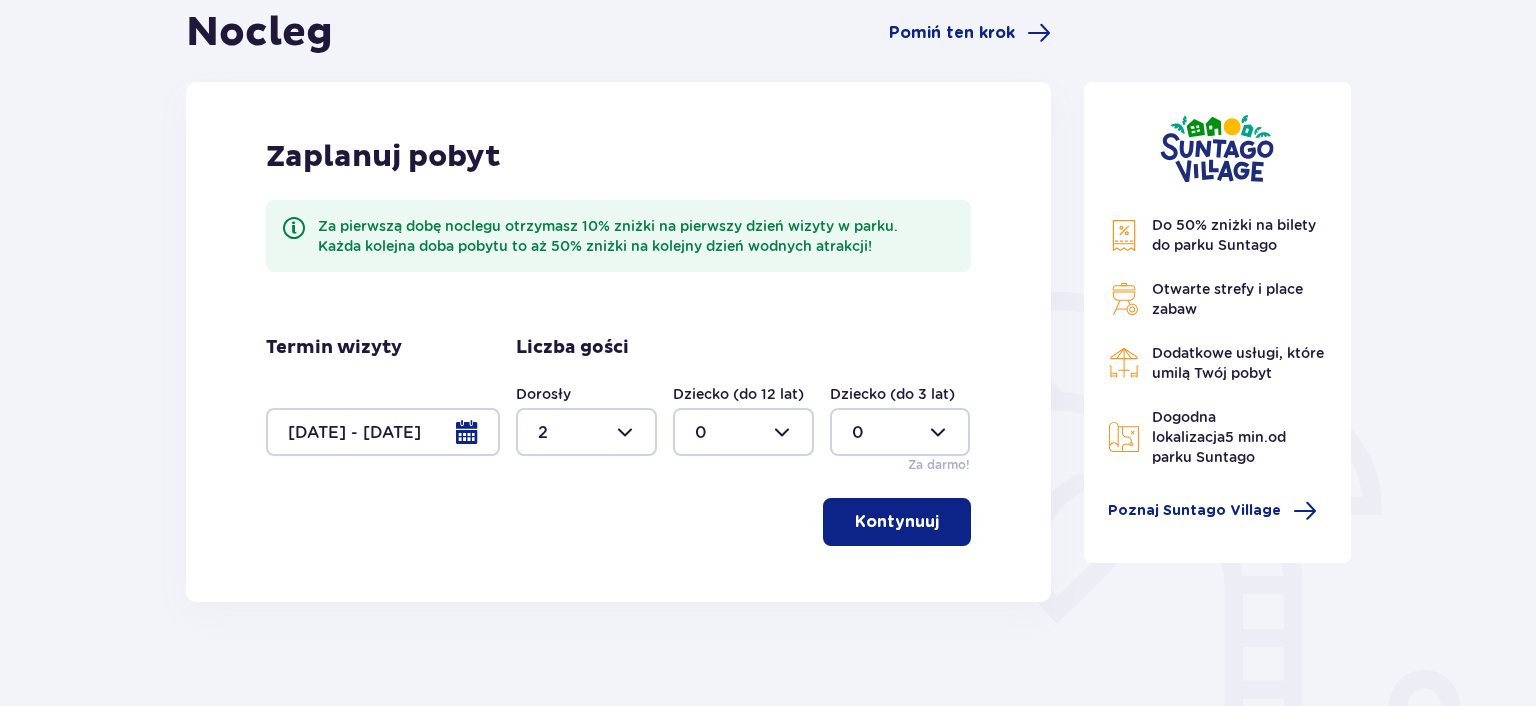 click at bounding box center [743, 432] 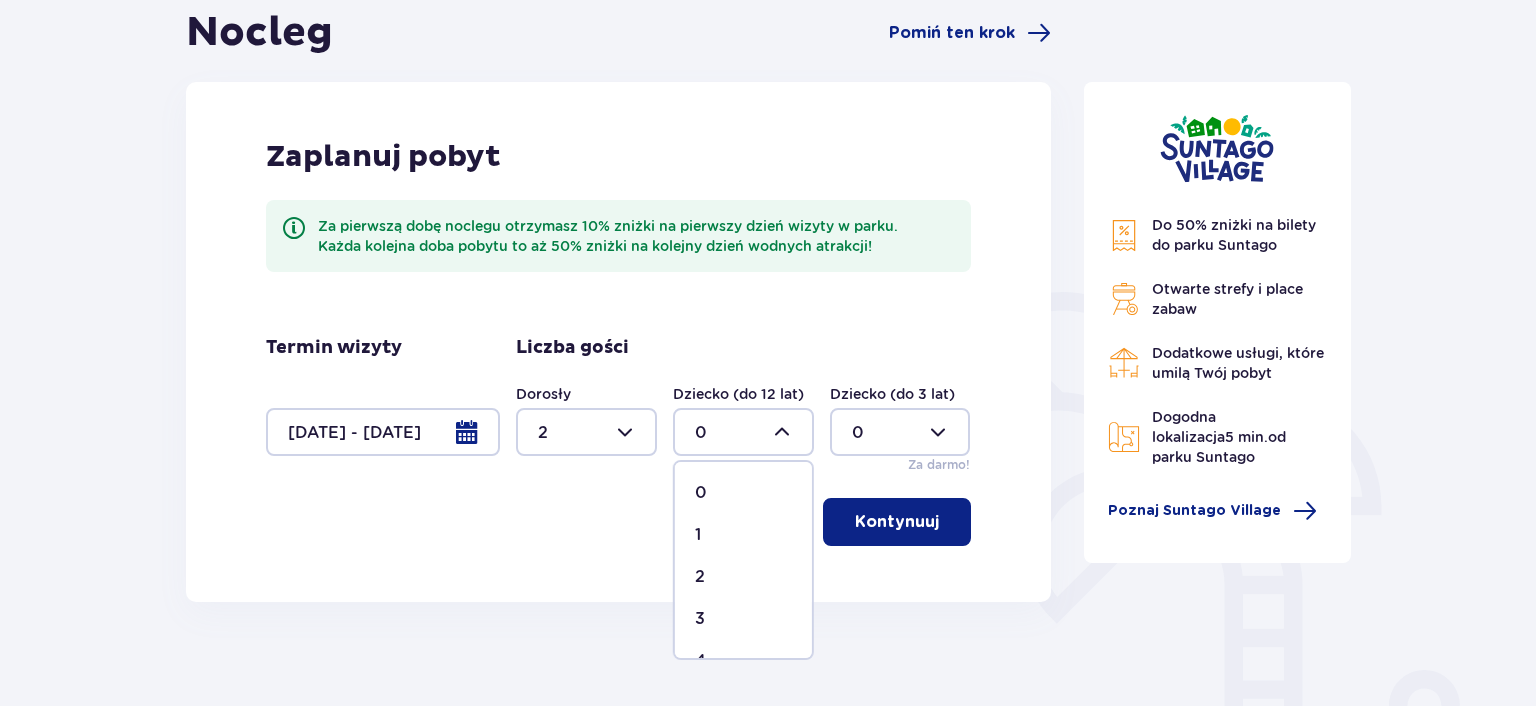 click on "1" at bounding box center [743, 535] 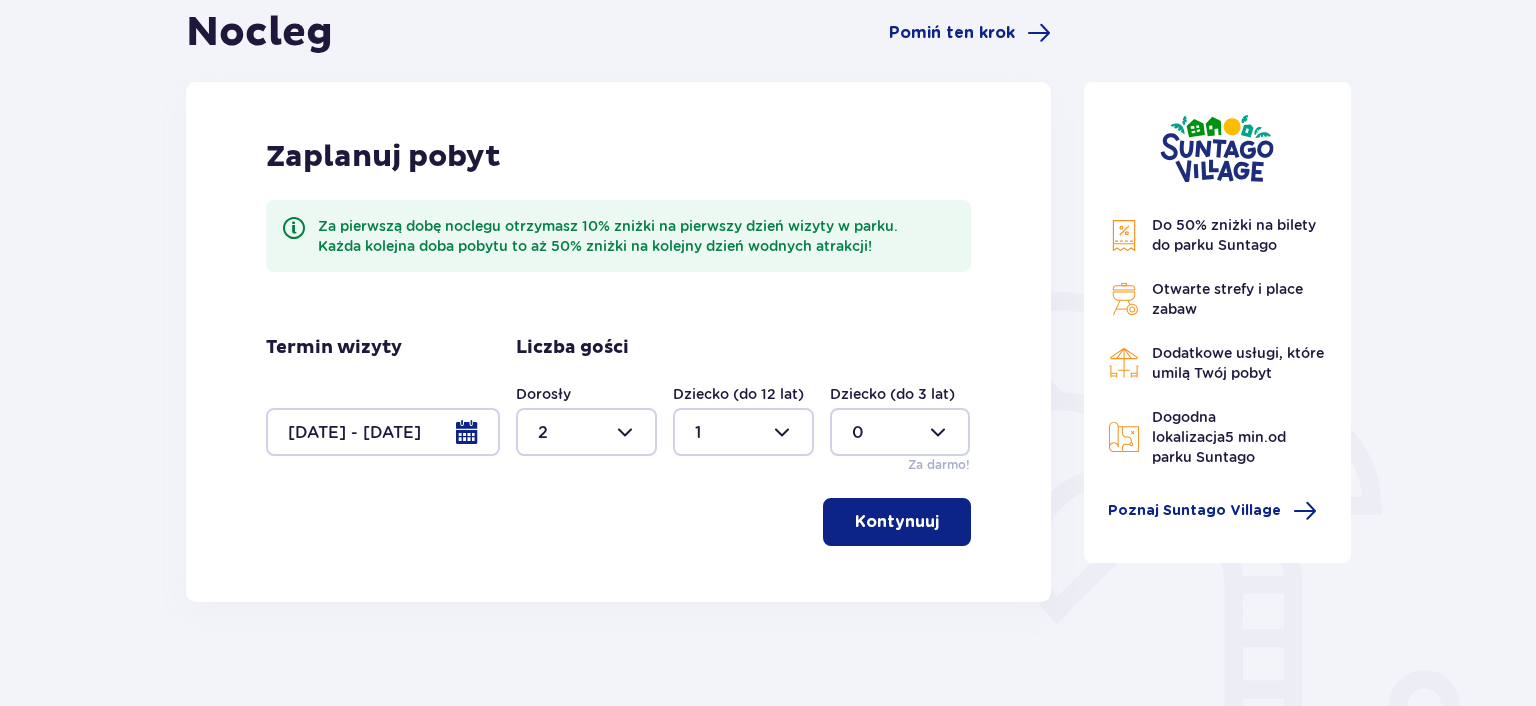 click at bounding box center (900, 432) 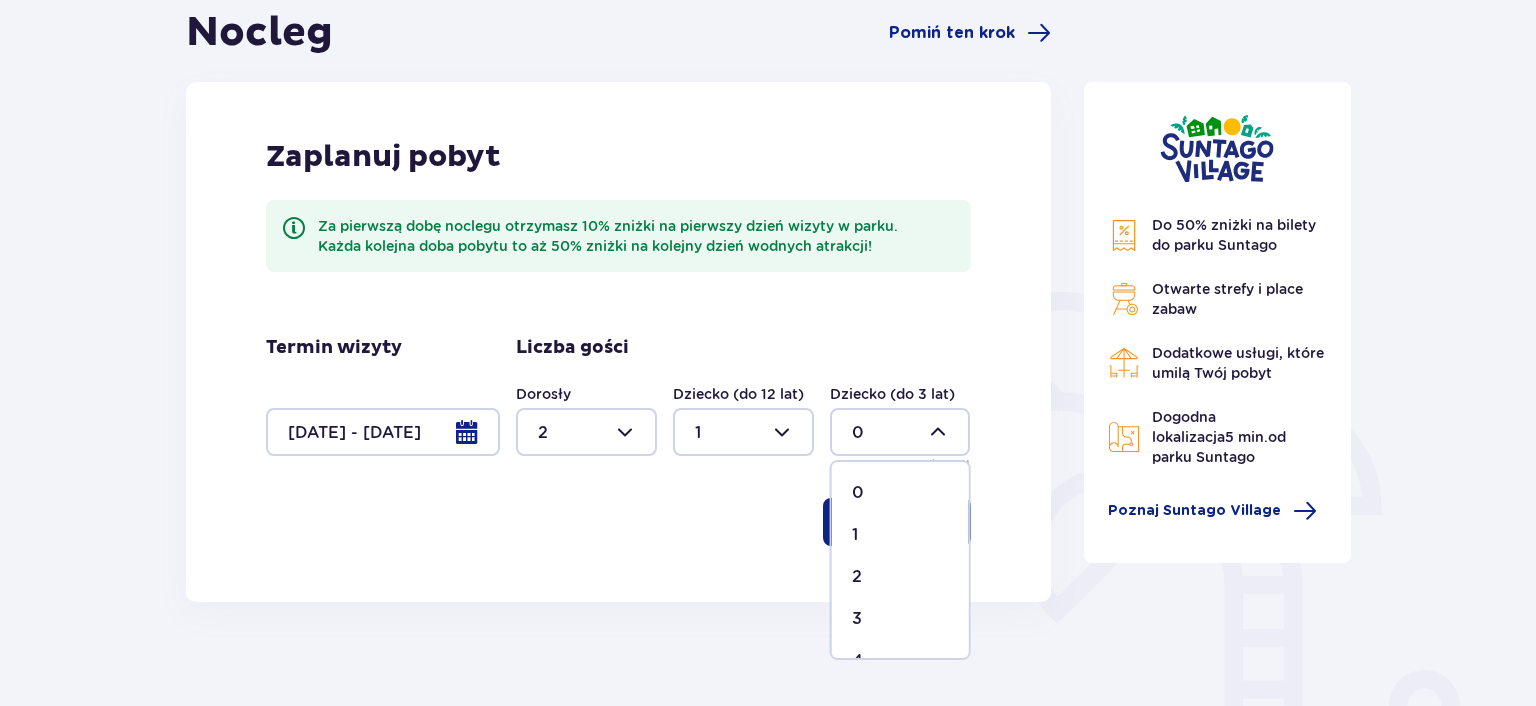 click on "1" at bounding box center (900, 535) 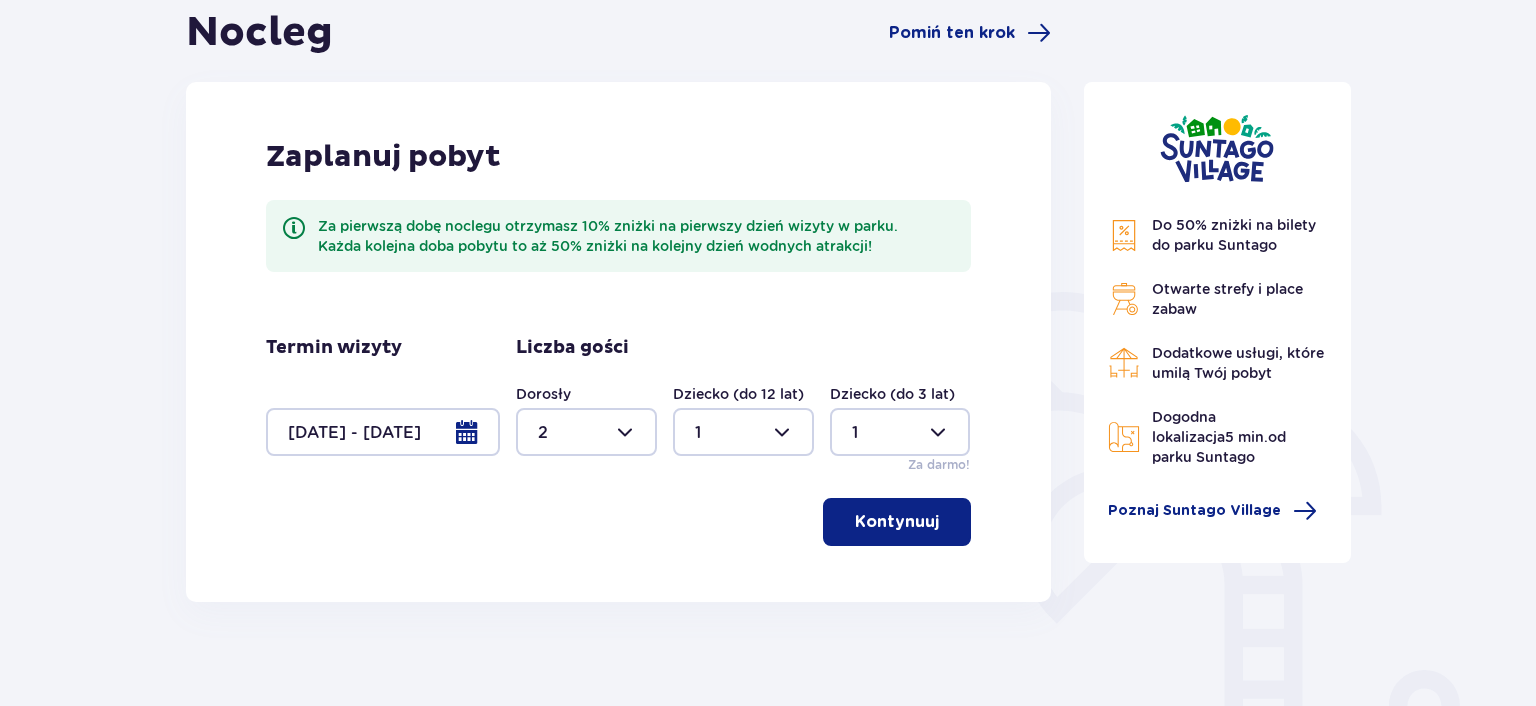 click on "Kontynuuj" at bounding box center [897, 522] 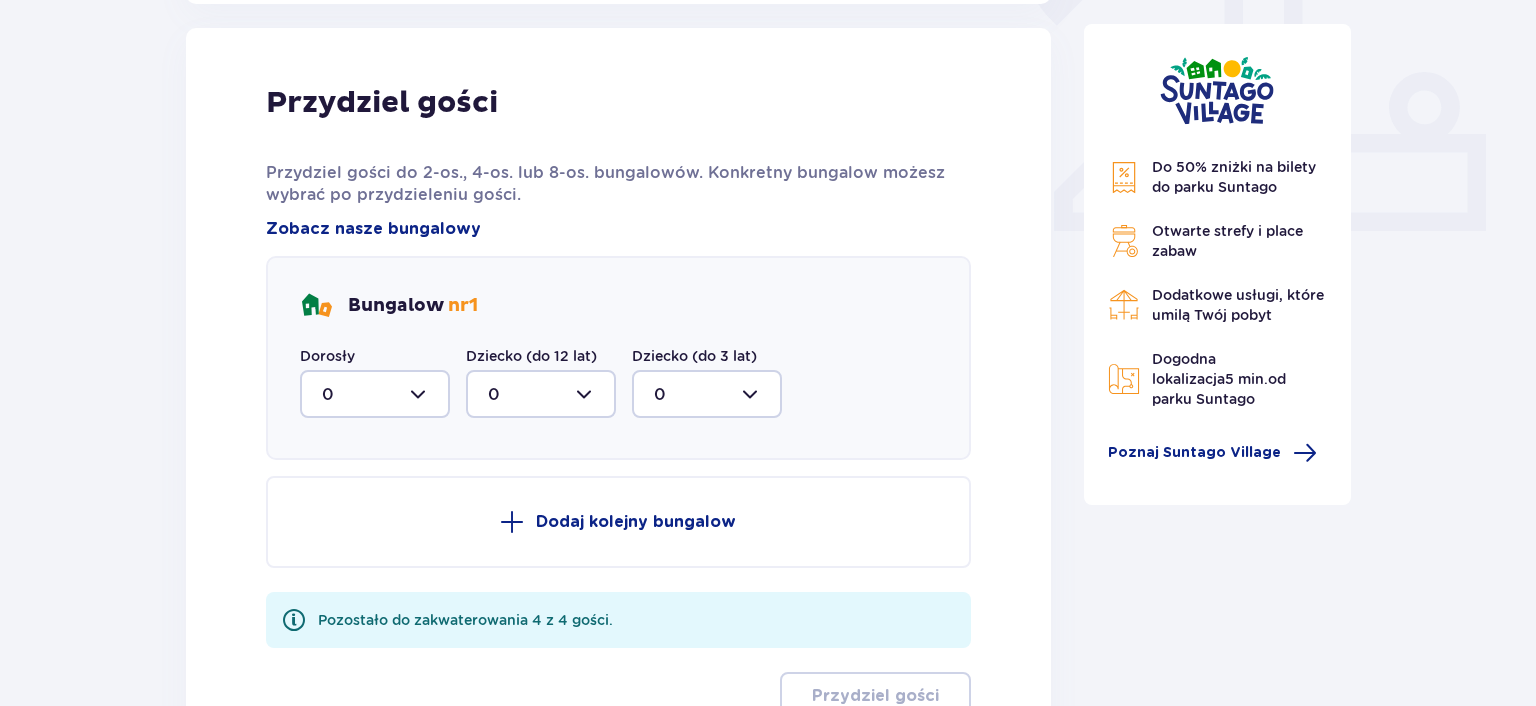 scroll, scrollTop: 806, scrollLeft: 0, axis: vertical 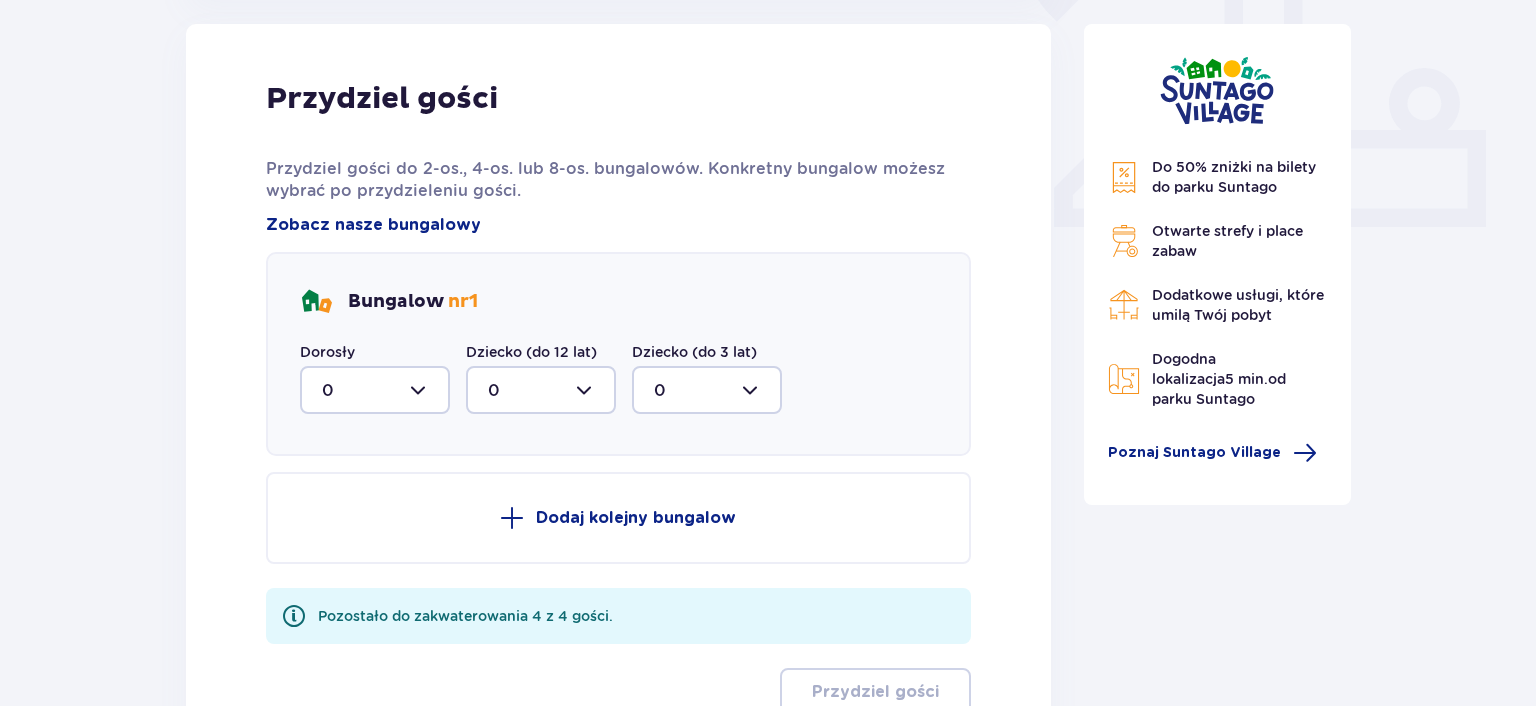 click at bounding box center [375, 390] 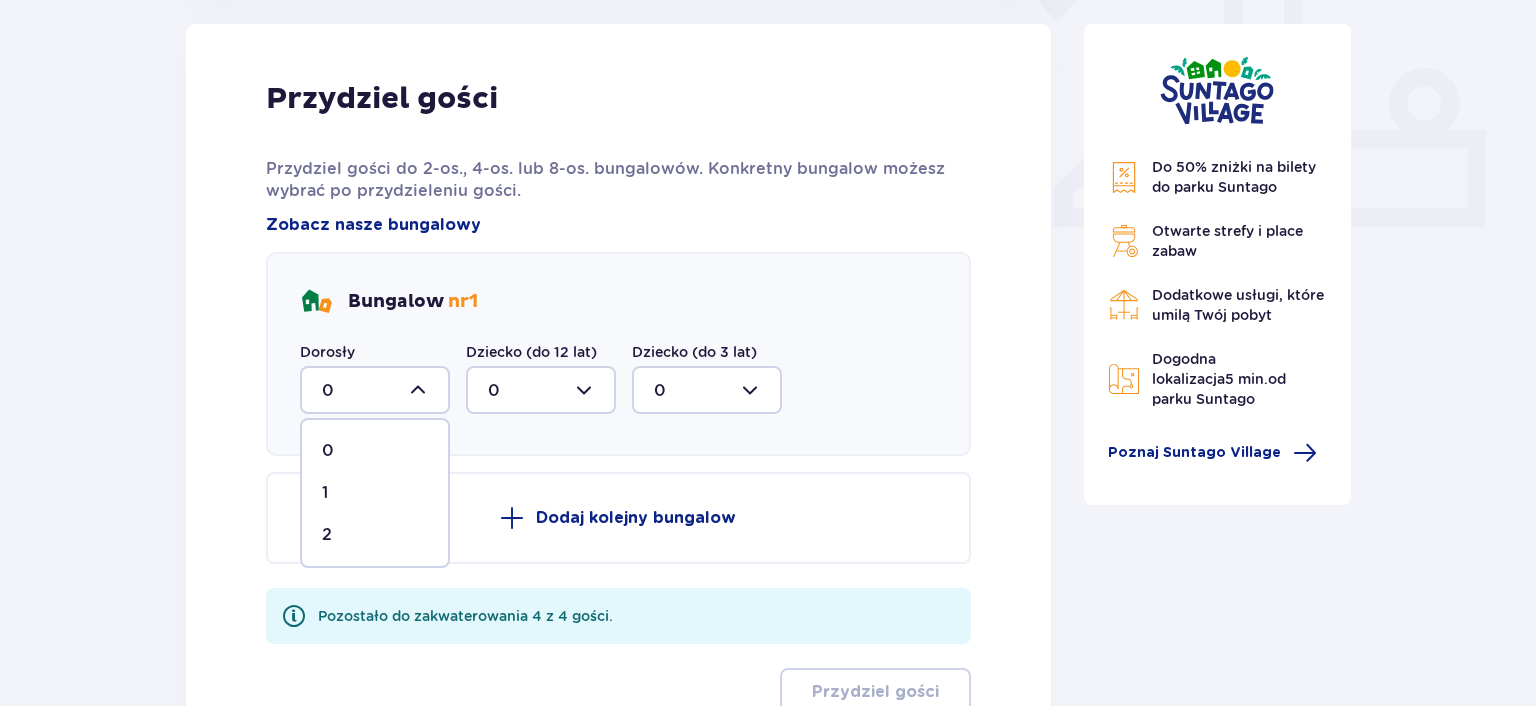 click on "2" at bounding box center [375, 535] 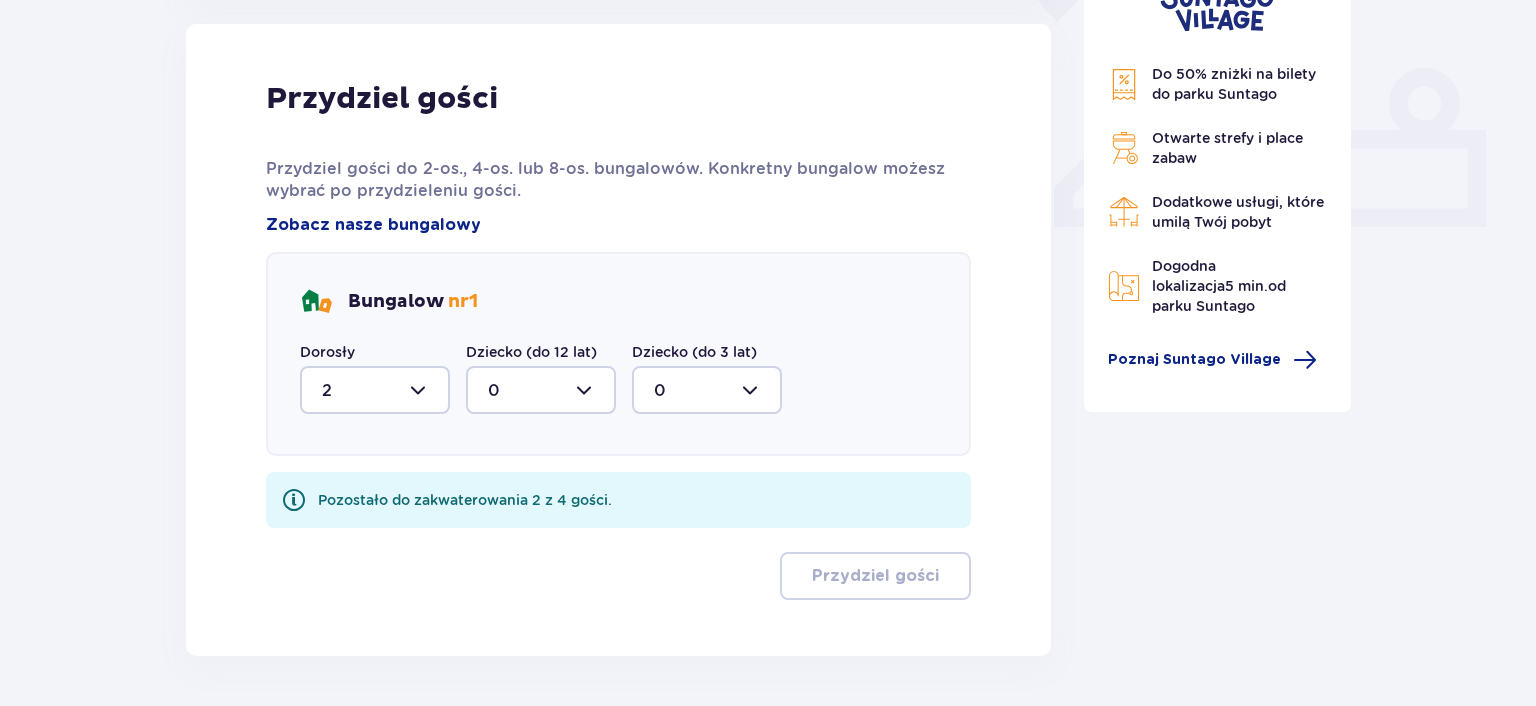 click at bounding box center (541, 390) 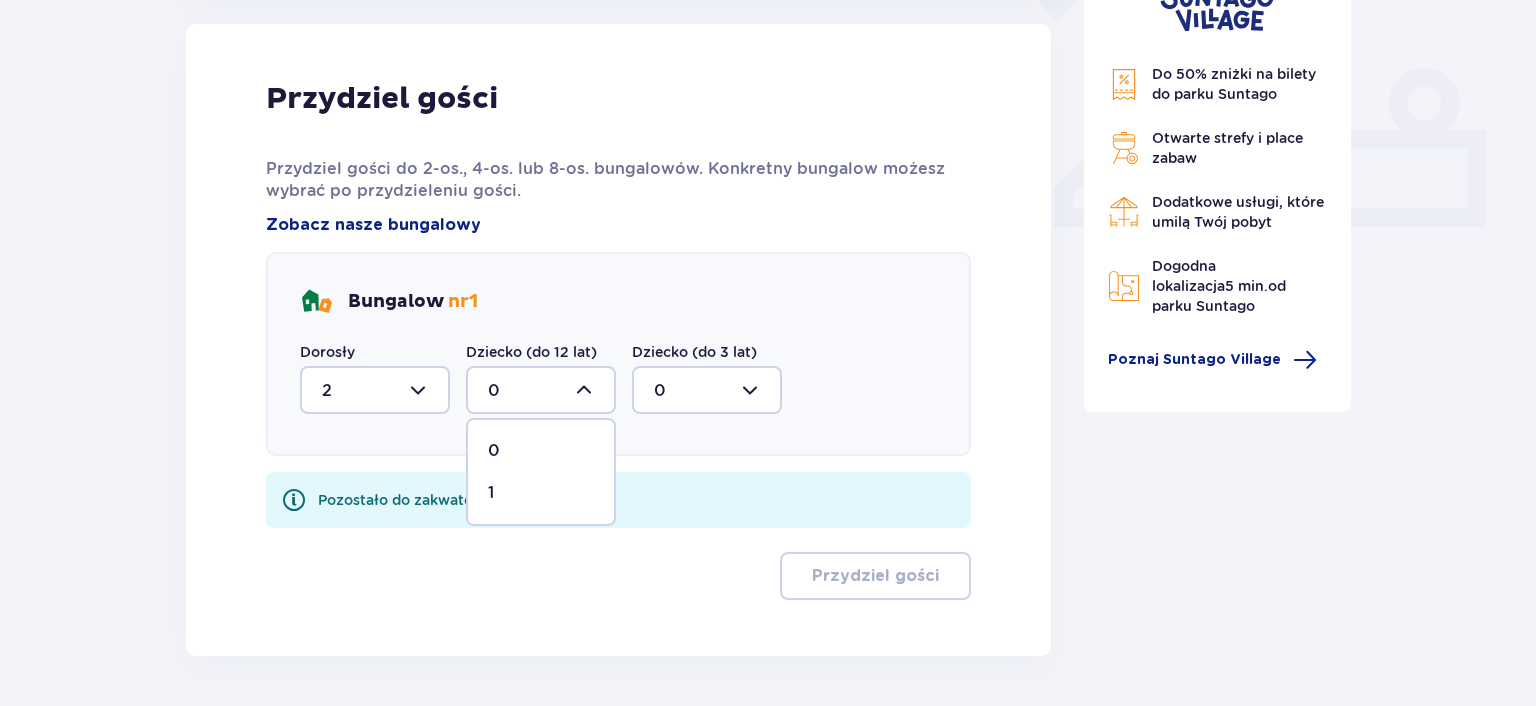 click on "1" at bounding box center [541, 493] 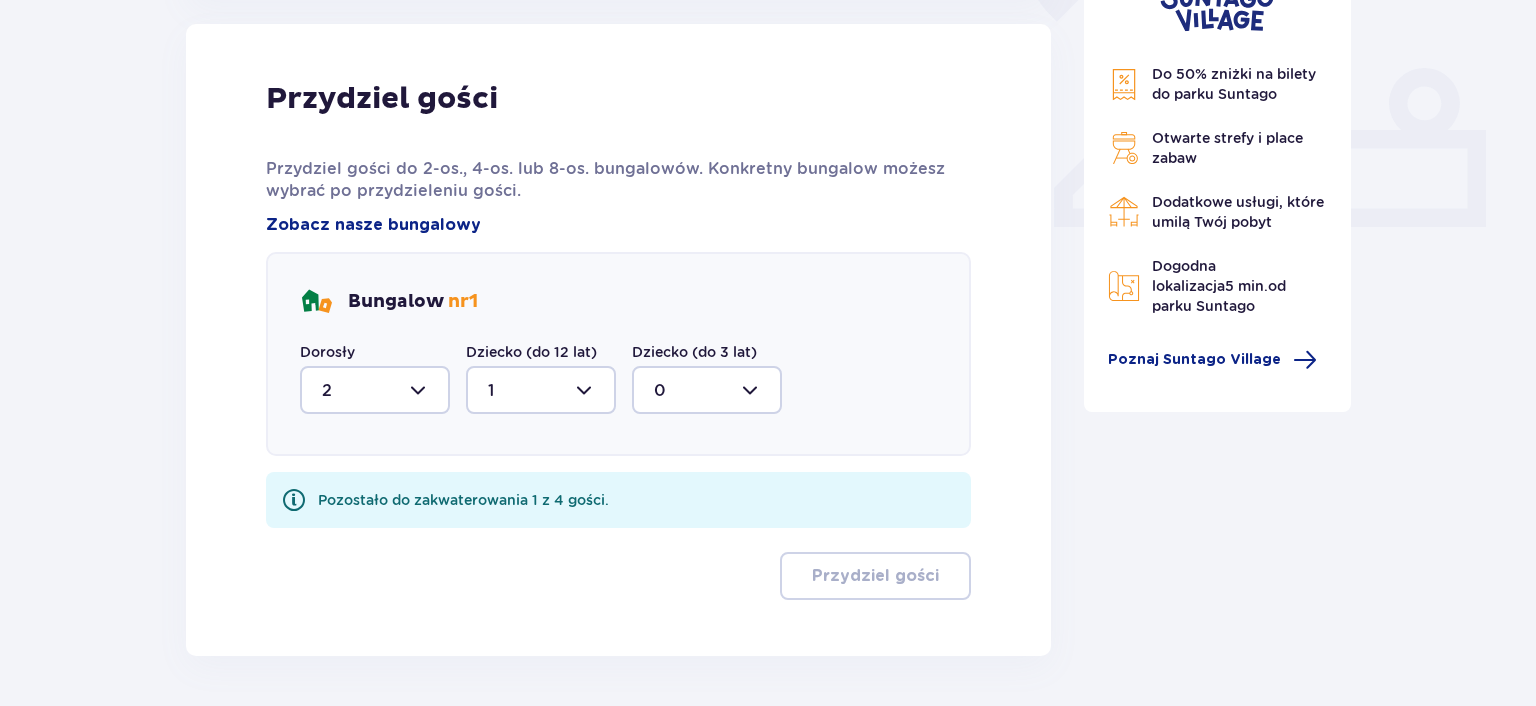 click at bounding box center (707, 390) 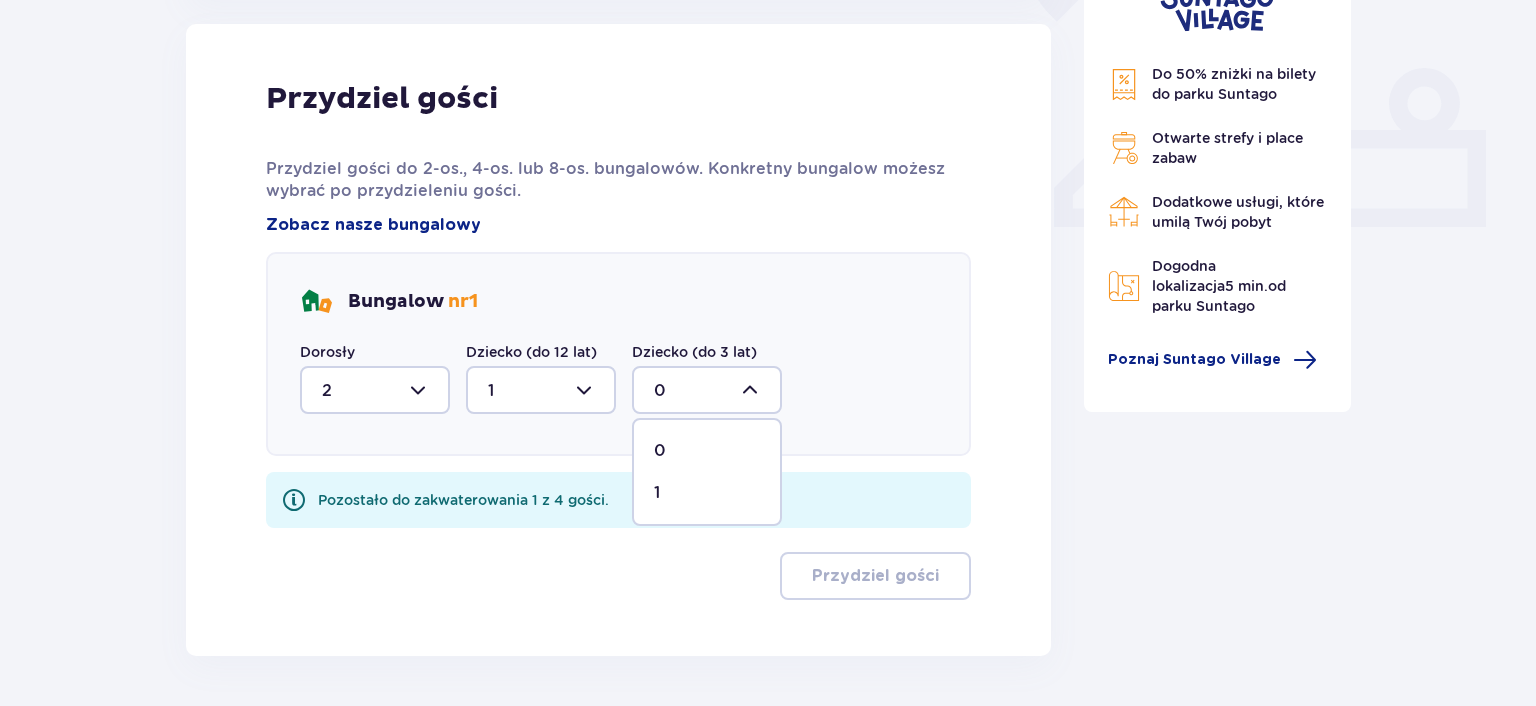 click on "1" at bounding box center (707, 493) 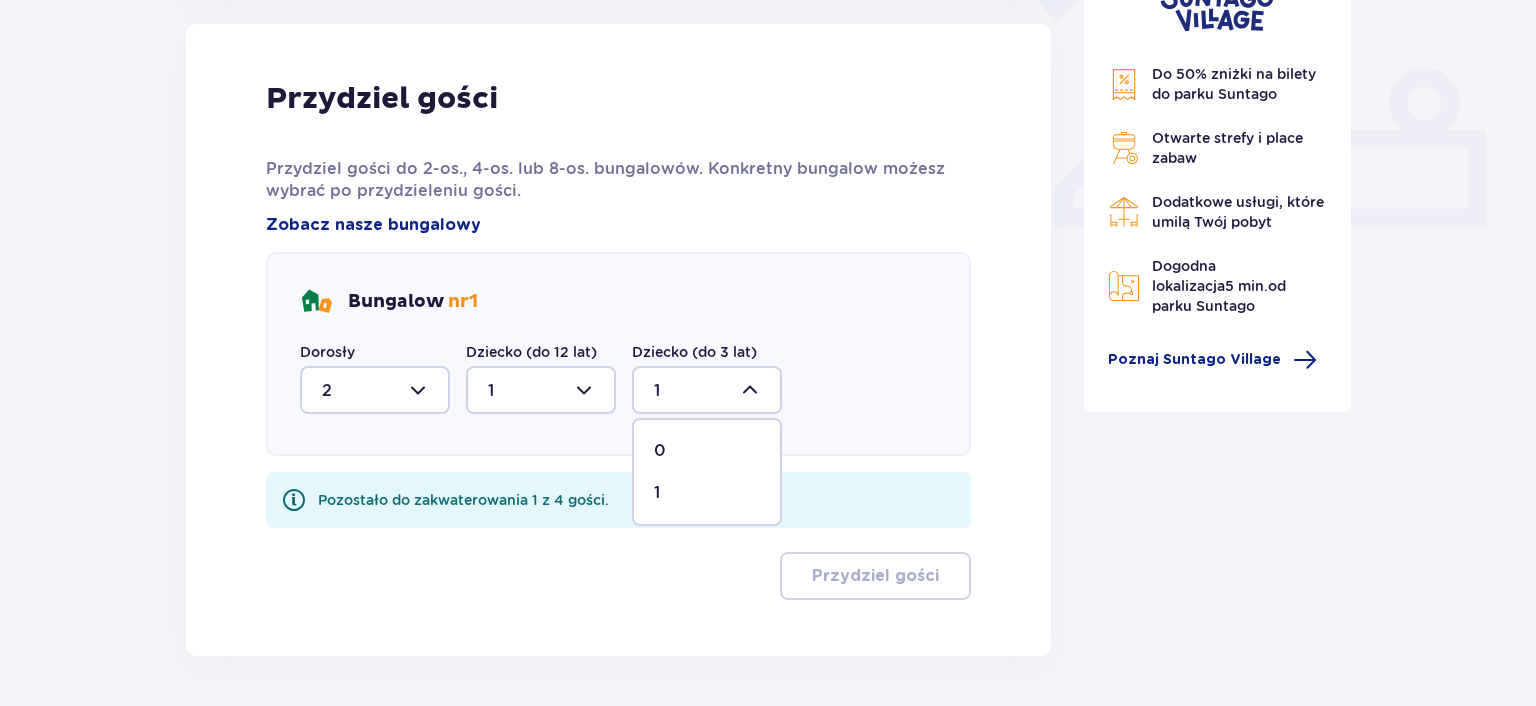 scroll, scrollTop: 796, scrollLeft: 0, axis: vertical 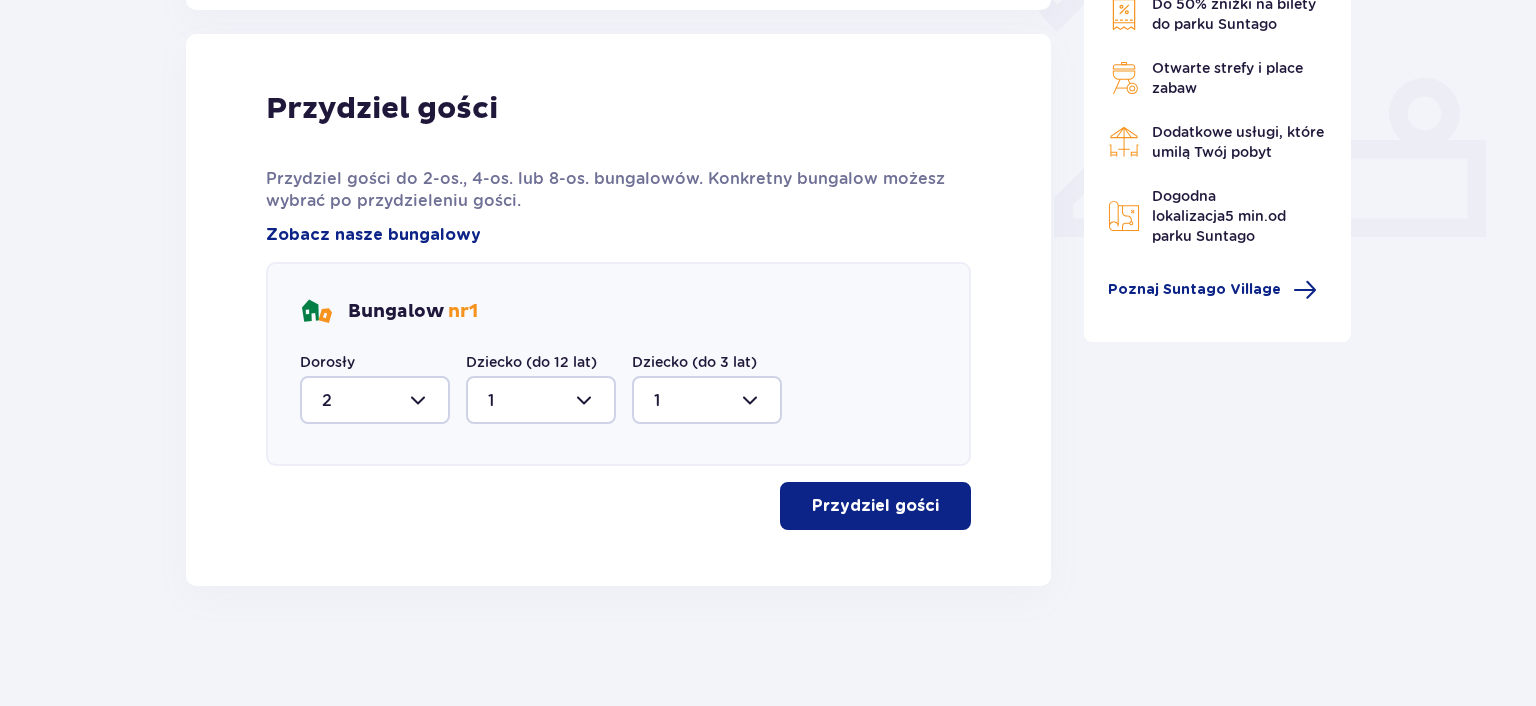 click on "Przydziel gości" at bounding box center [875, 506] 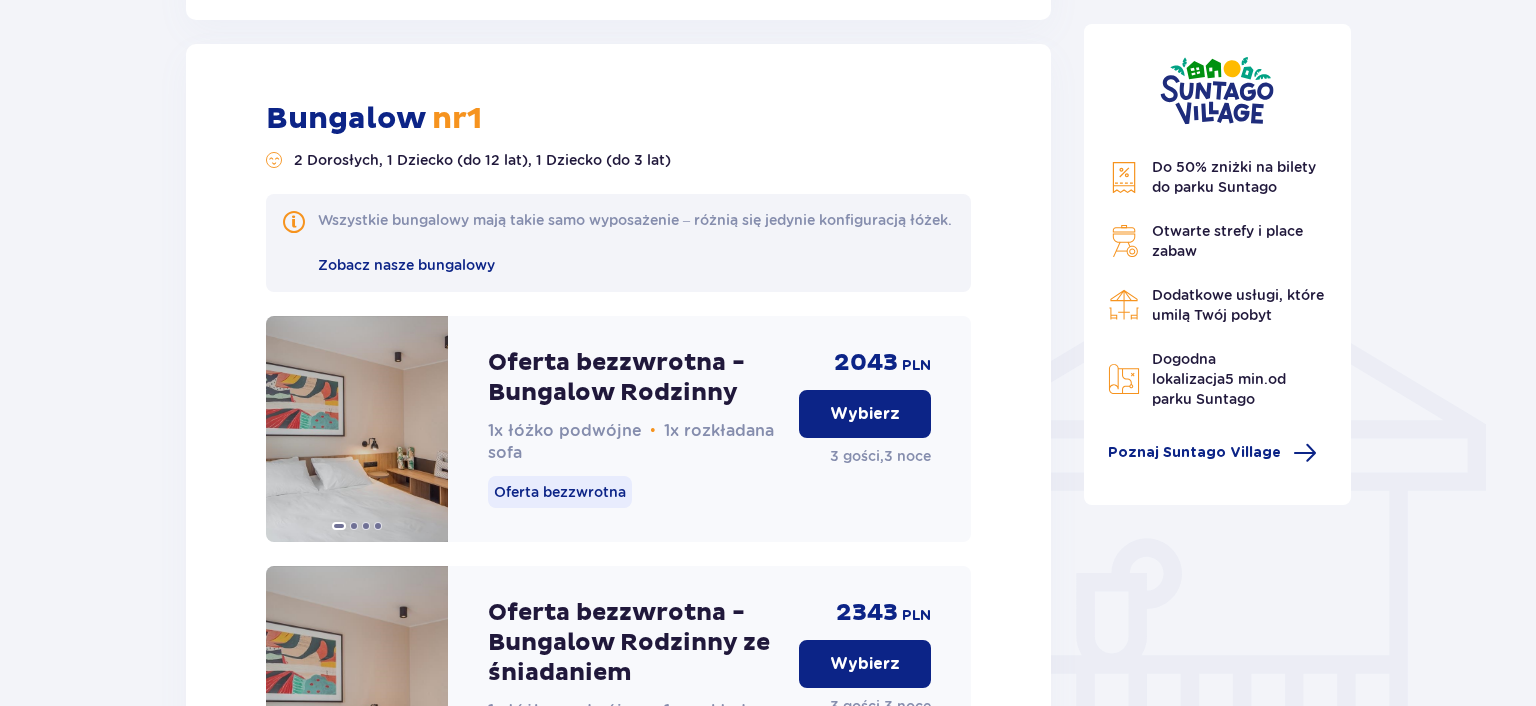 scroll, scrollTop: 1381, scrollLeft: 0, axis: vertical 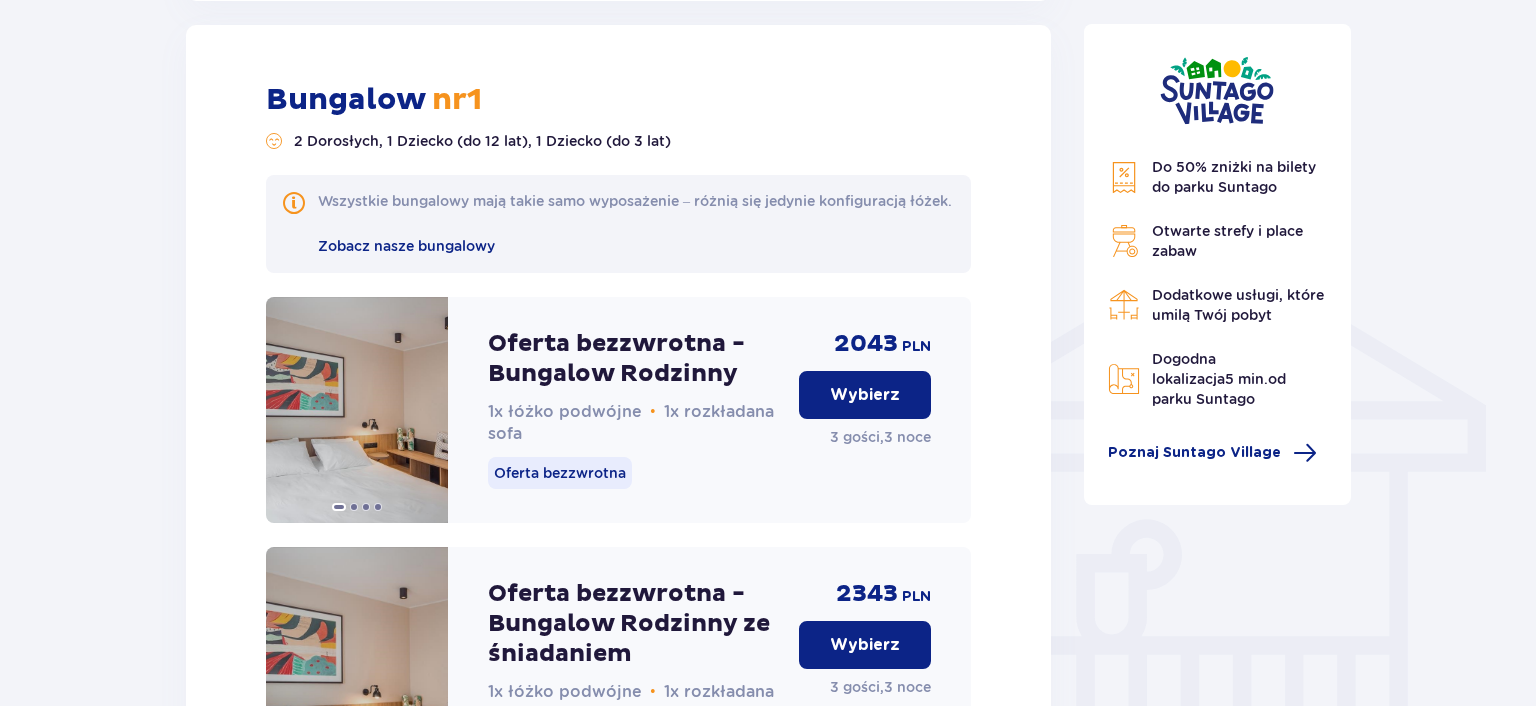 click on "Wybierz" at bounding box center (865, 645) 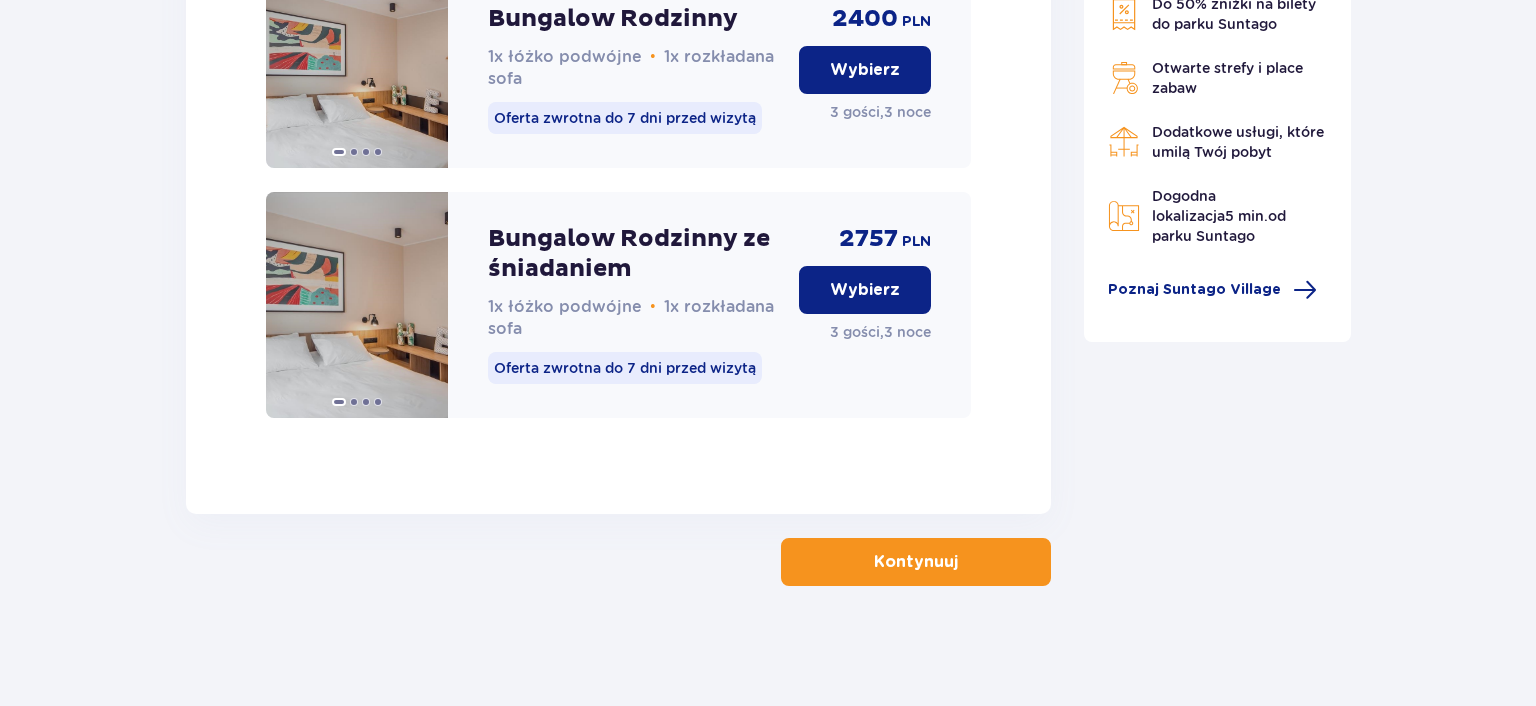 scroll, scrollTop: 2259, scrollLeft: 0, axis: vertical 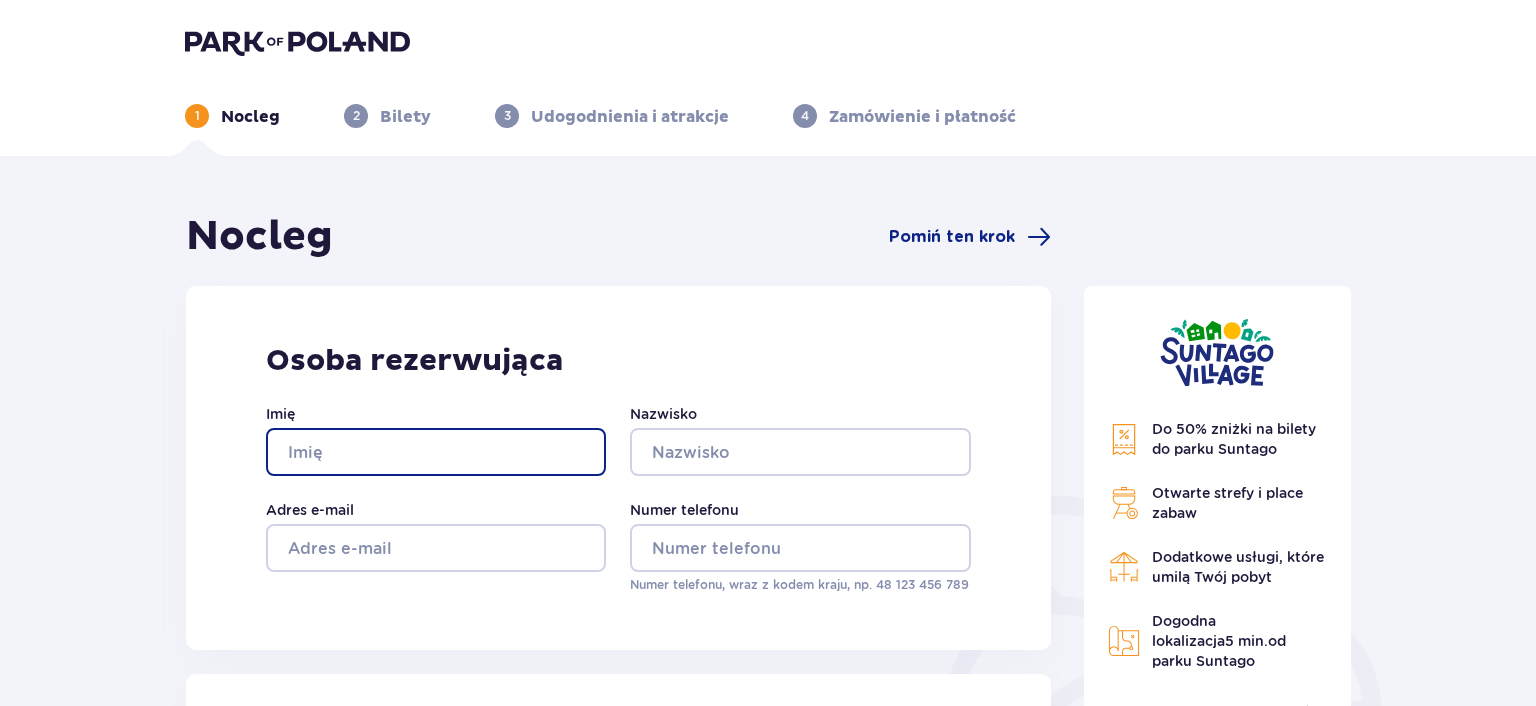 click on "Imię" at bounding box center [436, 452] 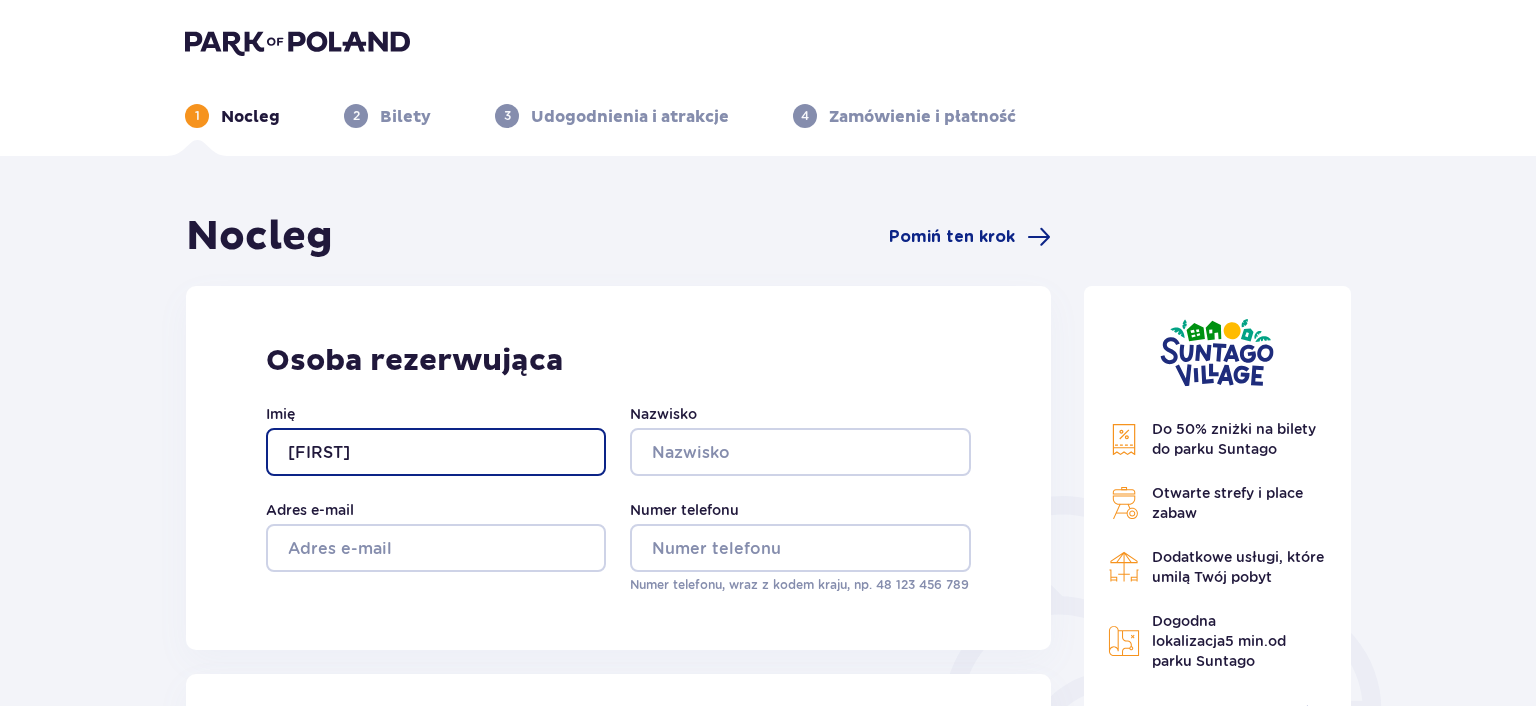 type on "[FIRST]" 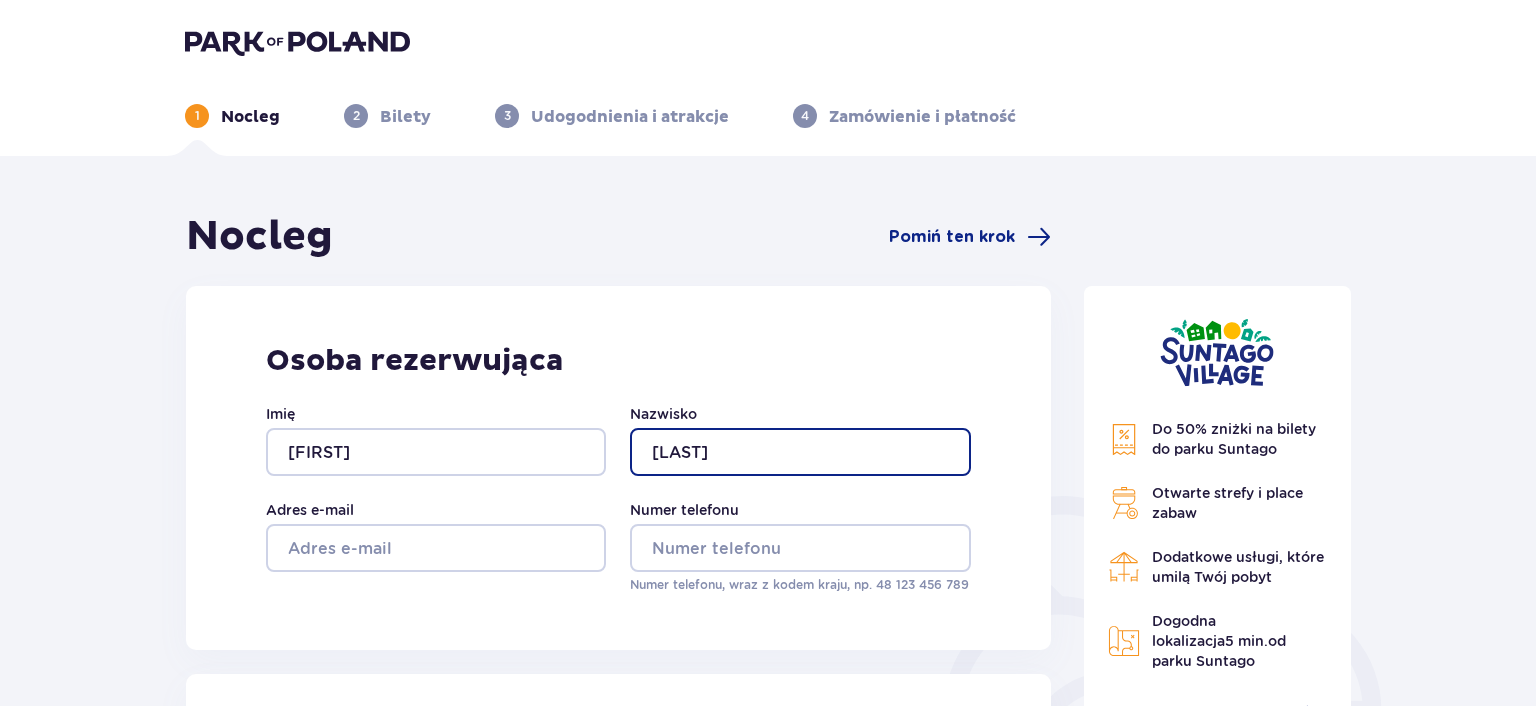 type on "[LAST]" 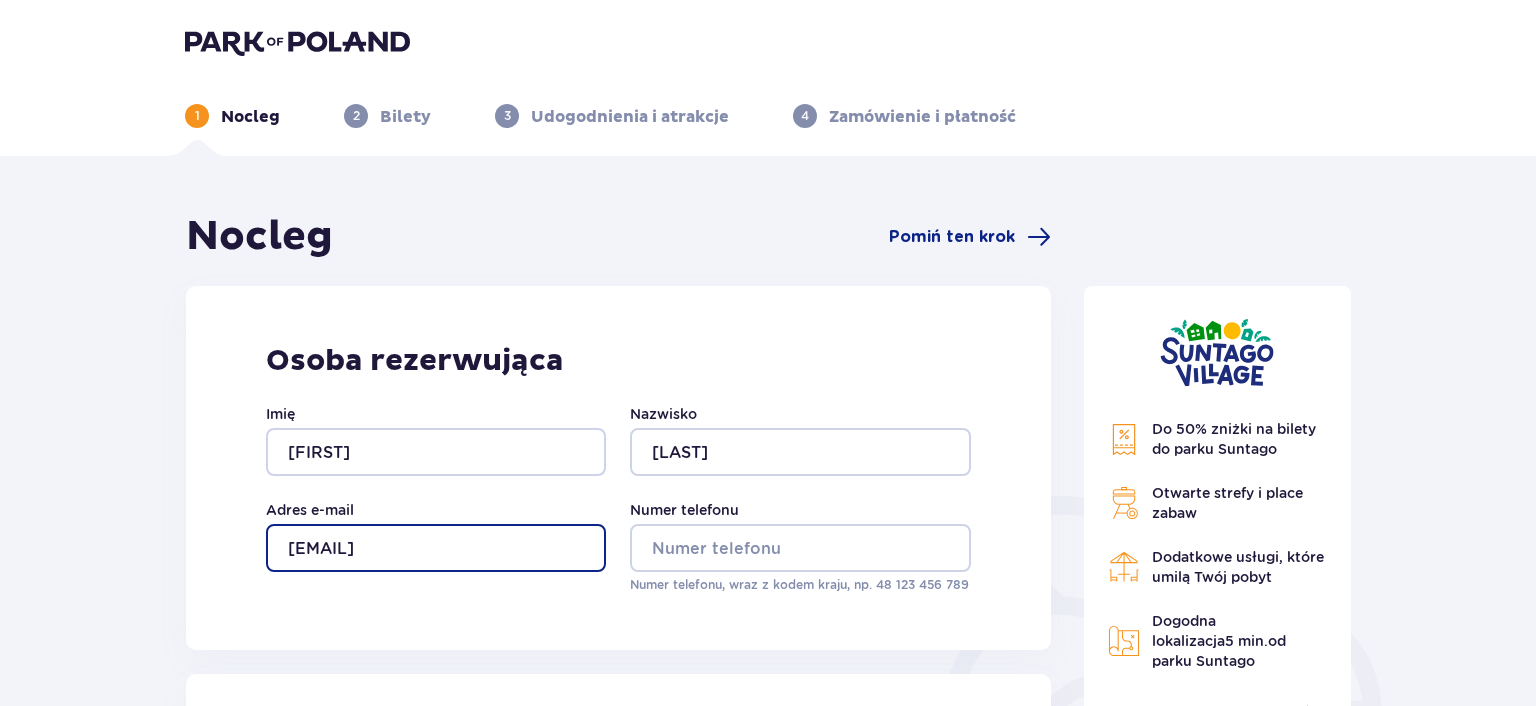 type on "[EMAIL]" 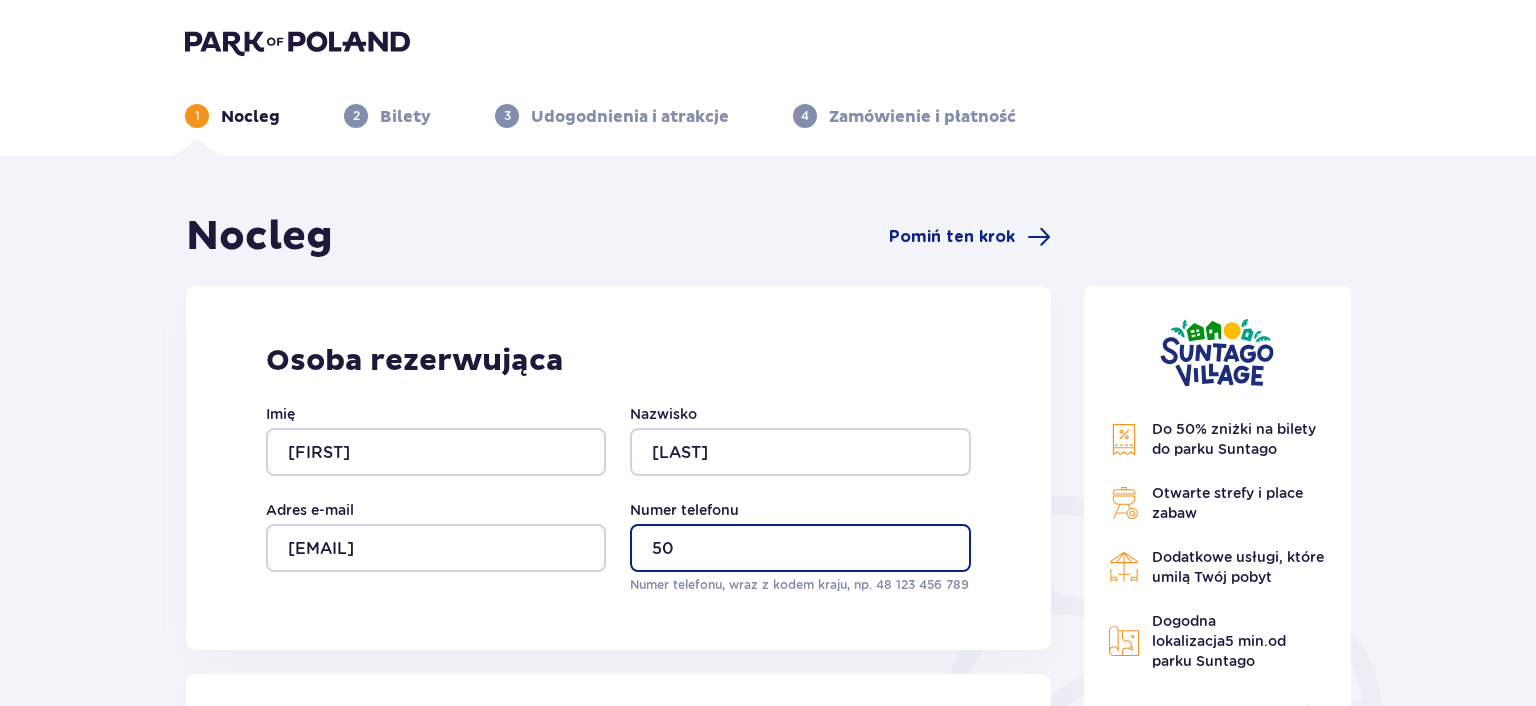 type on "5" 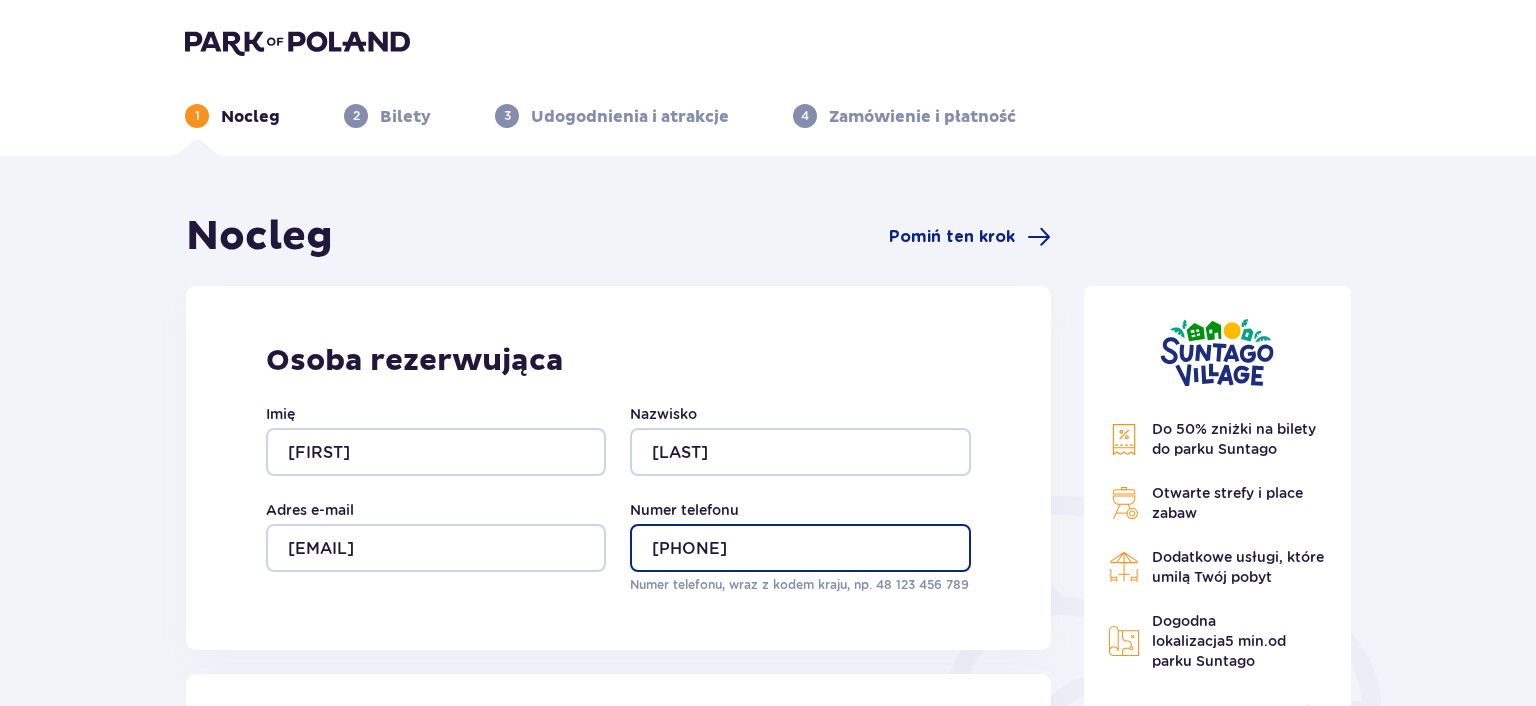 type on "[PHONE]" 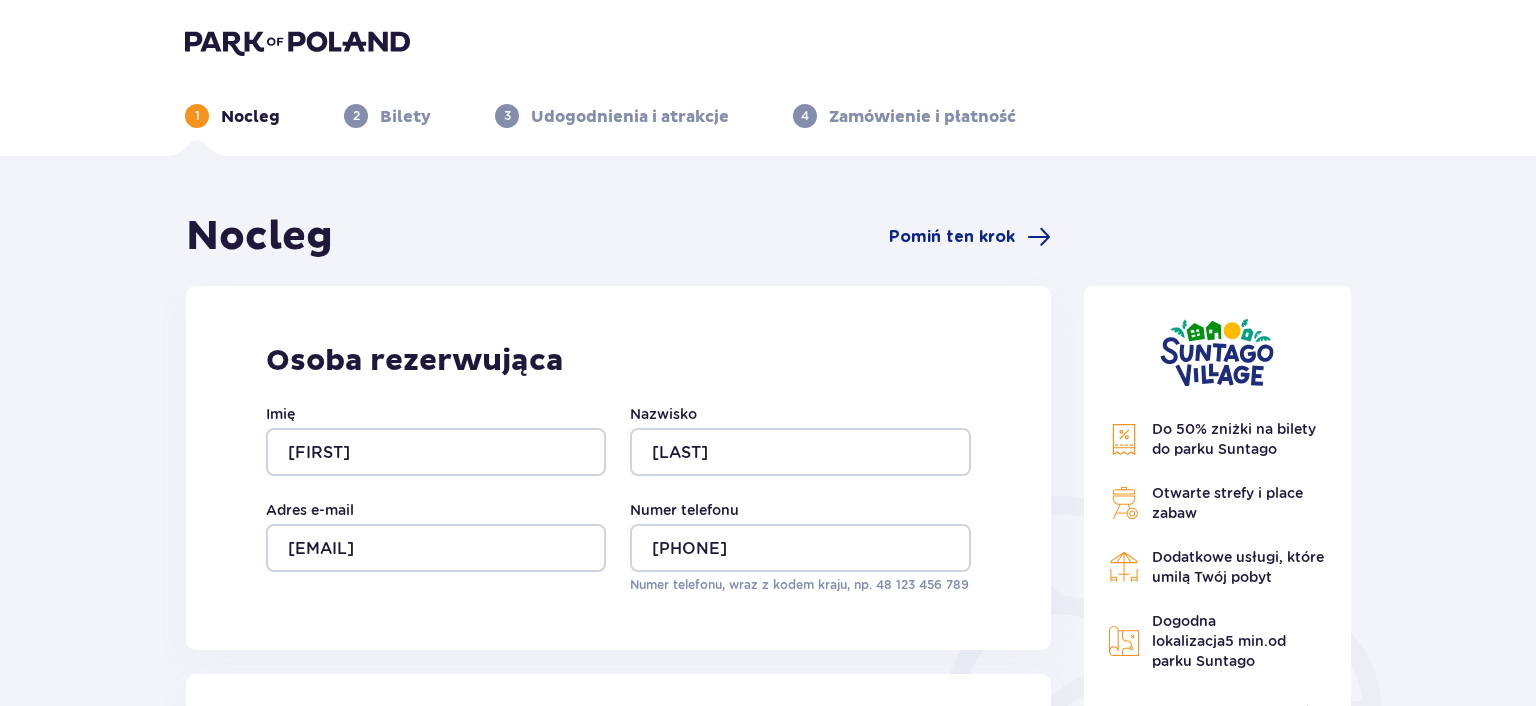 scroll, scrollTop: 627, scrollLeft: 0, axis: vertical 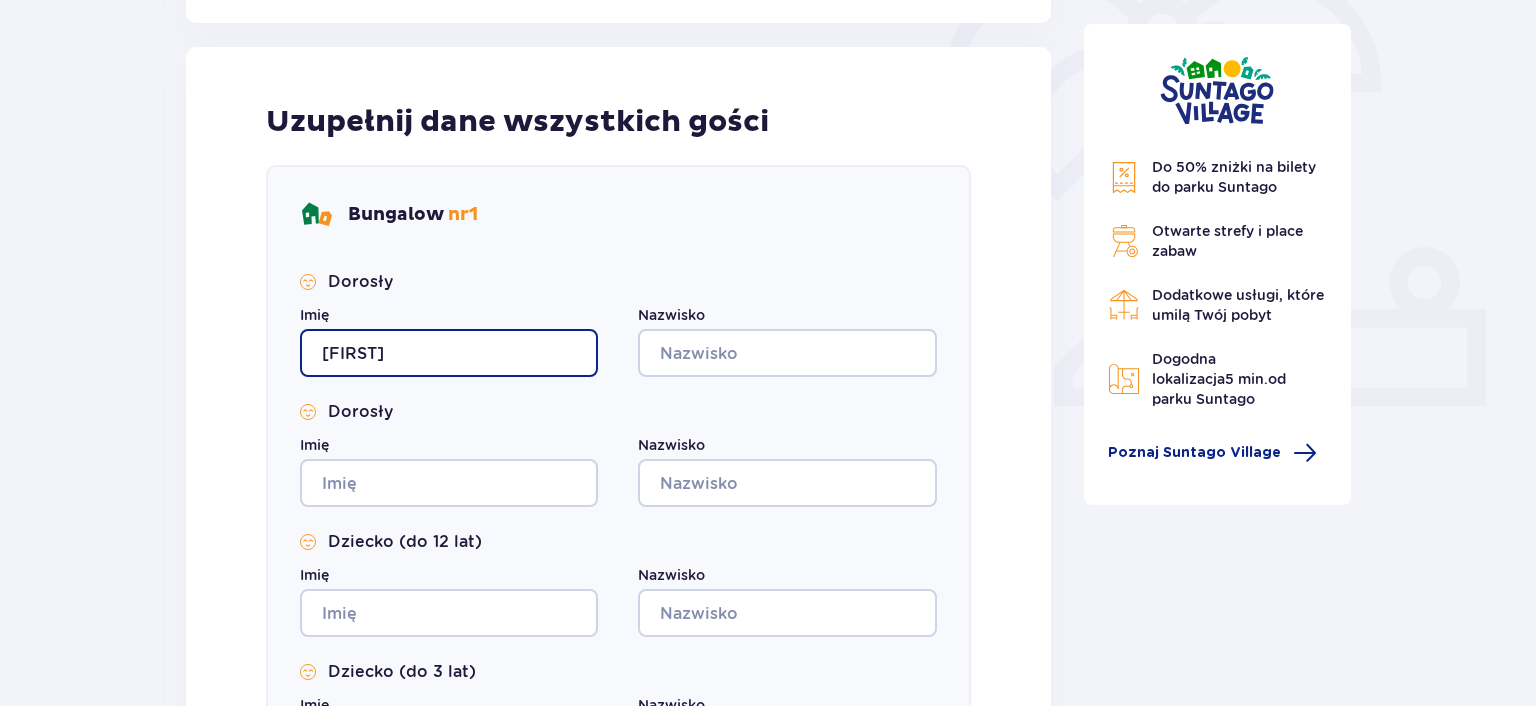 type on "[FIRST]" 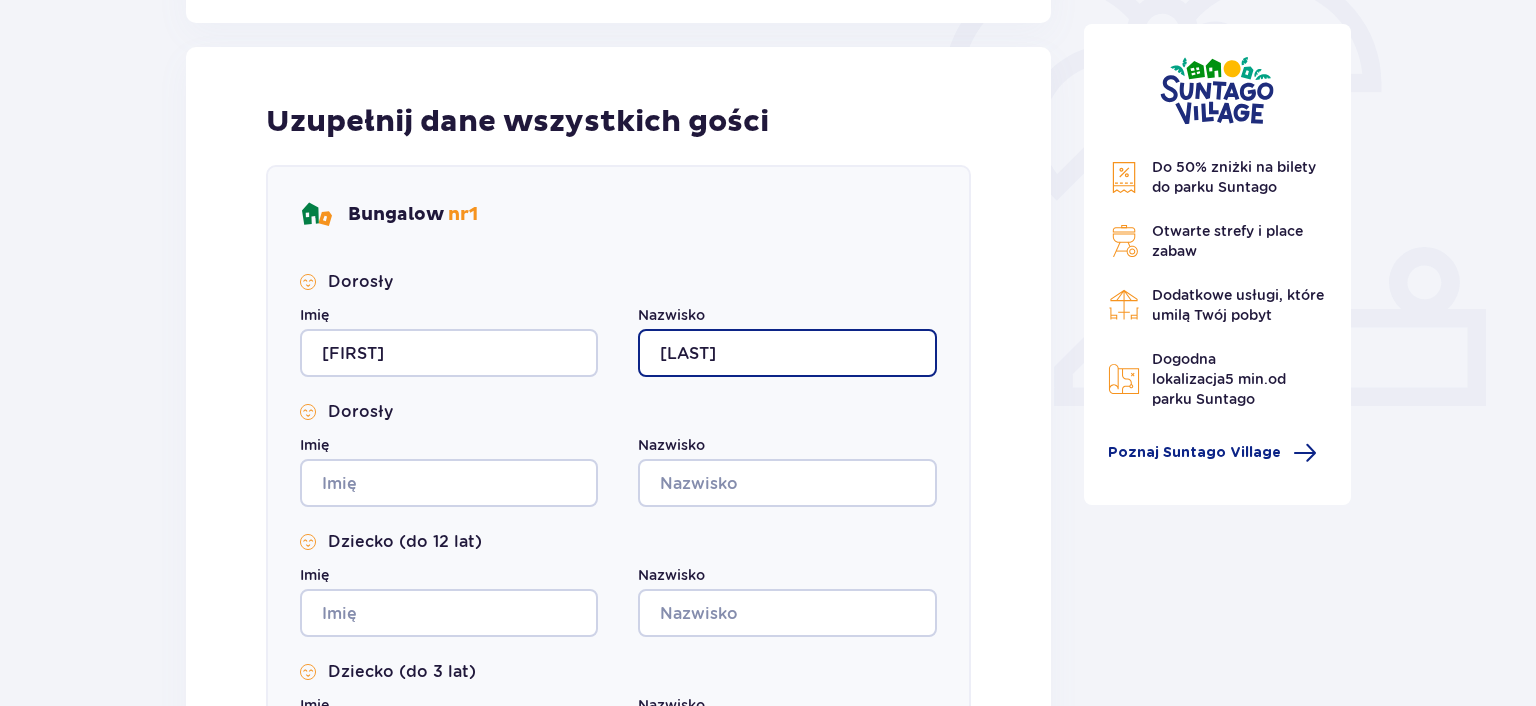 type on "[LAST]" 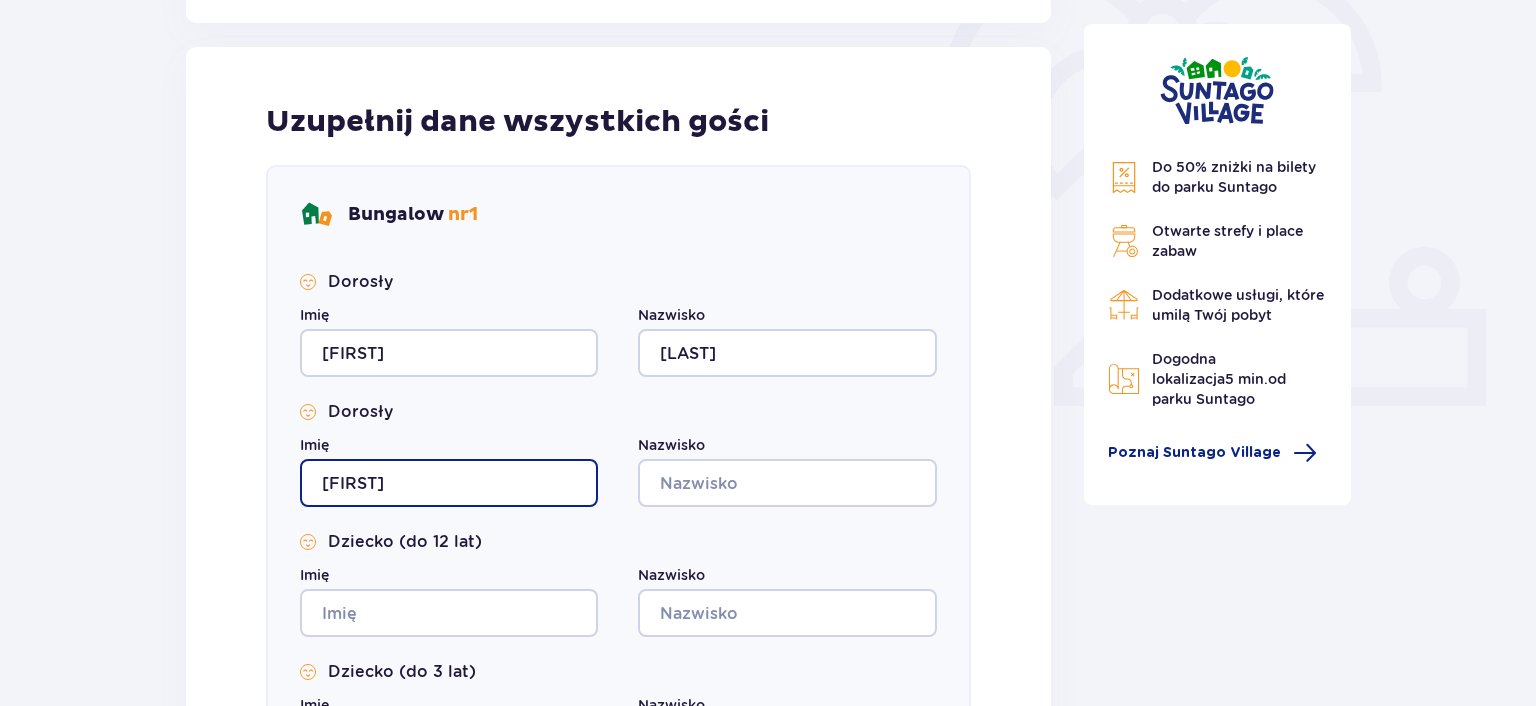 type on "[FIRST]" 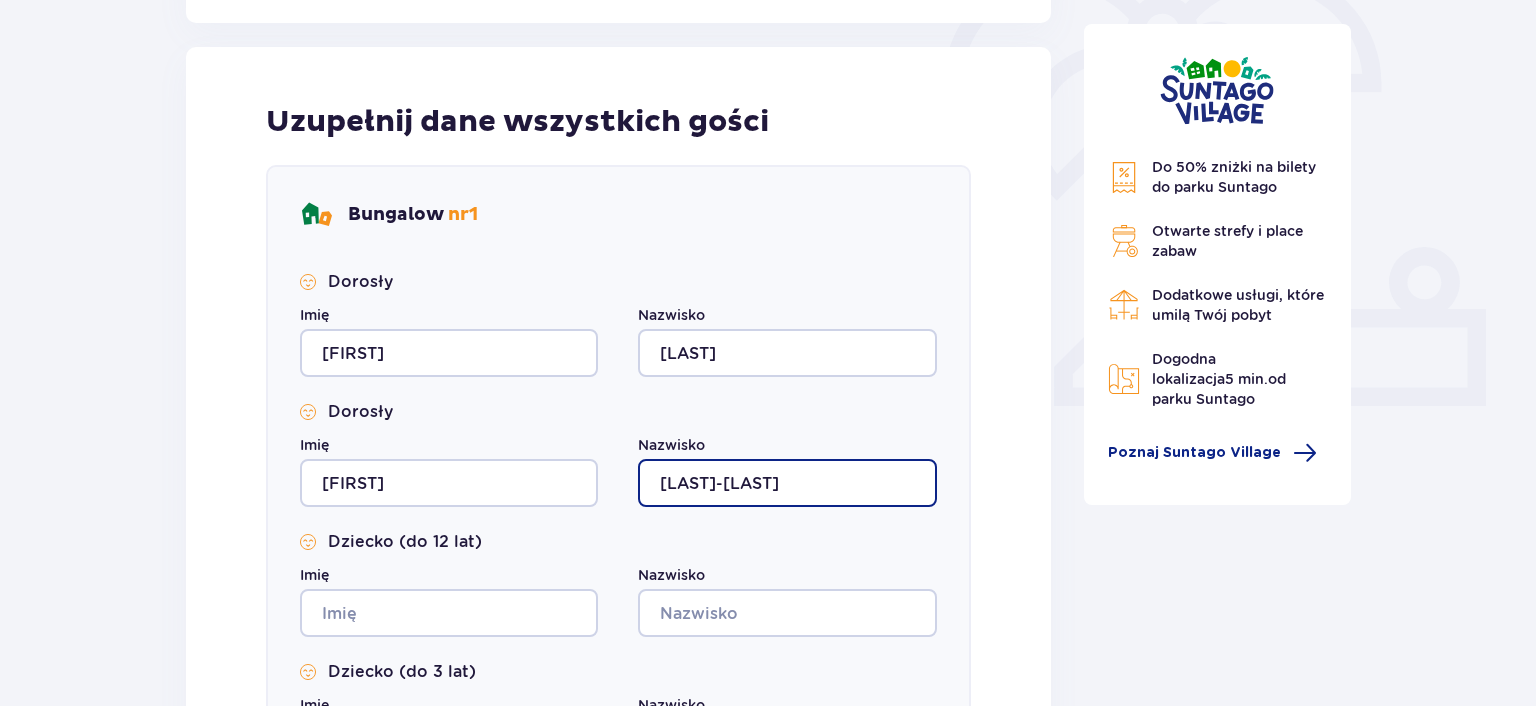 type on "[LAST]-[LAST]" 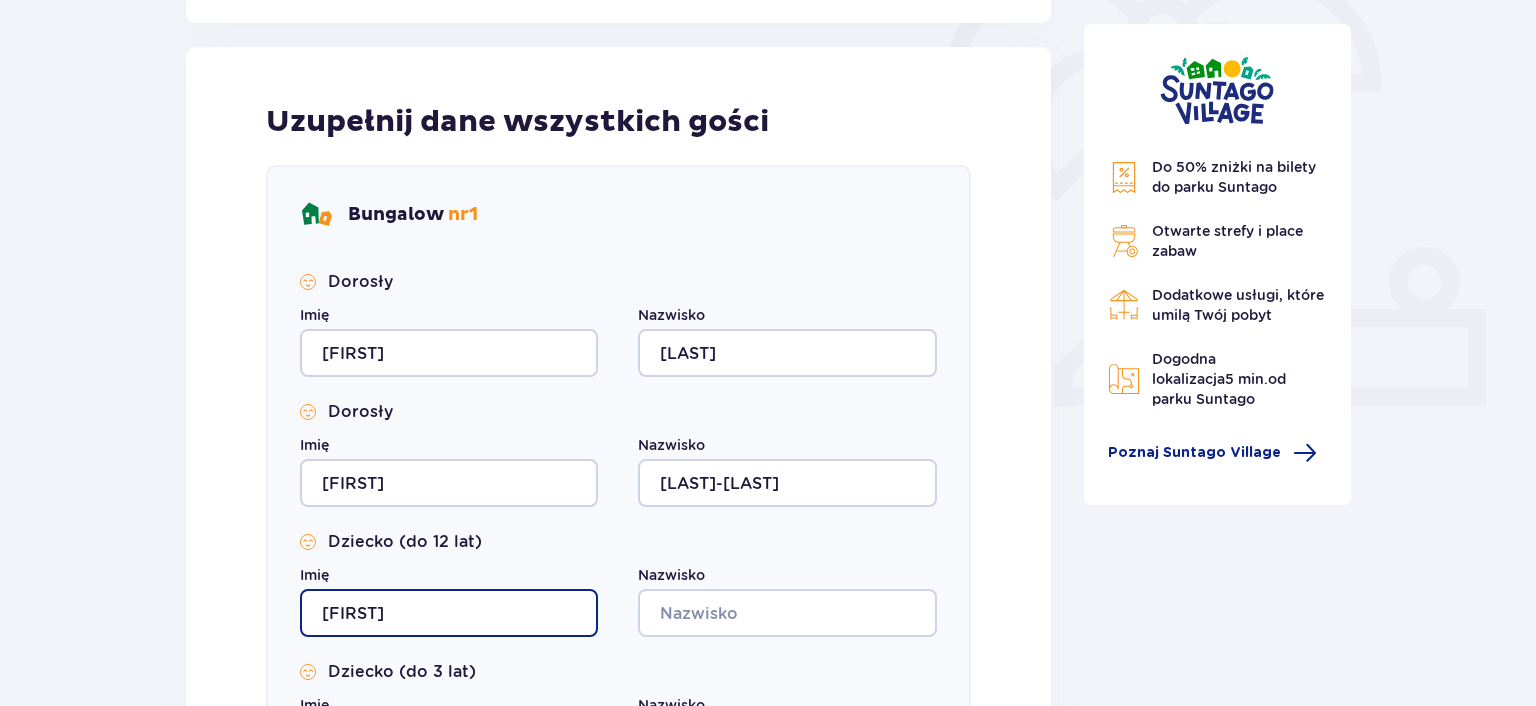 type on "[FIRST]" 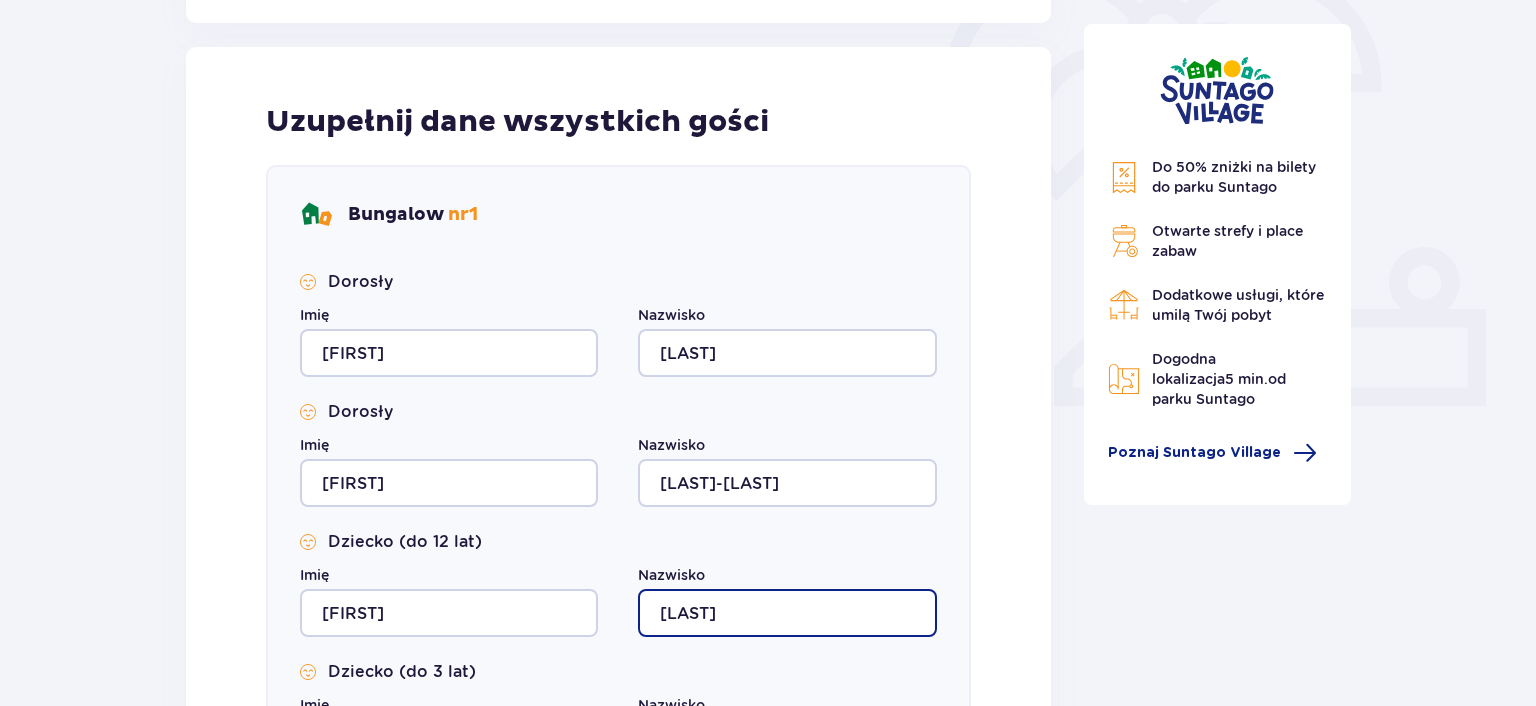 type on "[LAST]" 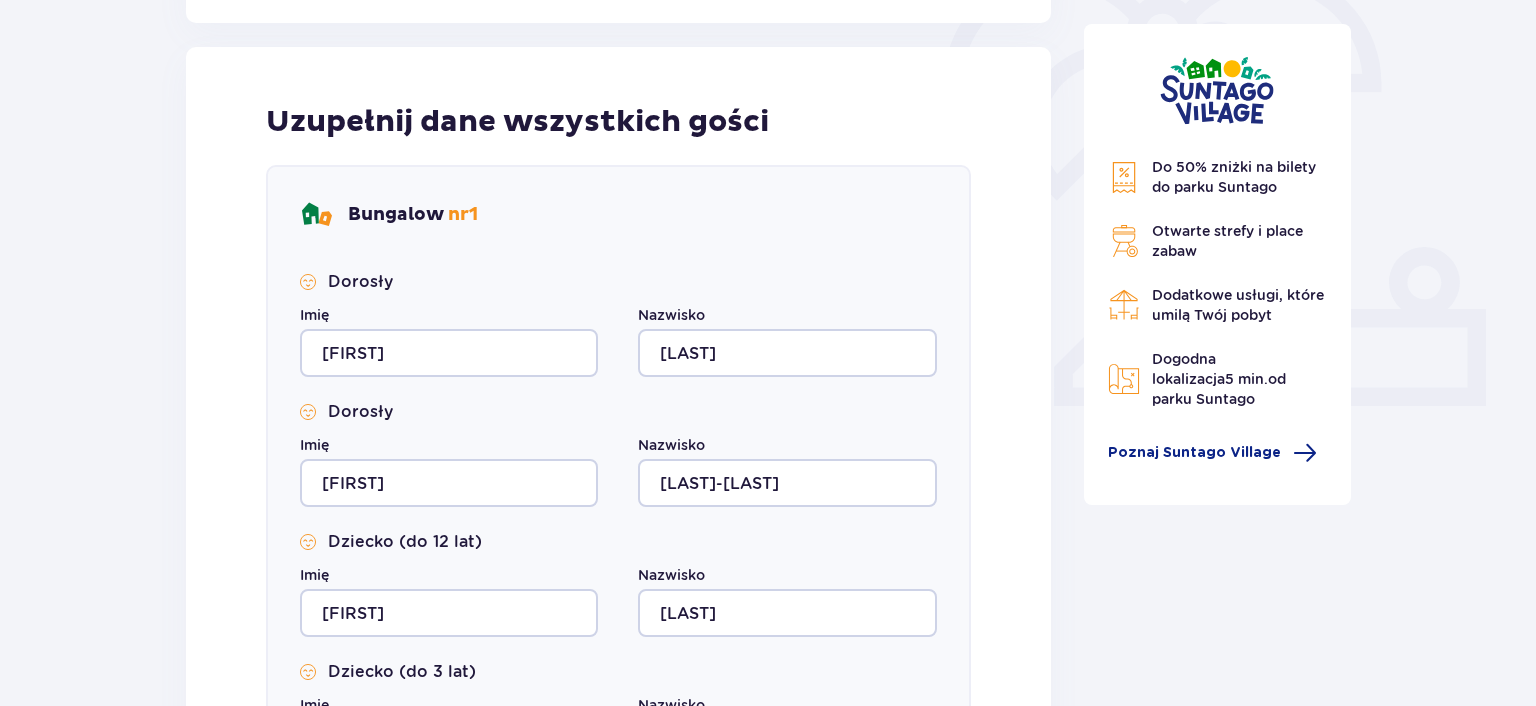 scroll, scrollTop: 1016, scrollLeft: 0, axis: vertical 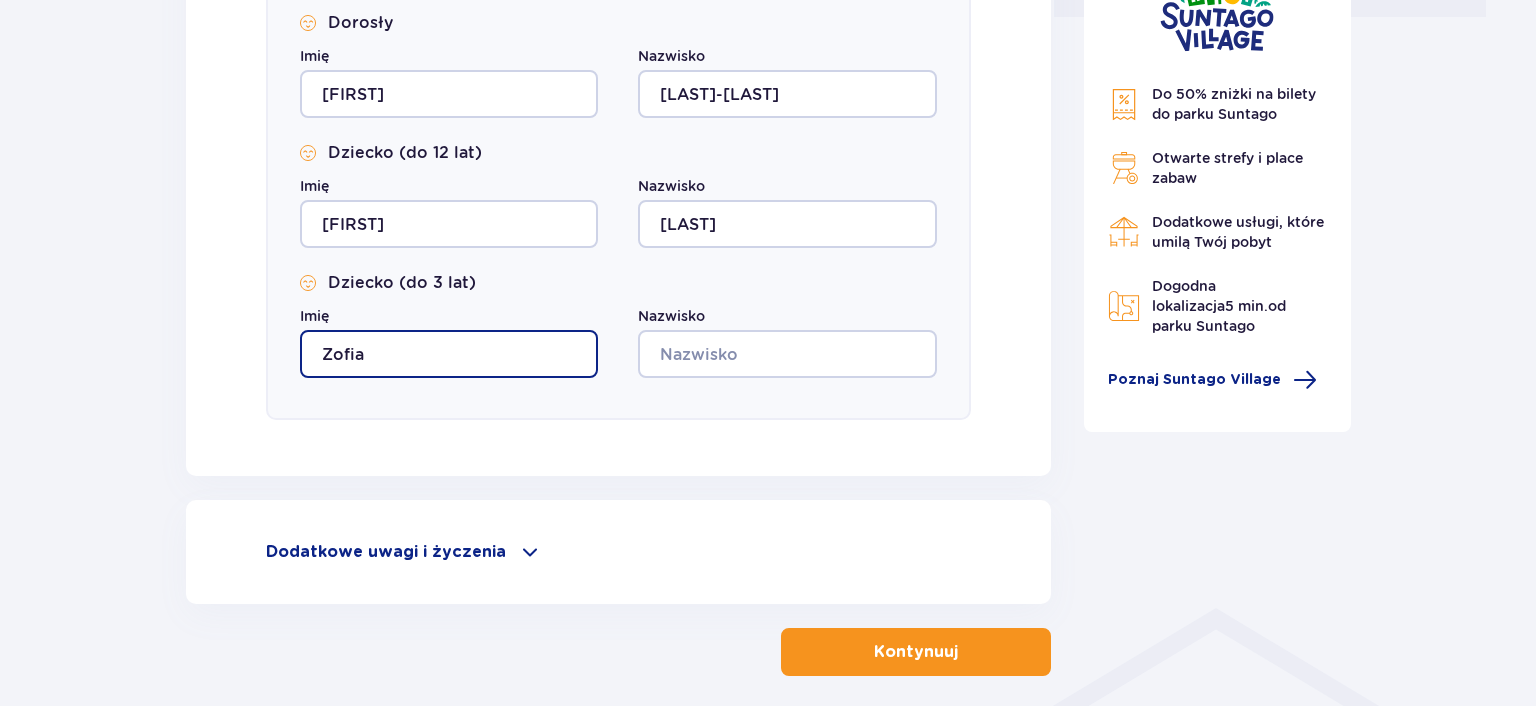 type on "Zofia" 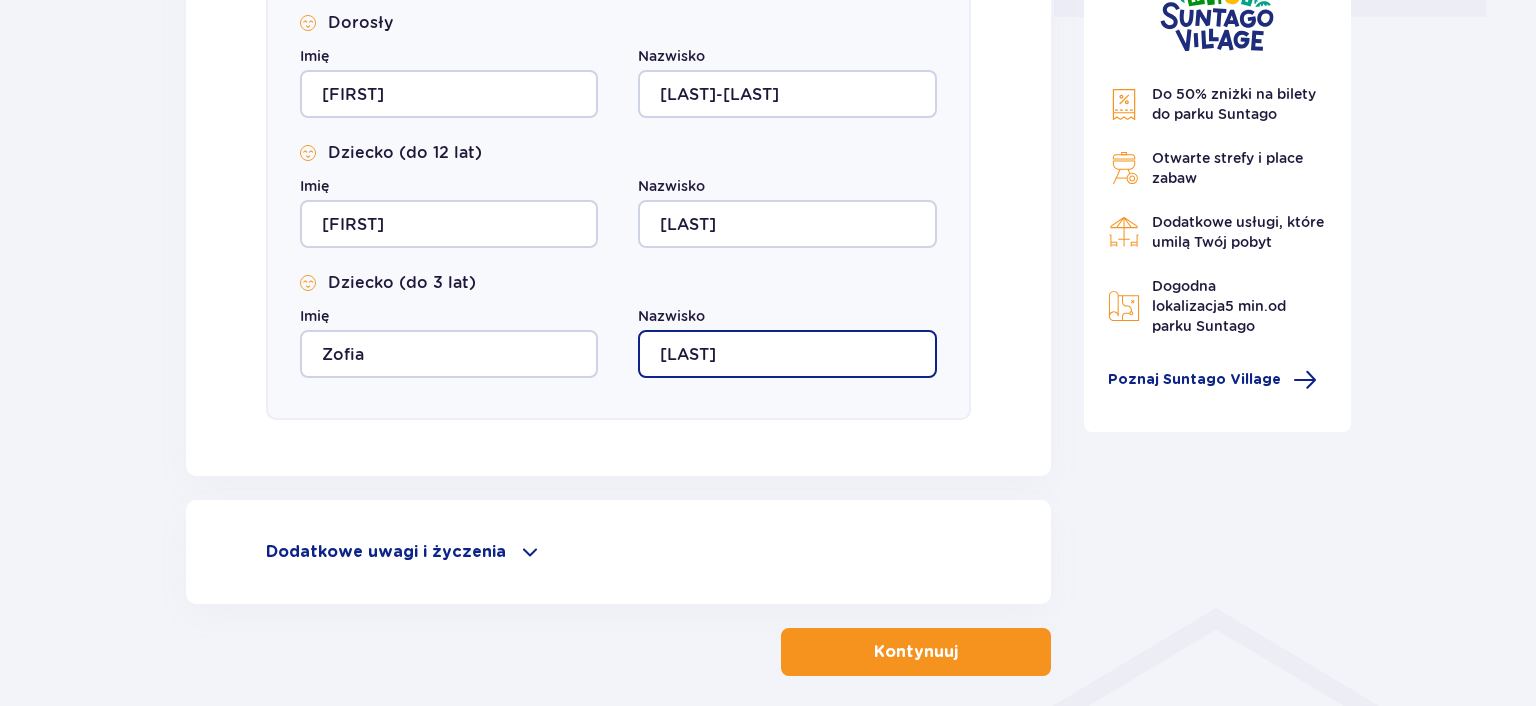 type on "[LAST]" 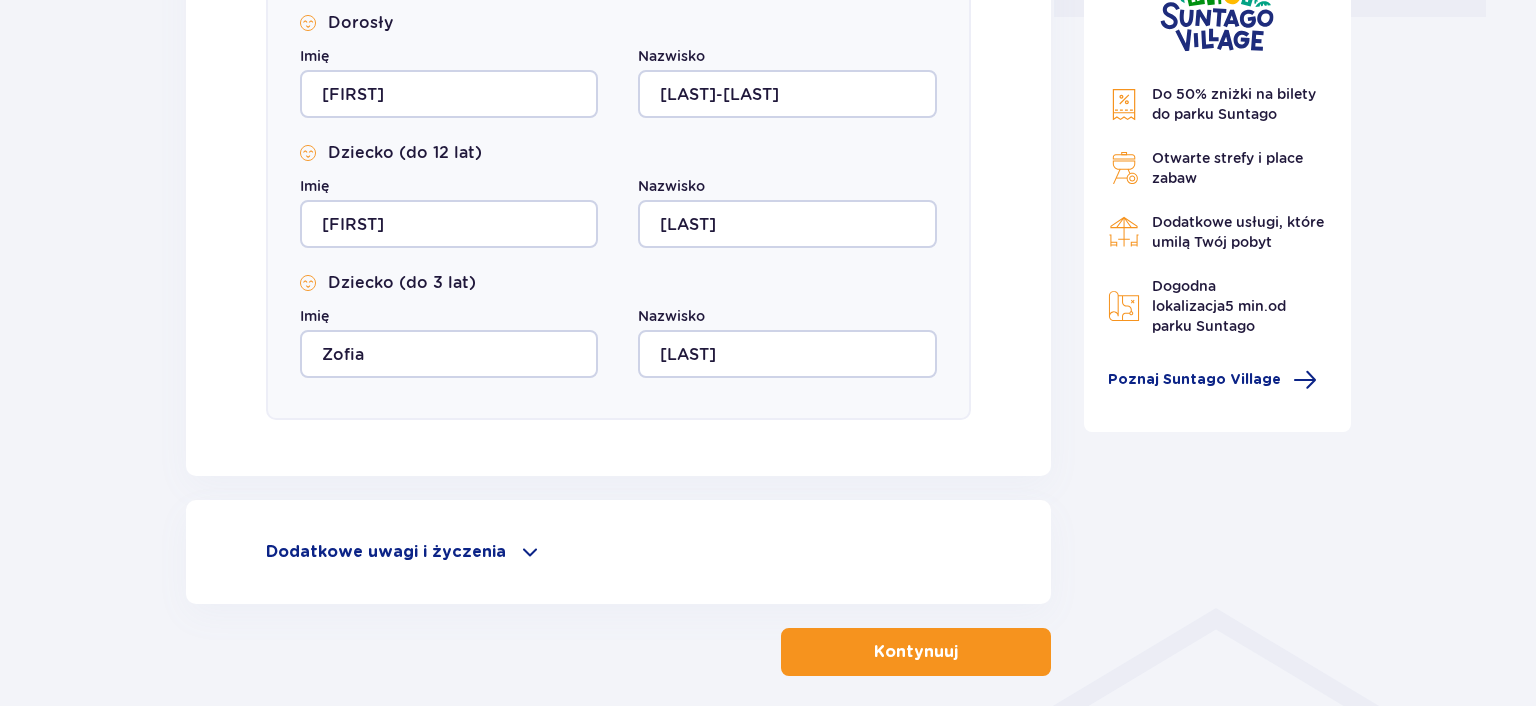 click on "Dodatkowe uwagi i życzenia" at bounding box center [386, 552] 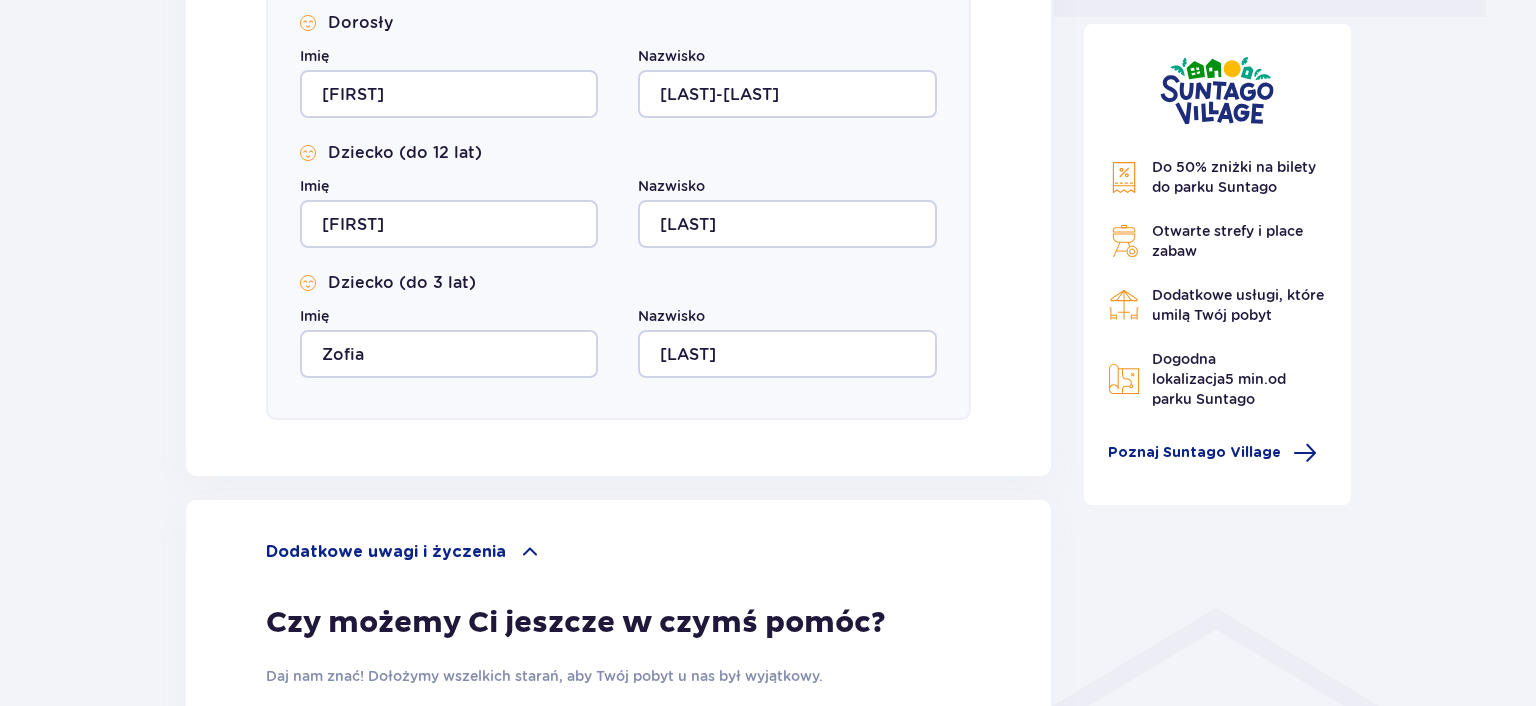 click on "Czy możemy Ci jeszcze w czymś pomóc? Daj nam znać! Dołożymy wszelkich starań, aby Twój pobyt u nas był wyjątkowy. 0  /  500" at bounding box center [618, 749] 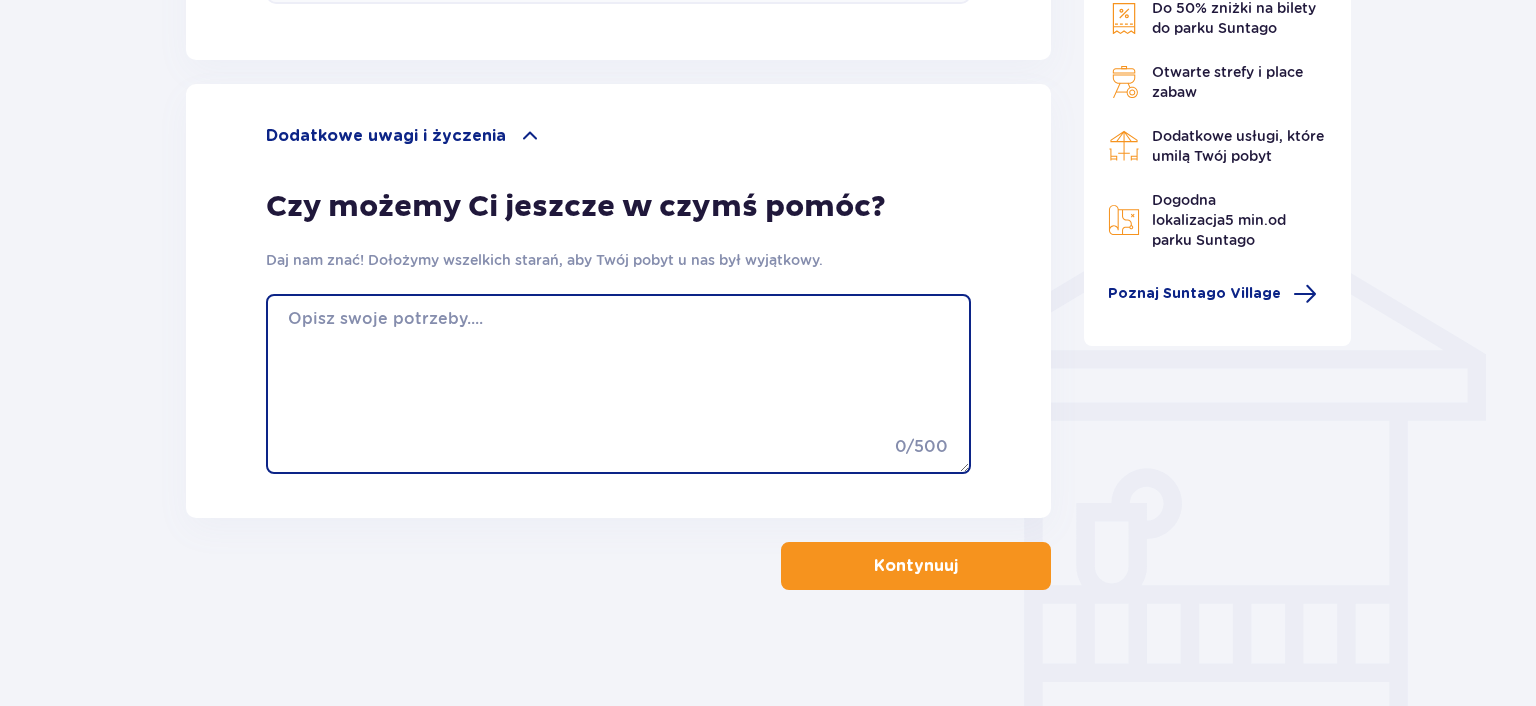 click at bounding box center (618, 384) 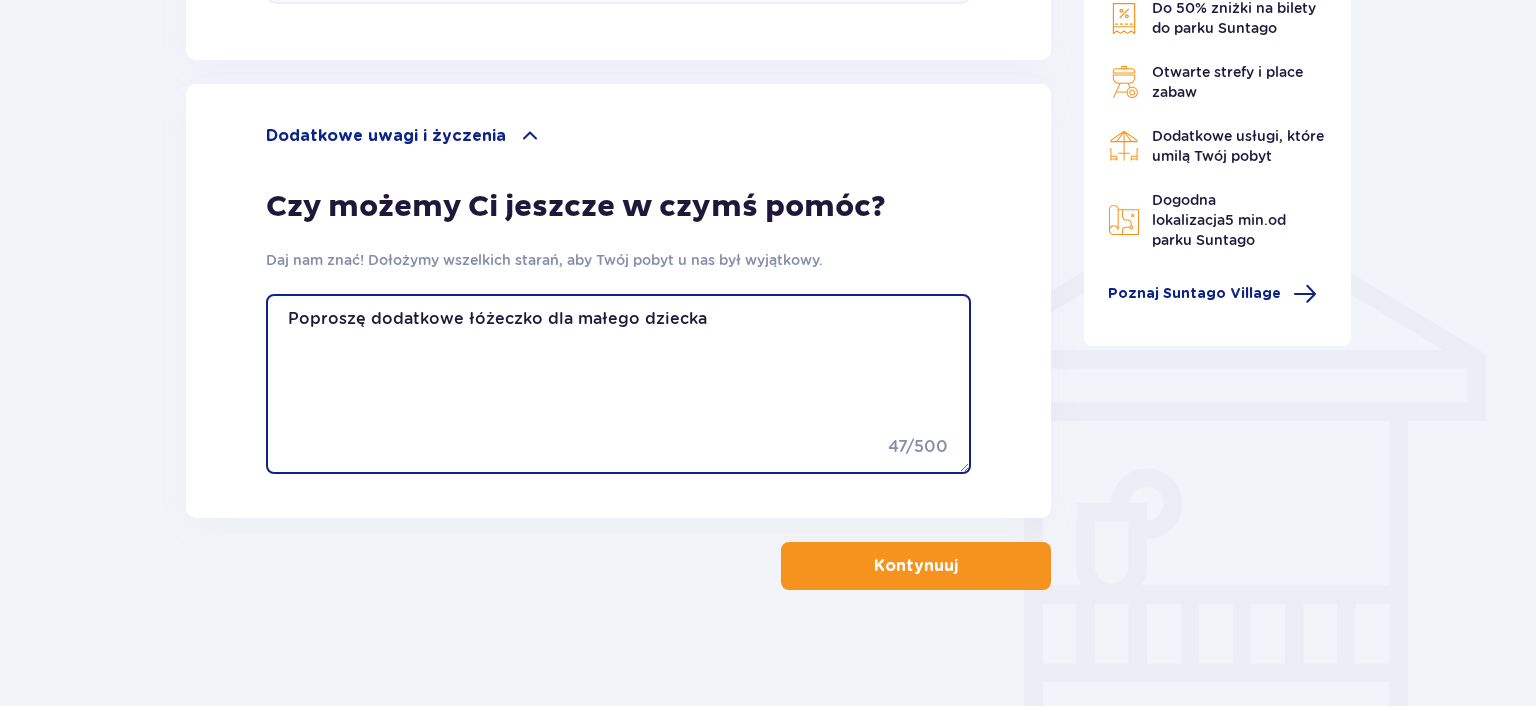 click on "Poproszę dodatkowe łóżeczko dla małego dziecka" at bounding box center (618, 384) 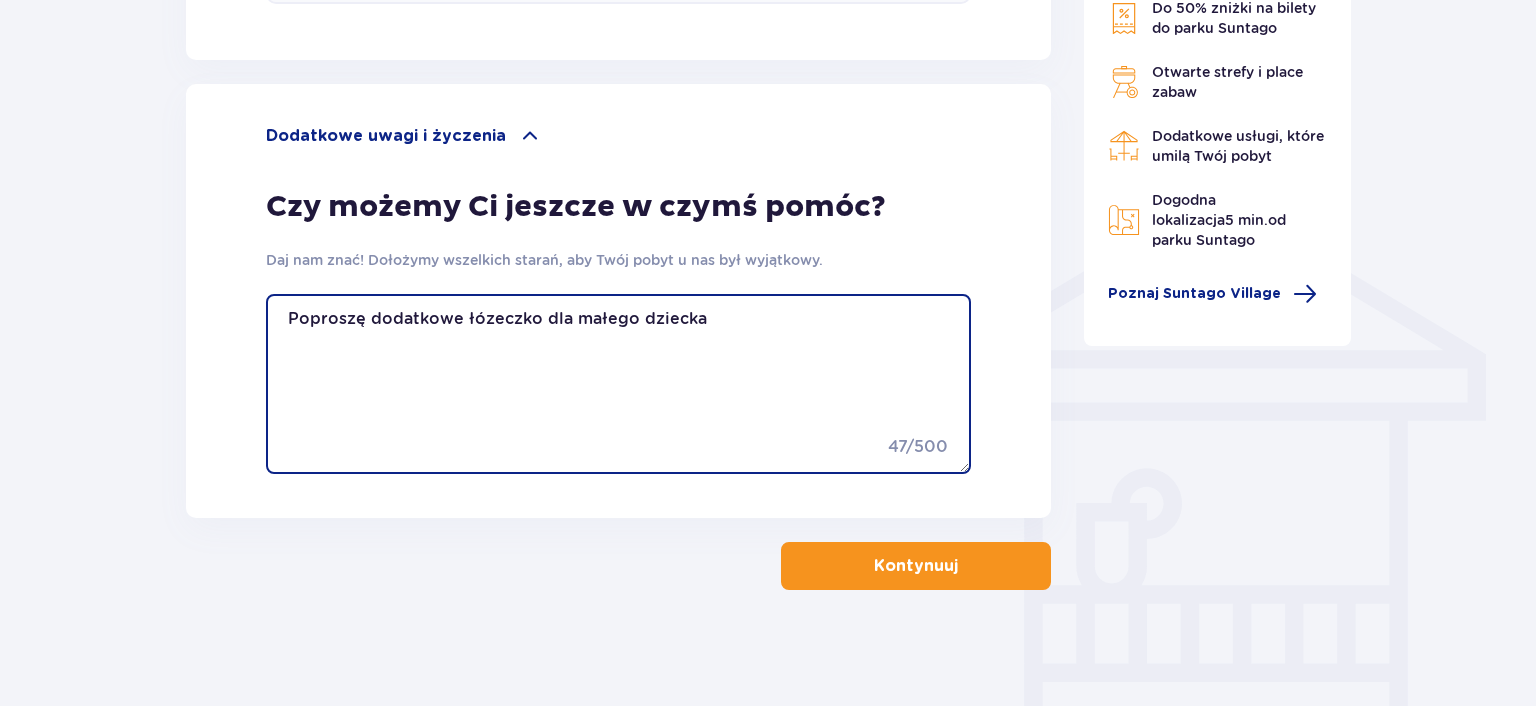 click on "Poproszę dodatkowe łózeczko dla małego dziecka" at bounding box center [618, 384] 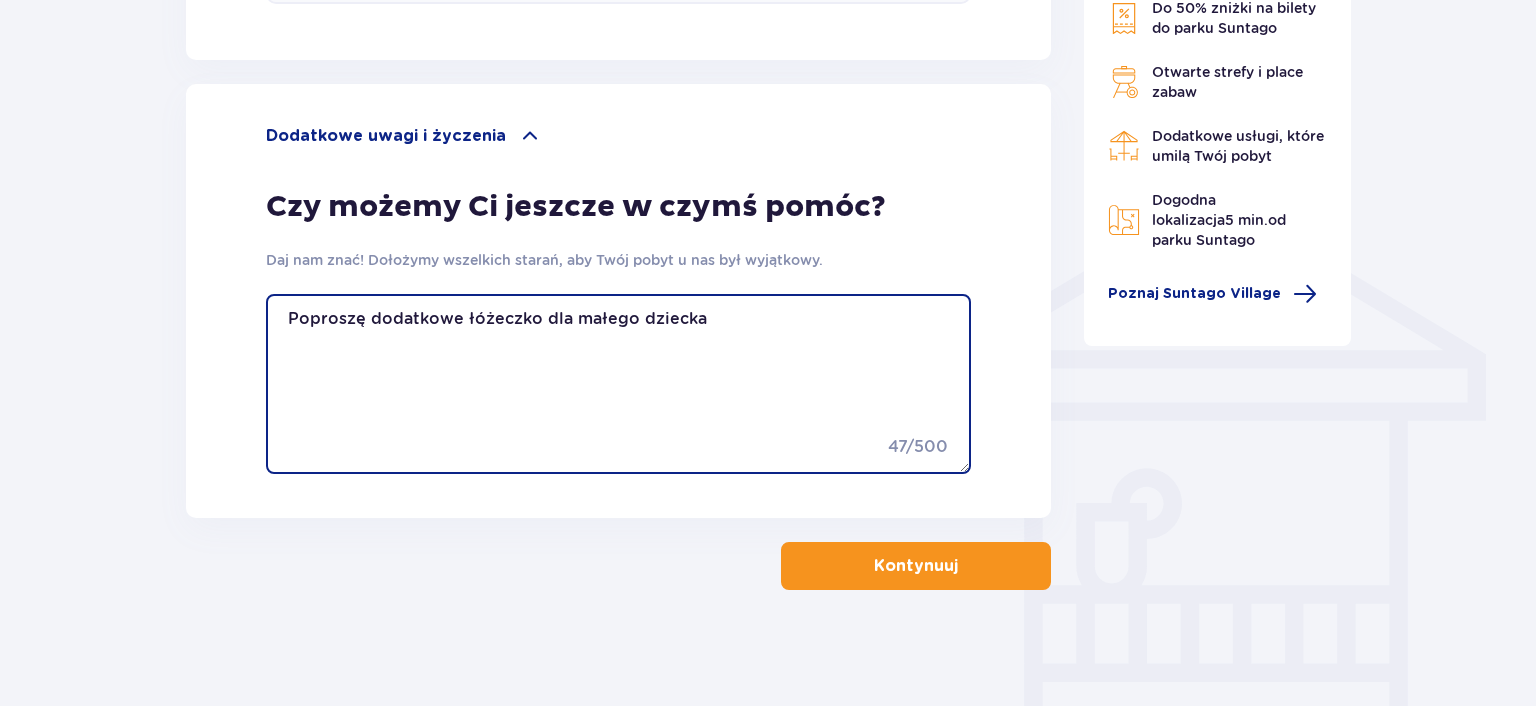 type on "Poproszę dodatkowe łóżeczko dla małego dziecka" 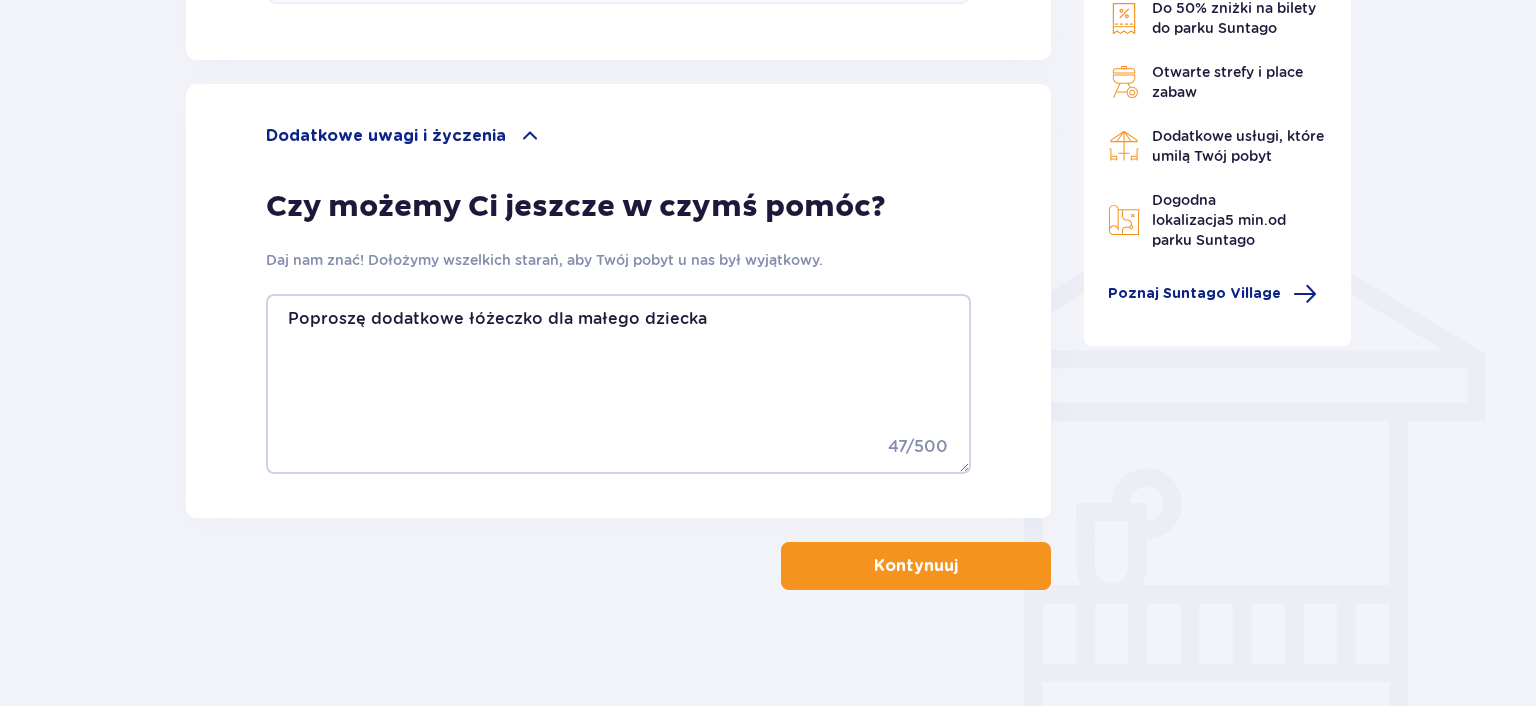 click on "Kontynuuj" at bounding box center [916, 566] 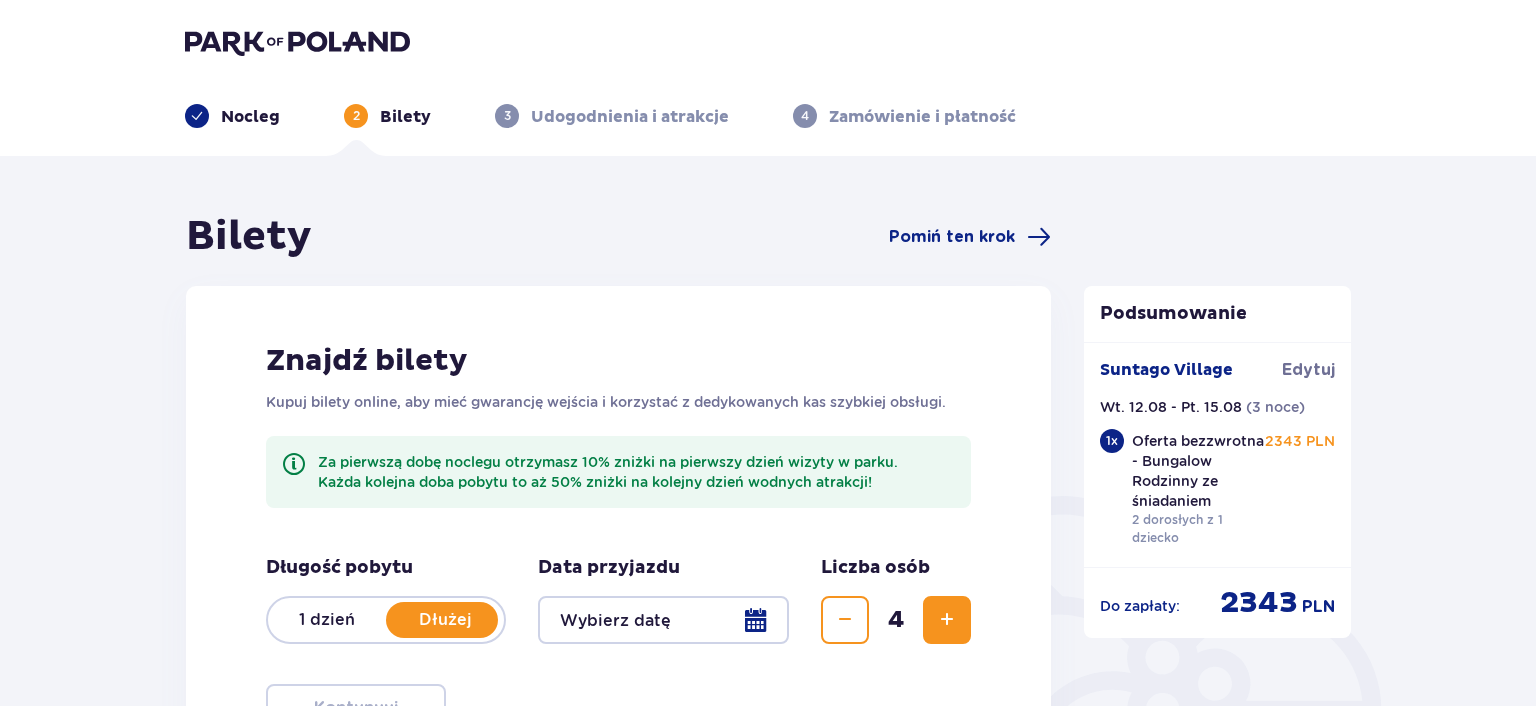 scroll, scrollTop: 0, scrollLeft: 0, axis: both 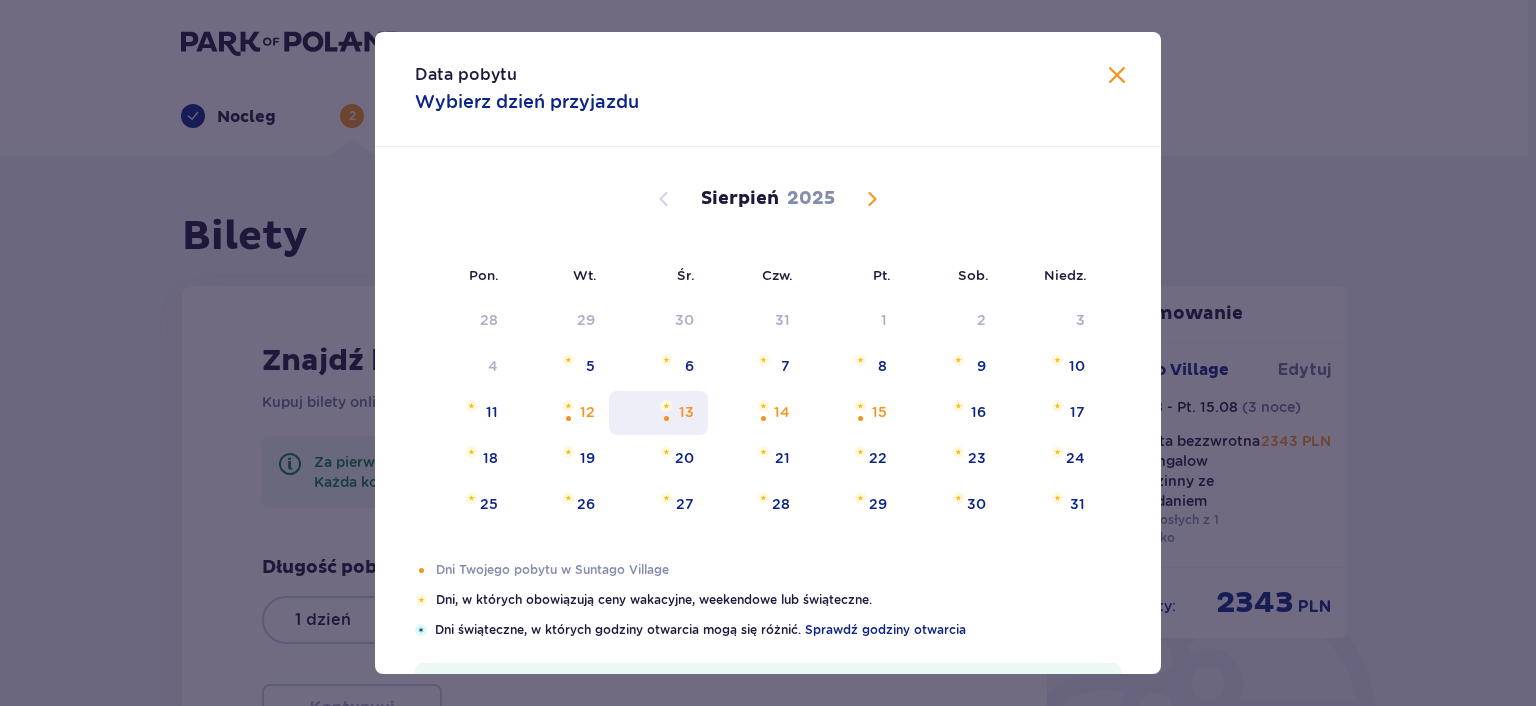 click on "13" at bounding box center (658, 413) 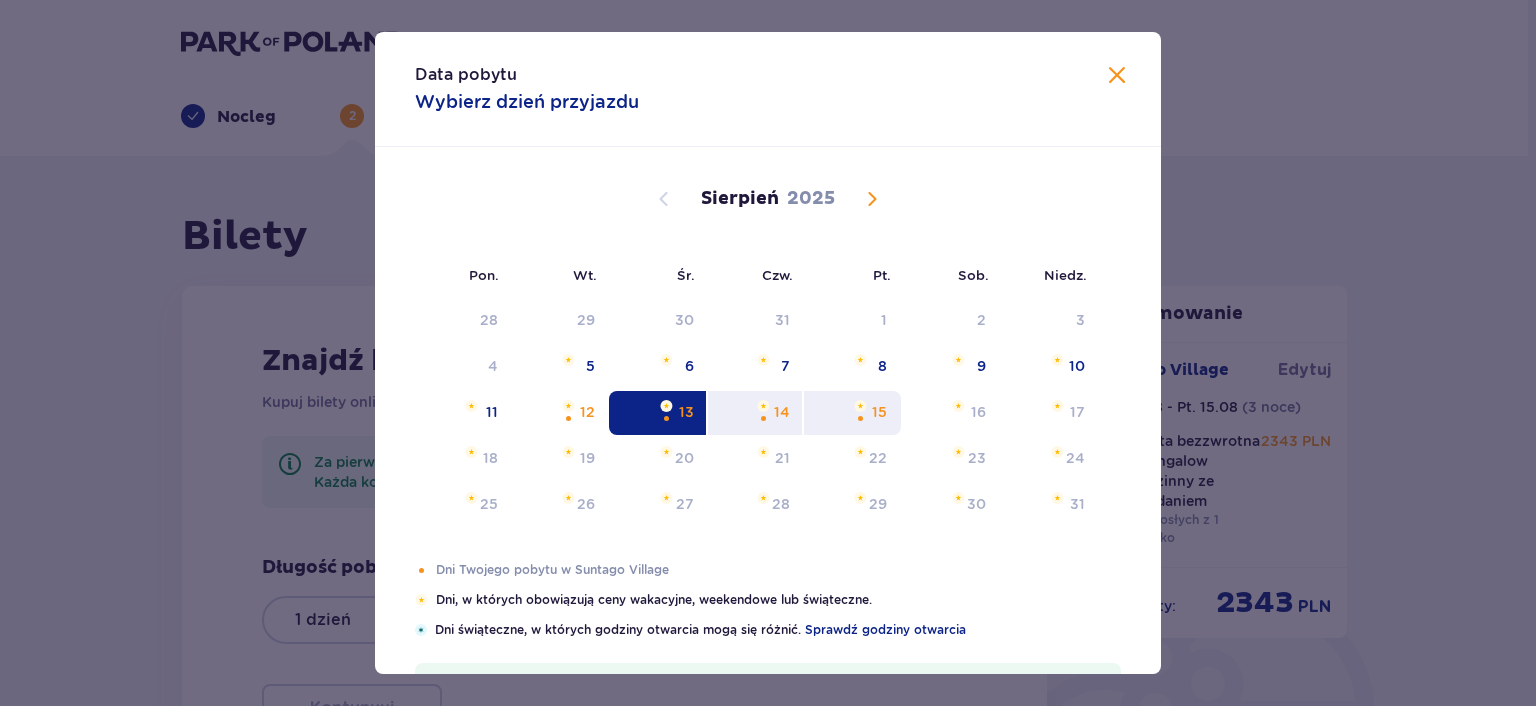 click on "15" at bounding box center (852, 413) 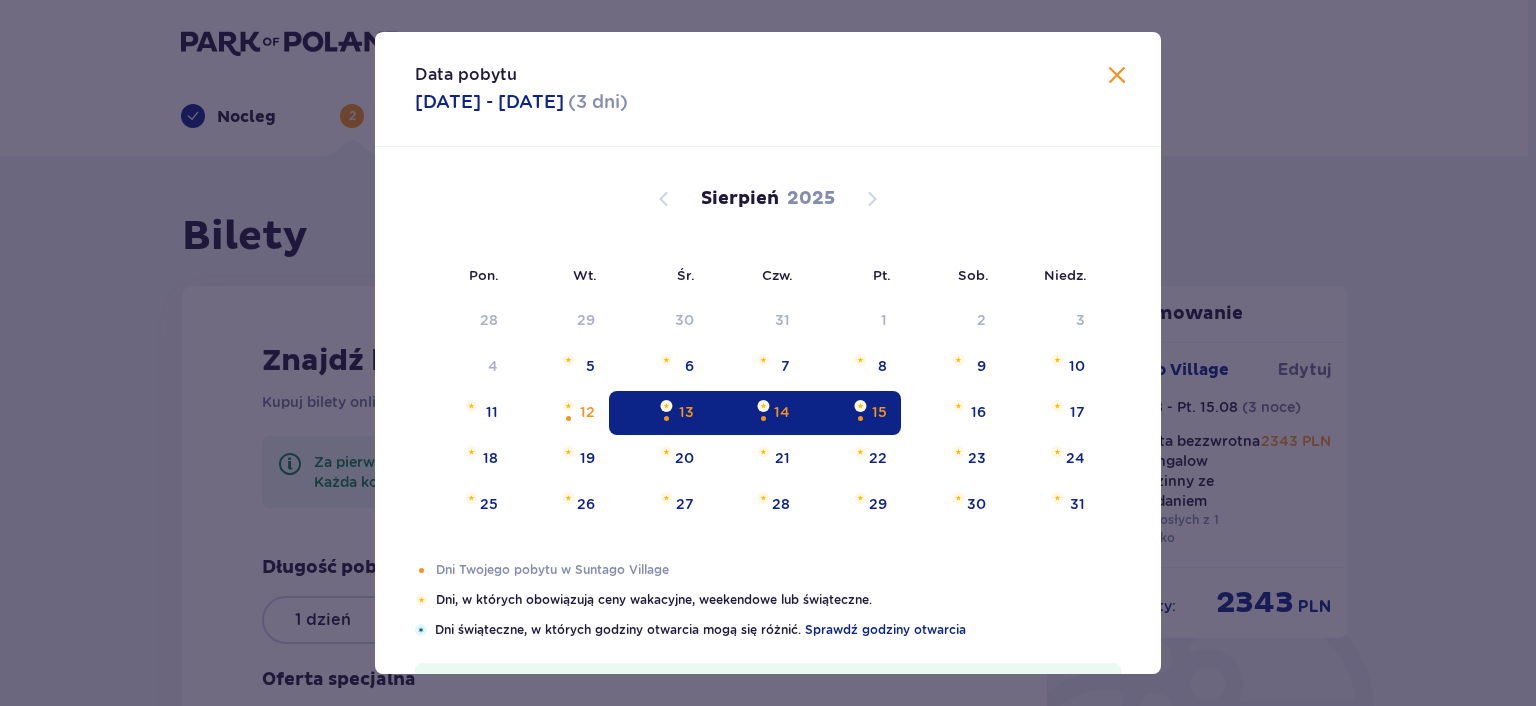 type on "13.08.25 - 15.08.25" 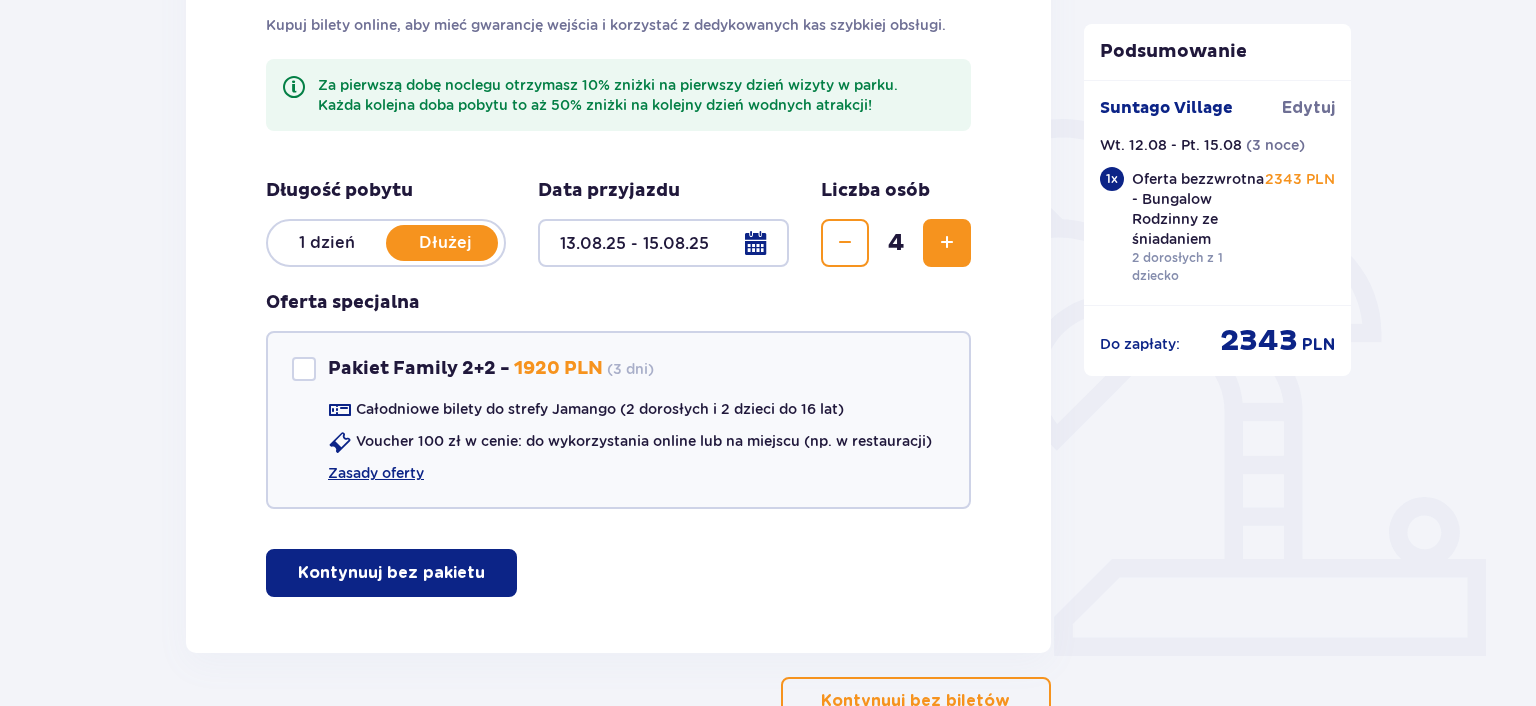 scroll, scrollTop: 381, scrollLeft: 0, axis: vertical 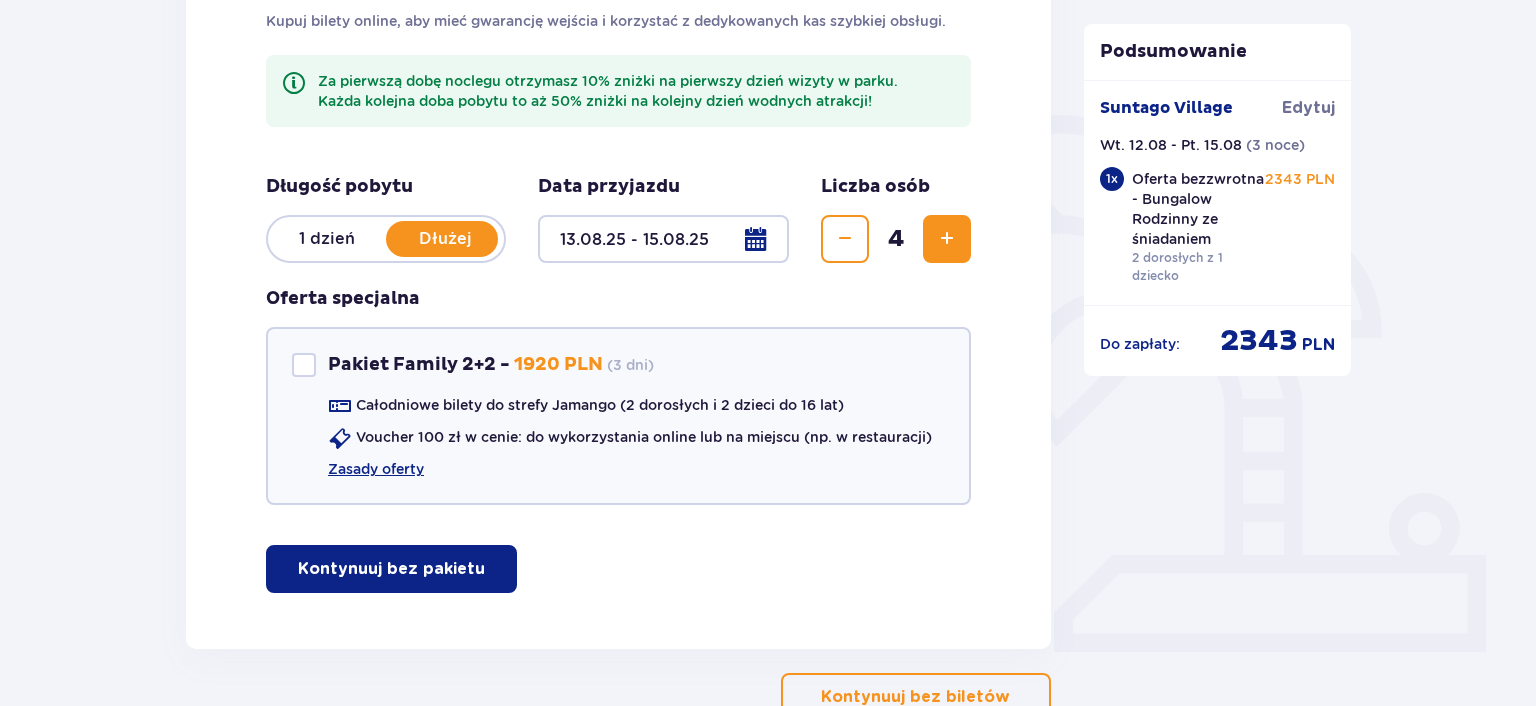 click on "Kontynuuj bez pakietu" at bounding box center [391, 569] 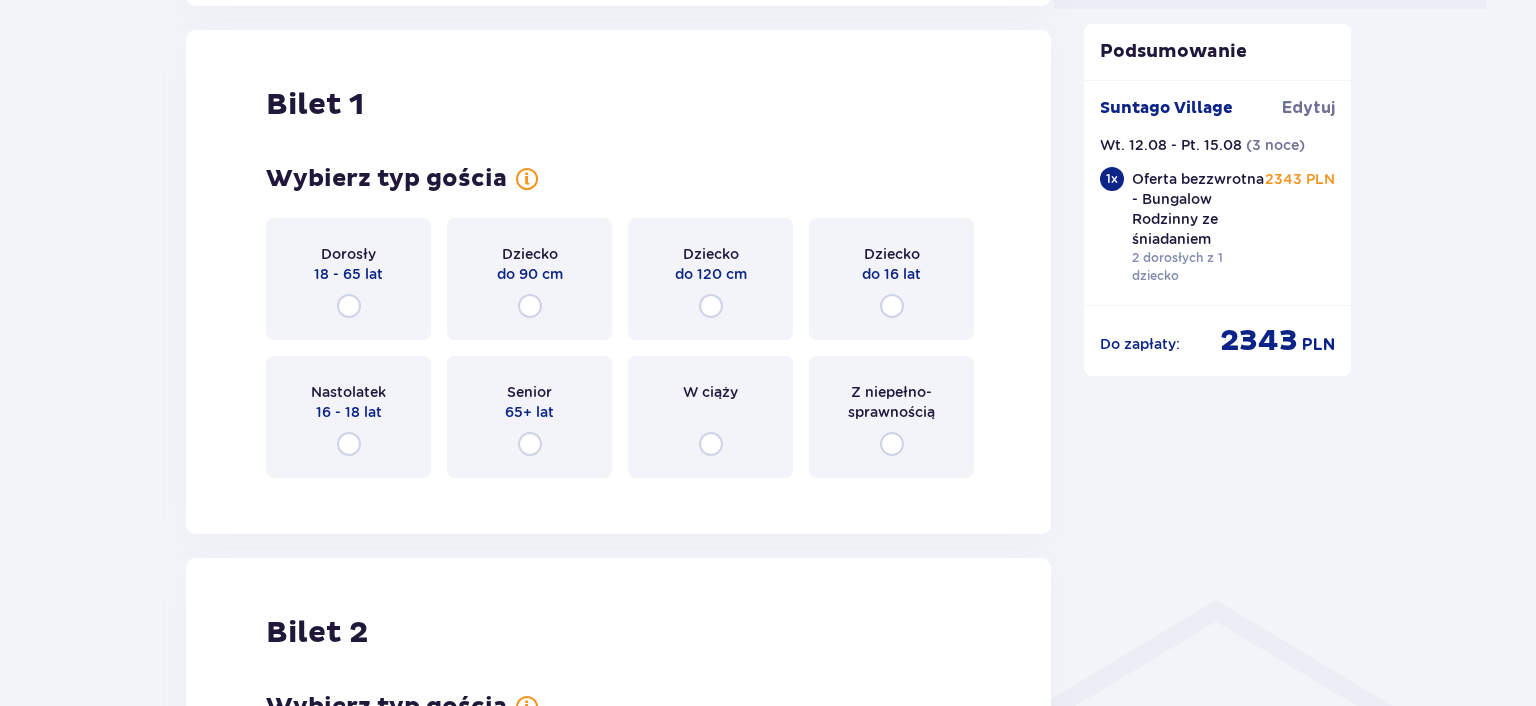 scroll, scrollTop: 1029, scrollLeft: 0, axis: vertical 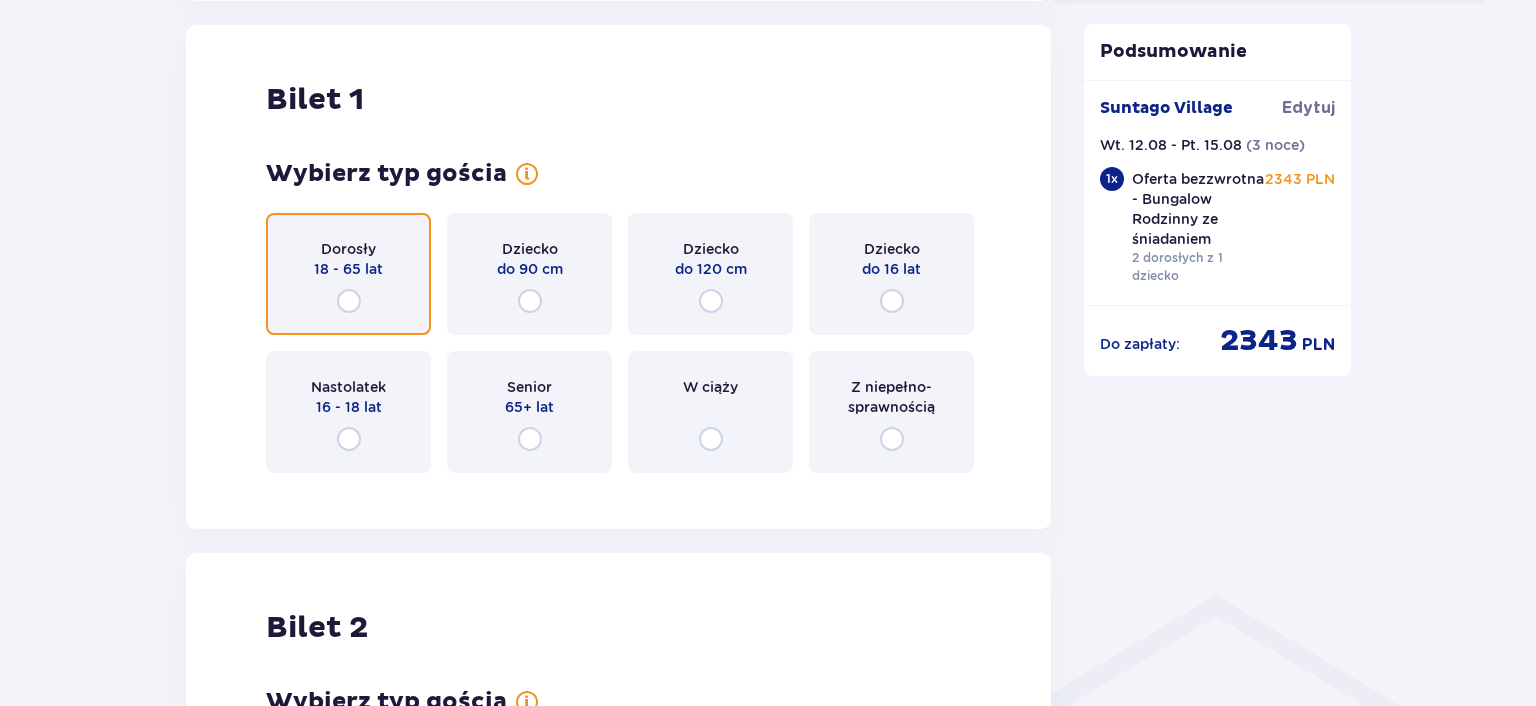 click at bounding box center (349, 301) 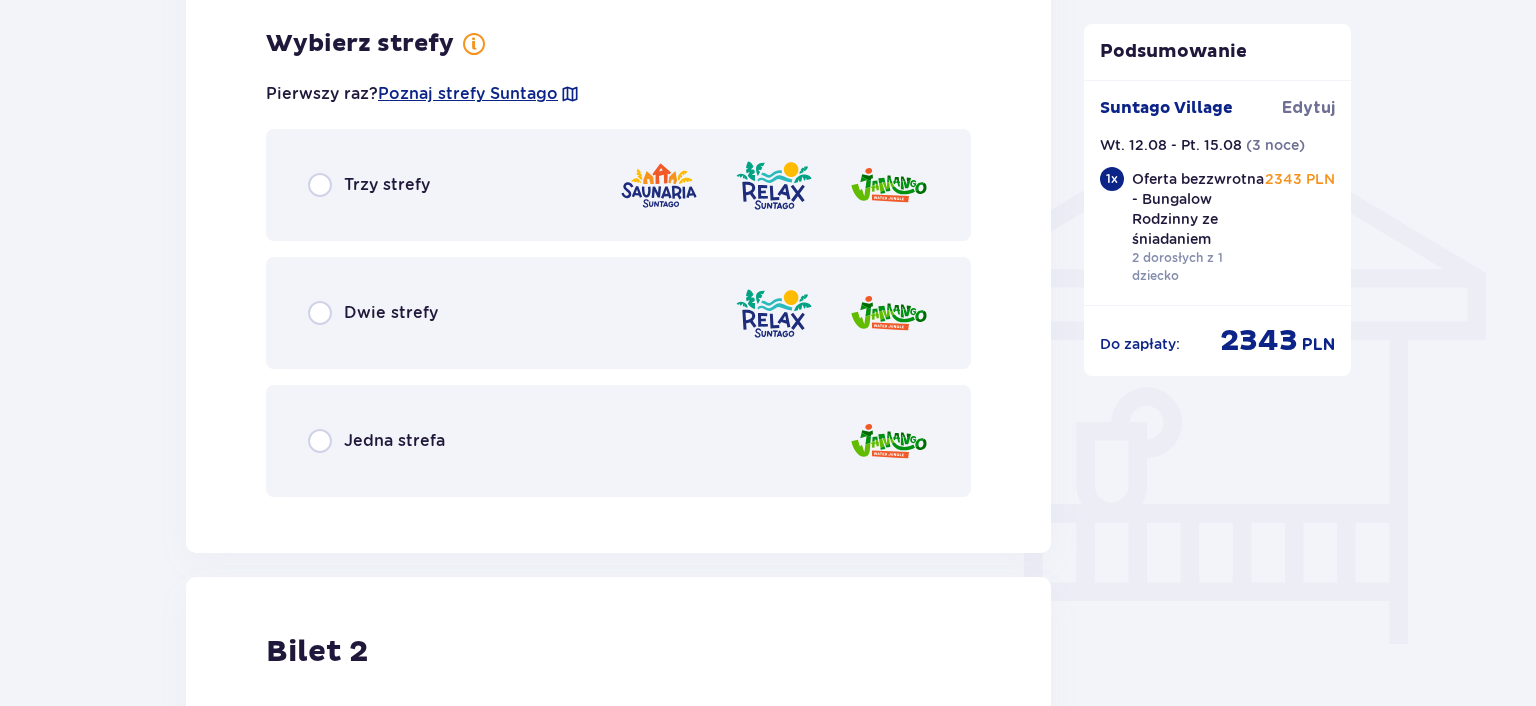 scroll, scrollTop: 1517, scrollLeft: 0, axis: vertical 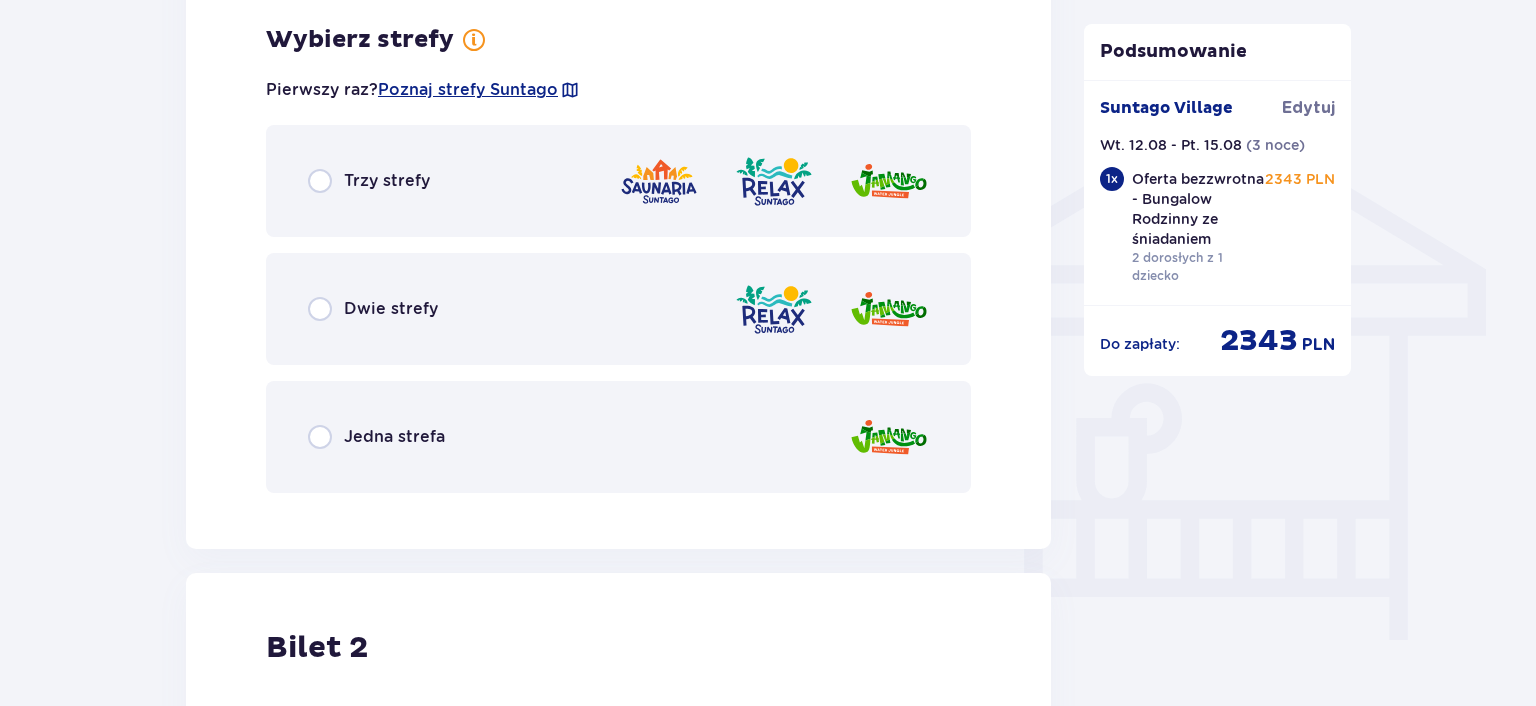 click on "Jedna strefa" at bounding box center [394, 437] 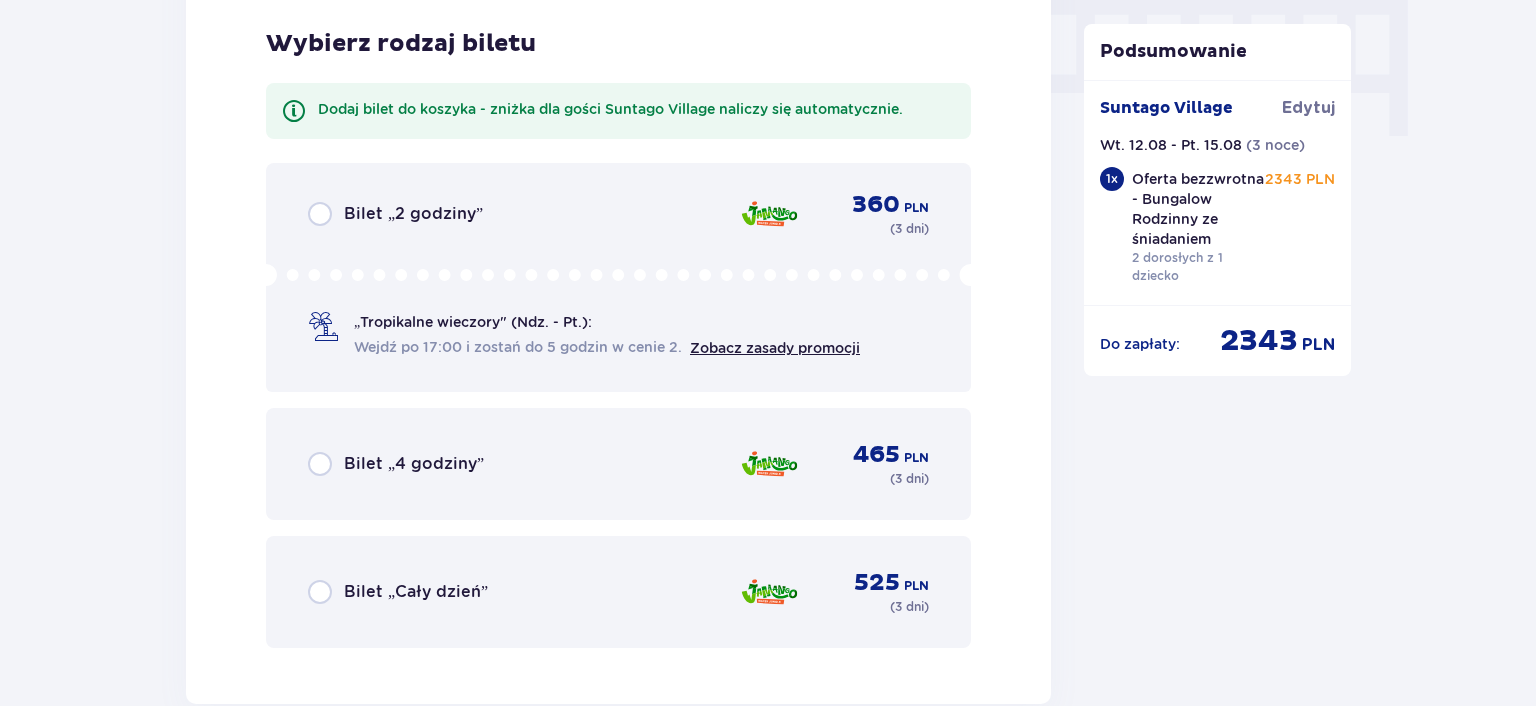 scroll, scrollTop: 2025, scrollLeft: 0, axis: vertical 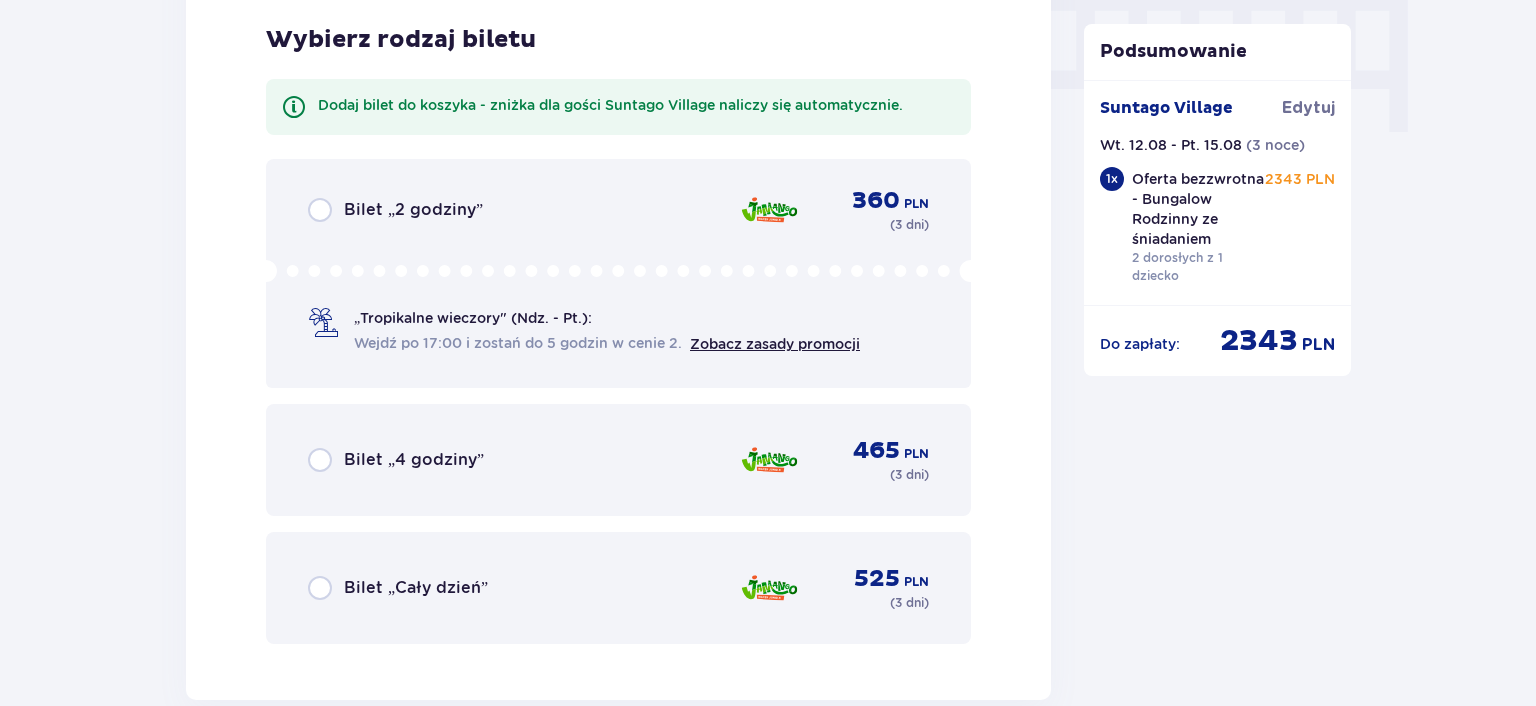 click on "Bilet „Cały dzień”" at bounding box center (416, 588) 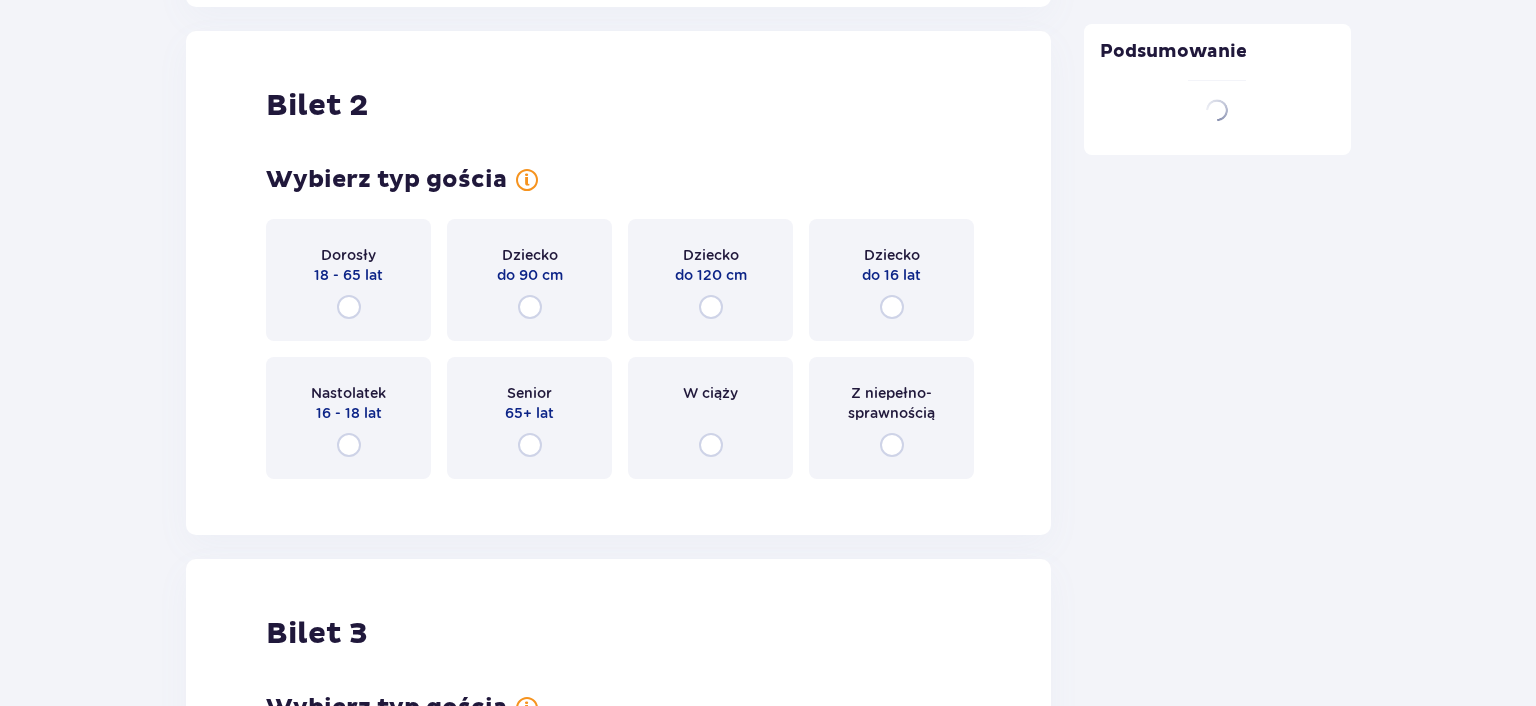scroll, scrollTop: 2723, scrollLeft: 0, axis: vertical 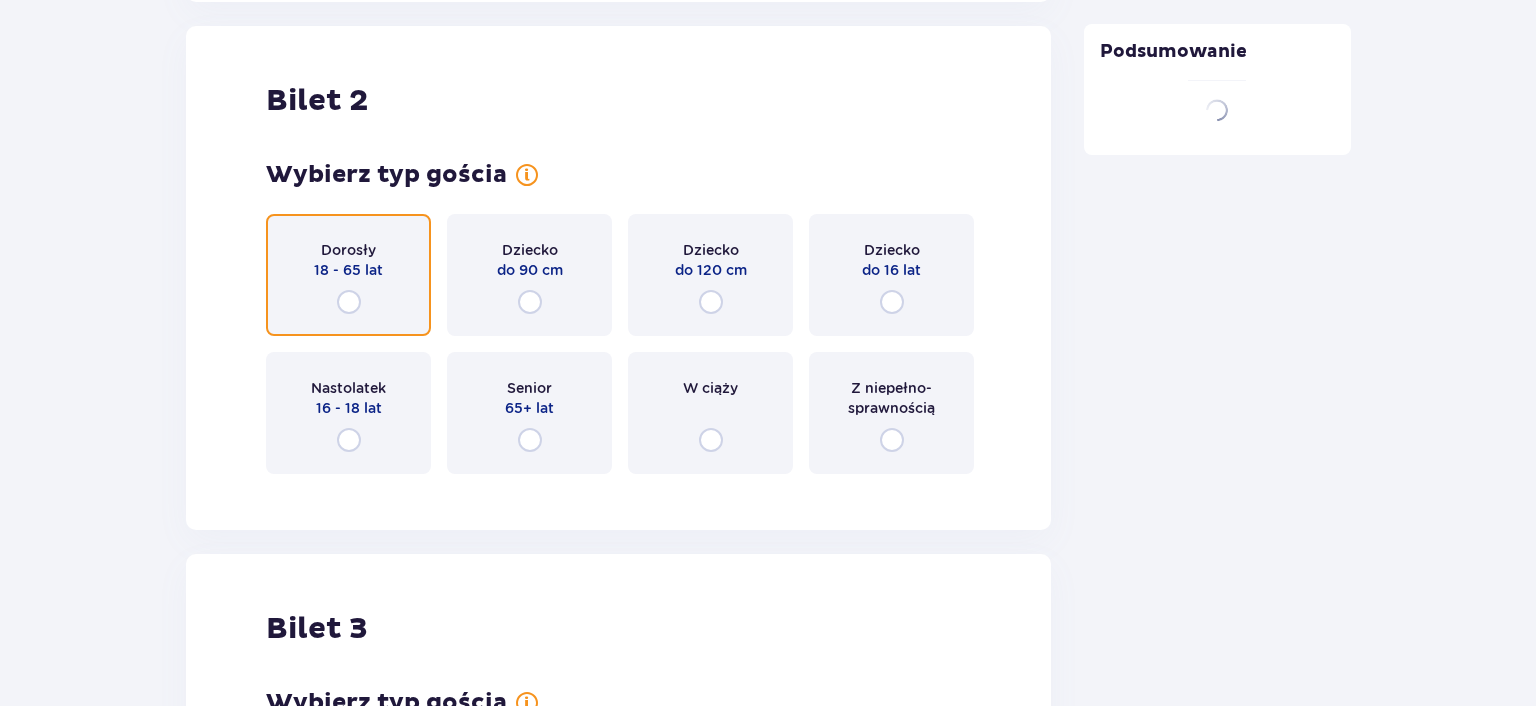 click at bounding box center (349, 302) 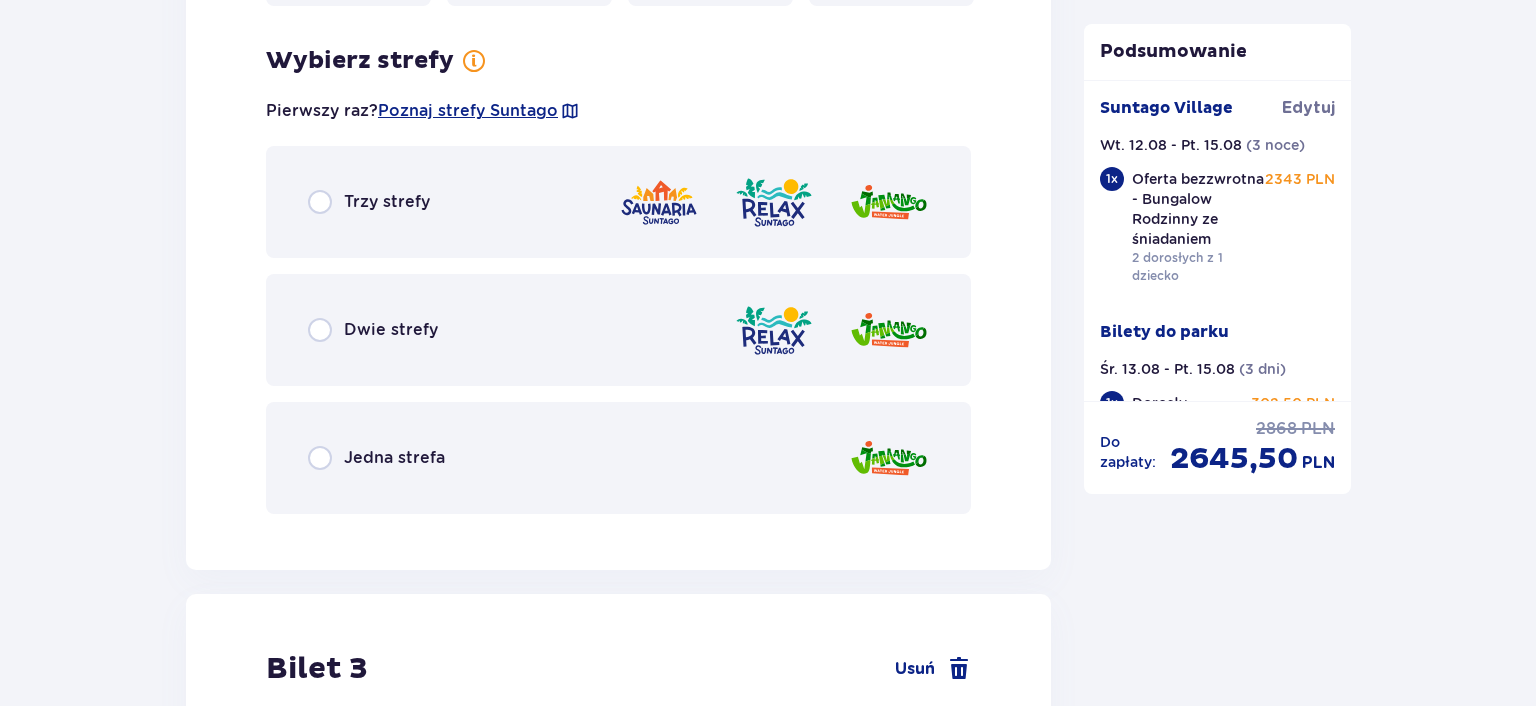 scroll, scrollTop: 3211, scrollLeft: 0, axis: vertical 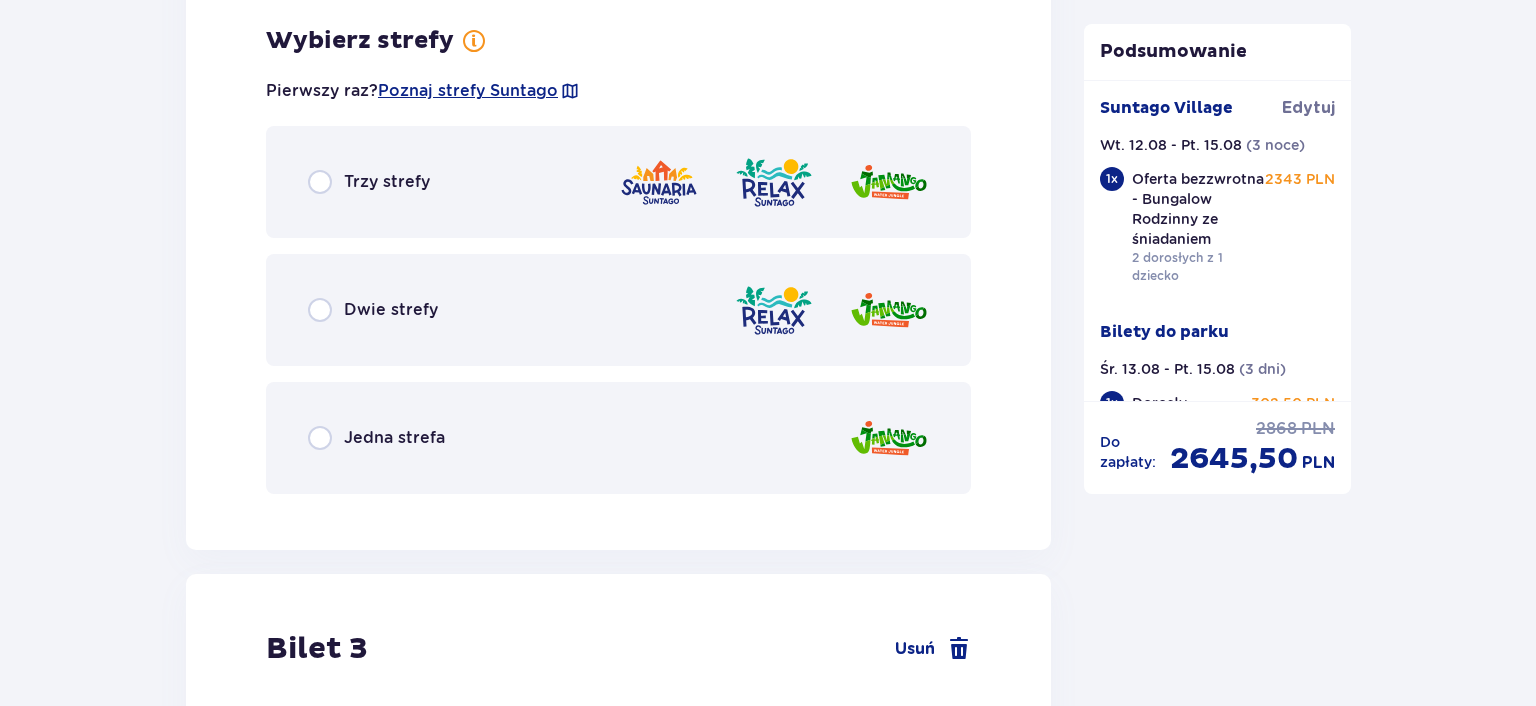 click on "Jedna strefa" at bounding box center [394, 438] 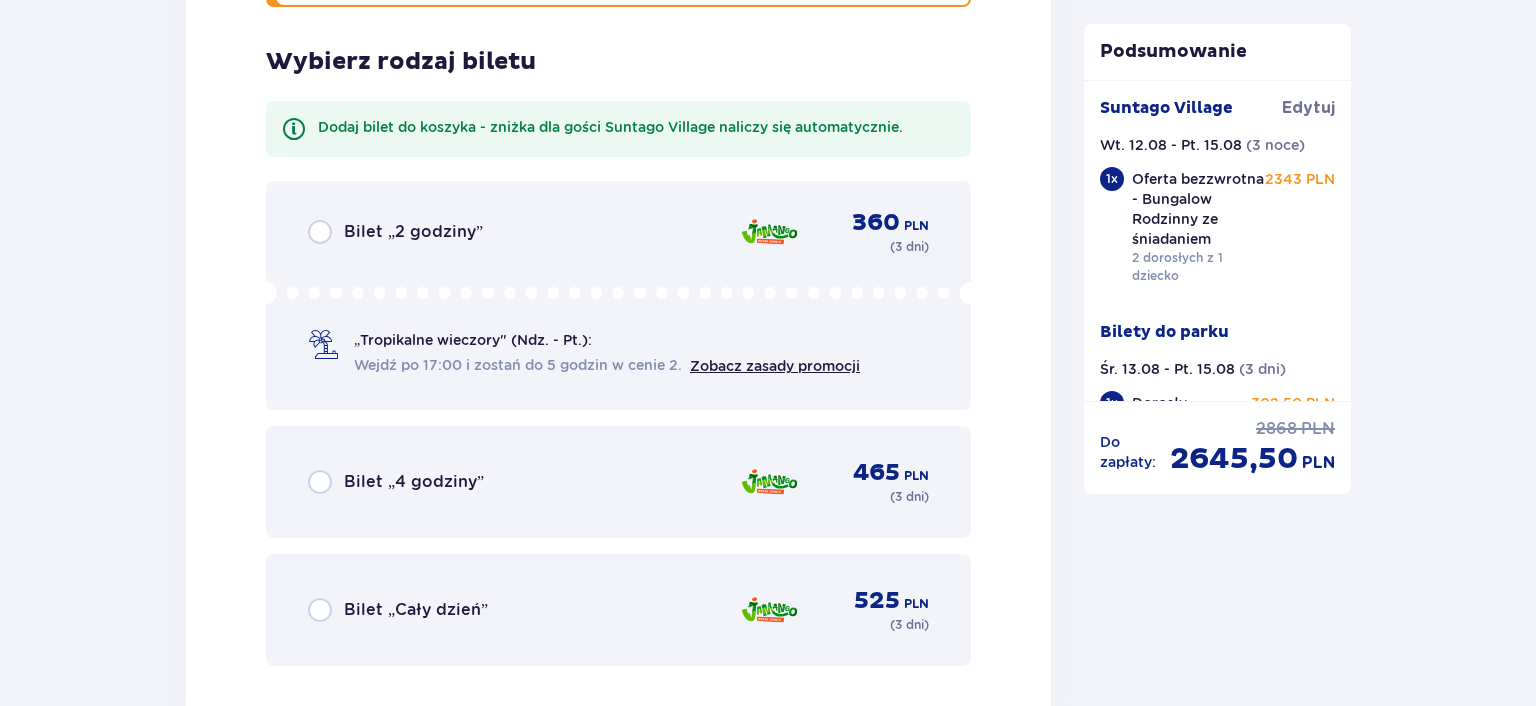 scroll, scrollTop: 3719, scrollLeft: 0, axis: vertical 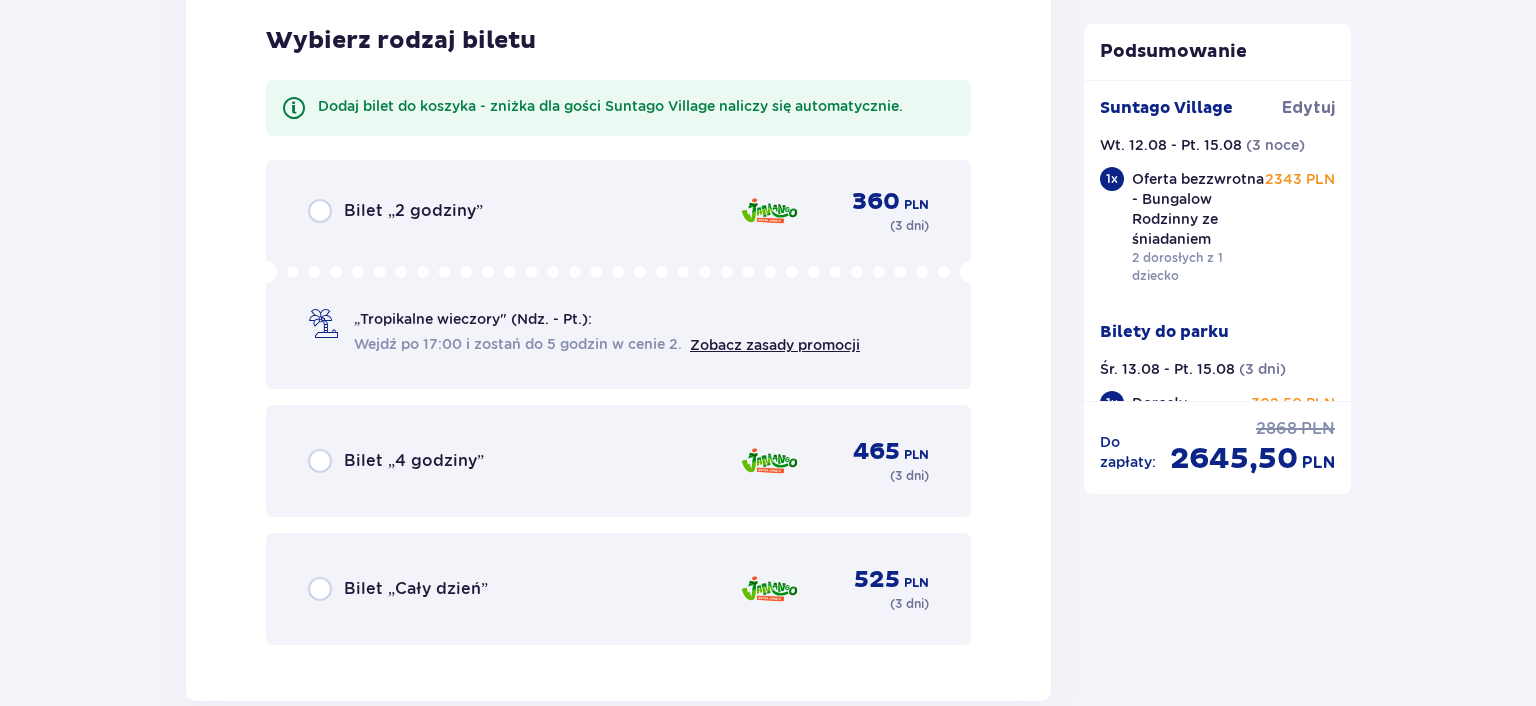 click on "Bilet „Cały dzień”" at bounding box center (416, 589) 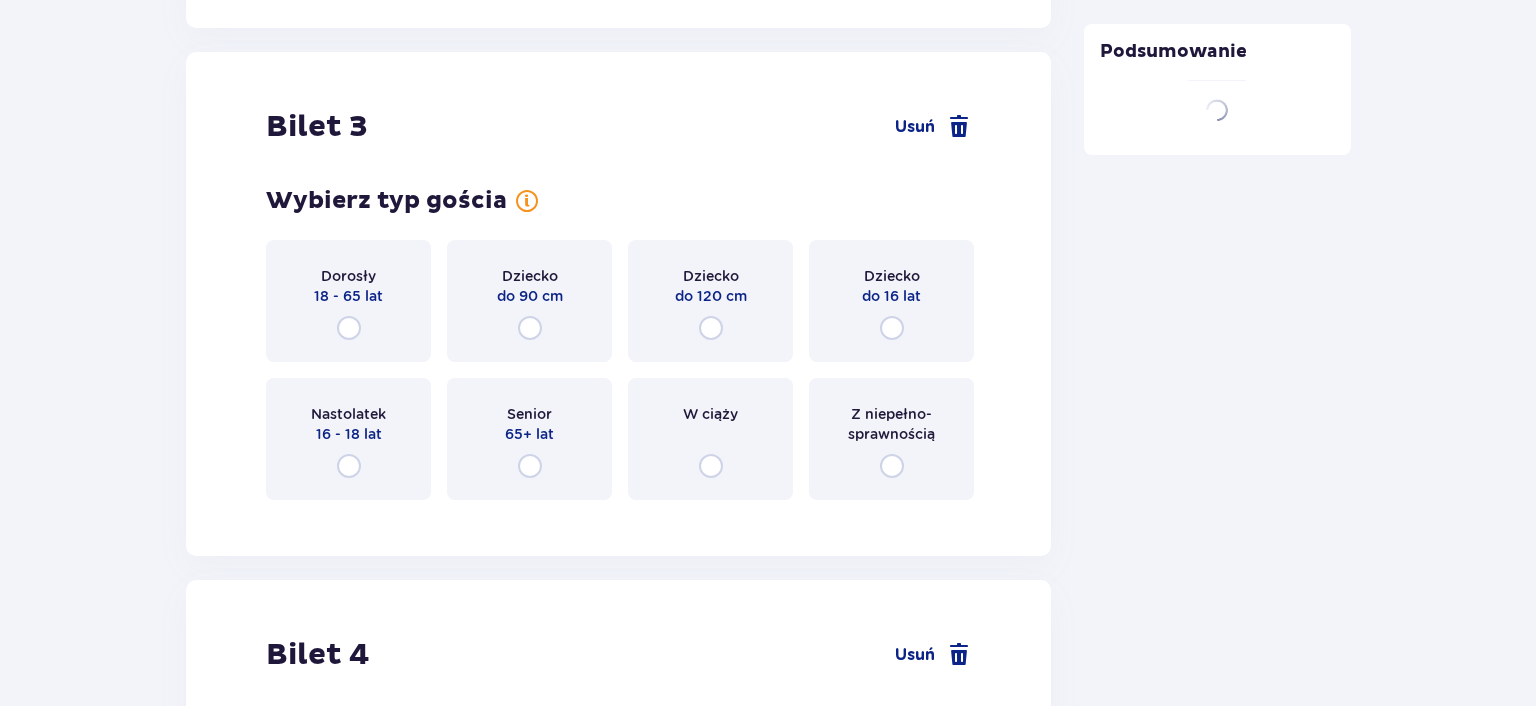 scroll, scrollTop: 4417, scrollLeft: 0, axis: vertical 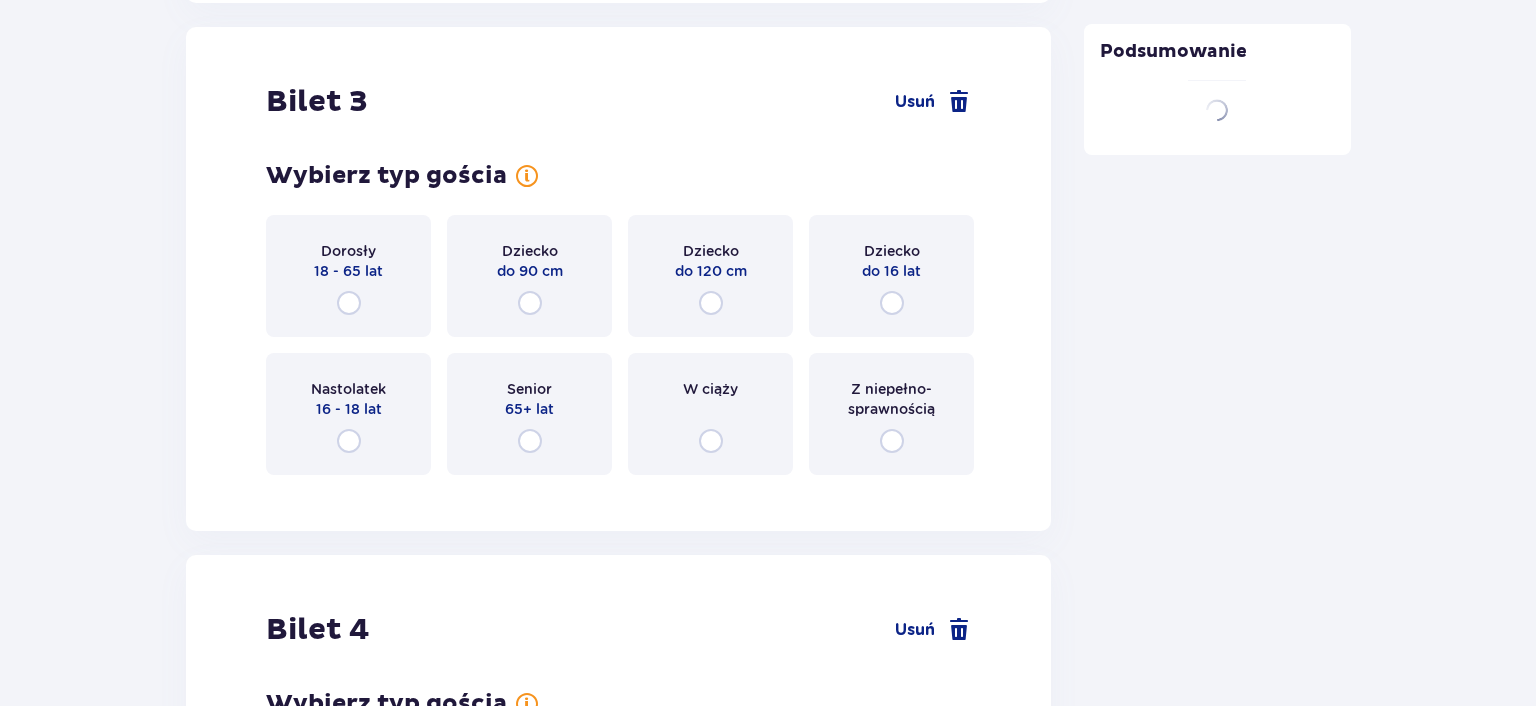 click on "Dziecko do 120 cm" at bounding box center [710, 276] 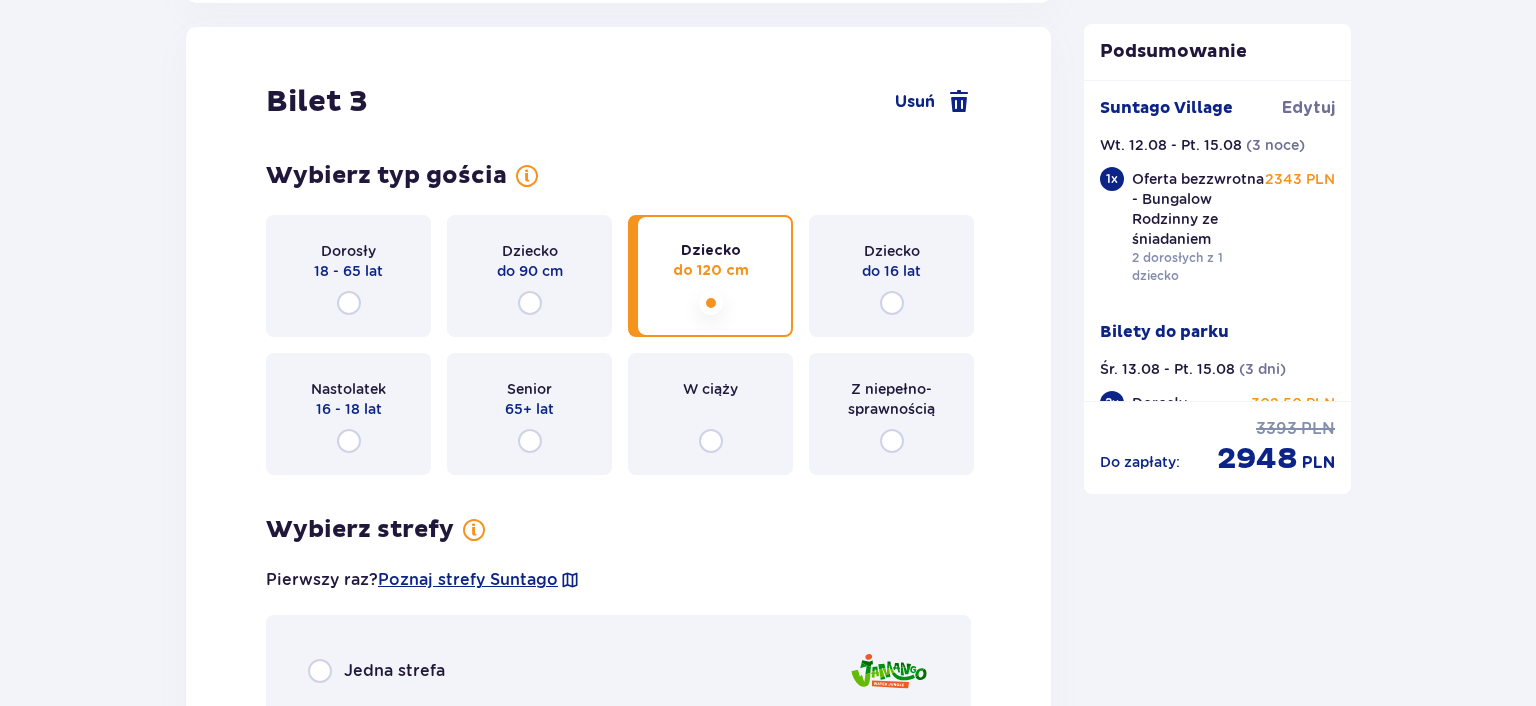 click at bounding box center [711, 303] 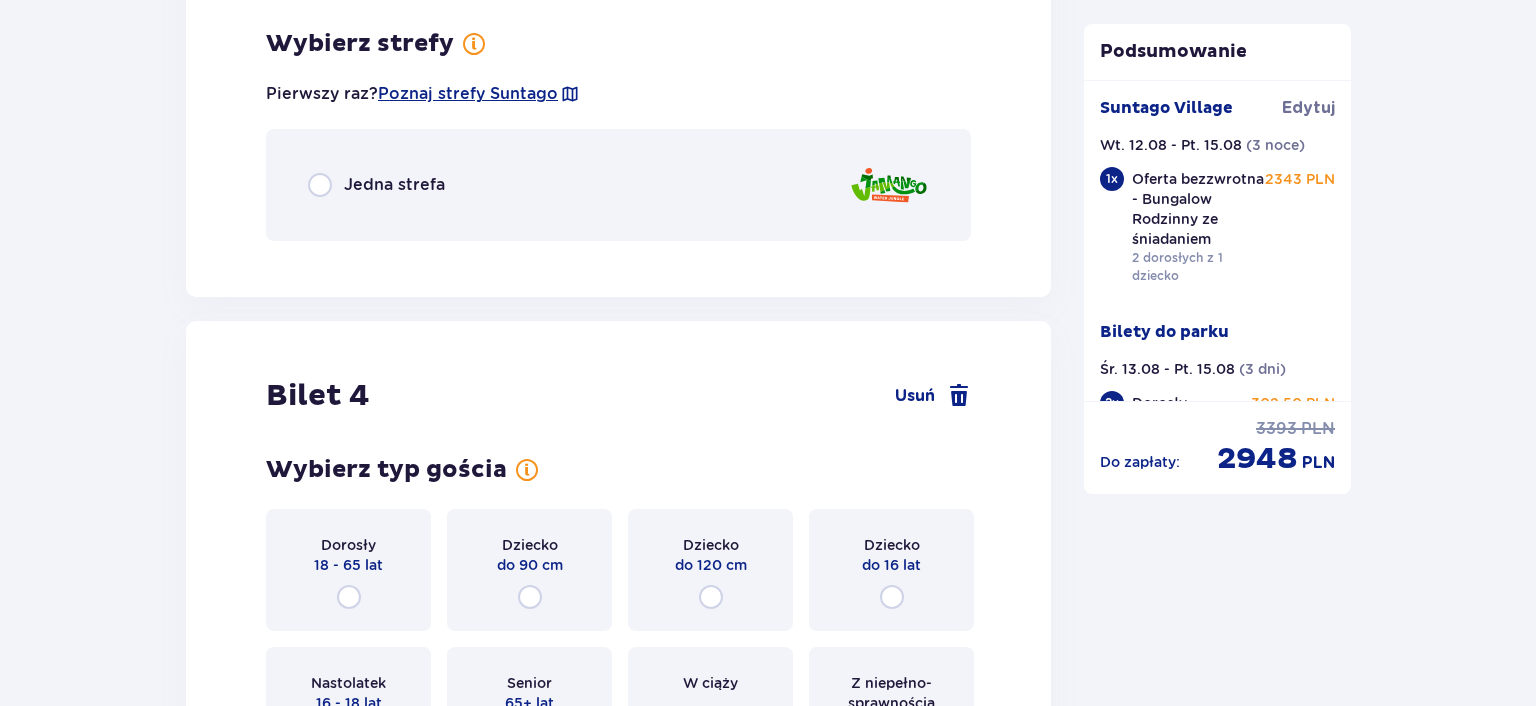 scroll, scrollTop: 4905, scrollLeft: 0, axis: vertical 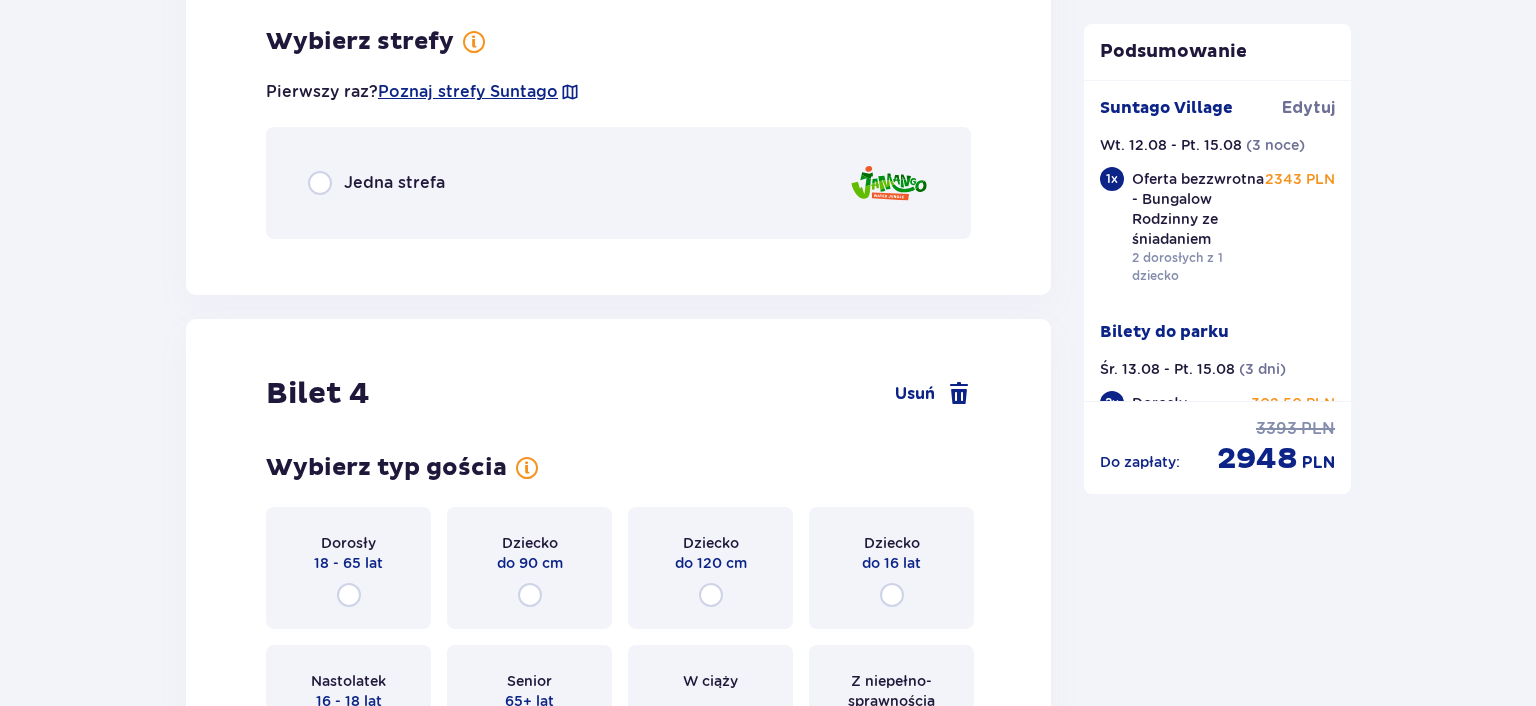 click on "Jedna strefa" at bounding box center (394, 183) 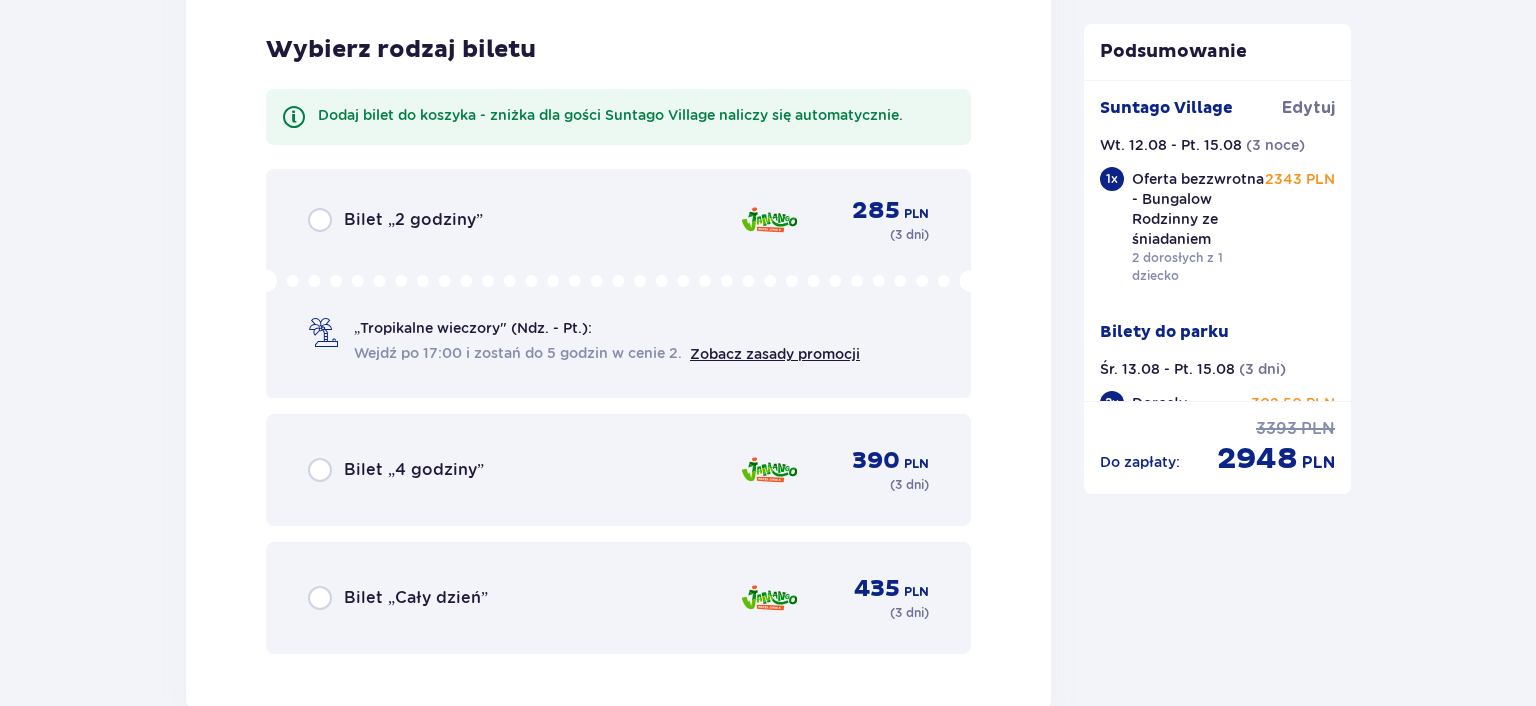 scroll, scrollTop: 5157, scrollLeft: 0, axis: vertical 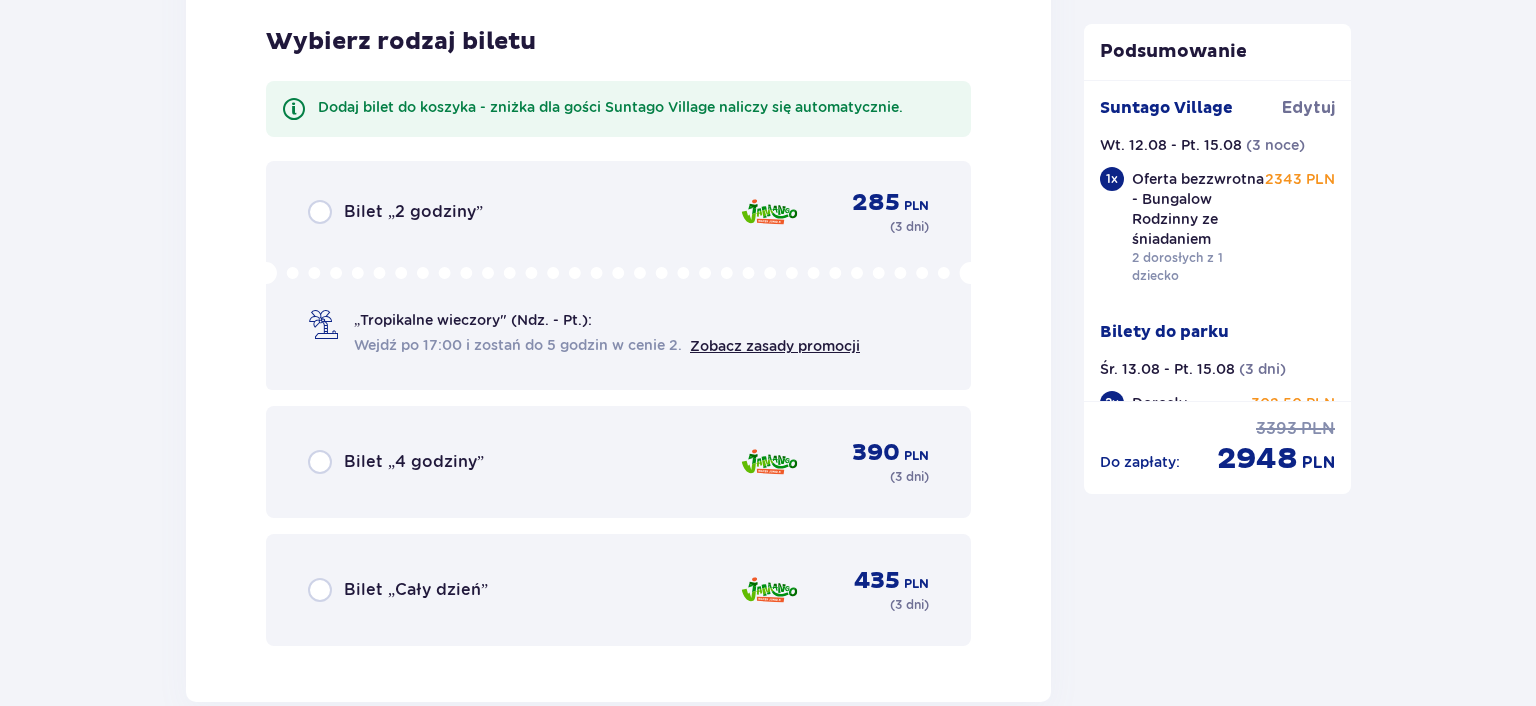 click on "Bilet „Cały dzień”" at bounding box center [416, 590] 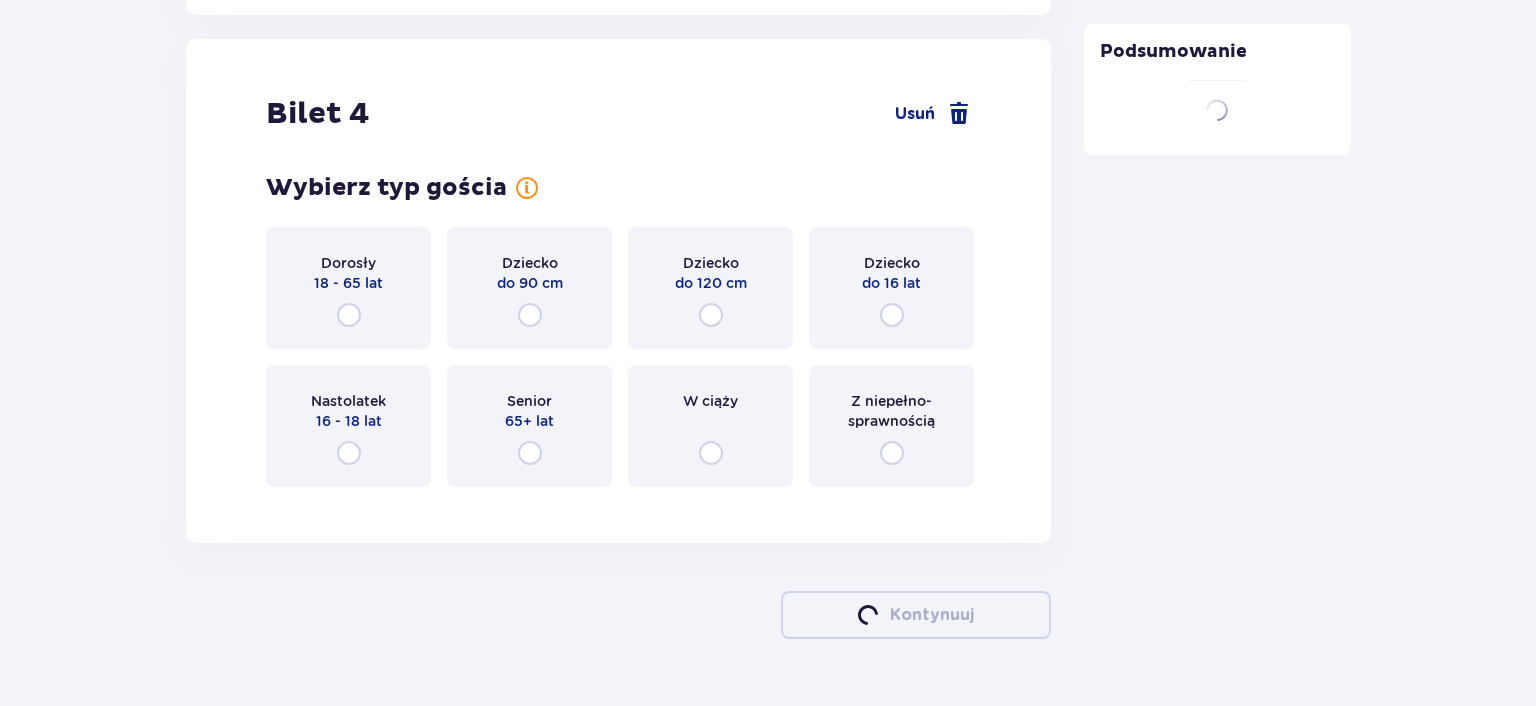 scroll, scrollTop: 5856, scrollLeft: 0, axis: vertical 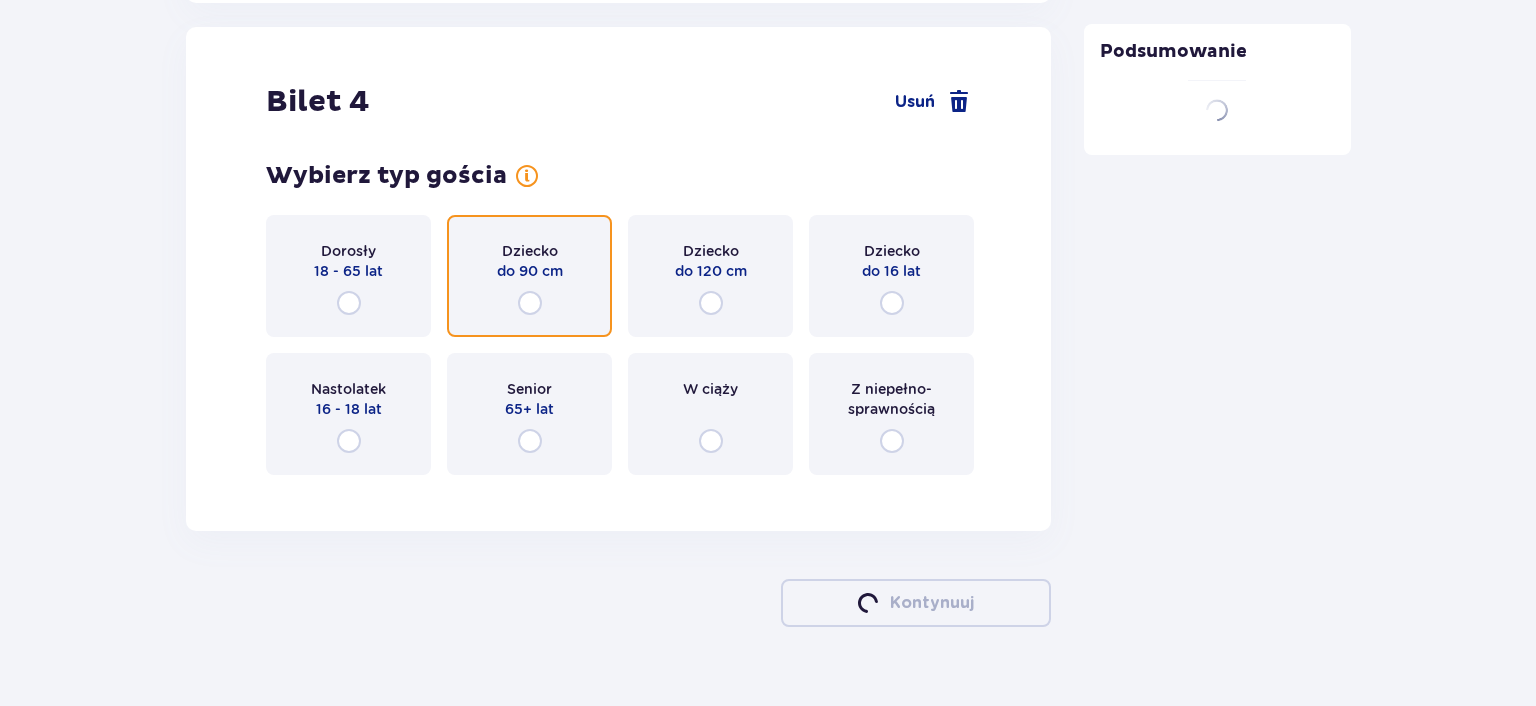 click at bounding box center [530, 303] 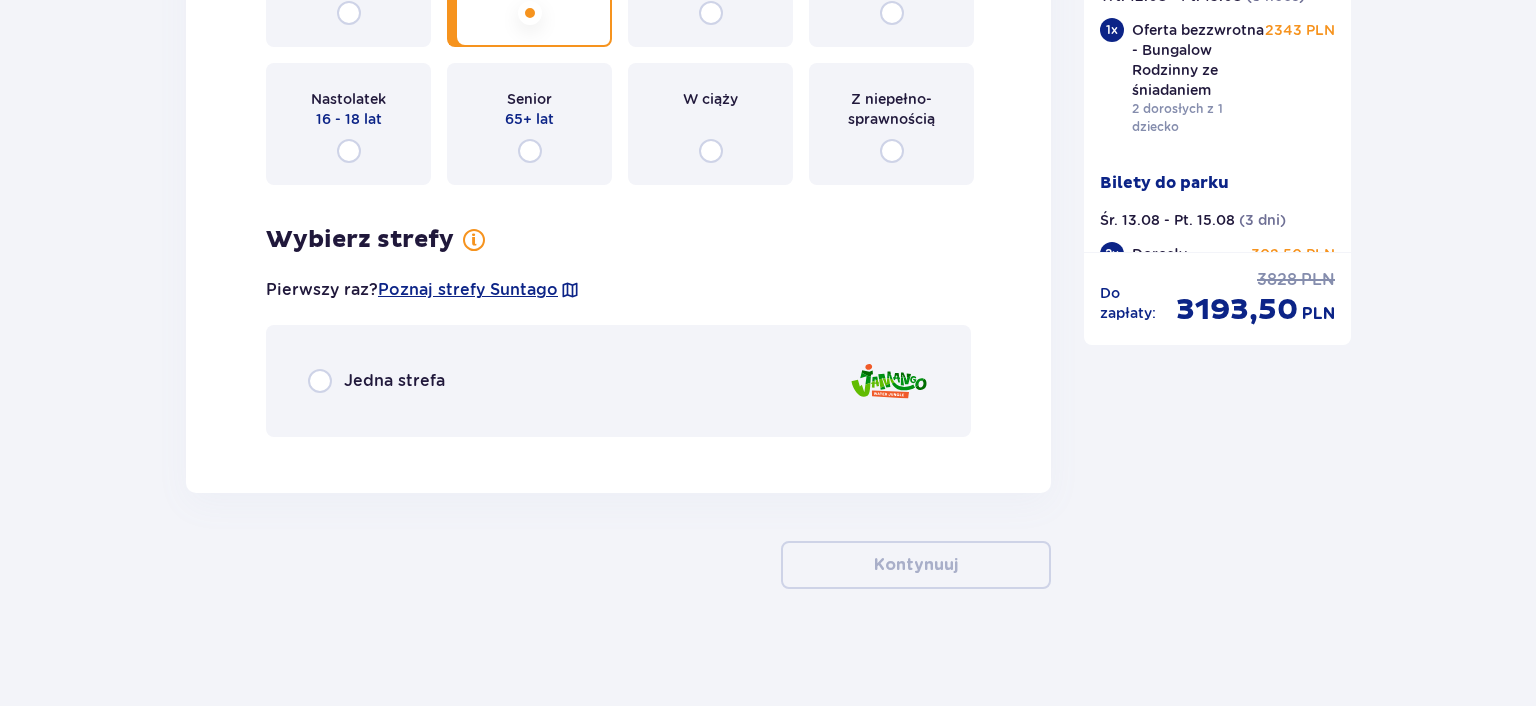 scroll, scrollTop: 6145, scrollLeft: 0, axis: vertical 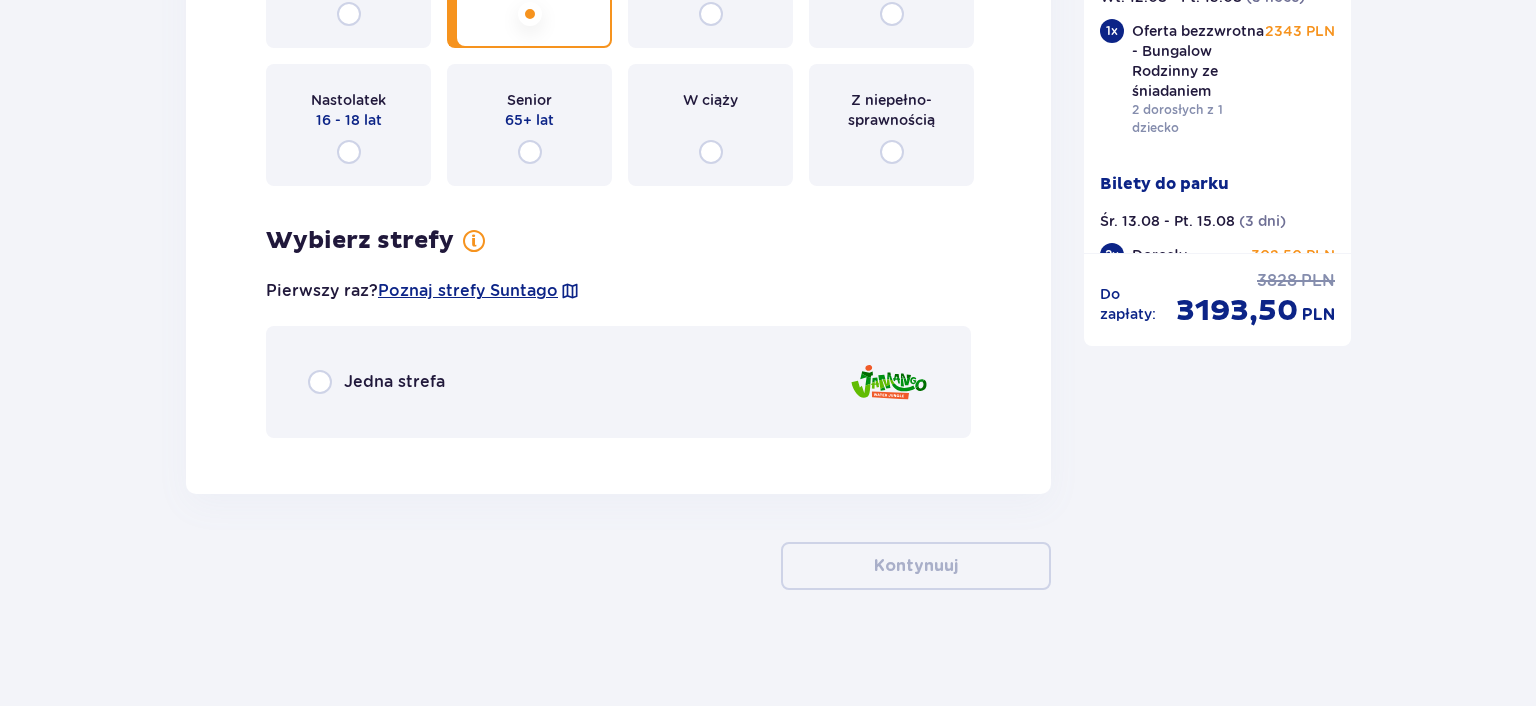 click on "Jedna strefa" at bounding box center (618, 382) 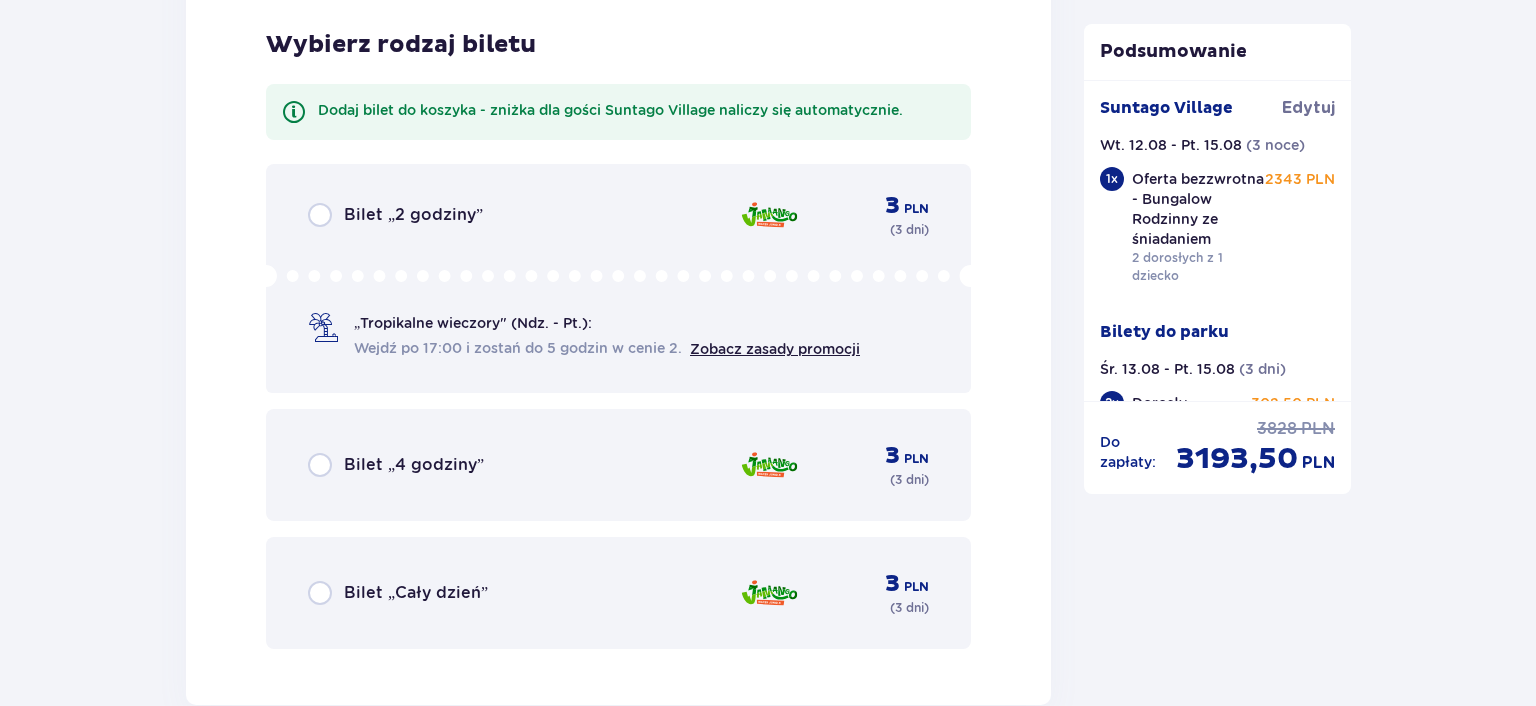 scroll, scrollTop: 6596, scrollLeft: 0, axis: vertical 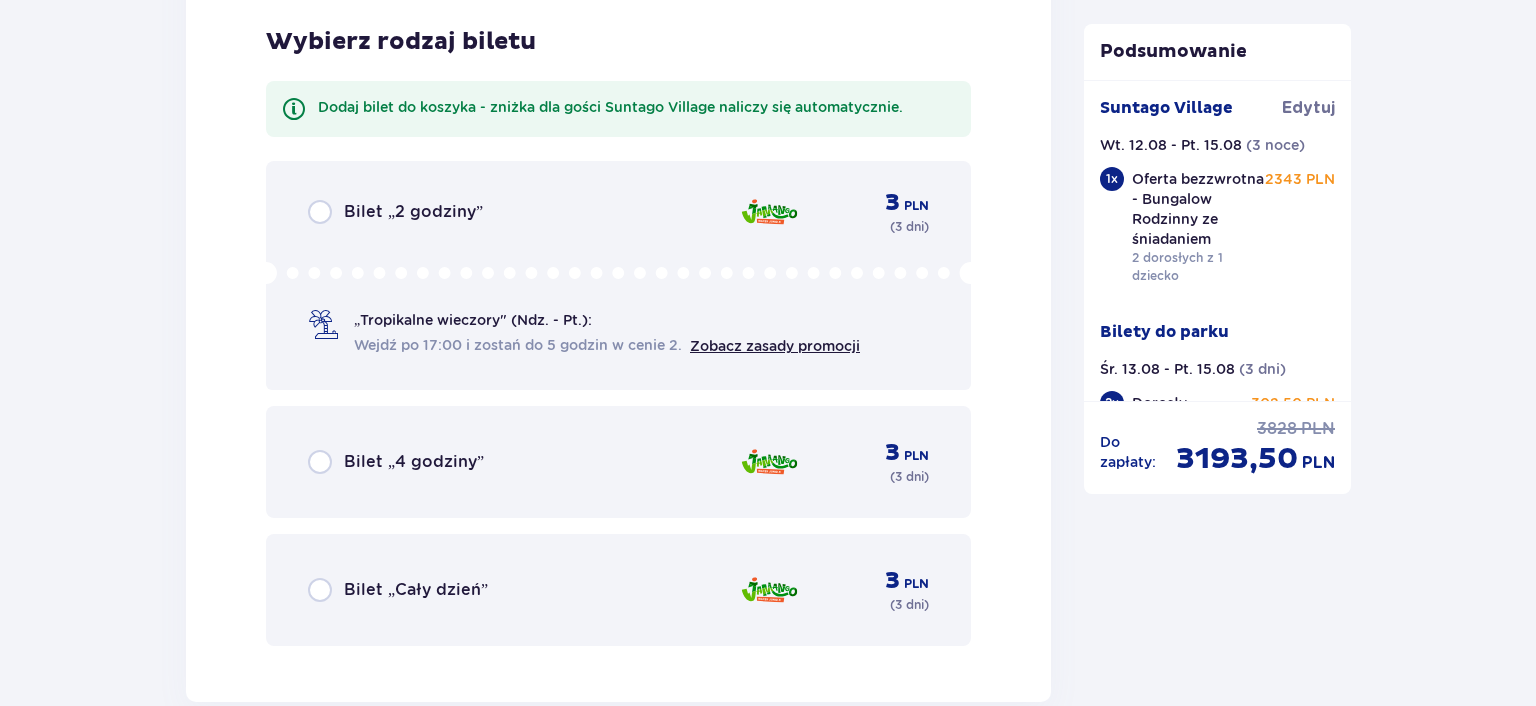 click on "Bilet „Cały dzień” 3 PLN ( 3 dni )" at bounding box center (618, 590) 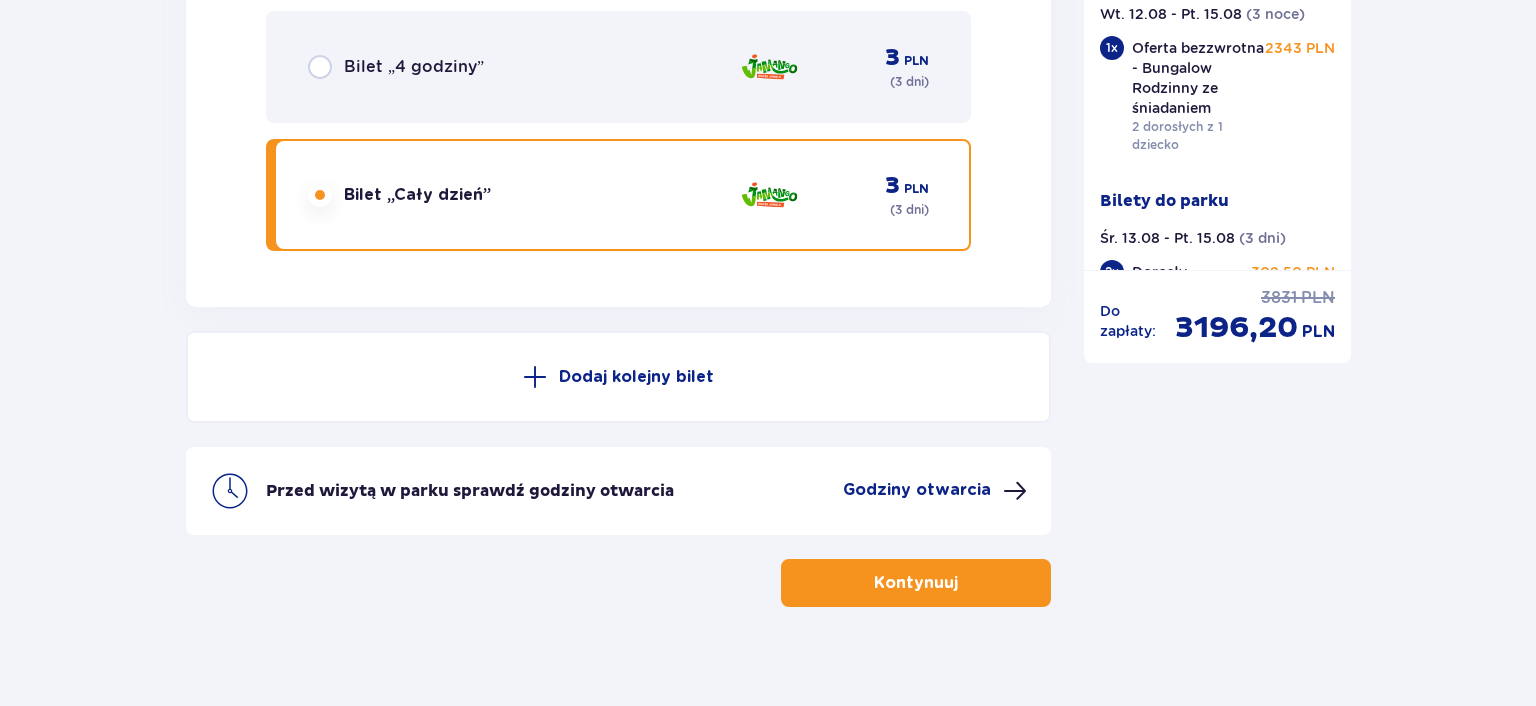 scroll, scrollTop: 7008, scrollLeft: 0, axis: vertical 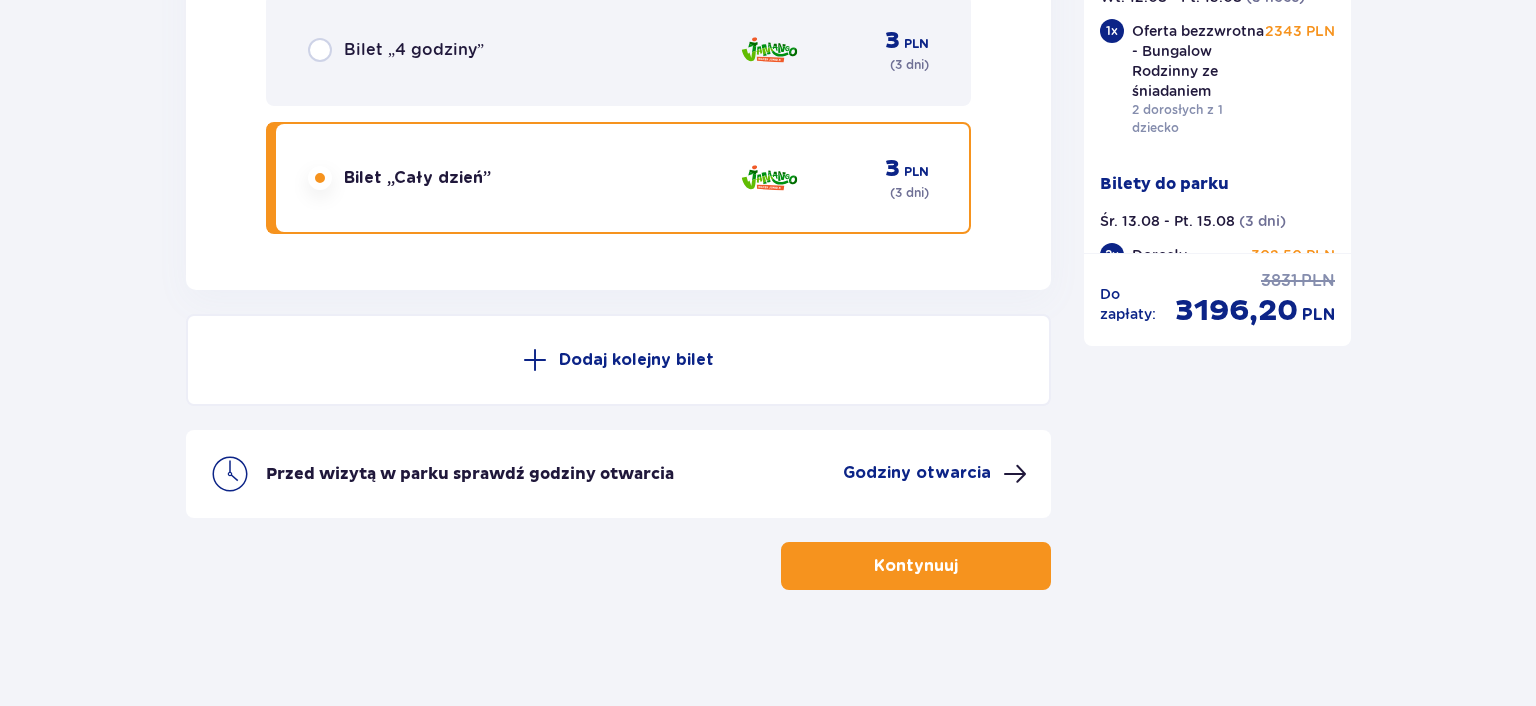 click on "Godziny otwarcia" at bounding box center (917, 473) 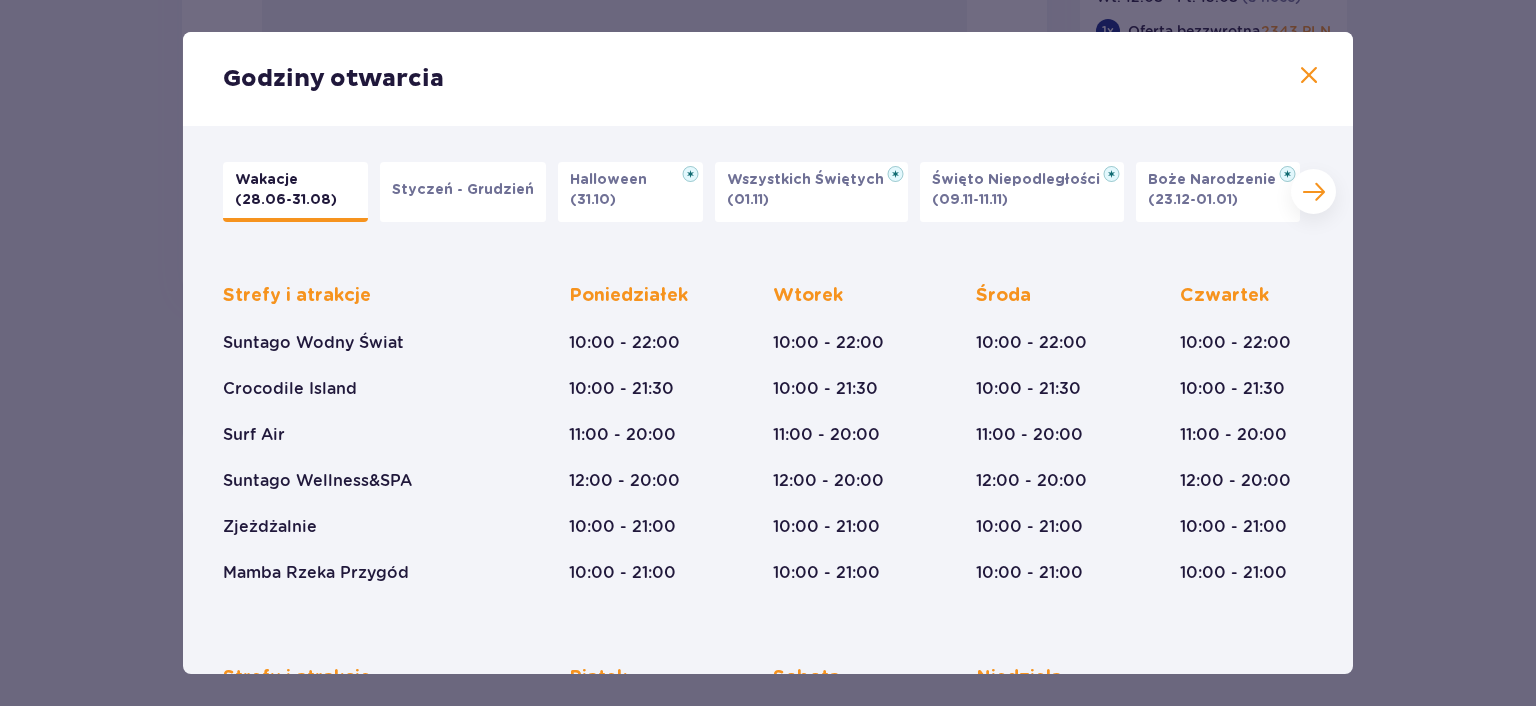 click at bounding box center [1314, 192] 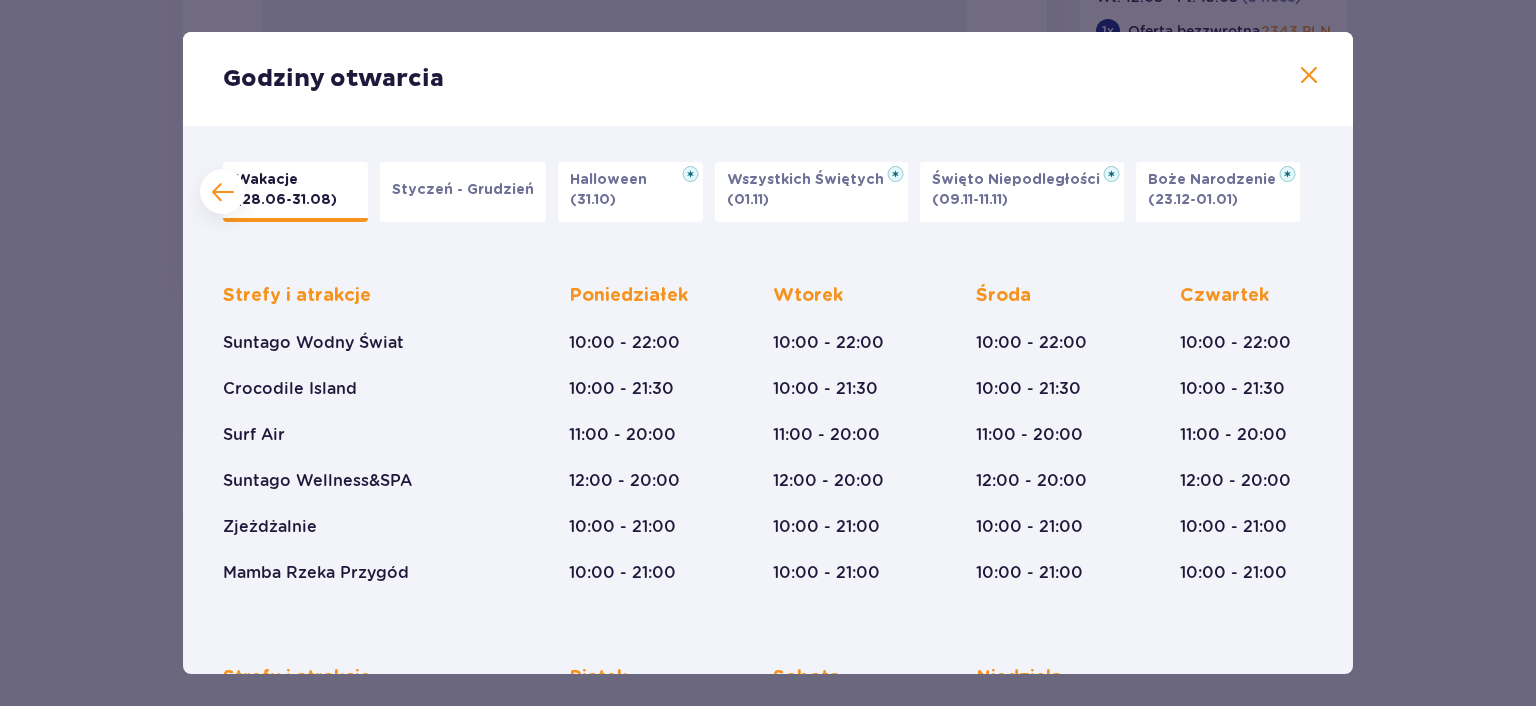 scroll, scrollTop: 0, scrollLeft: 35, axis: horizontal 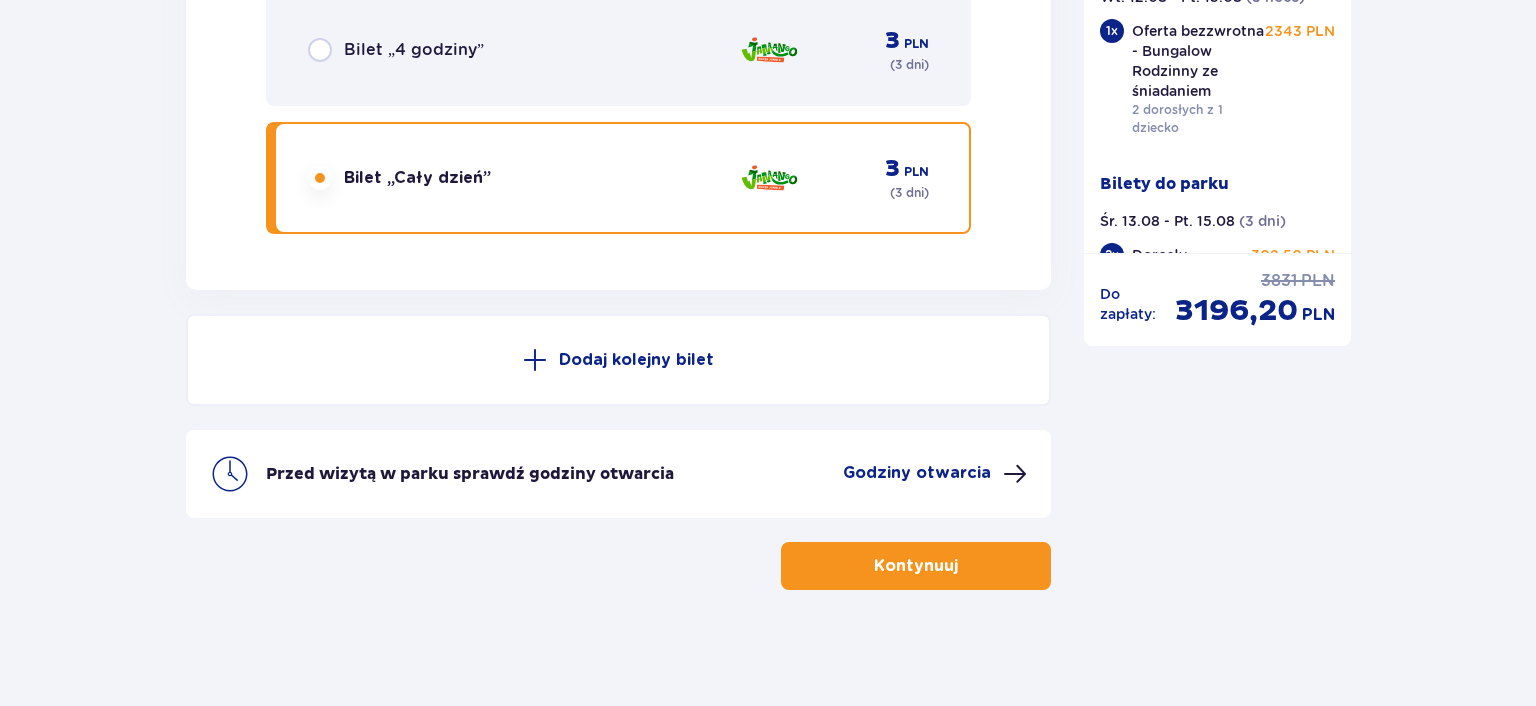 click at bounding box center (962, 566) 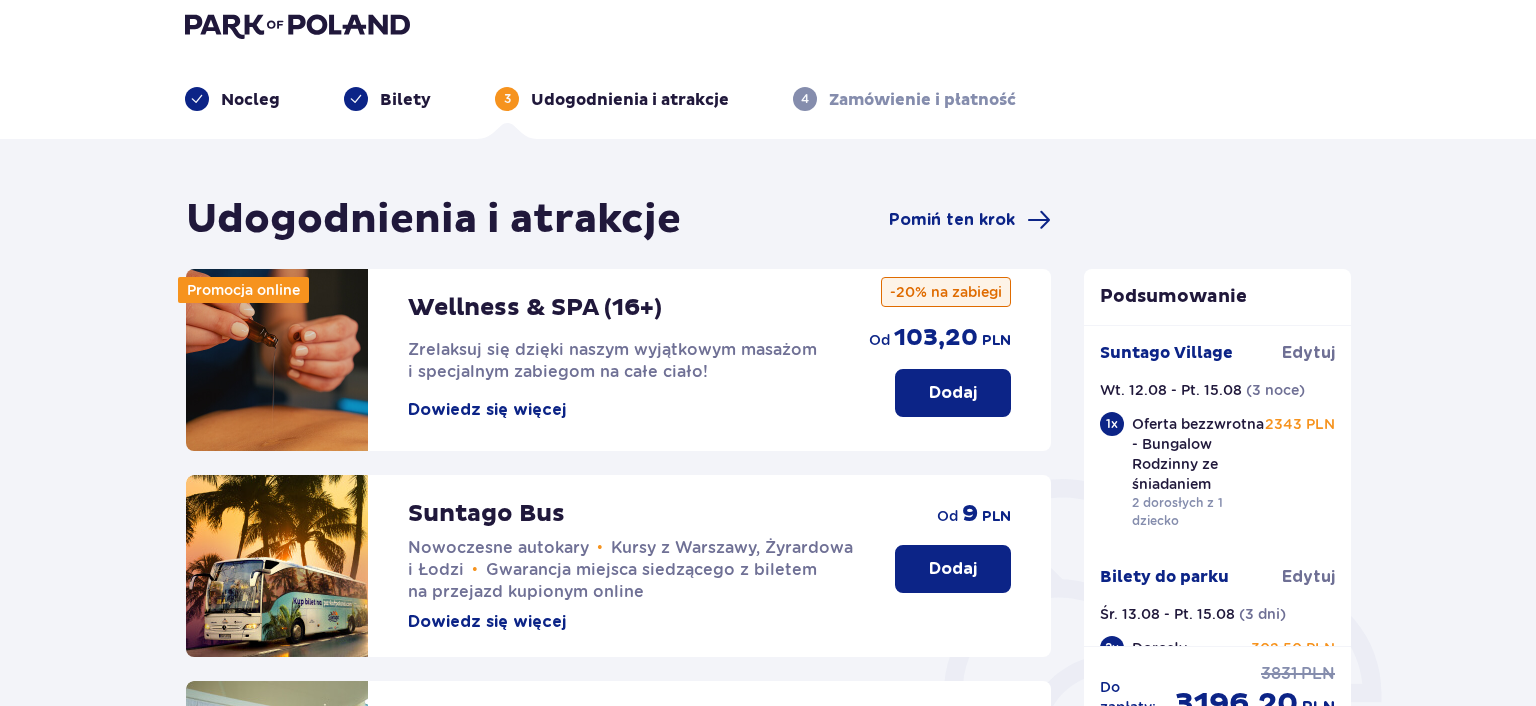 scroll, scrollTop: 0, scrollLeft: 0, axis: both 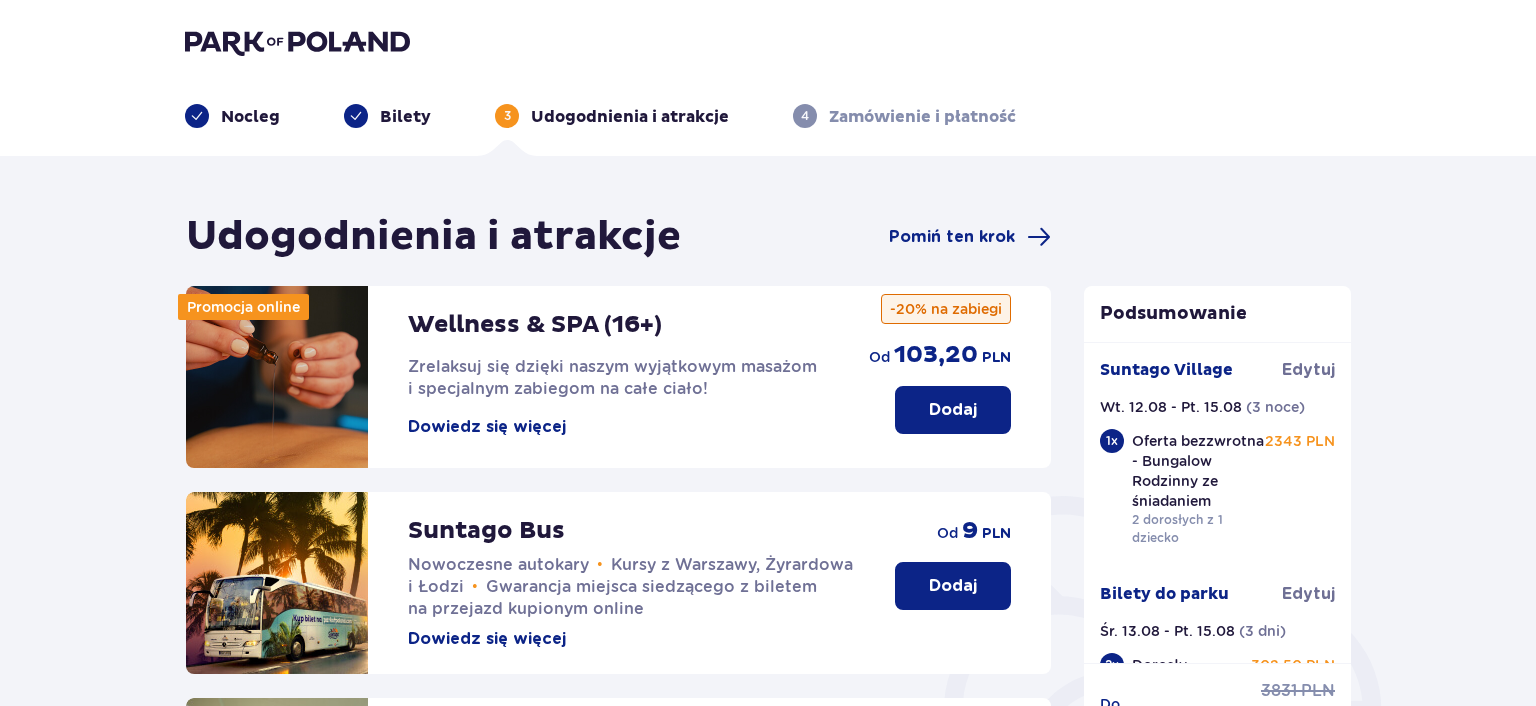 click on "Dodaj" at bounding box center (953, 410) 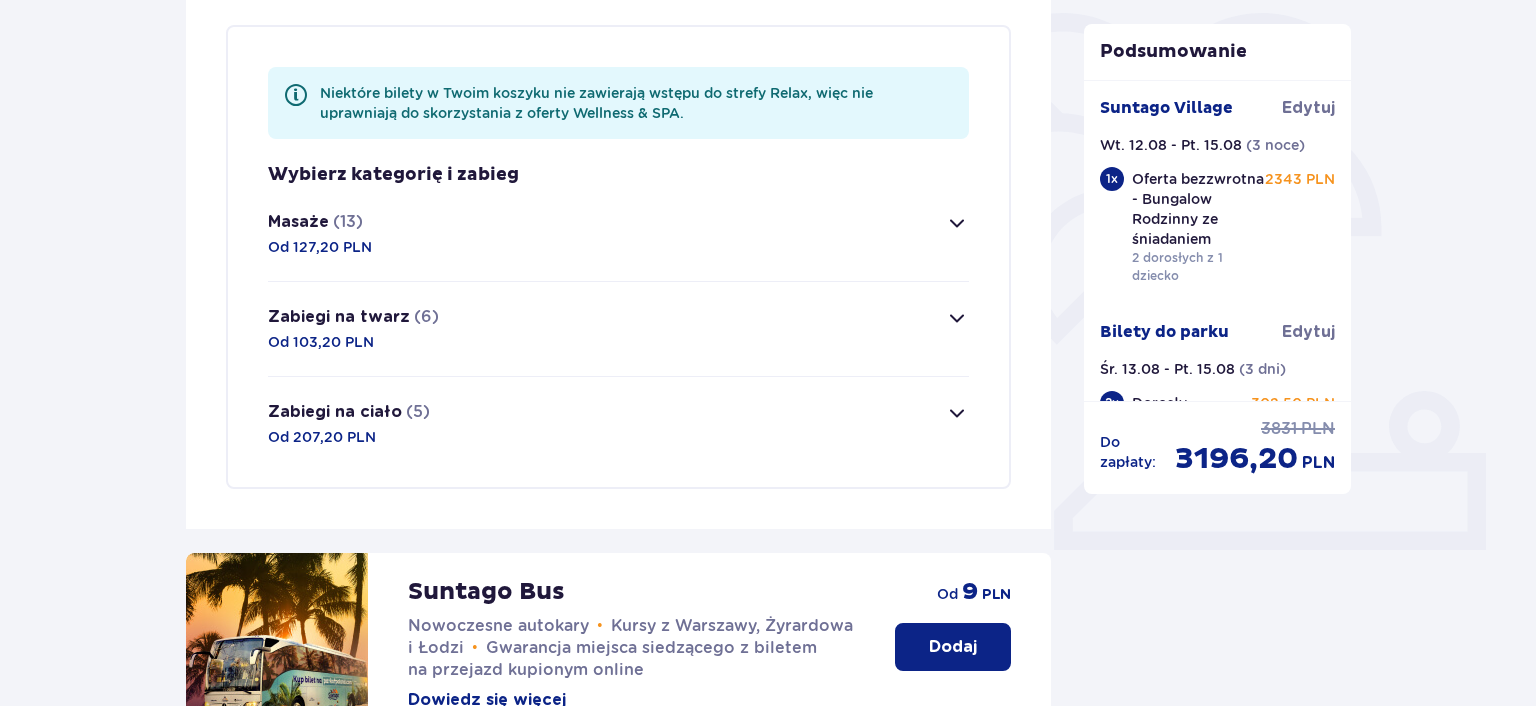 scroll, scrollTop: 484, scrollLeft: 0, axis: vertical 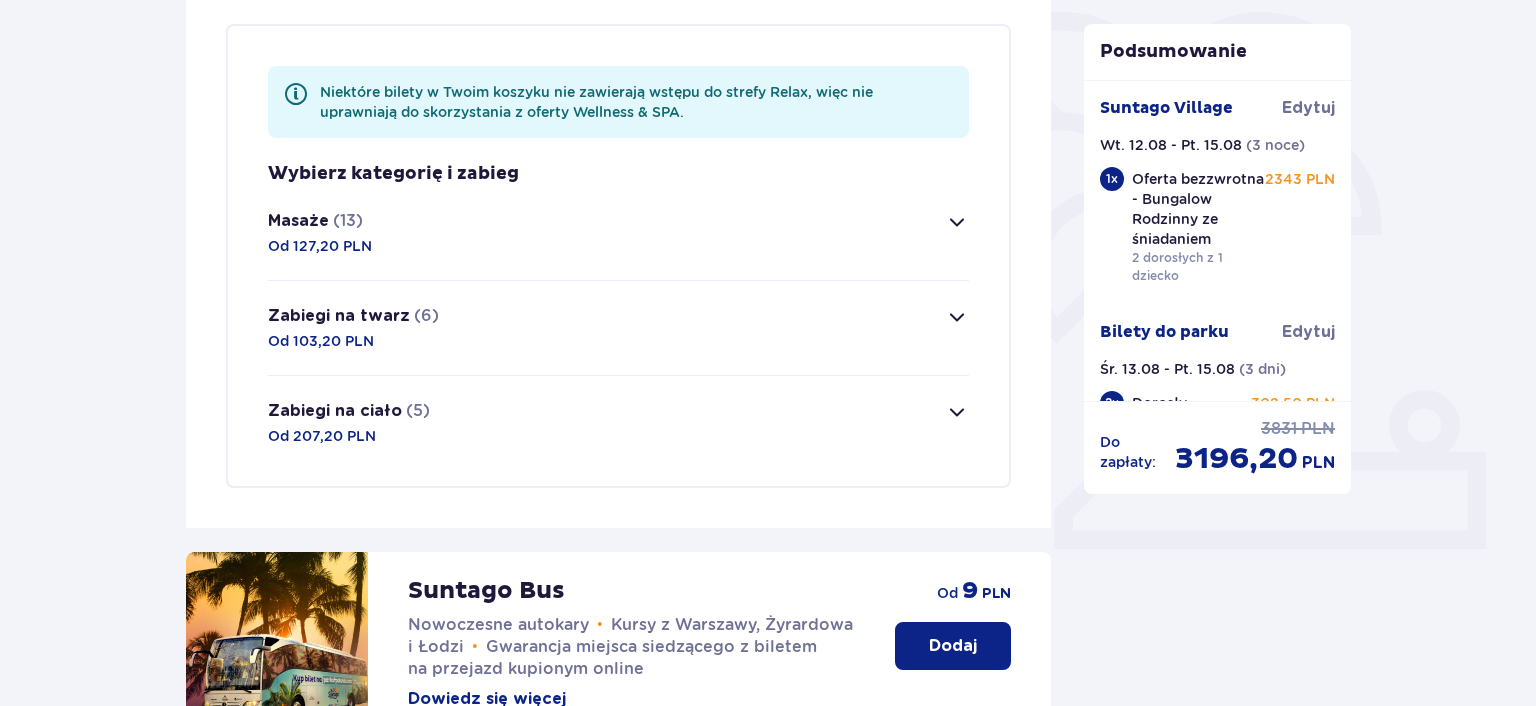 click at bounding box center [957, 317] 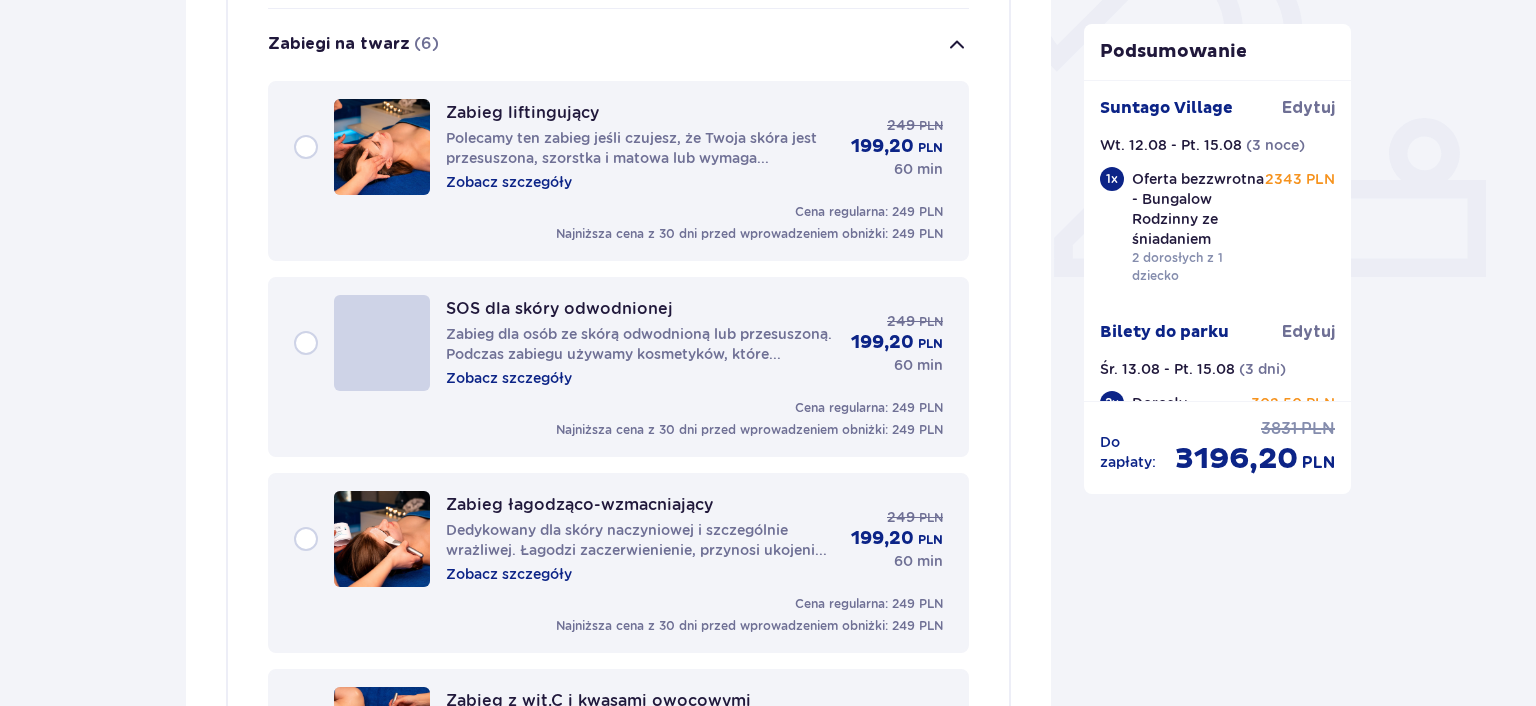 scroll, scrollTop: 764, scrollLeft: 0, axis: vertical 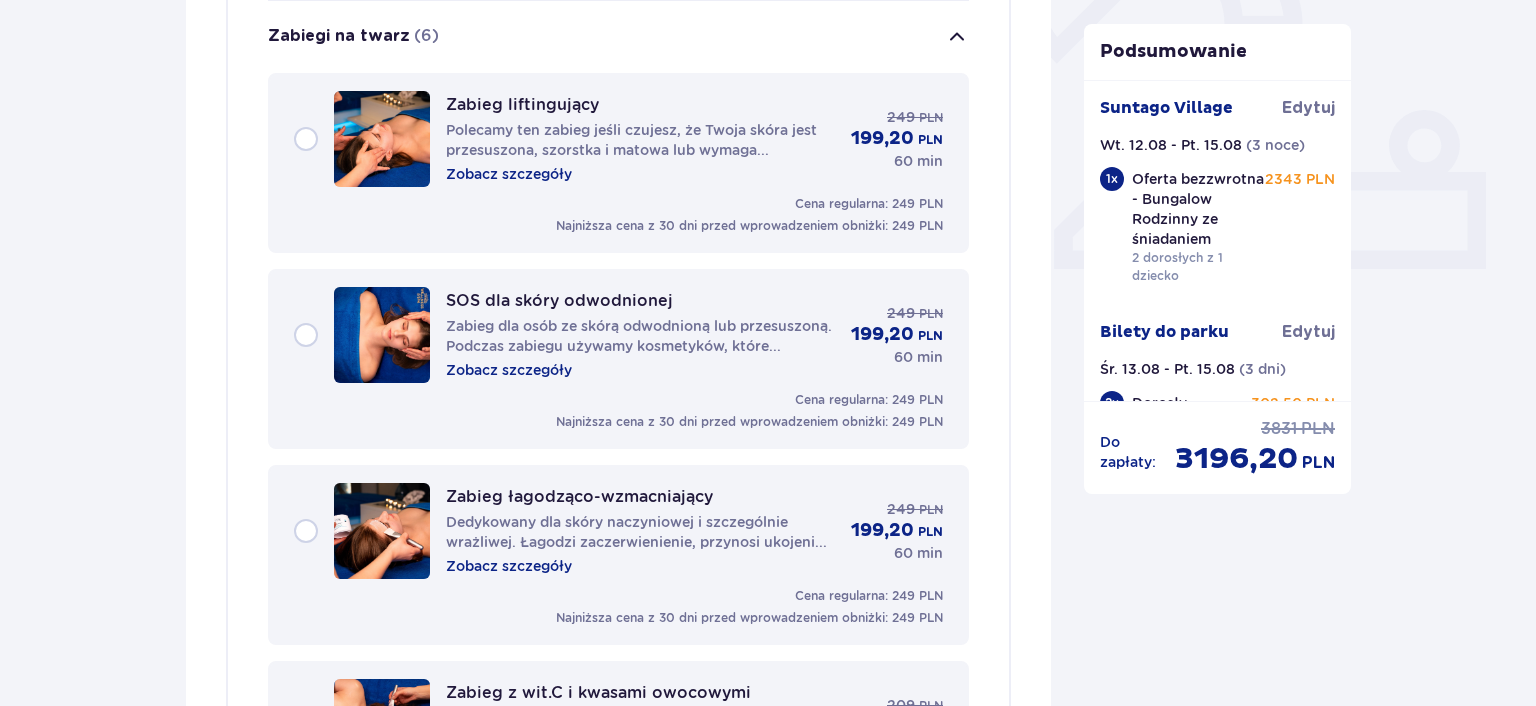 click at bounding box center [957, 37] 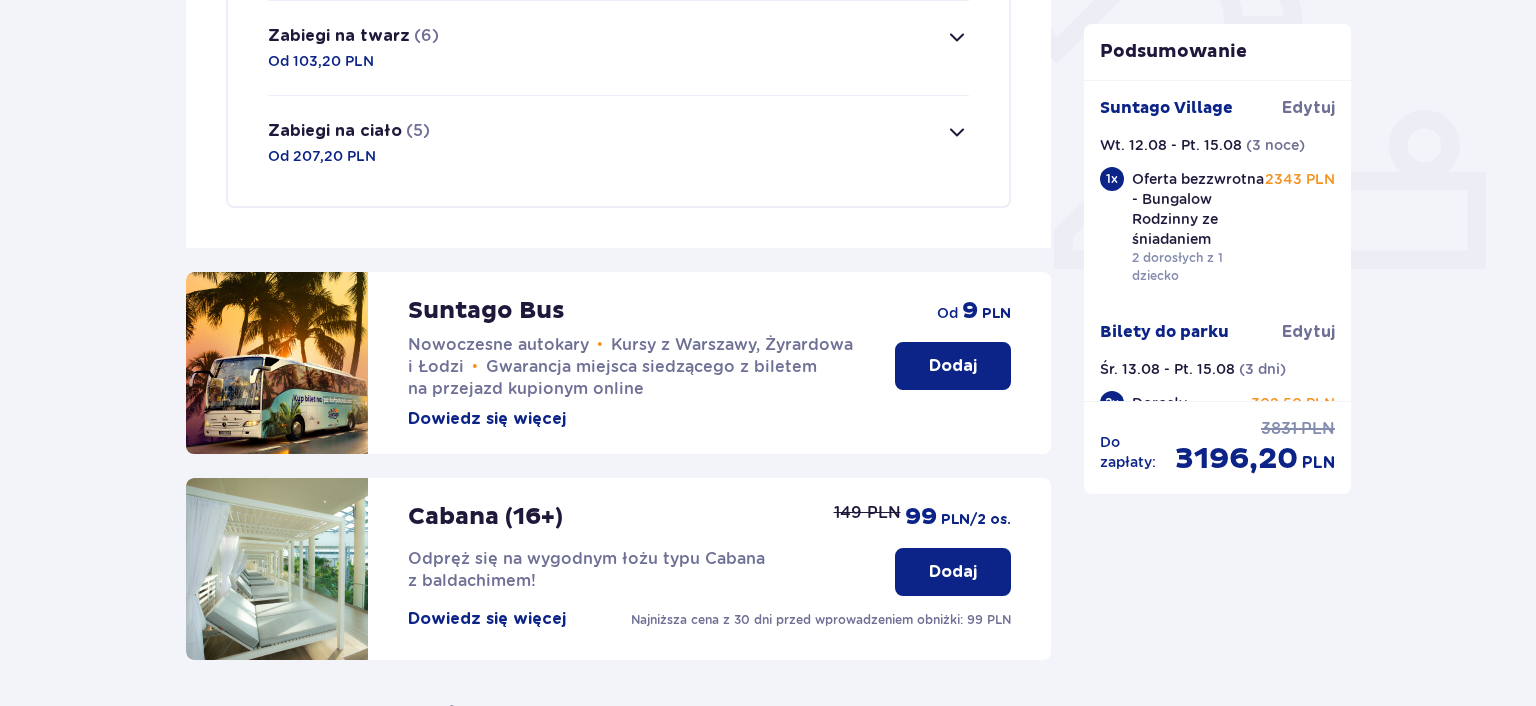type 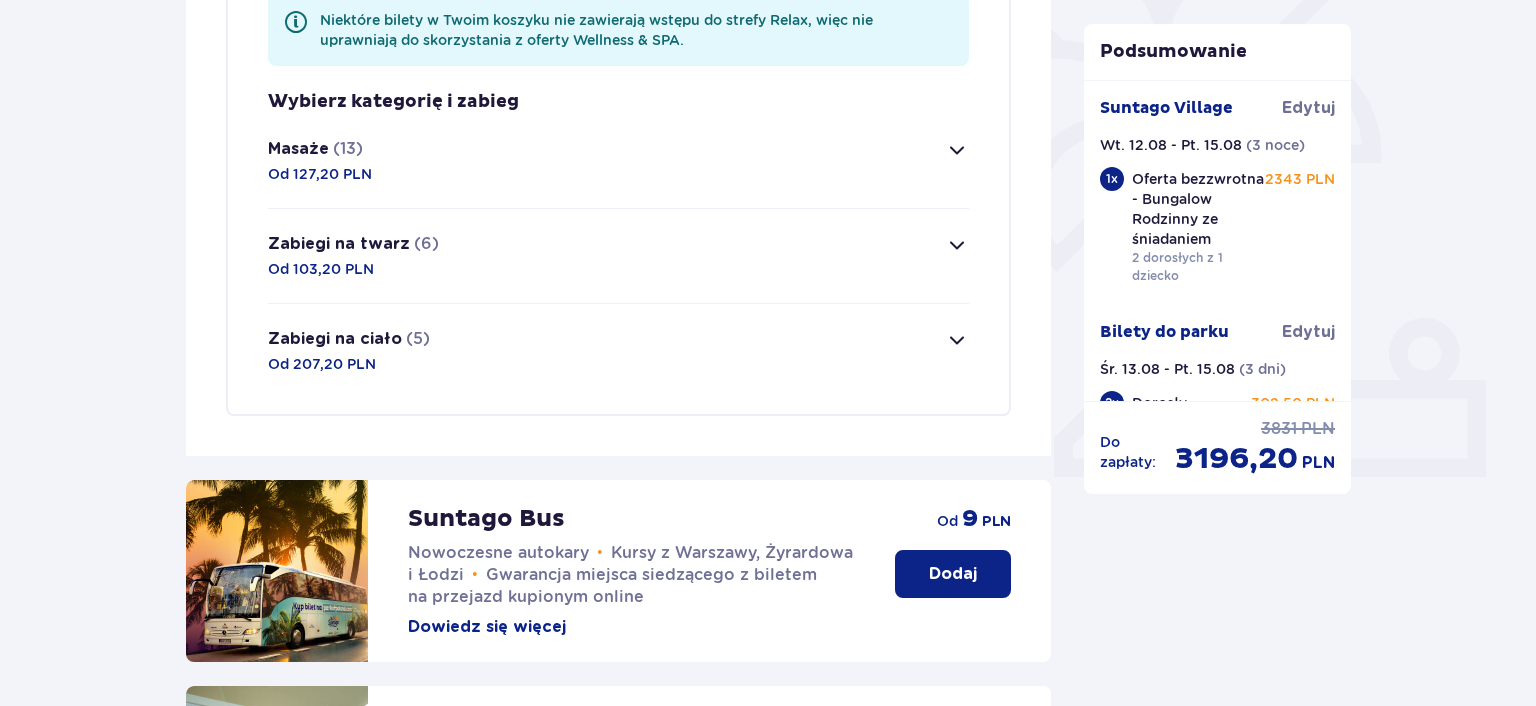 scroll, scrollTop: 552, scrollLeft: 0, axis: vertical 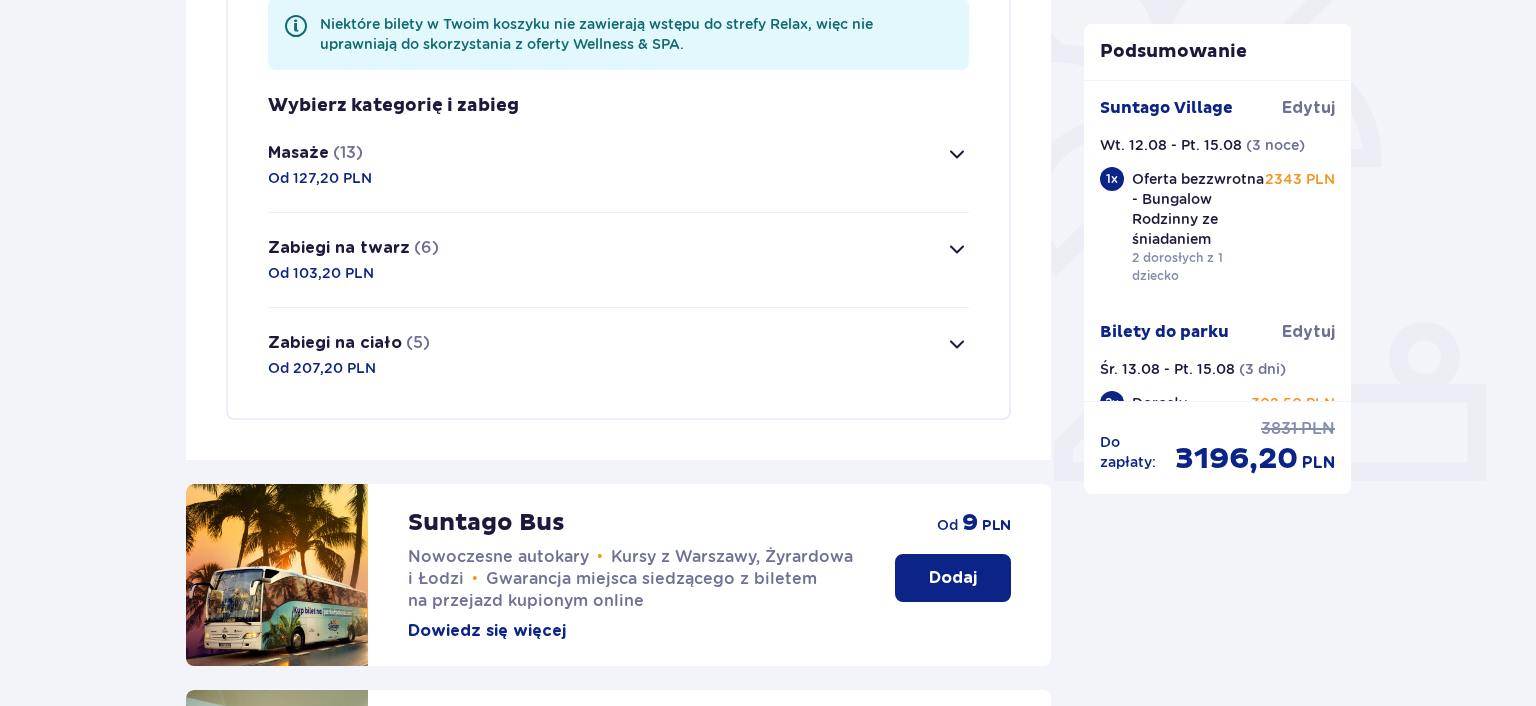 click at bounding box center [957, 154] 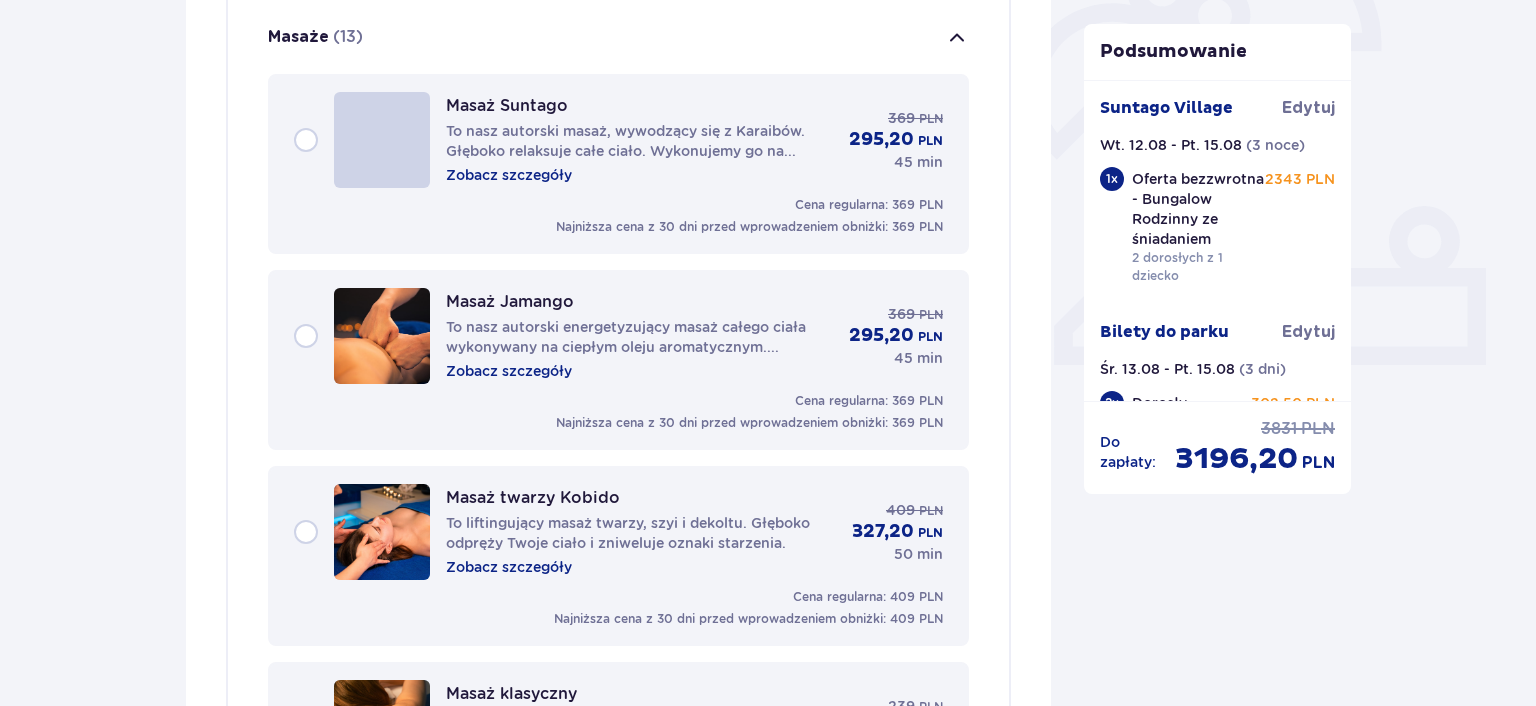 scroll, scrollTop: 669, scrollLeft: 0, axis: vertical 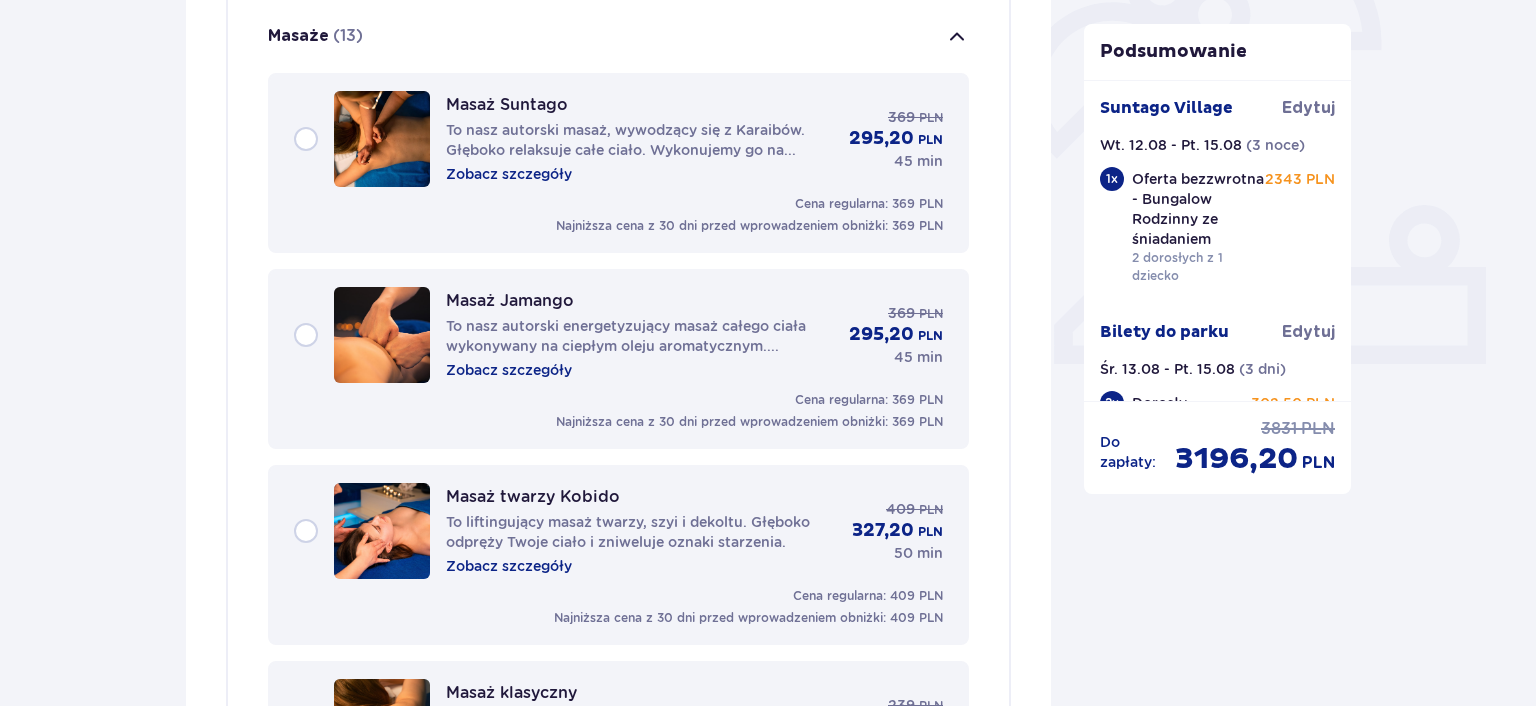 type 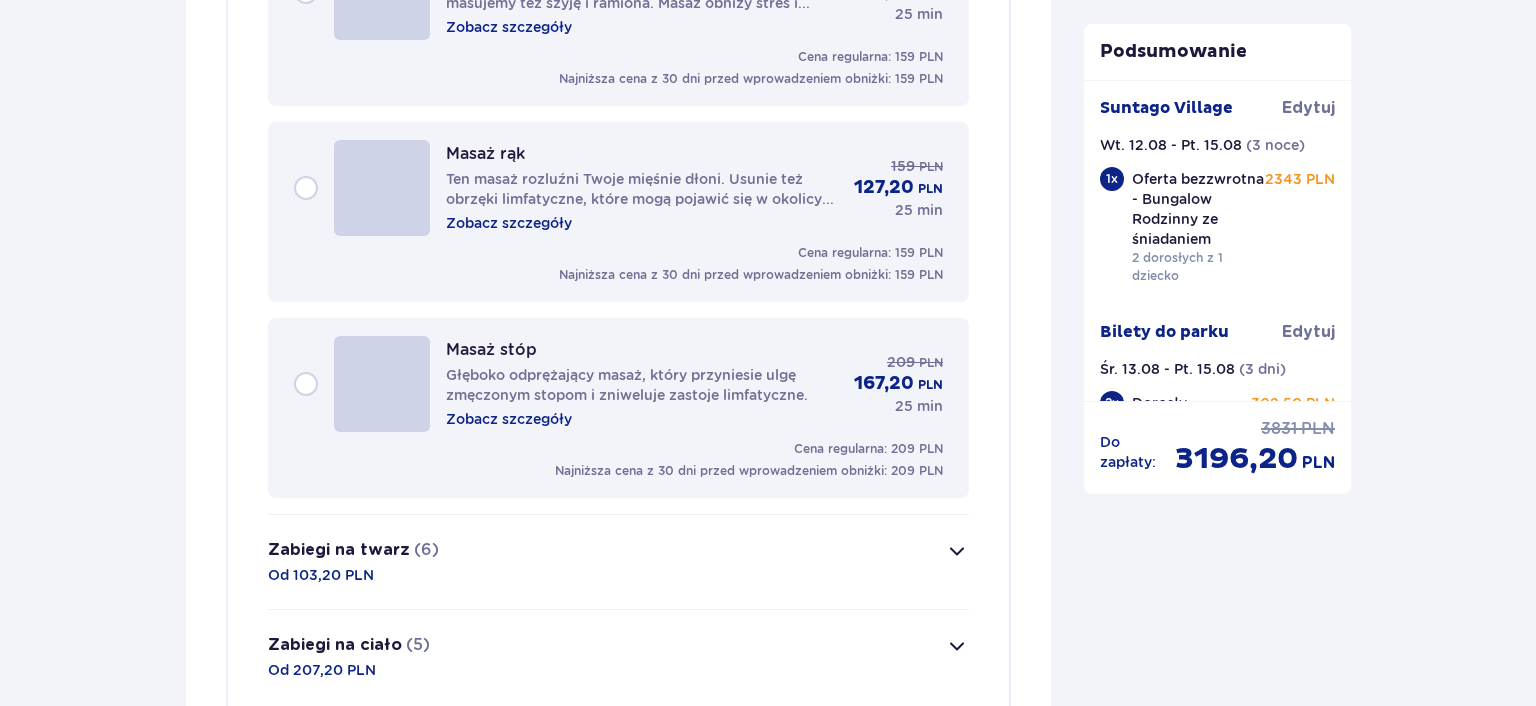 scroll, scrollTop: 2781, scrollLeft: 0, axis: vertical 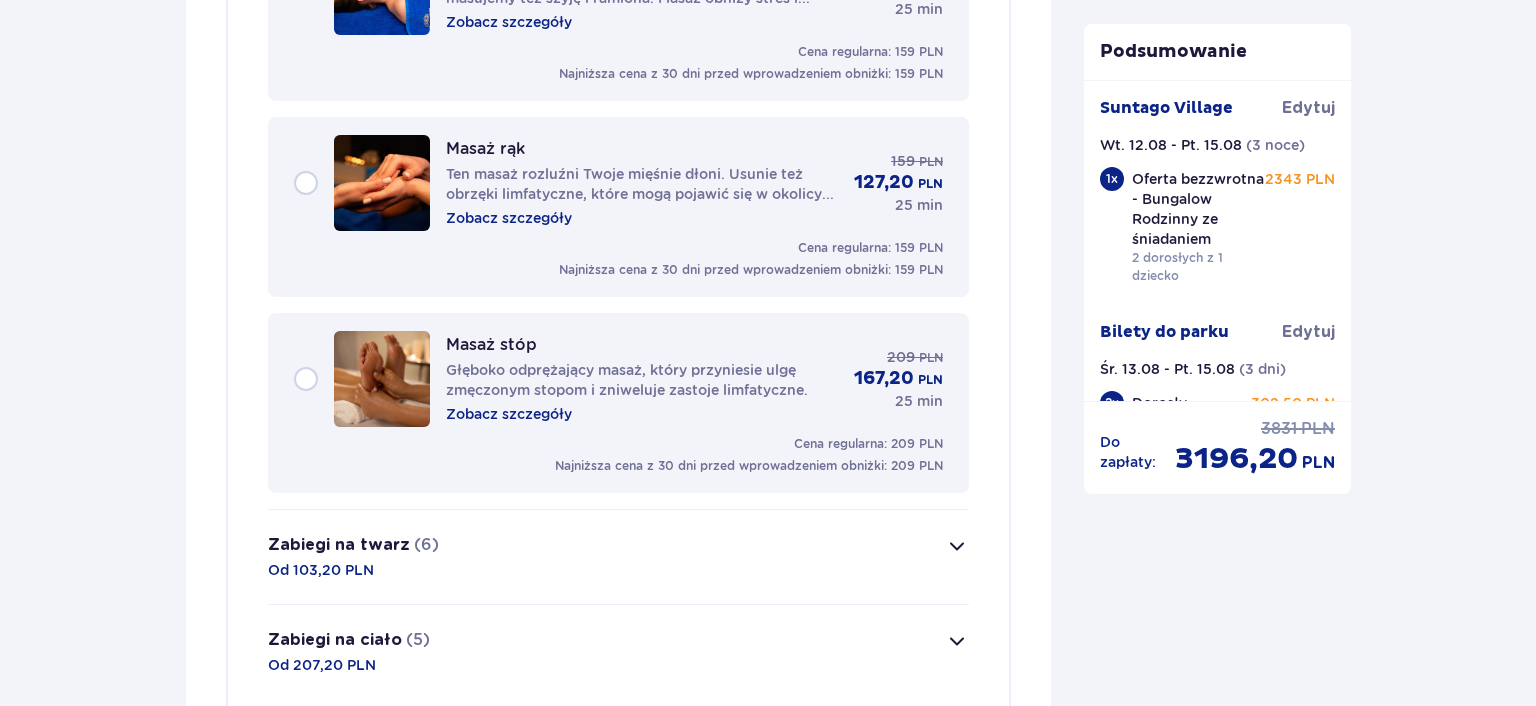 click on "Zabiegi na ciało (5) Od 207,20 PLN" at bounding box center (618, 652) 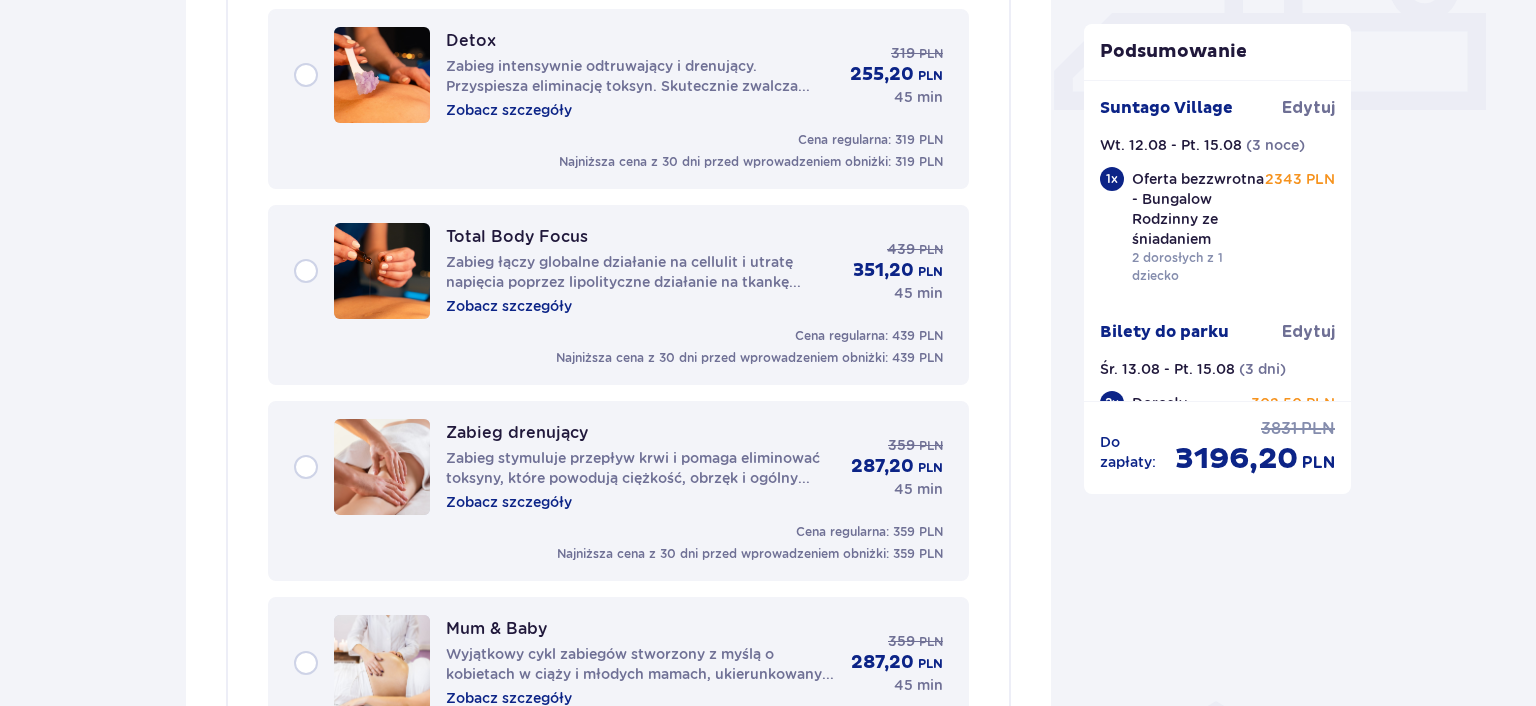scroll, scrollTop: 858, scrollLeft: 0, axis: vertical 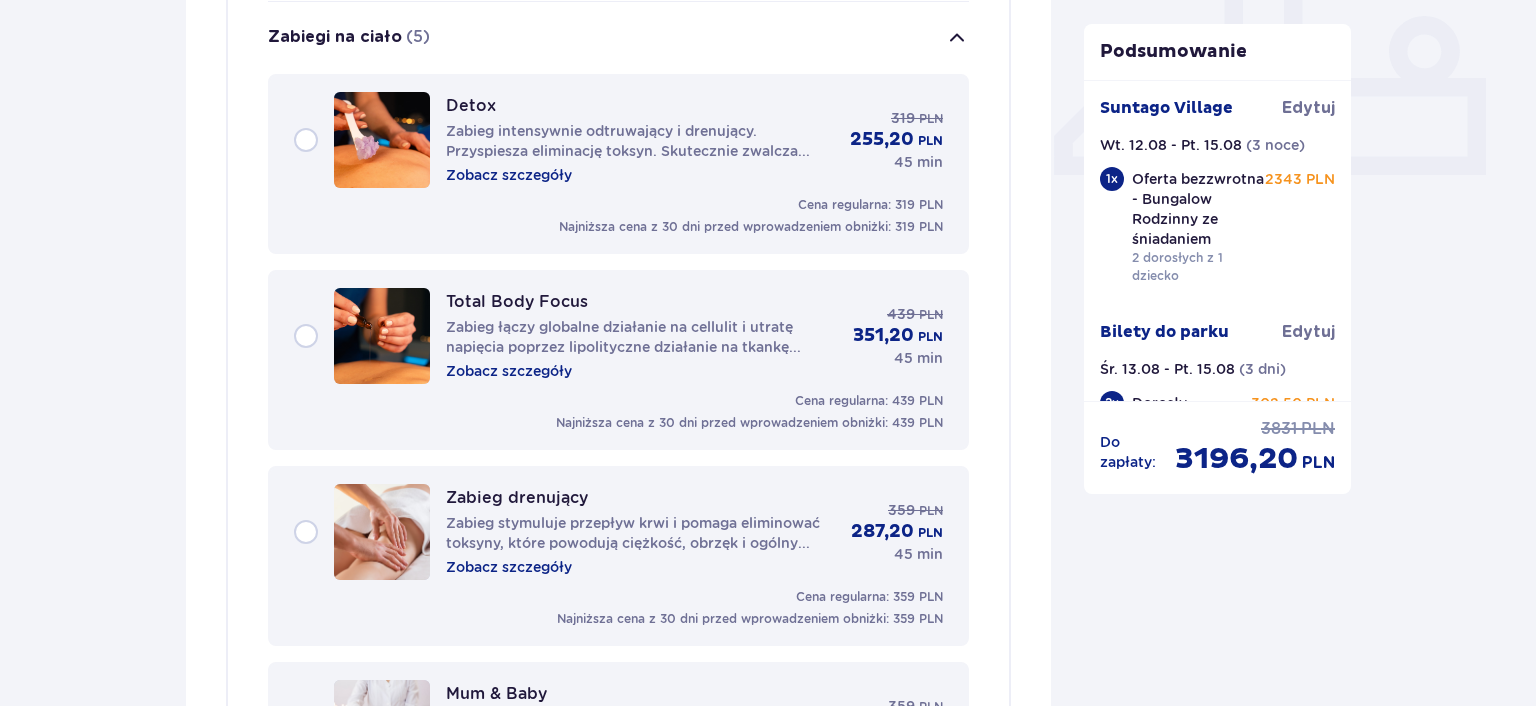 type 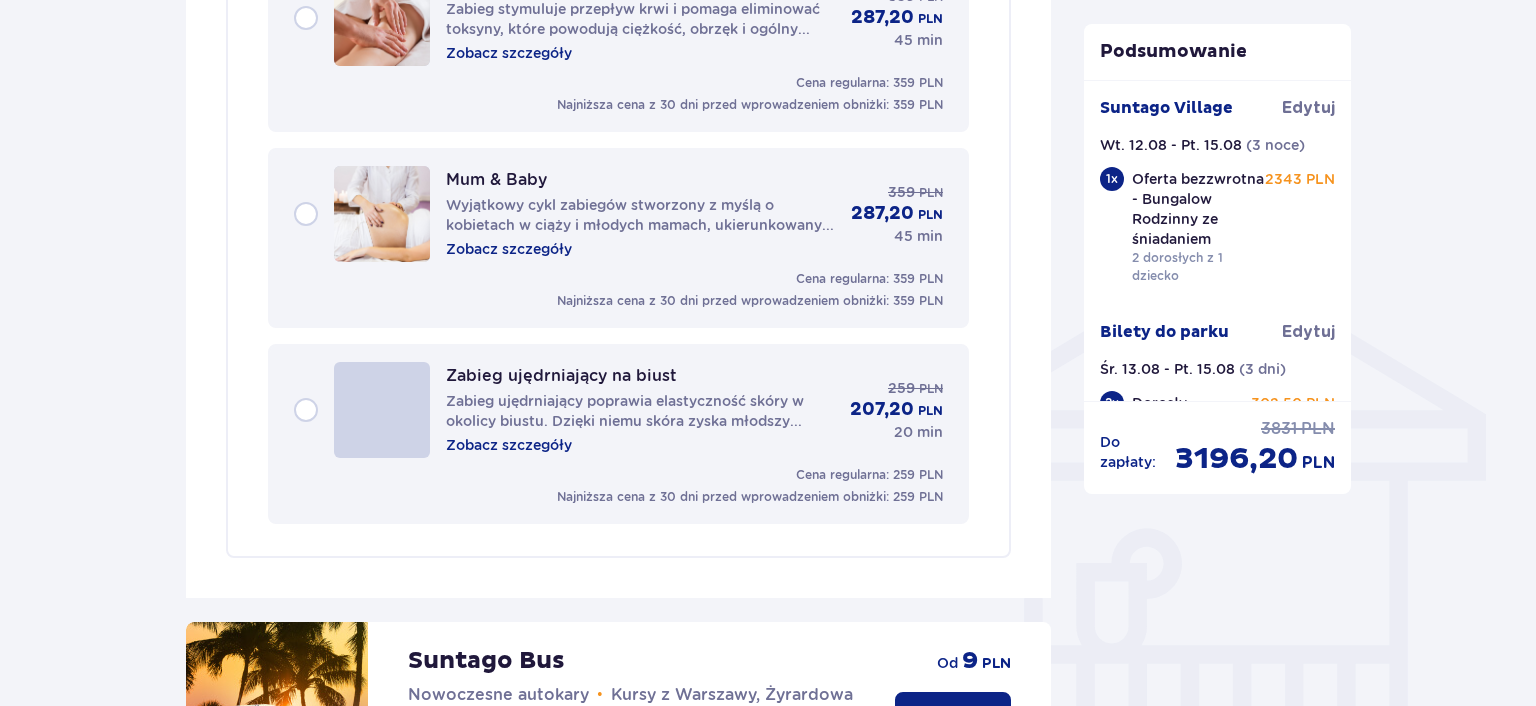 scroll, scrollTop: 1386, scrollLeft: 0, axis: vertical 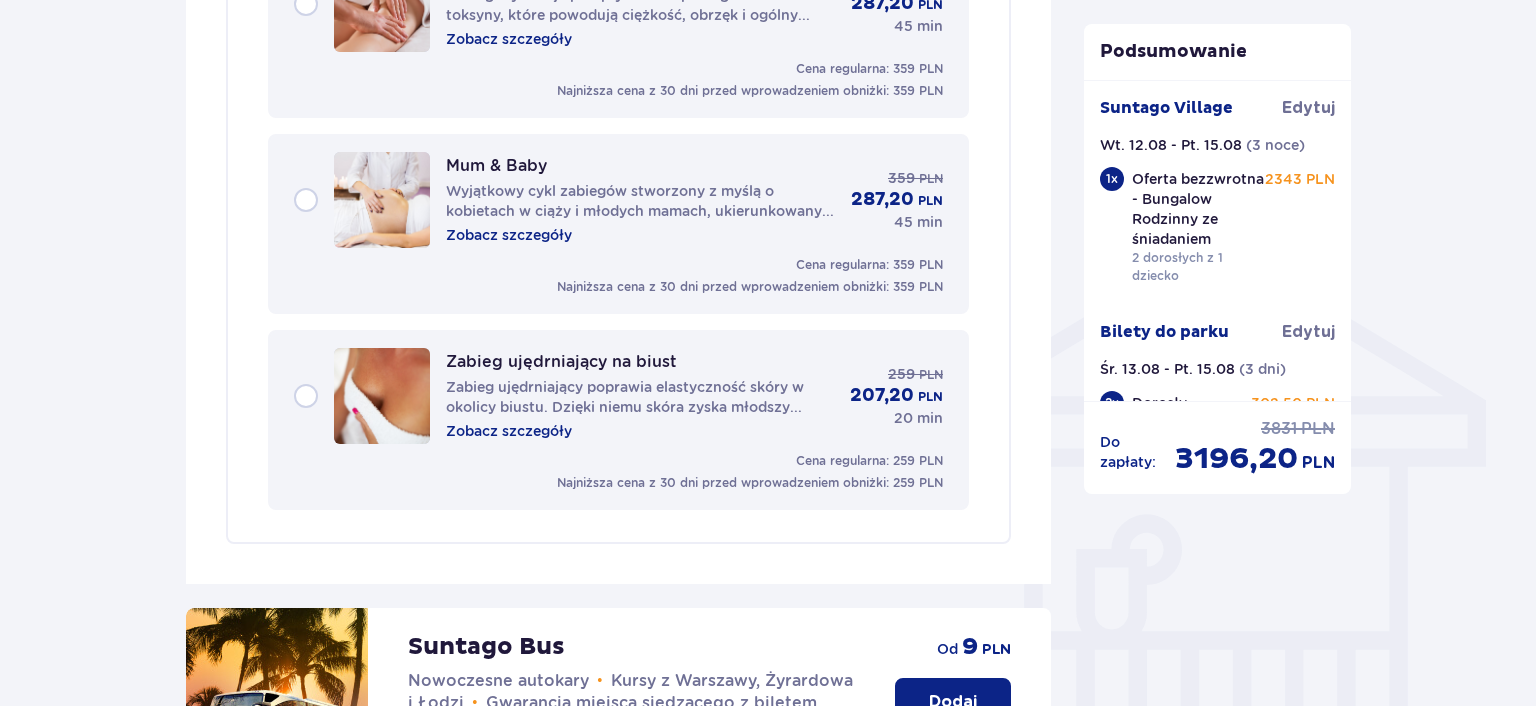 click on "Zobacz szczegóły" at bounding box center (509, 431) 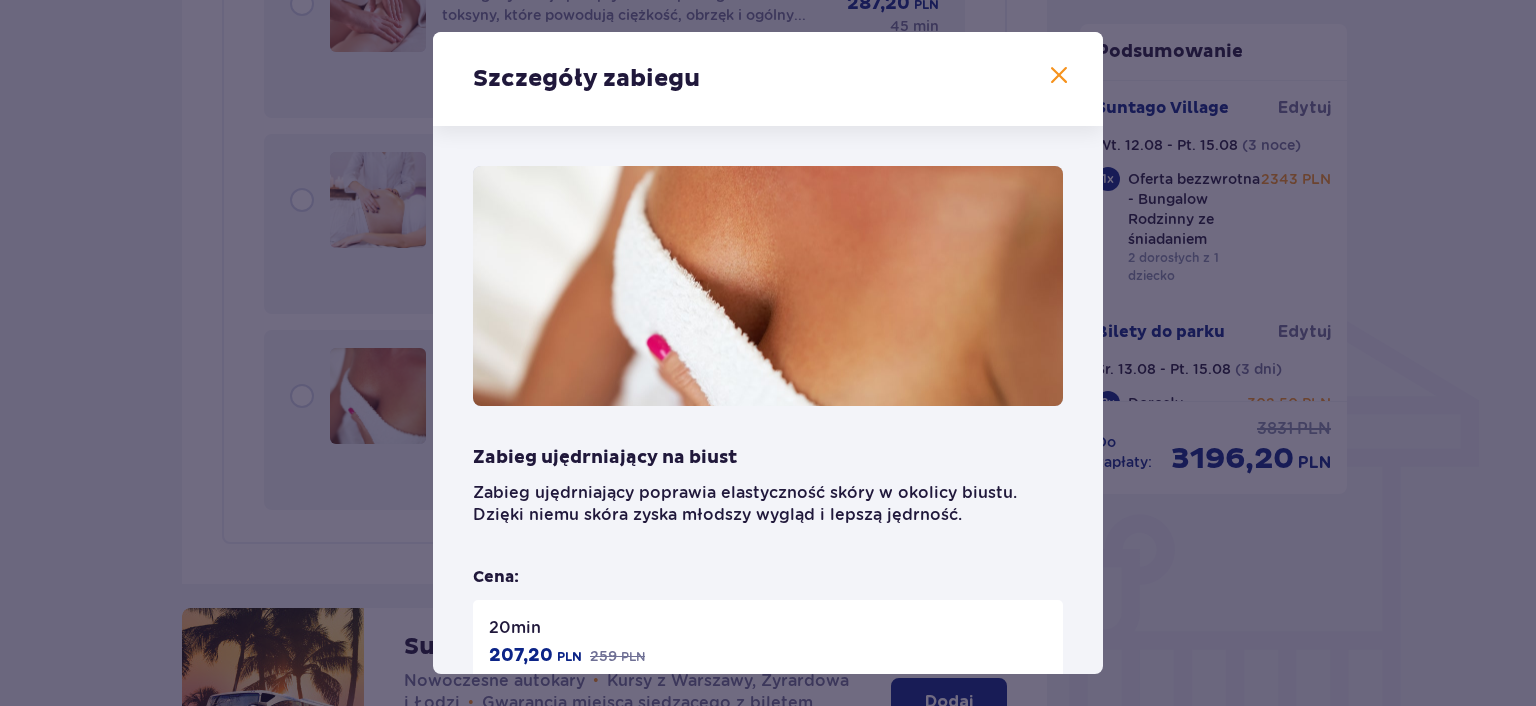 click on "Szczegóły zabiegu" at bounding box center [768, 79] 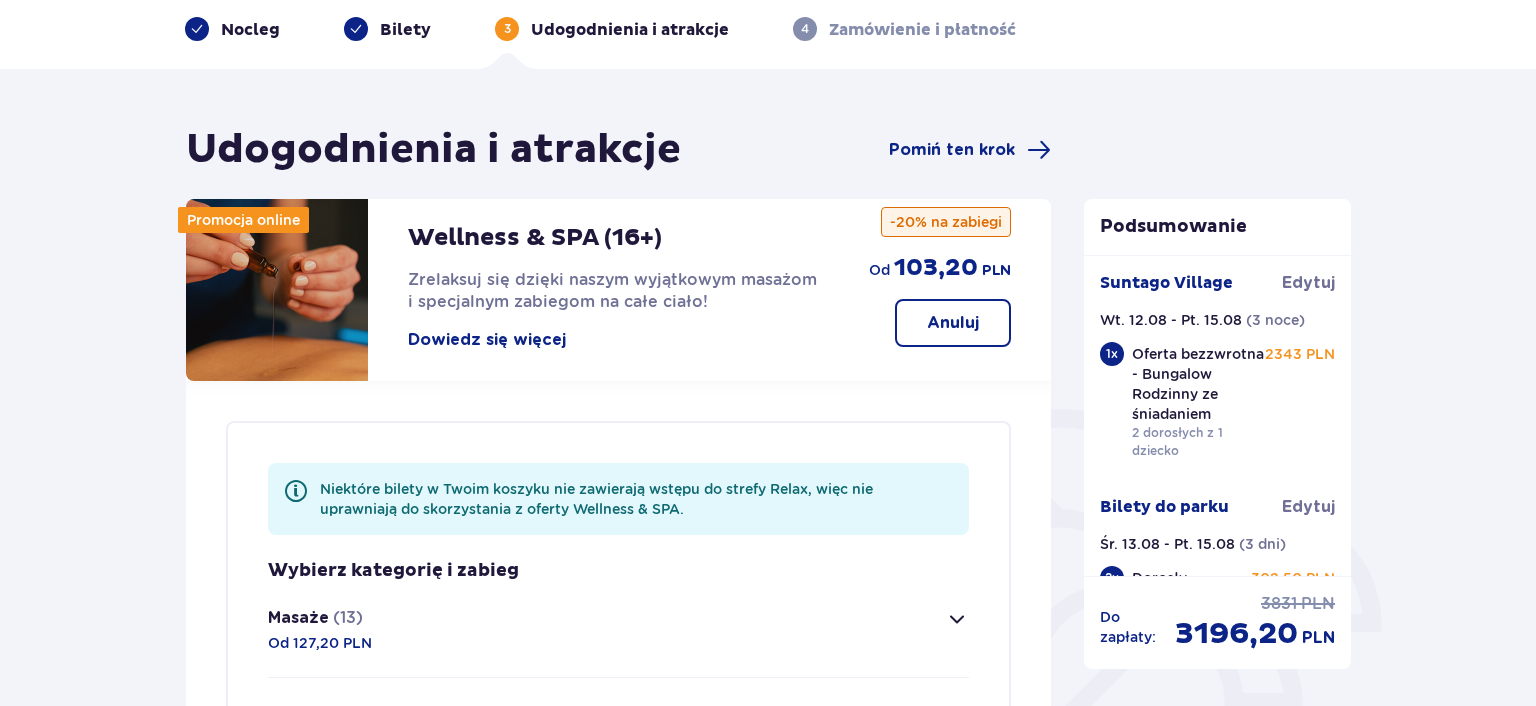 scroll, scrollTop: 66, scrollLeft: 0, axis: vertical 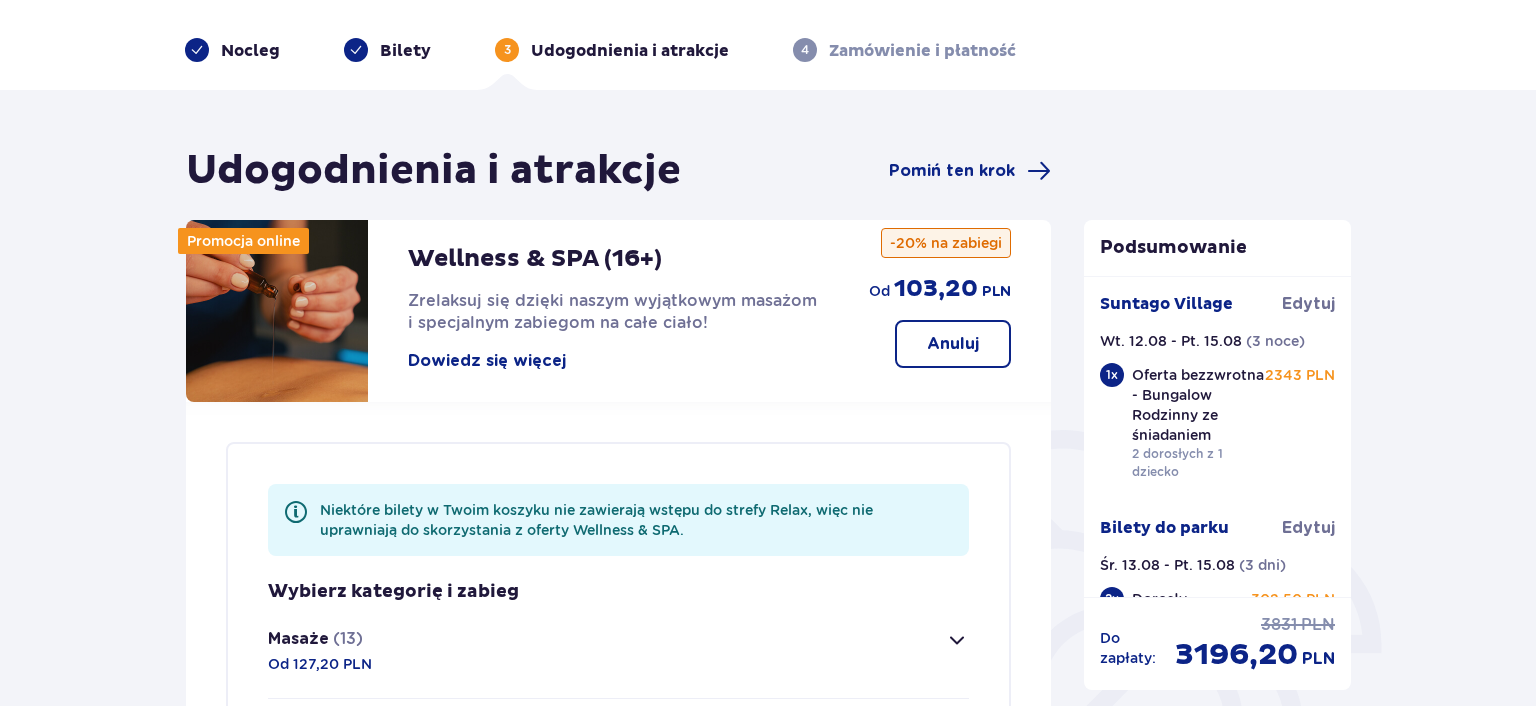 click on "Masaże (13) Od 127,20 PLN" at bounding box center (618, 651) 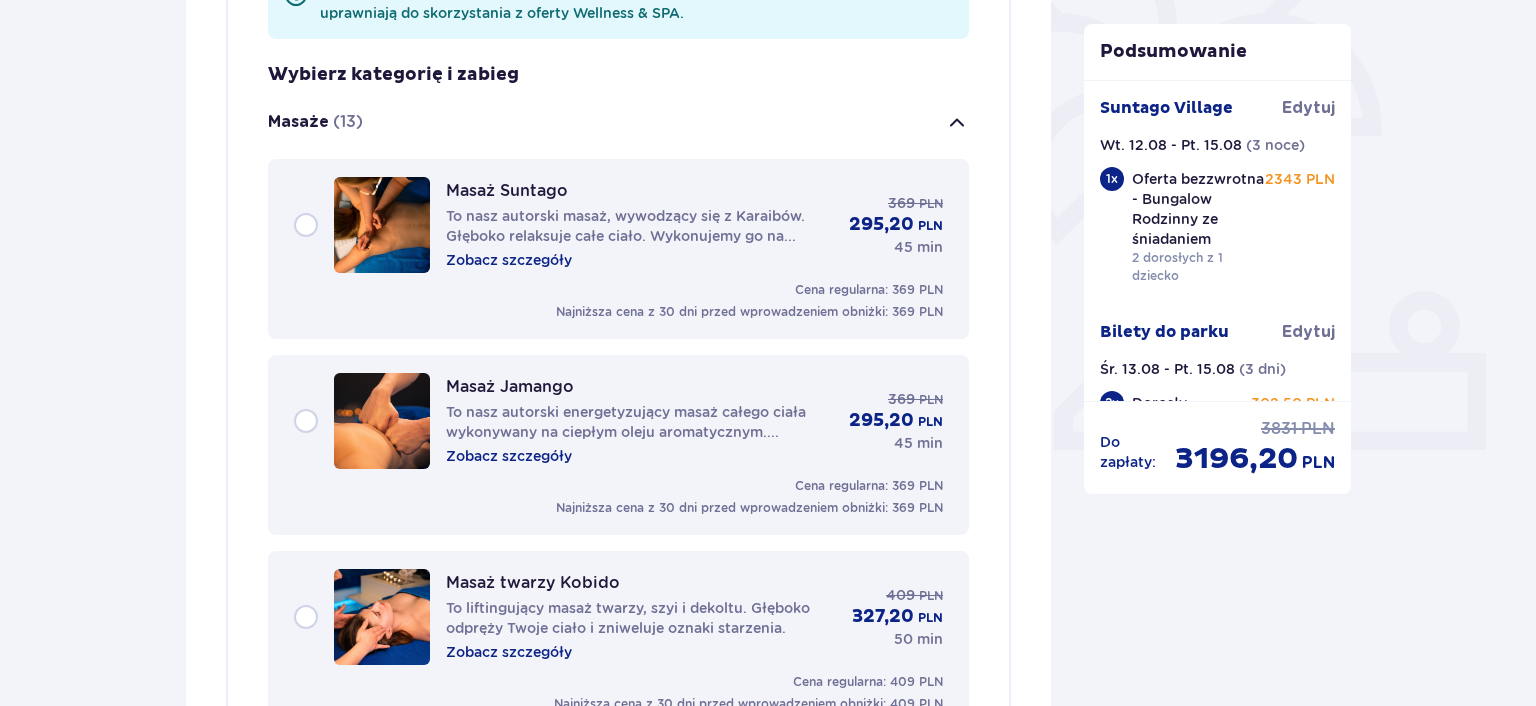 scroll, scrollTop: 564, scrollLeft: 0, axis: vertical 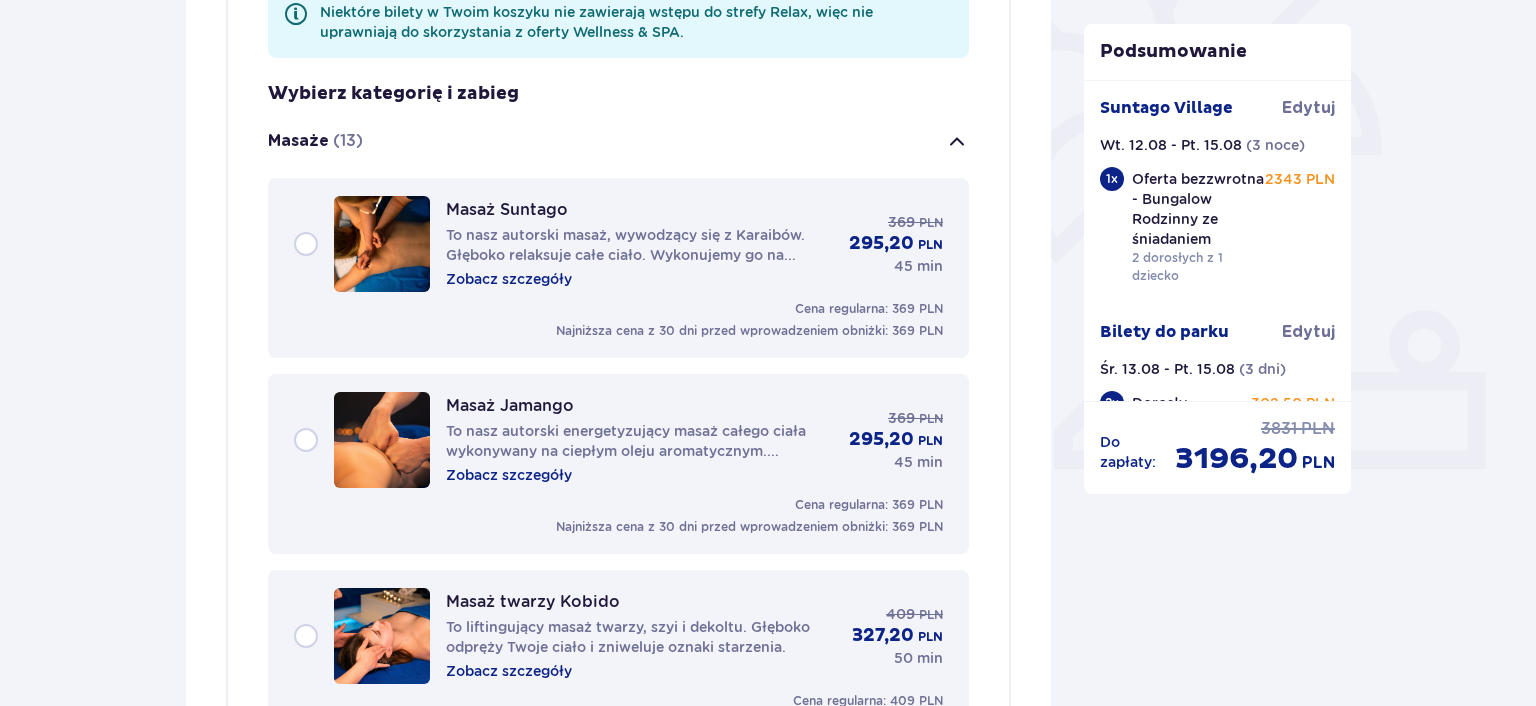 click on "To nasz autorski energetyzujący masaż całego ciała wykonywany na ciepłym oleju aromatycznym. Doskonale zmniejsza napięcie mięśniowe poprzez zawarte elementy masażu powięziowego." at bounding box center [639, 441] 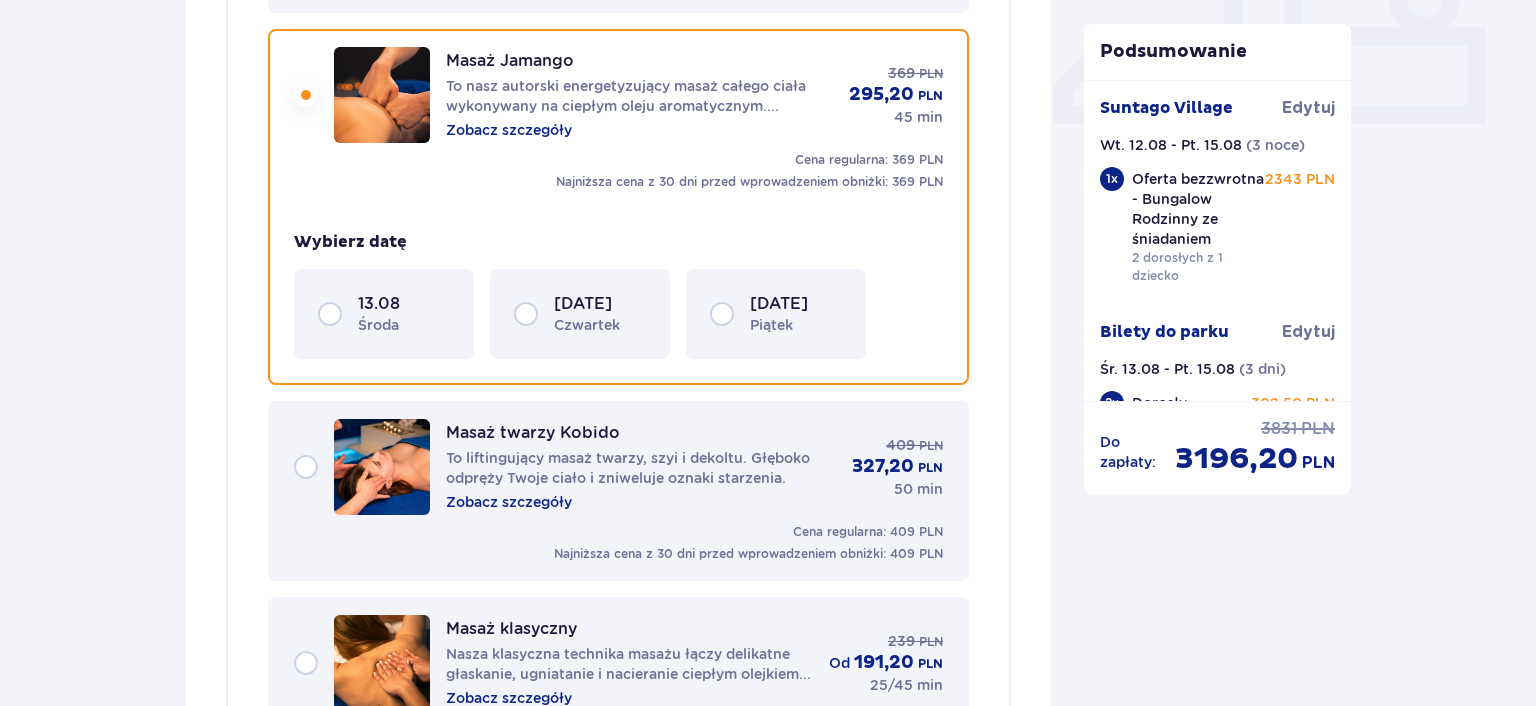 scroll, scrollTop: 912, scrollLeft: 0, axis: vertical 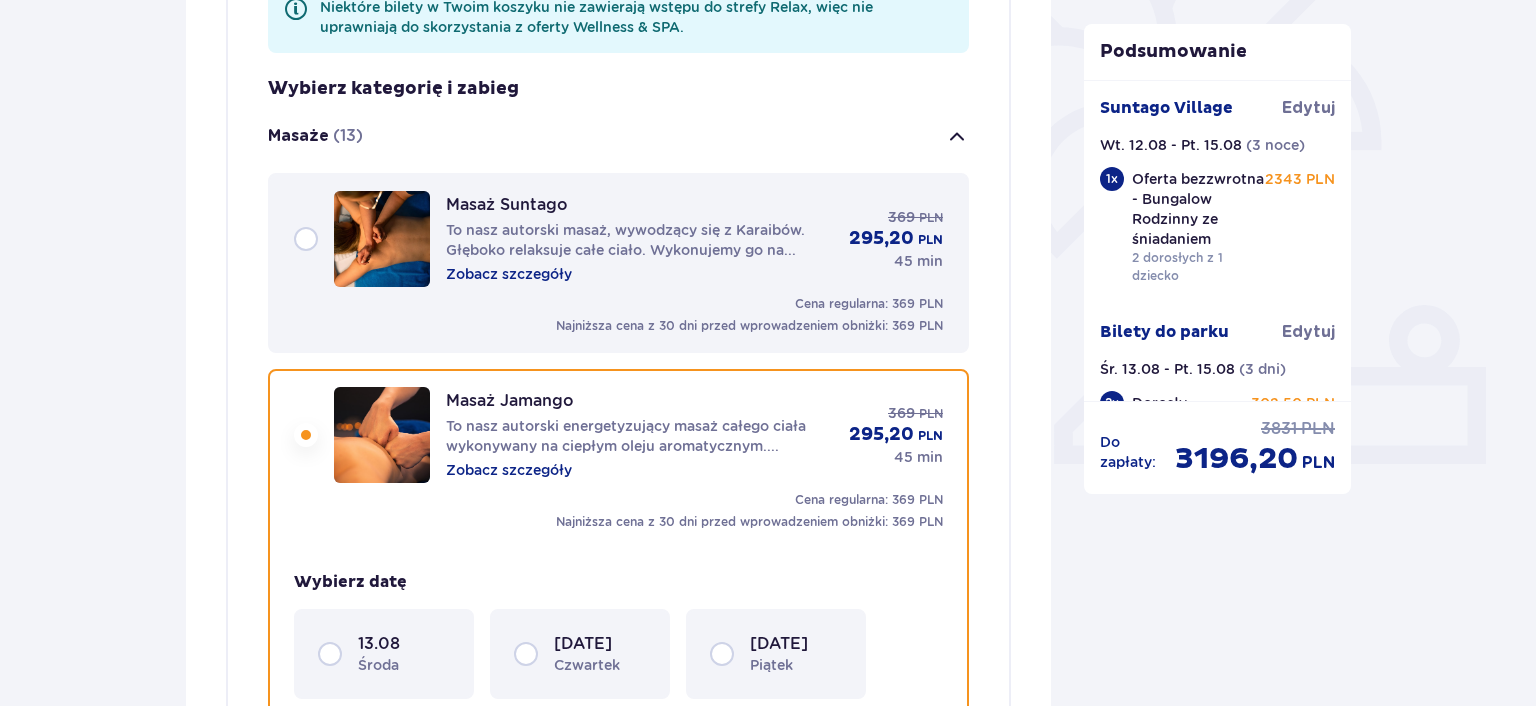 click on "Zobacz szczegóły" at bounding box center (509, 470) 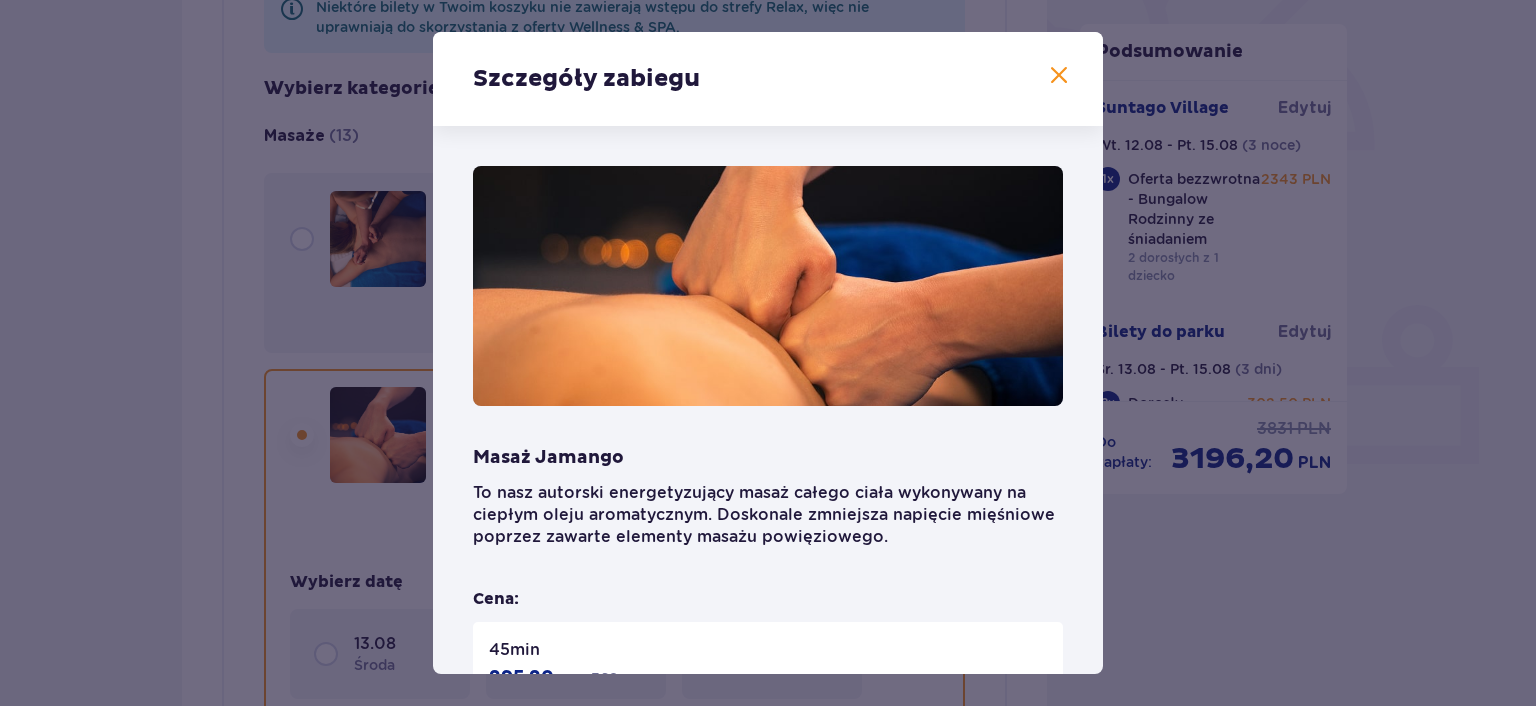 click at bounding box center (1059, 76) 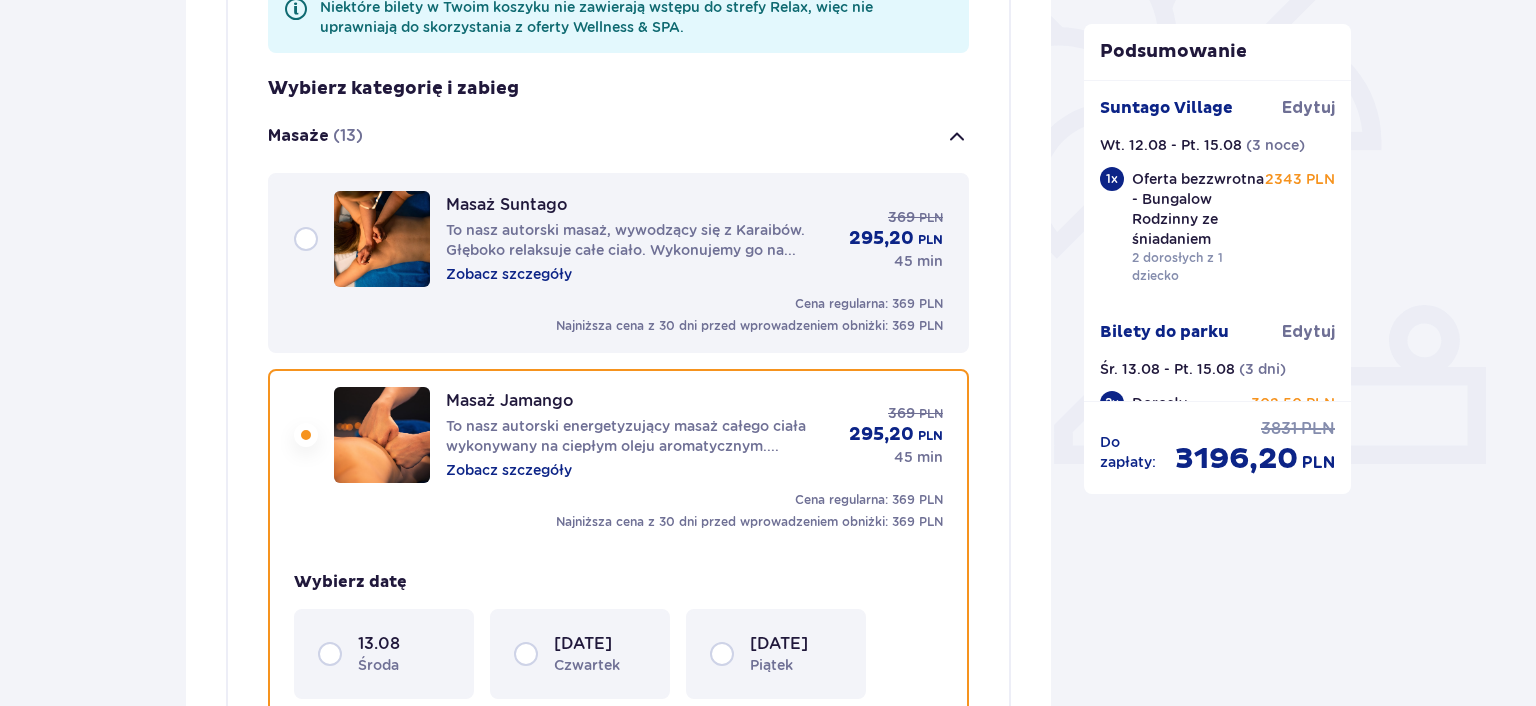 click on "Zobacz szczegóły" at bounding box center (509, 274) 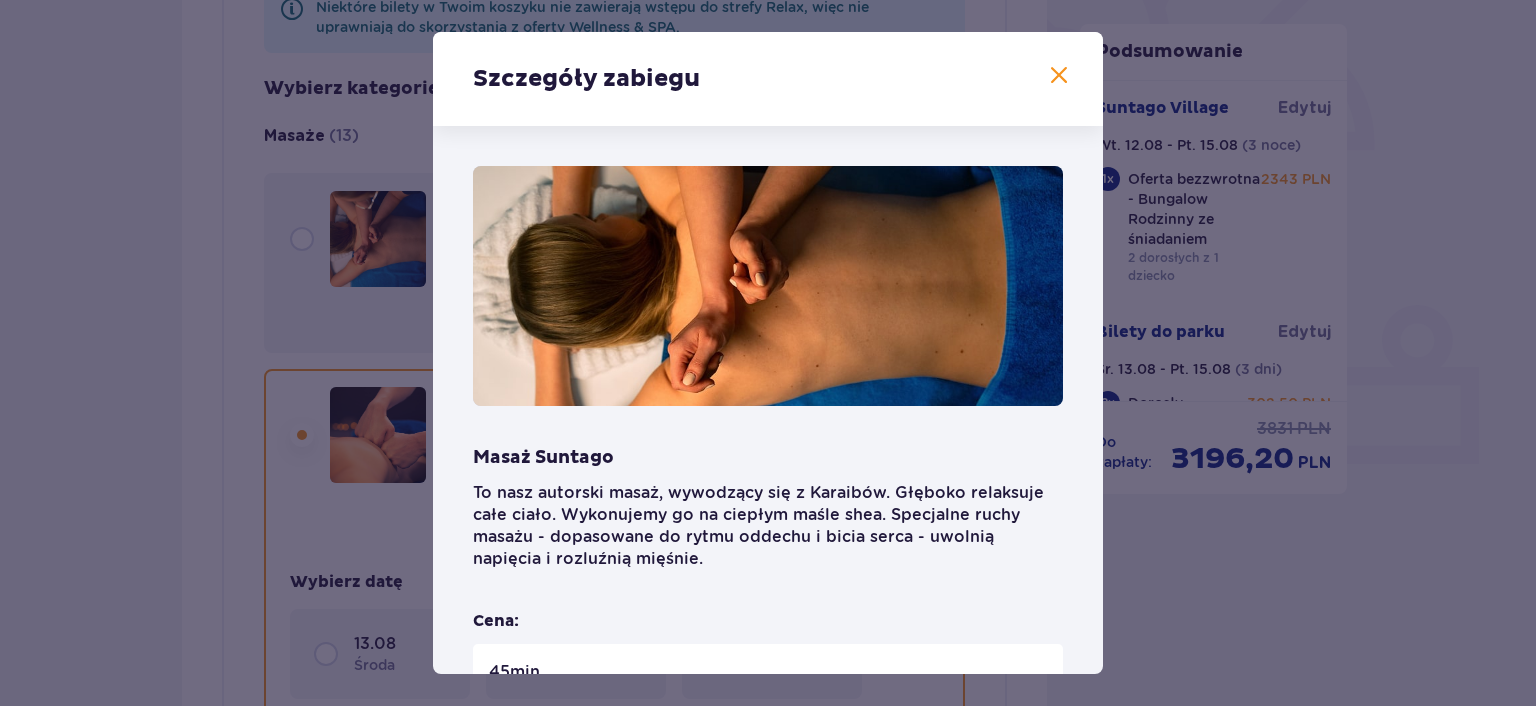 click on "Masaż Suntago To nasz autorski masaż, wywodzący się z Karaibów. Głęboko relaksuje całe ciało. Wykonujemy go na ciepłym maśle shea. Specjalne ruchy masażu - dopasowane do rytmu oddechu i bicia serca - uwolnią napięcia i rozluźnią mięśnie. Cena: 45 min 295,20 PLN 369 PLN Cena regularna: 369 PLN Najniższa cena z 30 dni przed wprowadzeniem obniżki: 369 PLN Przeciwskazania do zabiegów Przed rezerwacją zapoznaj się z przeciwwskazaniami. W przypadku wykrycia ich w trakcie wizyty, nasi specjaliści, w miarę możliwości, zaproponują zabieg alternatywny. Zobacz listę przeciwwskazań" at bounding box center (768, 565) 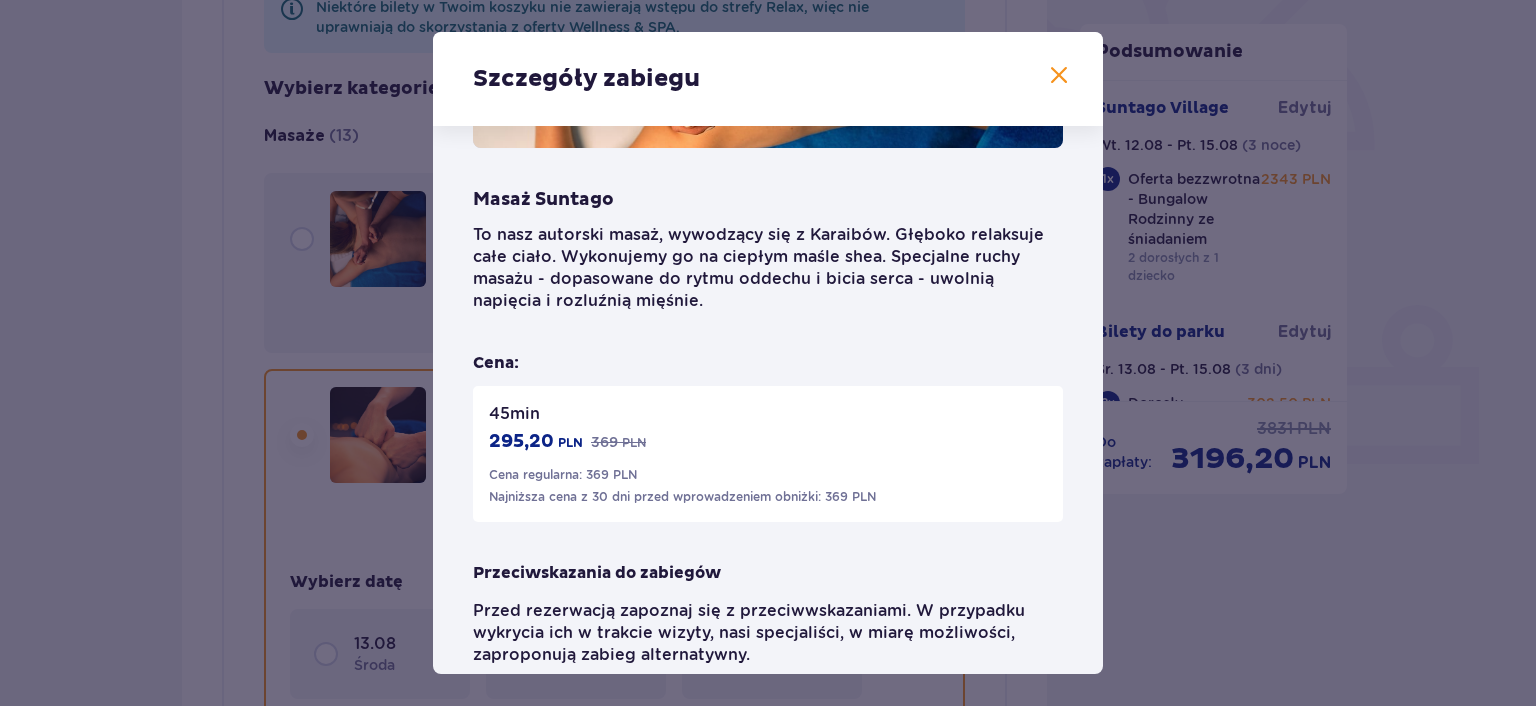 scroll, scrollTop: 322, scrollLeft: 0, axis: vertical 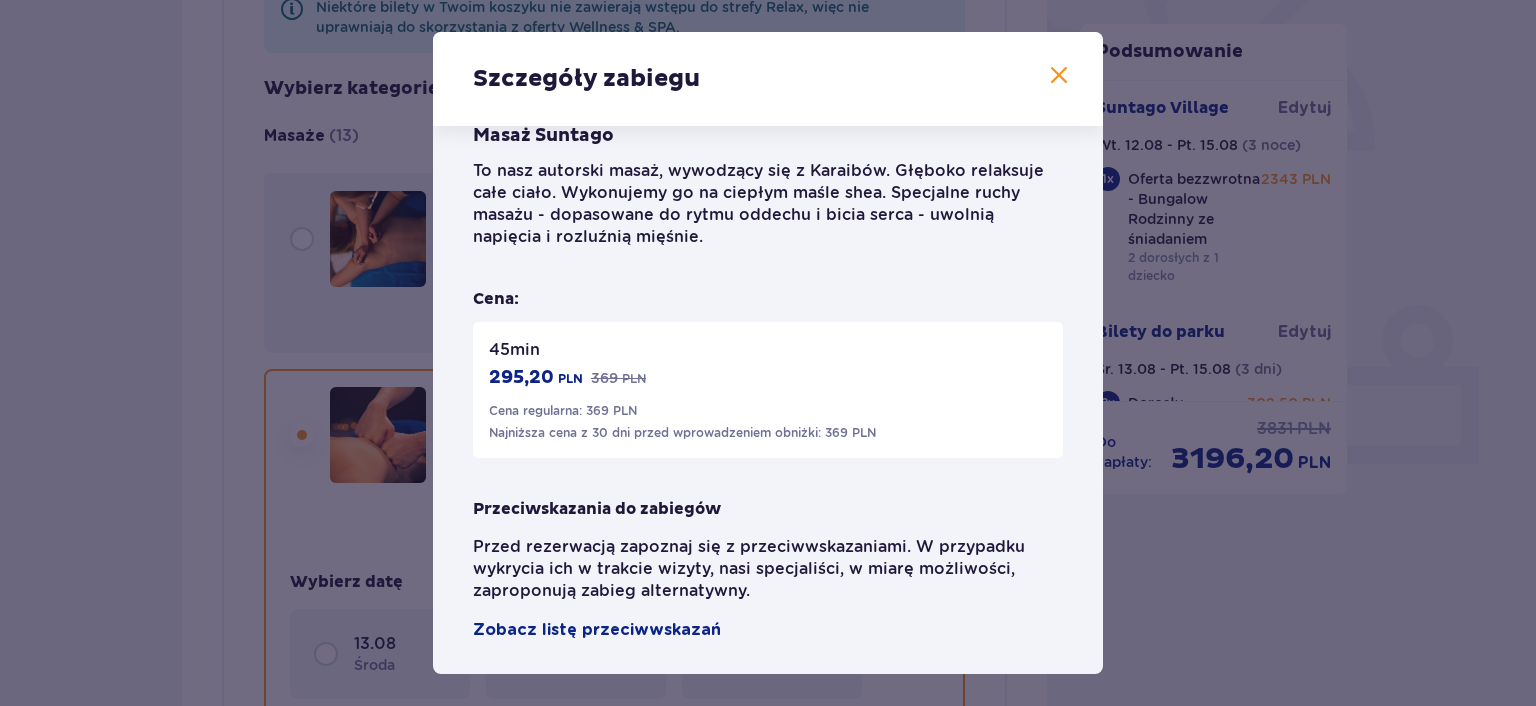 click on "Szczegóły zabiegu Masaż Suntago To nasz autorski masaż, wywodzący się z Karaibów. Głęboko relaksuje całe ciało. Wykonujemy go na ciepłym maśle shea. Specjalne ruchy masażu - dopasowane do rytmu oddechu i bicia serca - uwolnią napięcia i rozluźnią mięśnie. Cena: 45 min 295,20 PLN 369 PLN Cena regularna: 369 PLN Najniższa cena z 30 dni przed wprowadzeniem obniżki: 369 PLN Przeciwskazania do zabiegów Przed rezerwacją zapoznaj się z przeciwwskazaniami. W przypadku wykrycia ich w trakcie wizyty, nasi specjaliści, w miarę możliwości, zaproponują zabieg alternatywny. Zobacz listę przeciwwskazań" at bounding box center [768, 353] 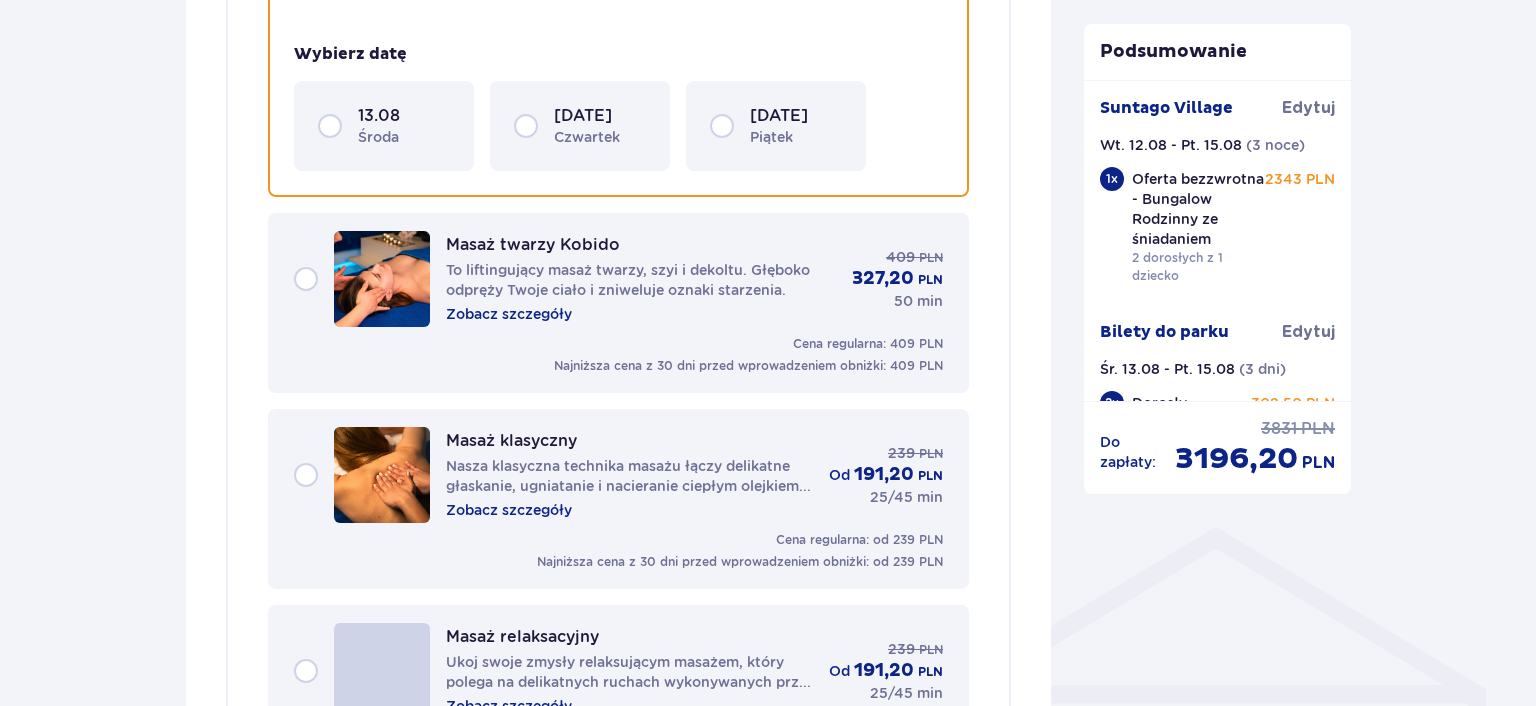 scroll, scrollTop: 1150, scrollLeft: 0, axis: vertical 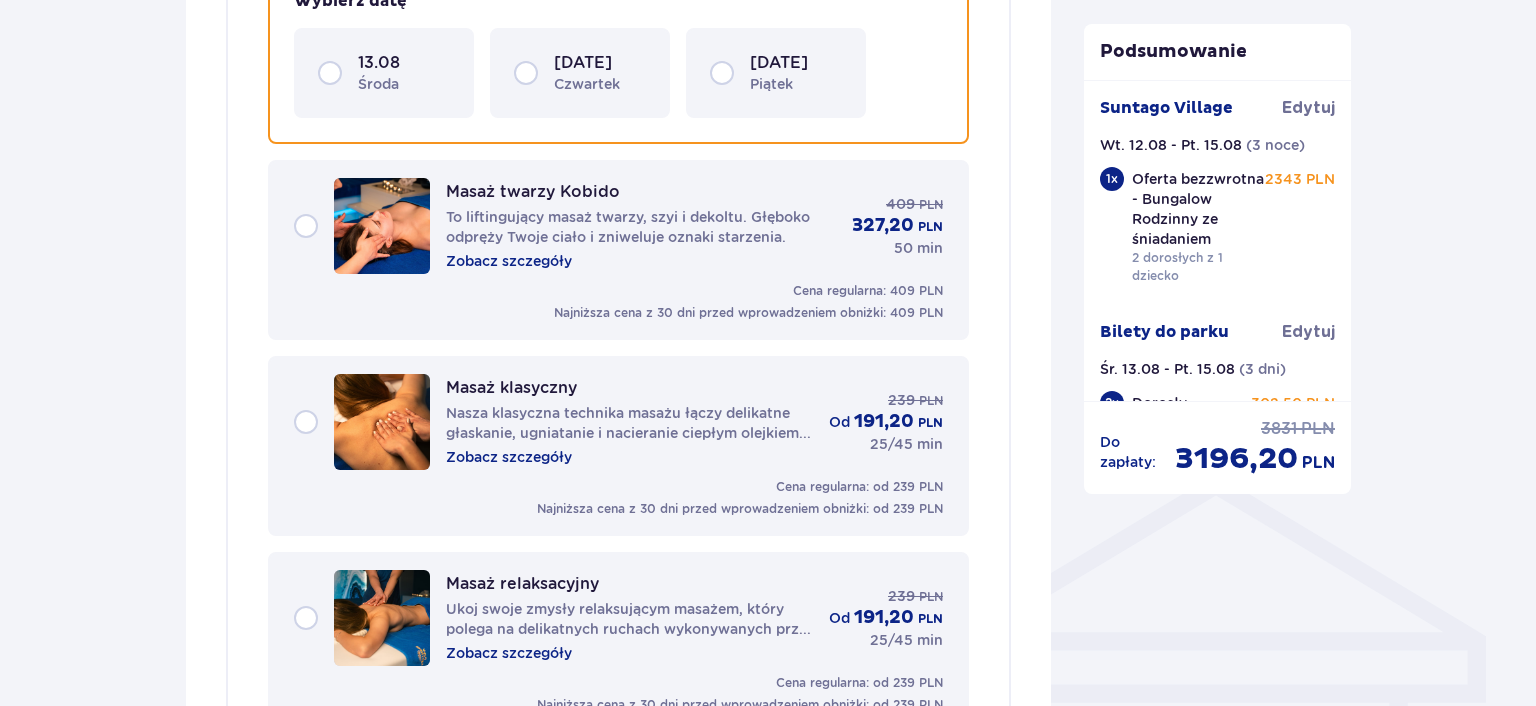 click on "Zobacz szczegóły" at bounding box center [509, 457] 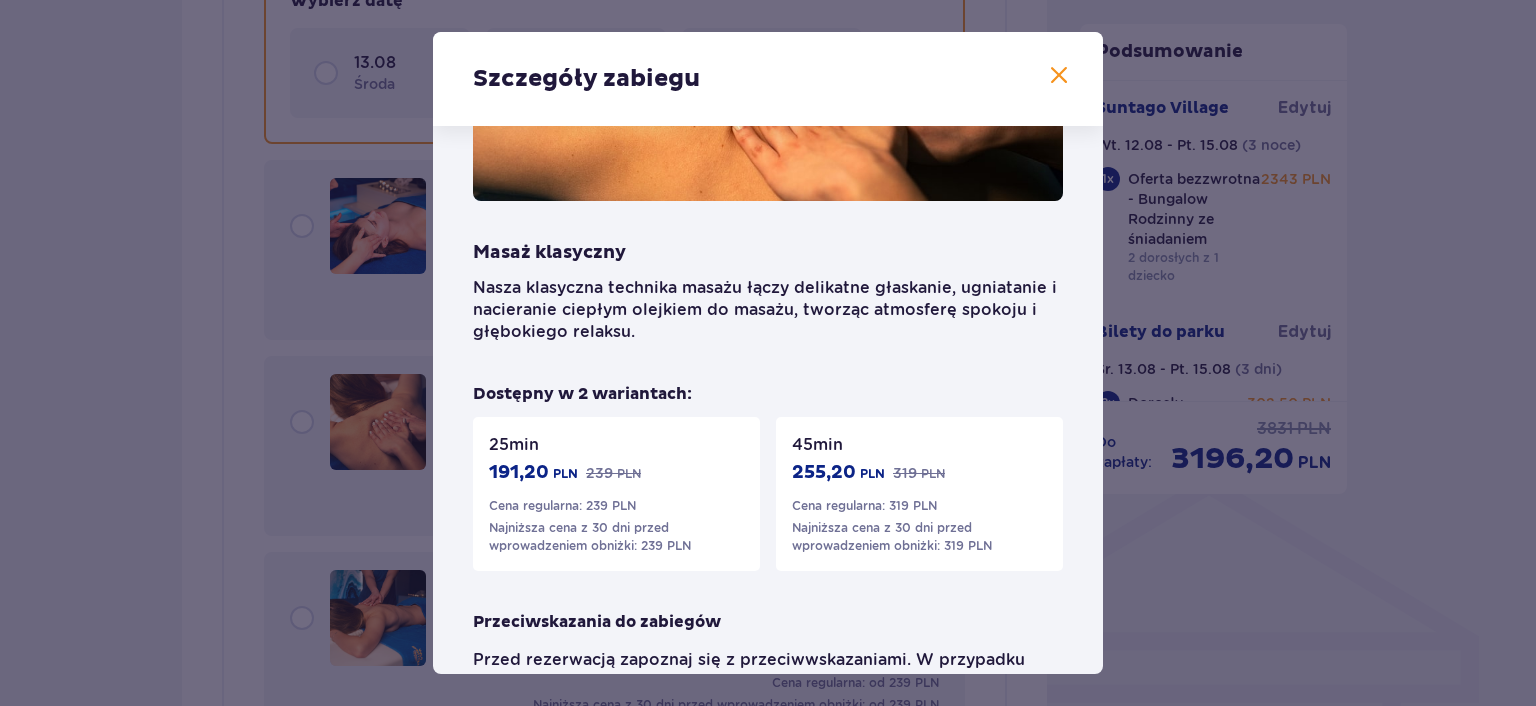 scroll, scrollTop: 223, scrollLeft: 0, axis: vertical 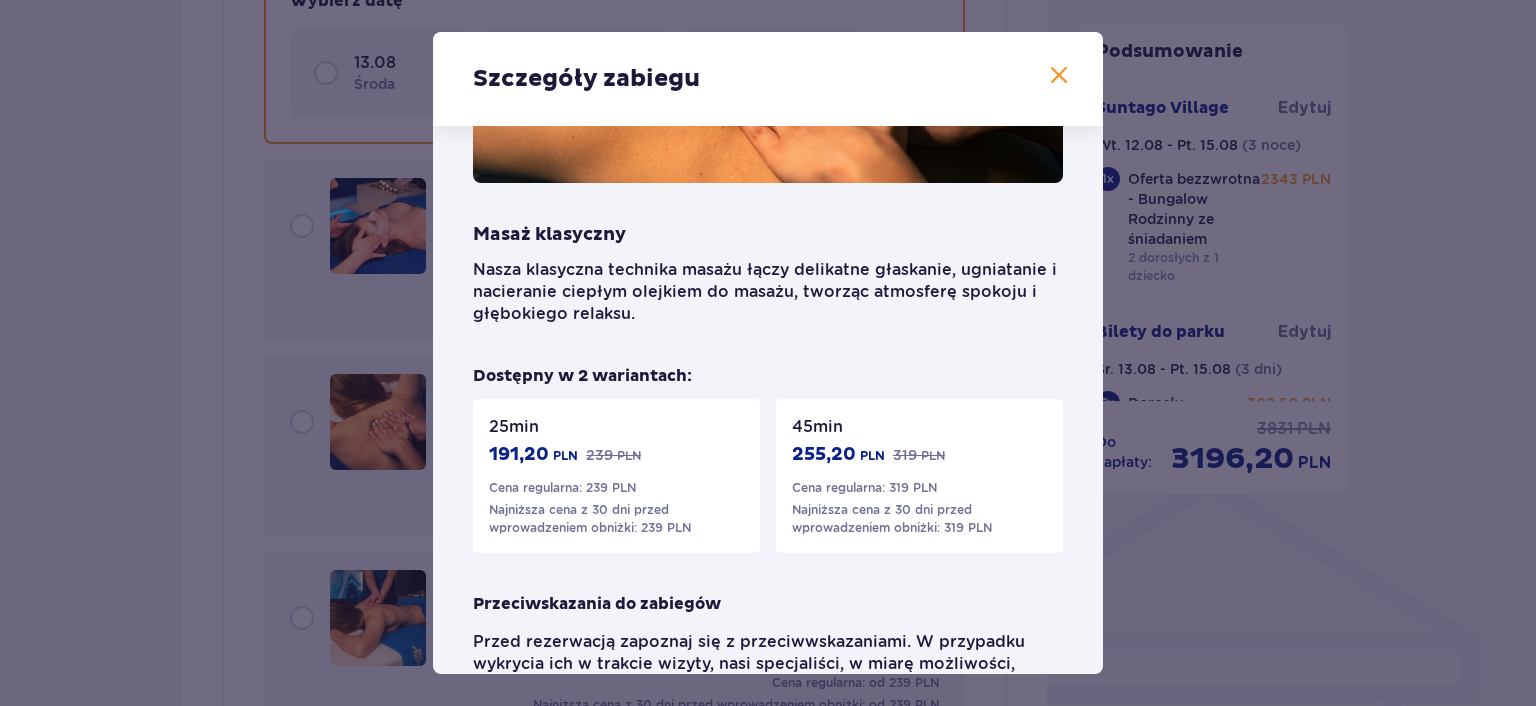 click on "Szczegóły zabiegu Masaż klasyczny Nasza klasyczna technika masażu łączy delikatne głaskanie, ugniatanie i nacieranie ciepłym olejkiem do masażu, tworząc atmosferę spokoju i głębokiego relaksu. Dostępny w 2 wariantach: 25 min 191,20 PLN 239 PLN Cena regularna: 239 PLN Najniższa cena z 30 dni przed wprowadzeniem obniżki: 239 PLN 45 min 255,20 PLN 319 PLN Cena regularna: 319 PLN Najniższa cena z 30 dni przed wprowadzeniem obniżki: 319 PLN Przeciwskazania do zabiegów Przed rezerwacją zapoznaj się z przeciwwskazaniami. W przypadku wykrycia ich w trakcie wizyty, nasi specjaliści, w miarę możliwości, zaproponują zabieg alternatywny. Zobacz listę przeciwwskazań" at bounding box center [768, 353] 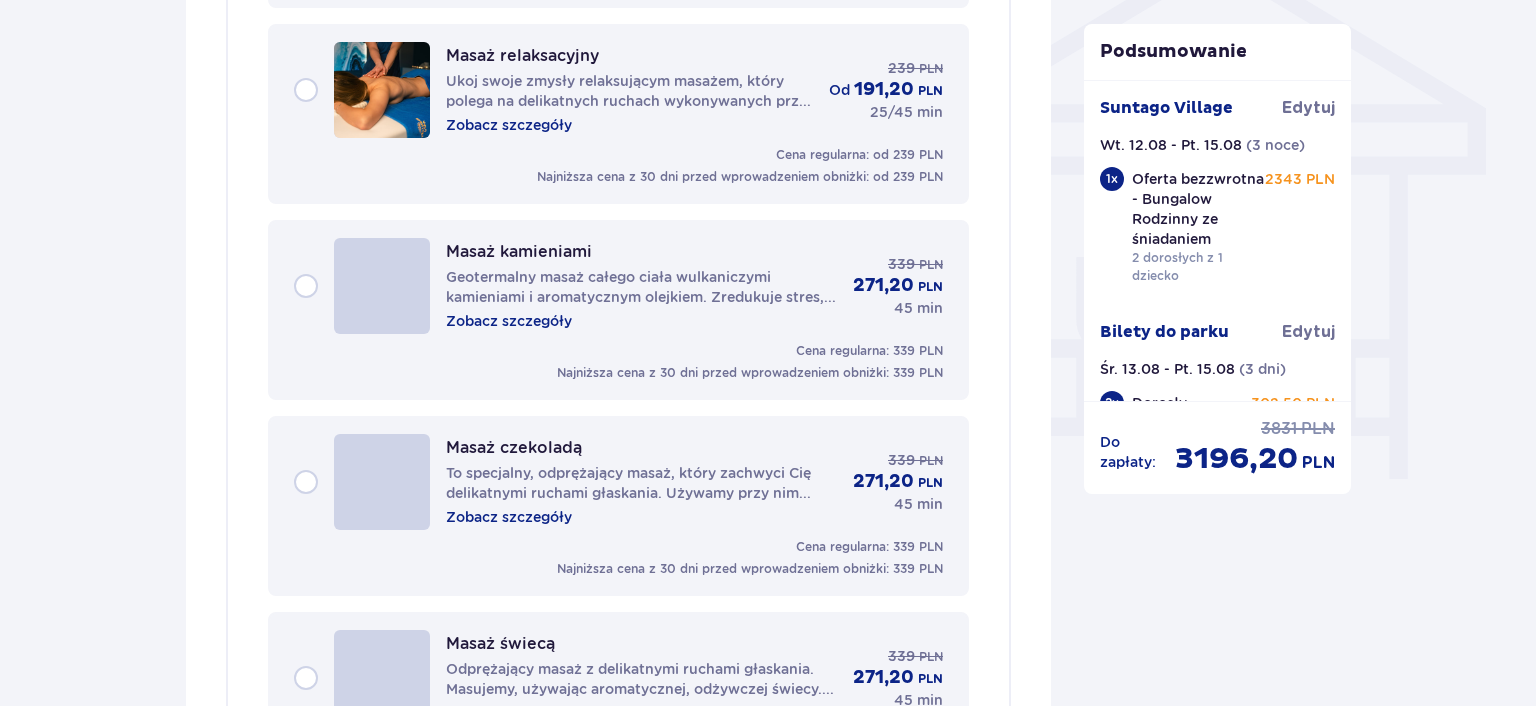 scroll, scrollTop: 1731, scrollLeft: 0, axis: vertical 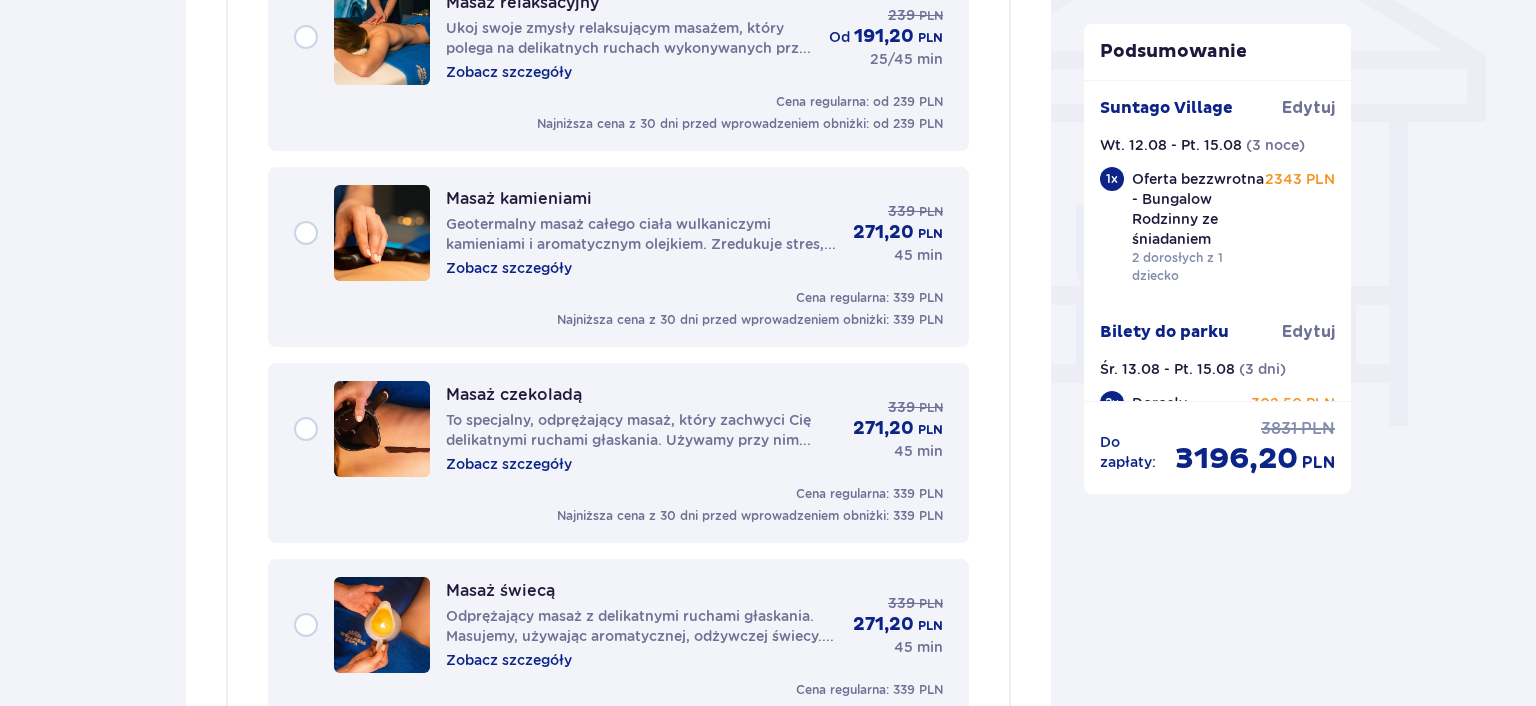 click on "To specjalny, odprężający masaż, który zachwyci Cię delikatnymi ruchami głaskania. Używamy przy nim naturalnej, płynnej czekolady, co sprawia, że każda chwila staje się prawdziwą ucztą dla zmysłów." at bounding box center (641, 430) 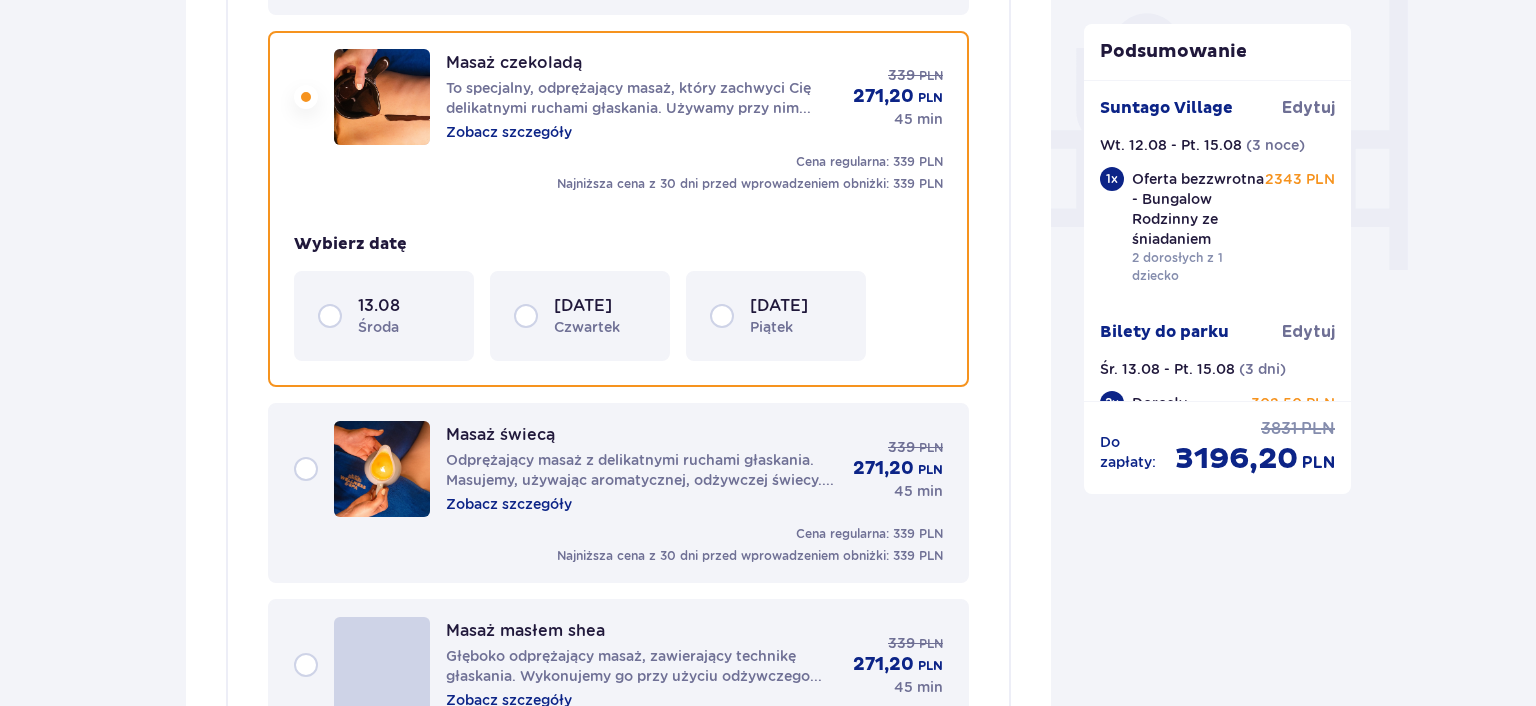 scroll, scrollTop: 1888, scrollLeft: 0, axis: vertical 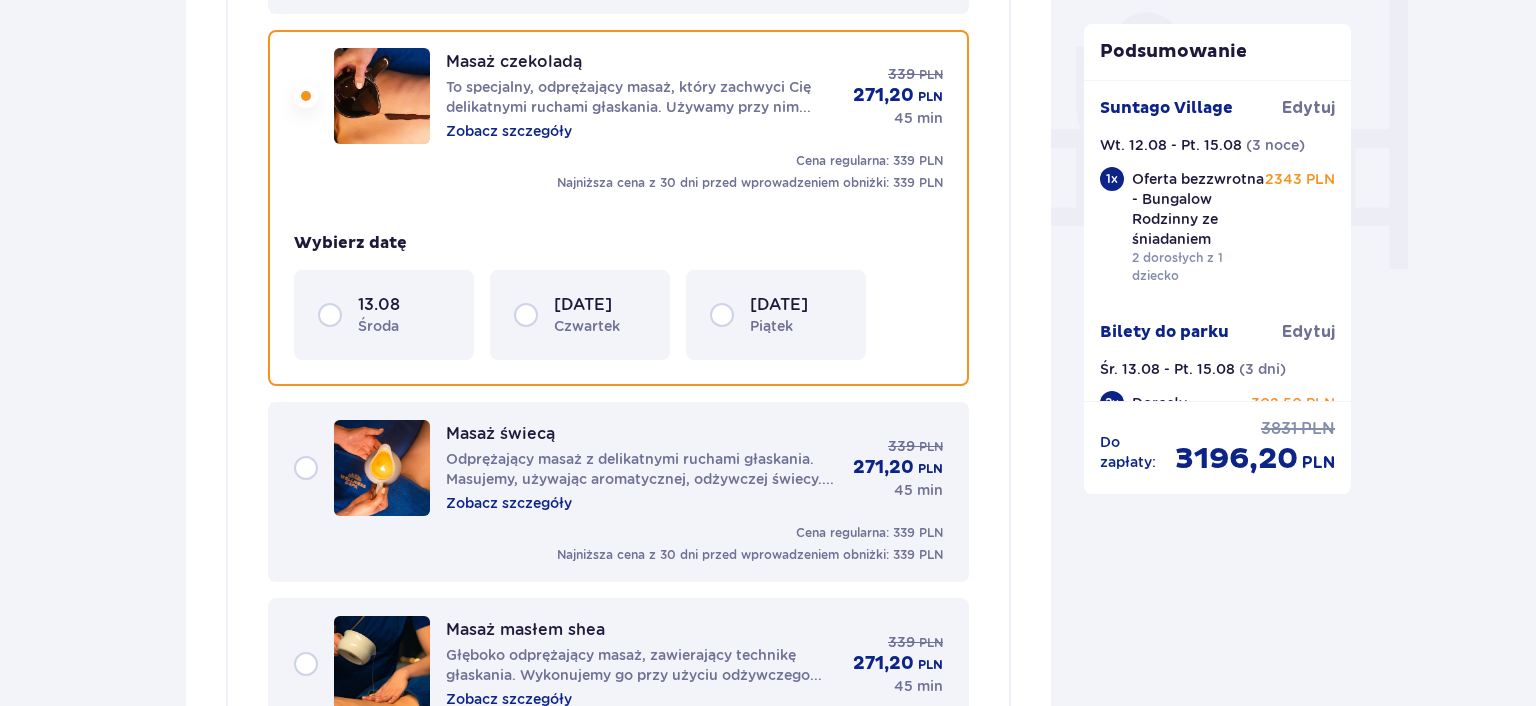 click on "Zobacz szczegóły" at bounding box center (509, 131) 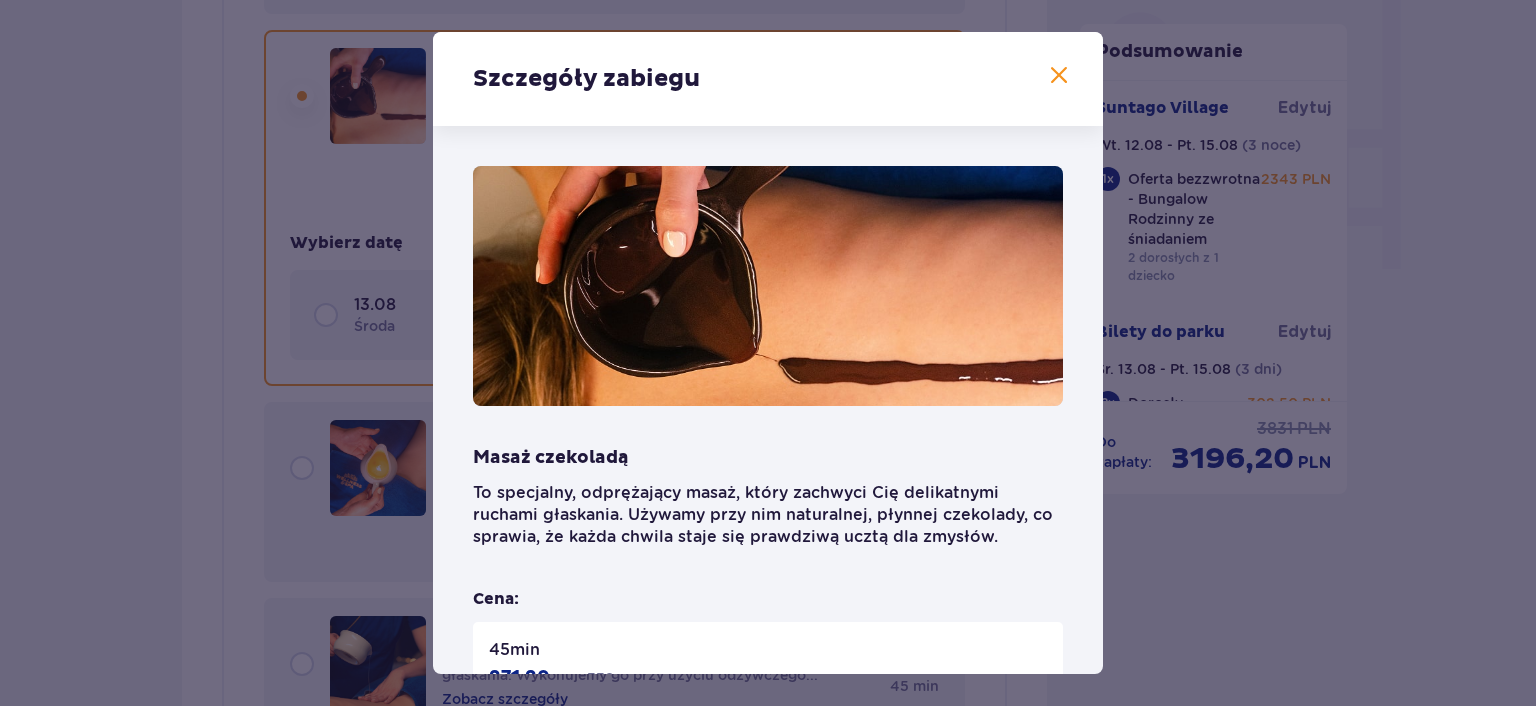 click on "Szczegóły zabiegu Masaż czekoladą To specjalny, odprężający masaż, który zachwyci Cię delikatnymi ruchami głaskania. Używamy przy nim naturalnej, płynnej czekolady, co sprawia, że każda chwila staje się prawdziwą ucztą dla zmysłów. Cena: 45 min 271,20 PLN 339 PLN Cena regularna: 339 PLN Najniższa cena z 30 dni przed wprowadzeniem obniżki: 339 PLN Przeciwskazania do zabiegów Przed rezerwacją zapoznaj się z przeciwwskazaniami. W przypadku wykrycia ich w trakcie wizyty, nasi specjaliści, w miarę możliwości, zaproponują zabieg alternatywny. Zobacz listę przeciwwskazań" at bounding box center (768, 353) 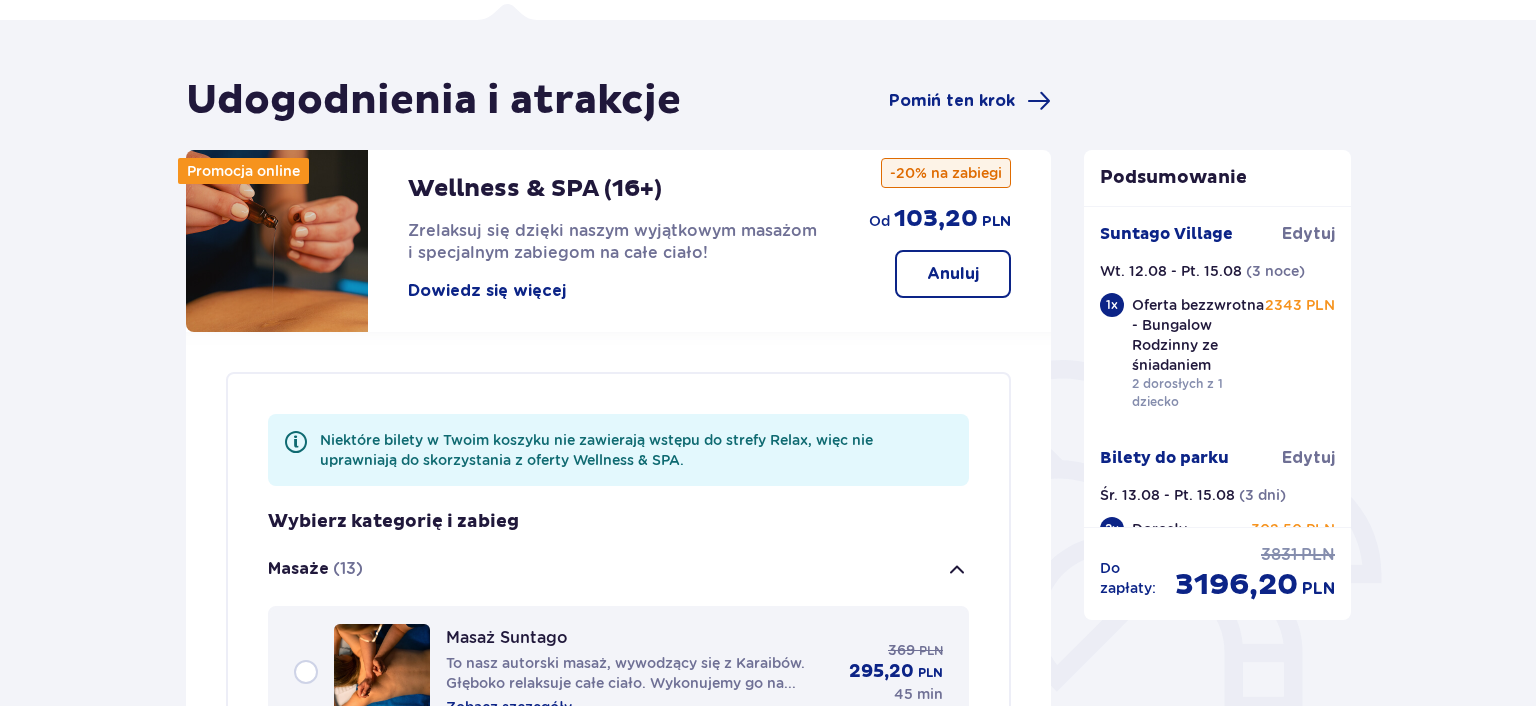 scroll, scrollTop: 211, scrollLeft: 0, axis: vertical 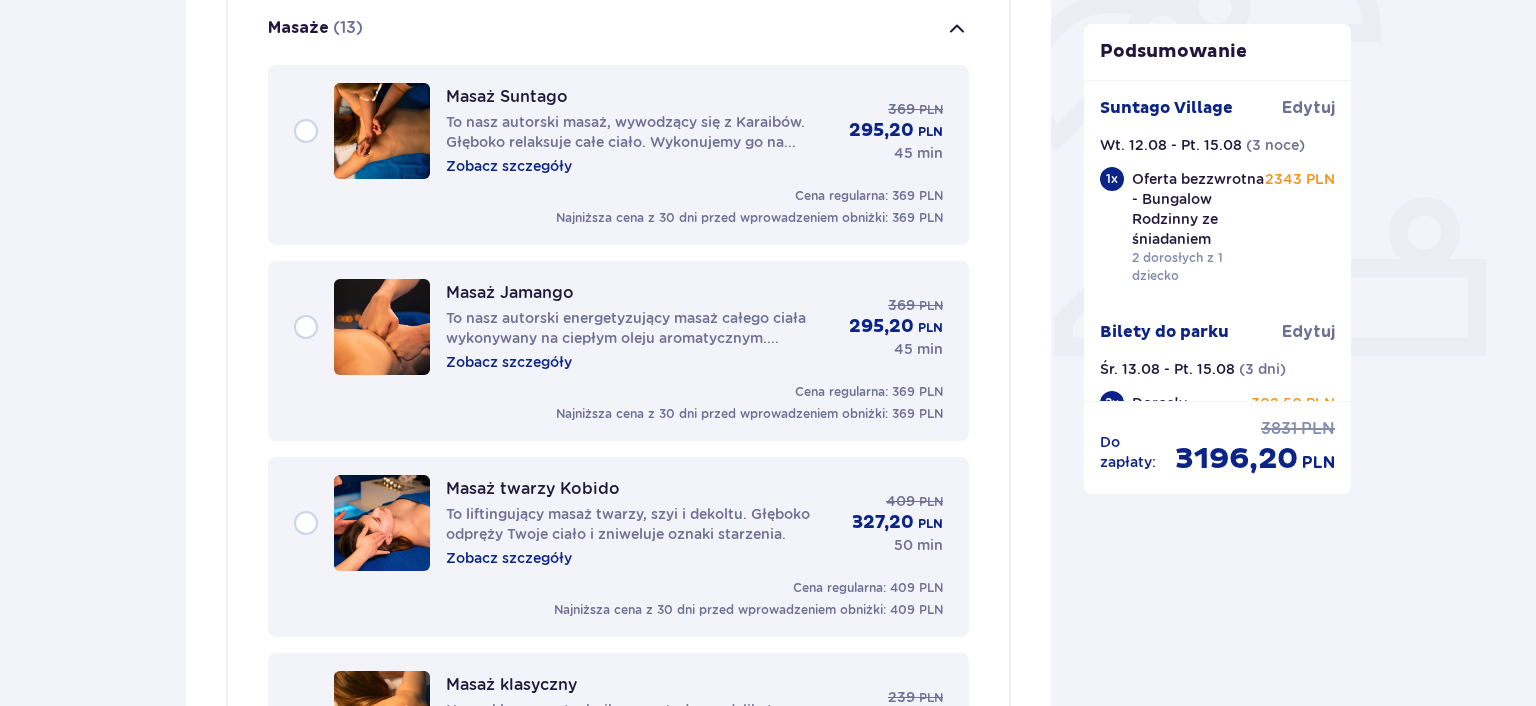 click on "Zobacz szczegóły" at bounding box center (509, 362) 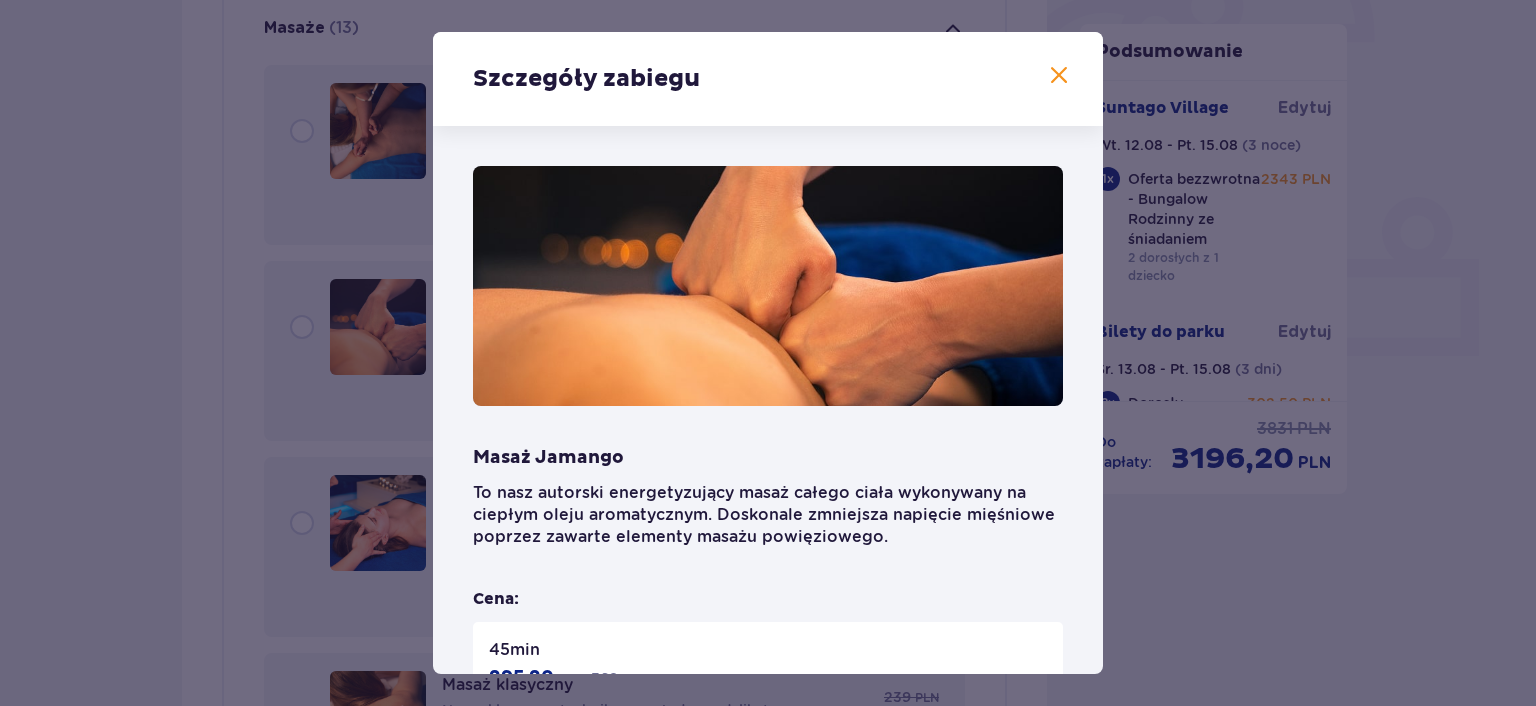 click on "Szczegóły zabiegu Masaż Jamango To nasz autorski energetyzujący masaż całego ciała wykonywany na ciepłym oleju aromatycznym. Doskonale zmniejsza napięcie mięśniowe poprzez zawarte elementy masażu powięziowego. Cena: 45 min 295,20 PLN 369 PLN Cena regularna: 369 PLN Najniższa cena z 30 dni przed wprowadzeniem obniżki: 369 PLN Przeciwskazania do zabiegów Przed rezerwacją zapoznaj się z przeciwwskazaniami. W przypadku wykrycia ich w trakcie wizyty, nasi specjaliści, w miarę możliwości, zaproponują zabieg alternatywny. Zobacz listę przeciwwskazań" at bounding box center [768, 353] 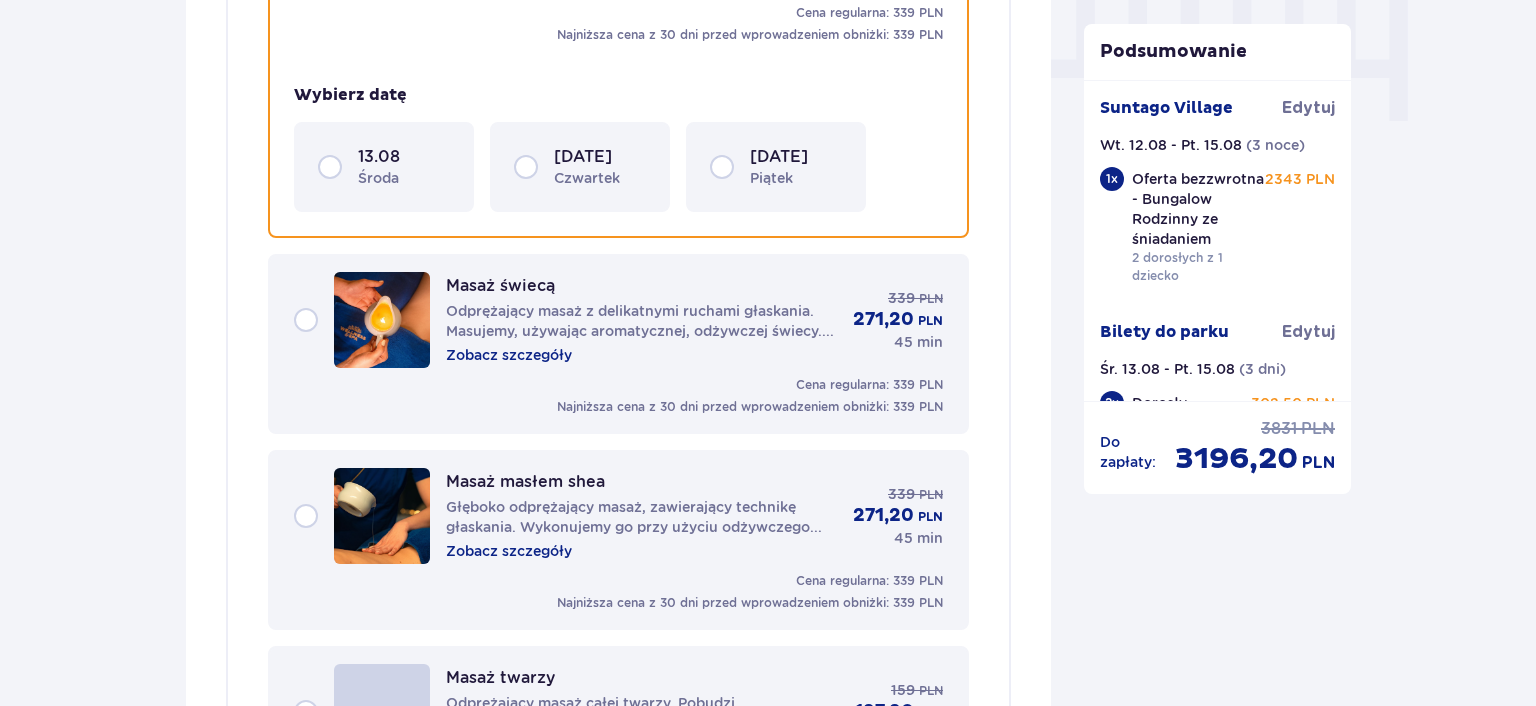 scroll, scrollTop: 2050, scrollLeft: 0, axis: vertical 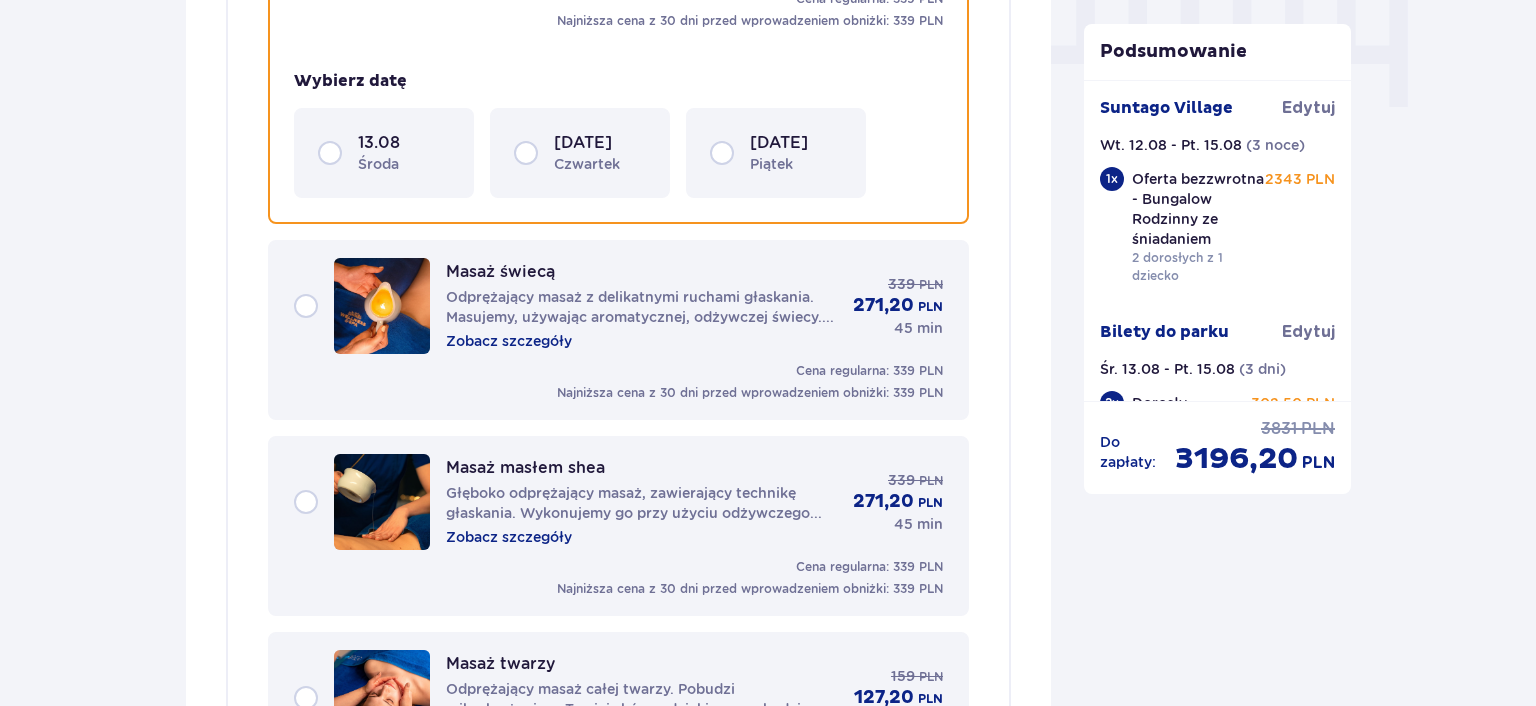 click on "Zobacz szczegóły" at bounding box center (509, 341) 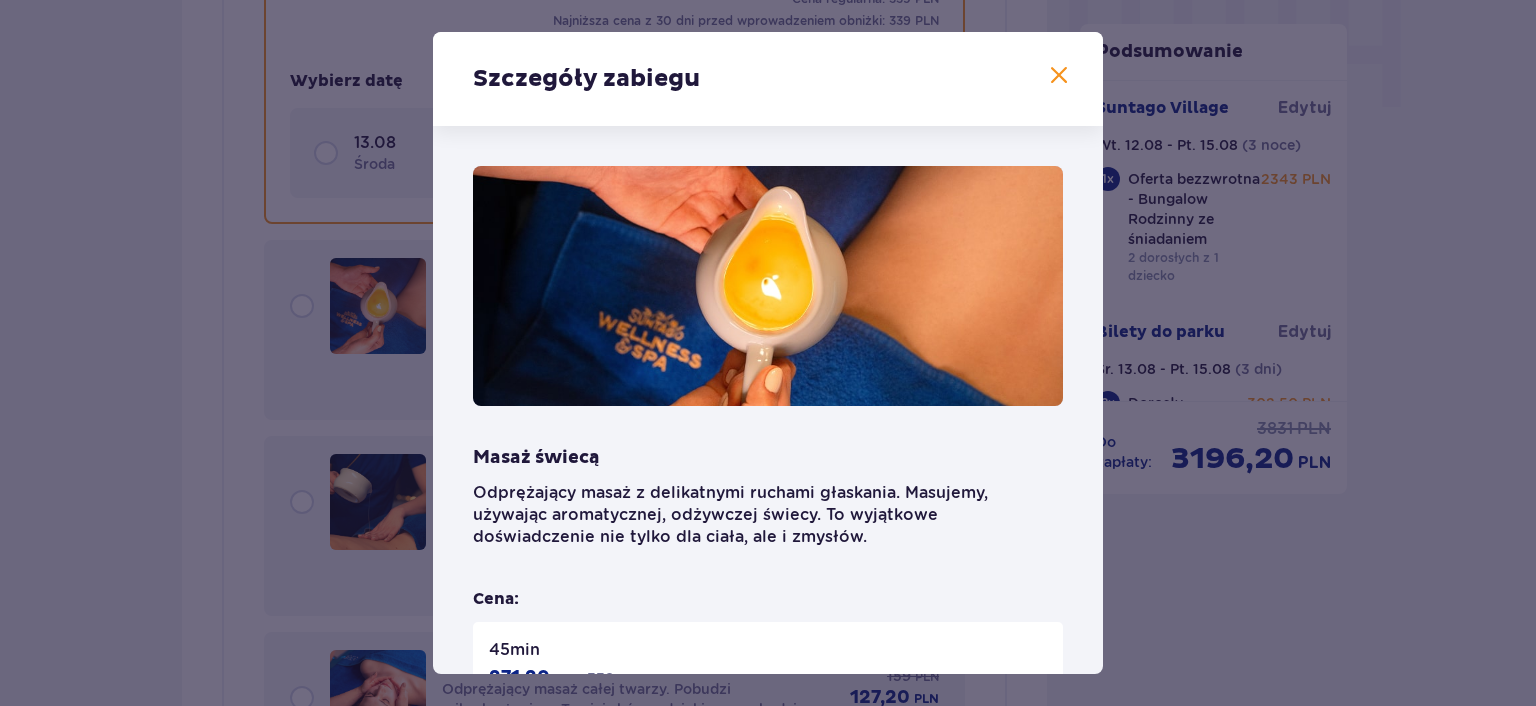 click on "Szczegóły zabiegu Masaż świecą Odprężający masaż z delikatnymi ruchami głaskania. Masujemy, używając aromatycznej, odżywczej świecy. To wyjątkowe doświadczenie nie tylko dla ciała, ale i zmysłów. Cena: 45 min 271,20 PLN 339 PLN Cena regularna: 339 PLN Najniższa cena z 30 dni przed wprowadzeniem obniżki: 339 PLN Przeciwskazania do zabiegów Przed rezerwacją zapoznaj się z przeciwwskazaniami. W przypadku wykrycia ich w trakcie wizyty, nasi specjaliści, w miarę możliwości, zaproponują zabieg alternatywny. Zobacz listę przeciwwskazań" at bounding box center [768, 353] 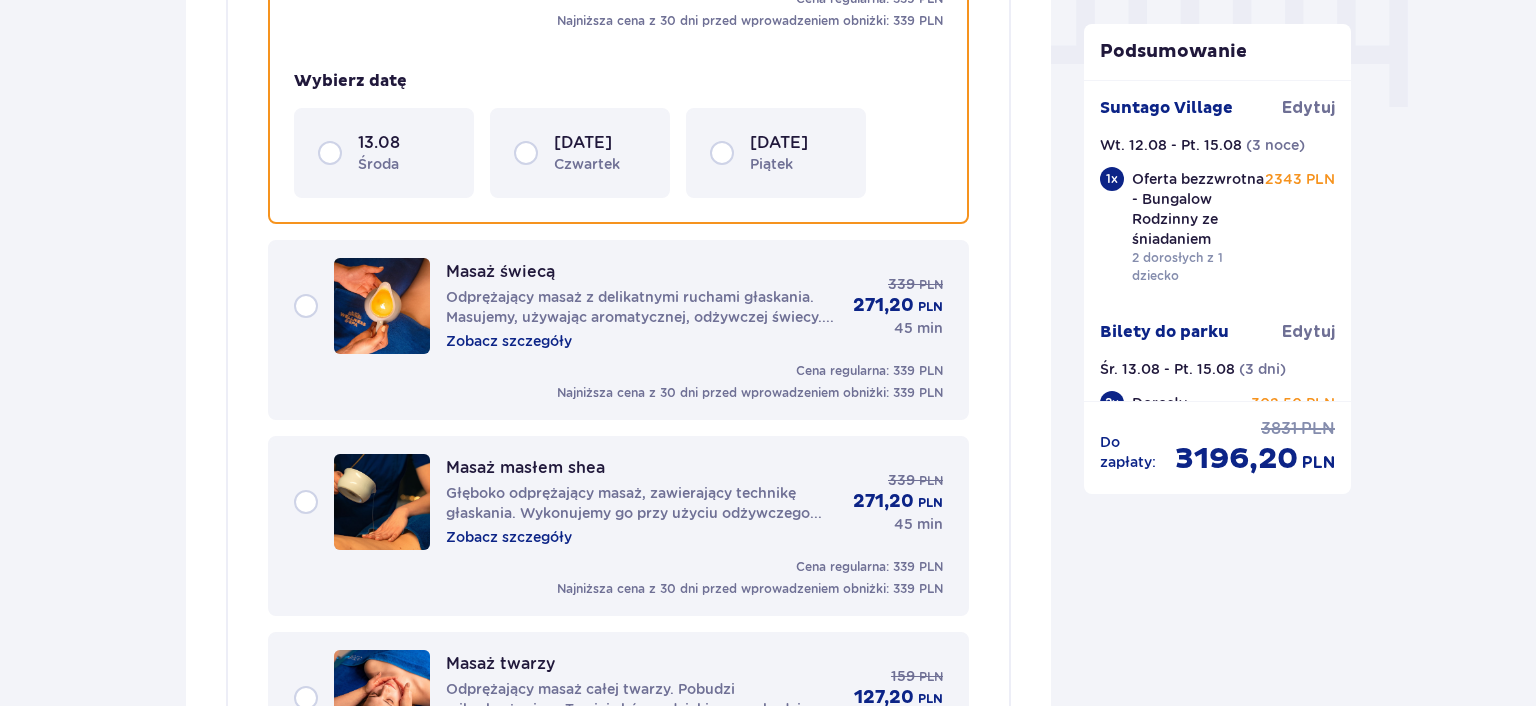 click on "Zobacz szczegóły" at bounding box center (509, 341) 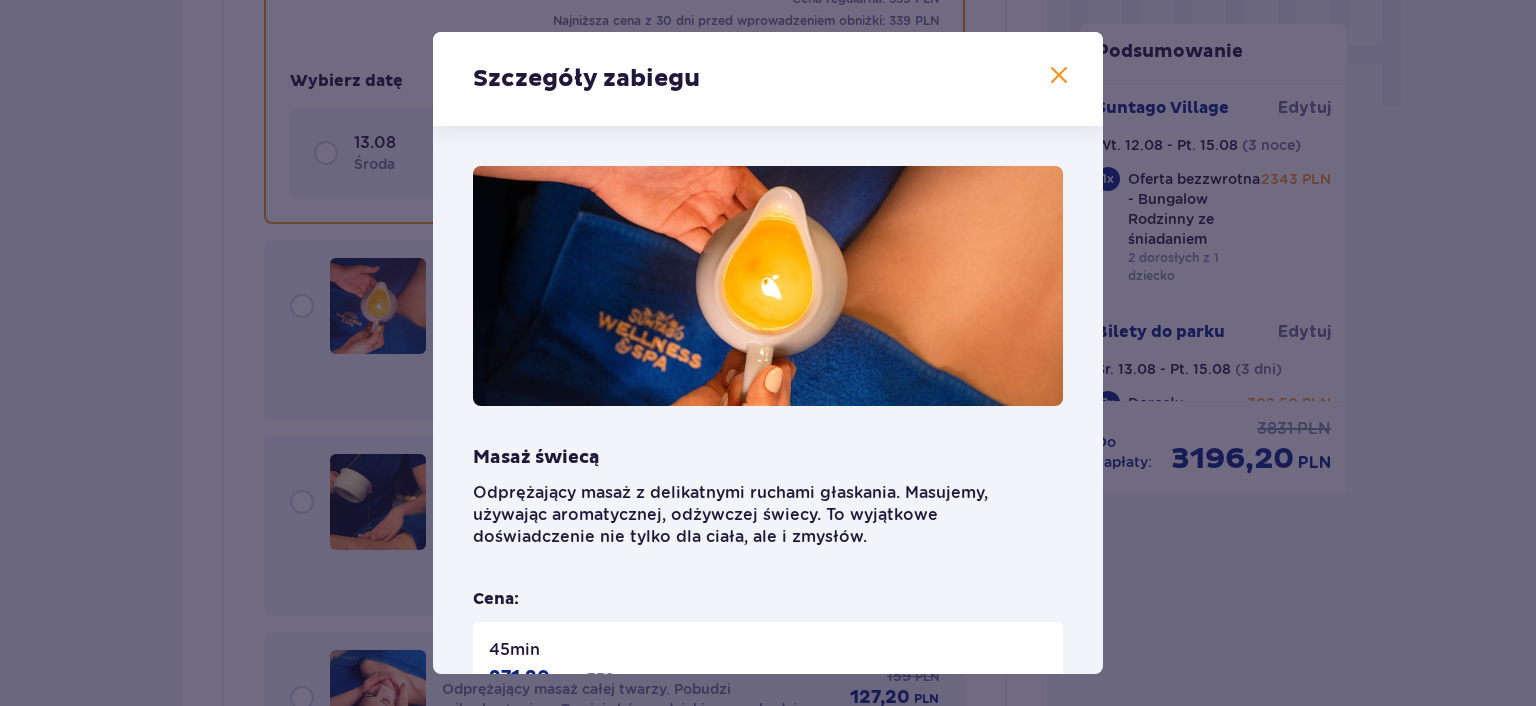 click on "Szczegóły zabiegu Masaż świecą Odprężający masaż z delikatnymi ruchami głaskania. Masujemy, używając aromatycznej, odżywczej świecy. To wyjątkowe doświadczenie nie tylko dla ciała, ale i zmysłów. Cena: 45 min 271,20 PLN 339 PLN Cena regularna: 339 PLN Najniższa cena z 30 dni przed wprowadzeniem obniżki: 339 PLN Przeciwskazania do zabiegów Przed rezerwacją zapoznaj się z przeciwwskazaniami. W przypadku wykrycia ich w trakcie wizyty, nasi specjaliści, w miarę możliwości, zaproponują zabieg alternatywny. Zobacz listę przeciwwskazań" at bounding box center [768, 353] 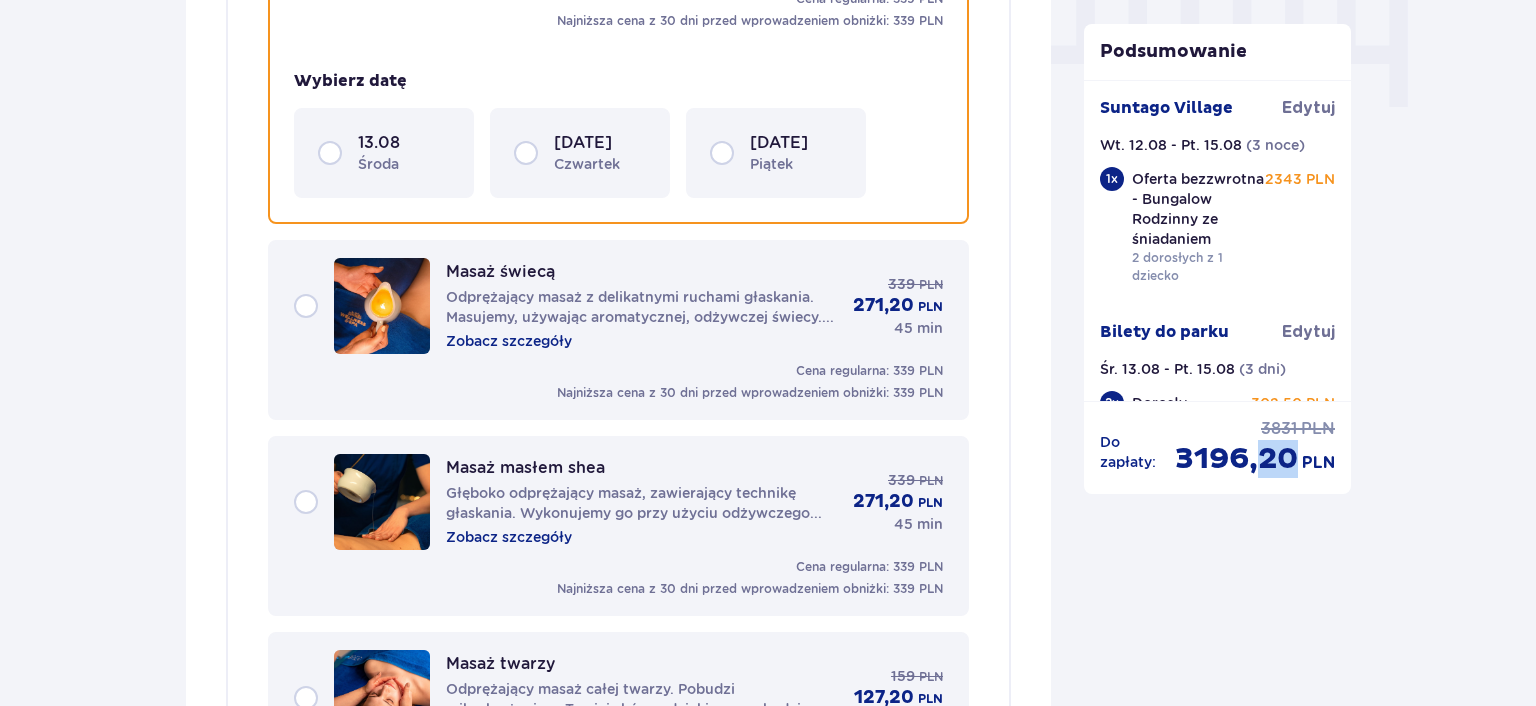 click on "Podsumowanie Suntago Village Edytuj Wt. 12.08 - Pt. 15.08 ( 3 noce ) 1 x Oferta bezzwrotna - Bungalow Rodzinny ze śniadaniem 2 dorosłych z 1 dziecko 2343 PLN Bilety do parku Edytuj Śr. 13.08 - Pt. 15.08 ( 3 dni ) 2 x Dorosły Jamango Bilet „Cały dzień” 302,50 PLN 525 PLN 1 x Dziecko do 120 cm Jamango Bilet „Cały dzień” 245,50 PLN 435 PLN 1 x Dziecko do 90 cm Jamango Bilet „Cały dzień” 2,70 PLN 3 PLN Do zapłaty : 3831 PLN 3196,20 PLN" at bounding box center [1218, 337] 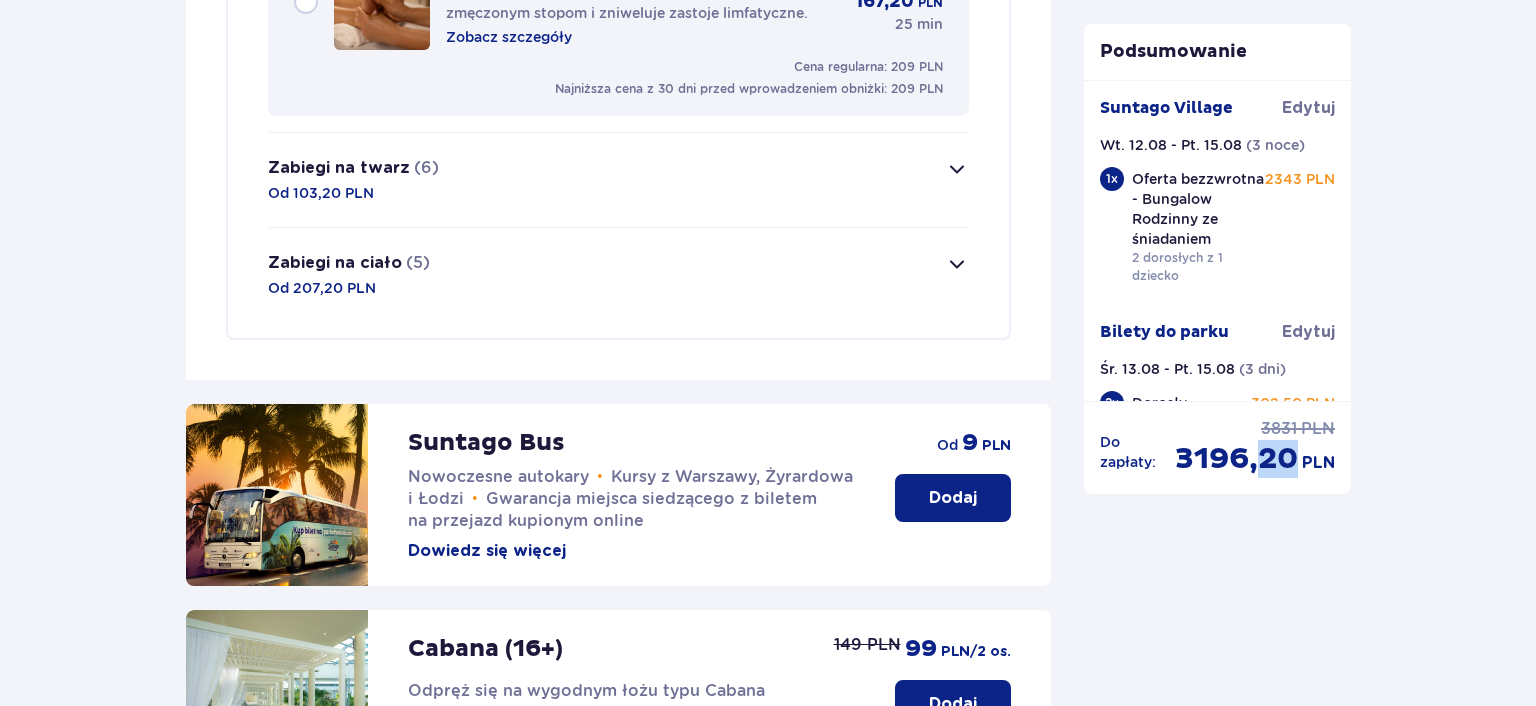 scroll, scrollTop: 3379, scrollLeft: 0, axis: vertical 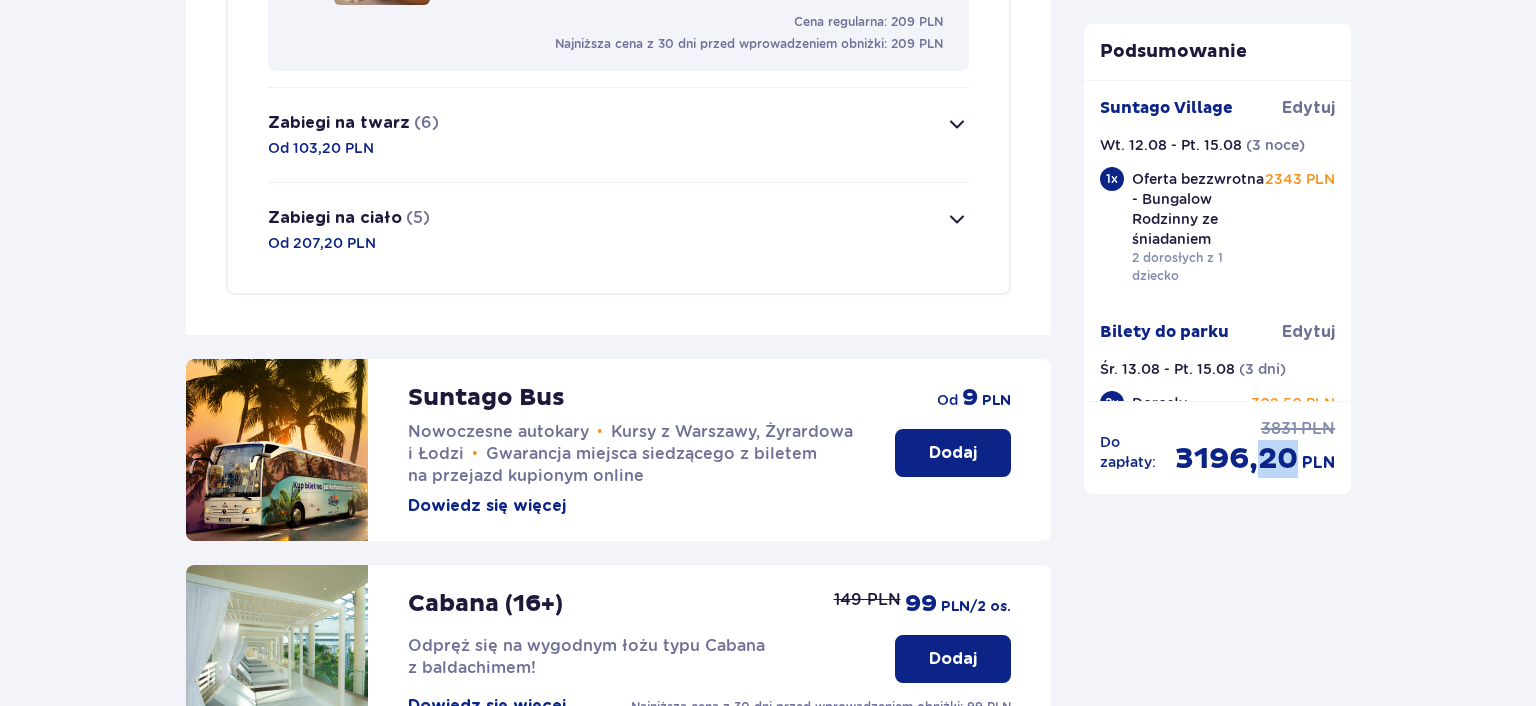 click on "Zabiegi na ciało (5) Od 207,20 PLN" at bounding box center [618, 230] 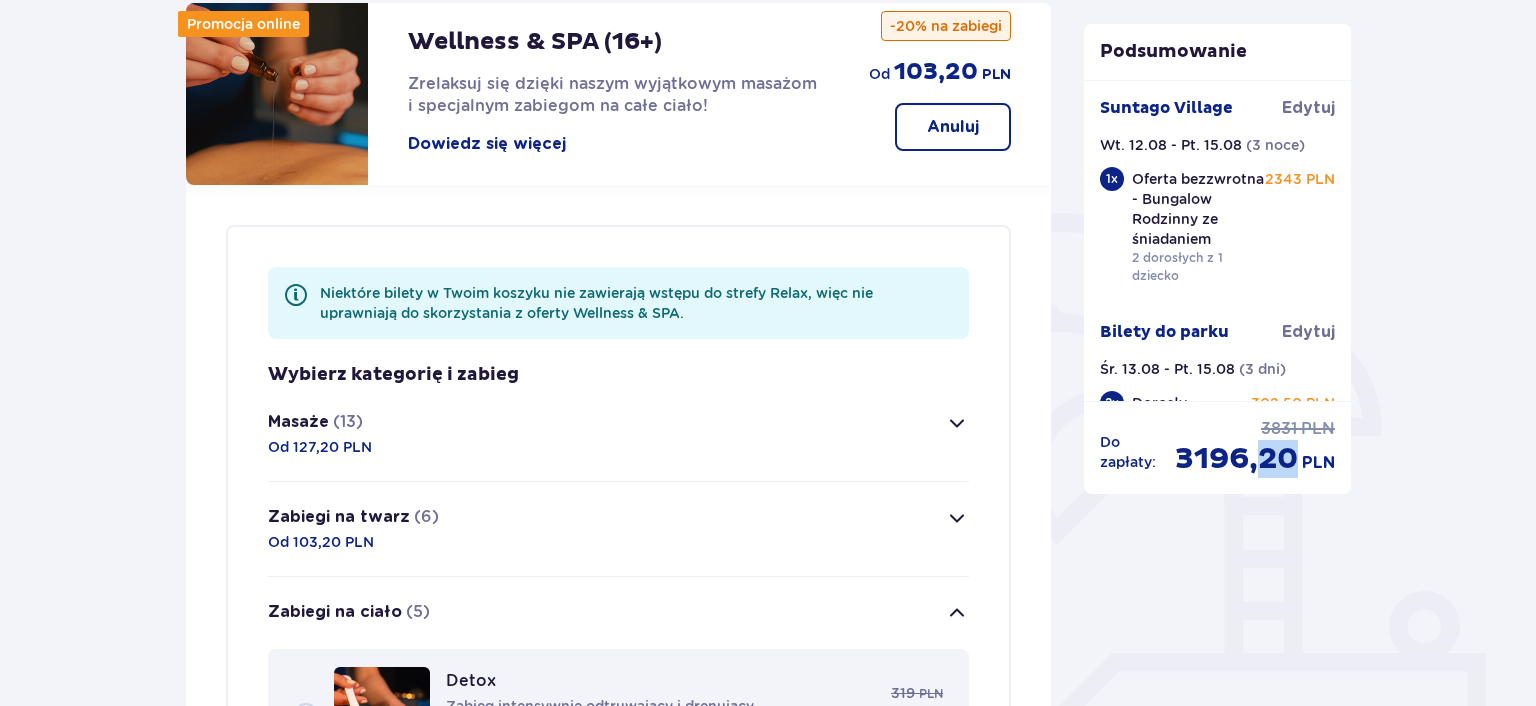 scroll, scrollTop: 277, scrollLeft: 0, axis: vertical 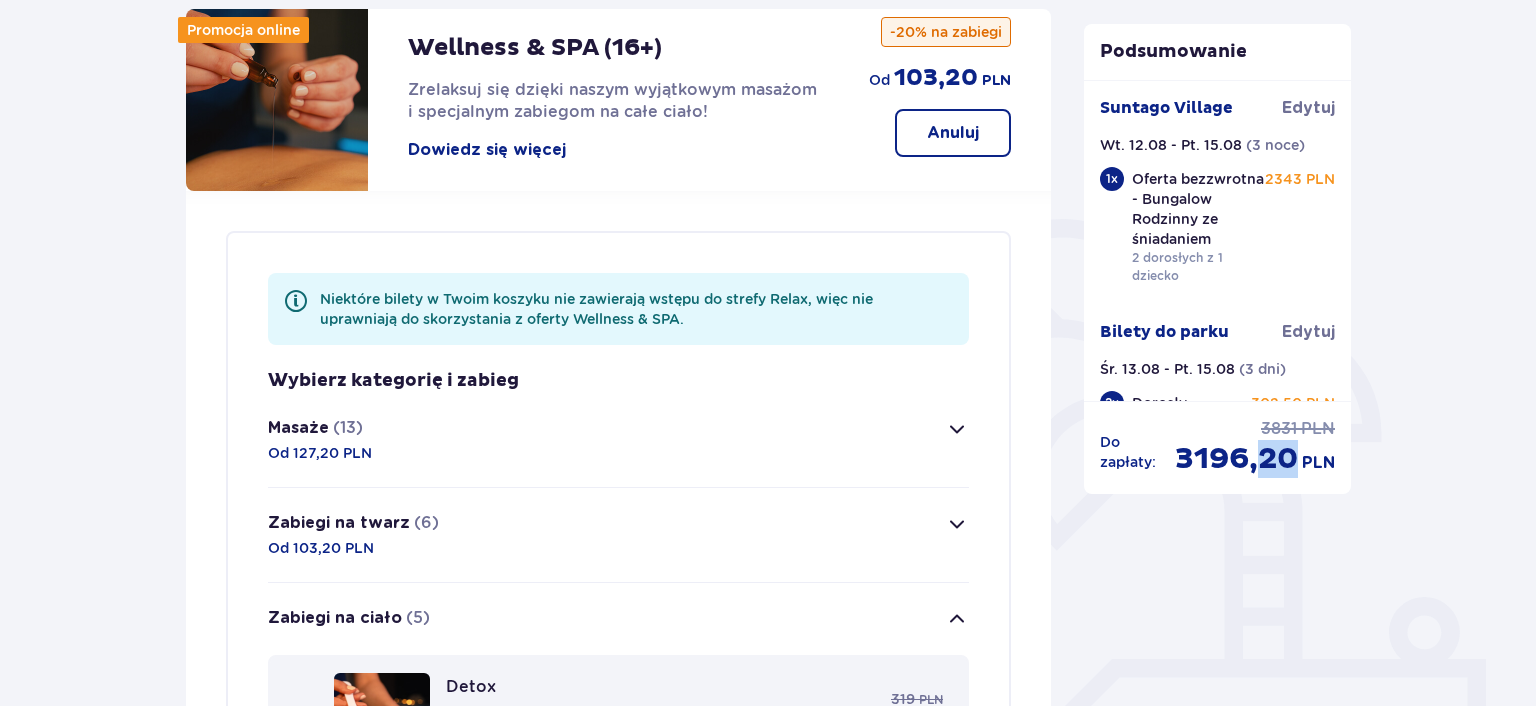 click on "Zabiegi na twarz (6) Od 103,20 PLN" at bounding box center [618, 535] 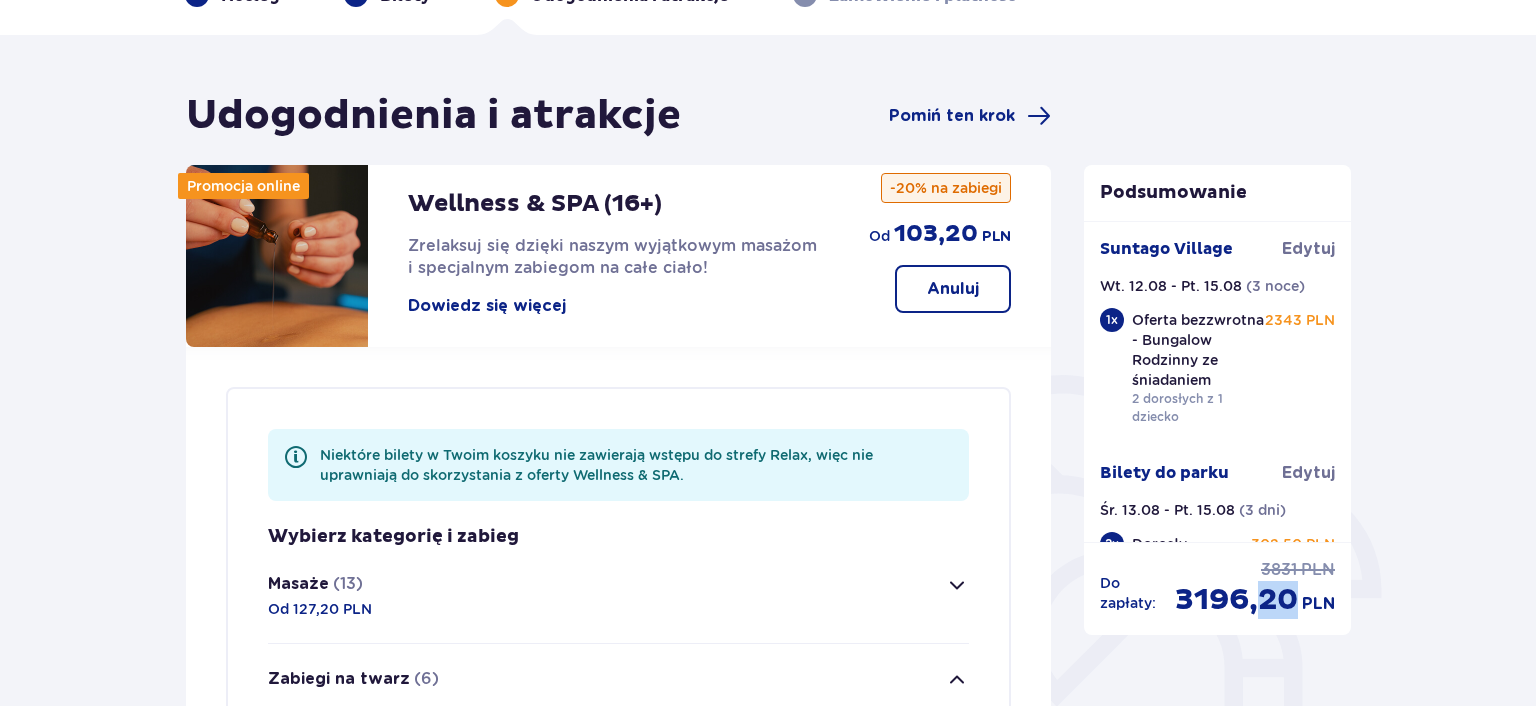 scroll, scrollTop: 77, scrollLeft: 0, axis: vertical 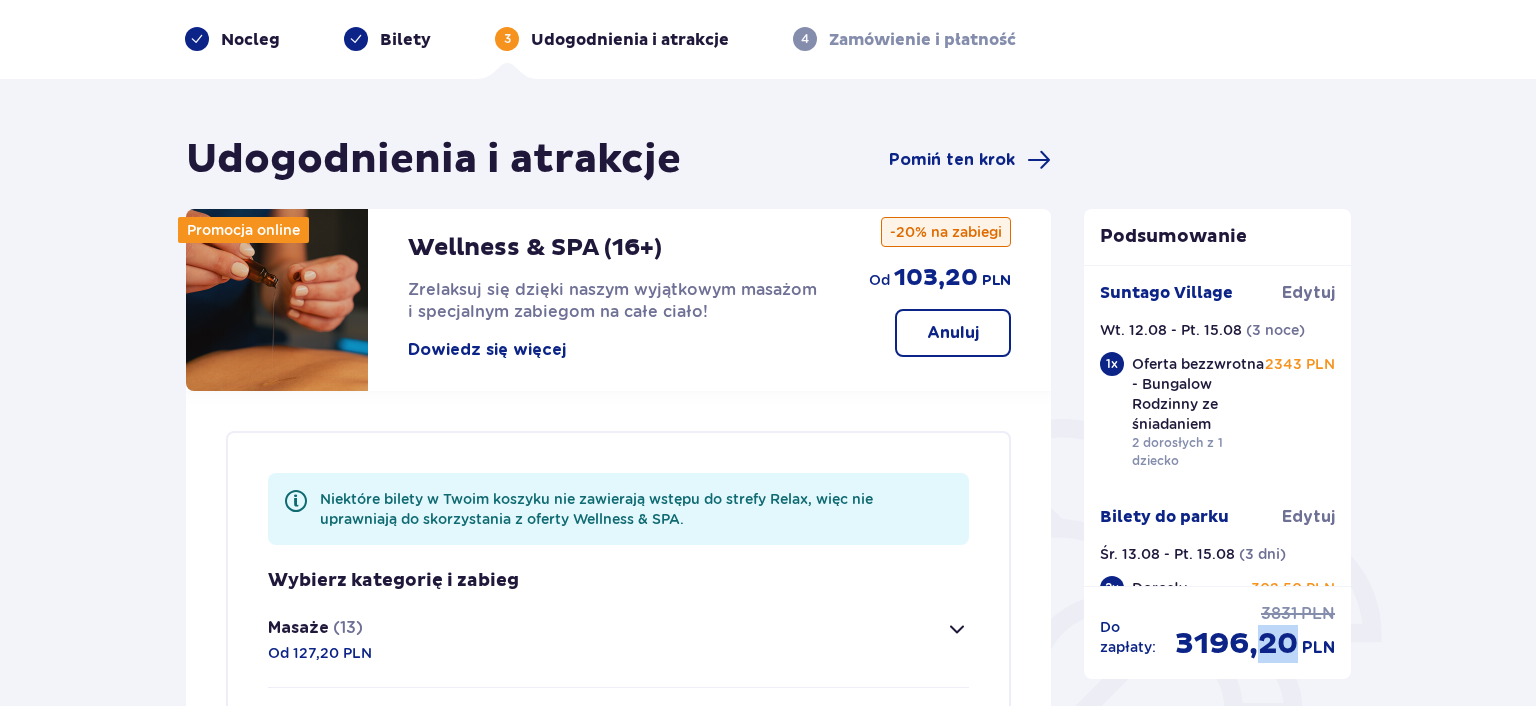 click on "Masaże (13) Od 127,20 PLN" at bounding box center [618, 640] 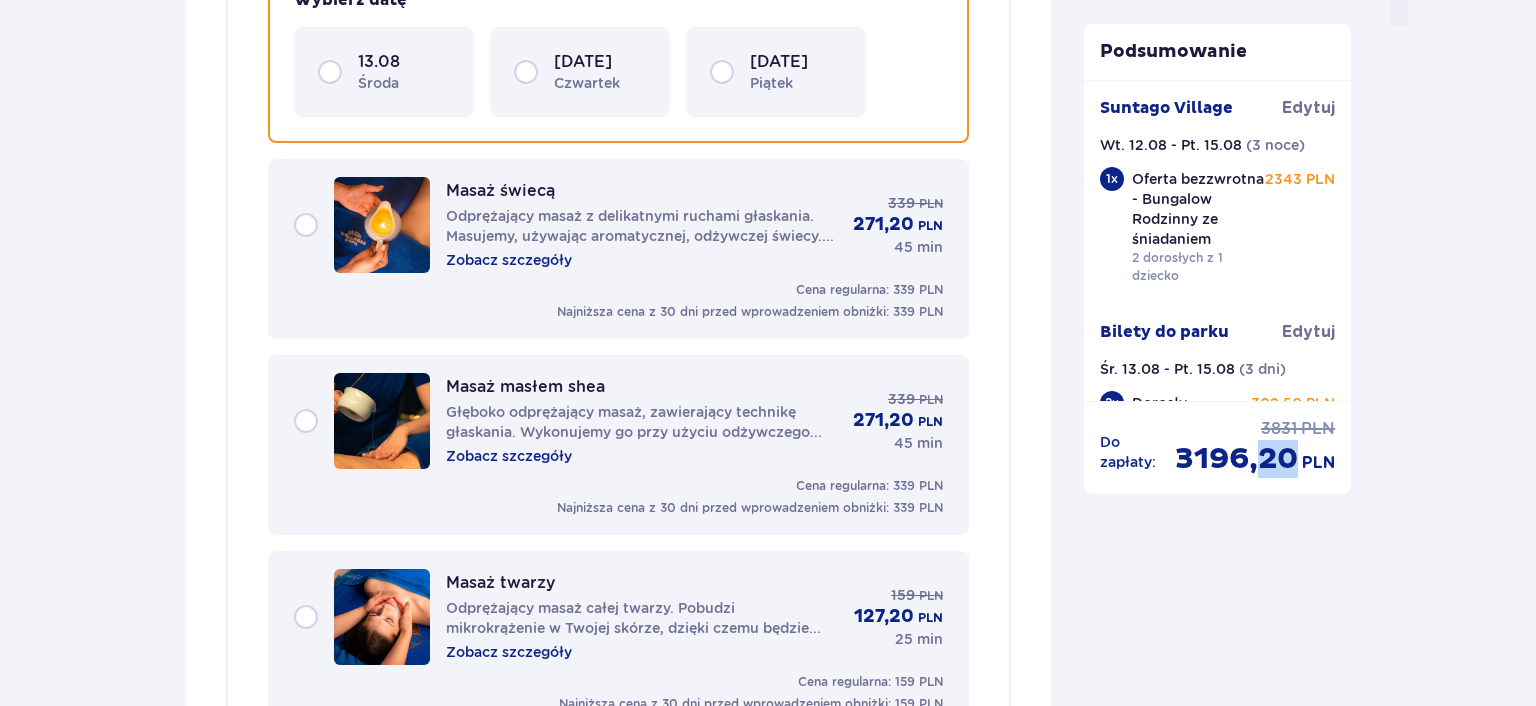 scroll, scrollTop: 2148, scrollLeft: 0, axis: vertical 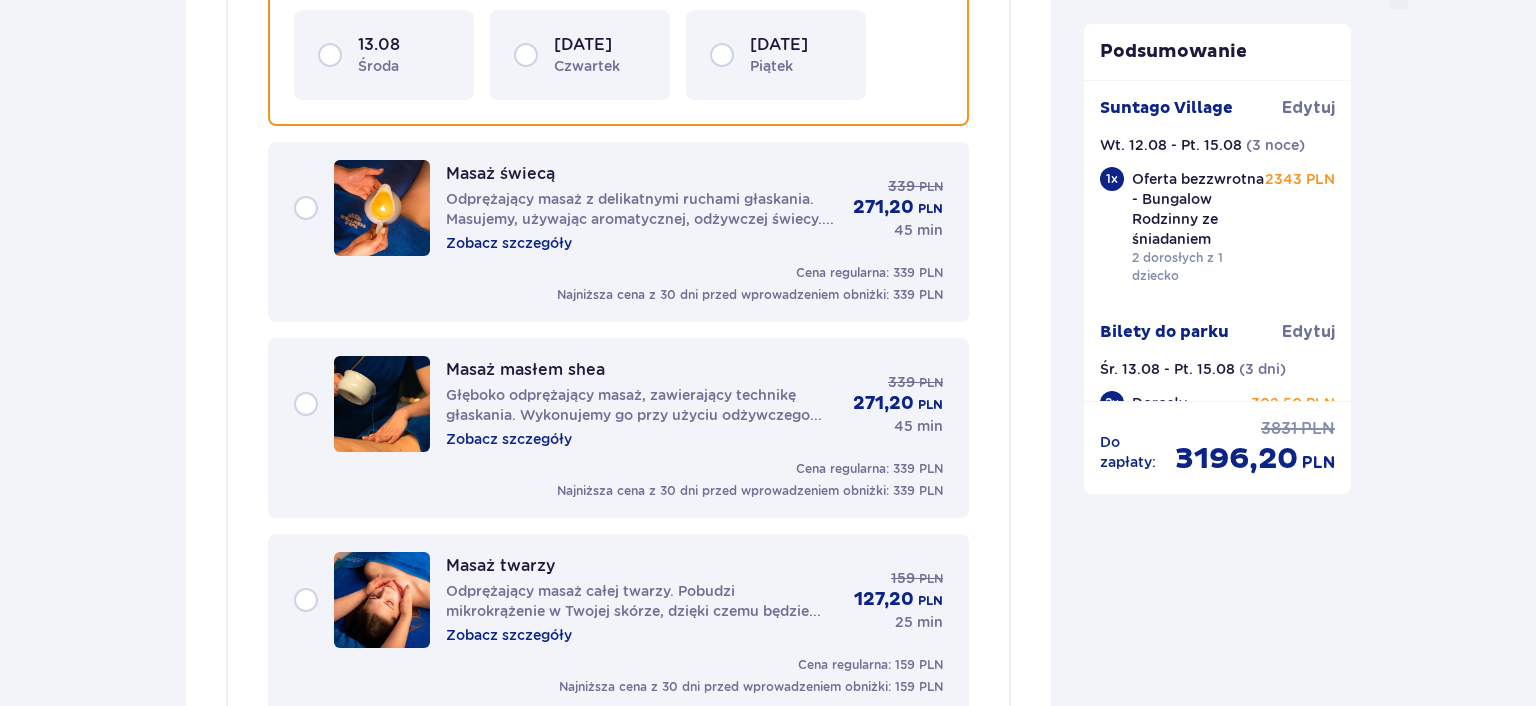 click on "Zobacz szczegóły" at bounding box center [509, 439] 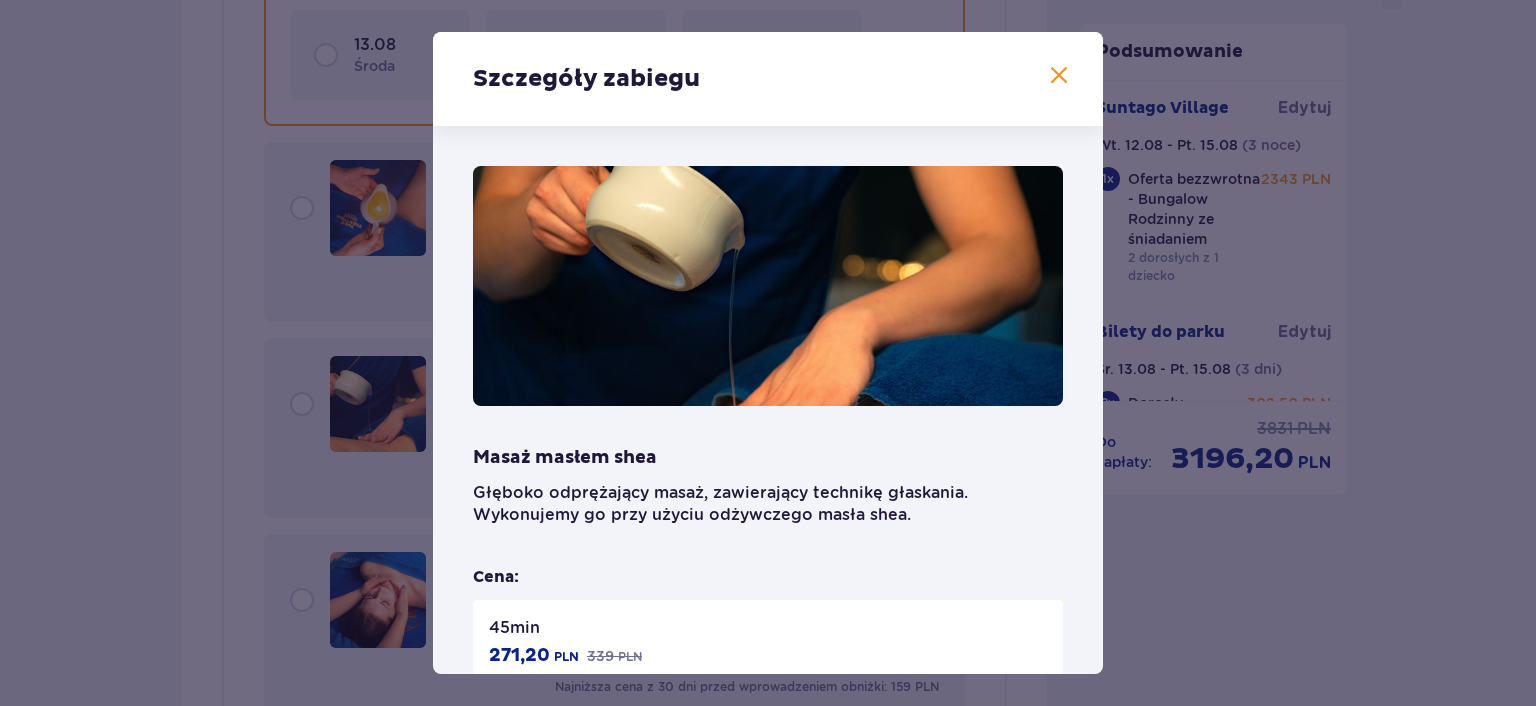 click on "Masaż masłem shea Głęboko odprężający masaż, zawierający technikę głaskania. Wykonujemy go przy użyciu odżywczego masła shea." at bounding box center [768, 486] 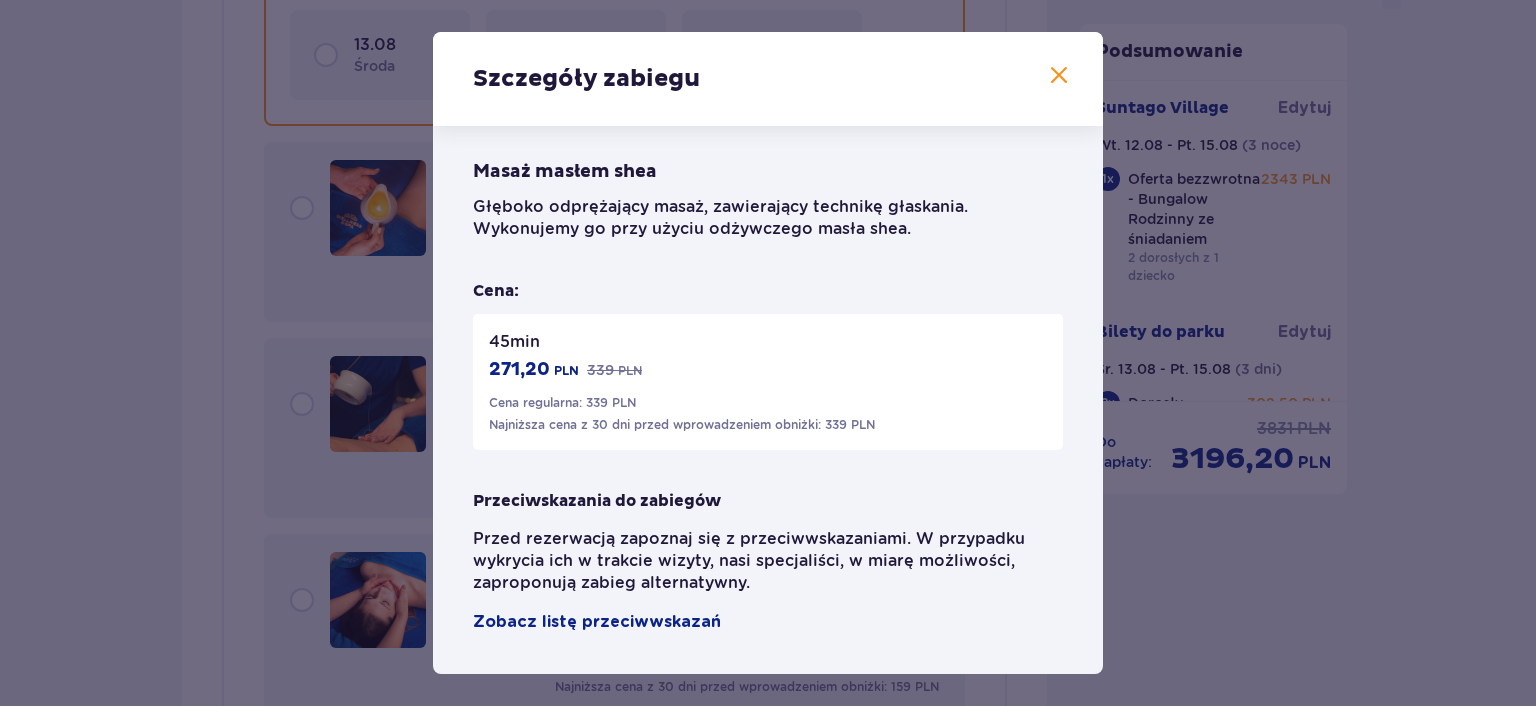 click on "Szczegóły zabiegu Masaż masłem shea Głęboko odprężający masaż, zawierający technikę głaskania. Wykonujemy go przy użyciu odżywczego masła shea. Cena: 45 min 271,20 PLN 339 PLN Cena regularna: 339 PLN Najniższa cena z 30 dni przed wprowadzeniem obniżki: 339 PLN Przeciwskazania do zabiegów Przed rezerwacją zapoznaj się z przeciwwskazaniami. W przypadku wykrycia ich w trakcie wizyty, nasi specjaliści, w miarę możliwości, zaproponują zabieg alternatywny. Zobacz listę przeciwwskazań" at bounding box center [768, 353] 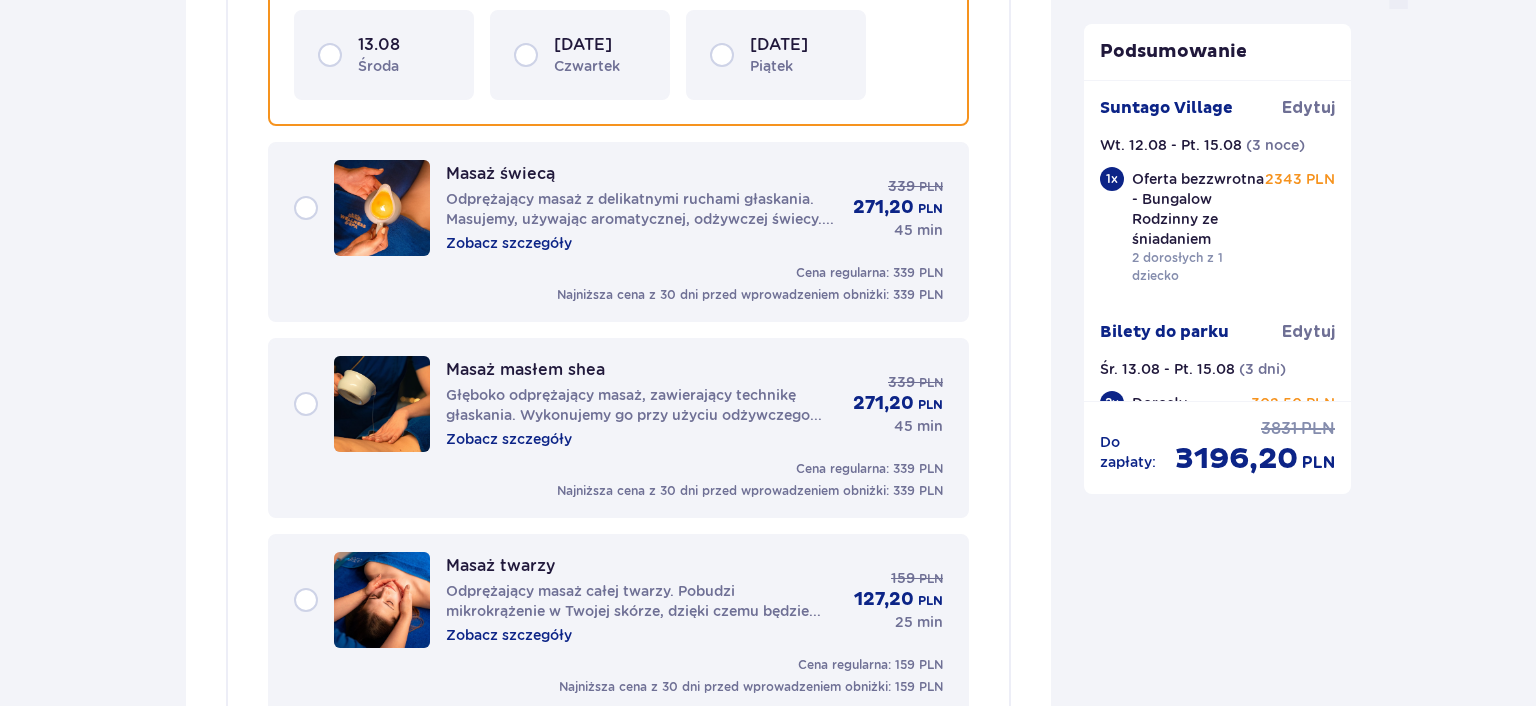 scroll, scrollTop: 840, scrollLeft: 0, axis: vertical 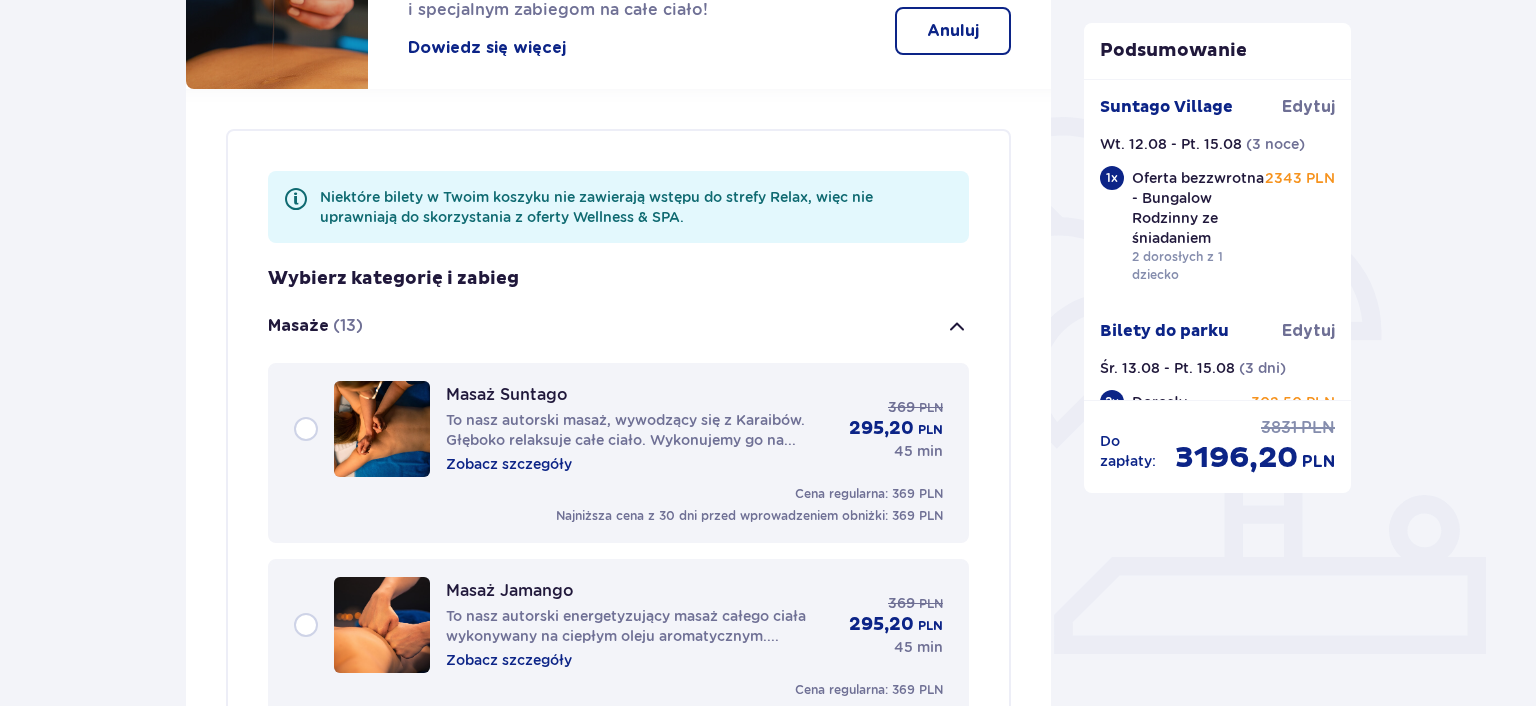 click on "Zobacz szczegóły" at bounding box center (509, 464) 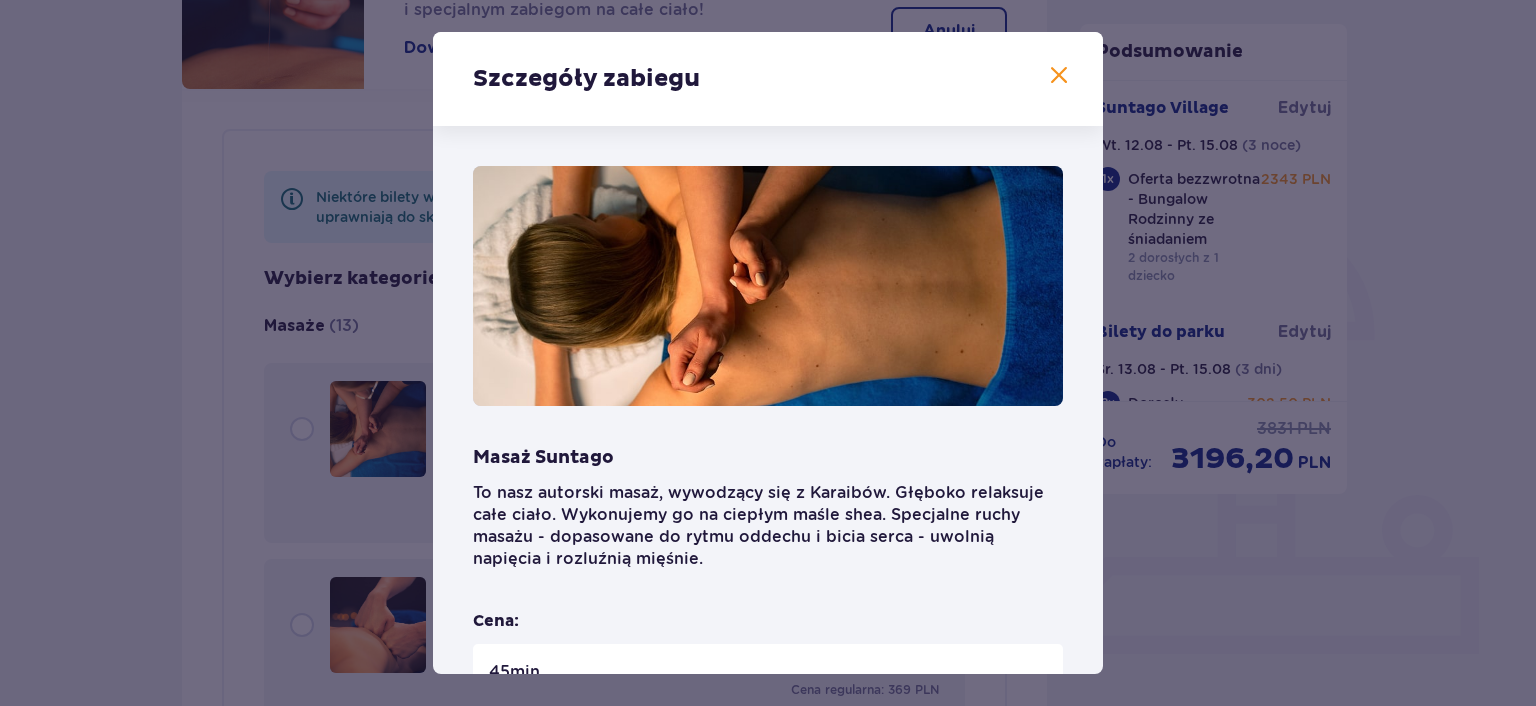 click on "Szczegóły zabiegu" at bounding box center [768, 79] 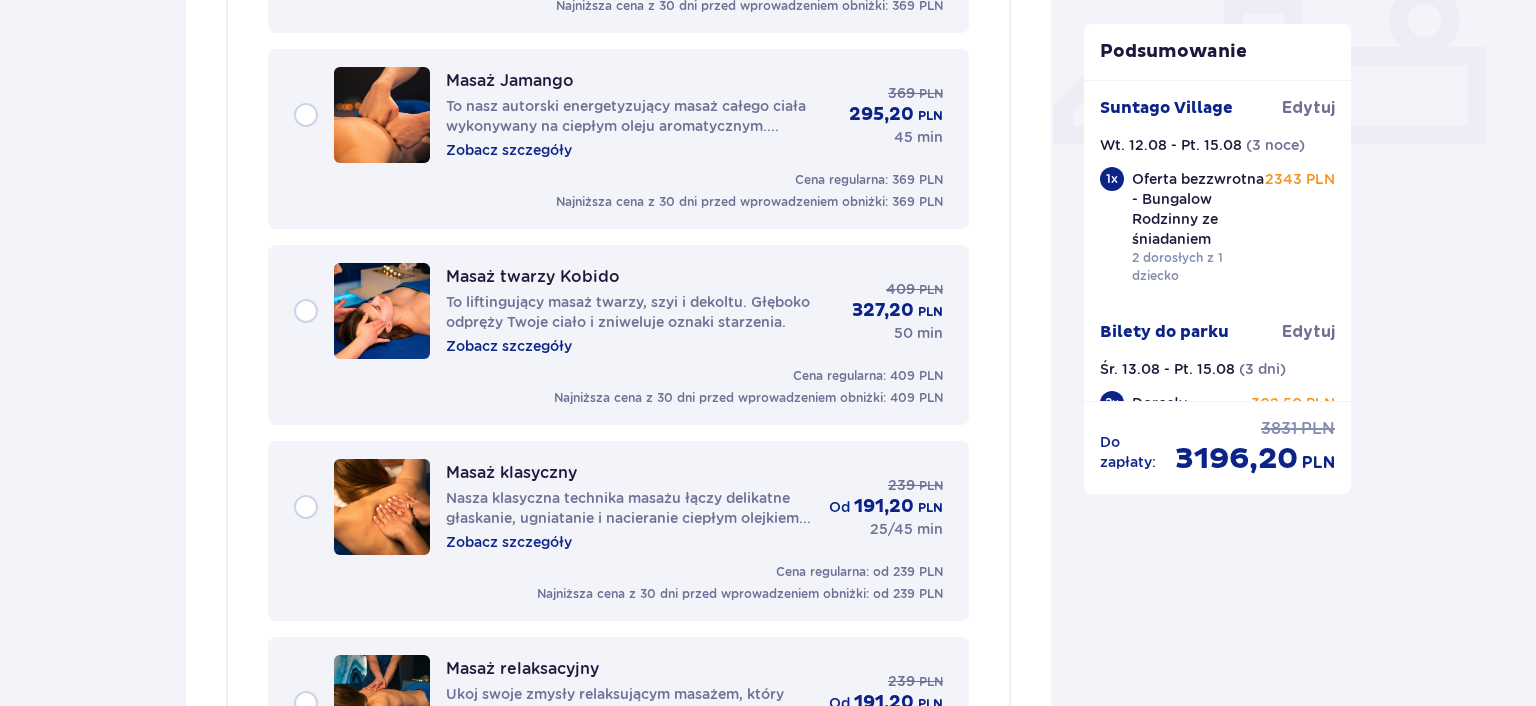 scroll, scrollTop: 1040, scrollLeft: 0, axis: vertical 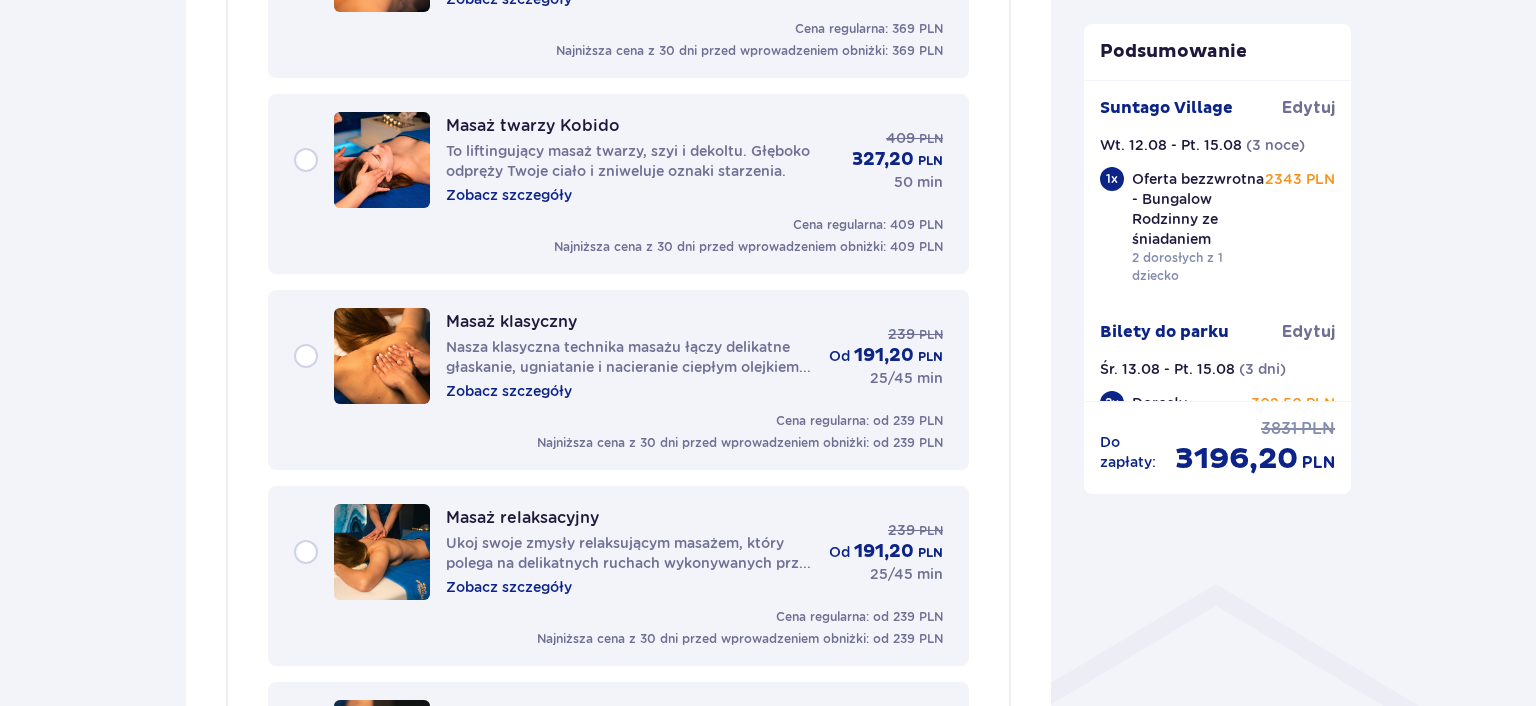 click on "Zobacz szczegóły" at bounding box center [509, 587] 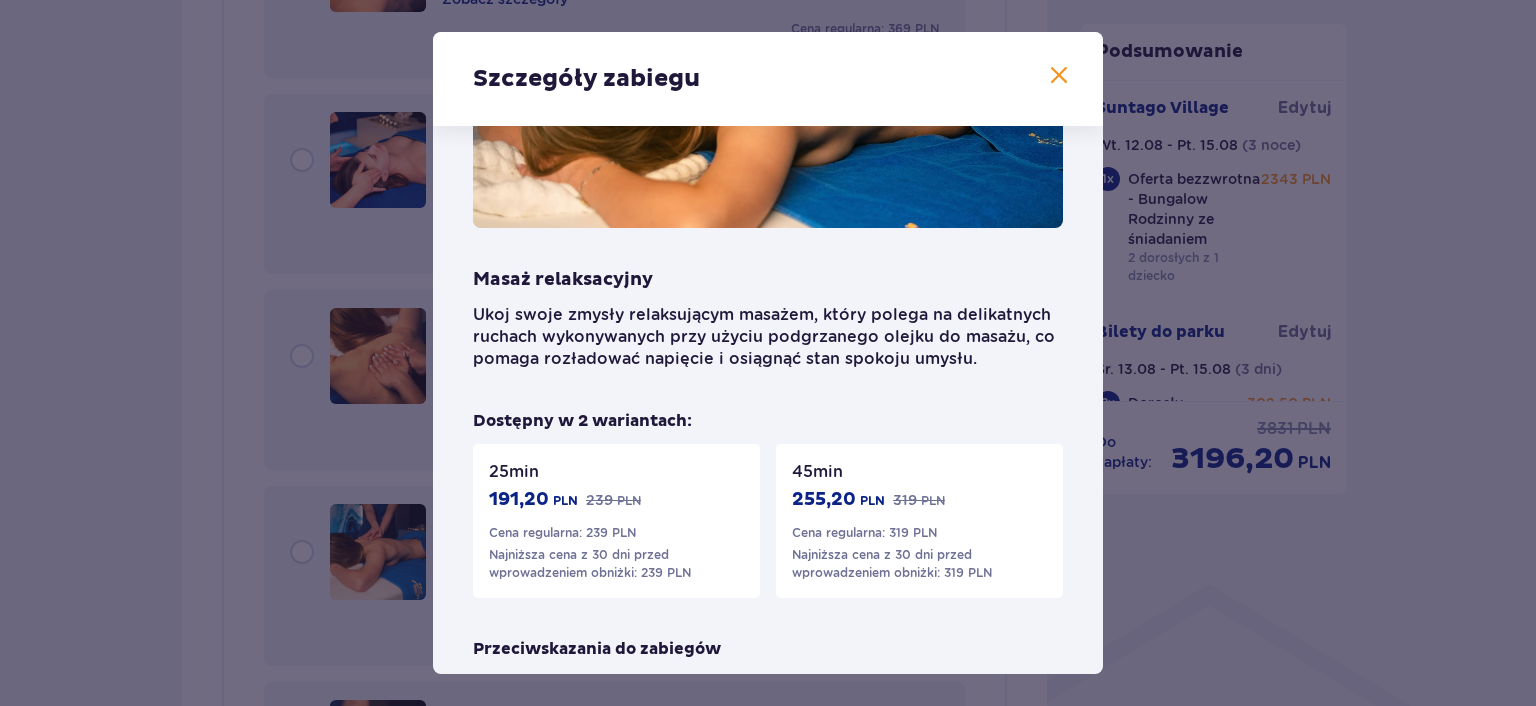 scroll, scrollTop: 184, scrollLeft: 0, axis: vertical 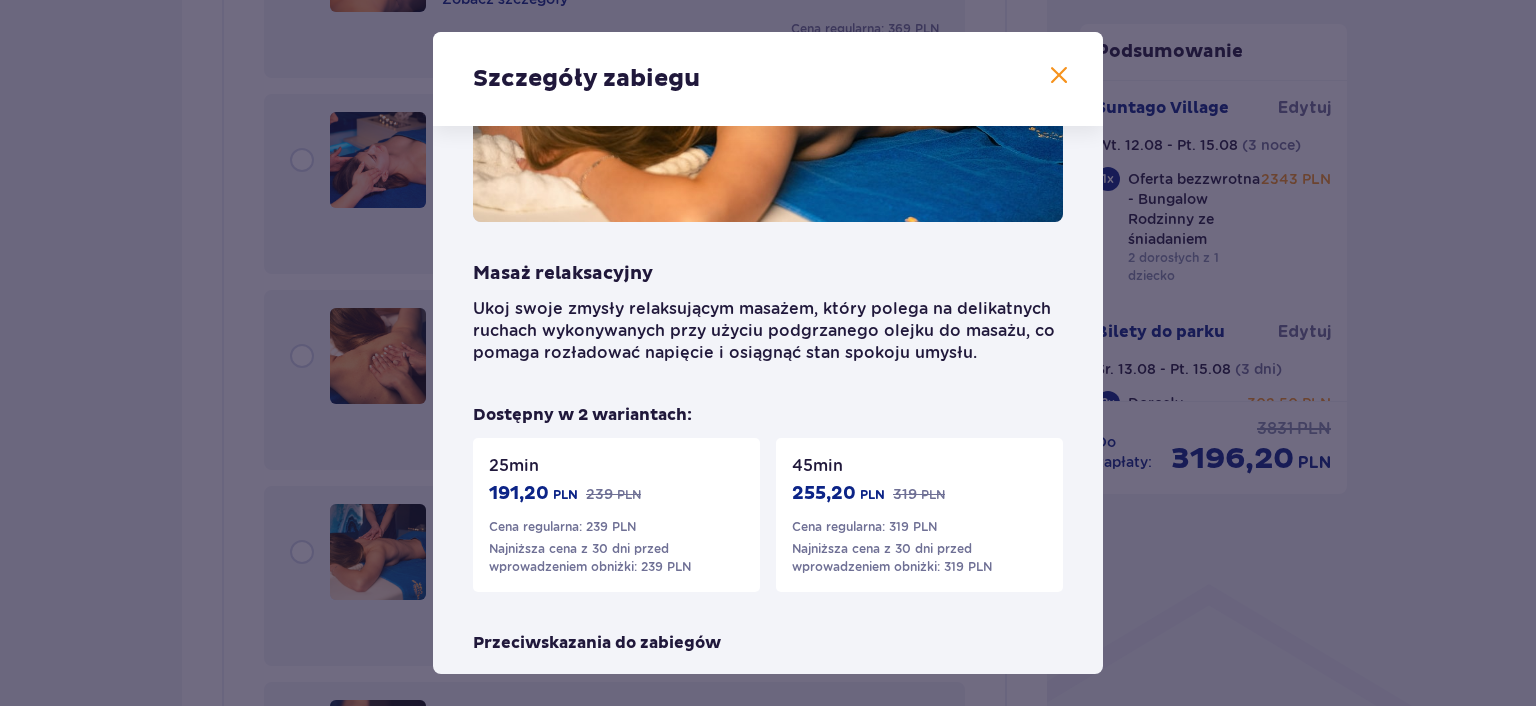 click at bounding box center (1059, 76) 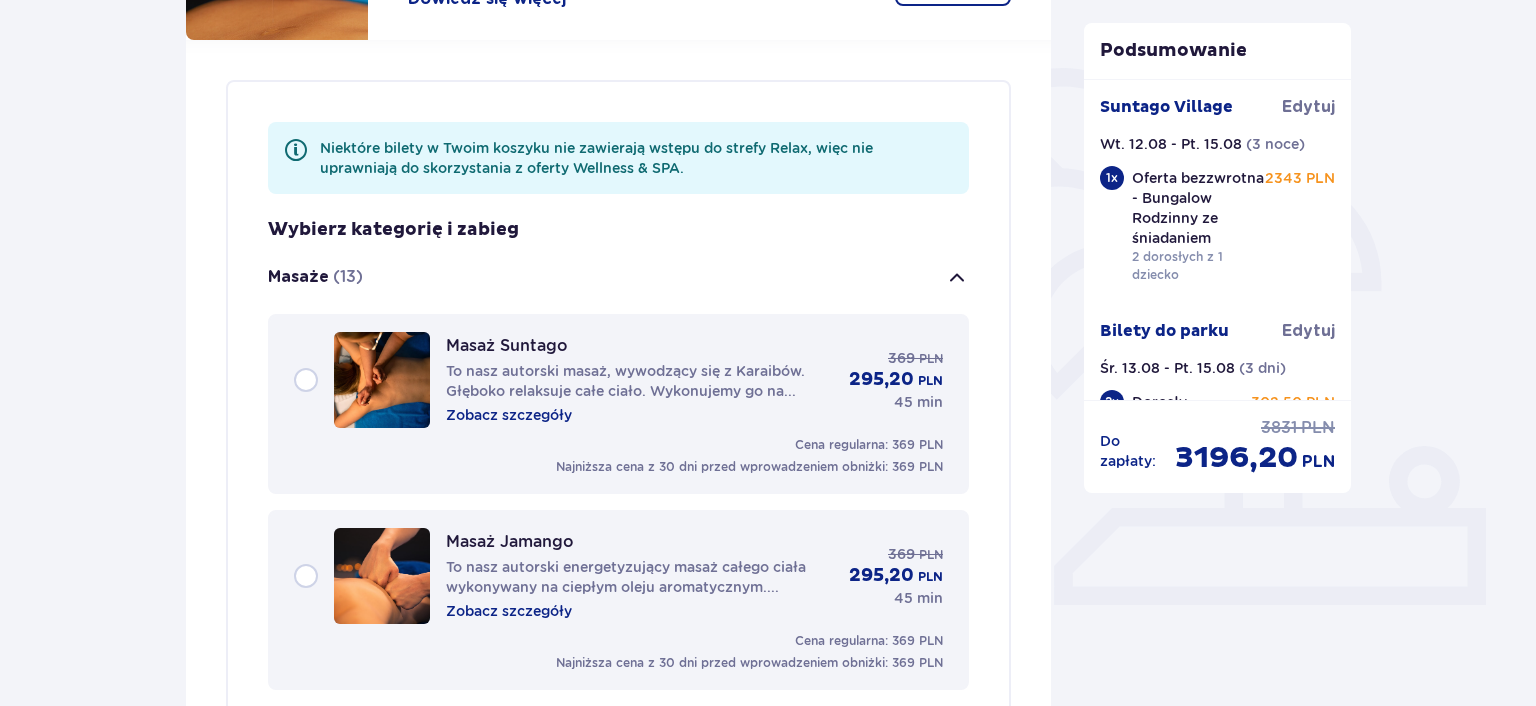 scroll, scrollTop: 0, scrollLeft: 0, axis: both 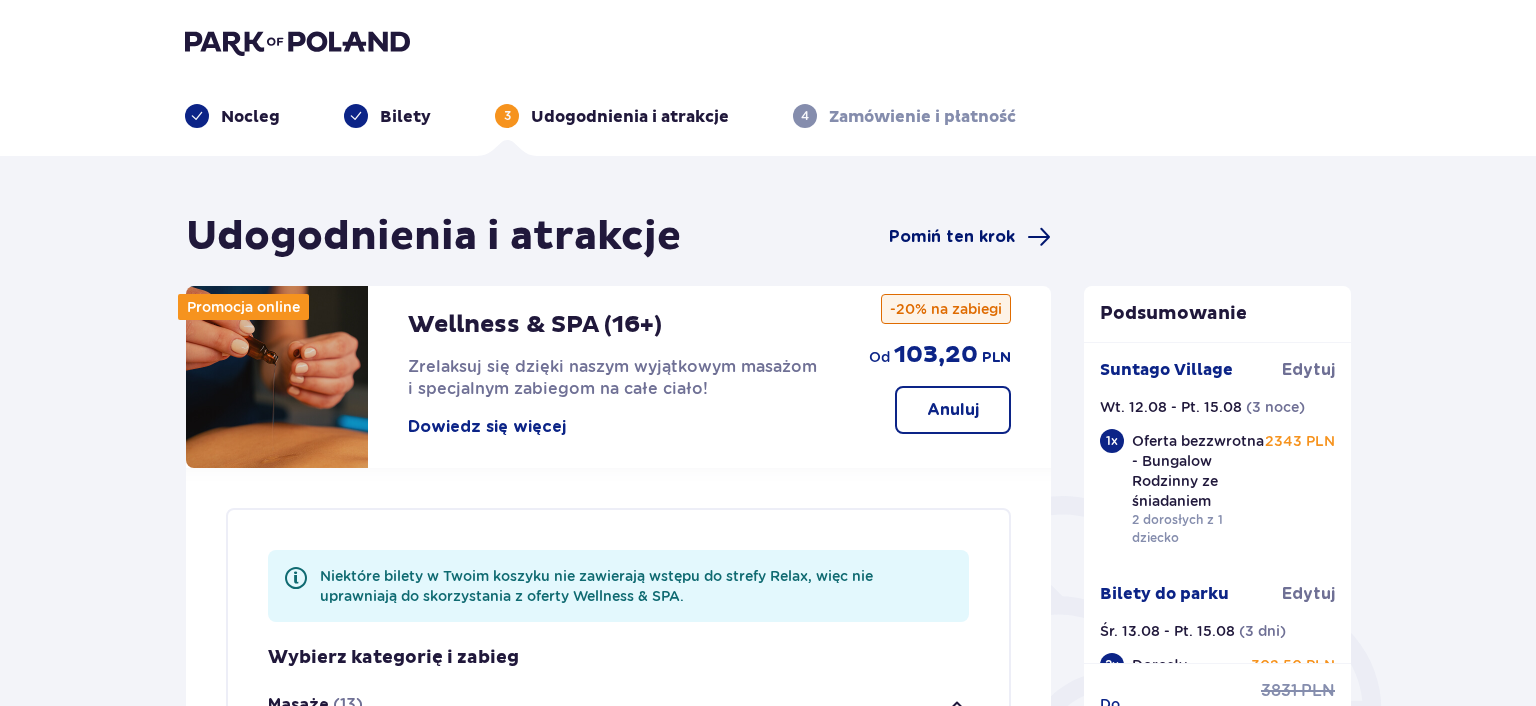 click on "Pomiń ten krok" at bounding box center [952, 237] 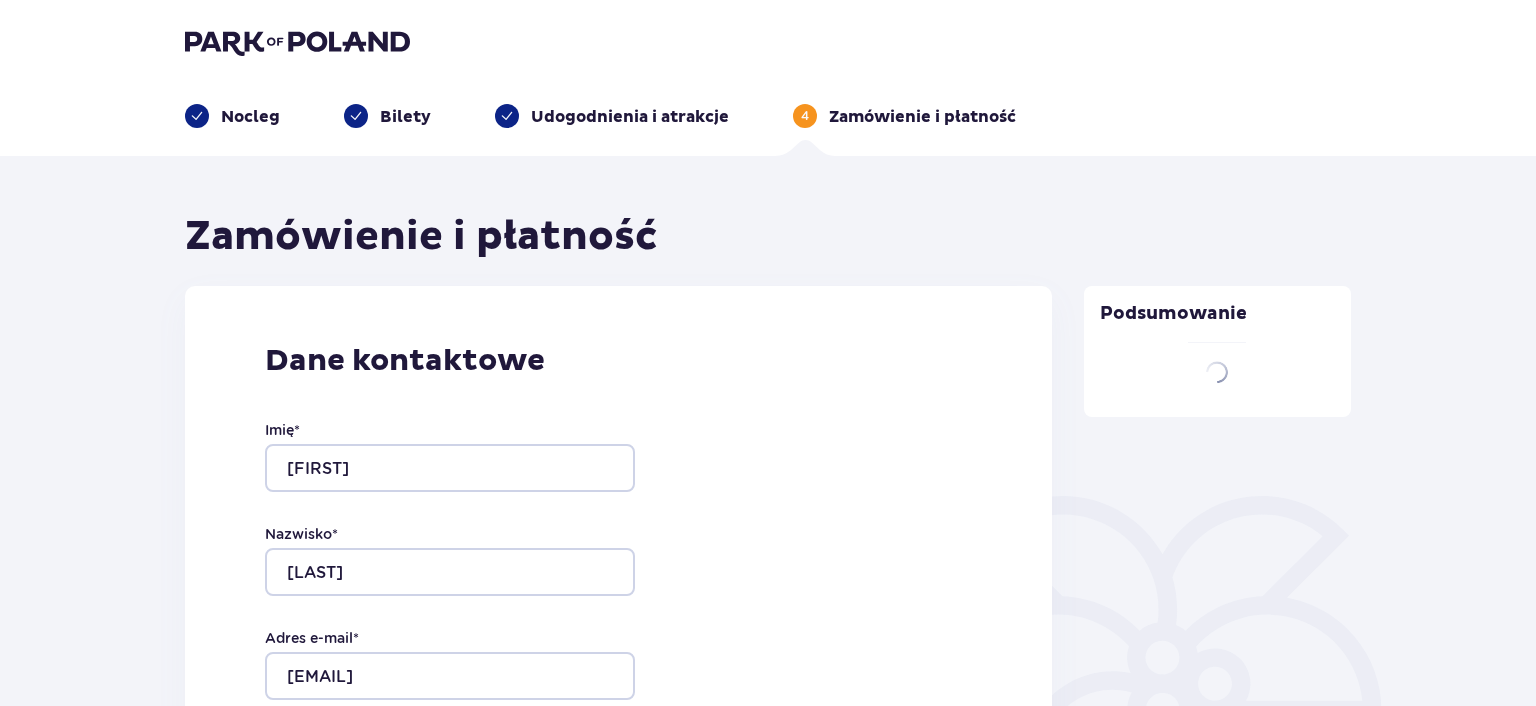 type on "[FIRST]" 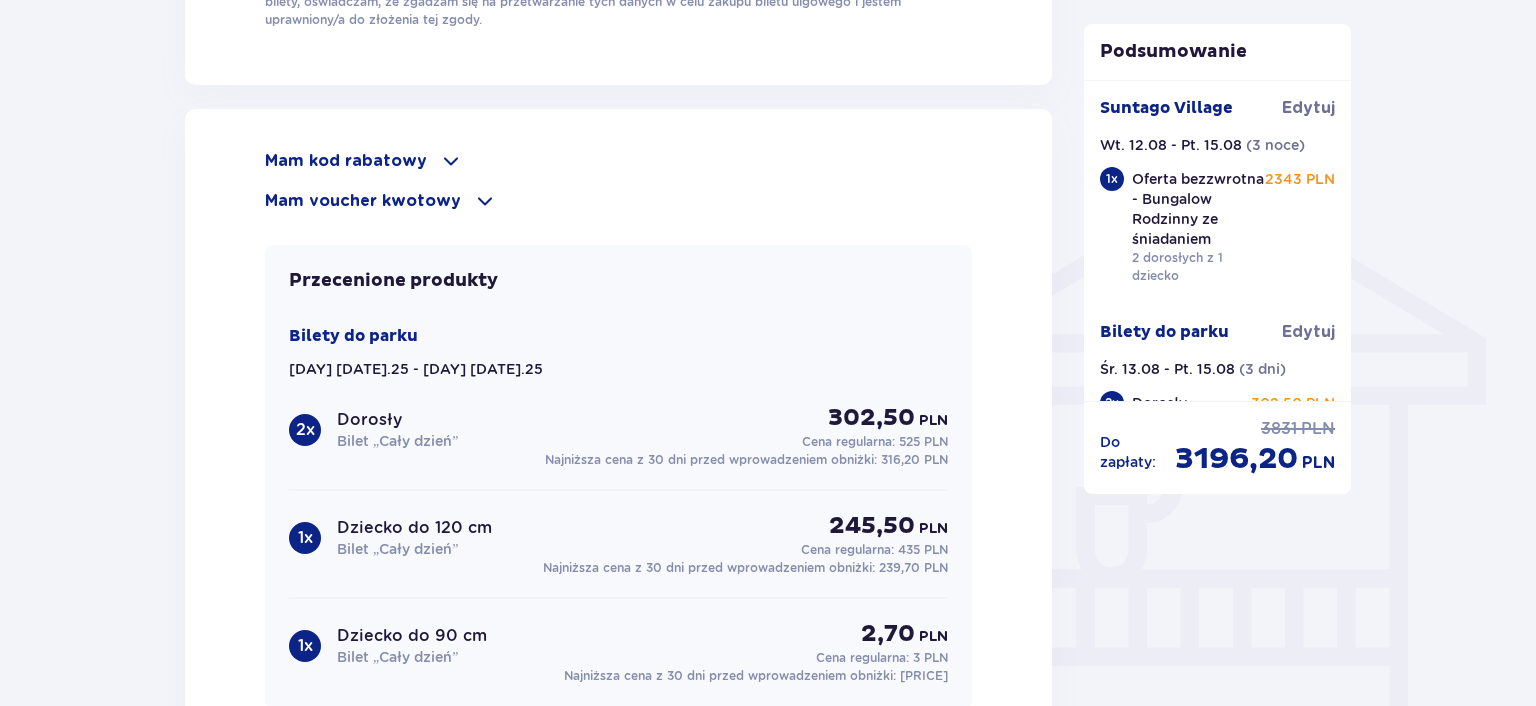 scroll, scrollTop: 1443, scrollLeft: 0, axis: vertical 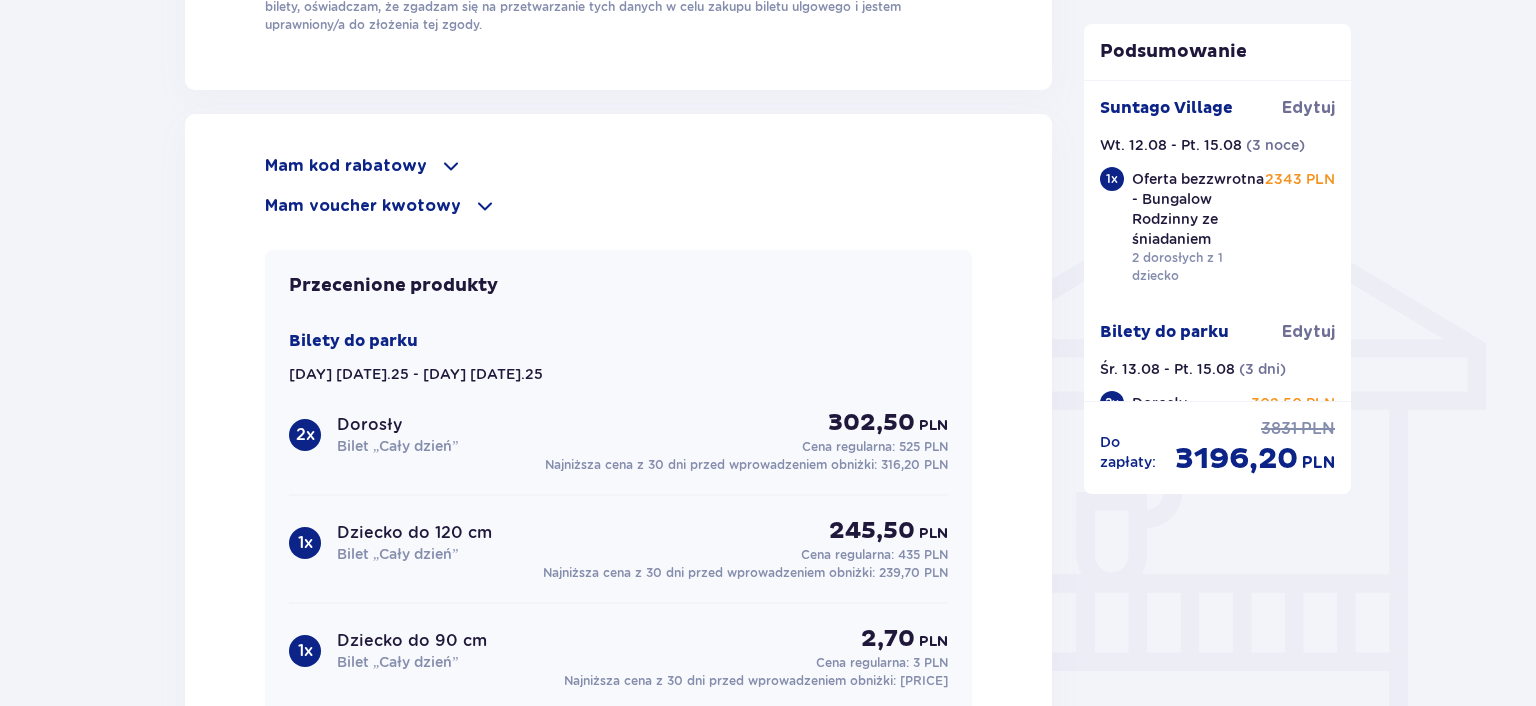 drag, startPoint x: 1535, startPoint y: 353, endPoint x: 1510, endPoint y: 555, distance: 203.54115 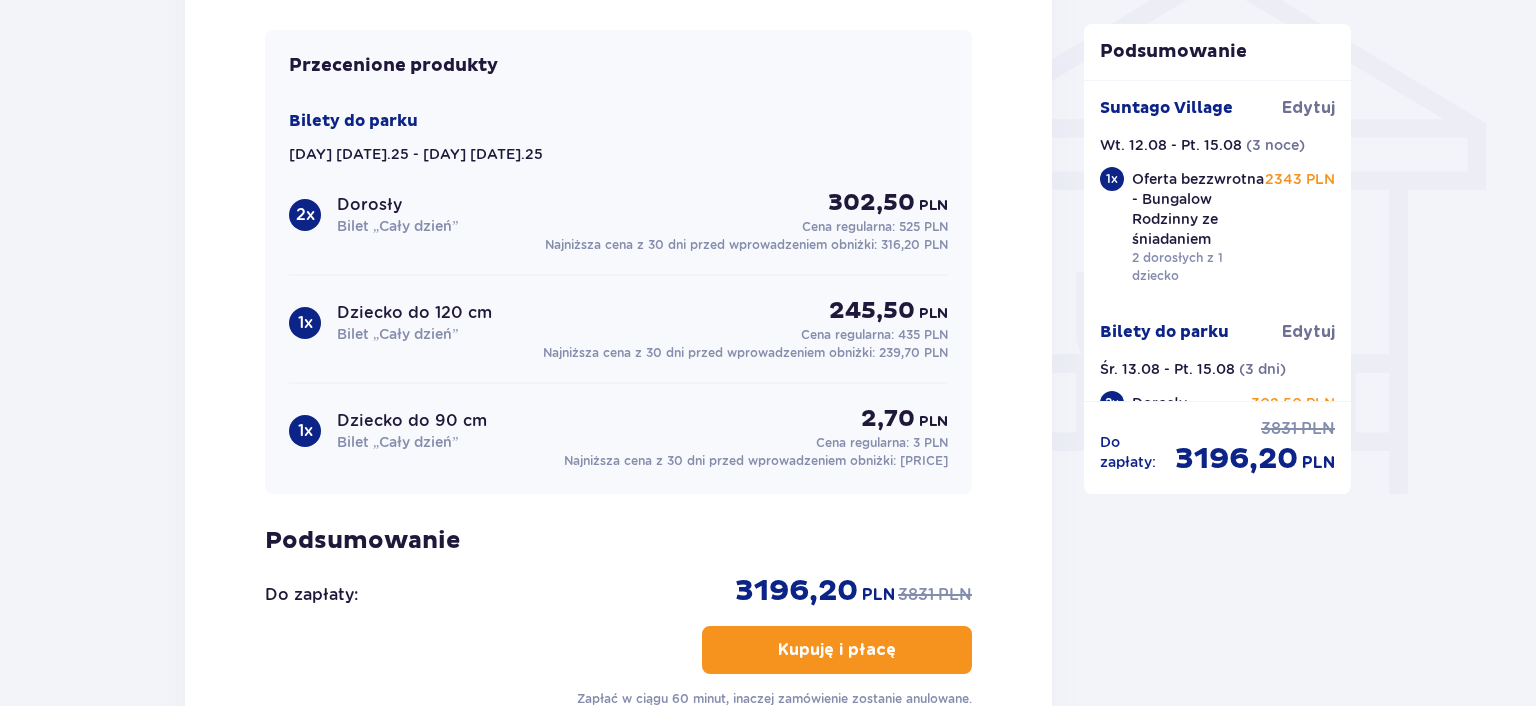 scroll, scrollTop: 1669, scrollLeft: 0, axis: vertical 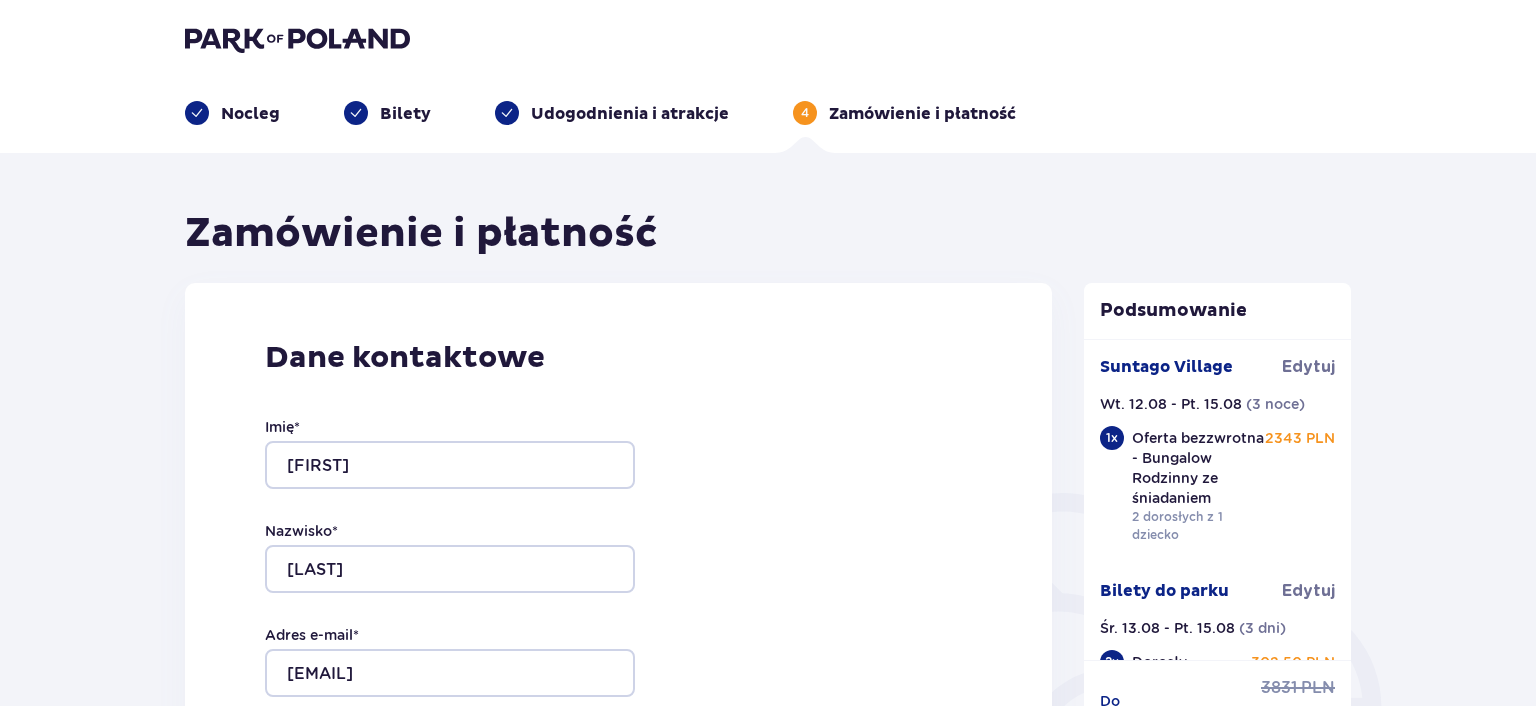 click at bounding box center (297, 39) 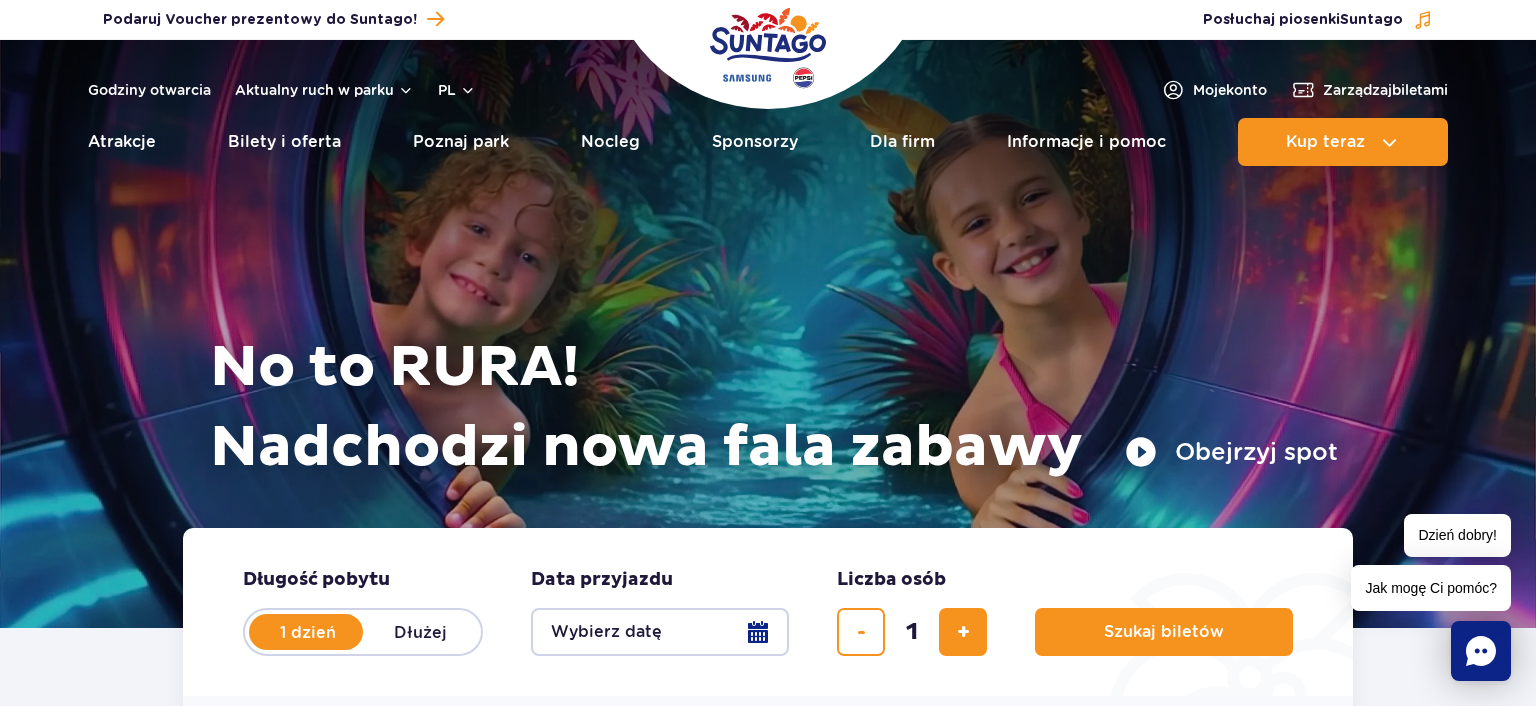scroll, scrollTop: 0, scrollLeft: 0, axis: both 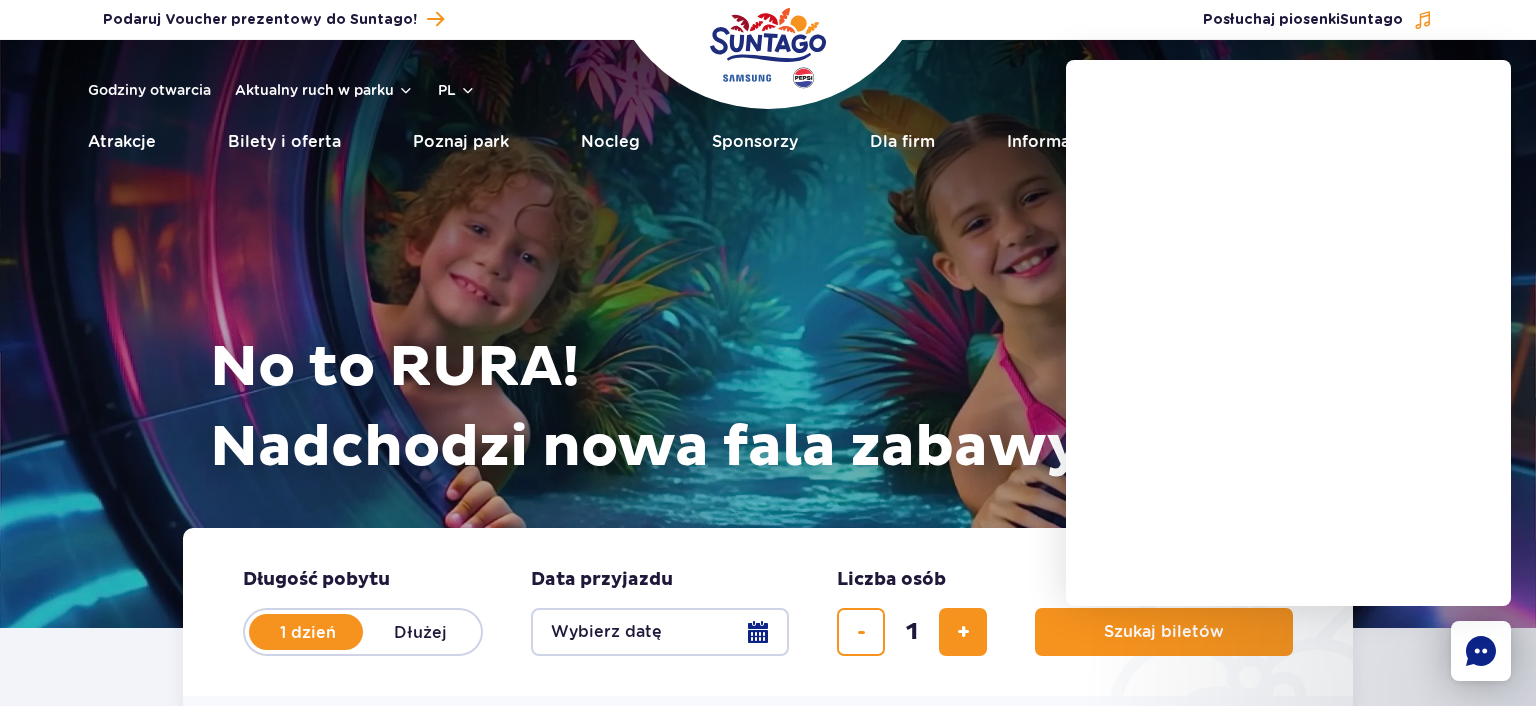 drag, startPoint x: 1510, startPoint y: 356, endPoint x: 1475, endPoint y: 651, distance: 297.06903 